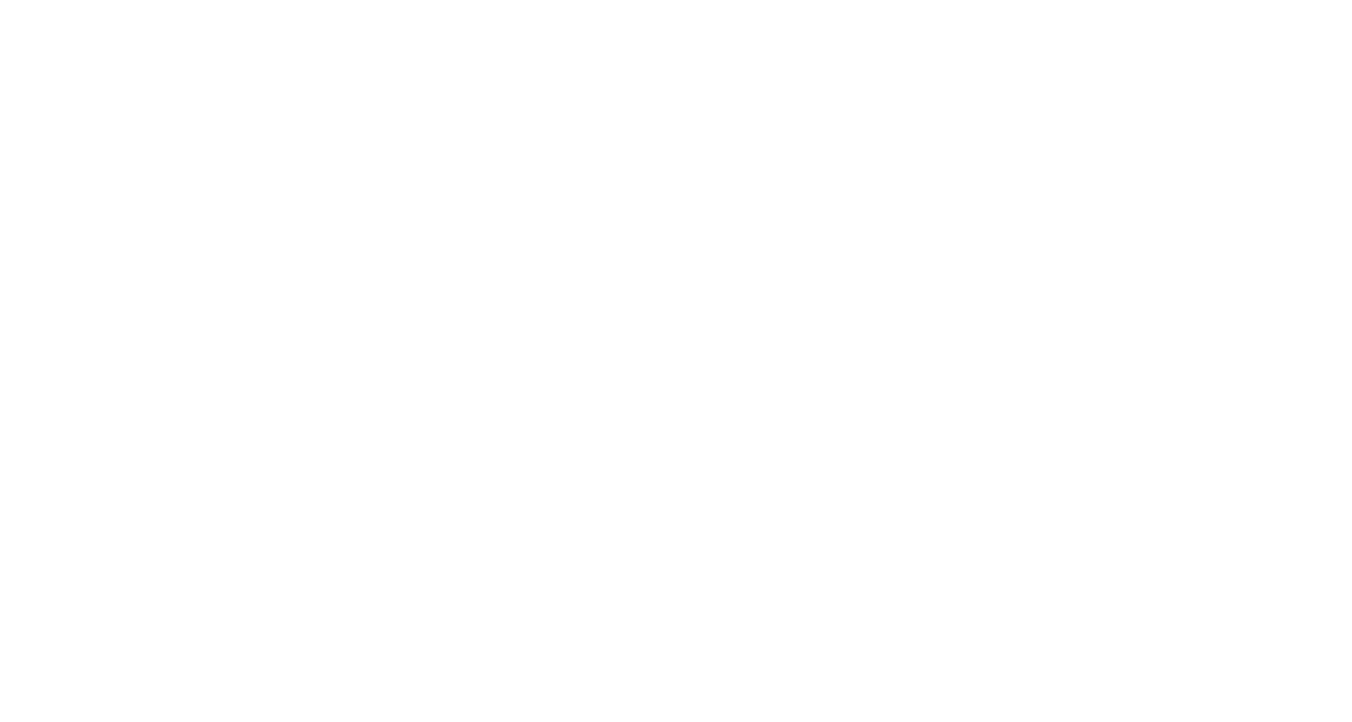 scroll, scrollTop: 0, scrollLeft: 0, axis: both 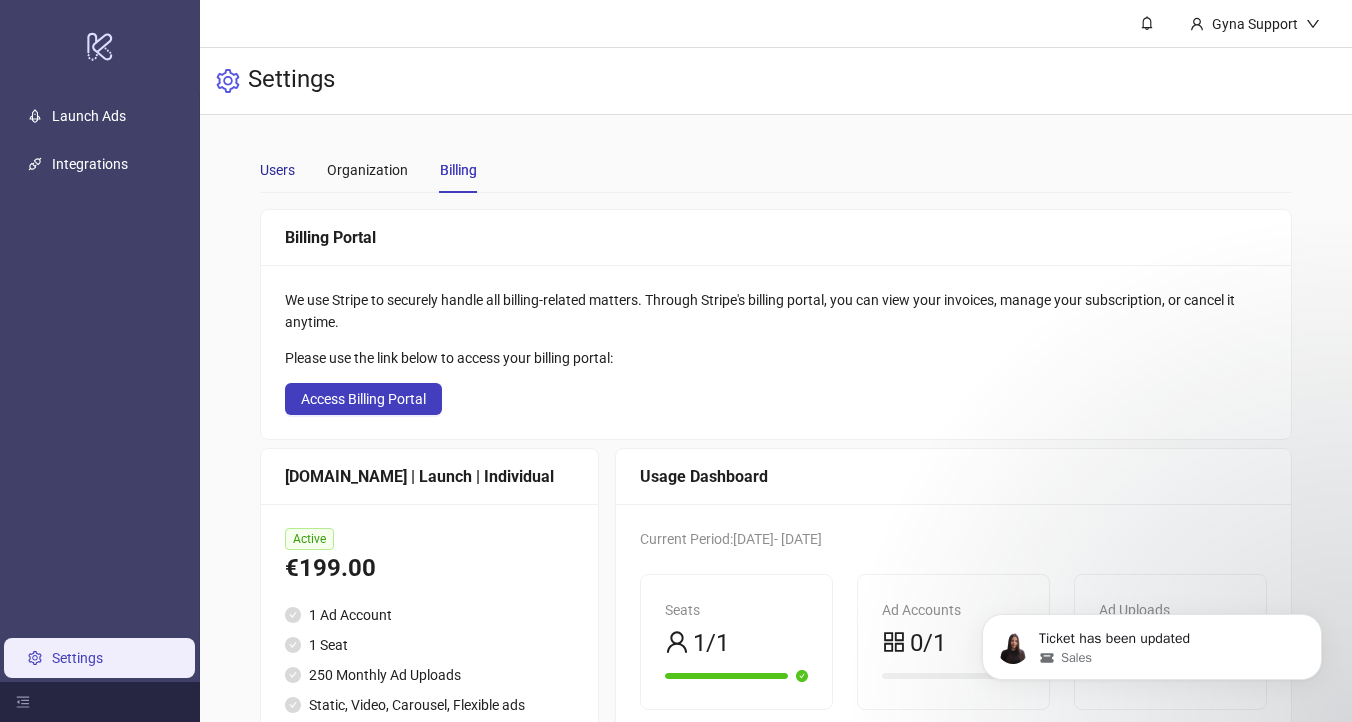 click on "Users" at bounding box center (277, 170) 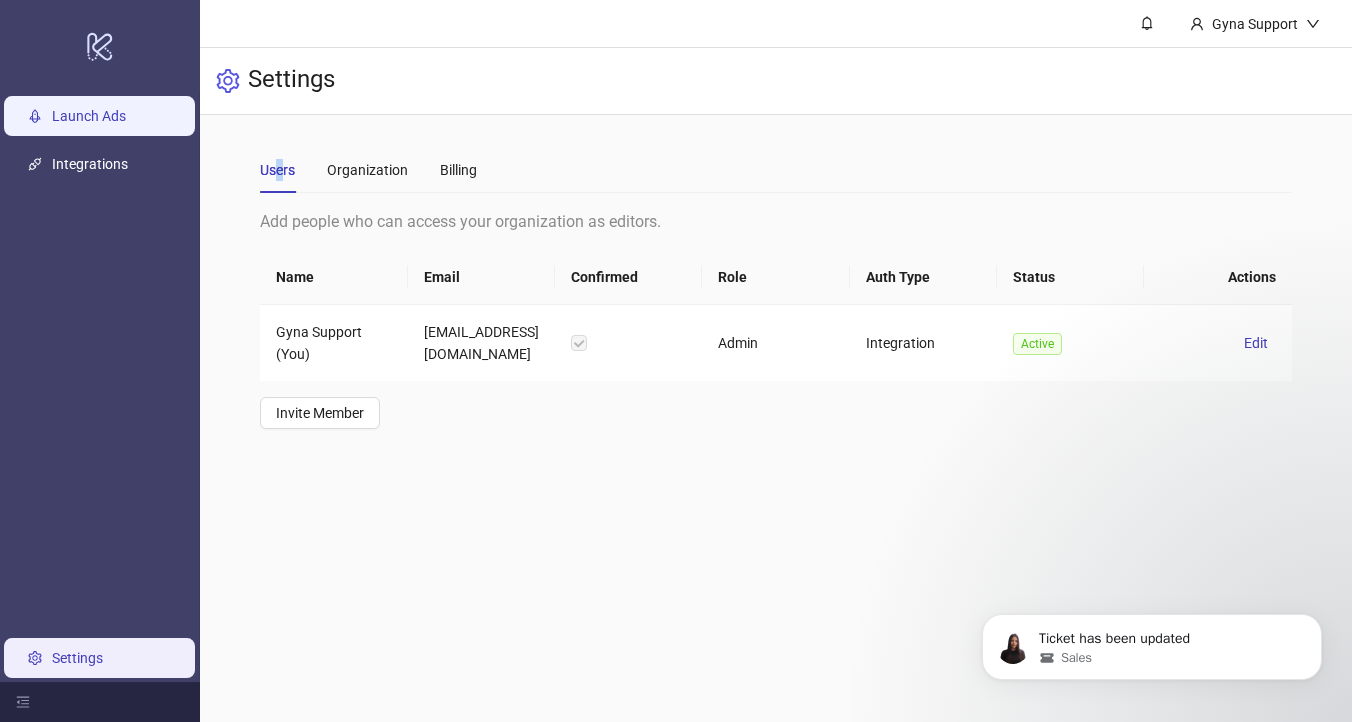 click on "Launch Ads" at bounding box center [89, 116] 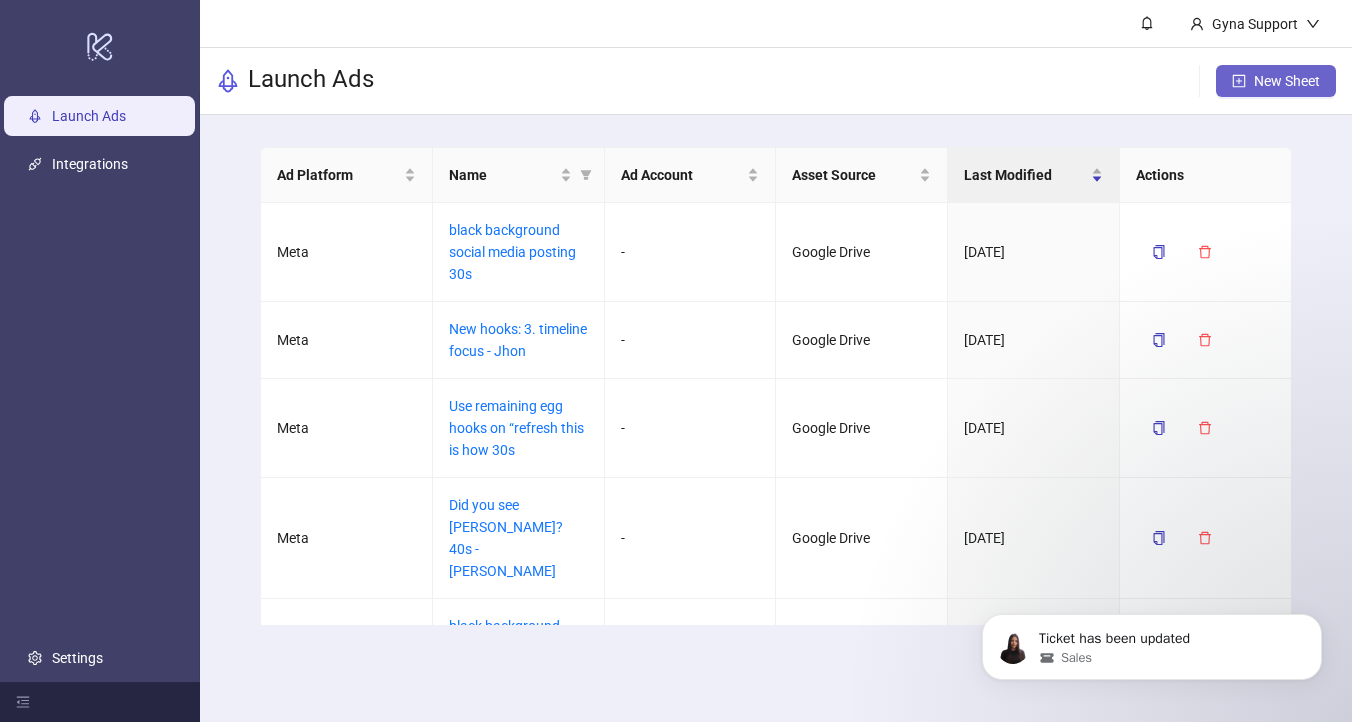 click on "New Sheet" at bounding box center [1287, 81] 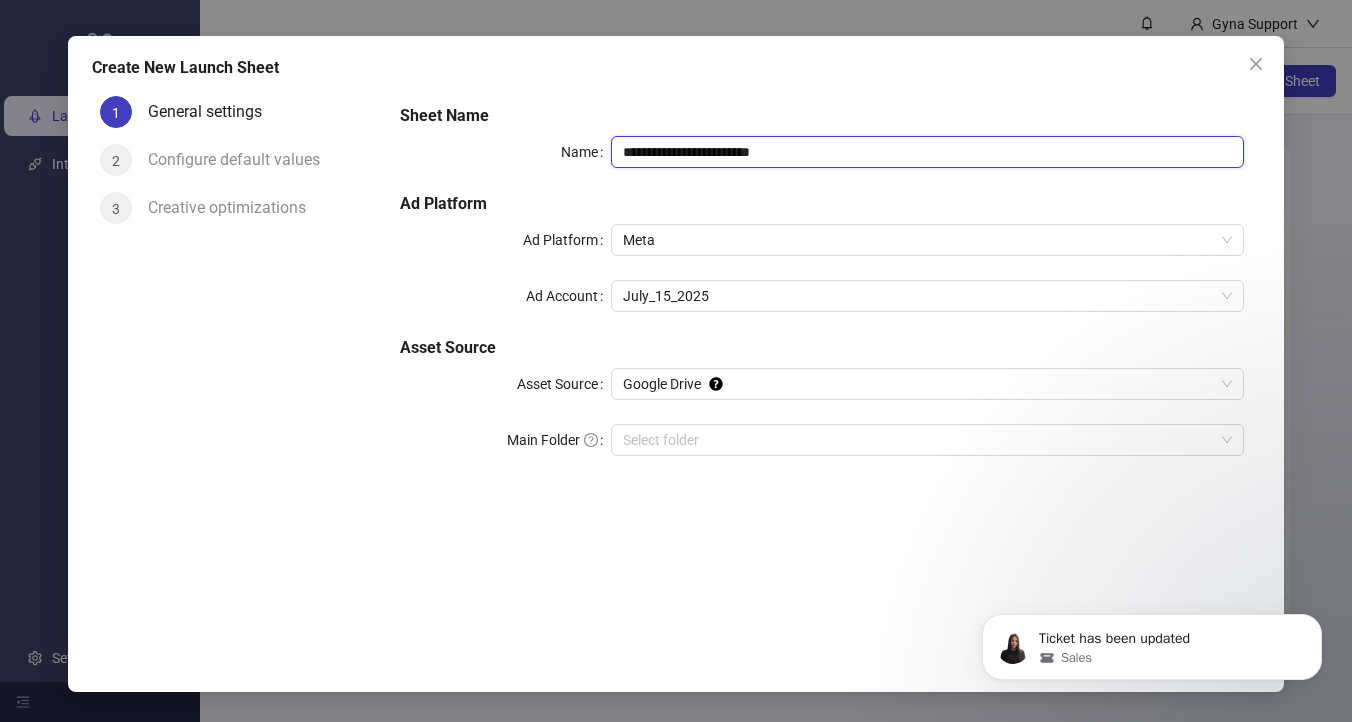paste on "**********" 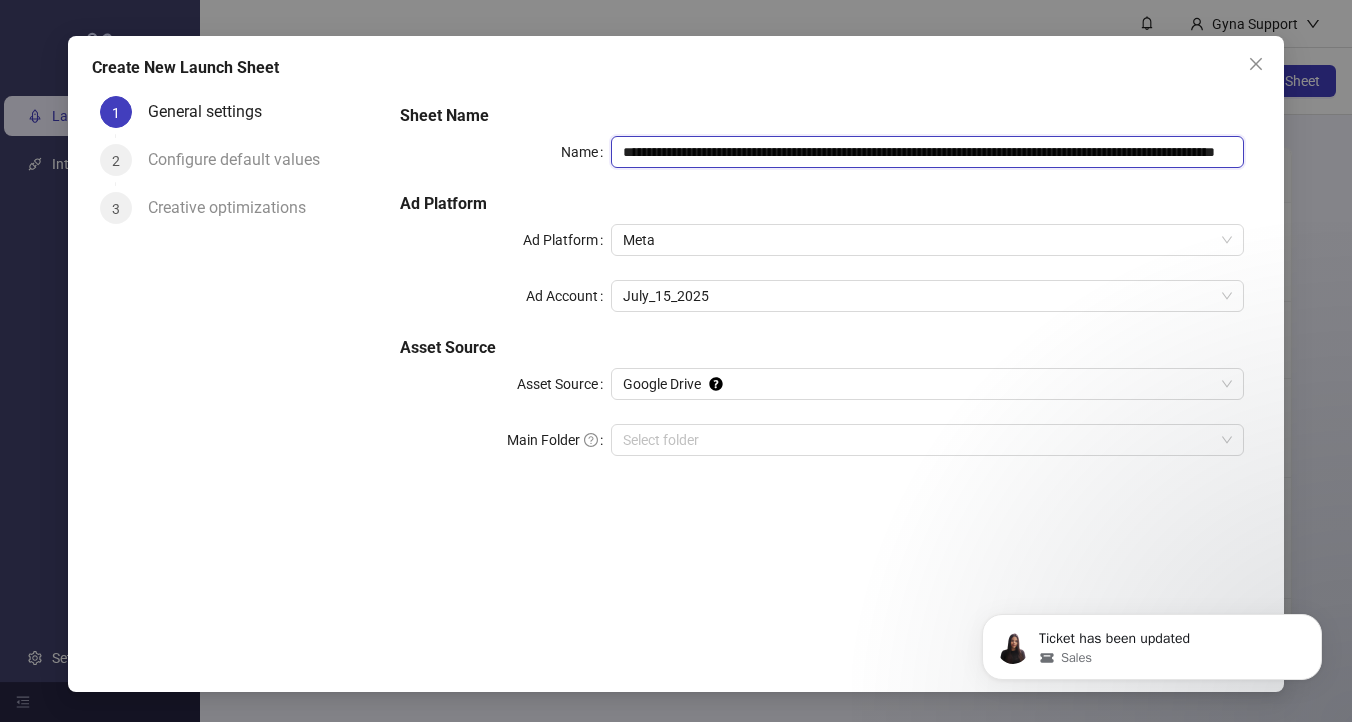 drag, startPoint x: 811, startPoint y: 150, endPoint x: 559, endPoint y: 149, distance: 252.00198 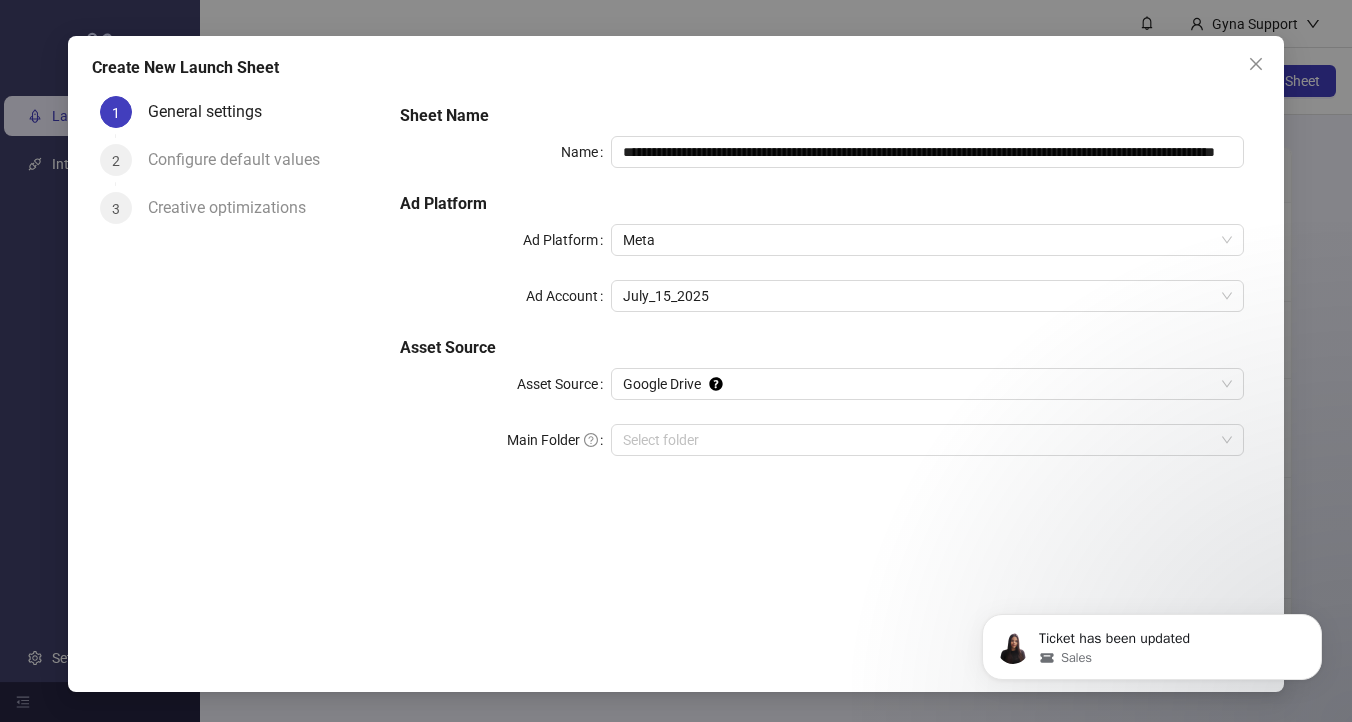 scroll, scrollTop: 0, scrollLeft: 0, axis: both 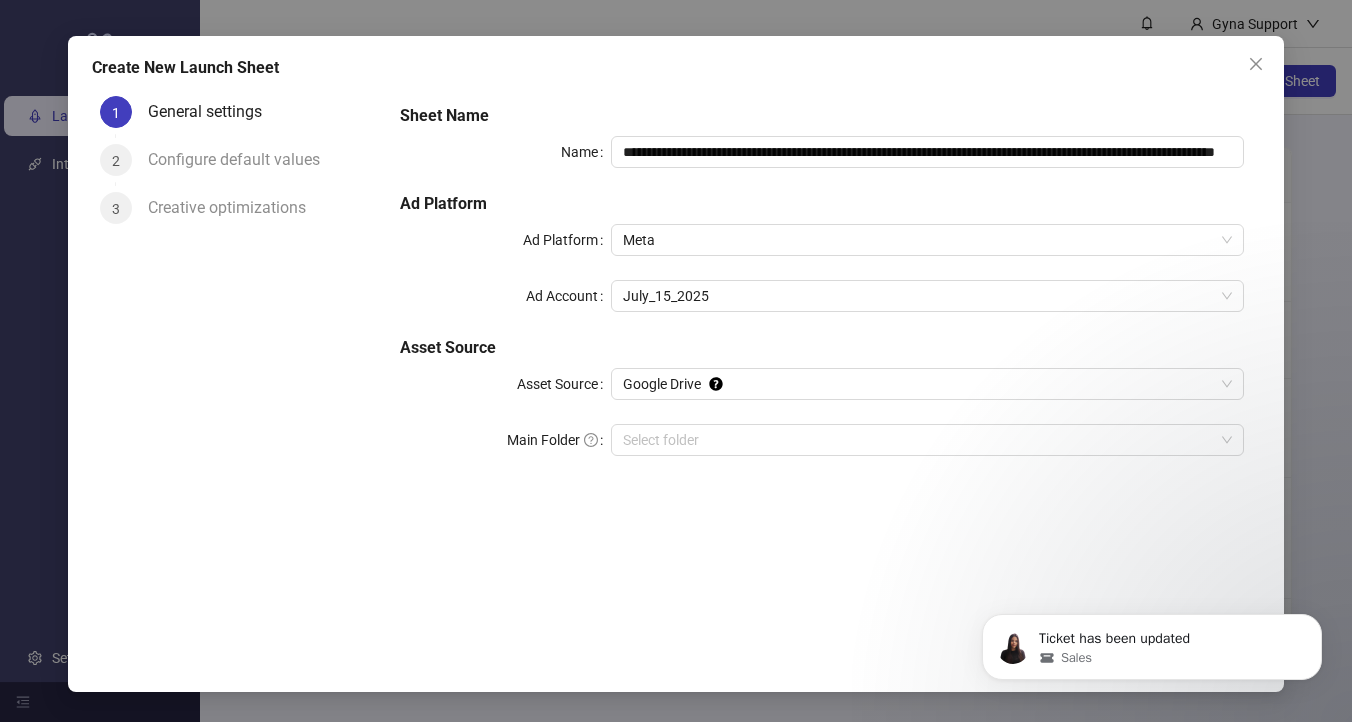 click on "**********" at bounding box center (822, 358) 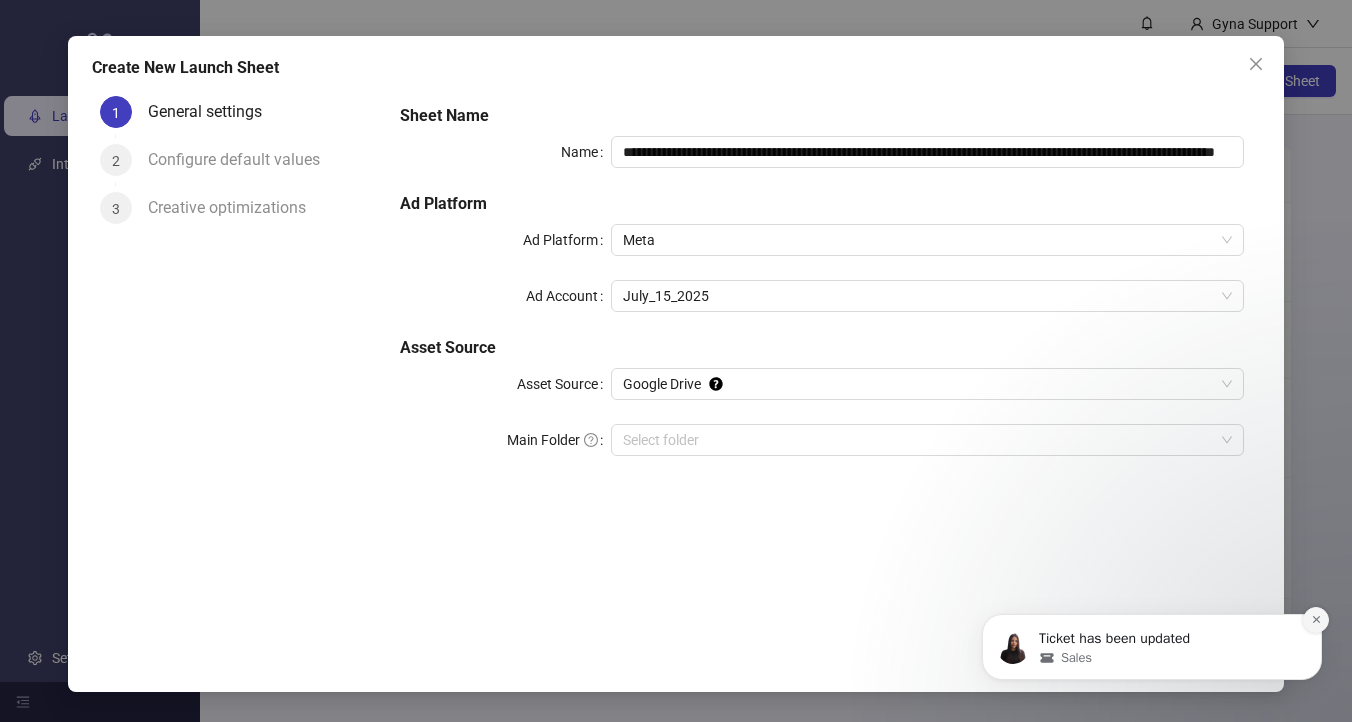 click at bounding box center (1316, 620) 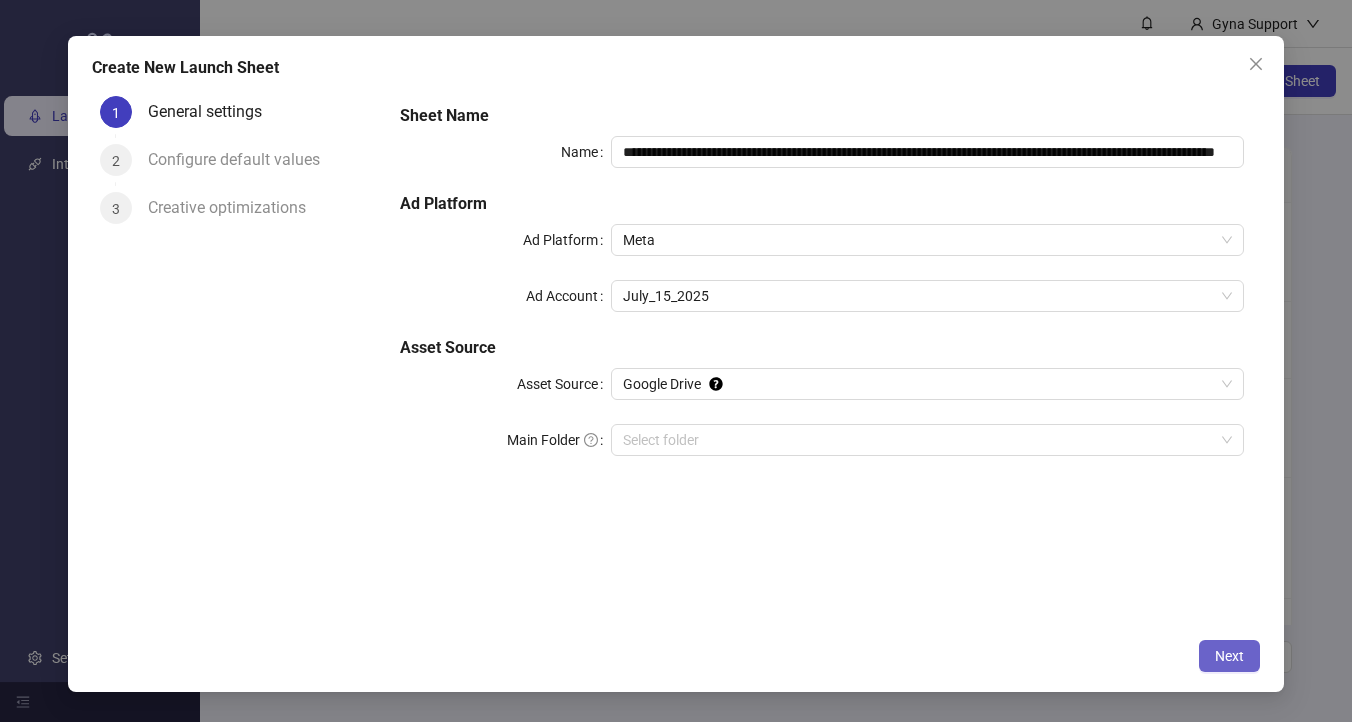 click on "Next" at bounding box center (1229, 656) 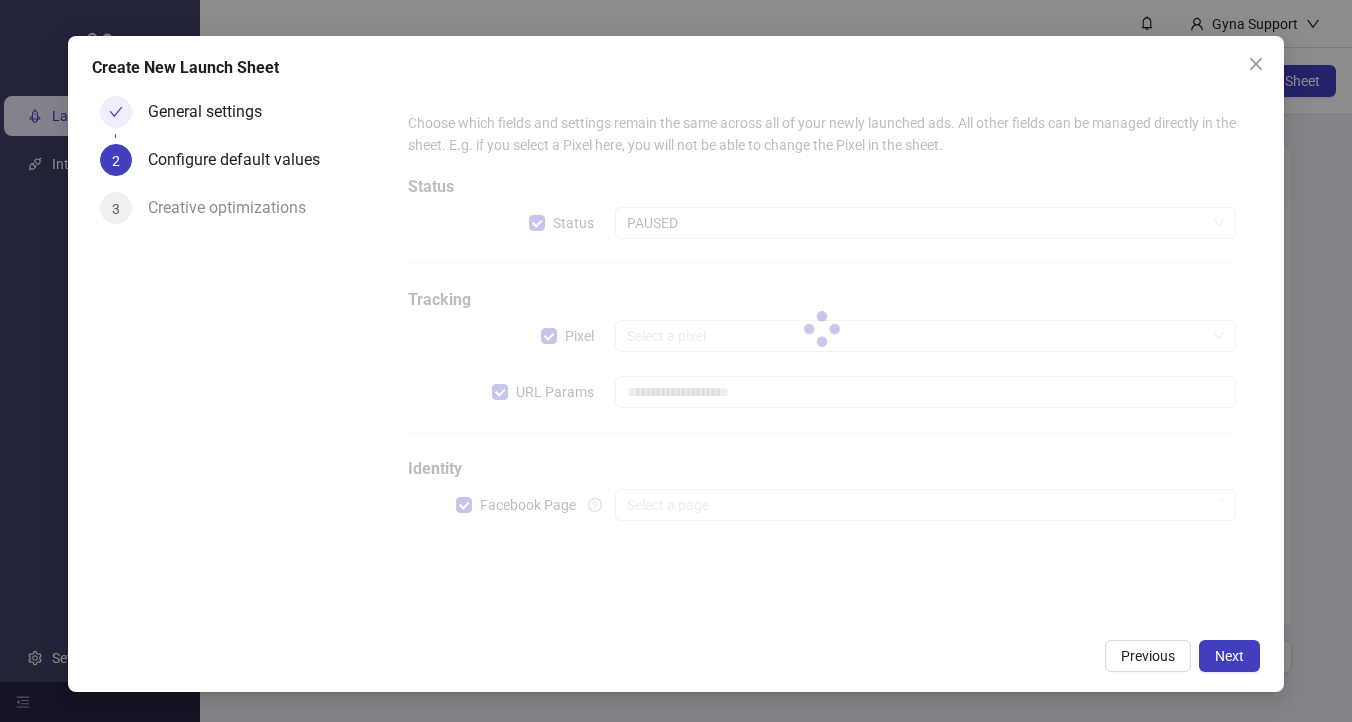 type on "**********" 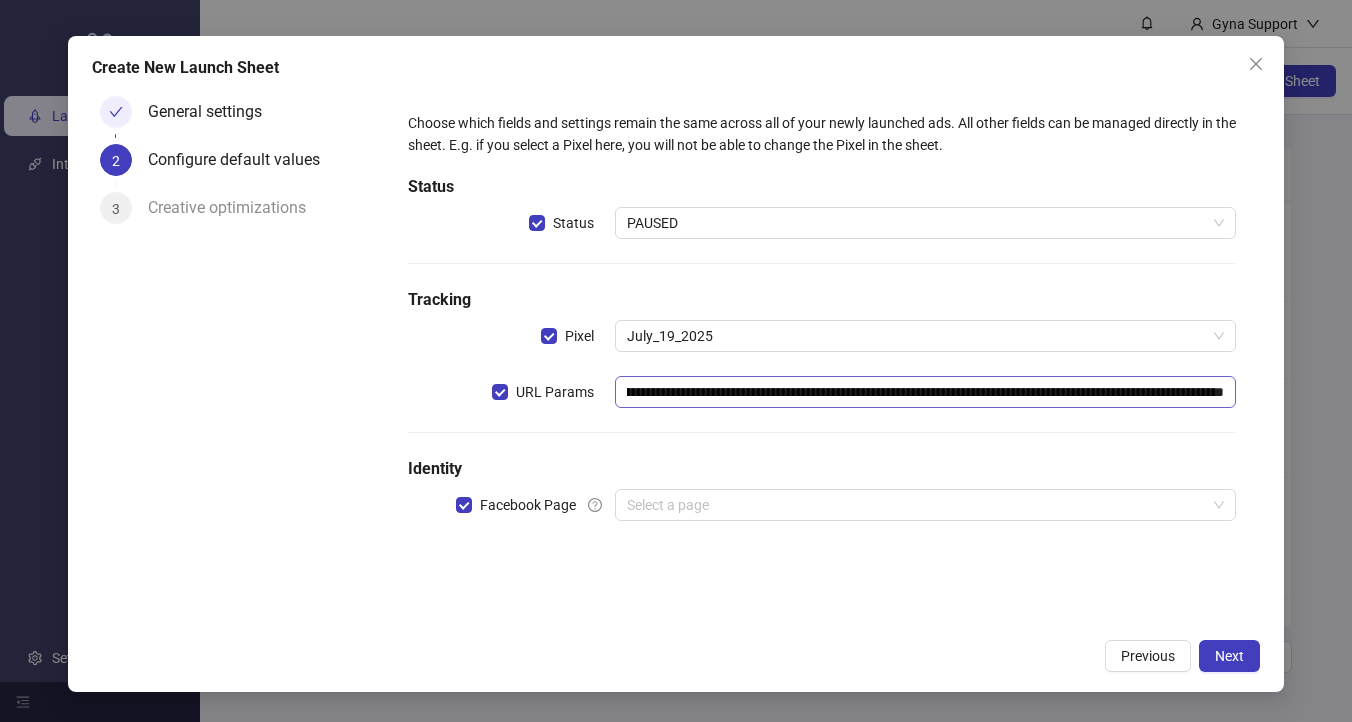 scroll, scrollTop: 0, scrollLeft: 728, axis: horizontal 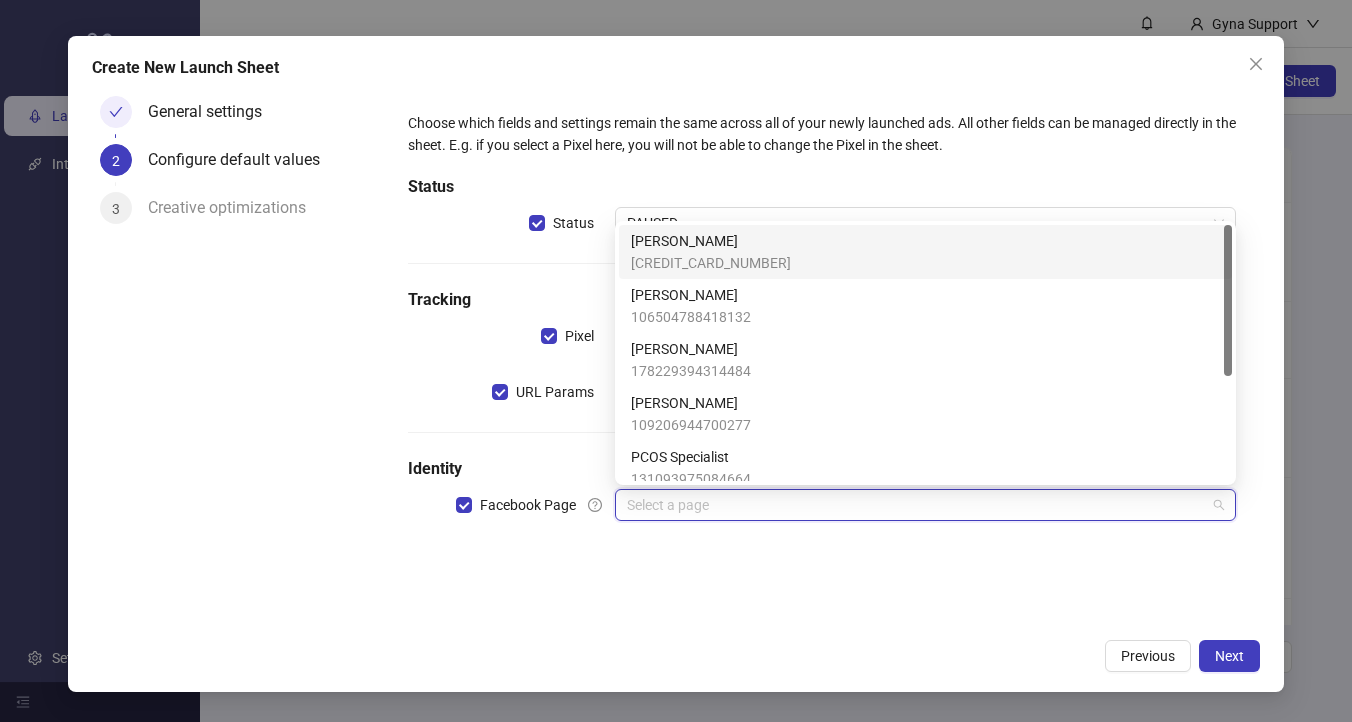 click at bounding box center [916, 505] 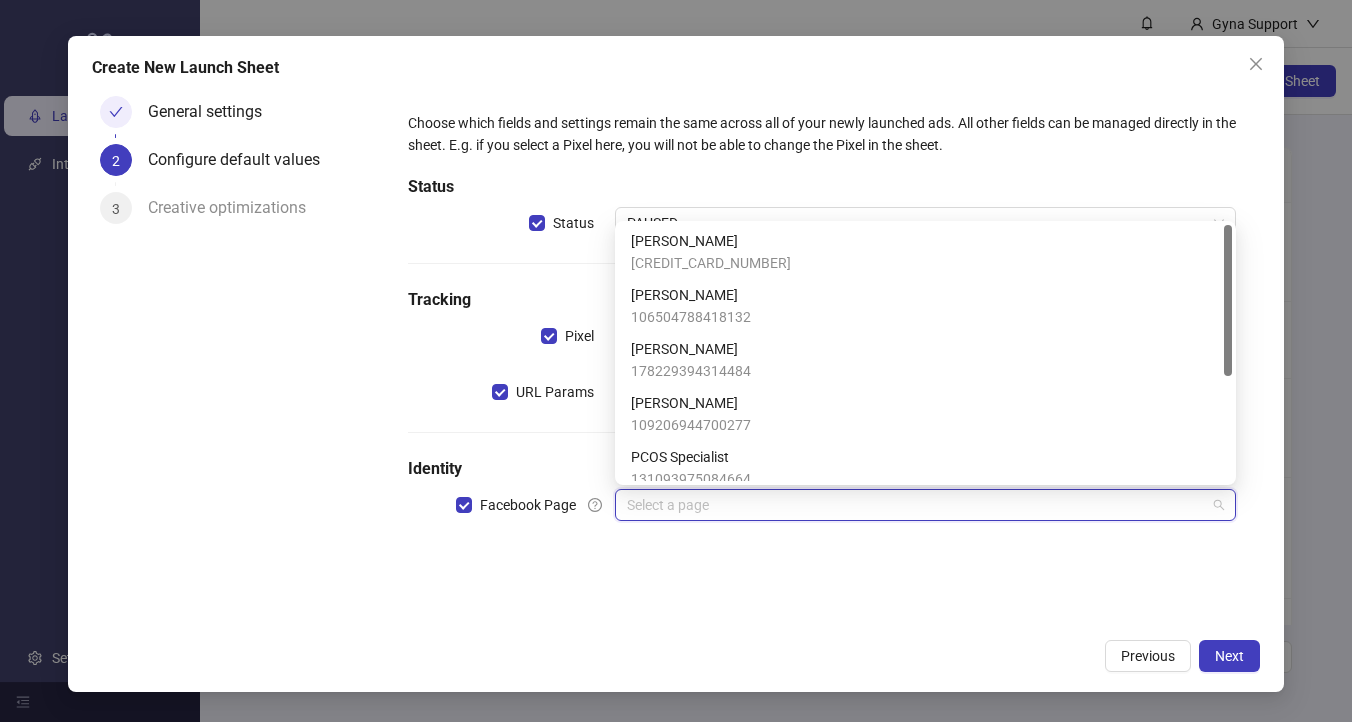 scroll, scrollTop: 176, scrollLeft: 0, axis: vertical 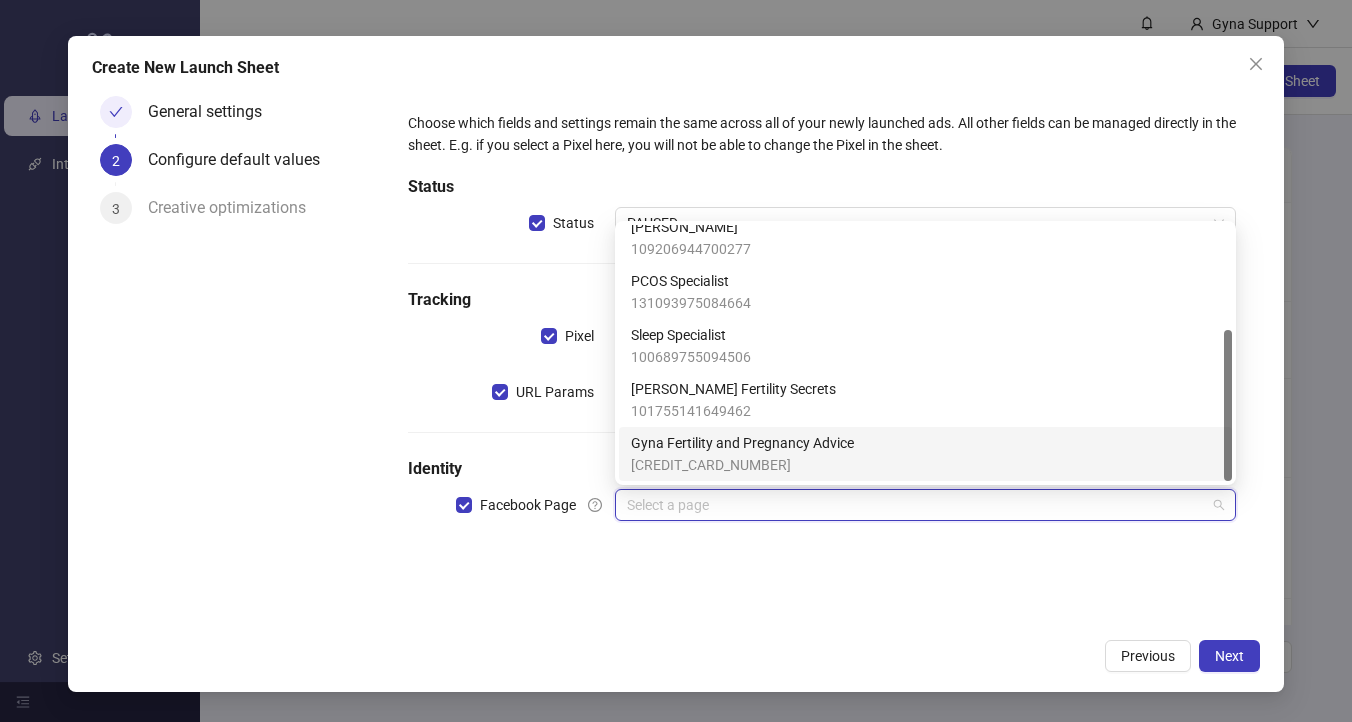 click on "[CREDIT_CARD_NUMBER]" at bounding box center (742, 465) 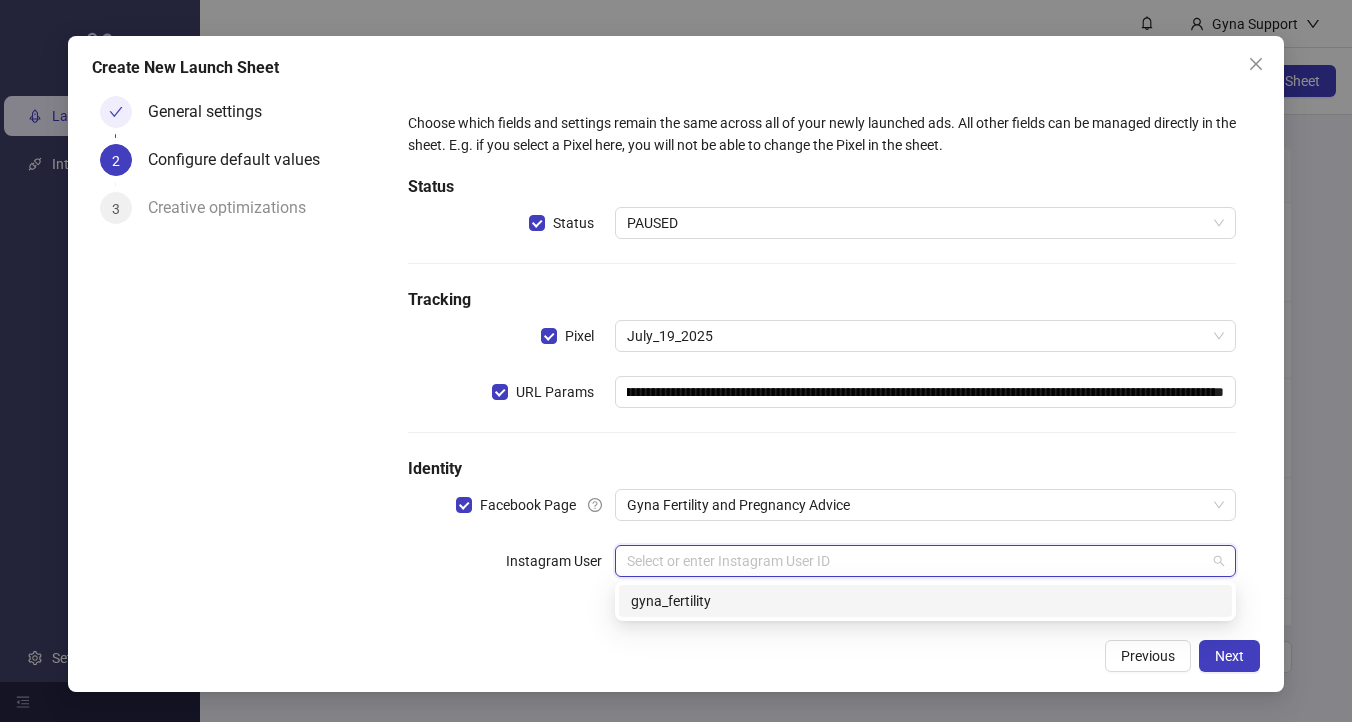click at bounding box center (916, 561) 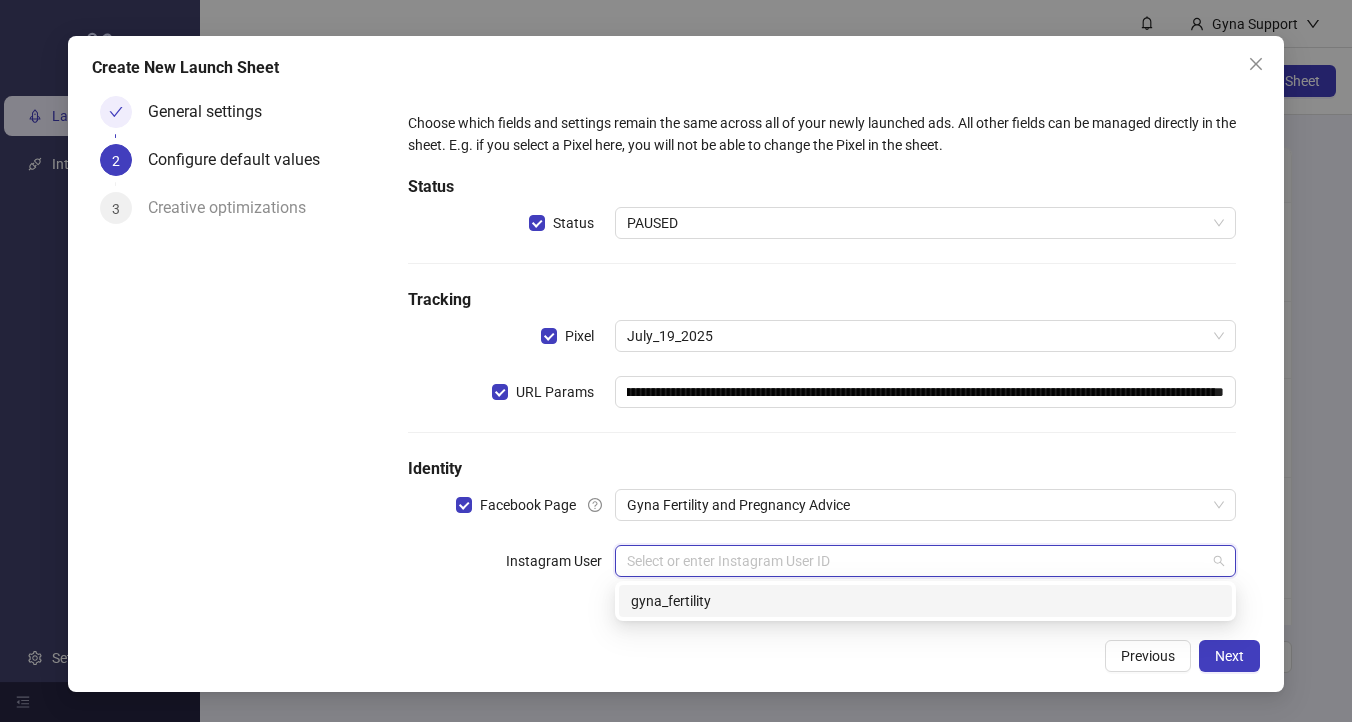 click on "gyna_fertility" at bounding box center [925, 601] 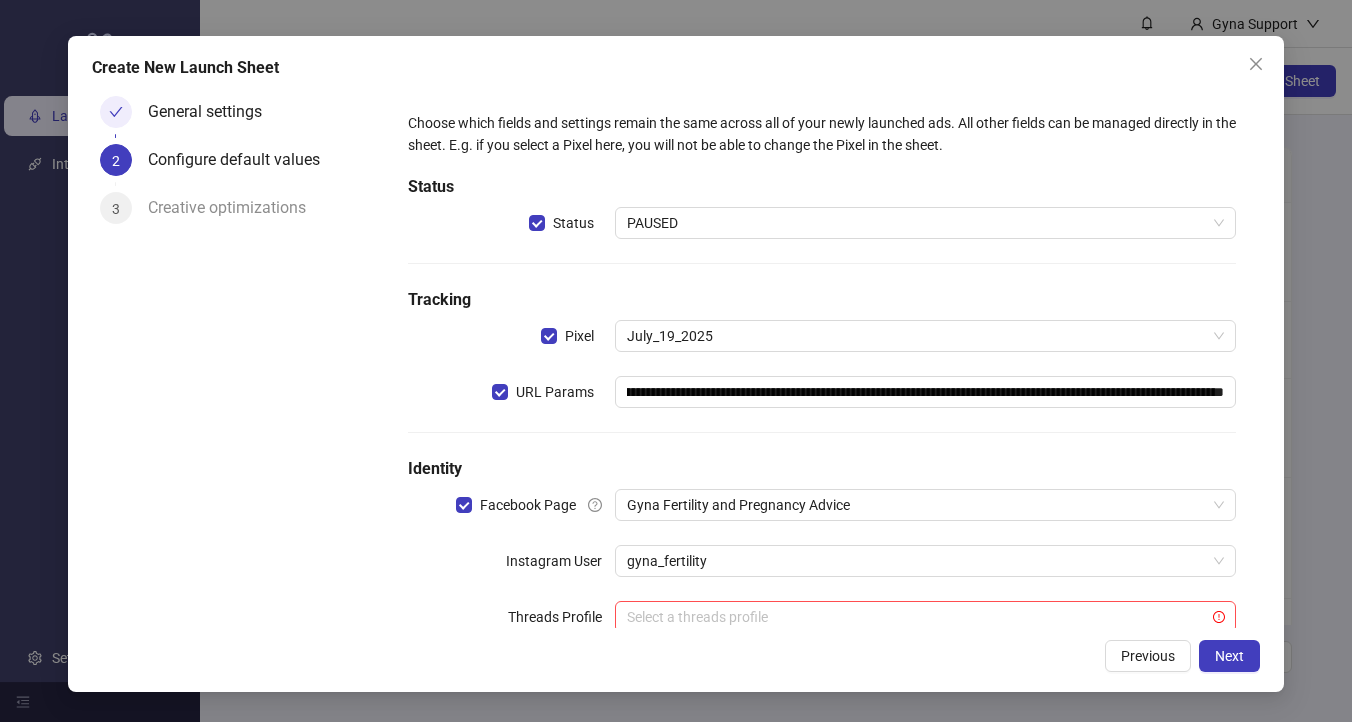 click on "**********" at bounding box center (676, 364) 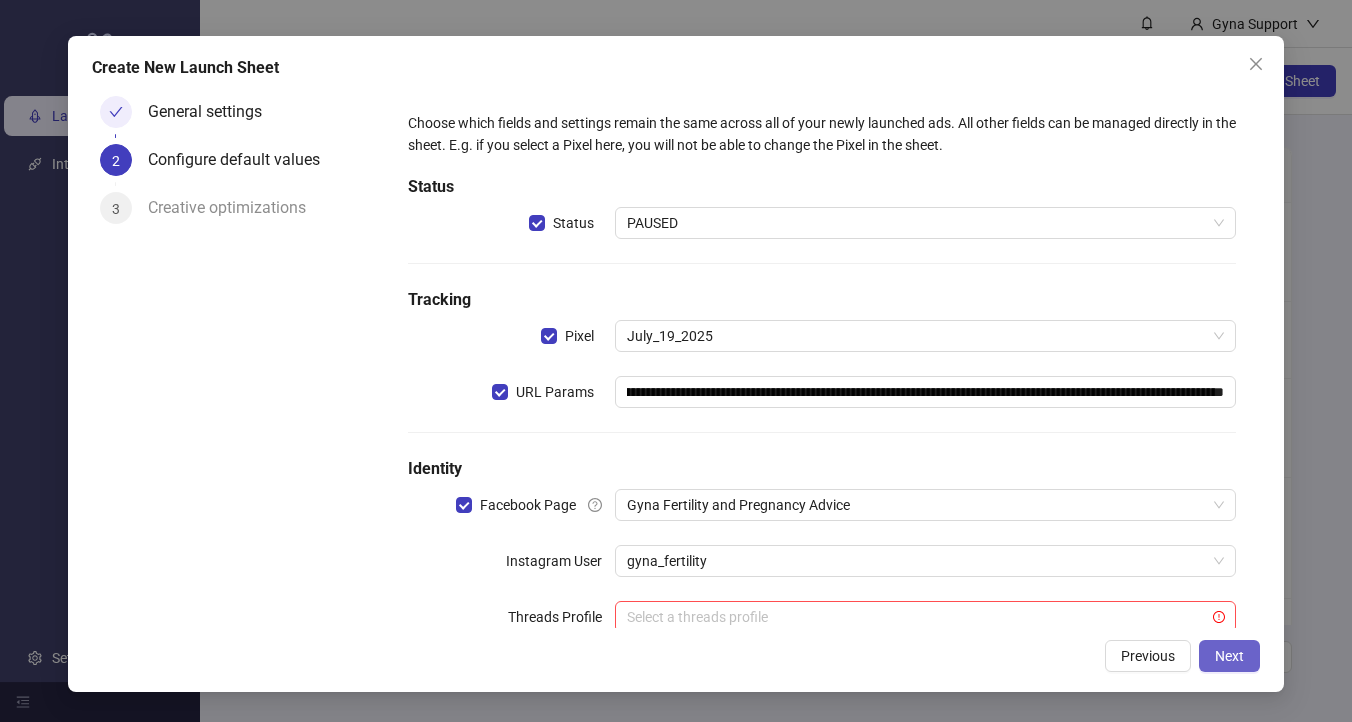 click on "Next" at bounding box center (1229, 656) 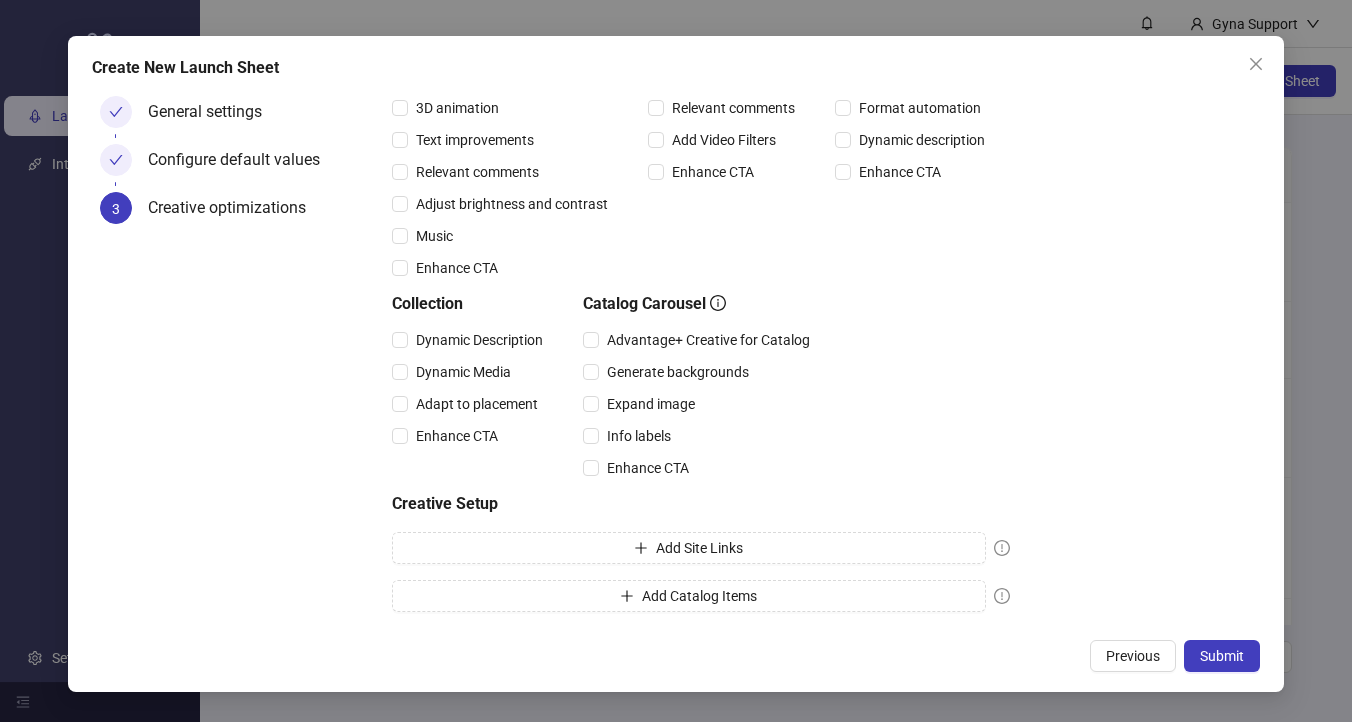 scroll, scrollTop: 0, scrollLeft: 0, axis: both 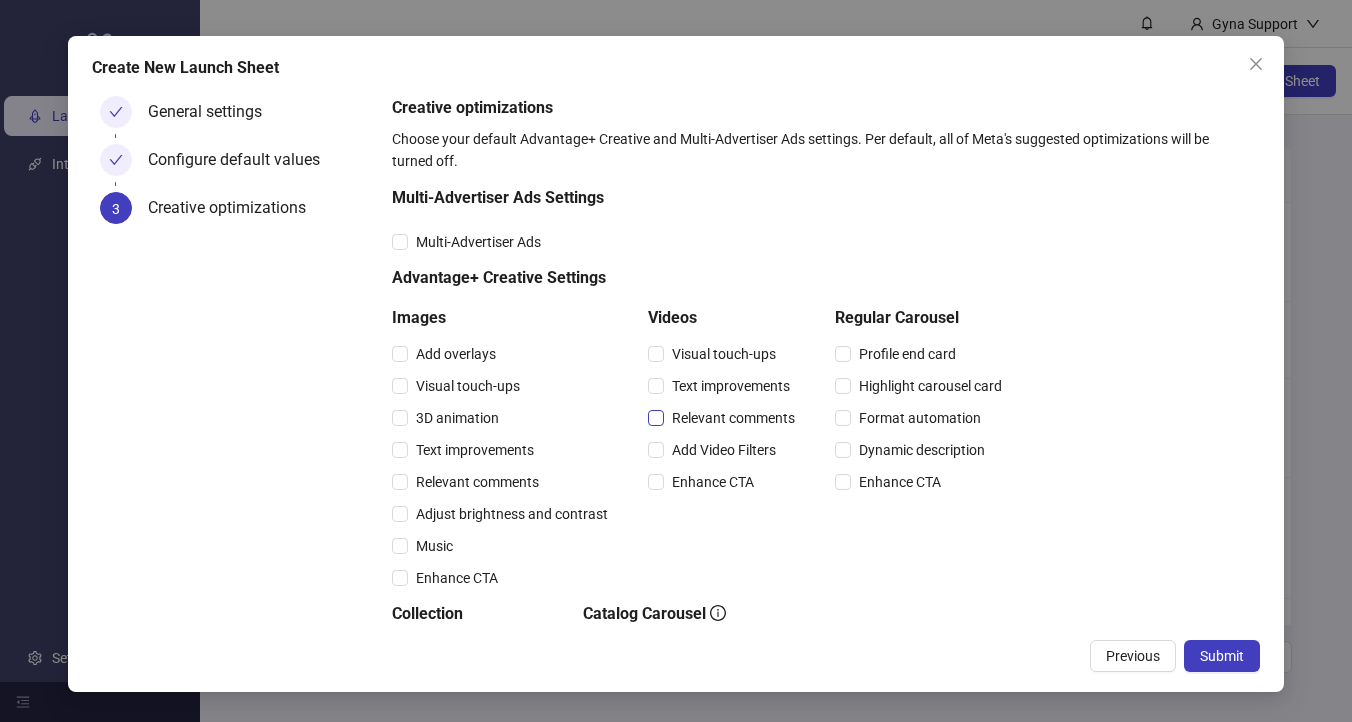 click on "Relevant comments" at bounding box center (733, 418) 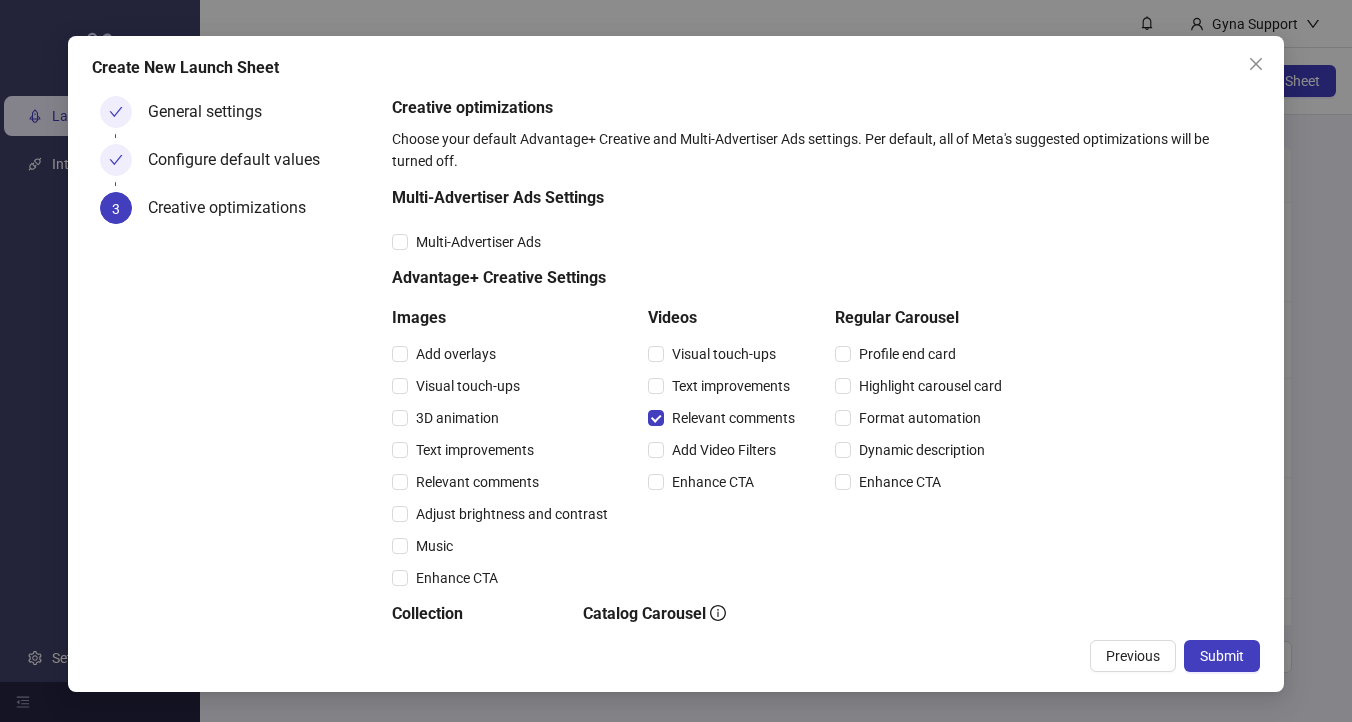 scroll, scrollTop: 310, scrollLeft: 0, axis: vertical 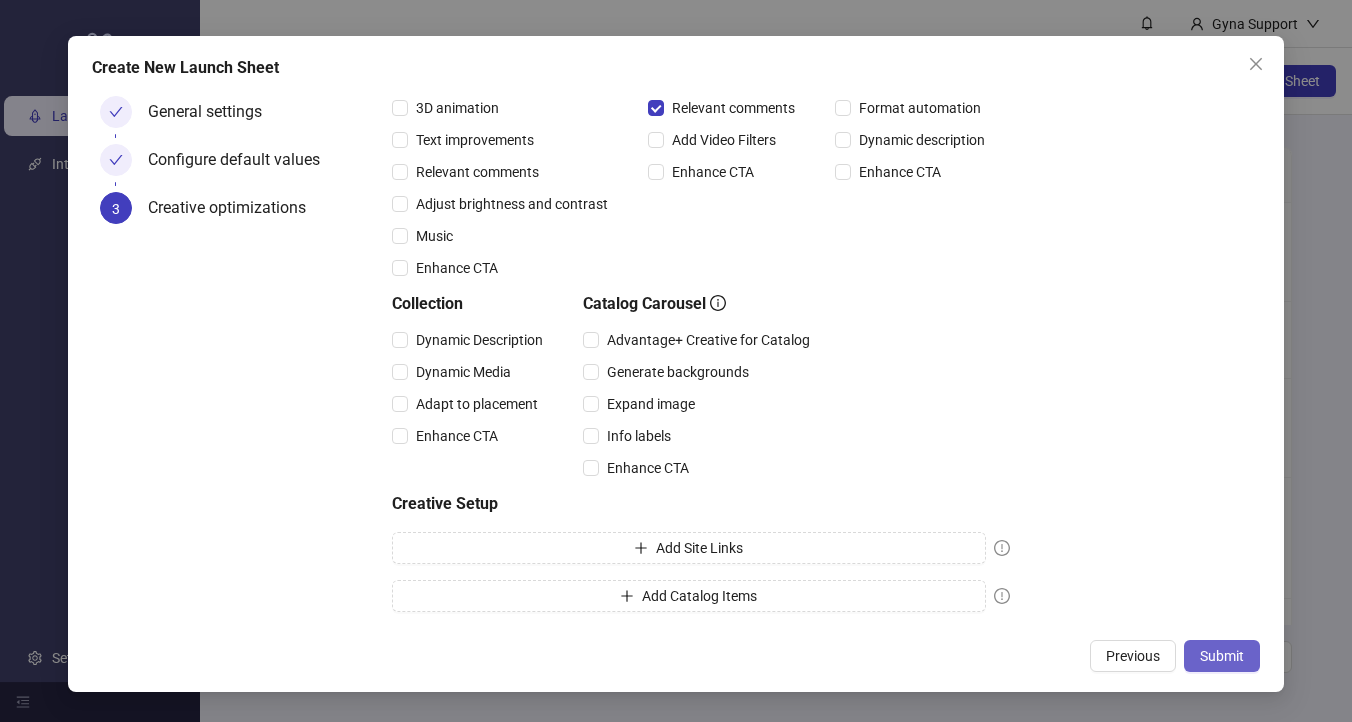 click on "Submit" at bounding box center (1222, 656) 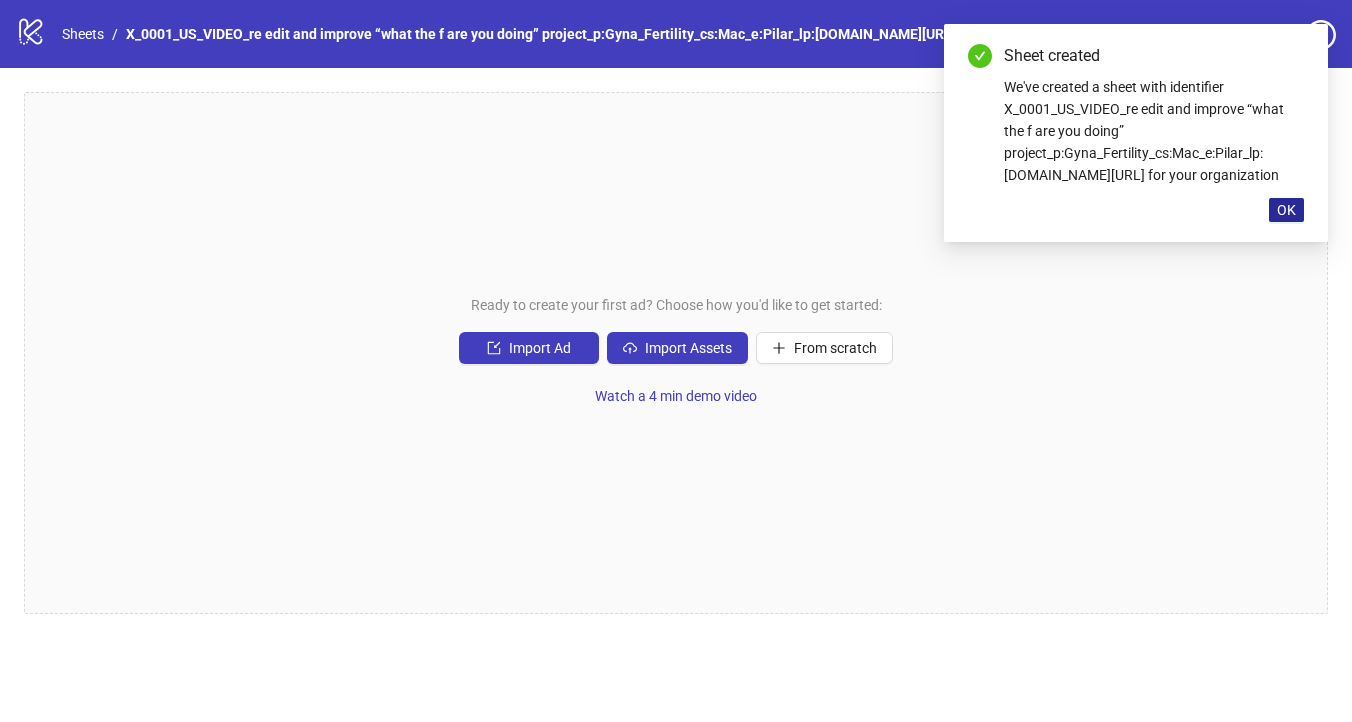 click on "OK" at bounding box center (1286, 210) 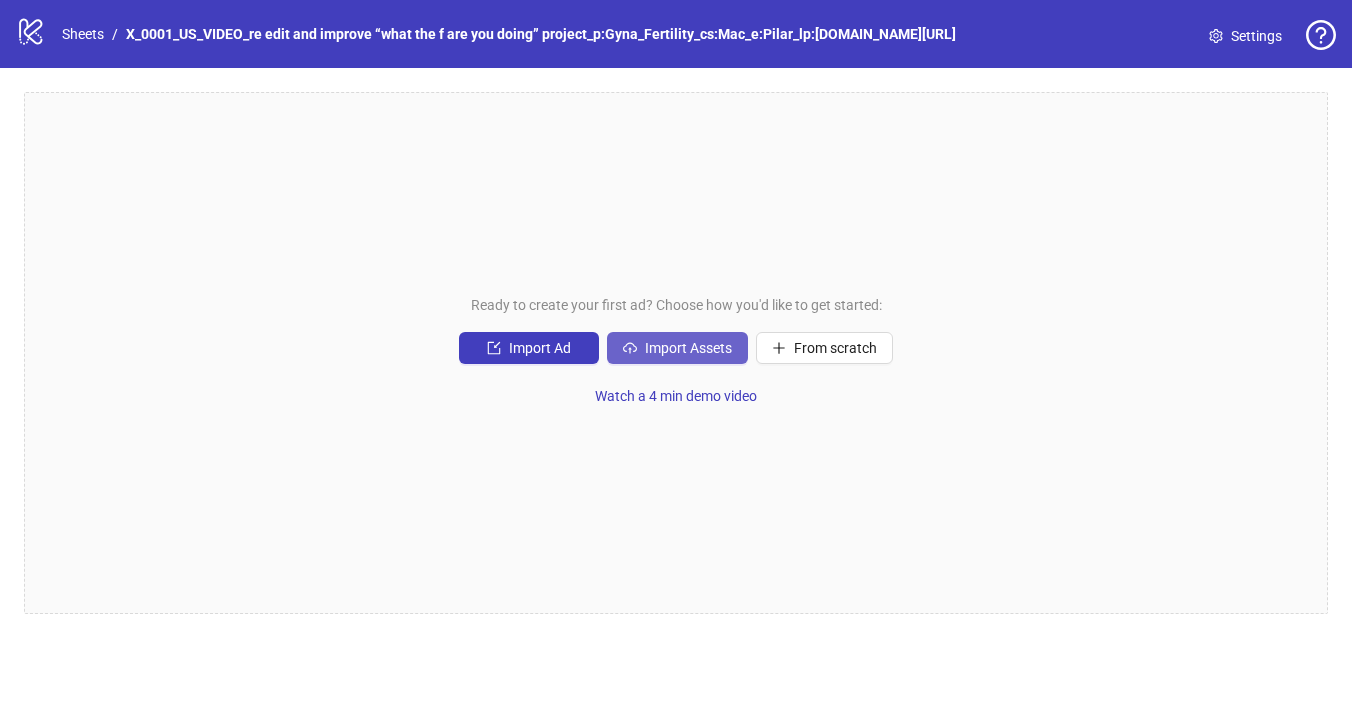 click on "Import Assets" at bounding box center [688, 348] 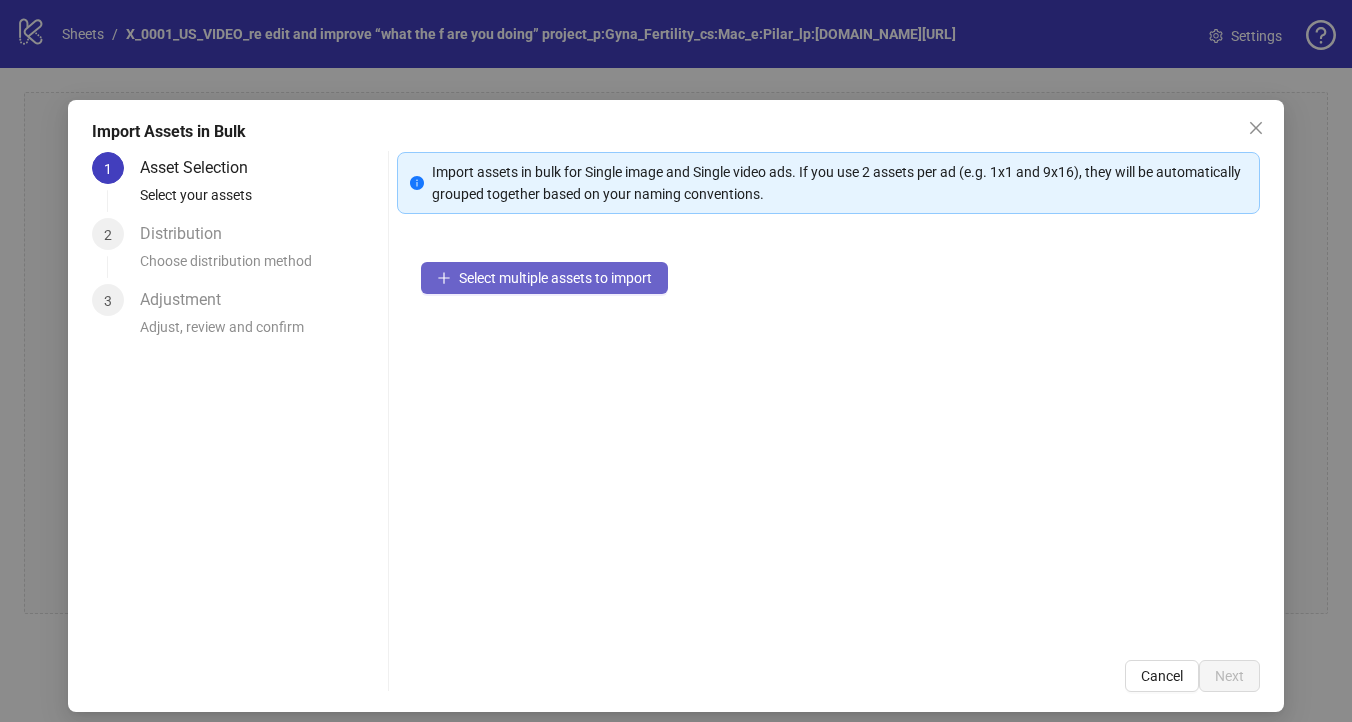 click on "Select multiple assets to import" at bounding box center [555, 278] 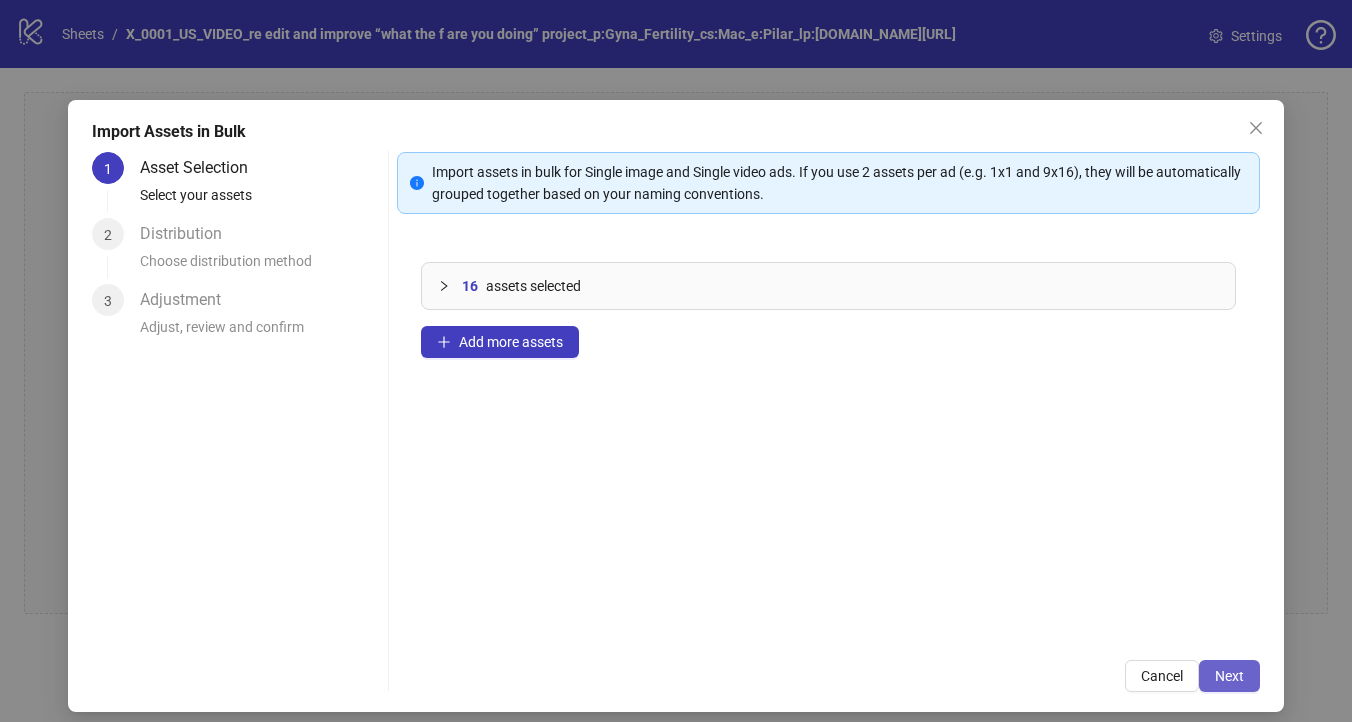 click on "Next" at bounding box center [1229, 676] 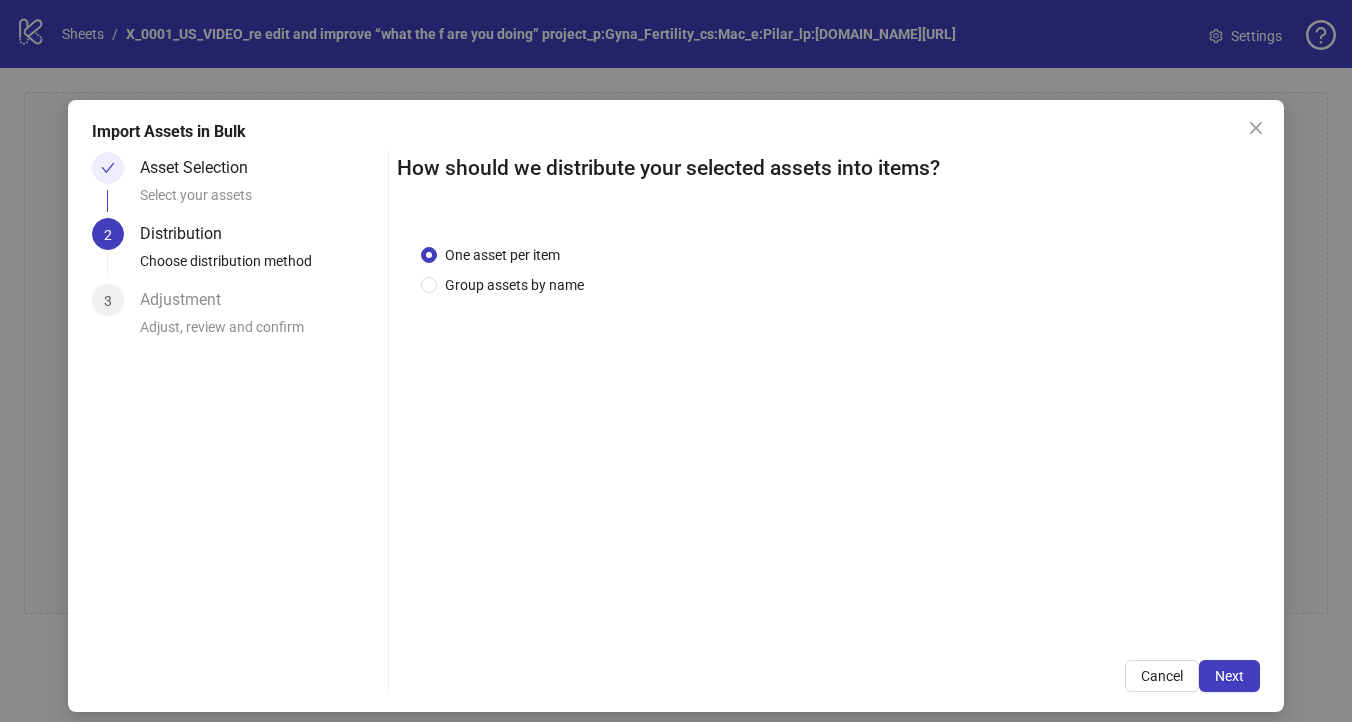 click on "One asset per item Group assets by name" at bounding box center [829, 428] 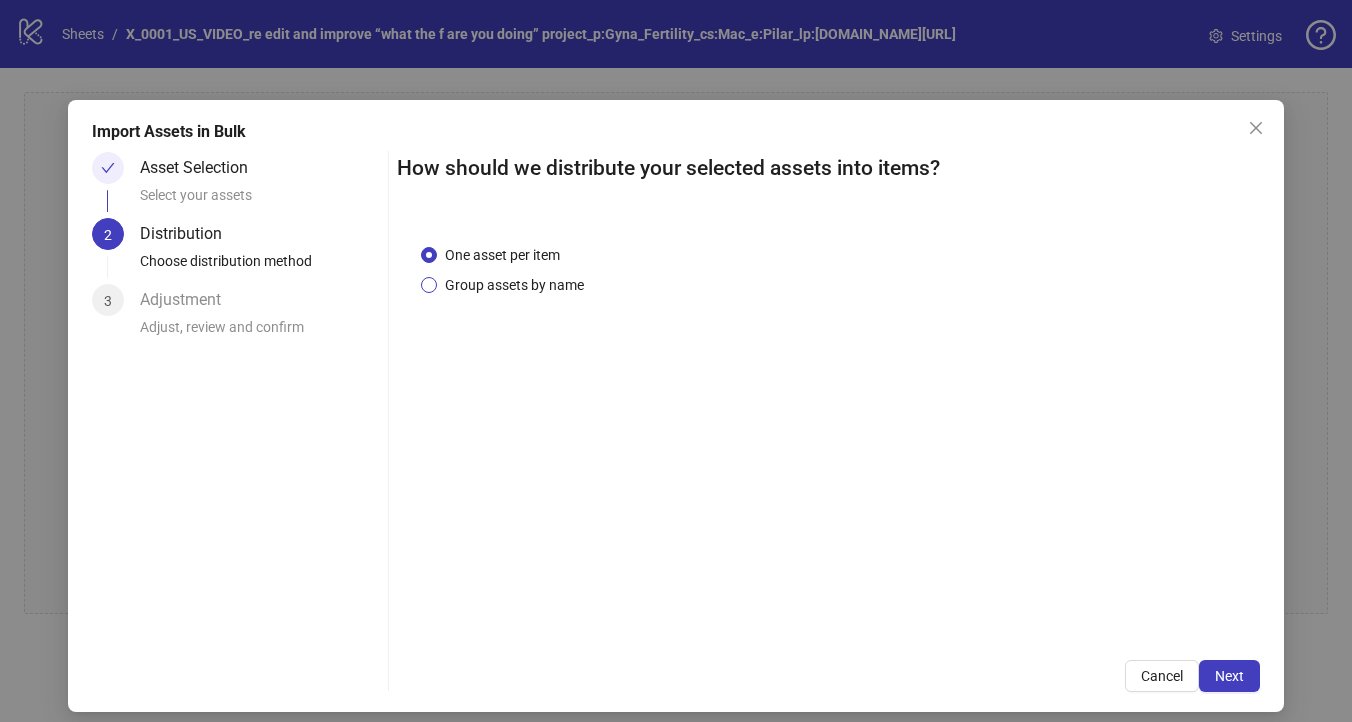 click on "Group assets by name" at bounding box center (514, 285) 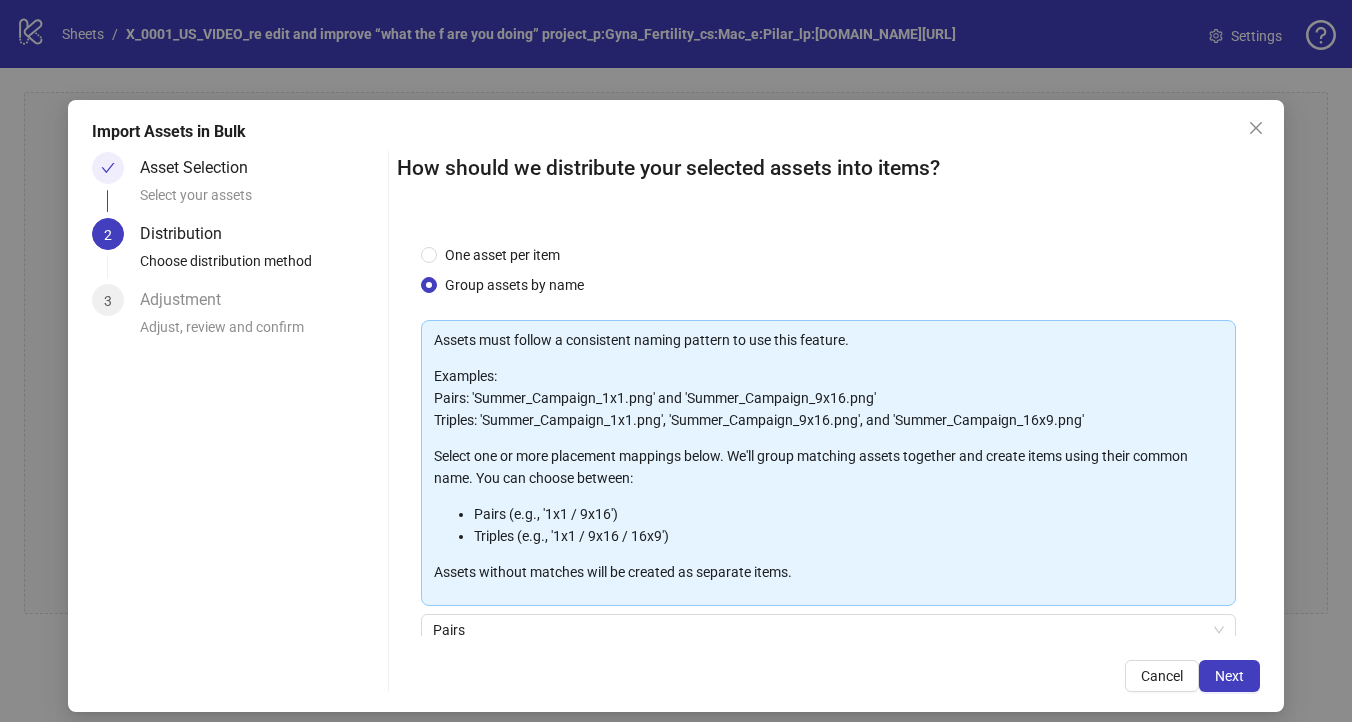 scroll, scrollTop: 169, scrollLeft: 0, axis: vertical 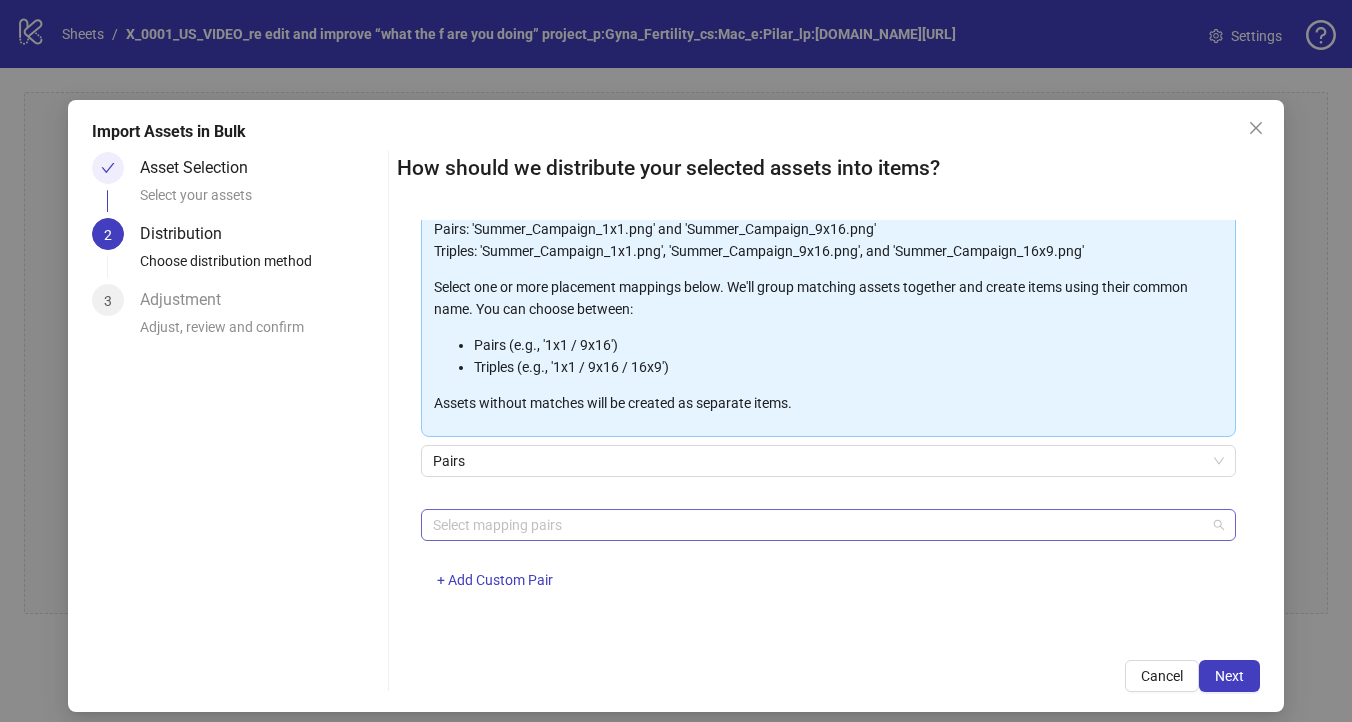 click at bounding box center (818, 525) 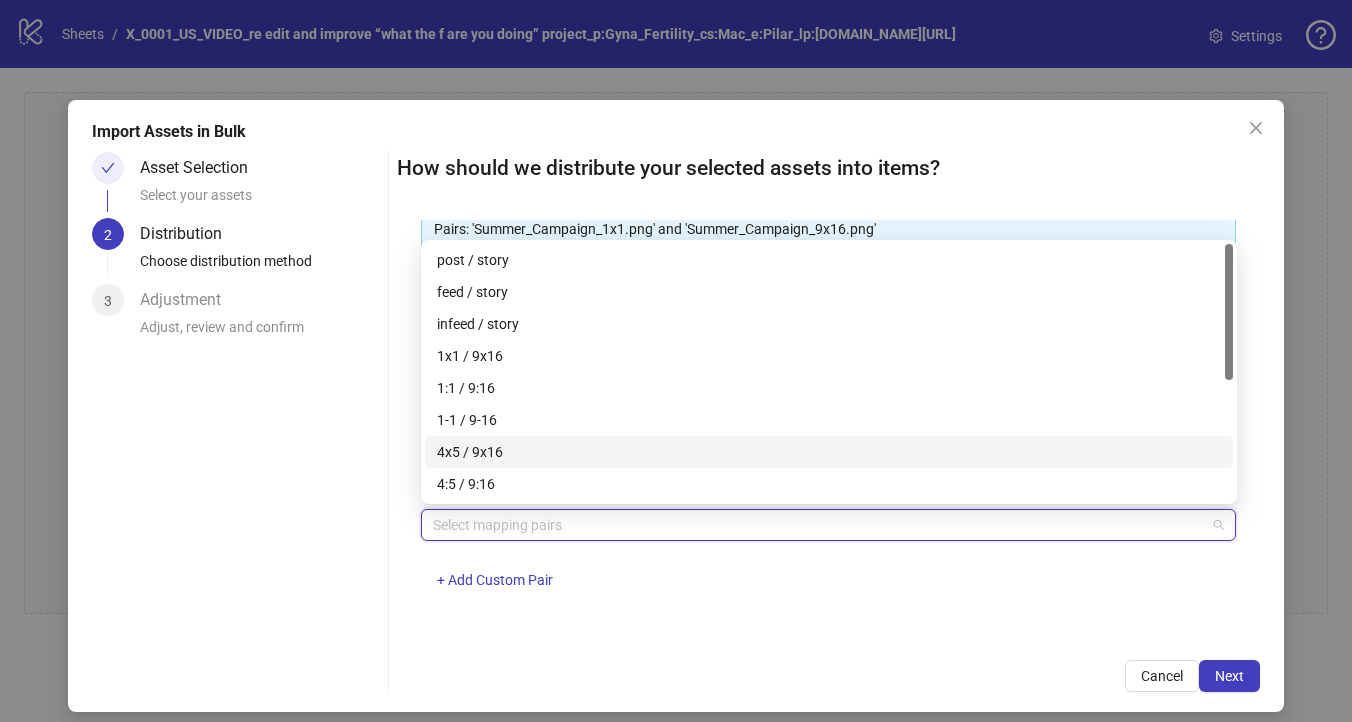 click on "4x5 / 9x16" at bounding box center (829, 452) 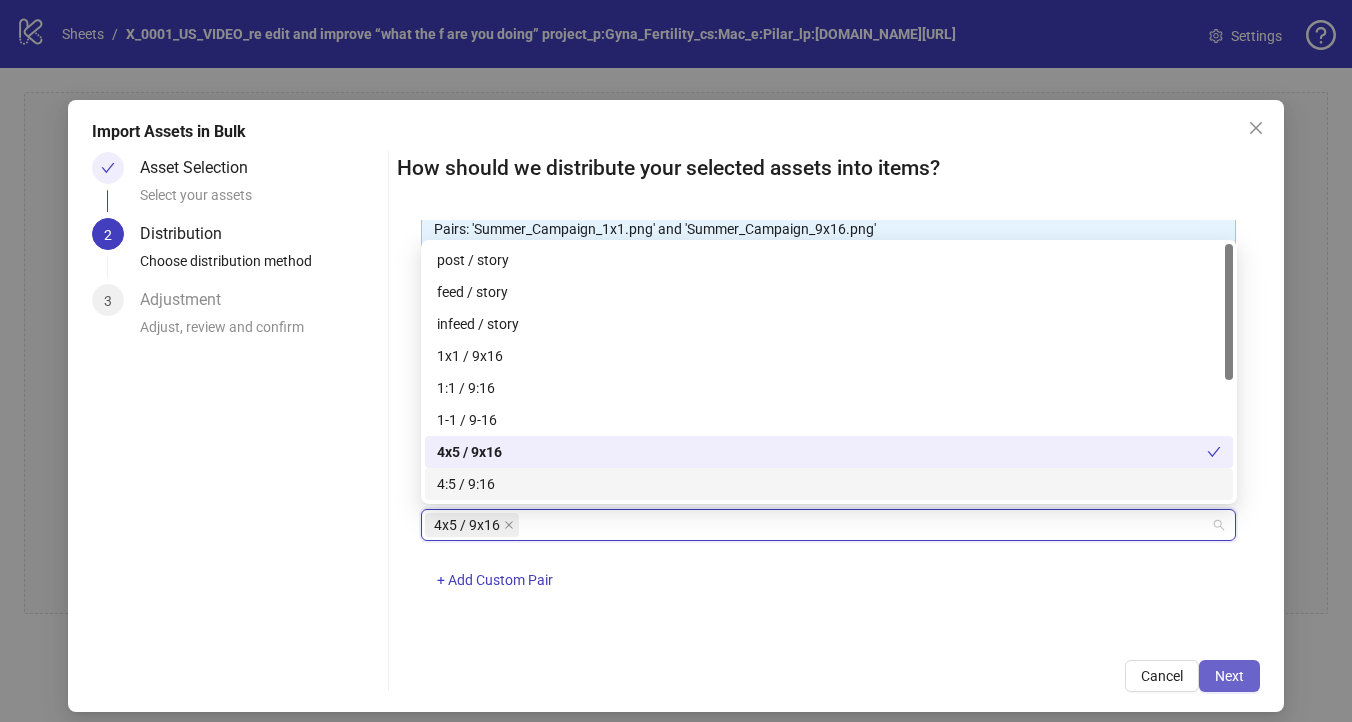 click on "Next" at bounding box center (1229, 676) 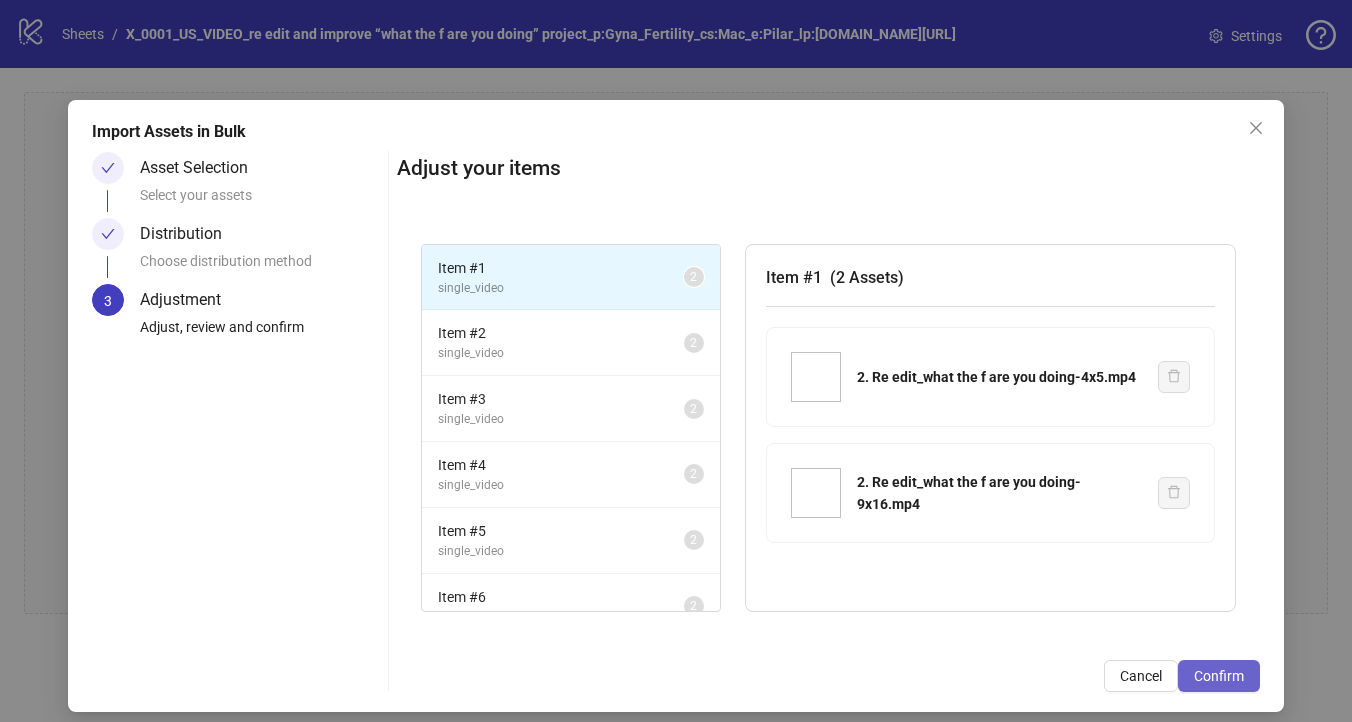 click on "Confirm" at bounding box center (1219, 676) 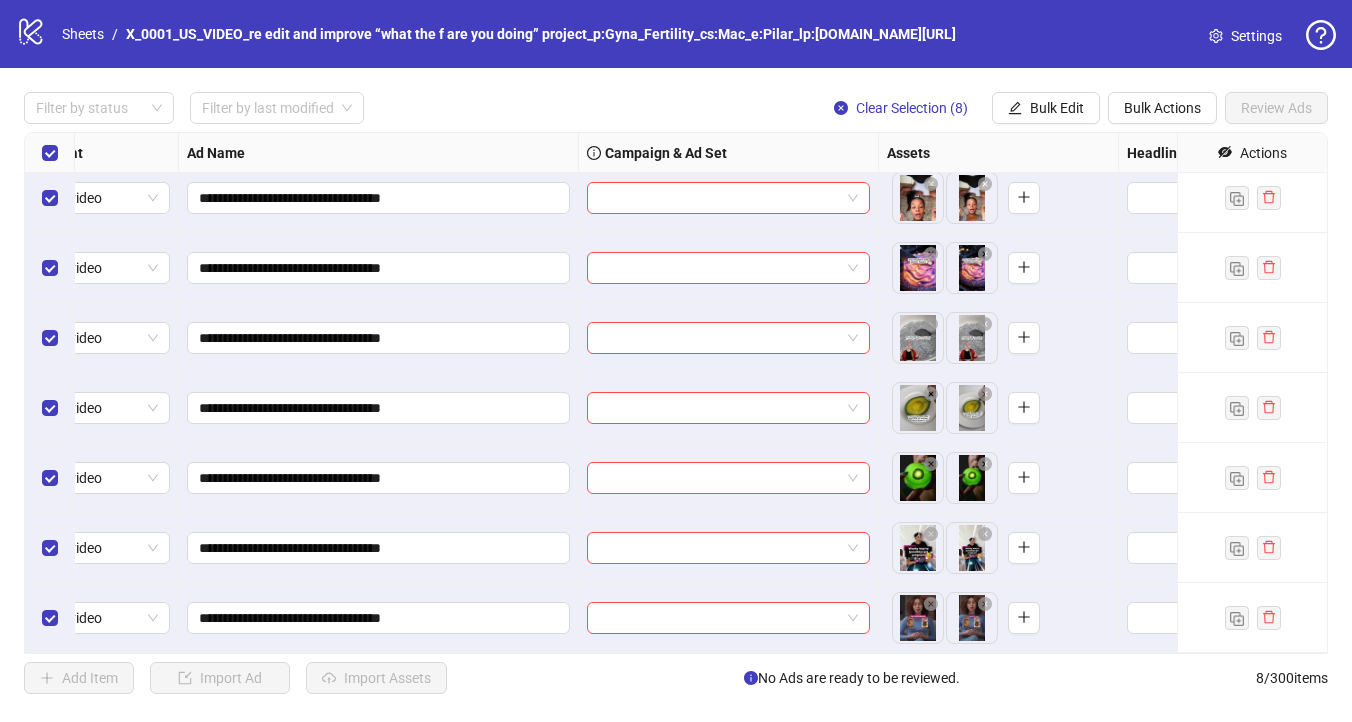 scroll, scrollTop: 80, scrollLeft: 0, axis: vertical 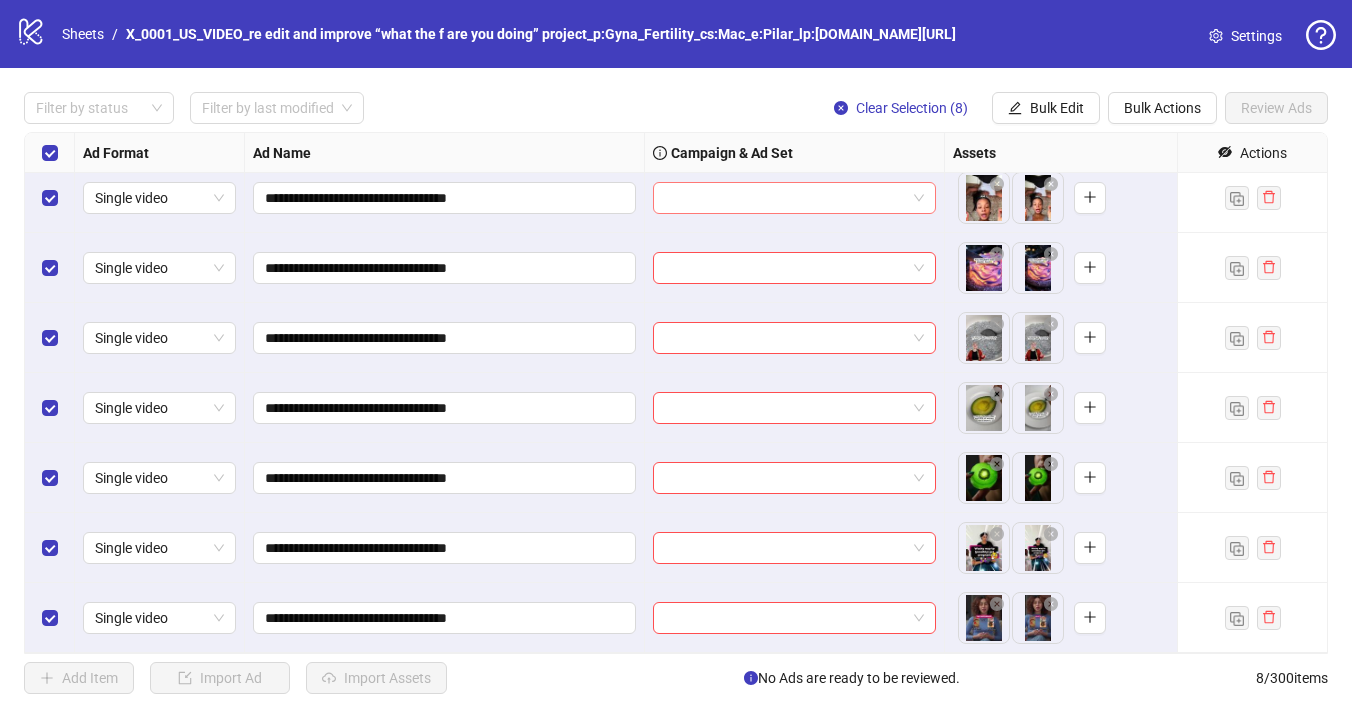 click at bounding box center [785, 198] 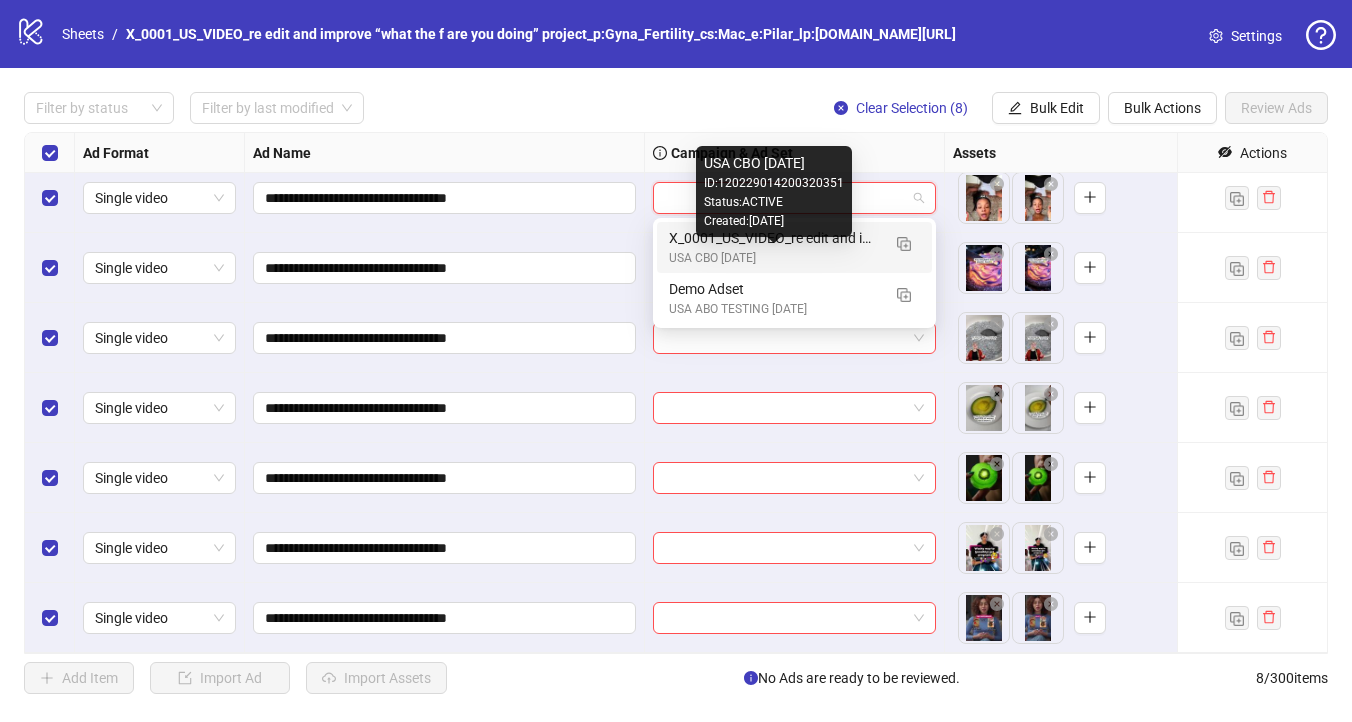 click on "USA CBO [DATE]" at bounding box center (774, 258) 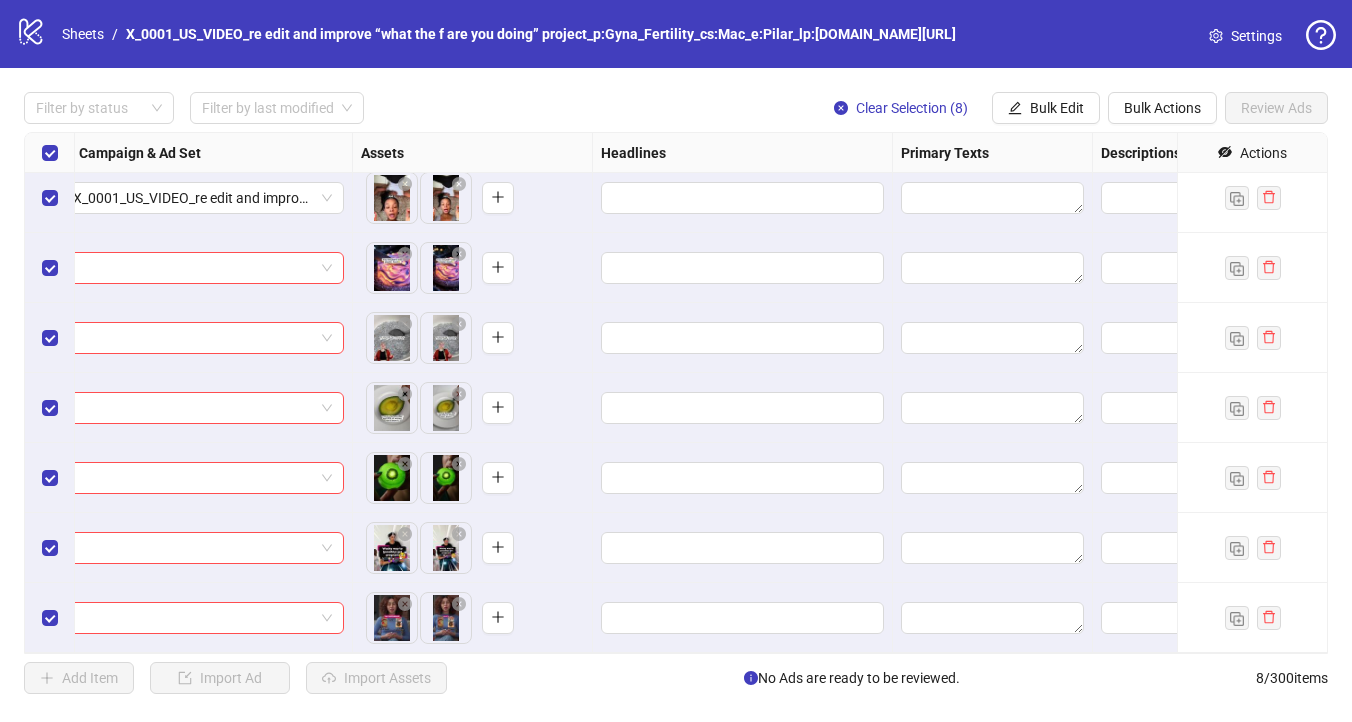scroll, scrollTop: 80, scrollLeft: 769, axis: both 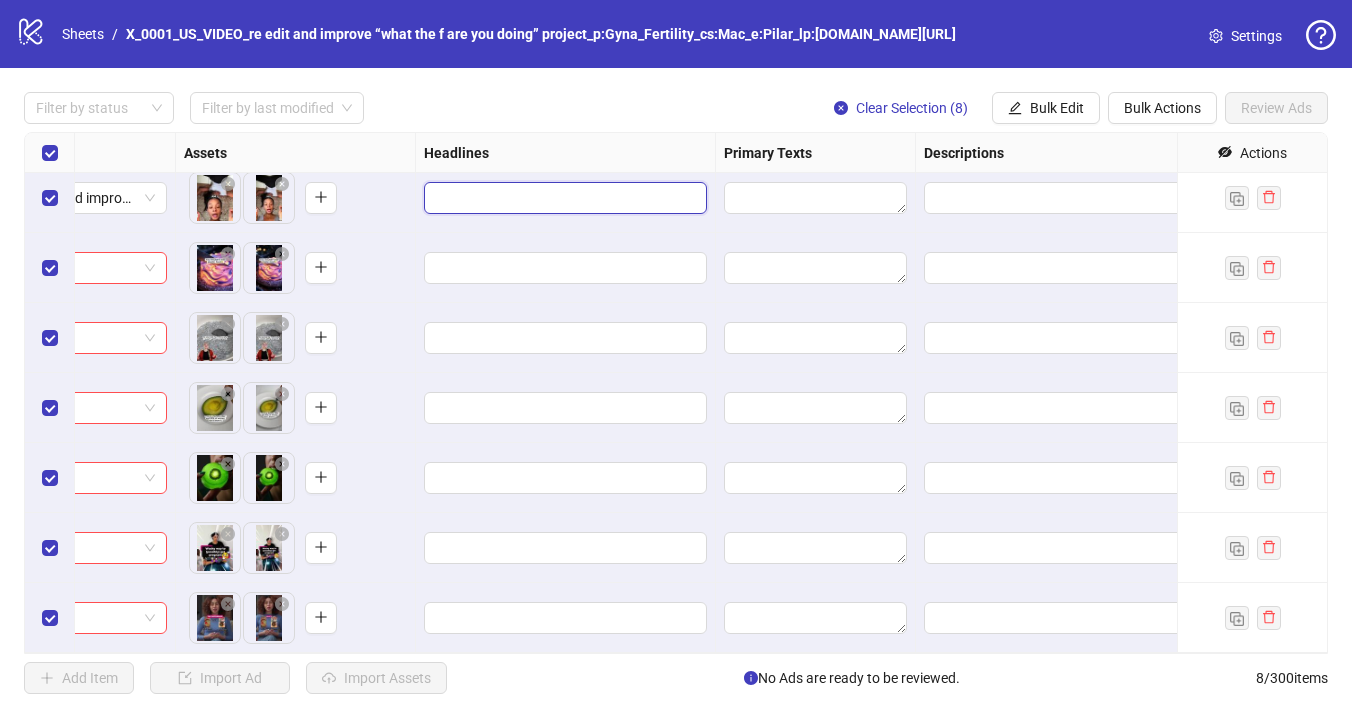 click at bounding box center (563, 198) 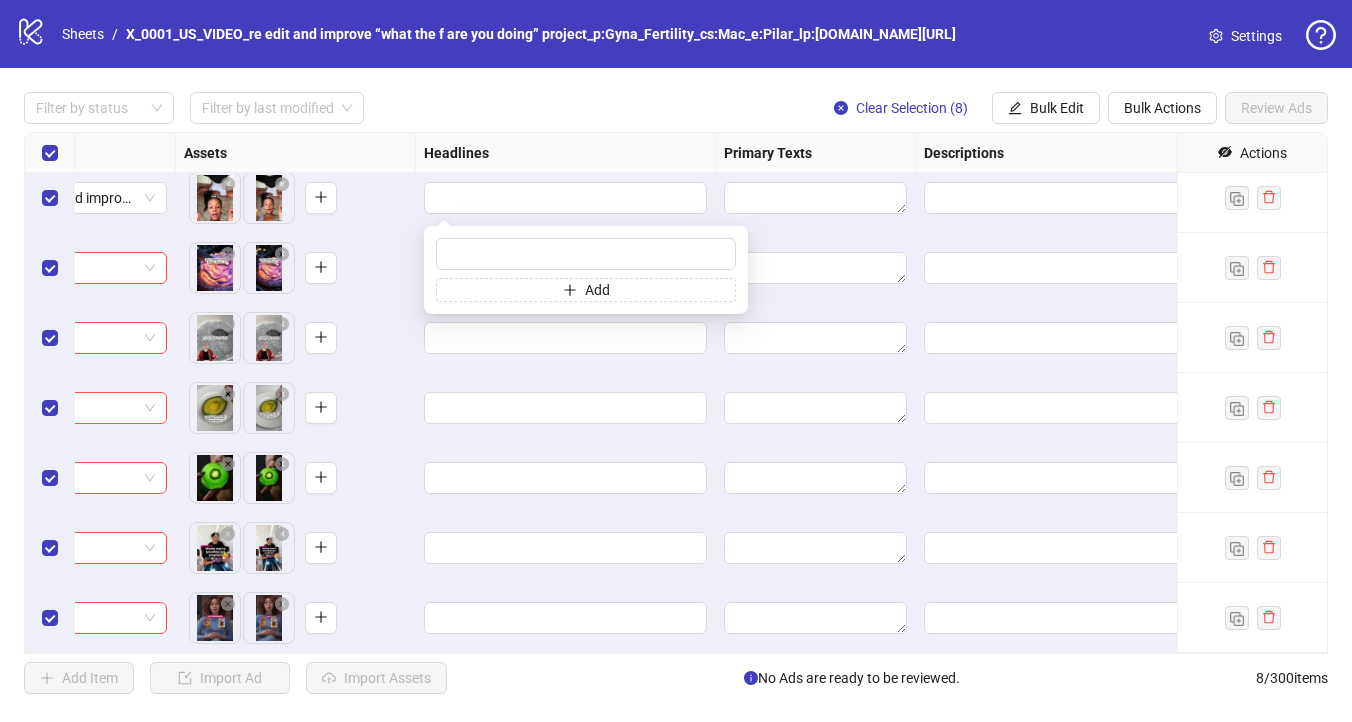 click on "Filter by status Filter by last modified Clear Selection (8) Bulk Edit Bulk Actions Review Ads" at bounding box center [676, 108] 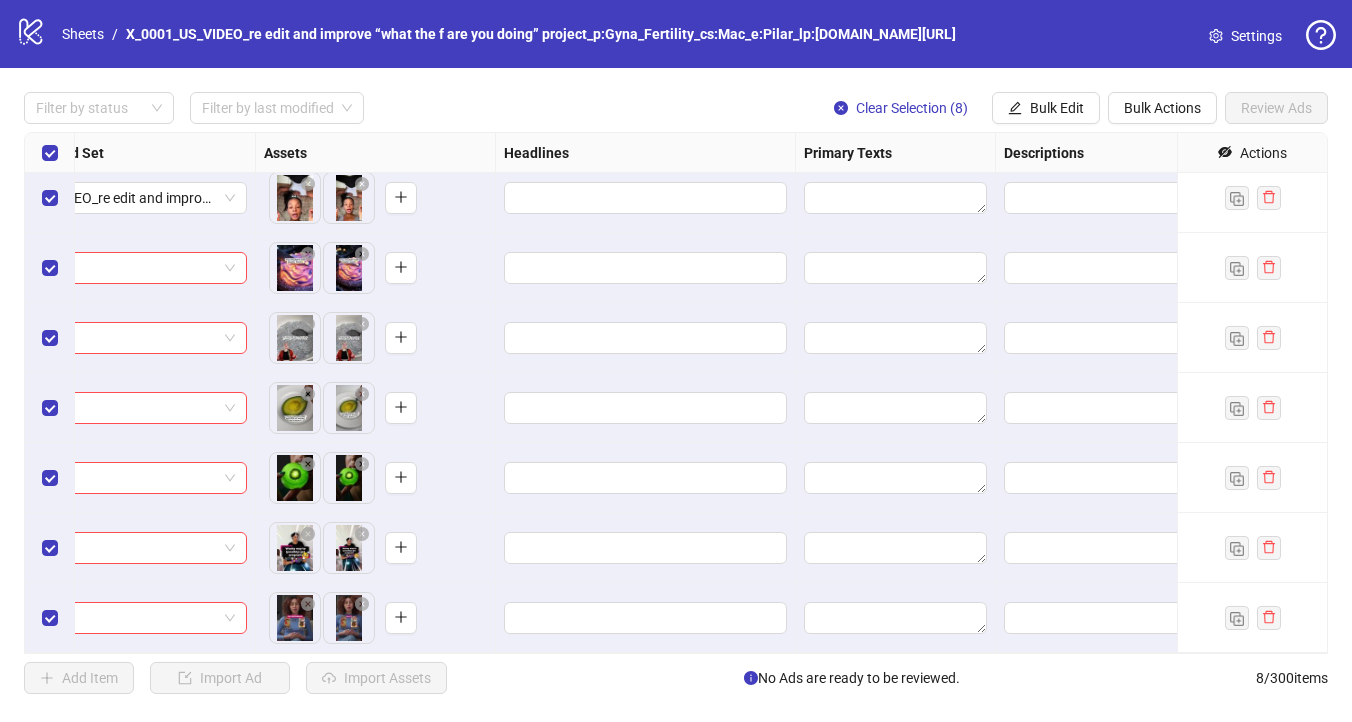 scroll, scrollTop: 0, scrollLeft: 689, axis: horizontal 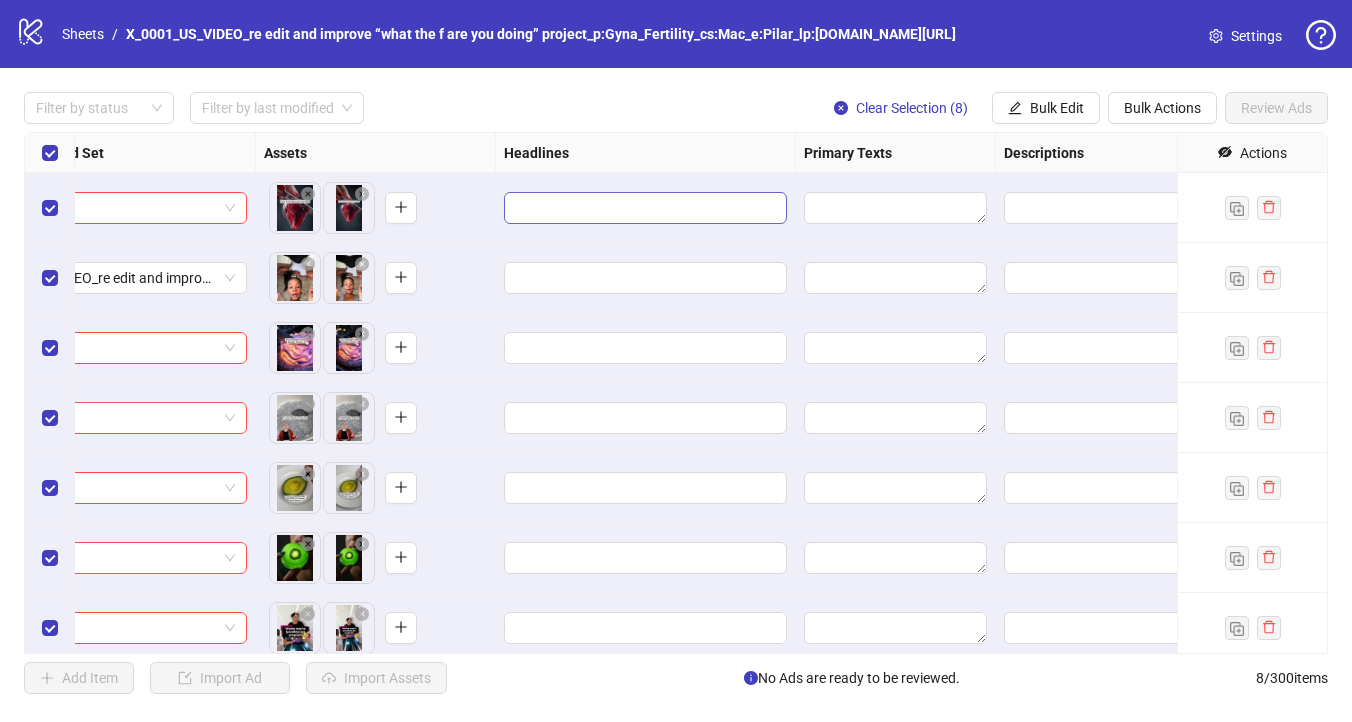 click at bounding box center (645, 208) 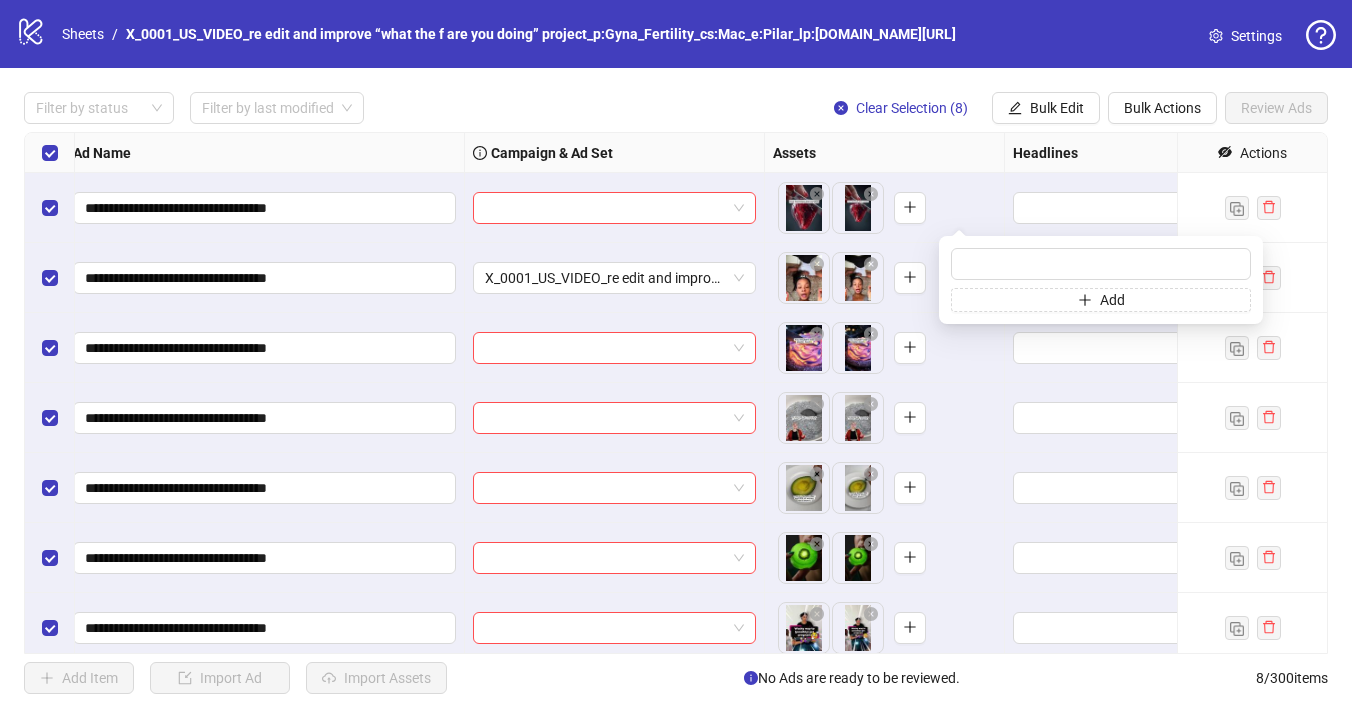 scroll, scrollTop: 0, scrollLeft: 0, axis: both 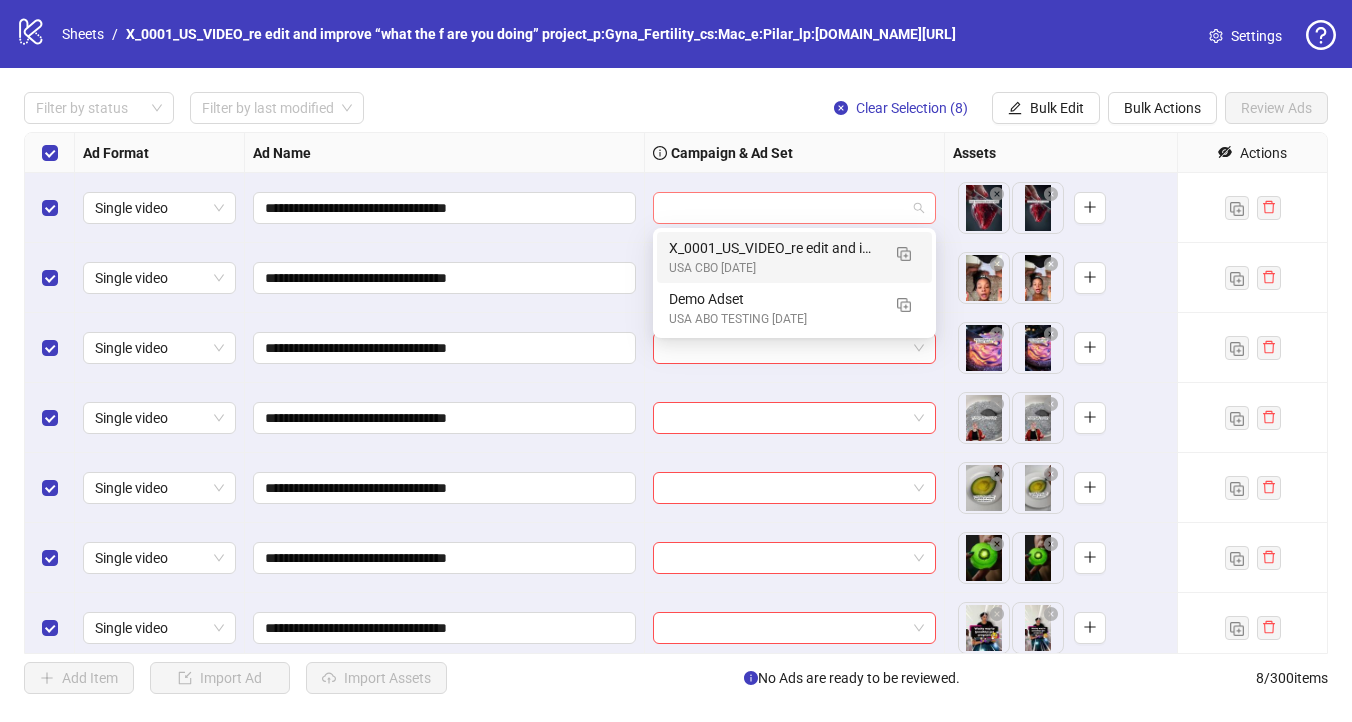 click at bounding box center [794, 208] 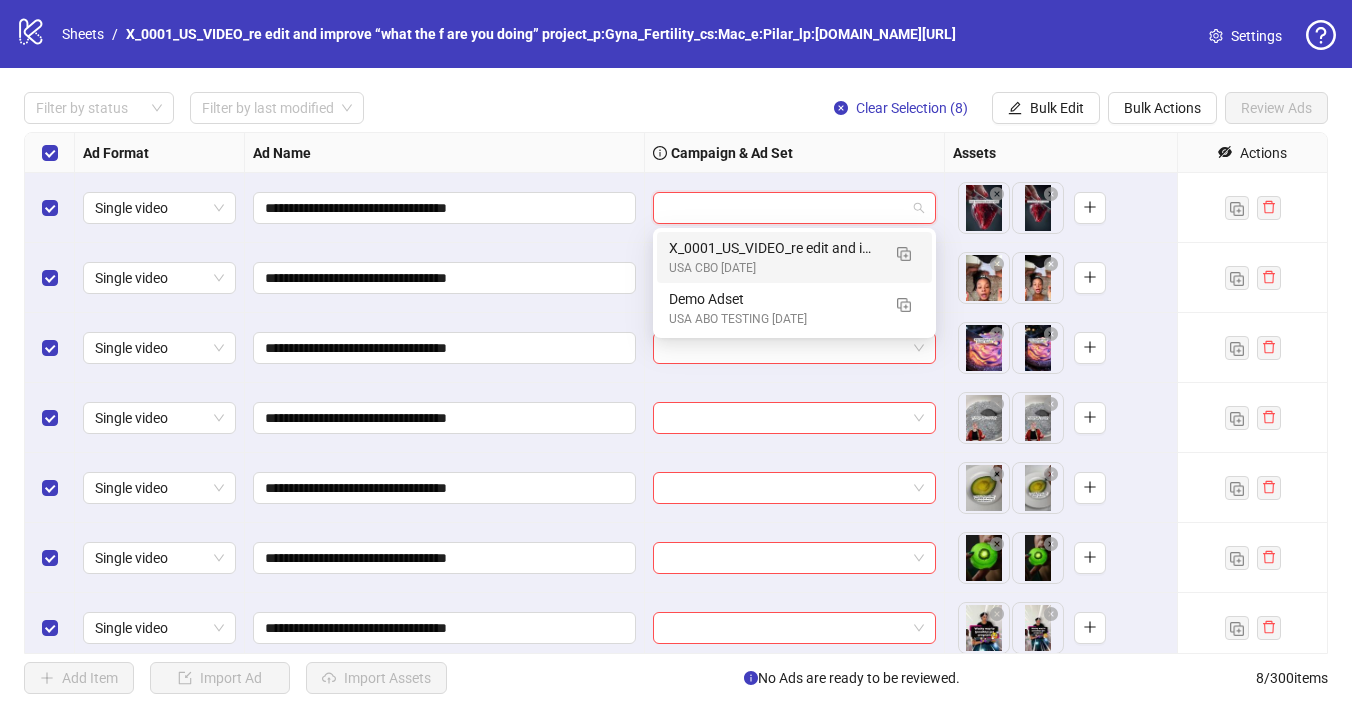 click on "X_0001_US_VIDEO_re edit and improve “what the f are you doing” project_p:Gyna_Fertility_cs:Mac_e:Pilar_lp:[DOMAIN_NAME][URL]" at bounding box center [774, 248] 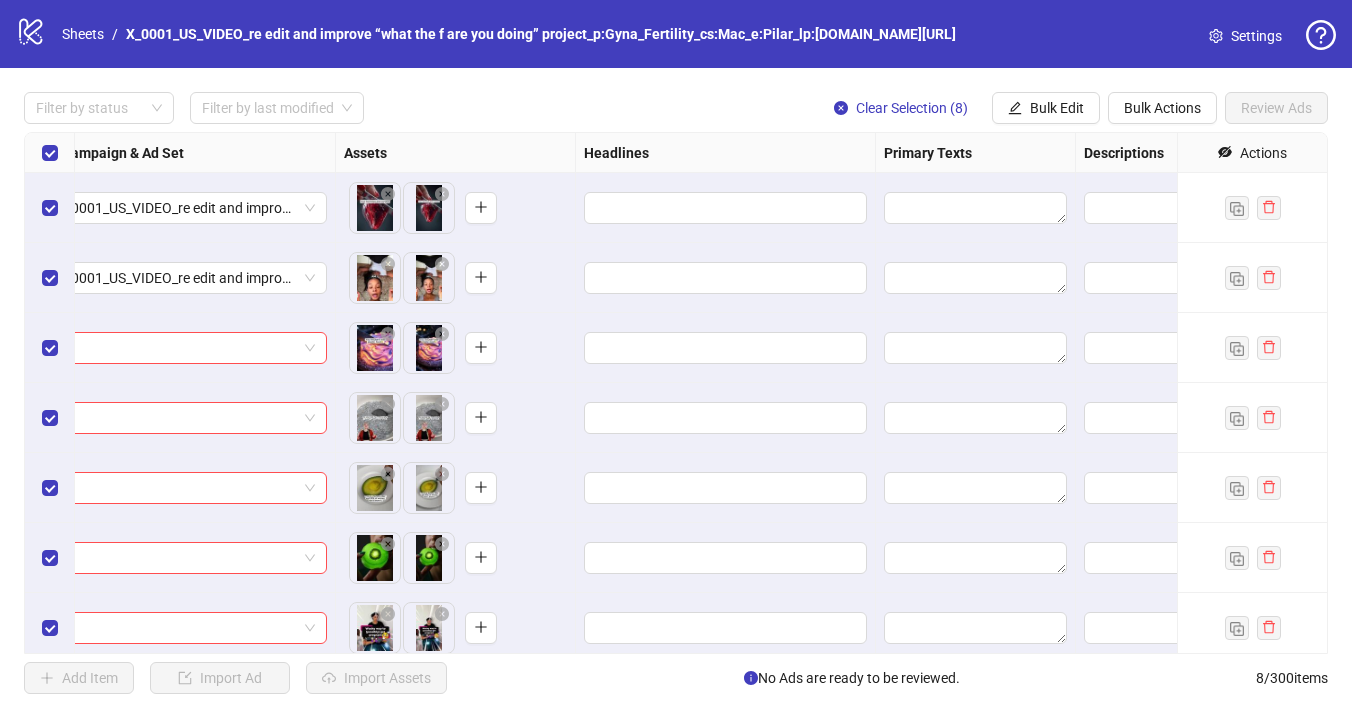 scroll, scrollTop: 0, scrollLeft: 735, axis: horizontal 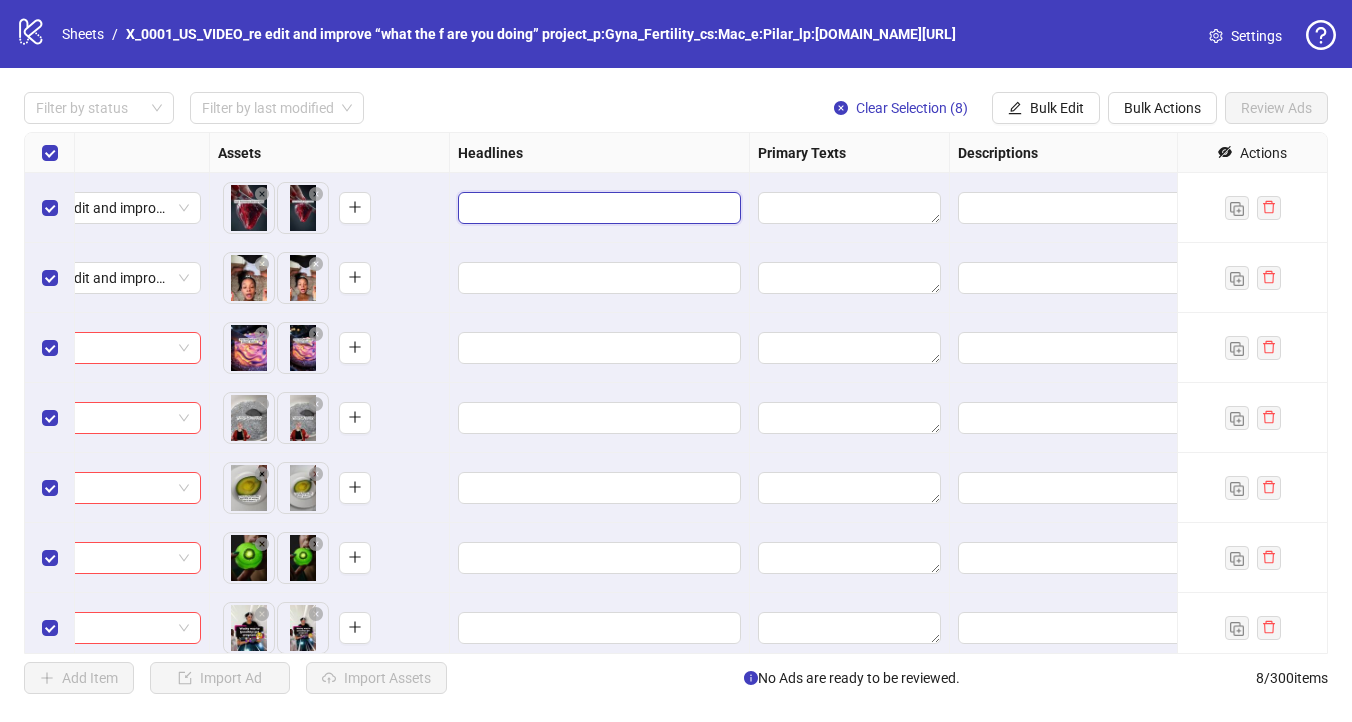 click at bounding box center [597, 208] 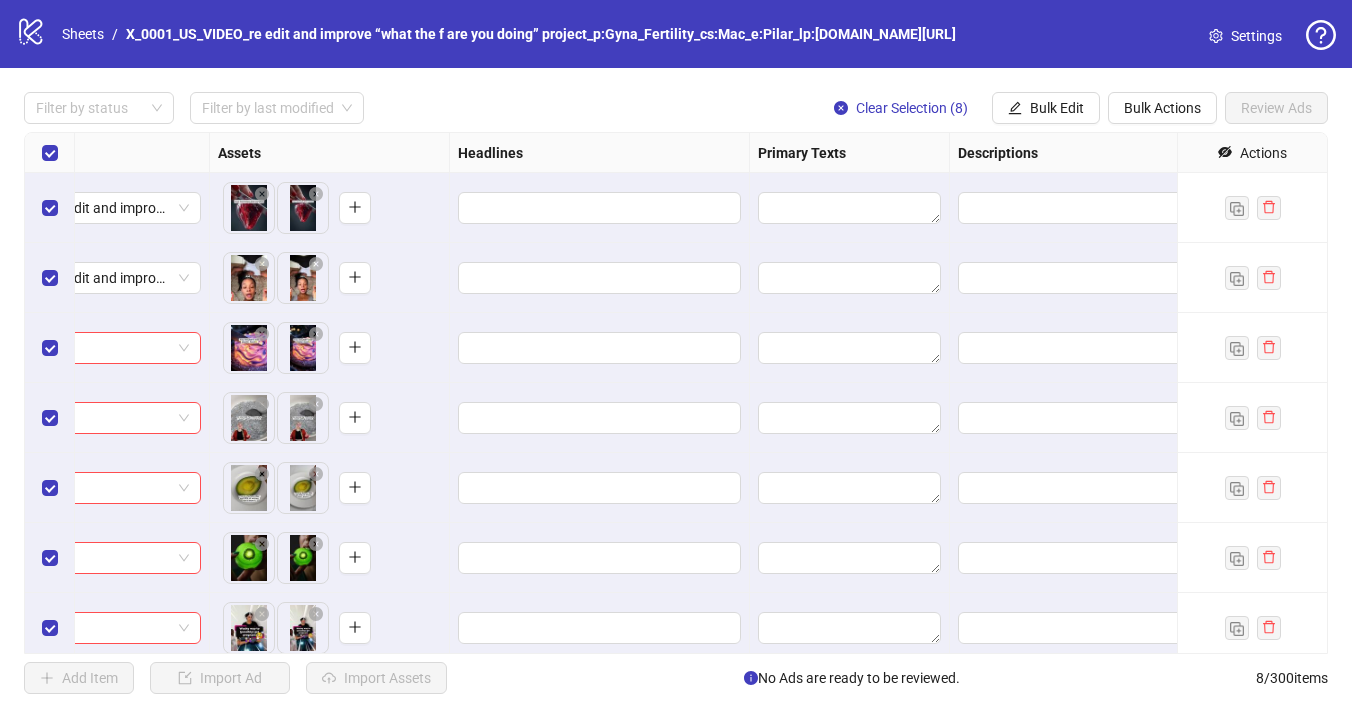 click on "Headlines" at bounding box center [600, 153] 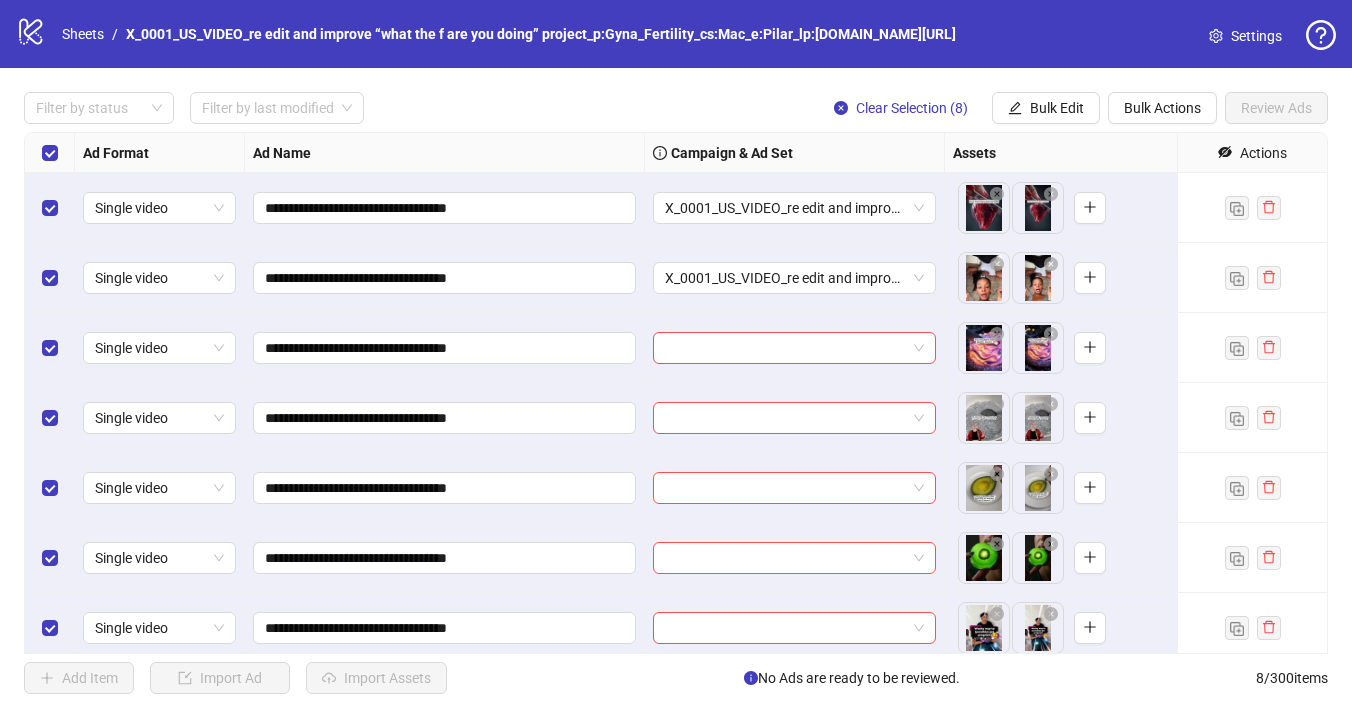 scroll, scrollTop: 0, scrollLeft: 383, axis: horizontal 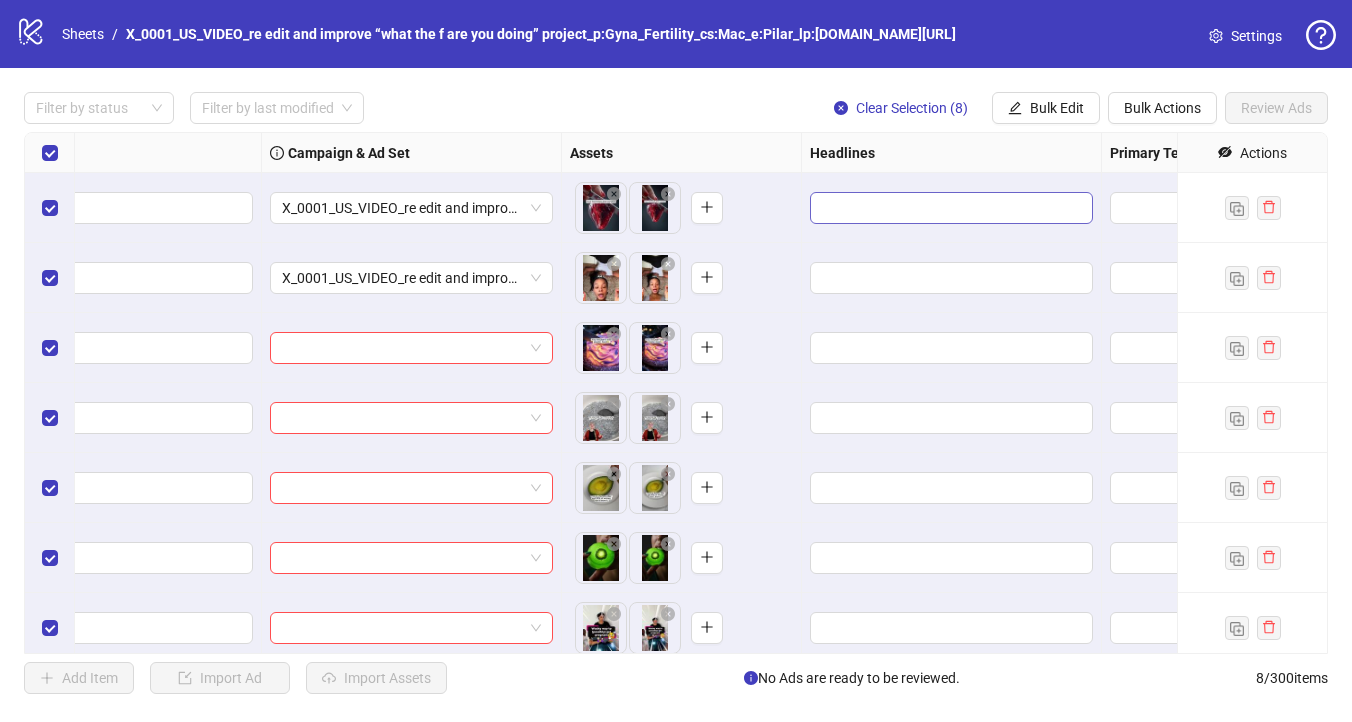 click at bounding box center (951, 208) 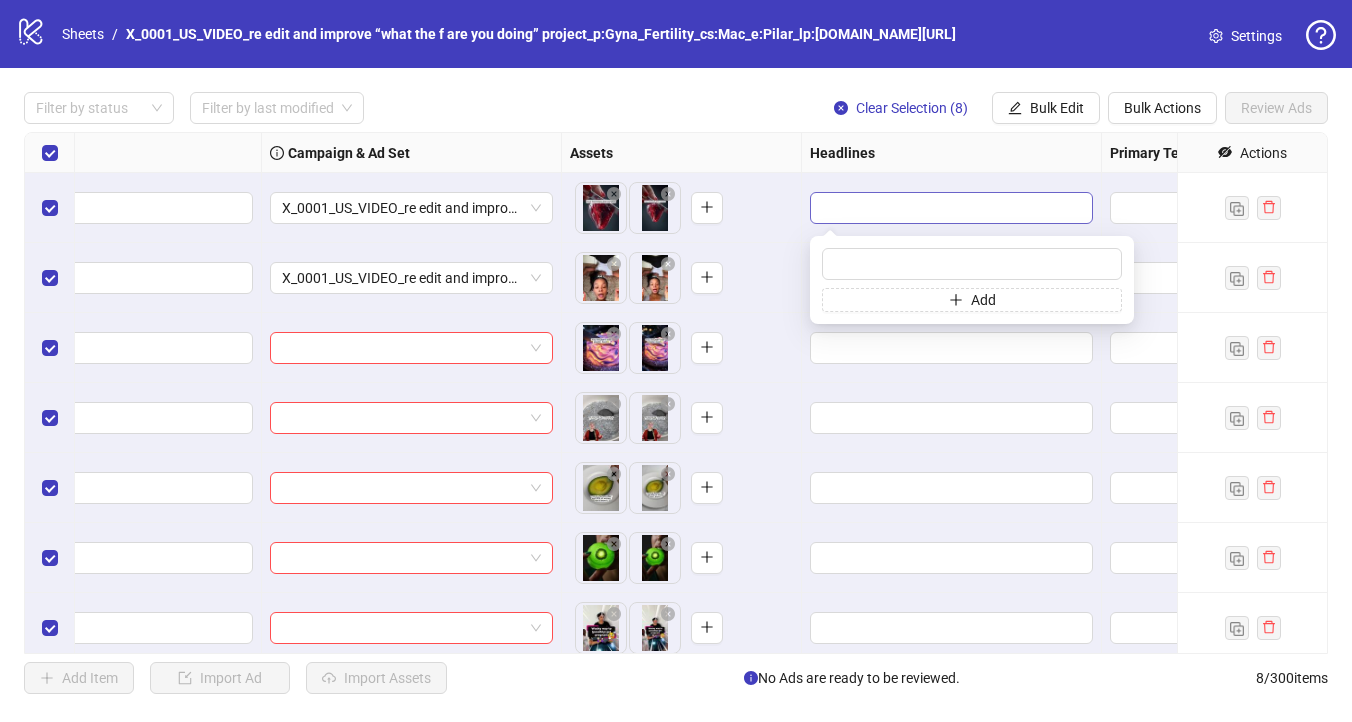 click at bounding box center [949, 208] 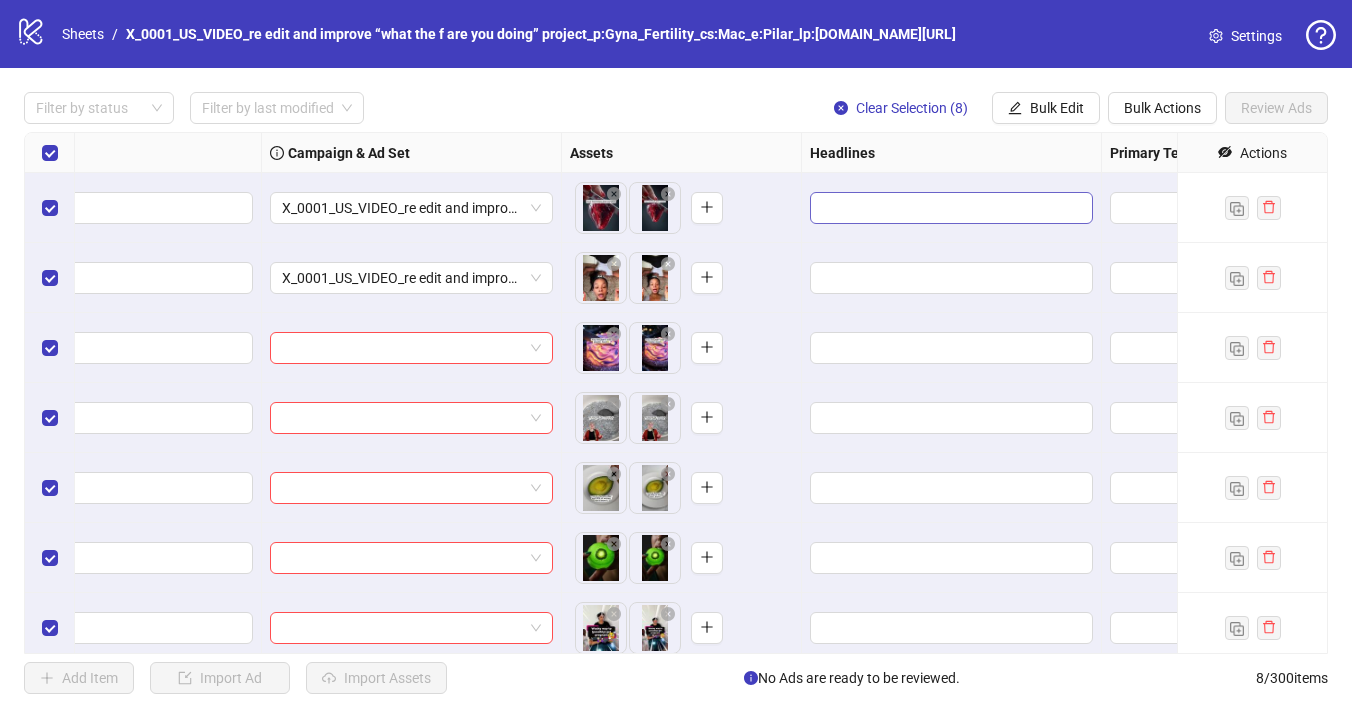 click at bounding box center [949, 208] 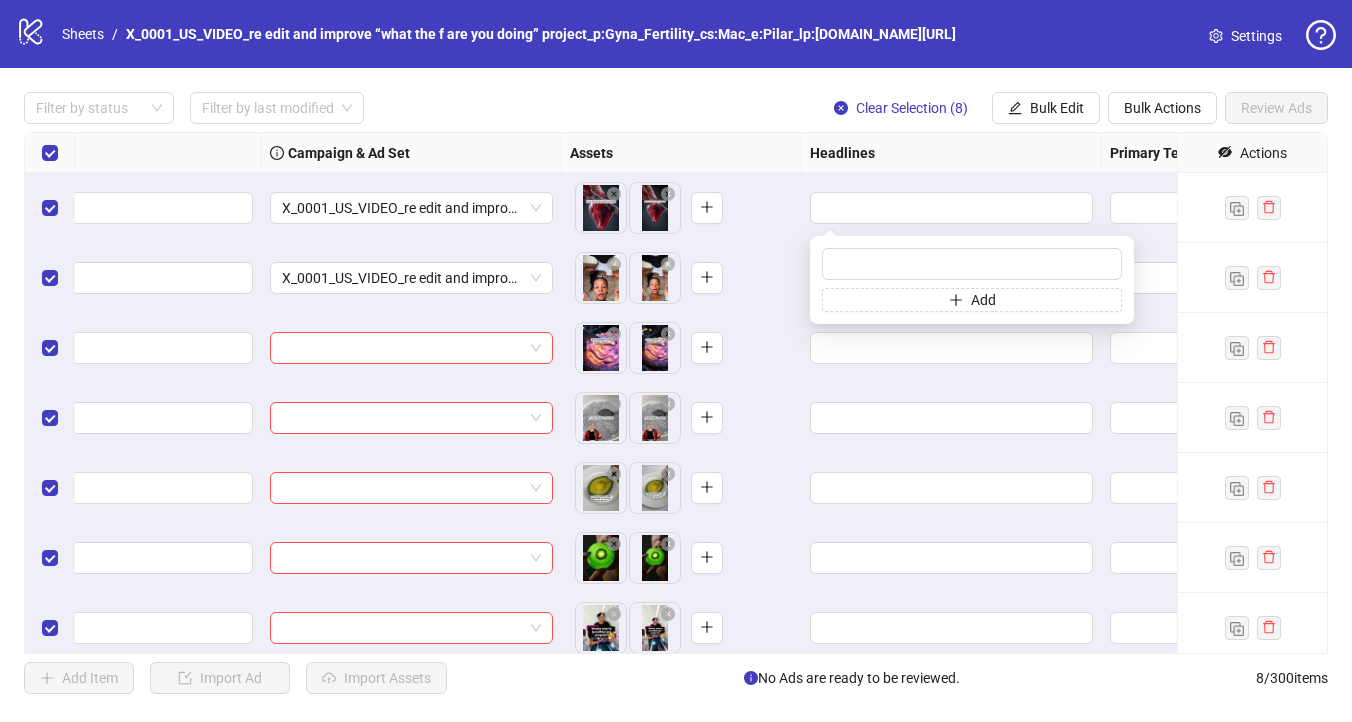 click on "Headlines" at bounding box center [952, 153] 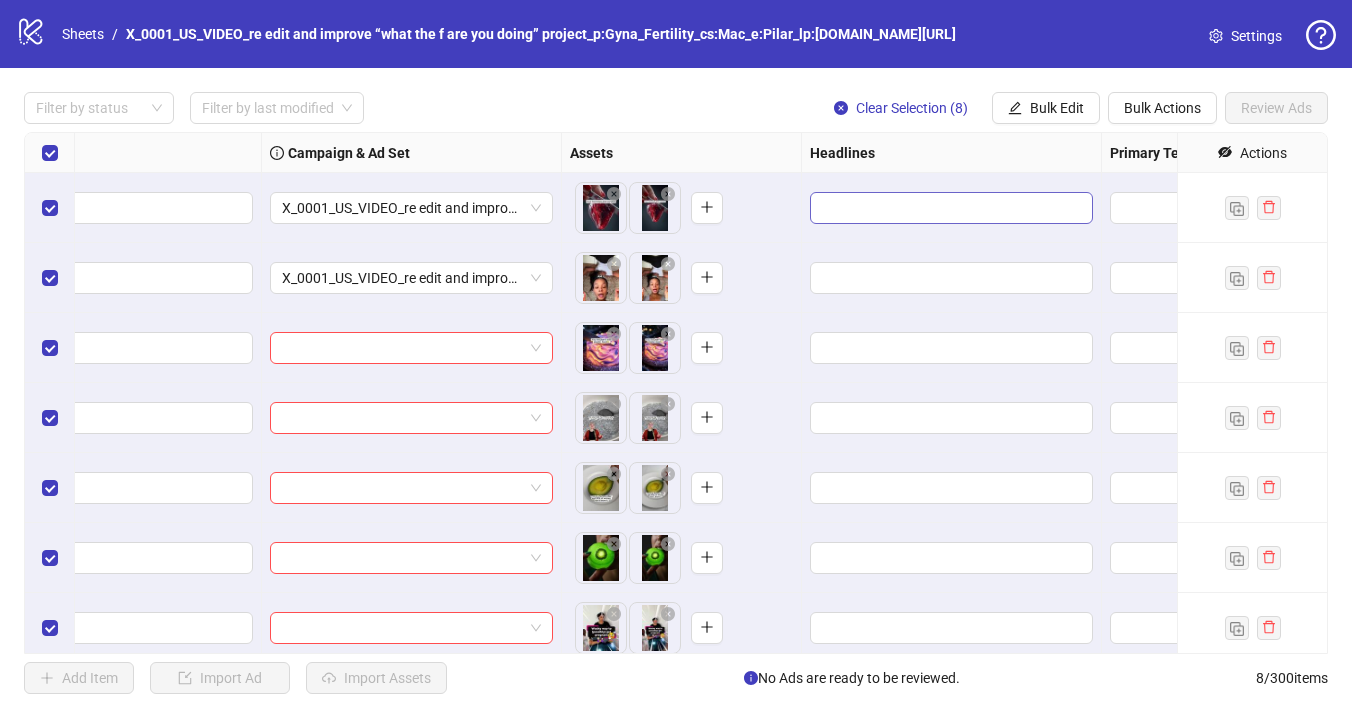 click at bounding box center (951, 208) 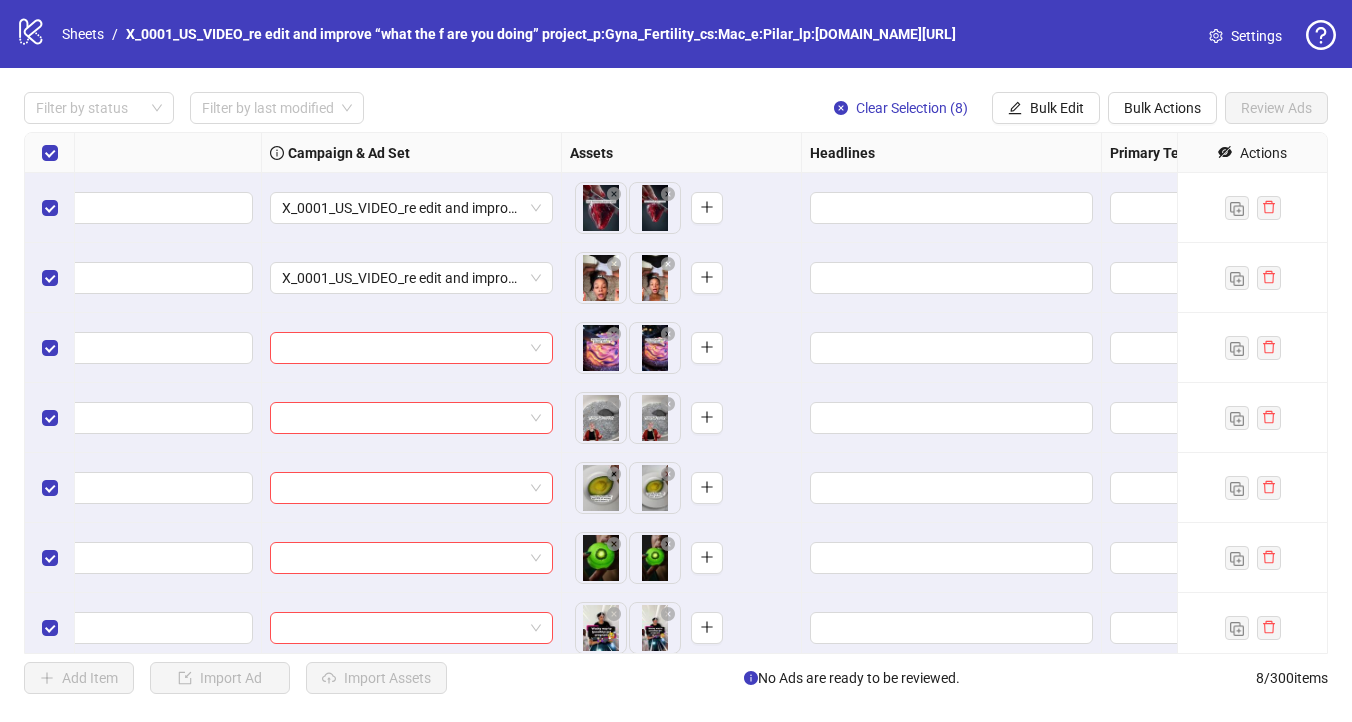 click on "**********" at bounding box center [676, 393] 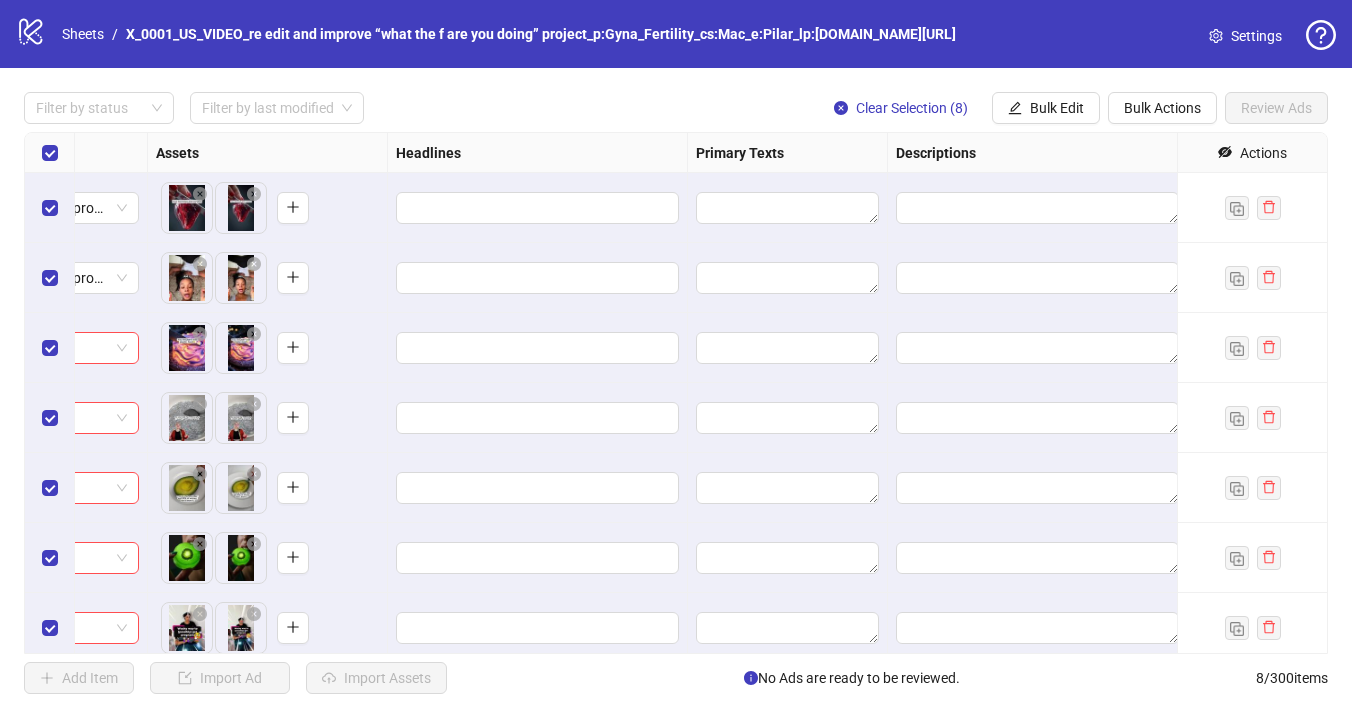 scroll, scrollTop: 0, scrollLeft: 803, axis: horizontal 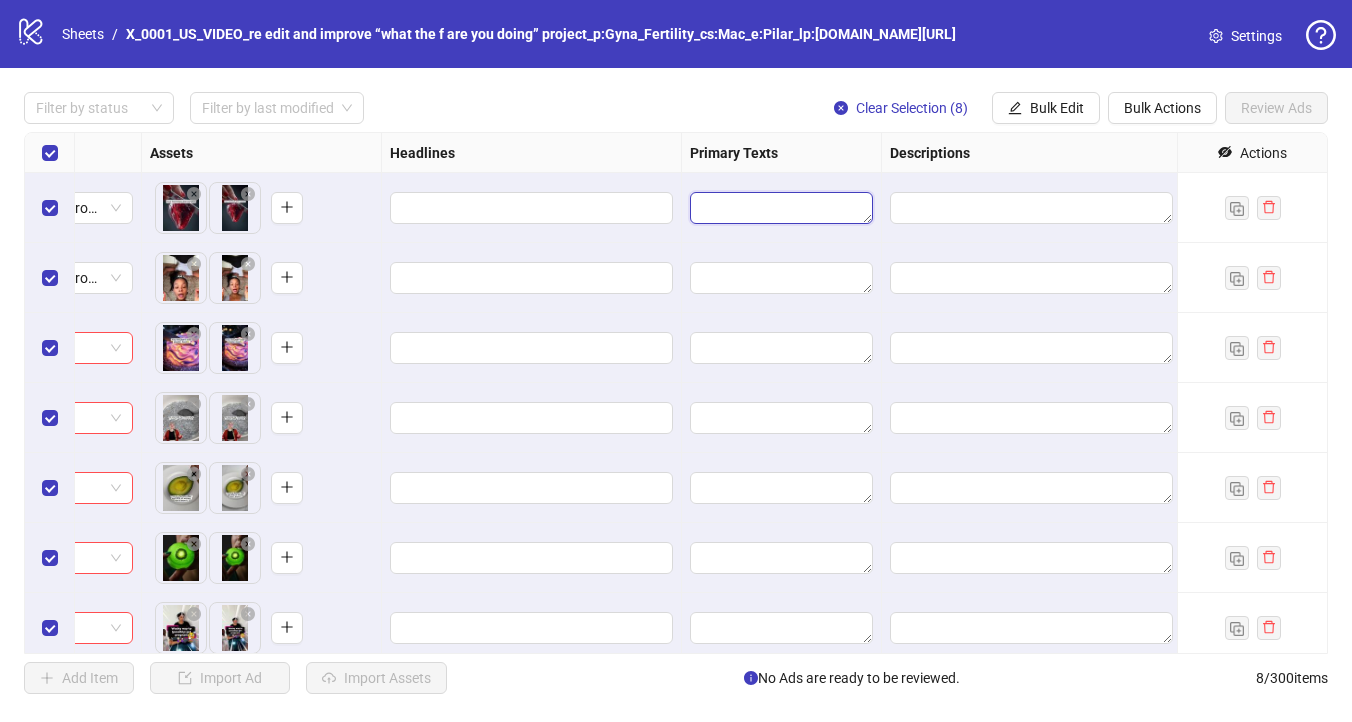 click at bounding box center [781, 208] 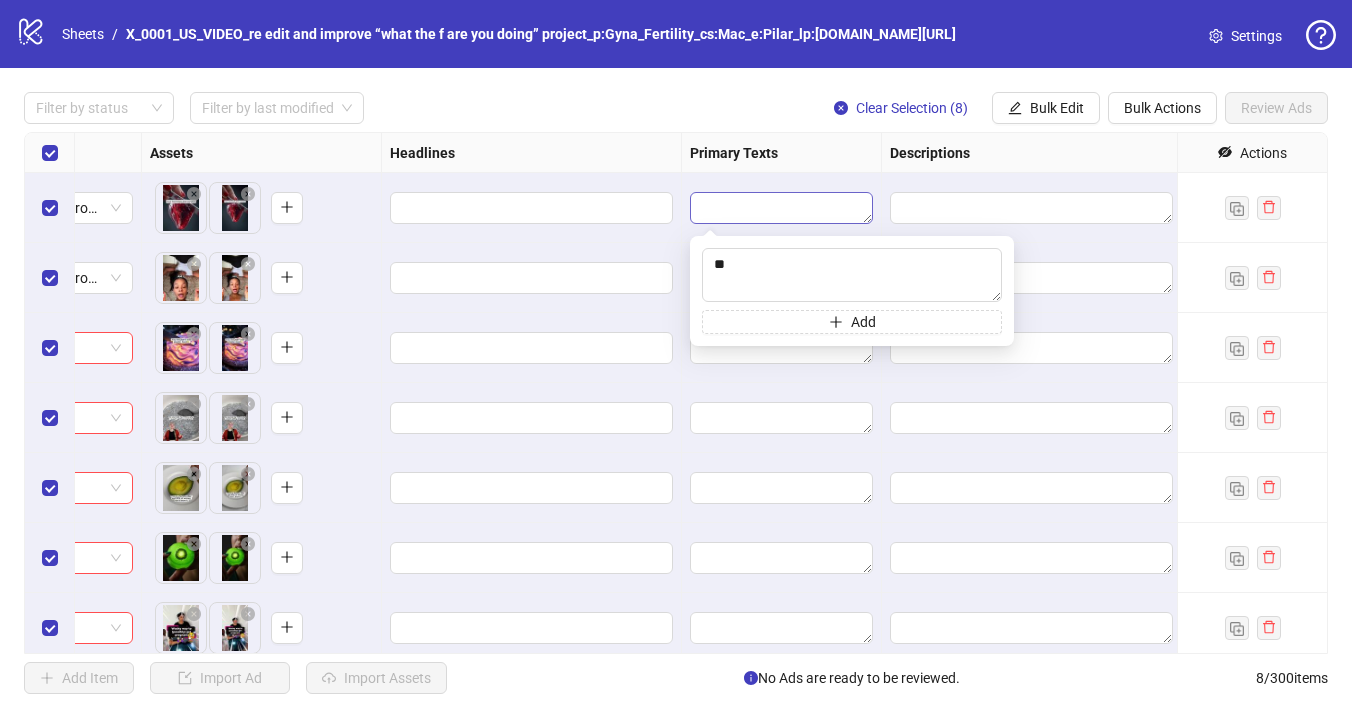 type on "*" 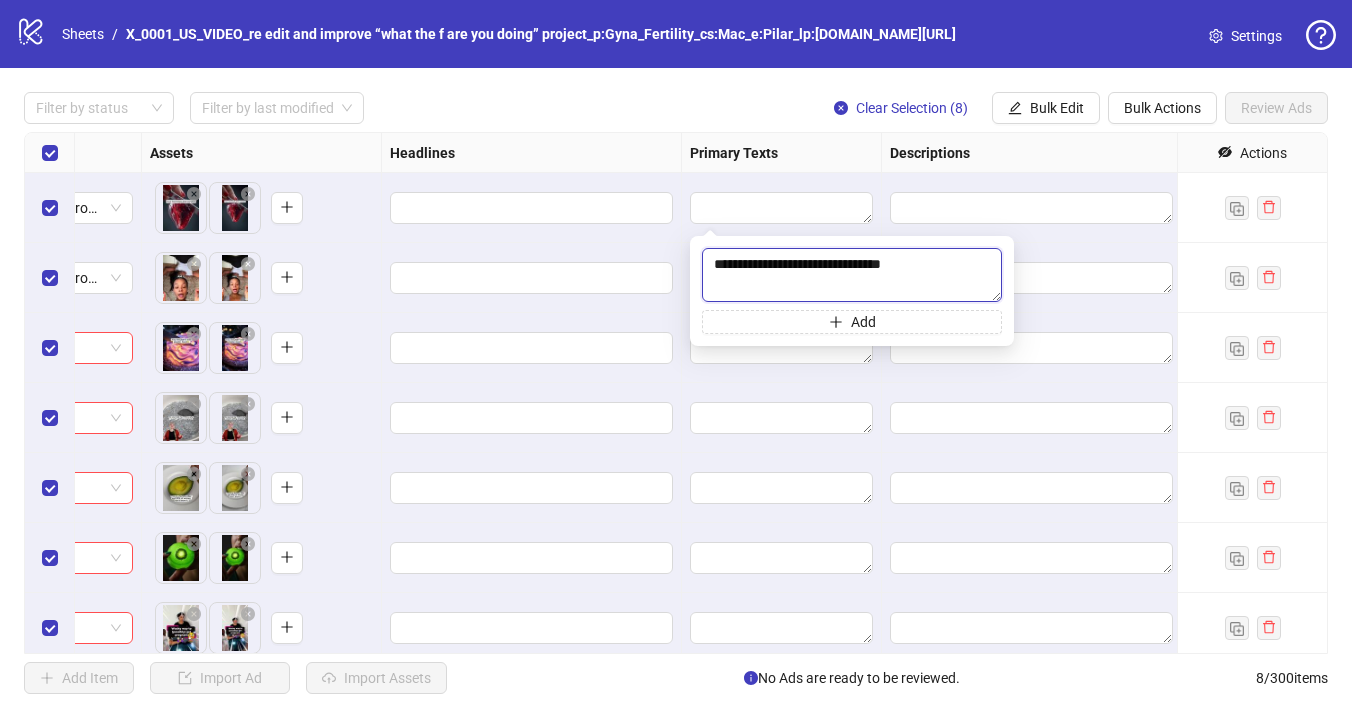 drag, startPoint x: 936, startPoint y: 270, endPoint x: 654, endPoint y: 237, distance: 283.9243 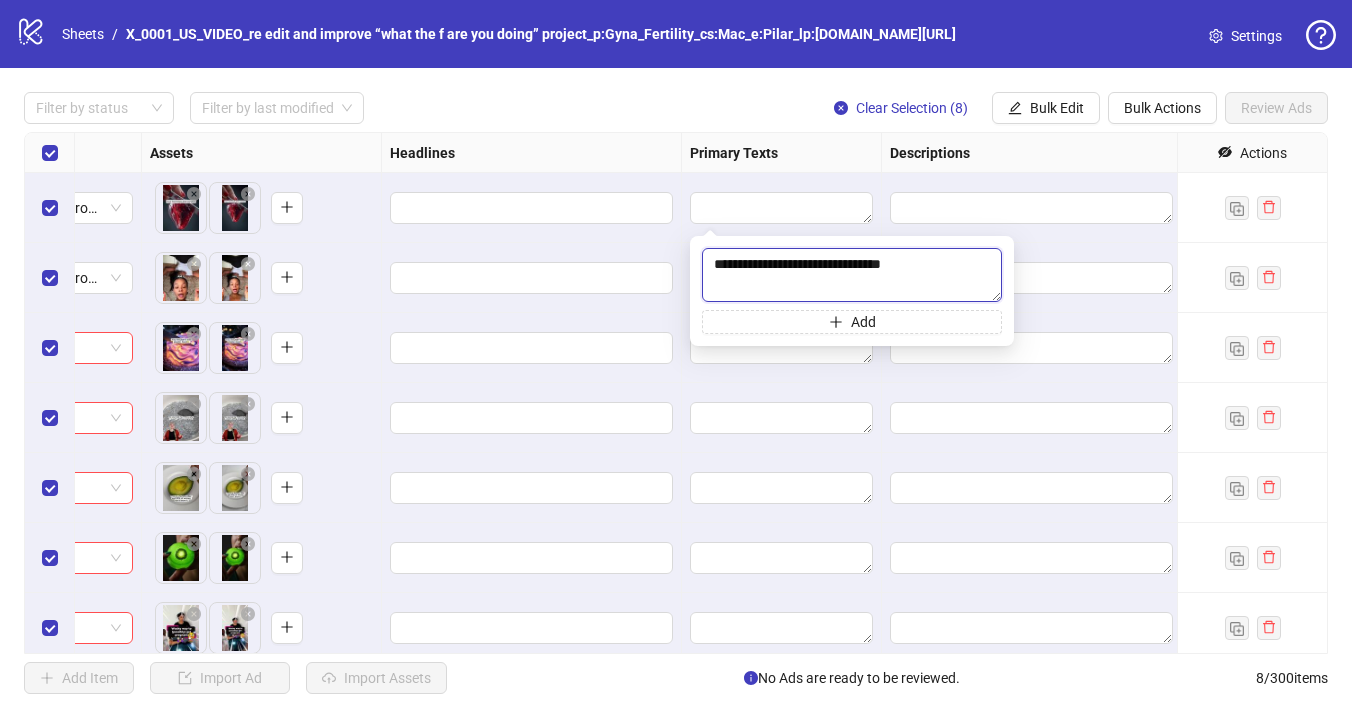 click on "**********" at bounding box center [852, 275] 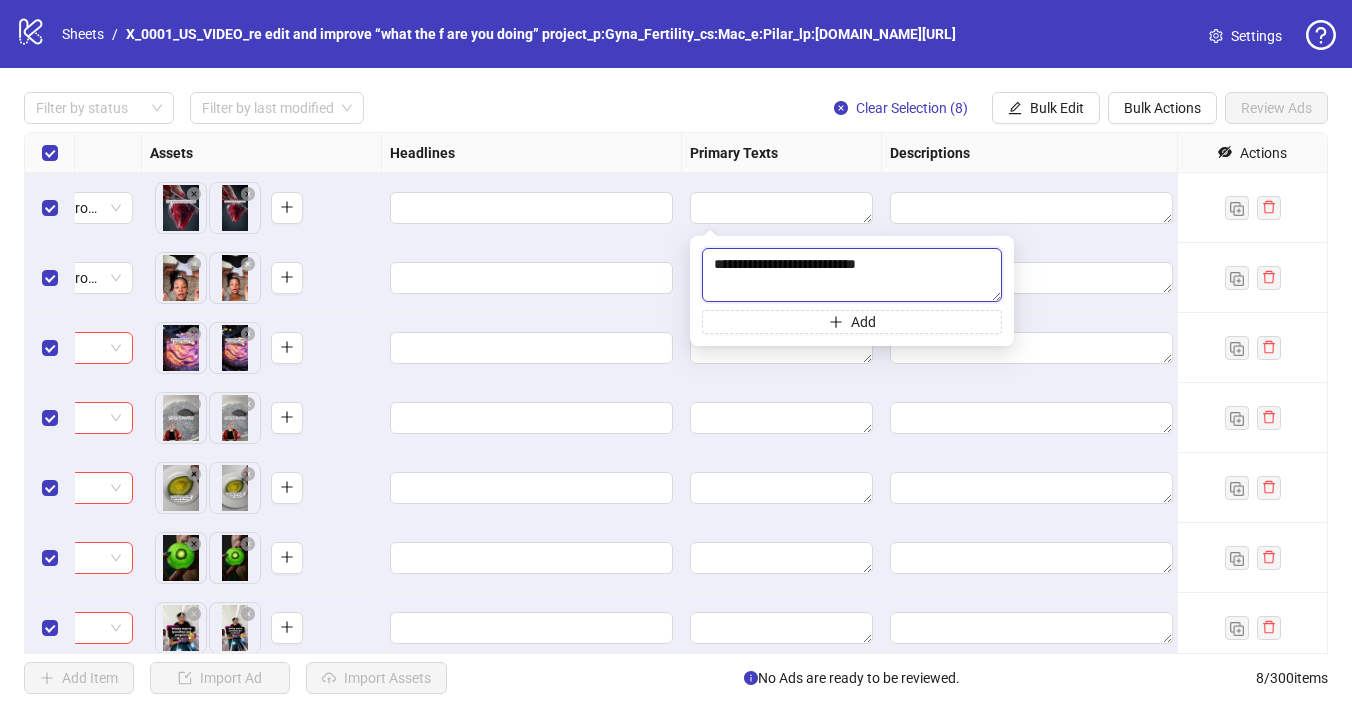 drag, startPoint x: 833, startPoint y: 259, endPoint x: 957, endPoint y: 260, distance: 124.004036 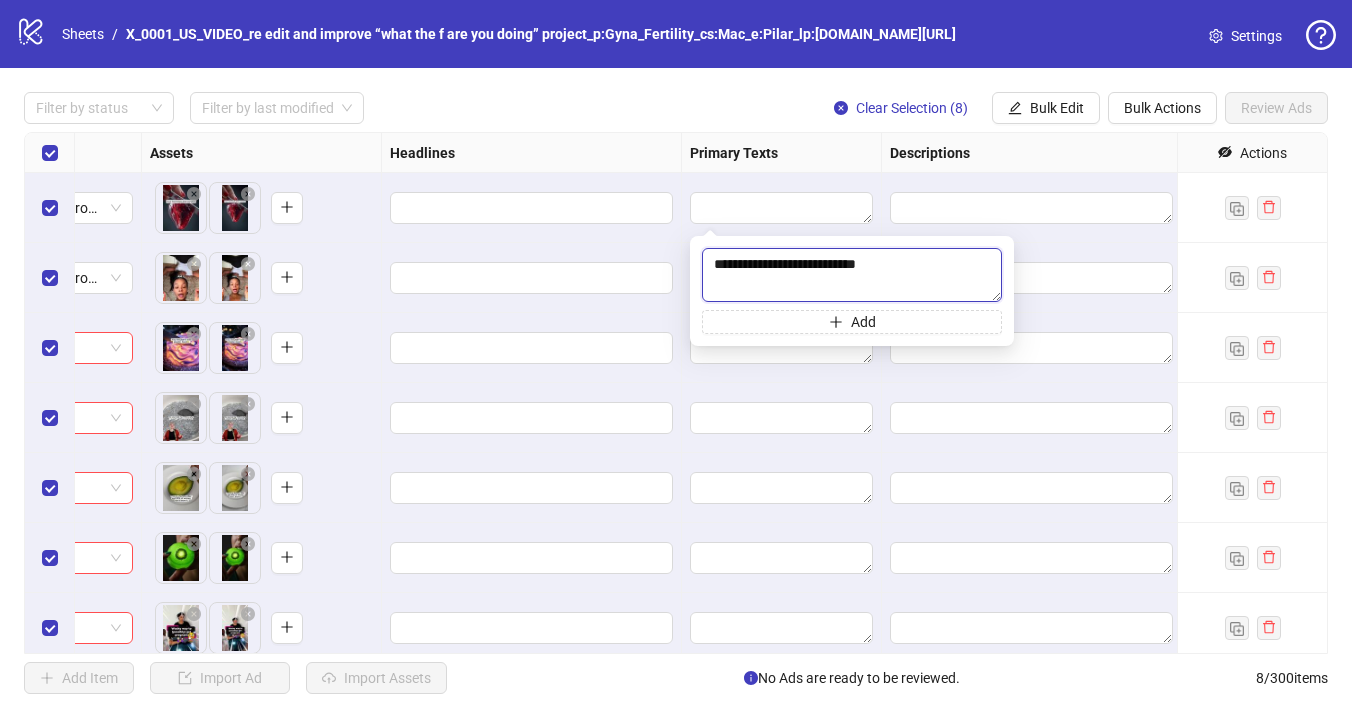 drag, startPoint x: 738, startPoint y: 261, endPoint x: 728, endPoint y: 265, distance: 10.770329 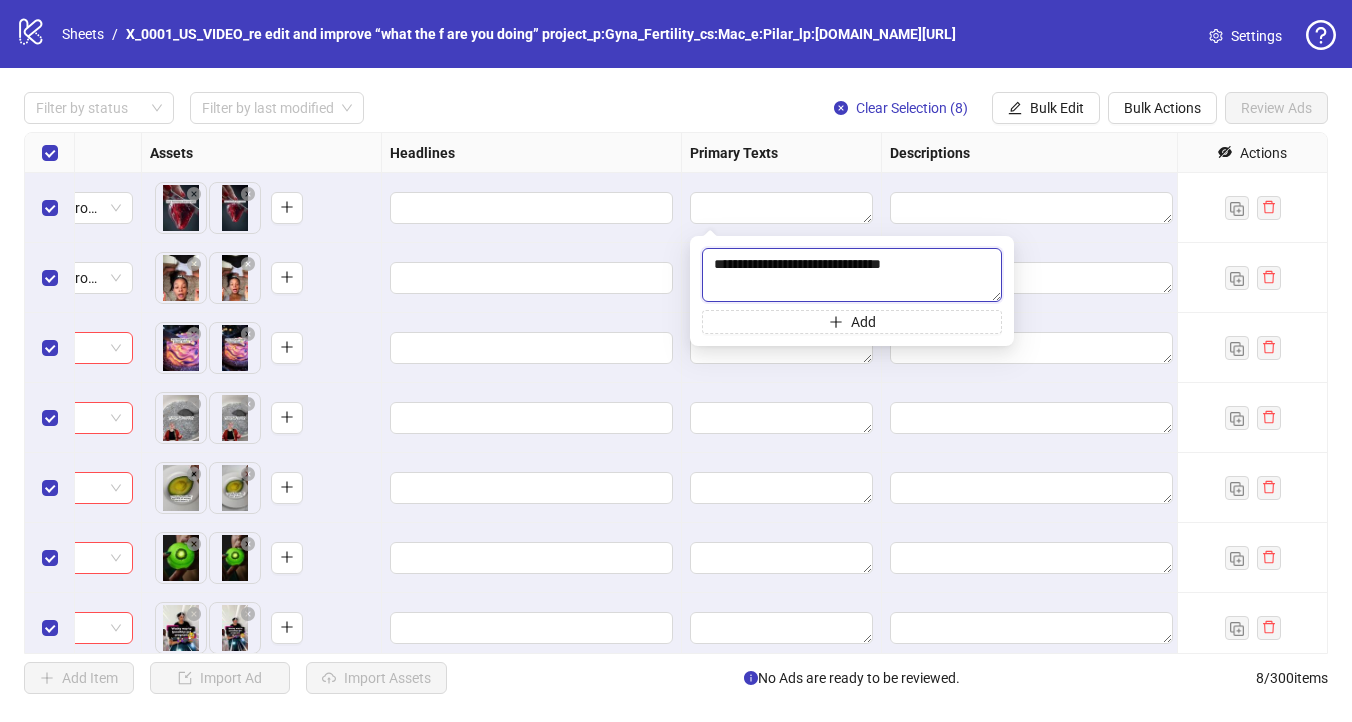 drag, startPoint x: 869, startPoint y: 266, endPoint x: 1009, endPoint y: 262, distance: 140.05713 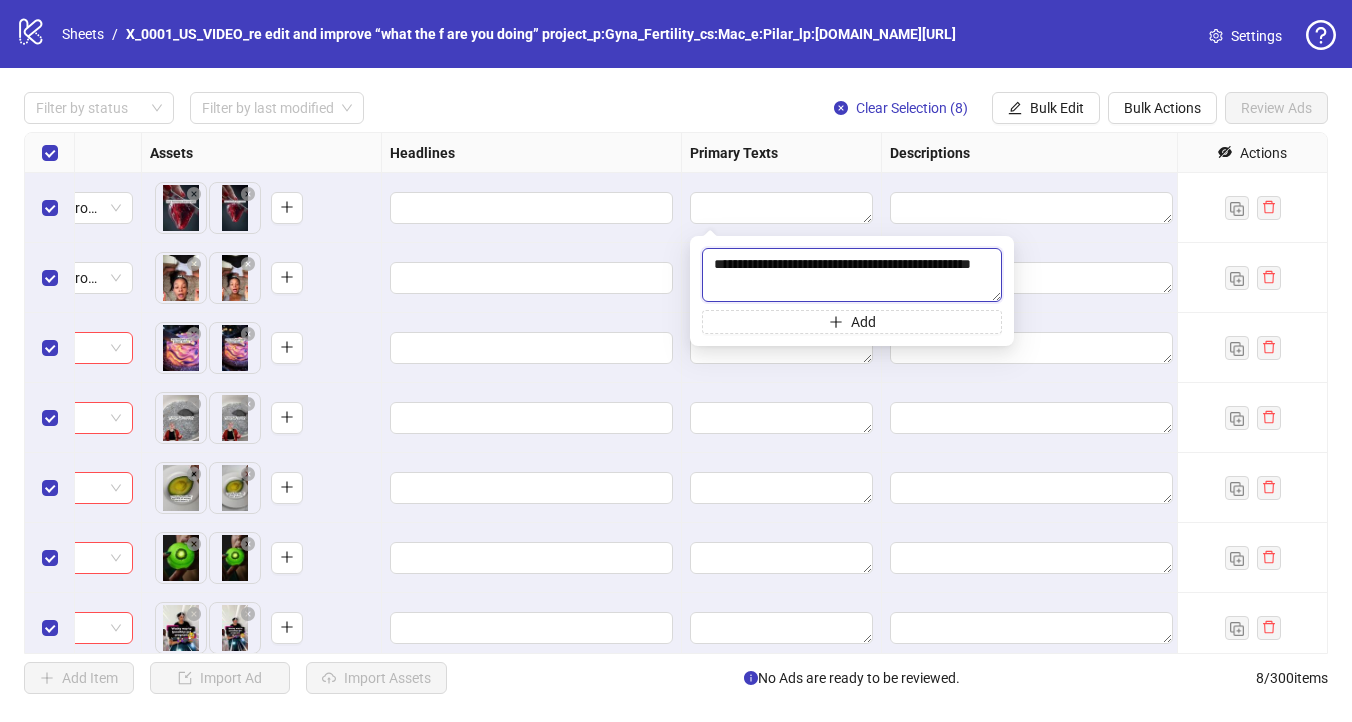 type on "**********" 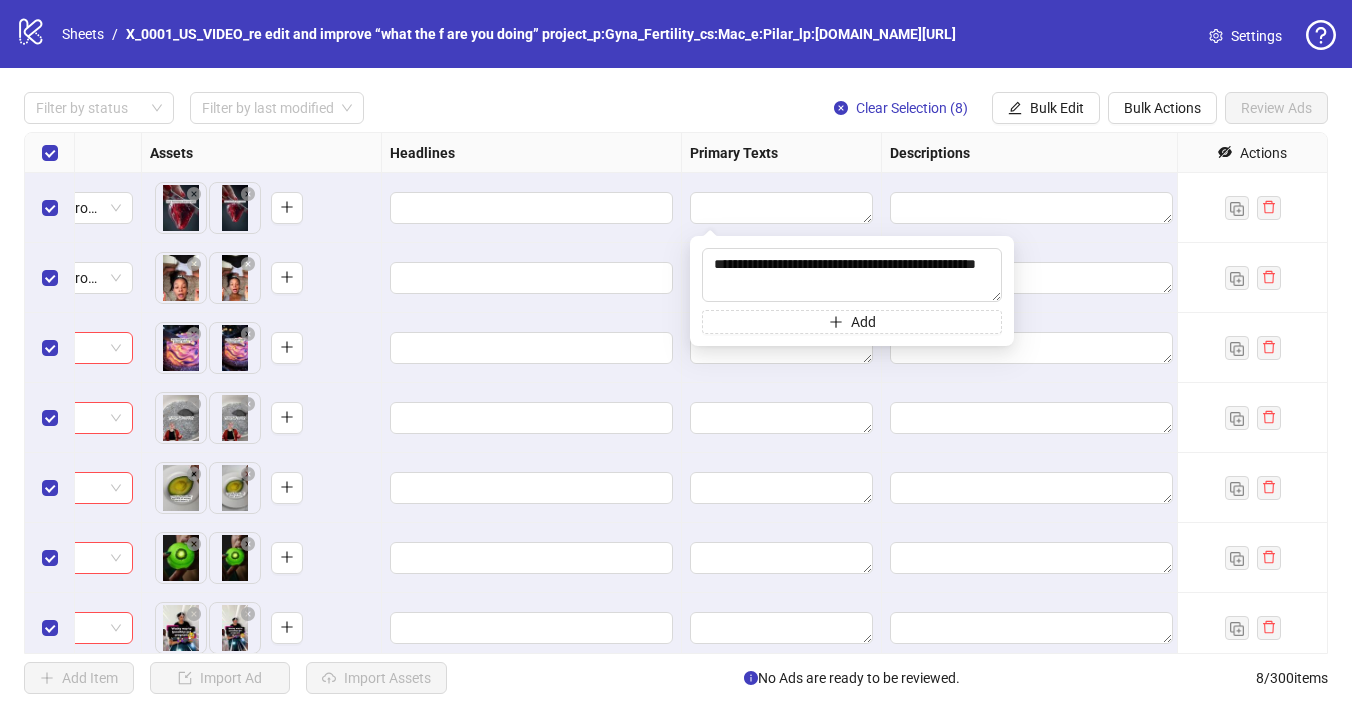click on "Primary Texts" at bounding box center (782, 153) 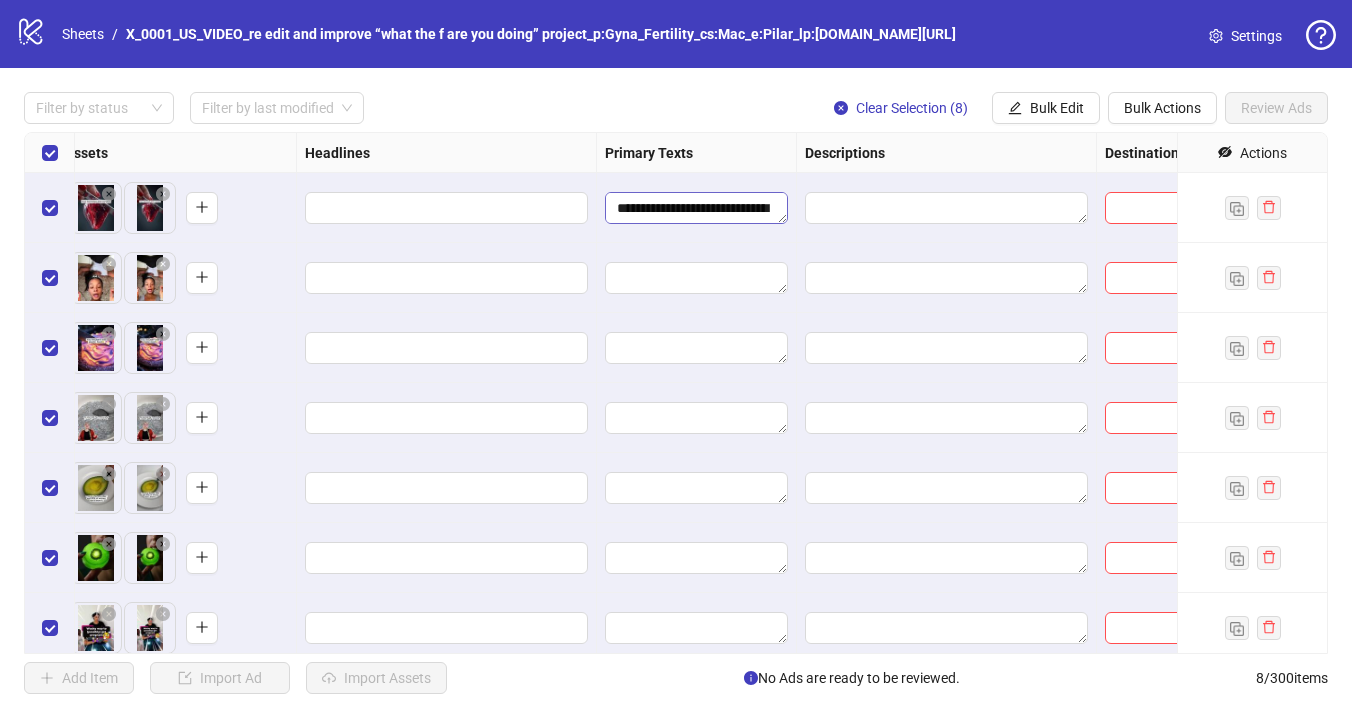 scroll, scrollTop: 0, scrollLeft: 900, axis: horizontal 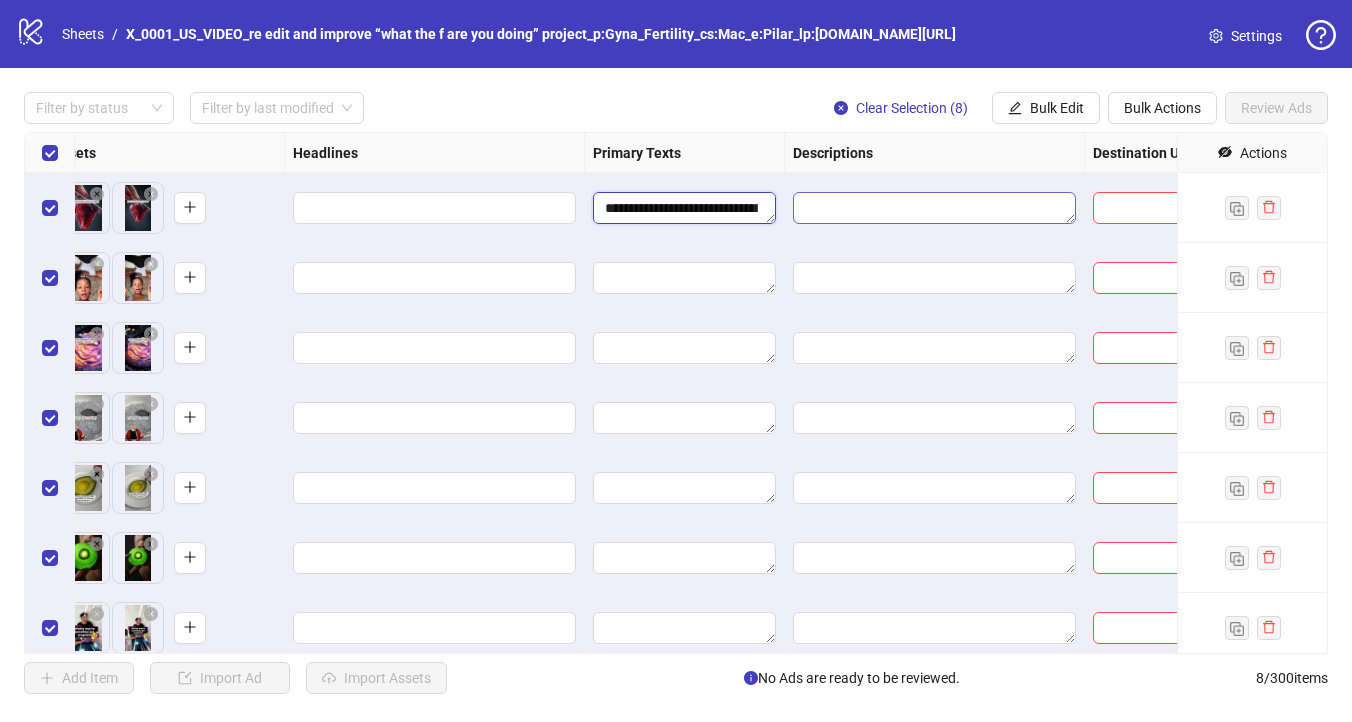 drag, startPoint x: 638, startPoint y: 207, endPoint x: 831, endPoint y: 211, distance: 193.04144 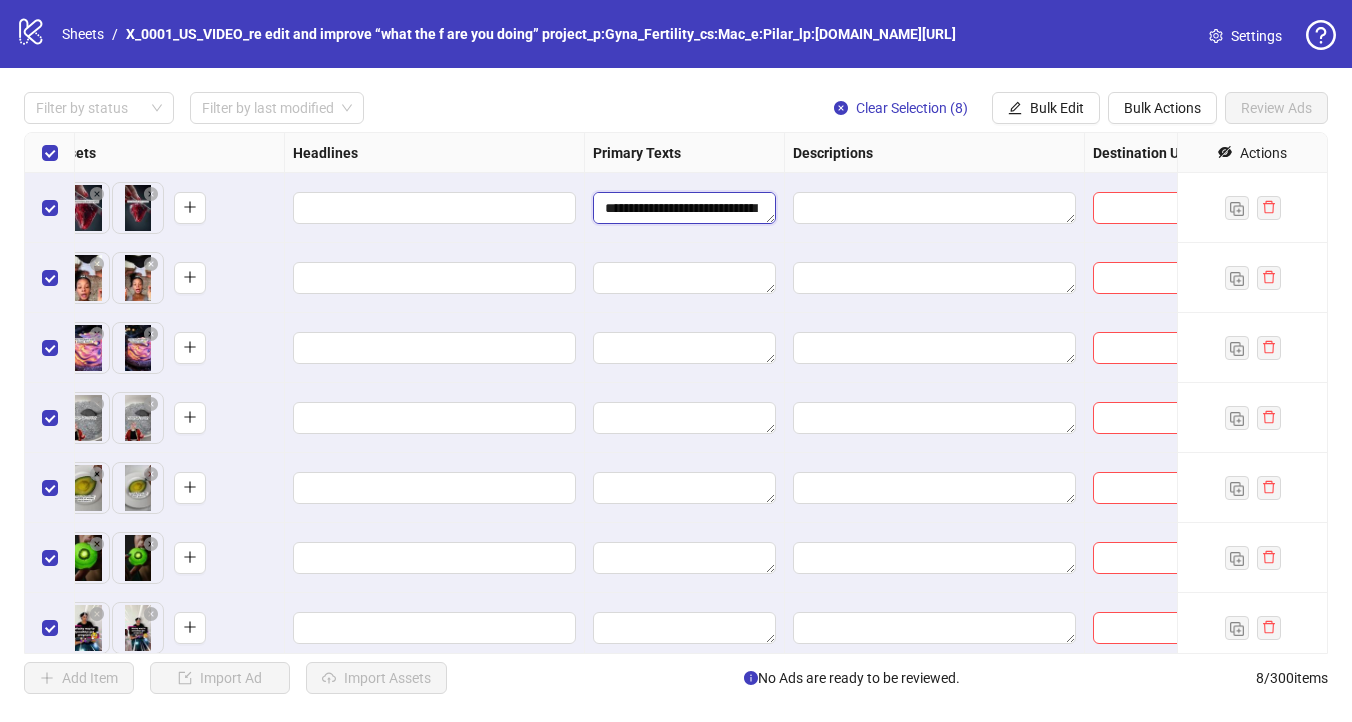 drag, startPoint x: 729, startPoint y: 215, endPoint x: 739, endPoint y: 210, distance: 11.18034 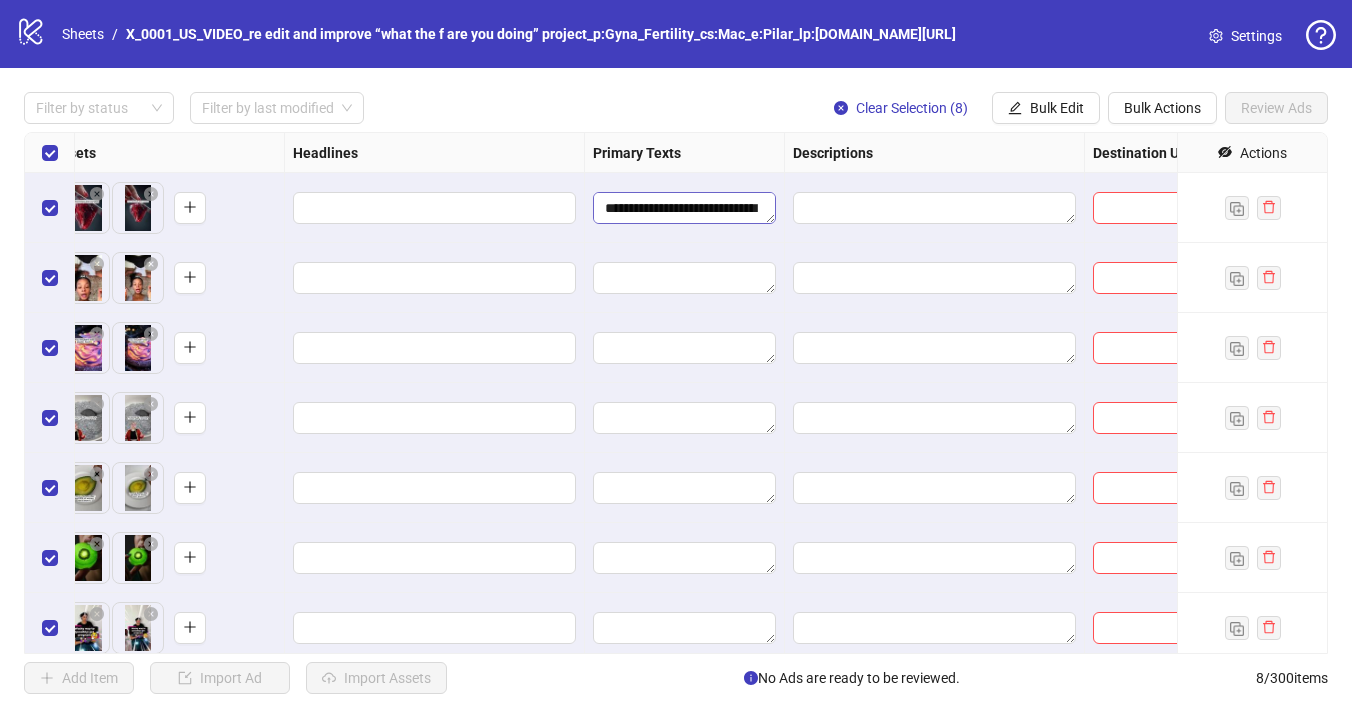 drag, startPoint x: 742, startPoint y: 208, endPoint x: 763, endPoint y: 205, distance: 21.213203 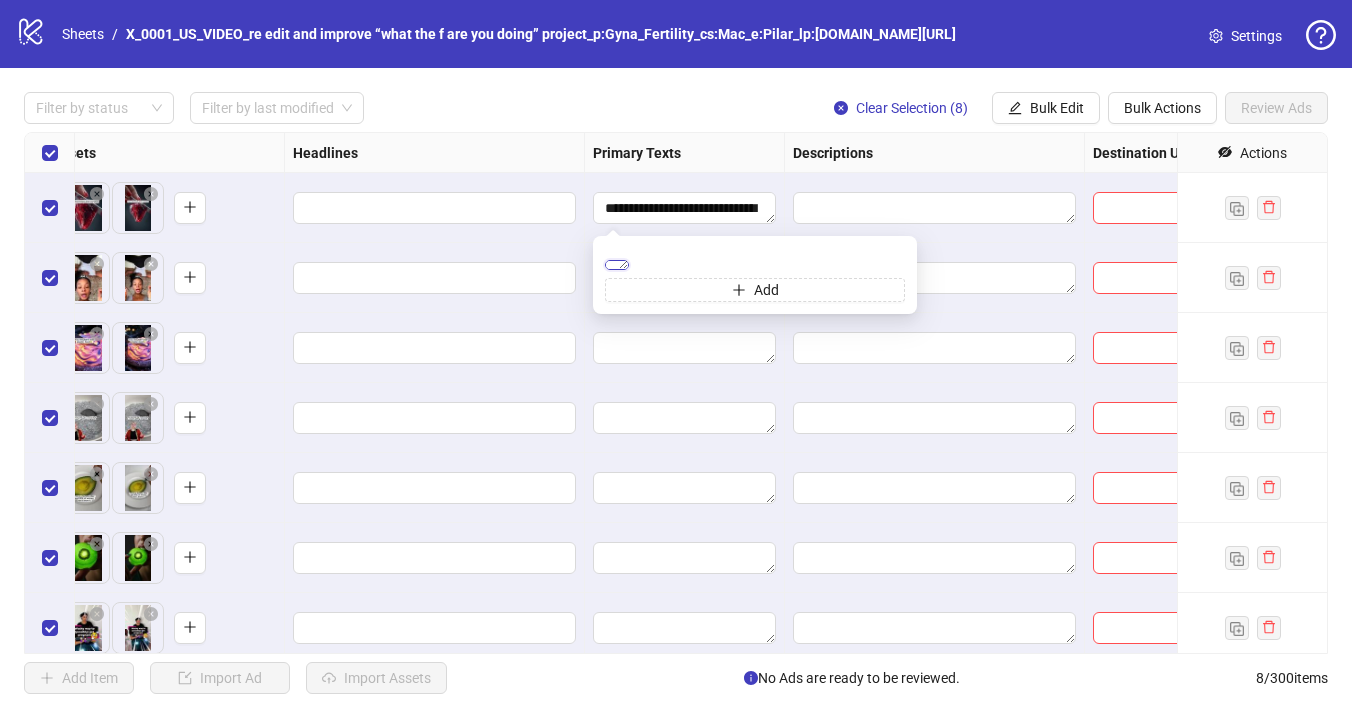 drag, startPoint x: 777, startPoint y: 266, endPoint x: 810, endPoint y: 264, distance: 33.06055 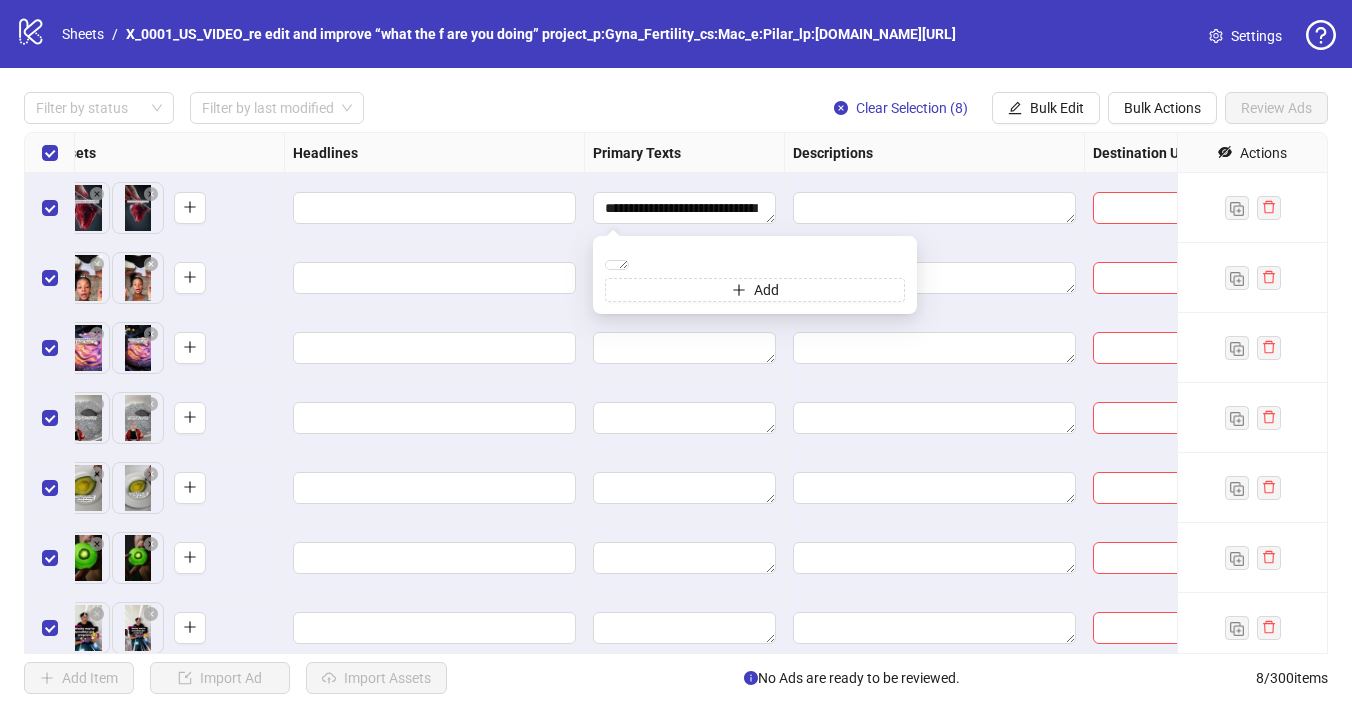 drag, startPoint x: 746, startPoint y: 184, endPoint x: 734, endPoint y: 171, distance: 17.691807 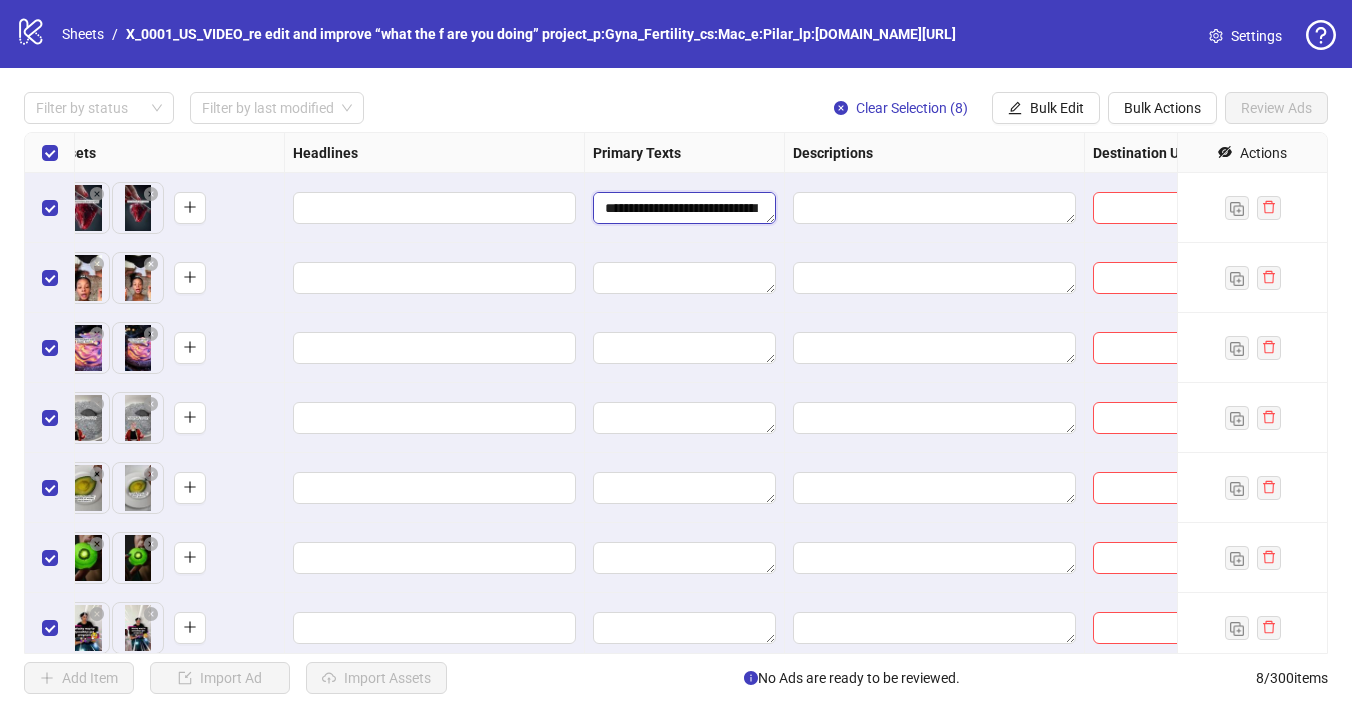 click on "**********" at bounding box center [684, 208] 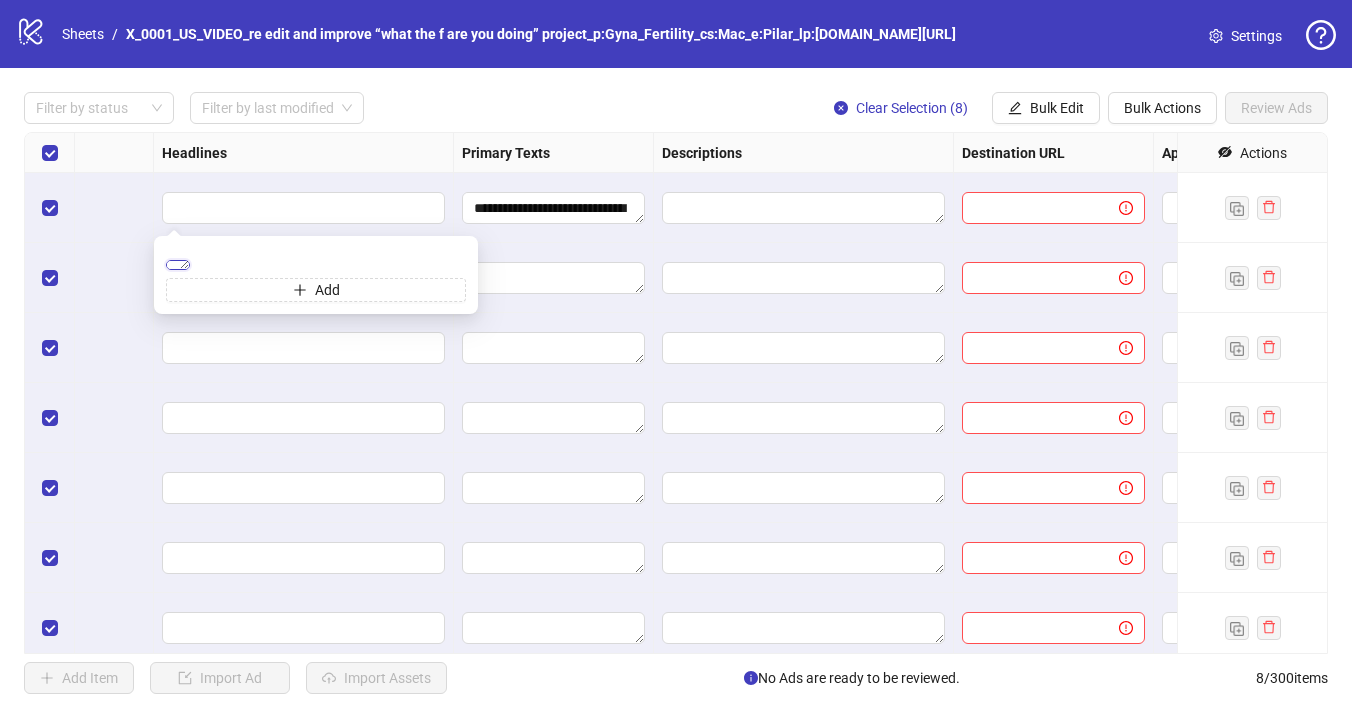 scroll, scrollTop: 0, scrollLeft: 1417, axis: horizontal 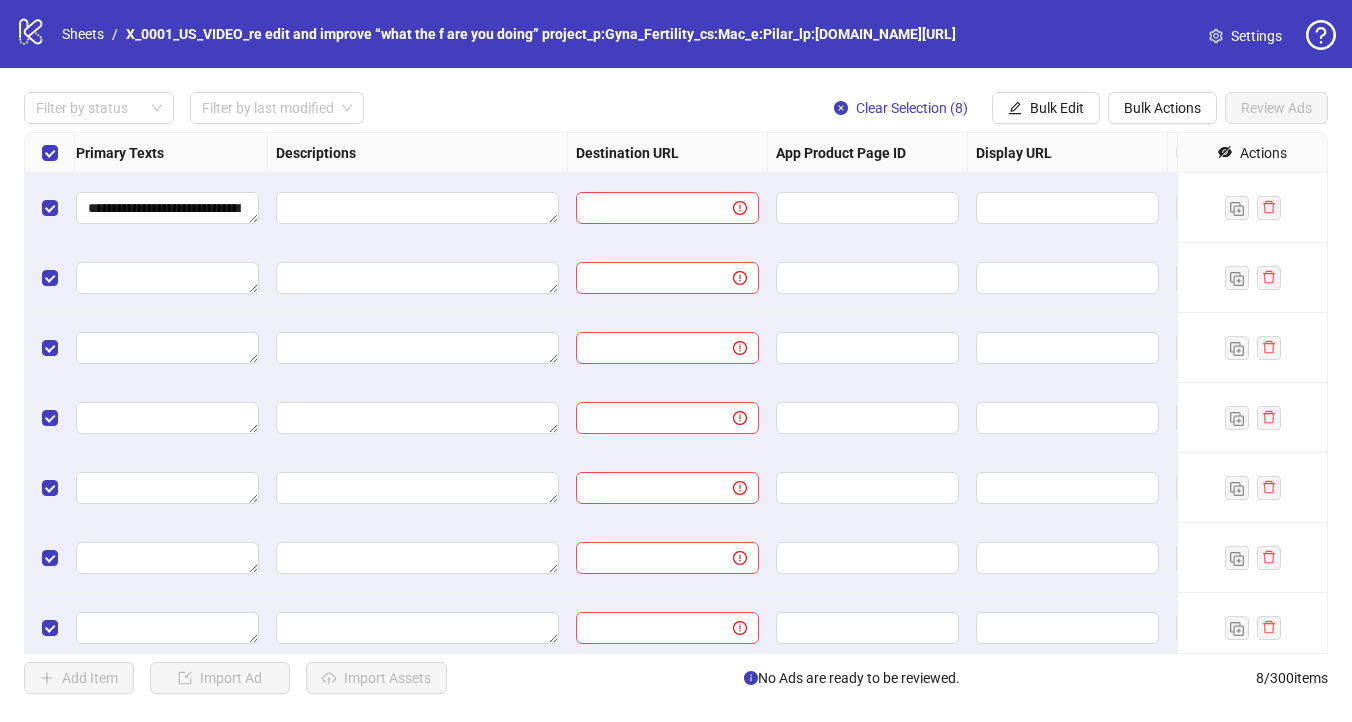 click at bounding box center (646, 208) 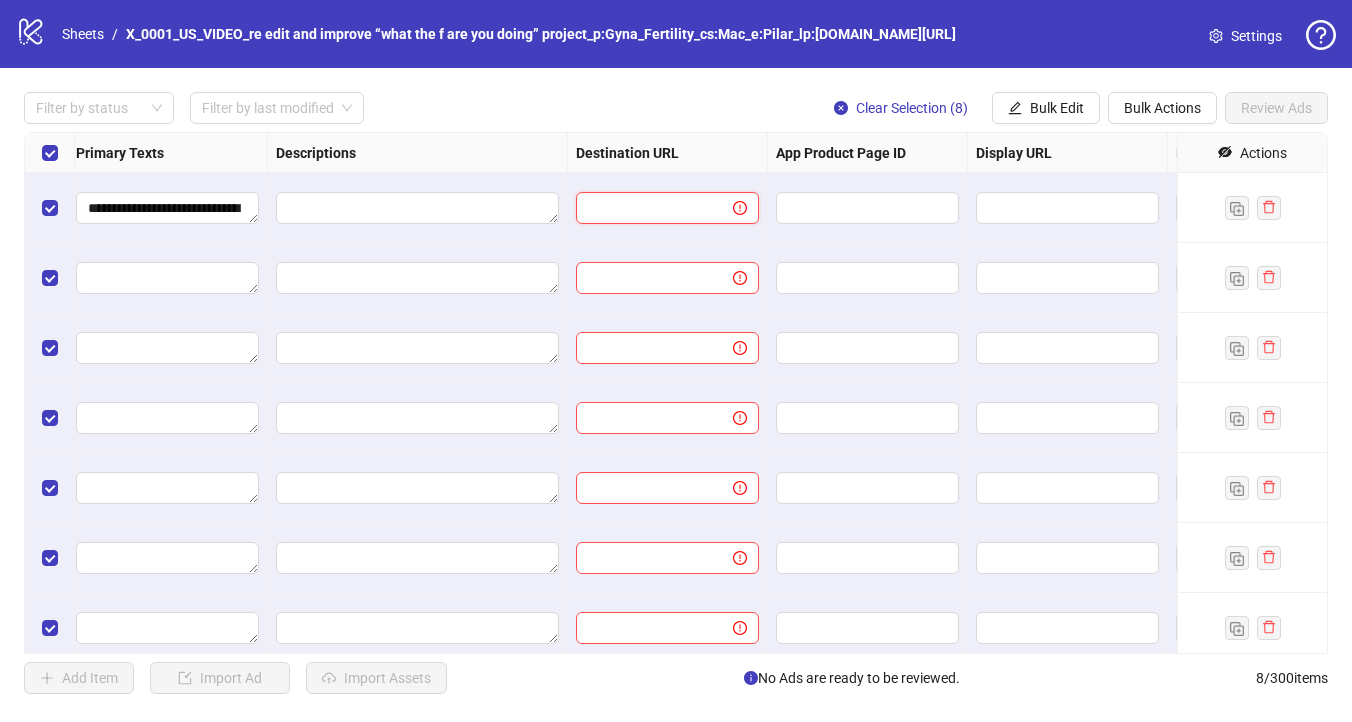 click at bounding box center (646, 208) 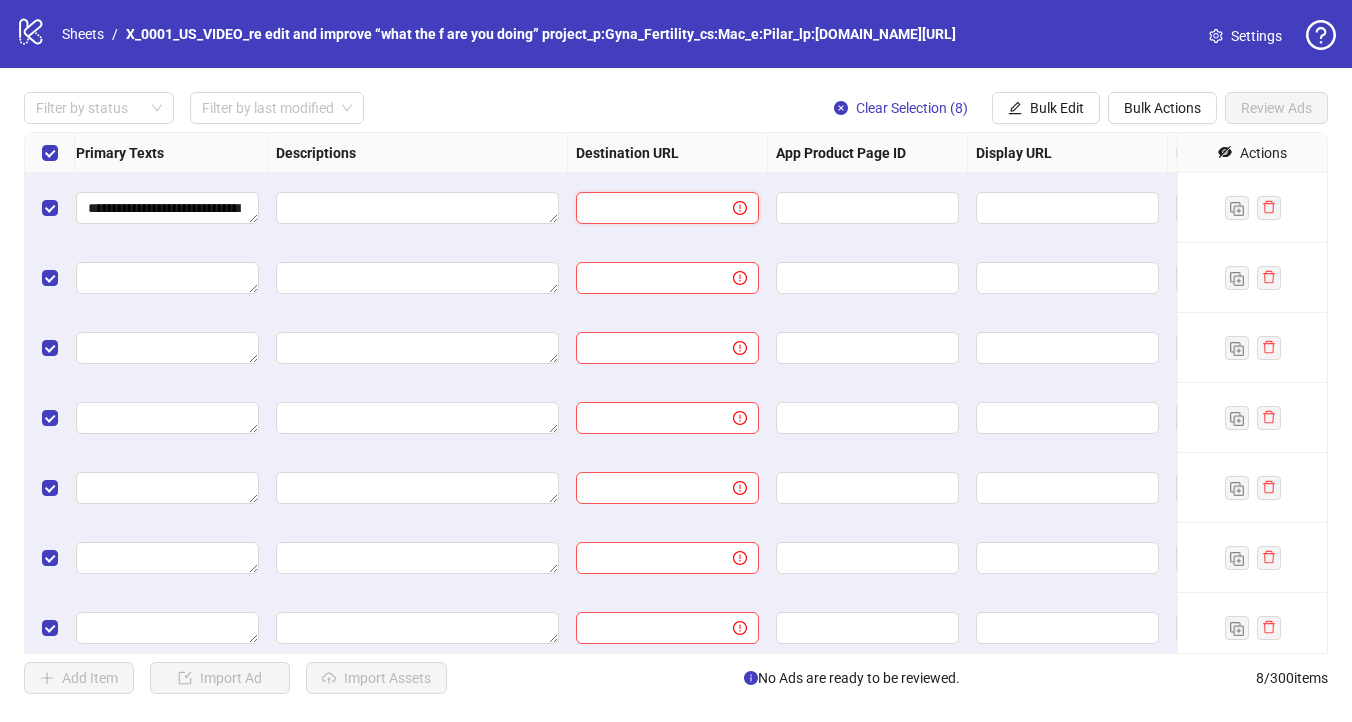 paste on "**********" 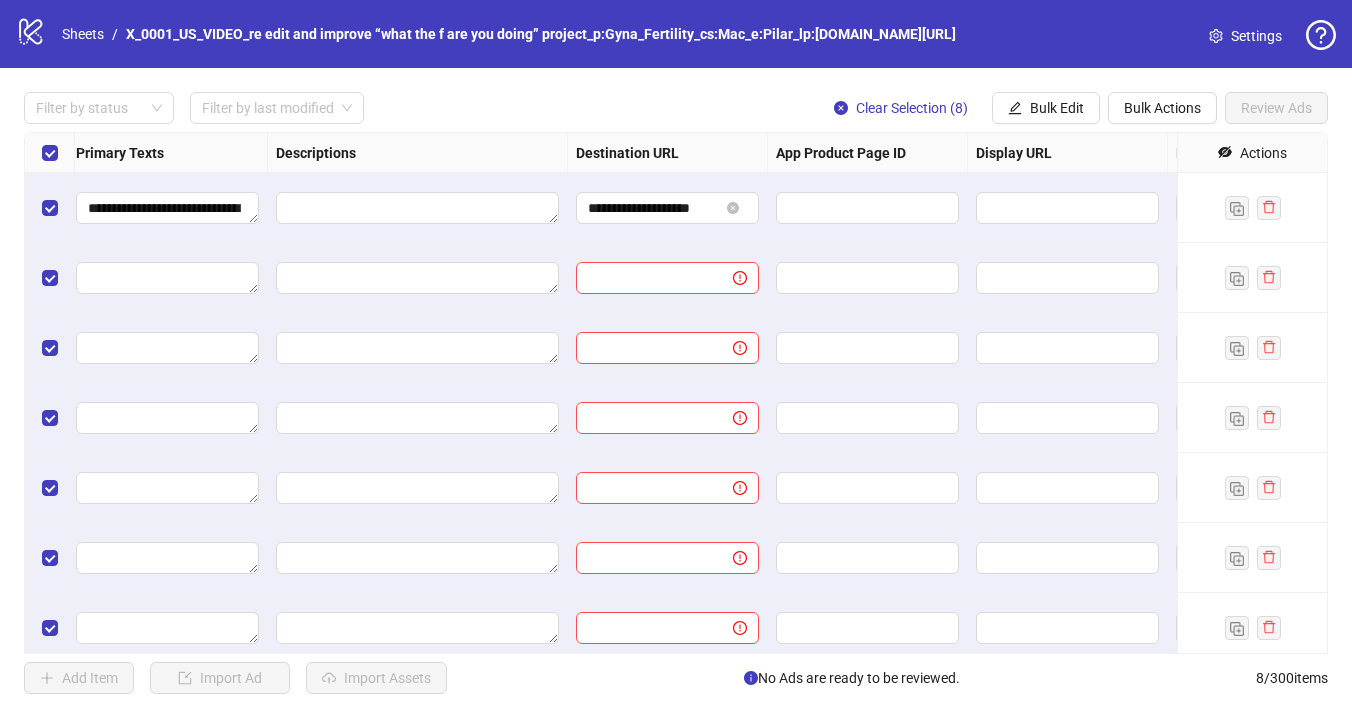 click at bounding box center [418, 278] 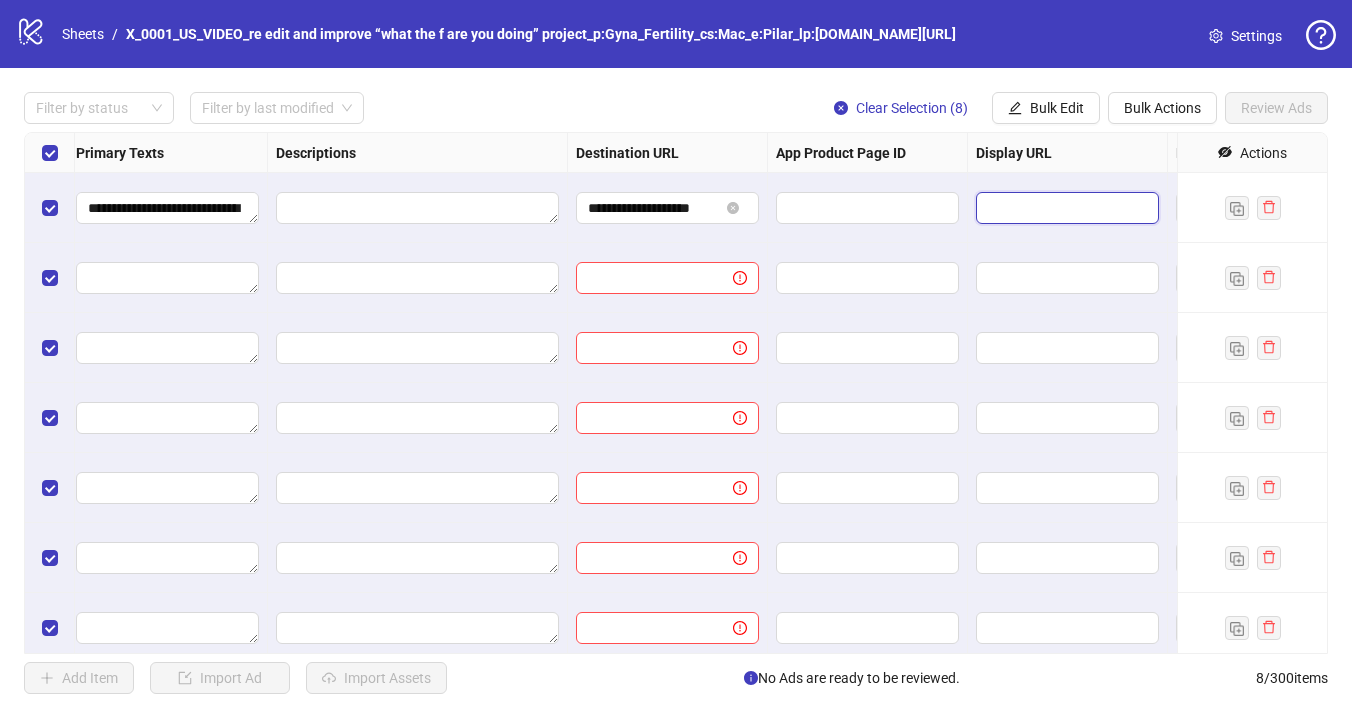 click at bounding box center (1065, 208) 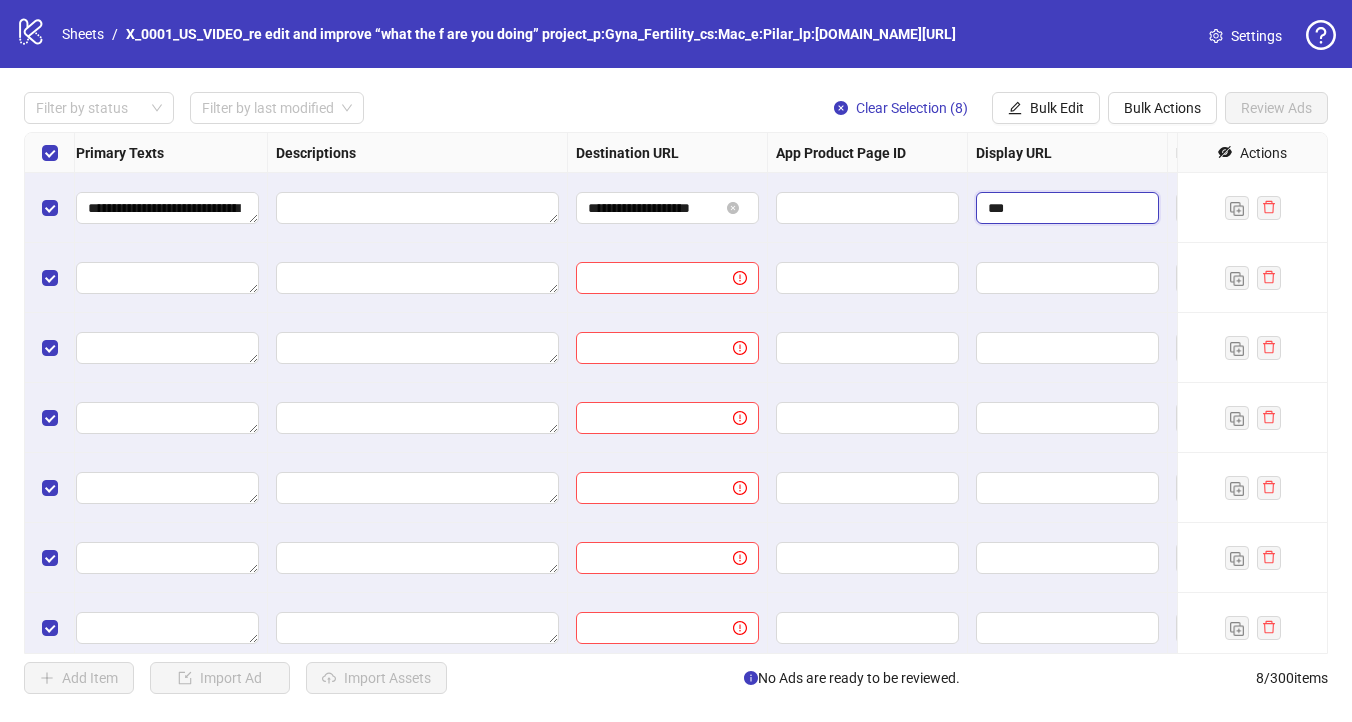 type on "****" 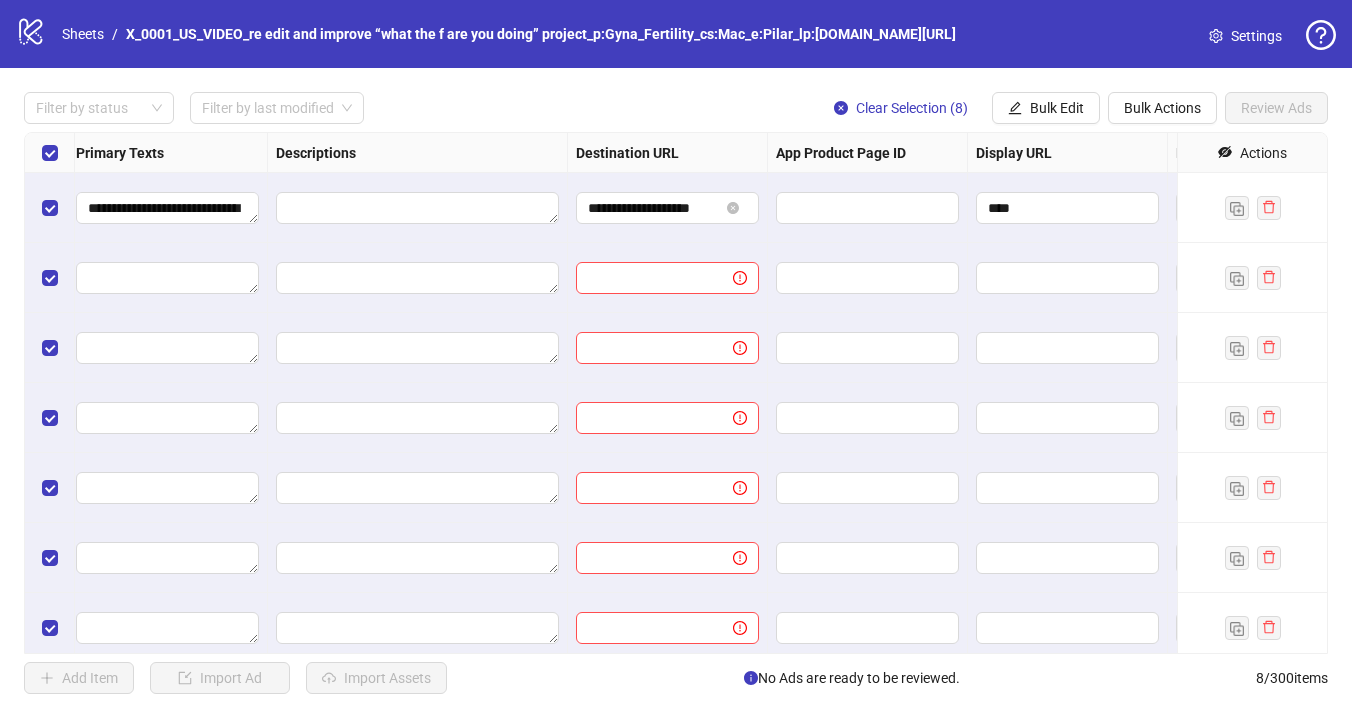 click on "Filter by status Filter by last modified Clear Selection (8) Bulk Edit Bulk Actions Review Ads" at bounding box center [676, 108] 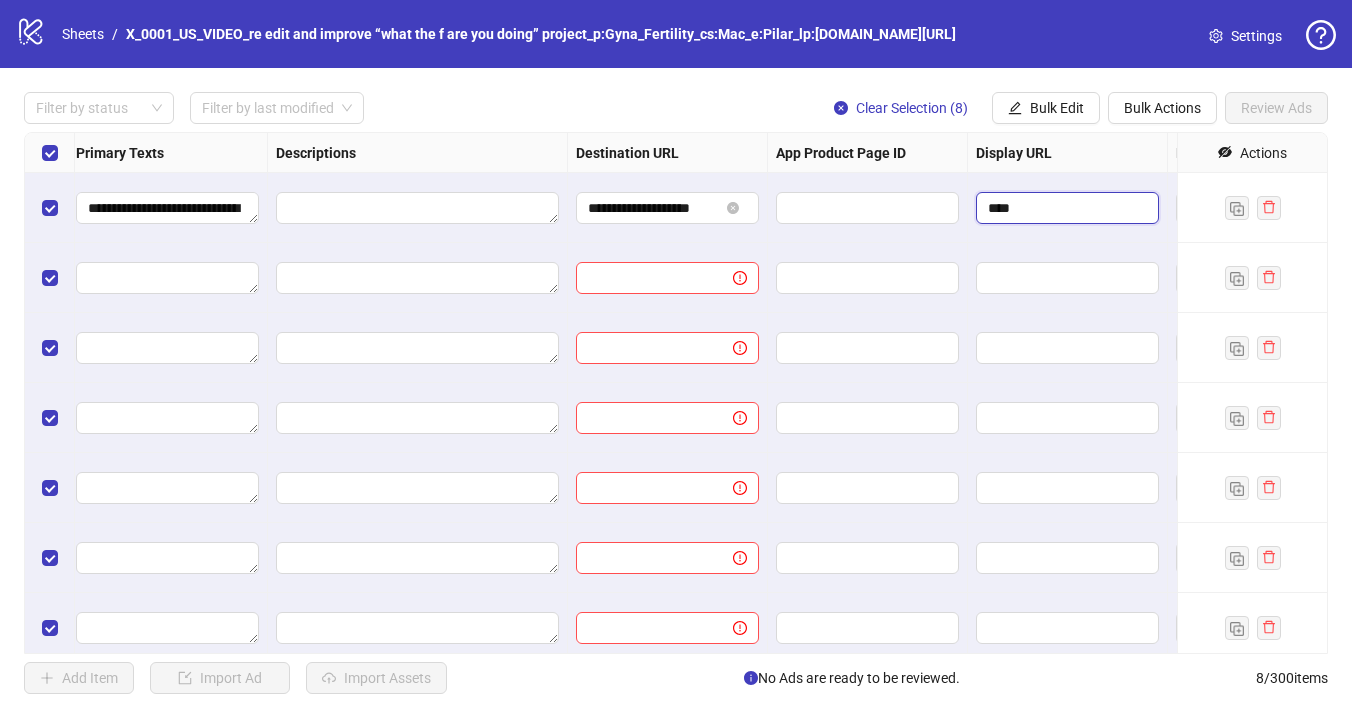 click on "****" at bounding box center [1065, 208] 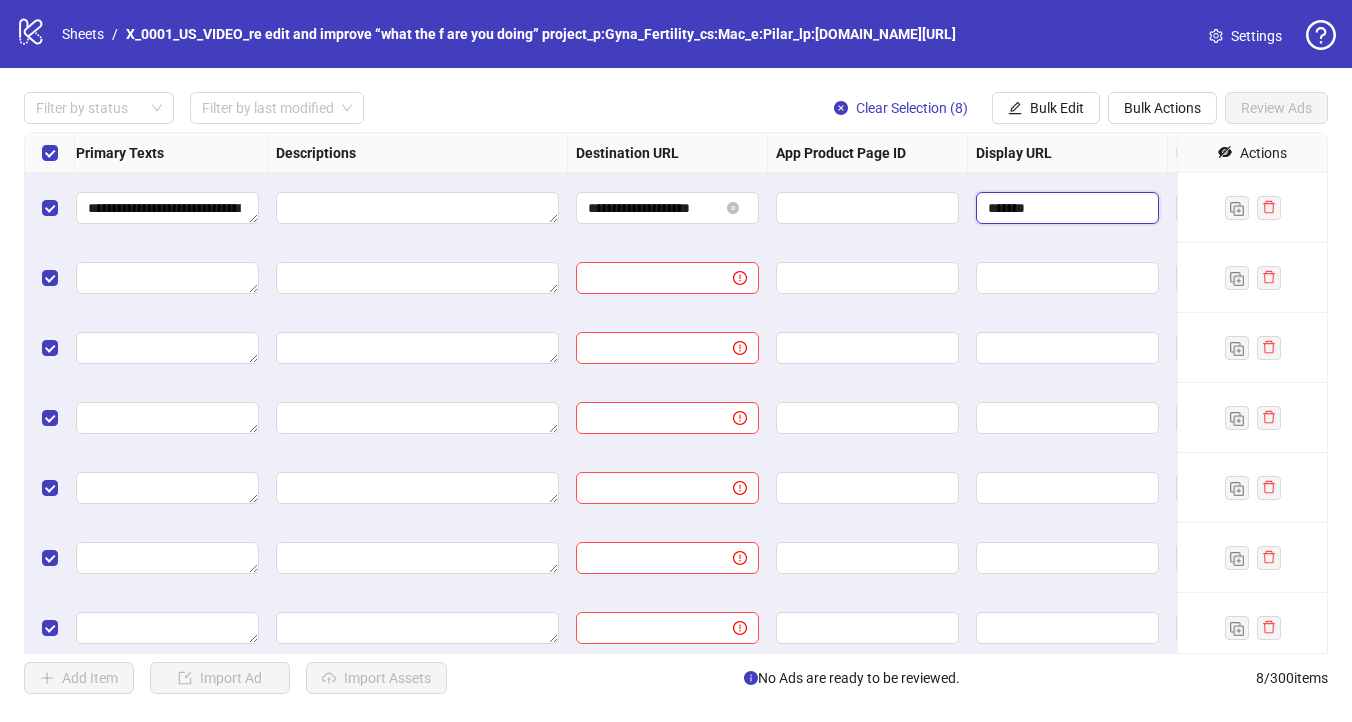 type on "********" 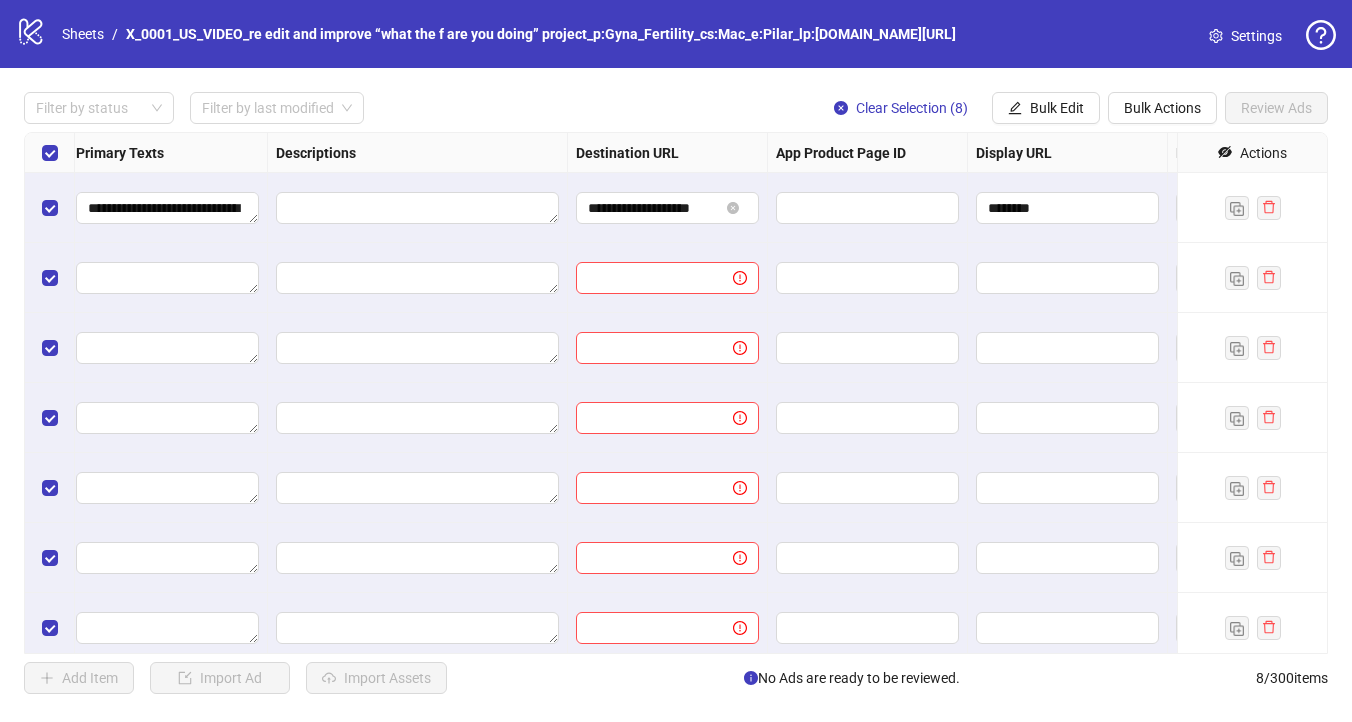 click on "Filter by status Filter by last modified Clear Selection (8) Bulk Edit Bulk Actions Review Ads" at bounding box center [676, 108] 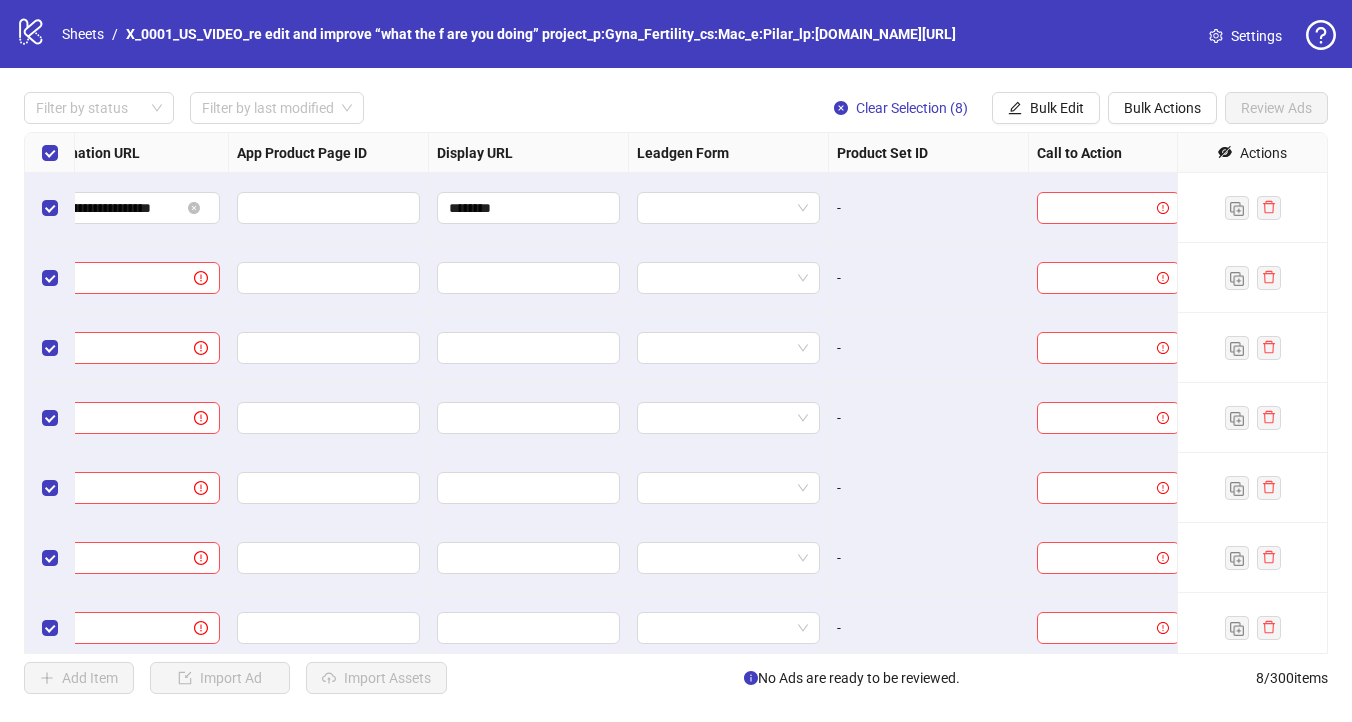 scroll, scrollTop: 0, scrollLeft: 1968, axis: horizontal 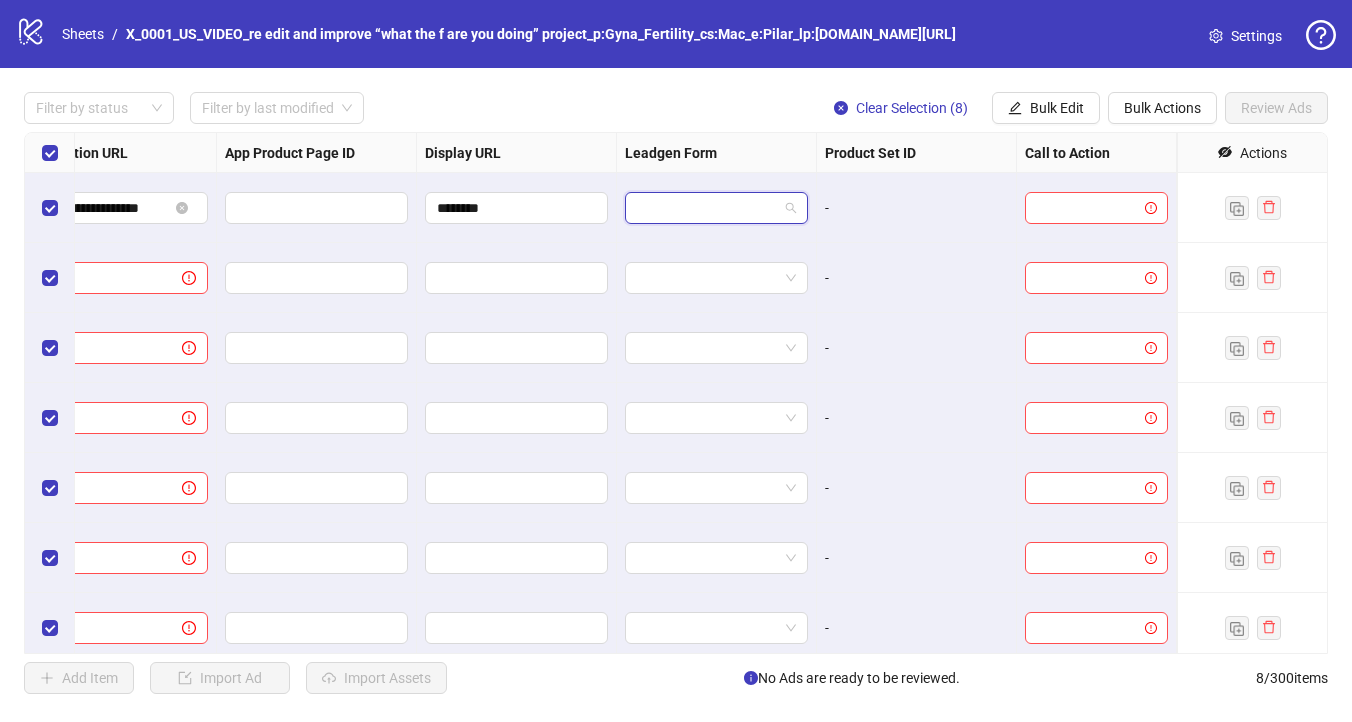 click at bounding box center (707, 208) 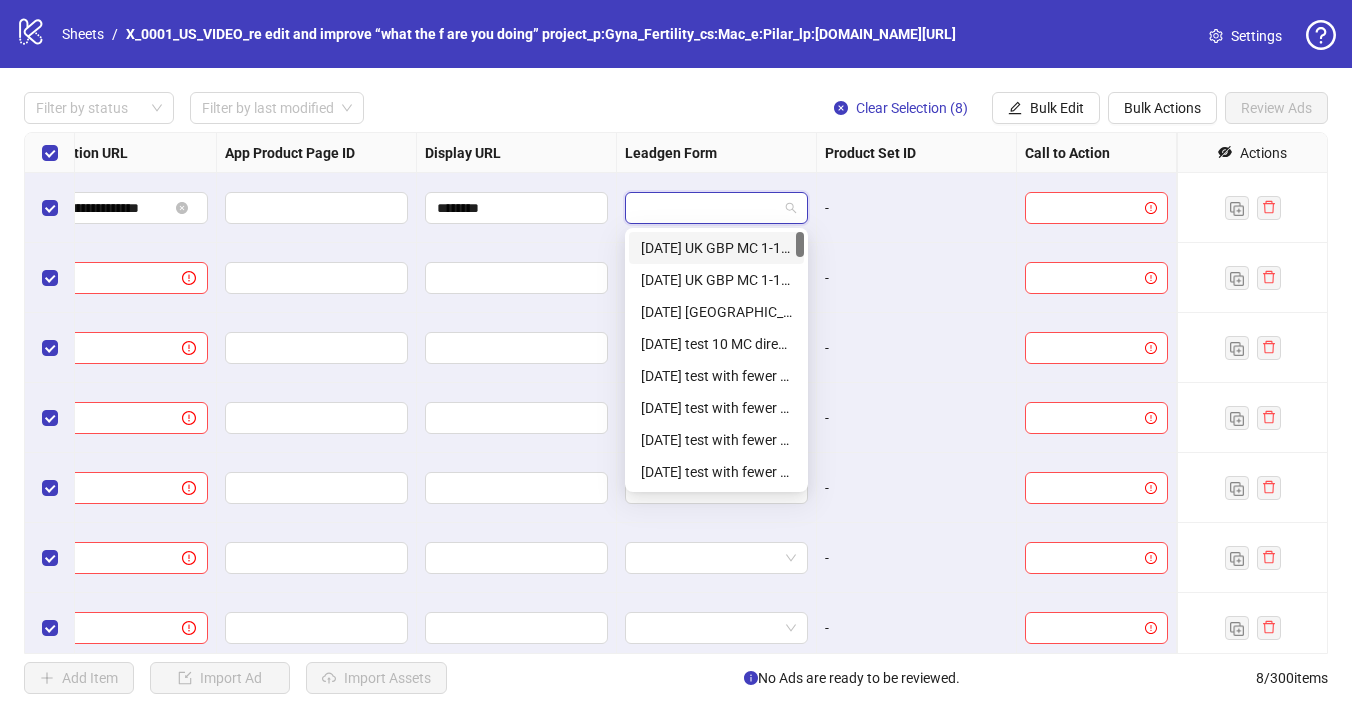 click on "**********" at bounding box center (676, 393) 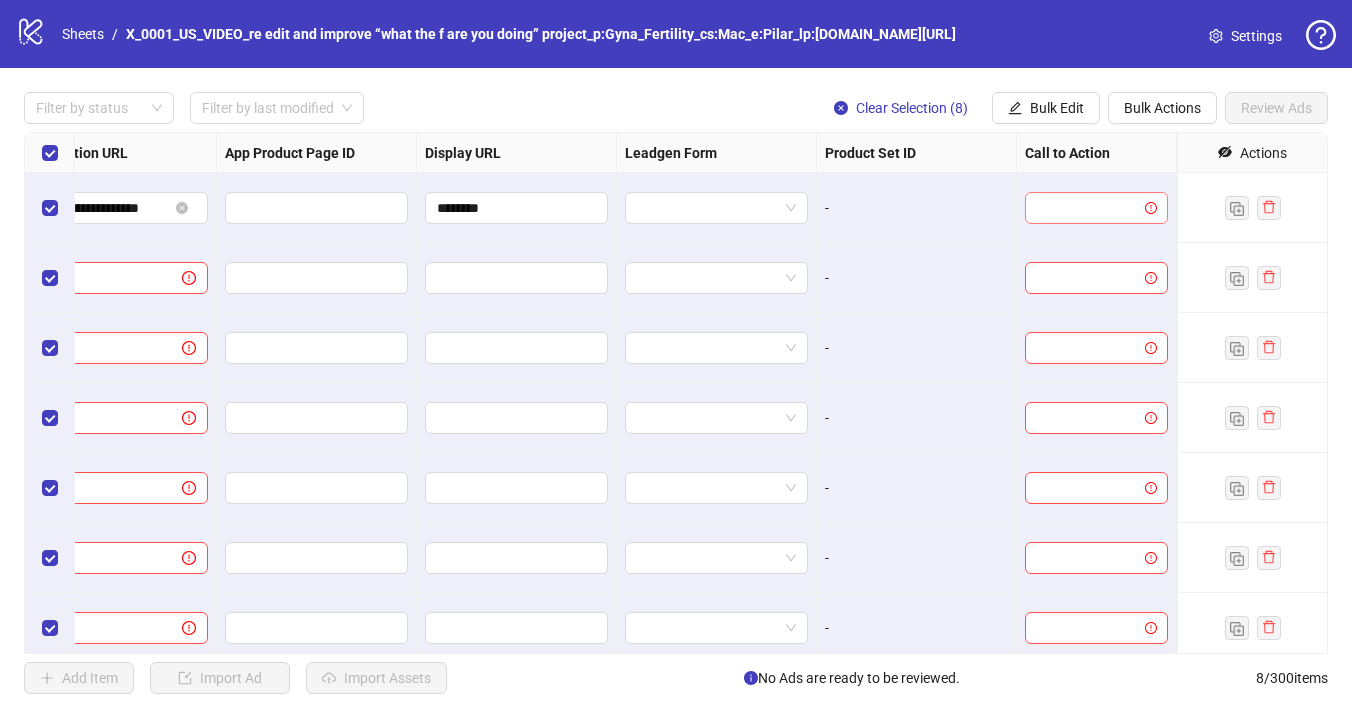 click at bounding box center (1087, 208) 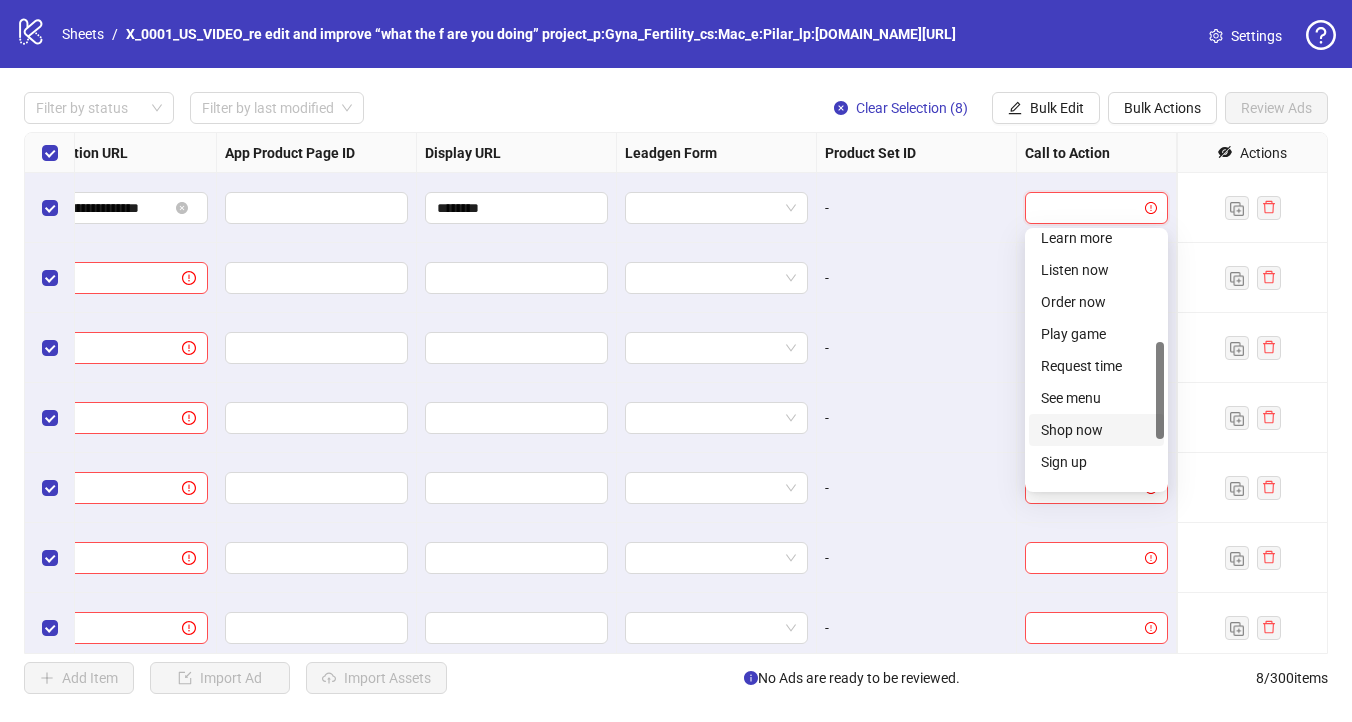scroll, scrollTop: 281, scrollLeft: 0, axis: vertical 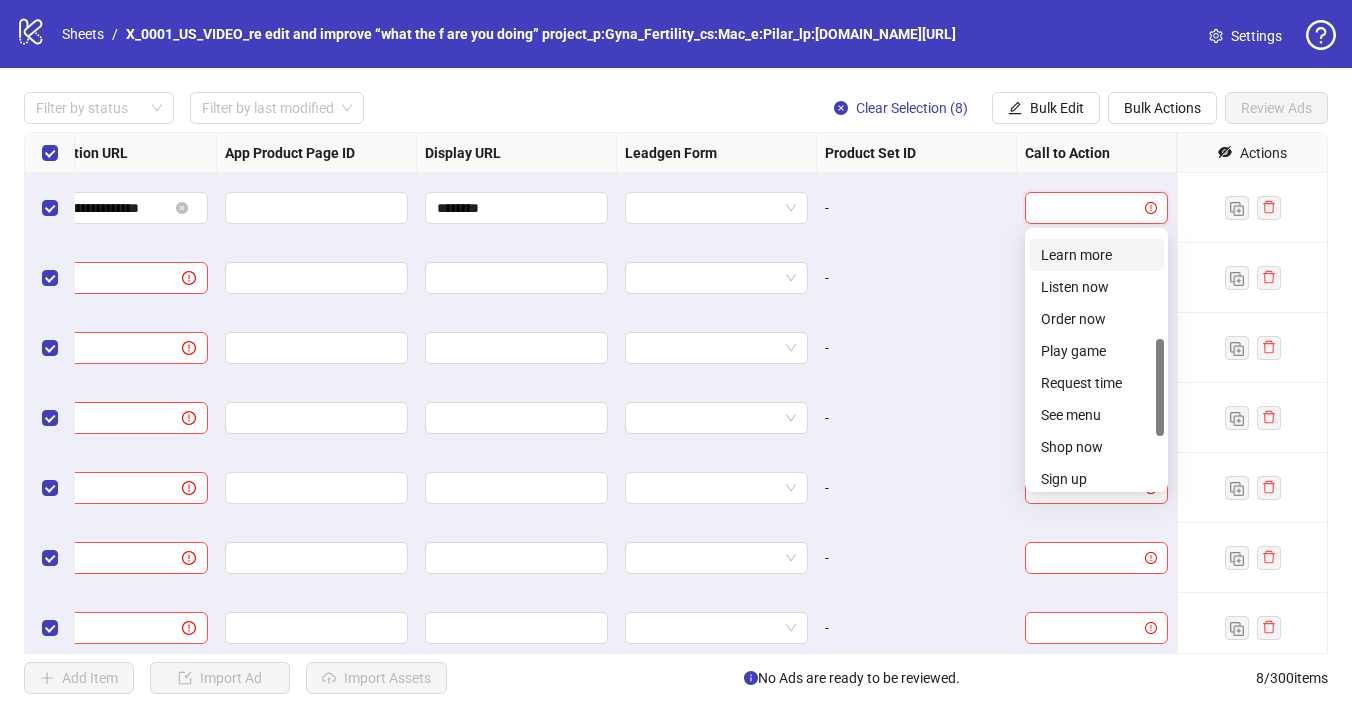 click on "Learn more" at bounding box center (1096, 255) 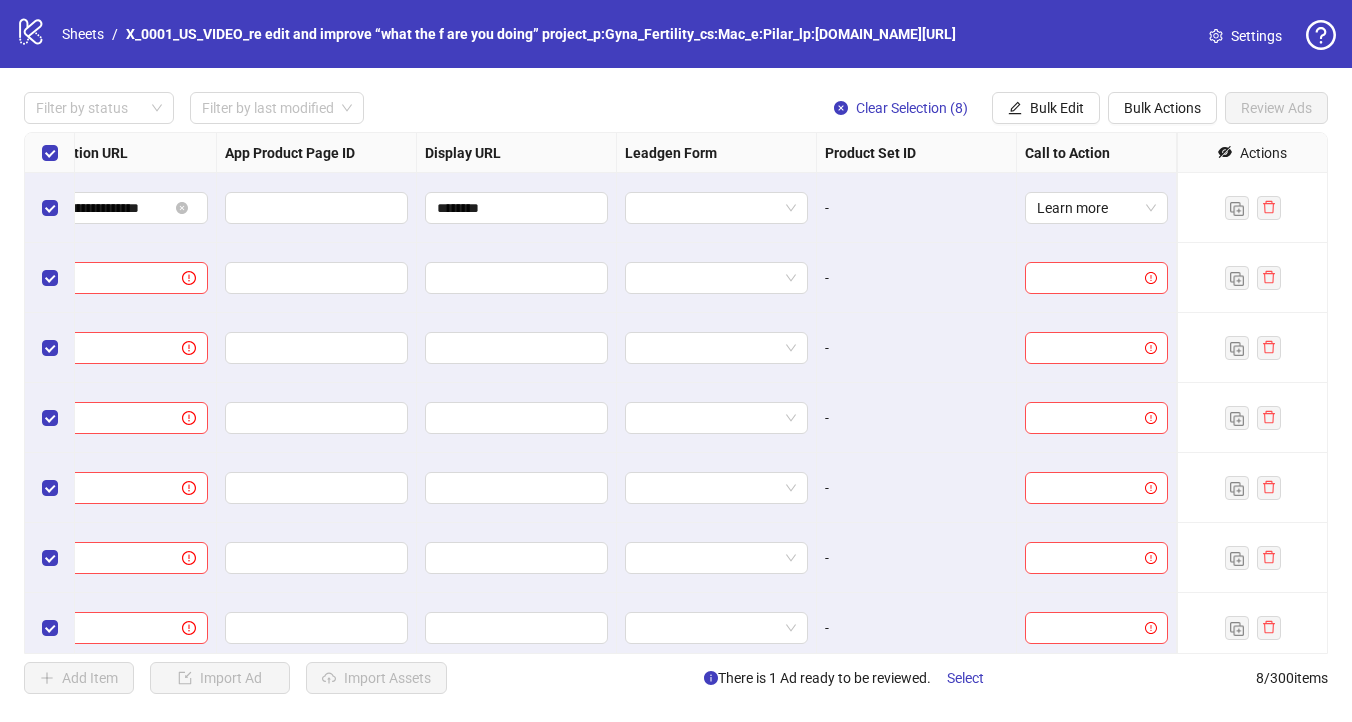 click on "Filter by status Filter by last modified Clear Selection (8) Bulk Edit Bulk Actions Review Ads" at bounding box center (676, 108) 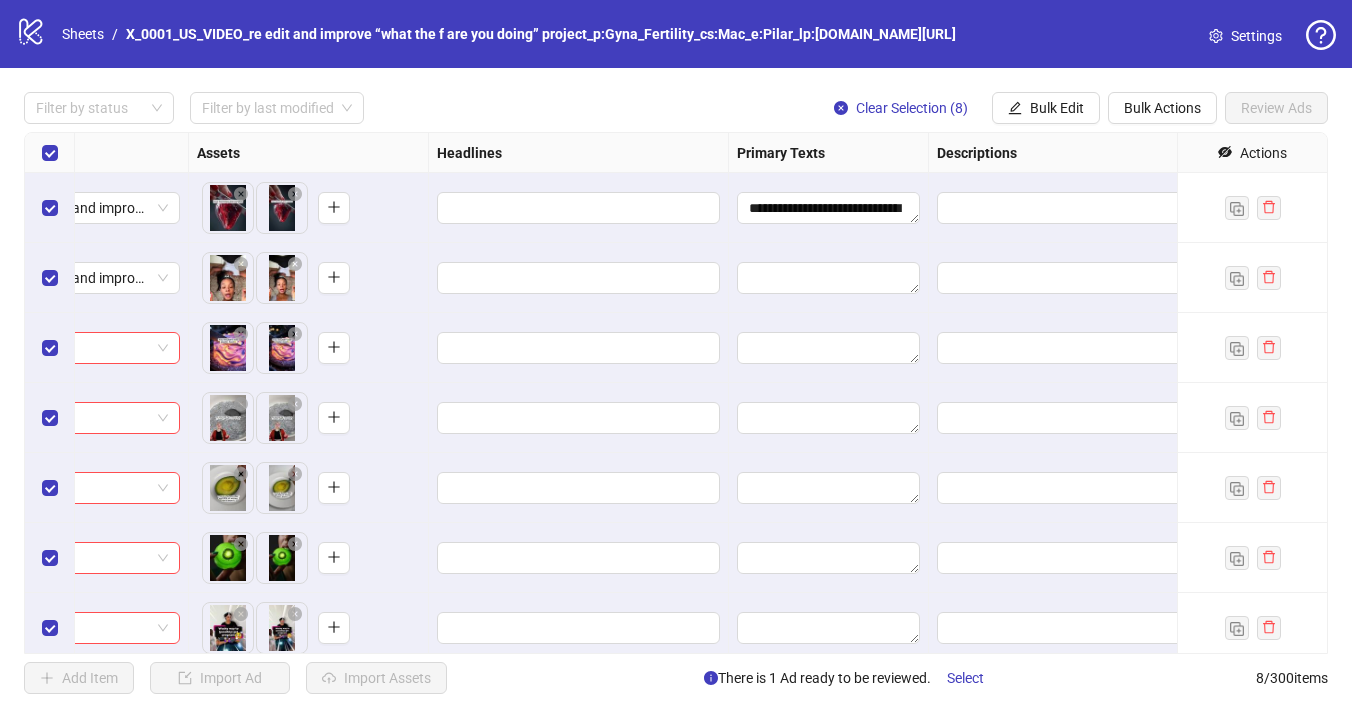 scroll, scrollTop: 0, scrollLeft: 750, axis: horizontal 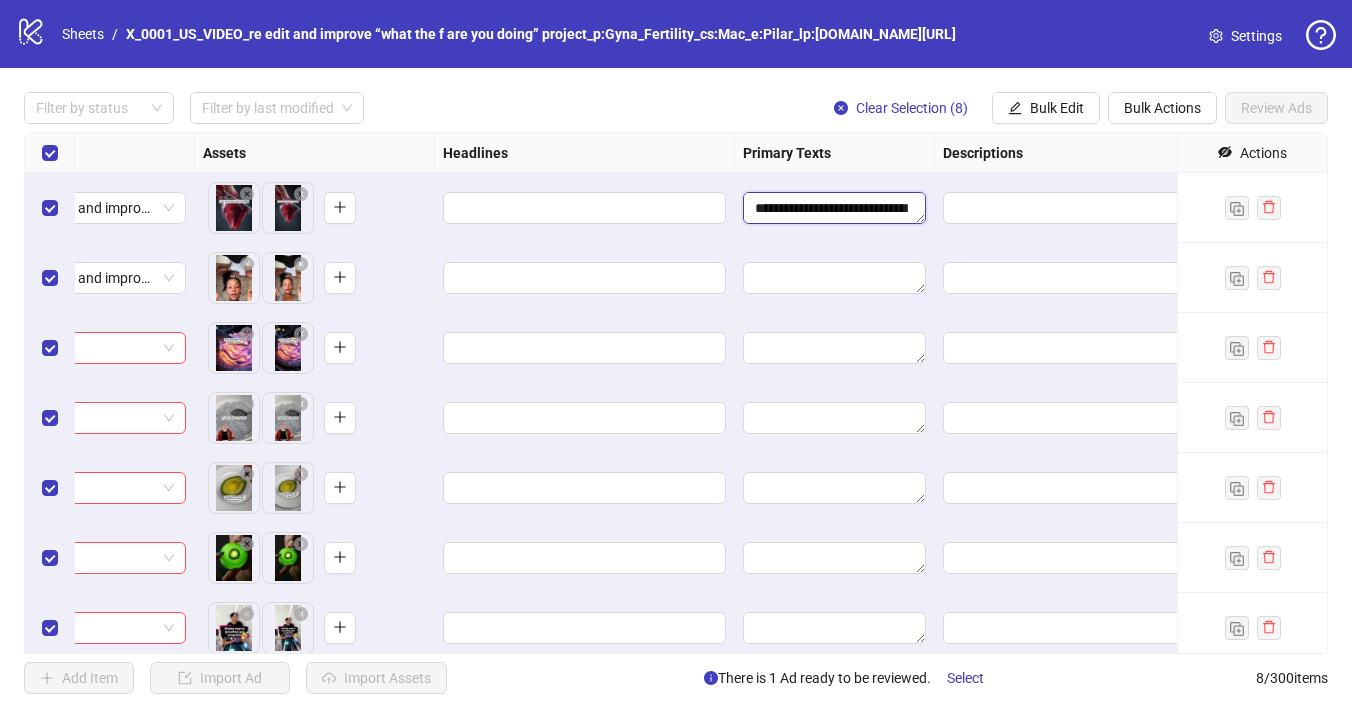 click on "**********" at bounding box center (834, 208) 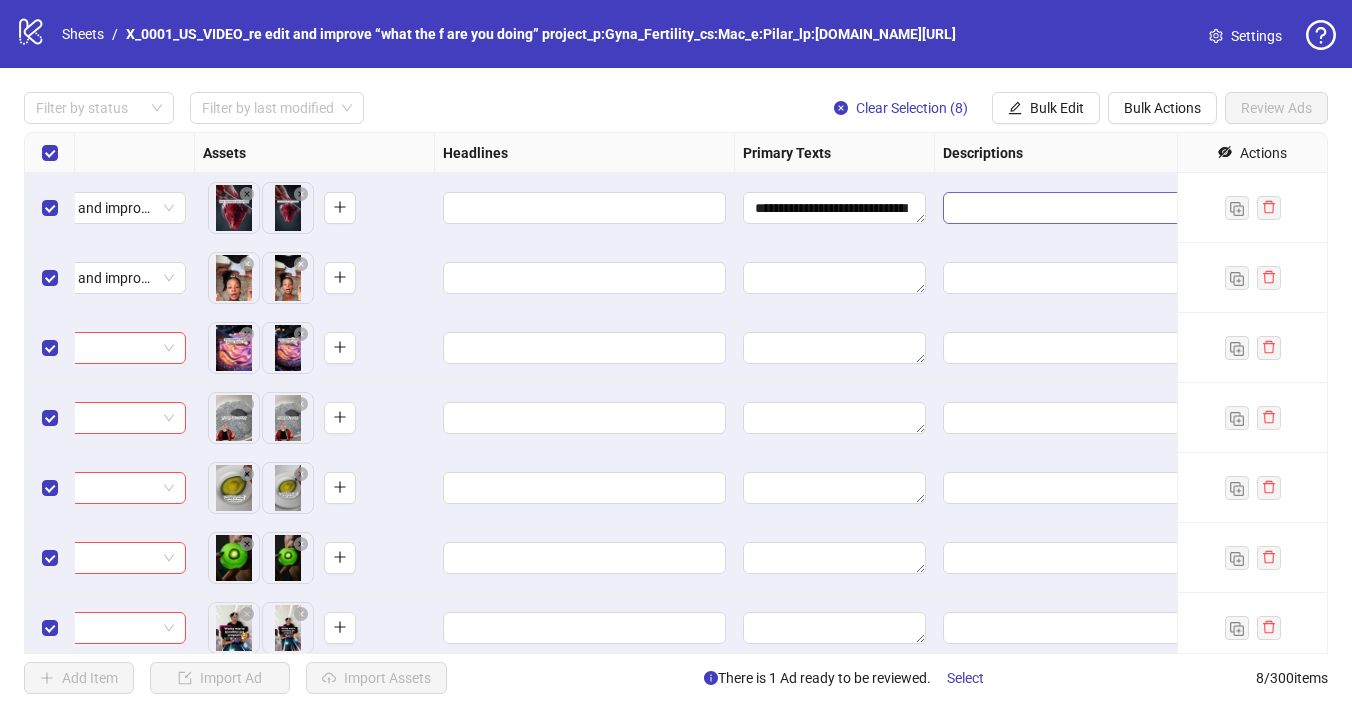 drag, startPoint x: 755, startPoint y: 208, endPoint x: 1127, endPoint y: 206, distance: 372.00537 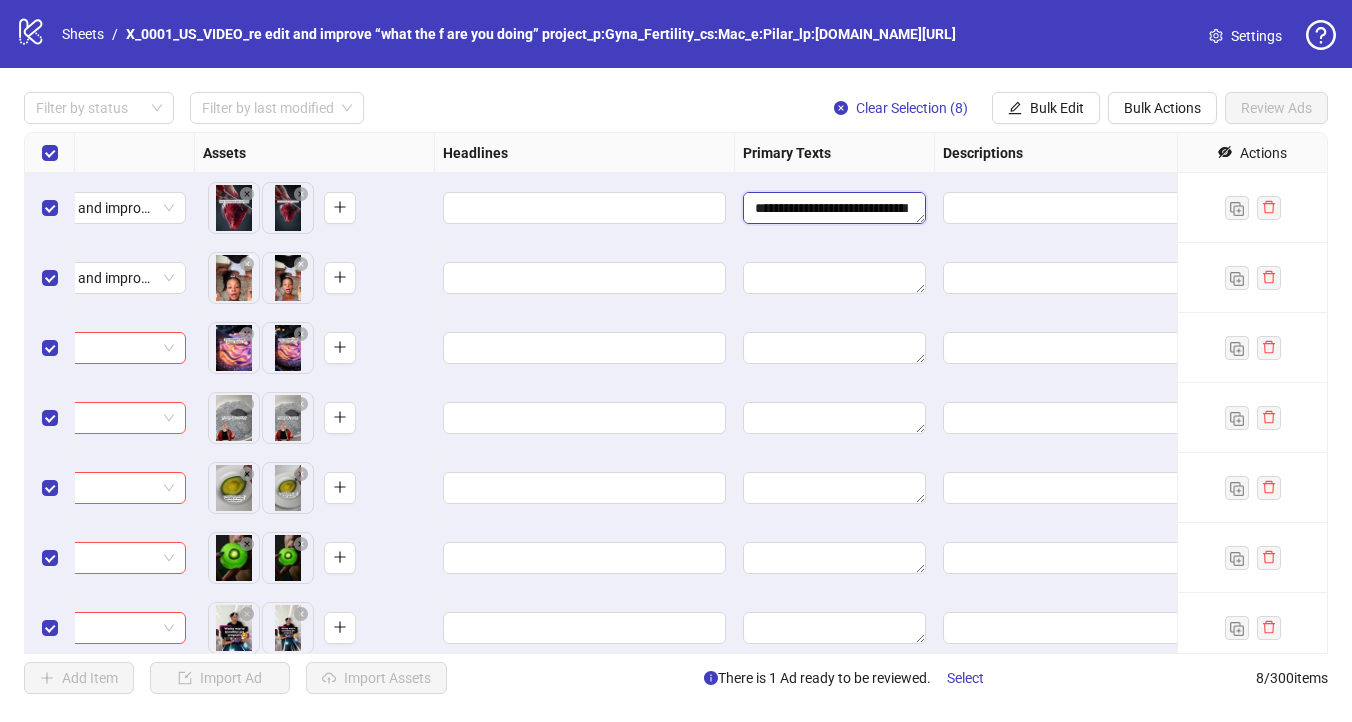 click on "**********" at bounding box center (834, 208) 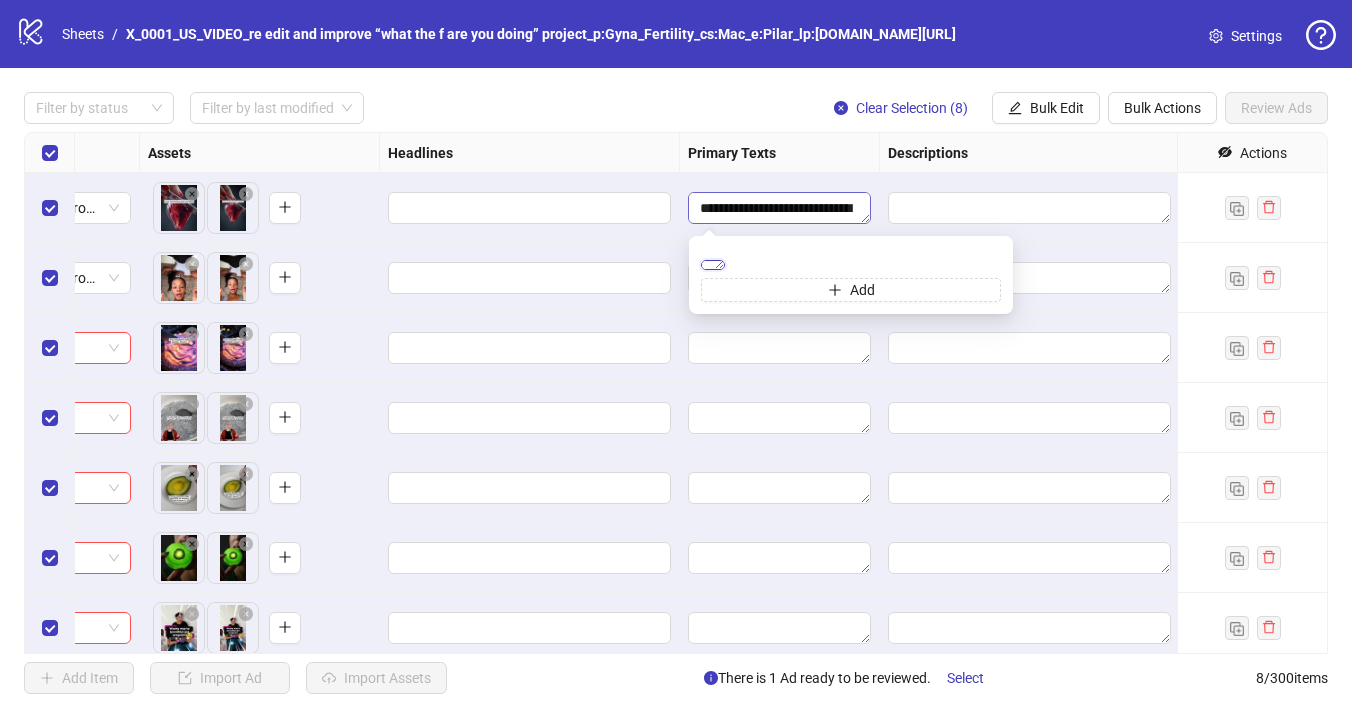 scroll, scrollTop: 0, scrollLeft: 804, axis: horizontal 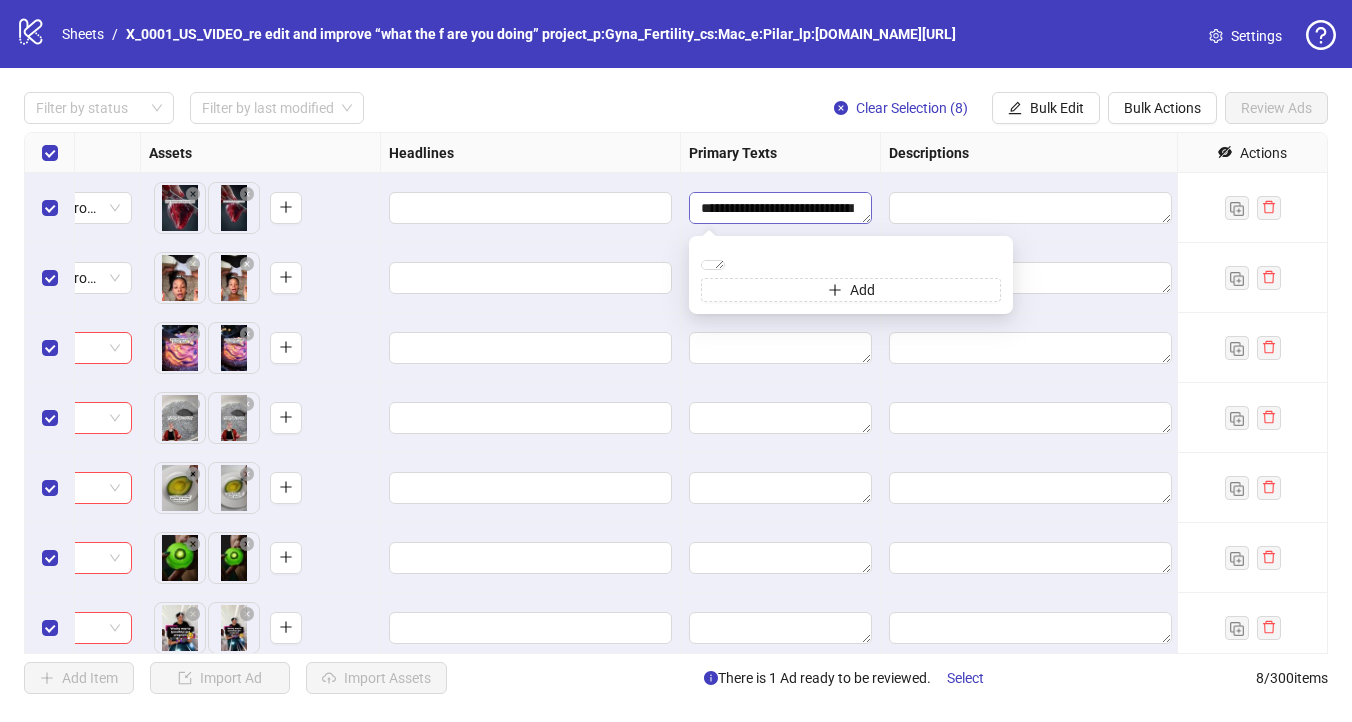 click on "**********" at bounding box center [780, 208] 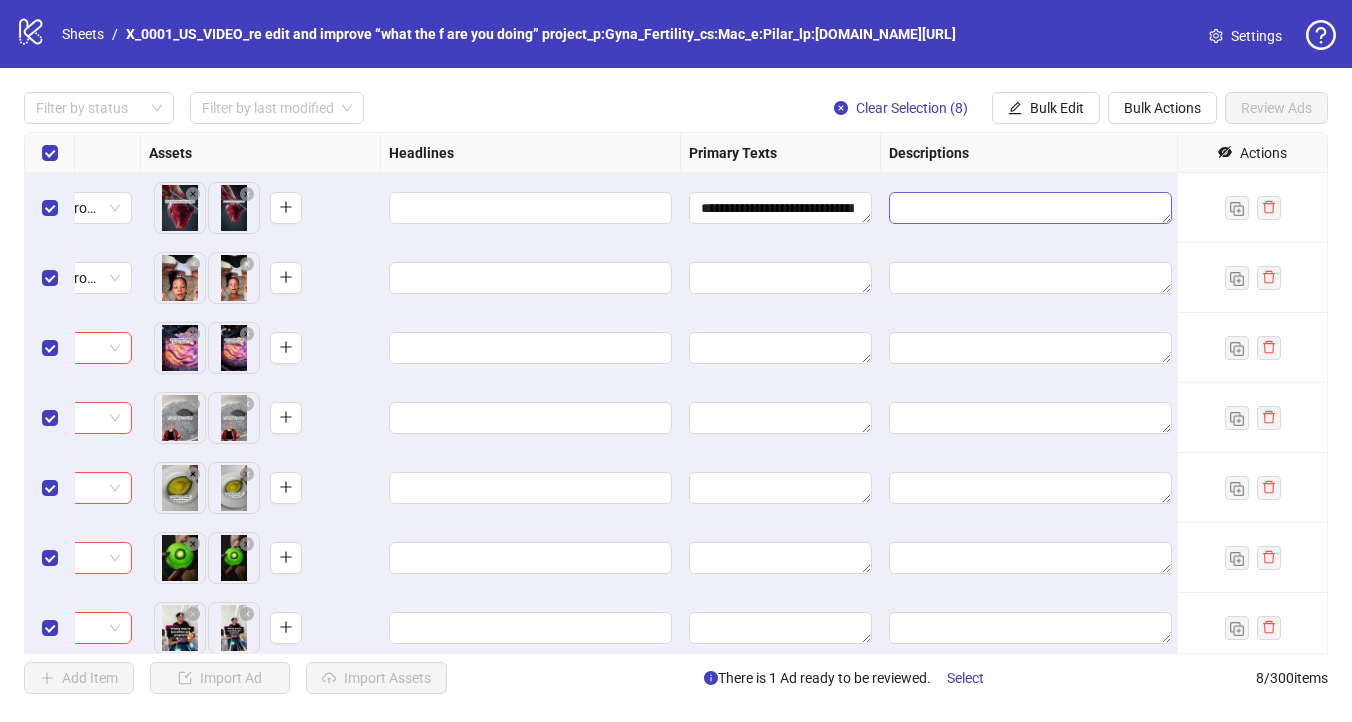 drag, startPoint x: 699, startPoint y: 206, endPoint x: 920, endPoint y: 205, distance: 221.00226 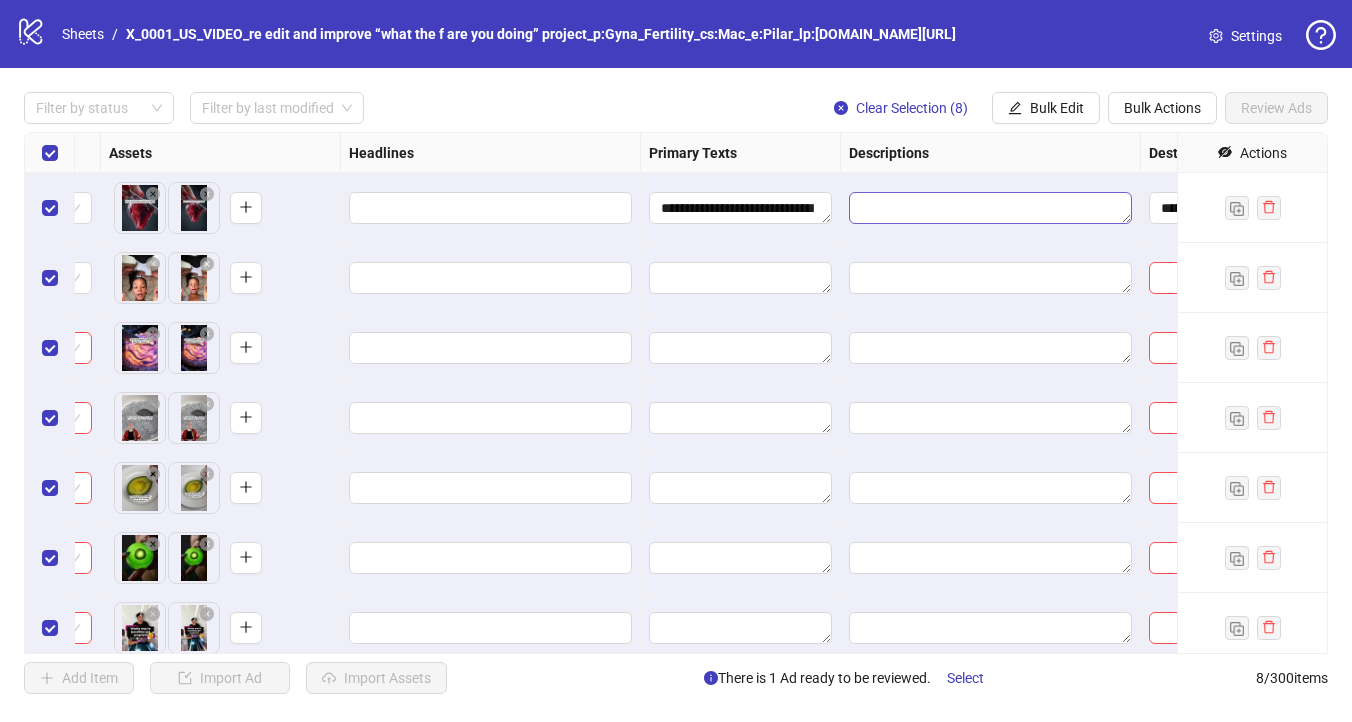 scroll, scrollTop: 0, scrollLeft: 884, axis: horizontal 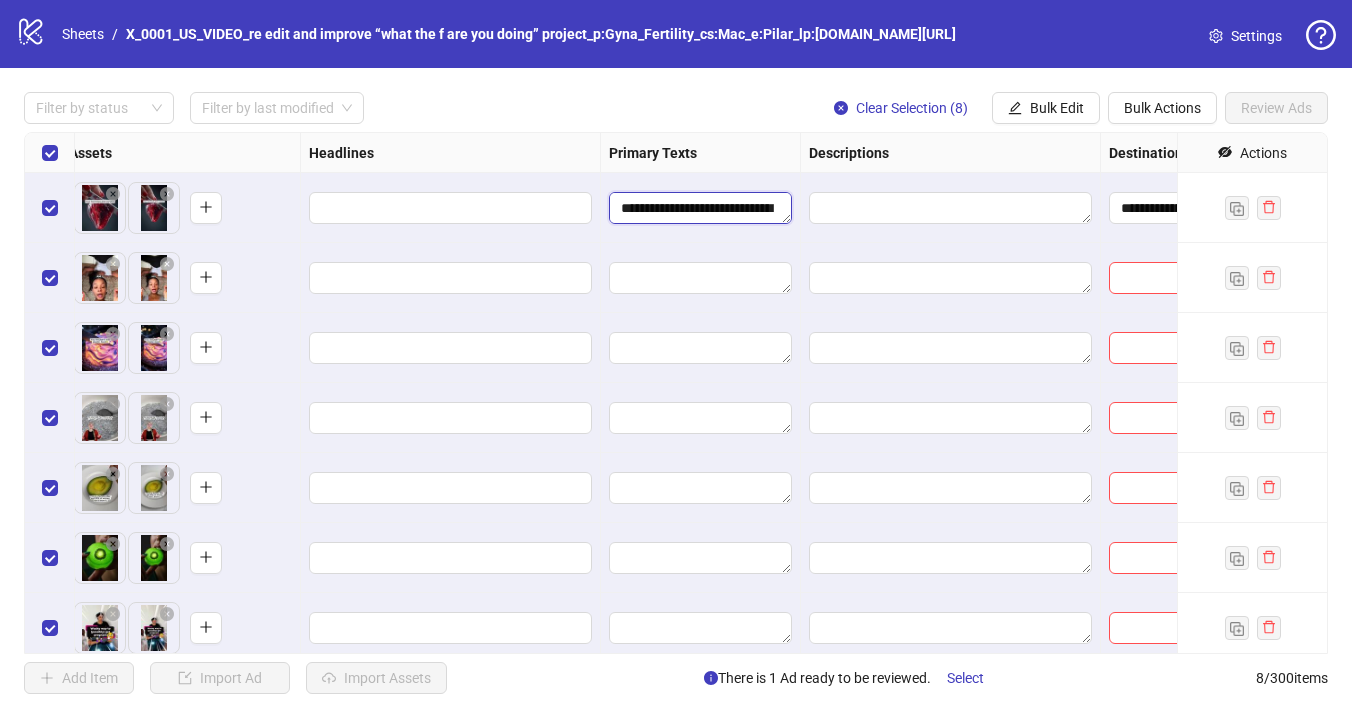 click on "**********" at bounding box center [700, 208] 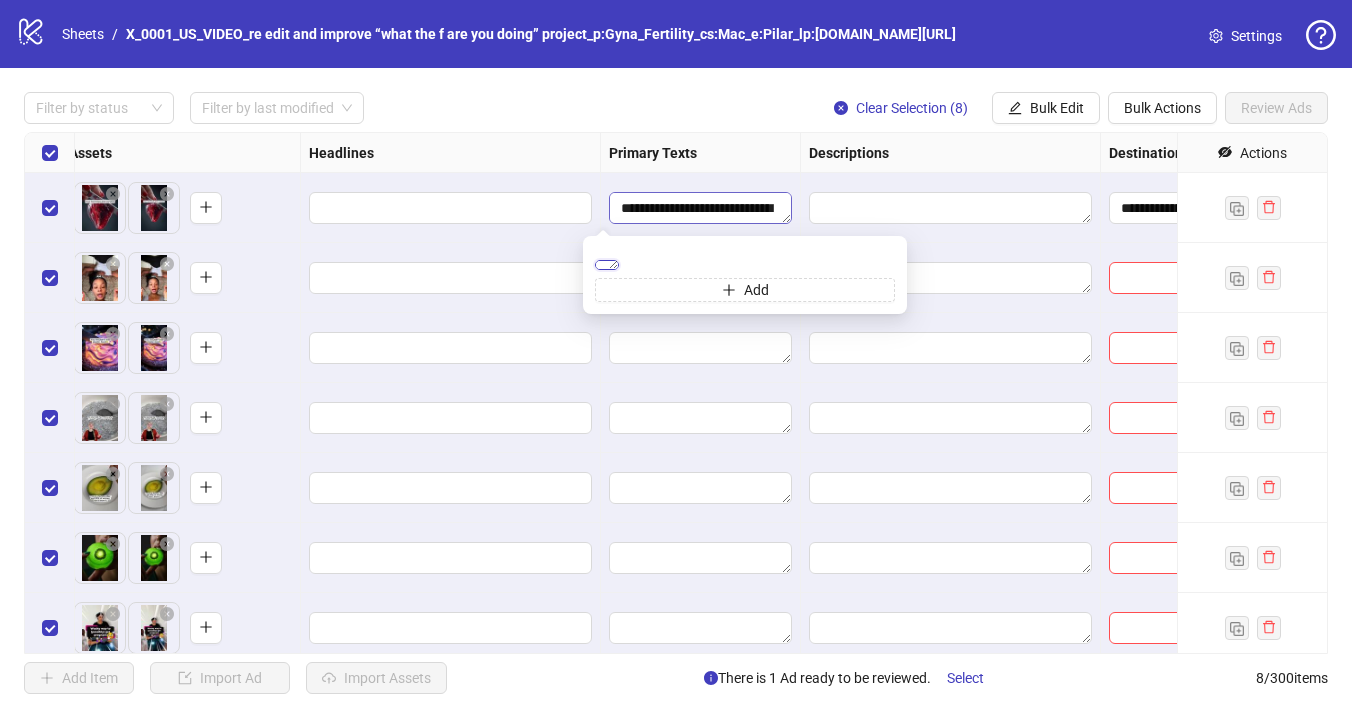 scroll, scrollTop: 0, scrollLeft: 935, axis: horizontal 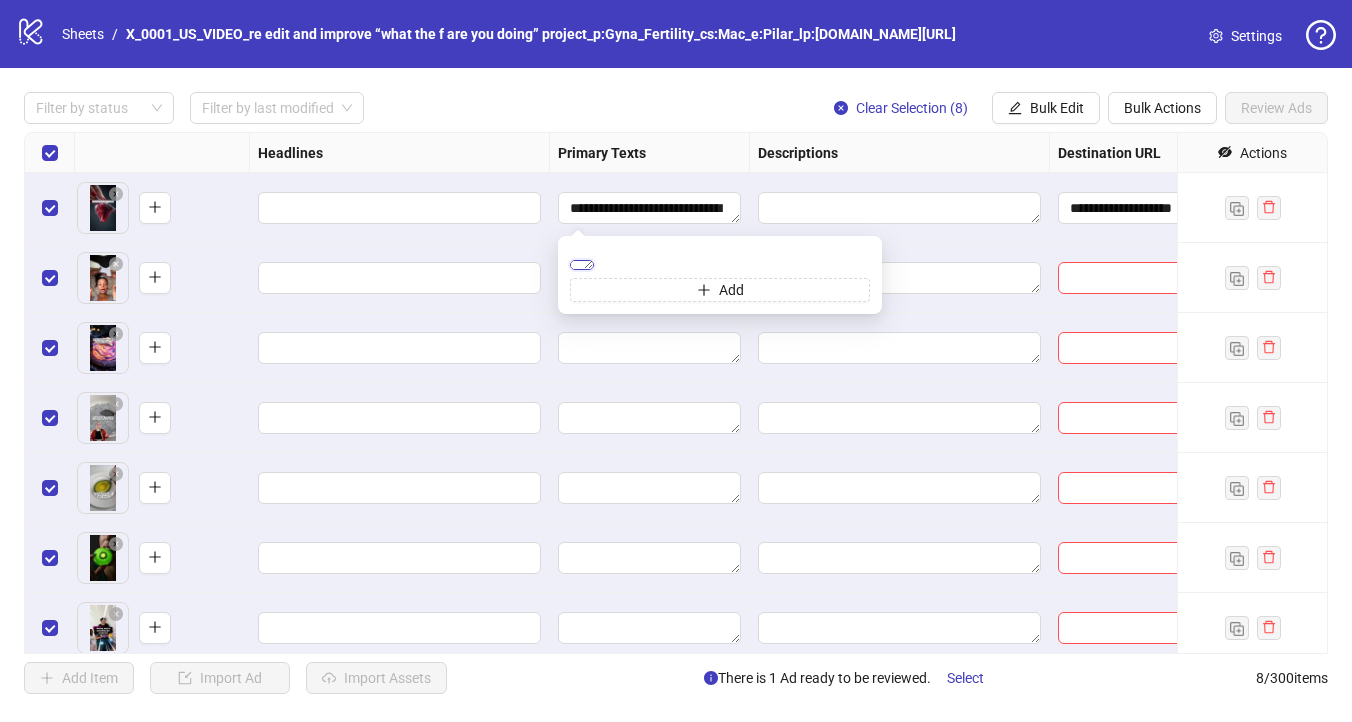 drag, startPoint x: 751, startPoint y: 263, endPoint x: 774, endPoint y: 258, distance: 23.537205 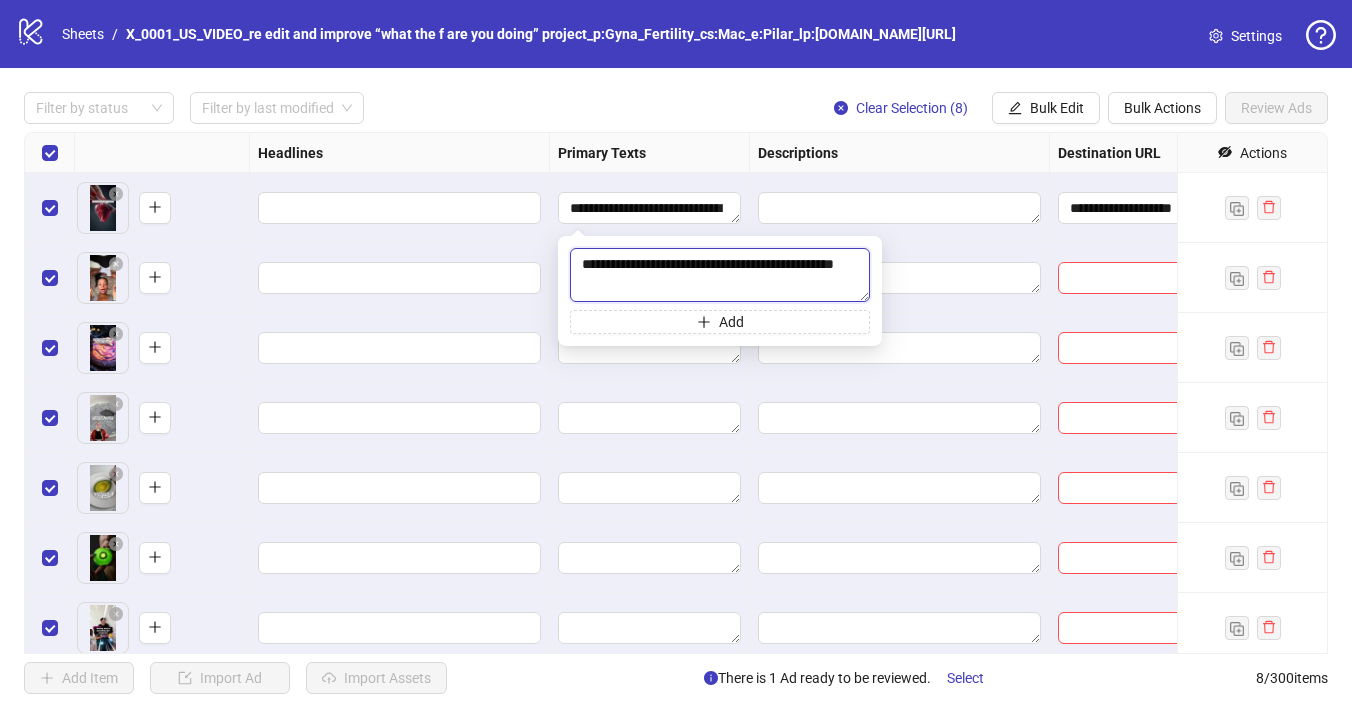 click on "**********" at bounding box center [720, 275] 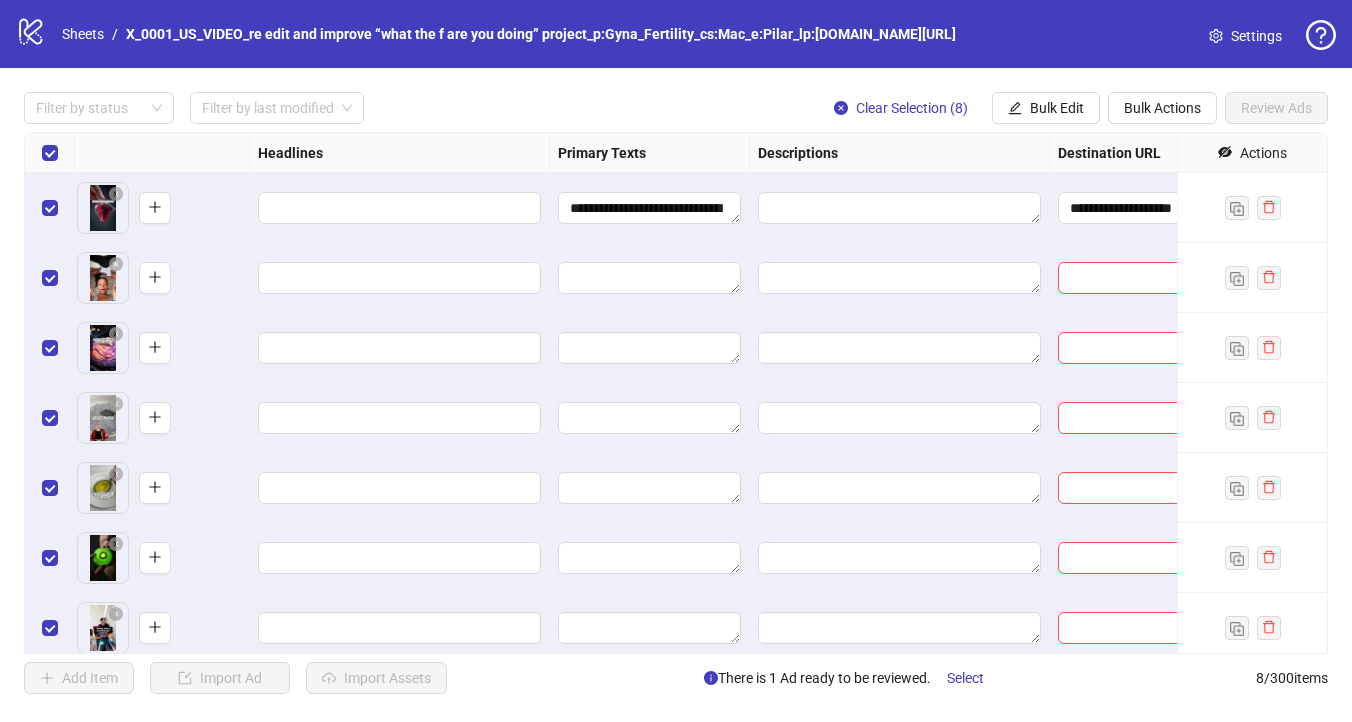 click on "Filter by status Filter by last modified Clear Selection (8) Bulk Edit Bulk Actions Review Ads" at bounding box center [676, 108] 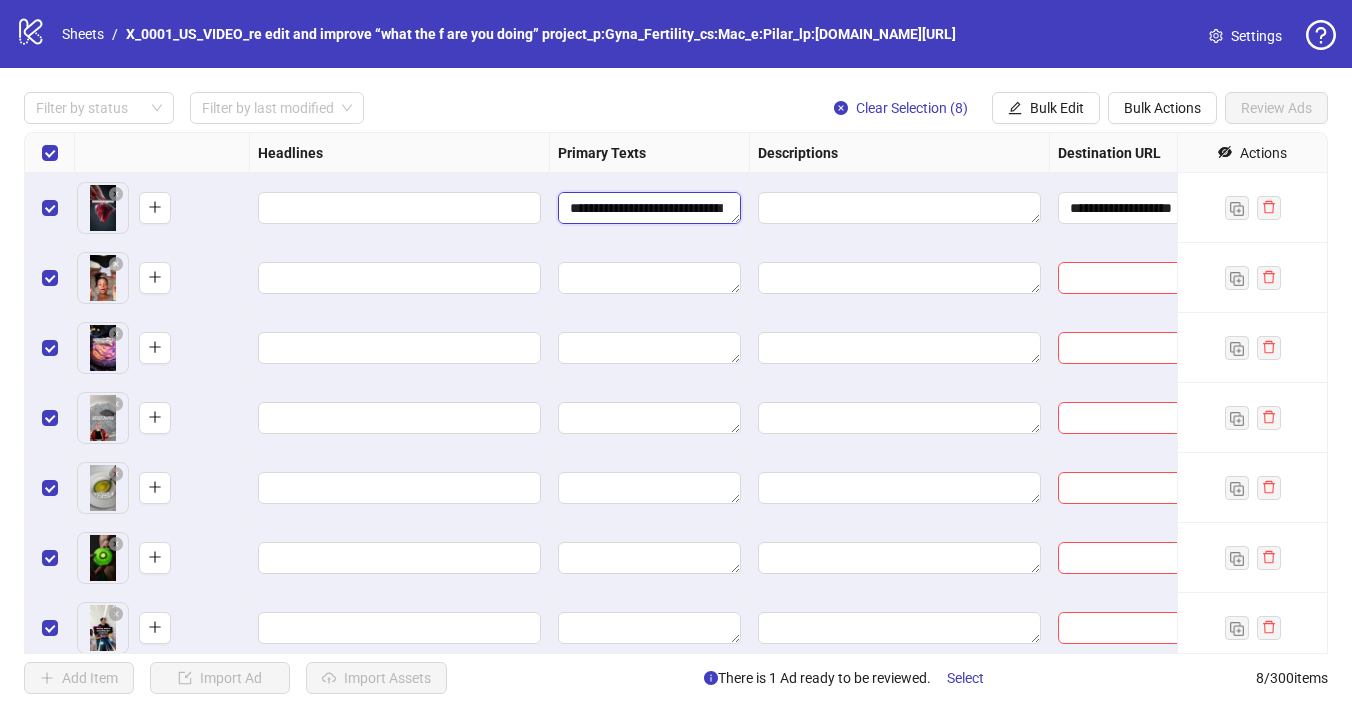 click on "**********" at bounding box center [649, 208] 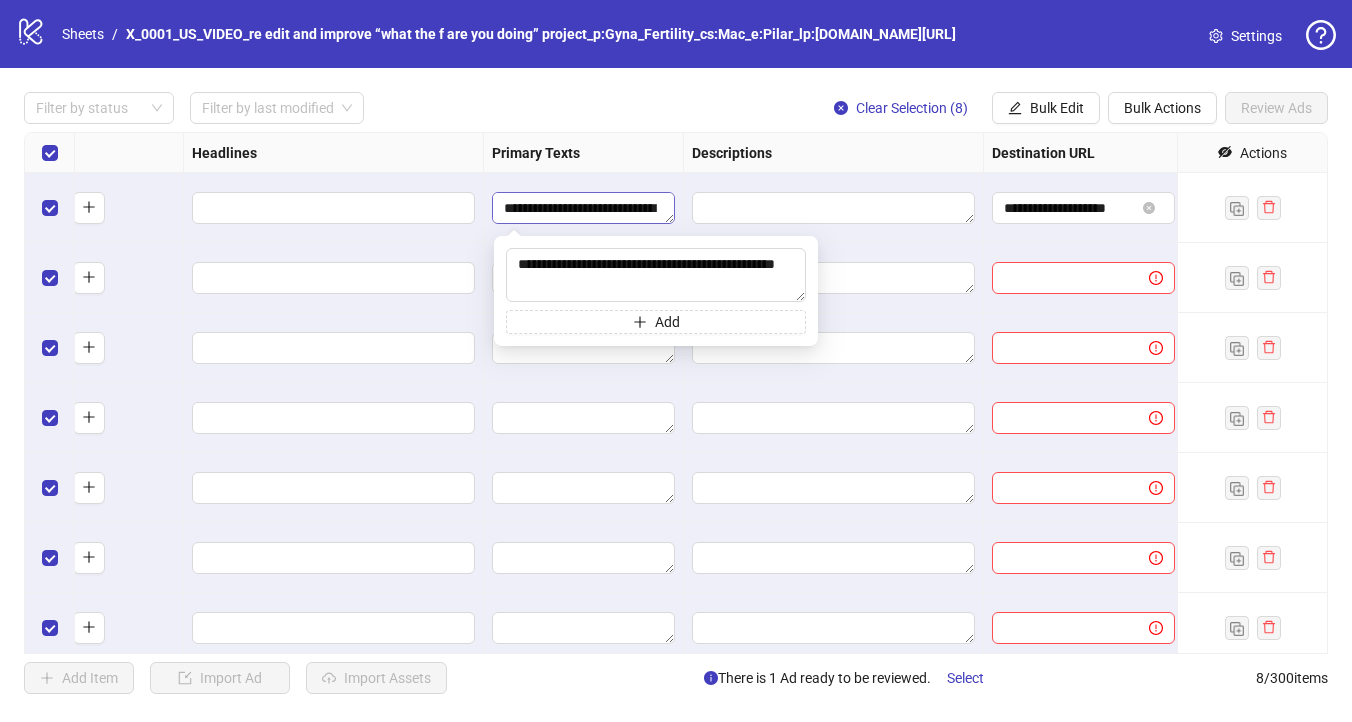 scroll, scrollTop: 0, scrollLeft: 998, axis: horizontal 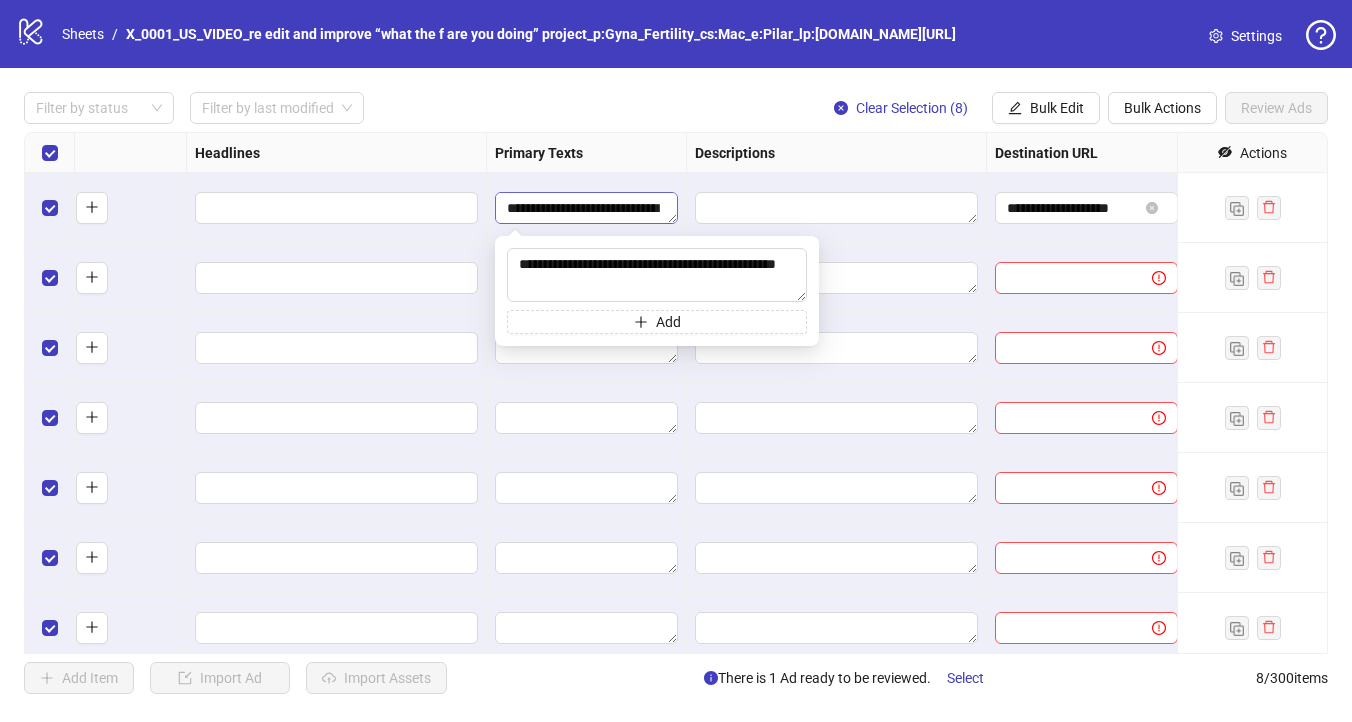 click on "**********" at bounding box center [586, 208] 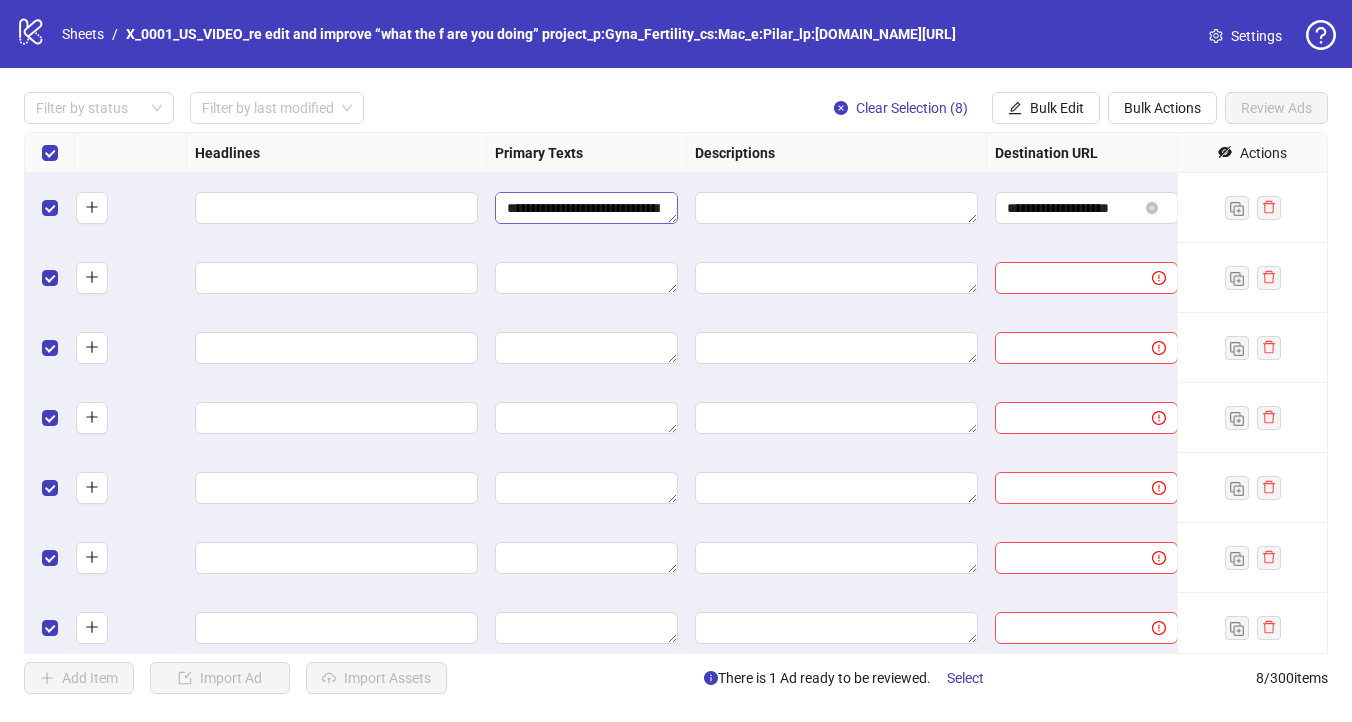 drag, startPoint x: 509, startPoint y: 208, endPoint x: 659, endPoint y: 208, distance: 150 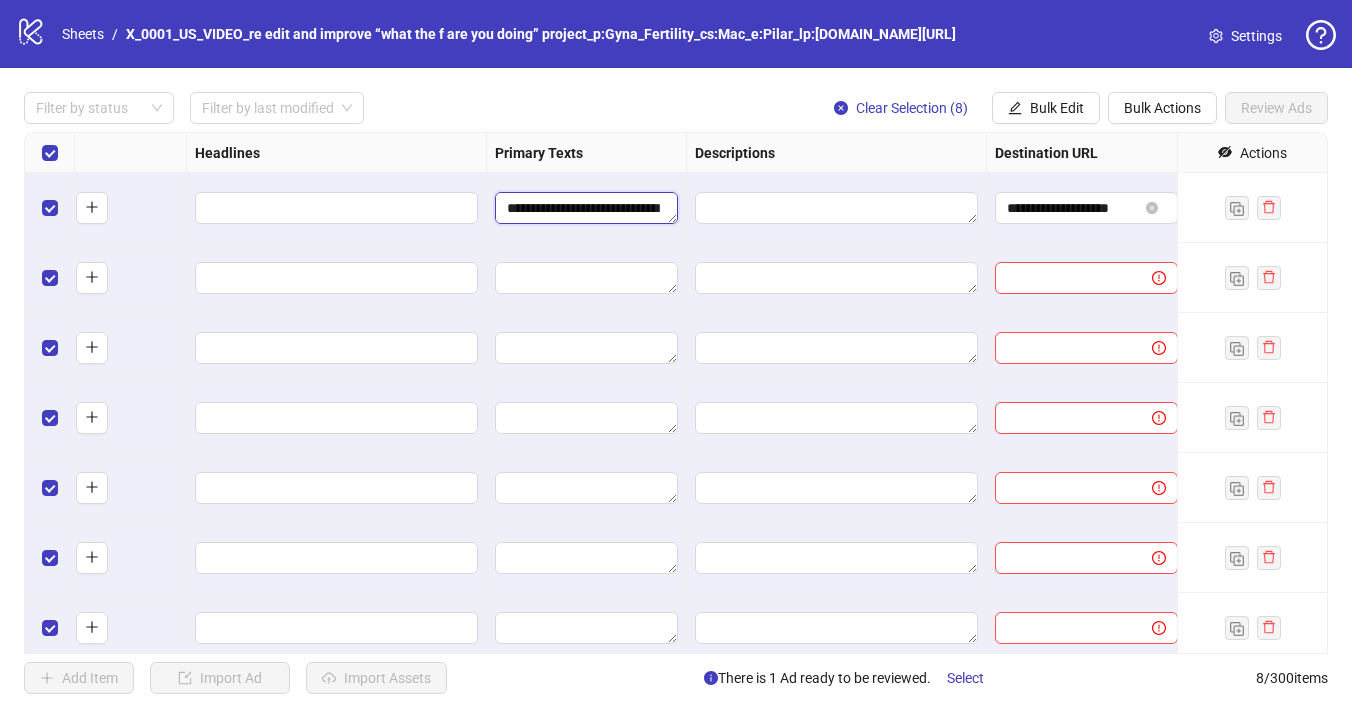 click on "**********" at bounding box center (586, 208) 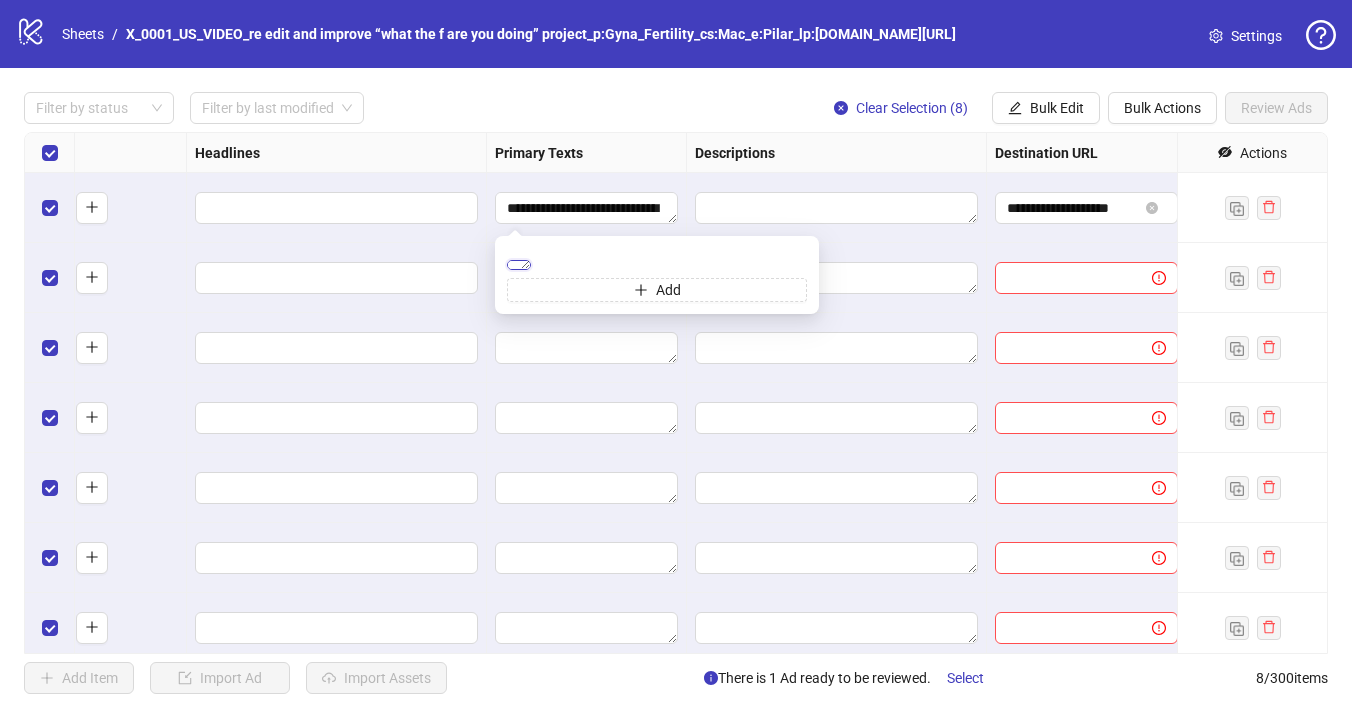 drag, startPoint x: 775, startPoint y: 262, endPoint x: 791, endPoint y: 279, distance: 23.345236 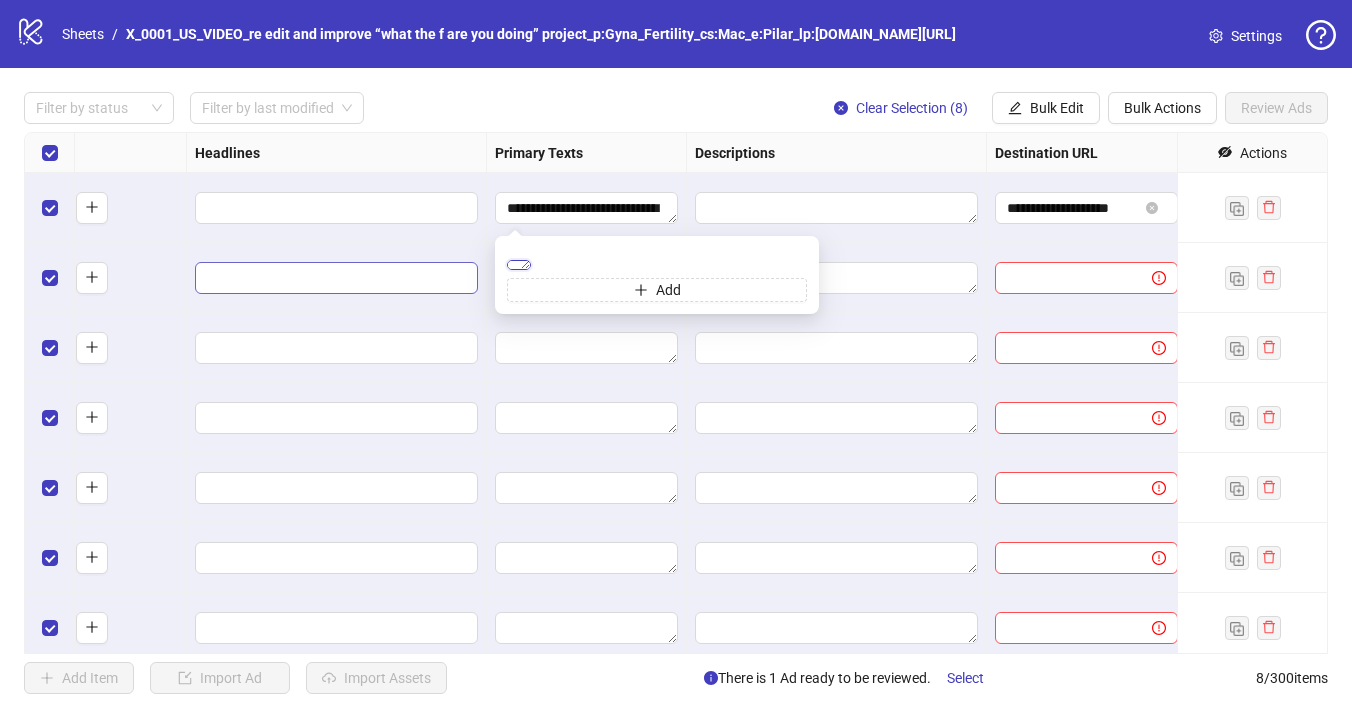 drag, startPoint x: 659, startPoint y: 263, endPoint x: 446, endPoint y: 266, distance: 213.02112 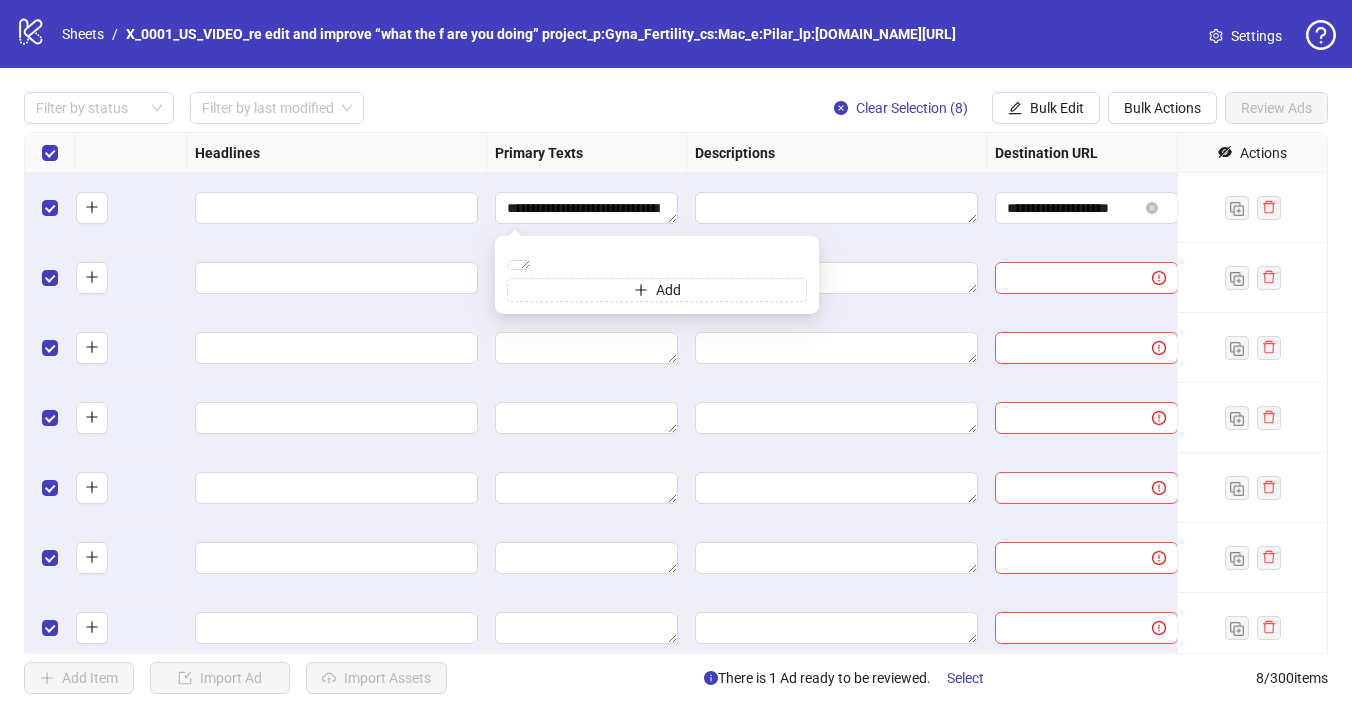 click on "**********" at bounding box center (676, 393) 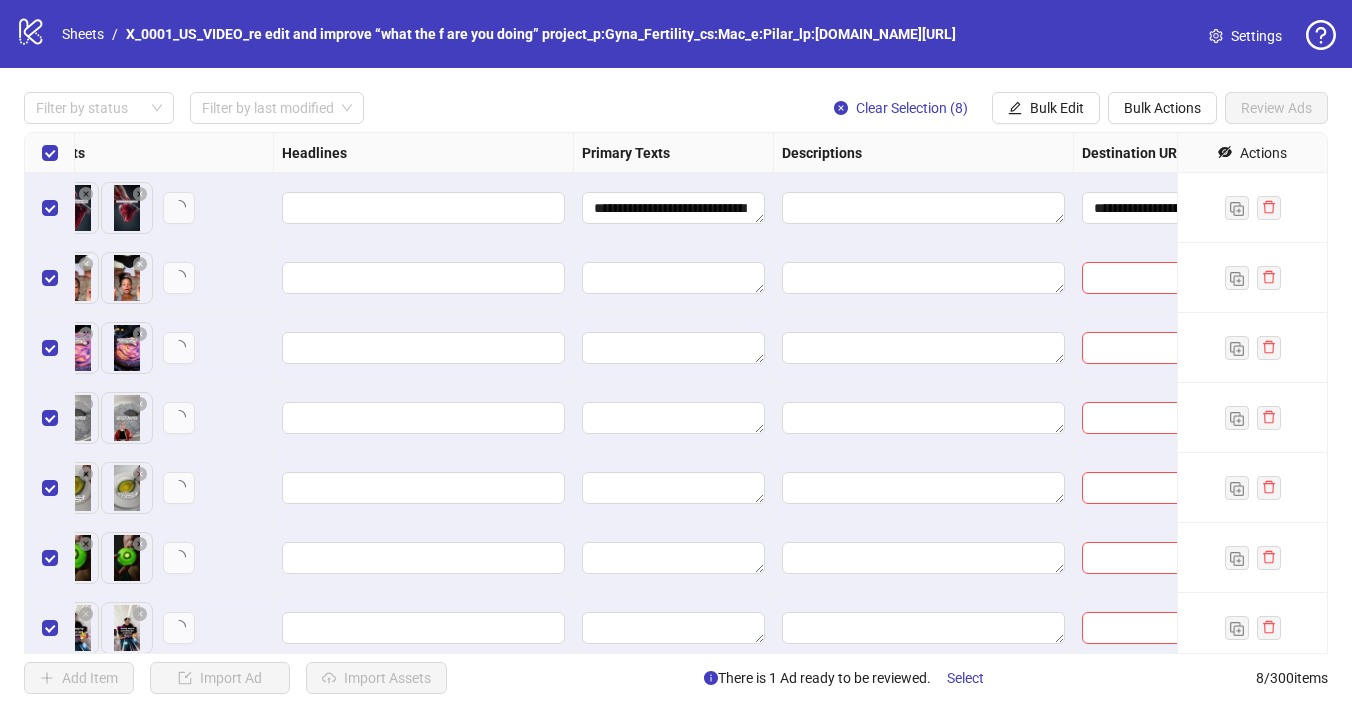 scroll, scrollTop: 0, scrollLeft: 909, axis: horizontal 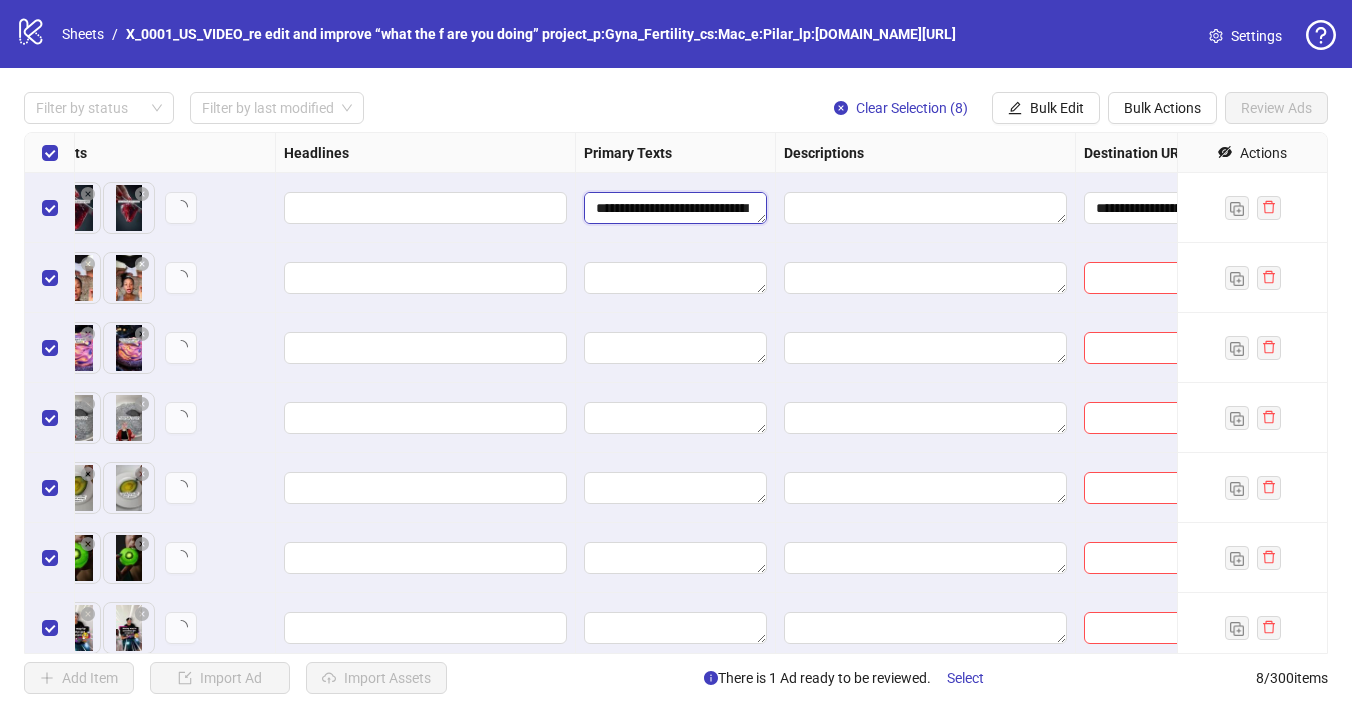 click on "**********" at bounding box center [675, 208] 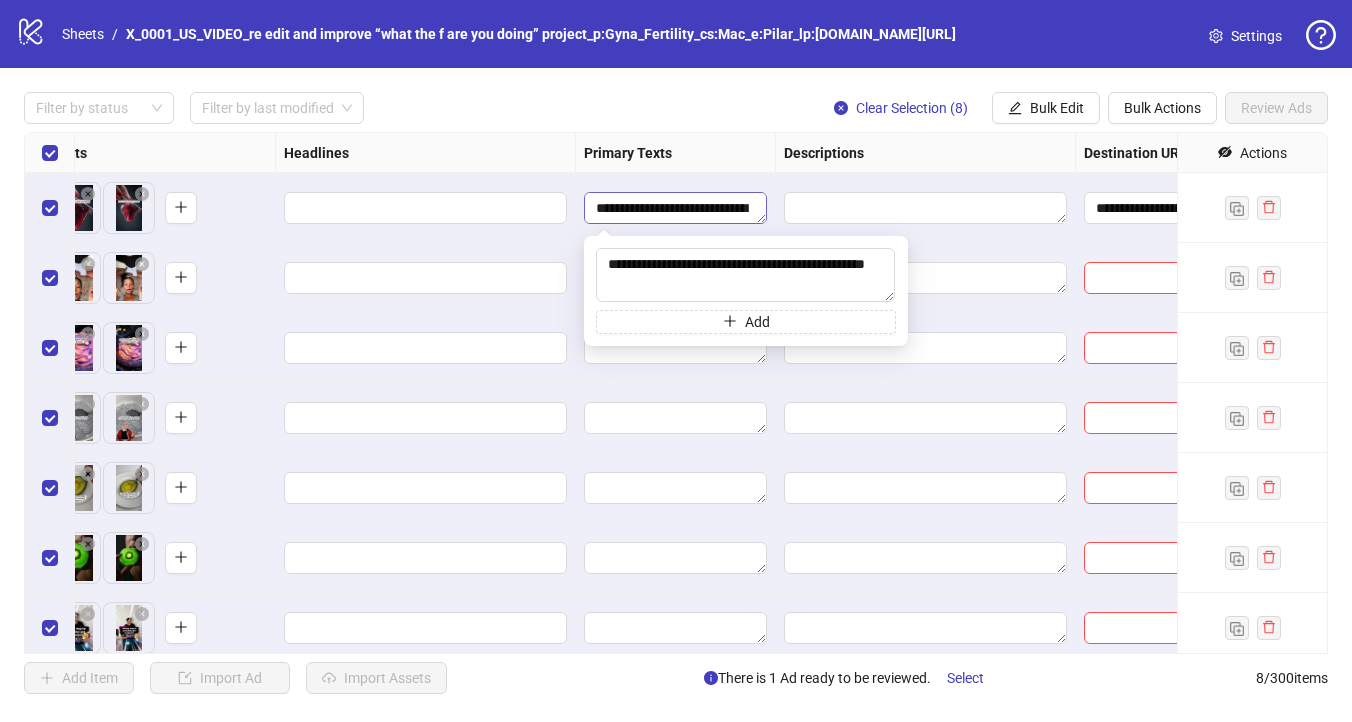 scroll, scrollTop: 0, scrollLeft: 933, axis: horizontal 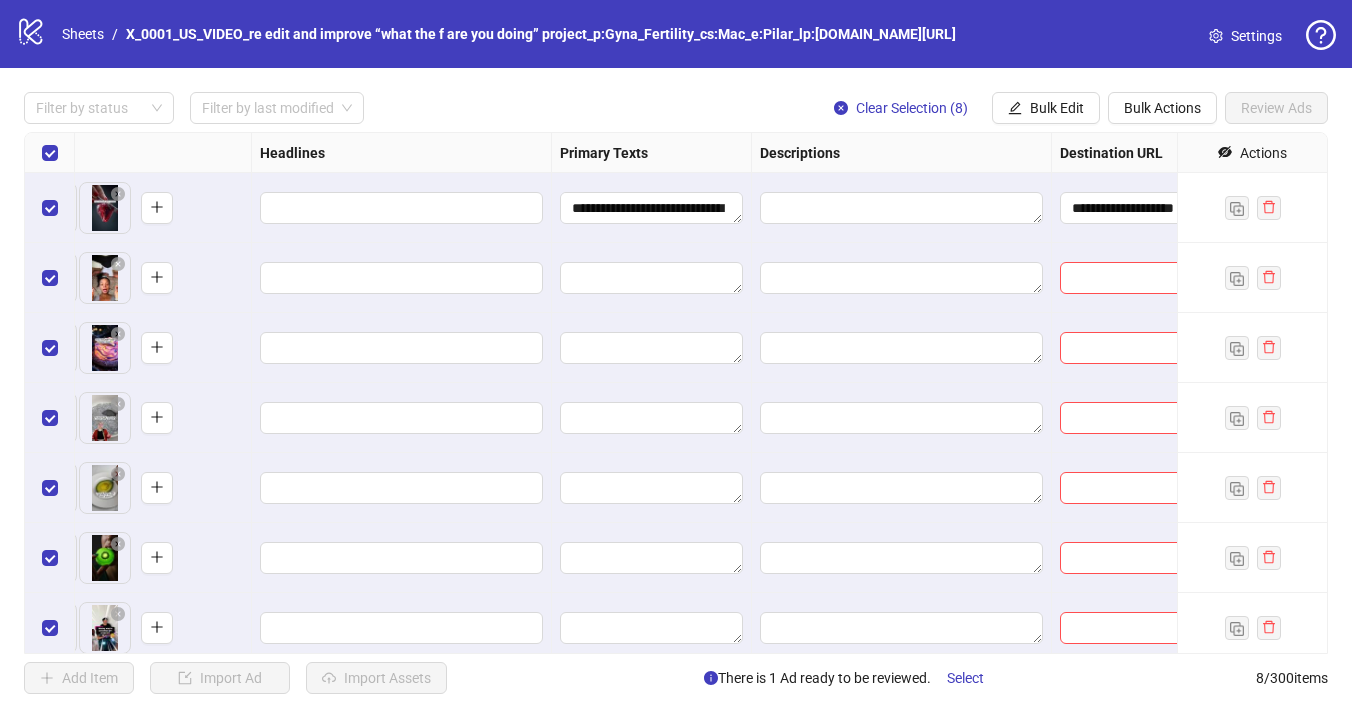 click on "**********" at bounding box center [676, 393] 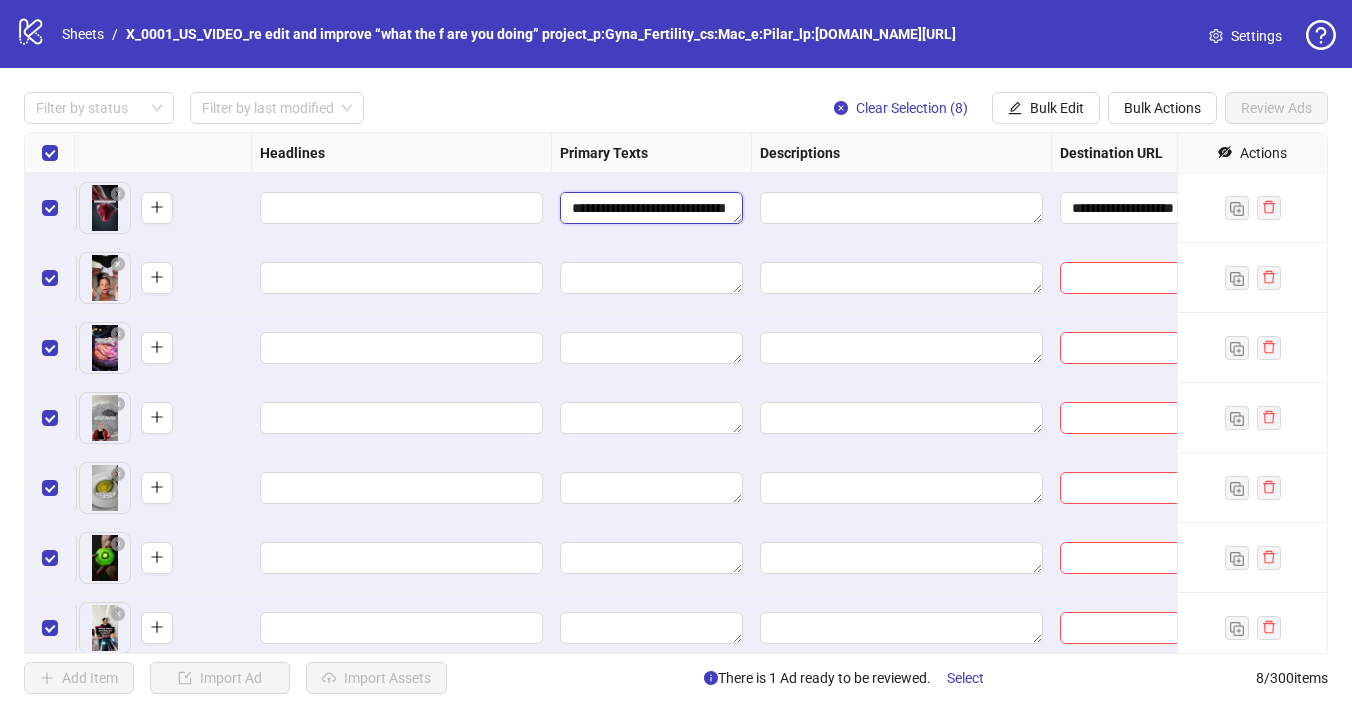 click on "**********" at bounding box center (651, 208) 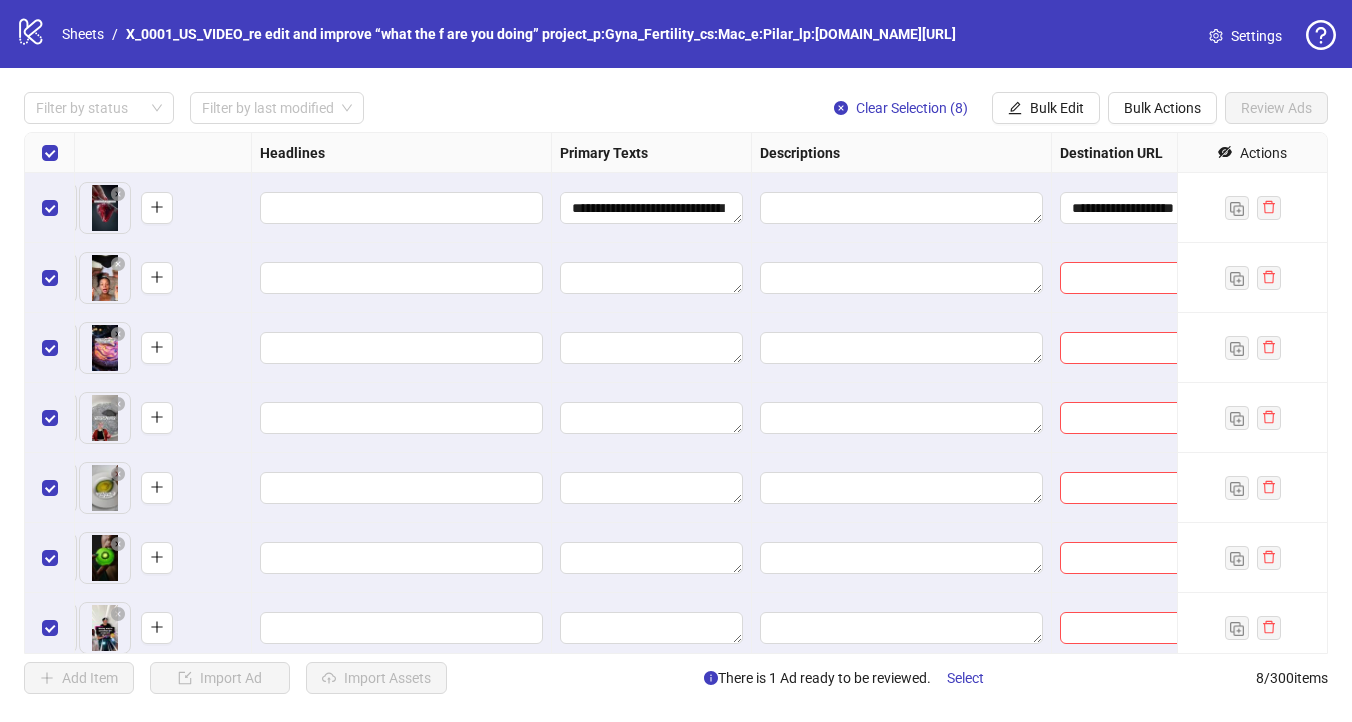 click on "Primary Texts" at bounding box center [652, 153] 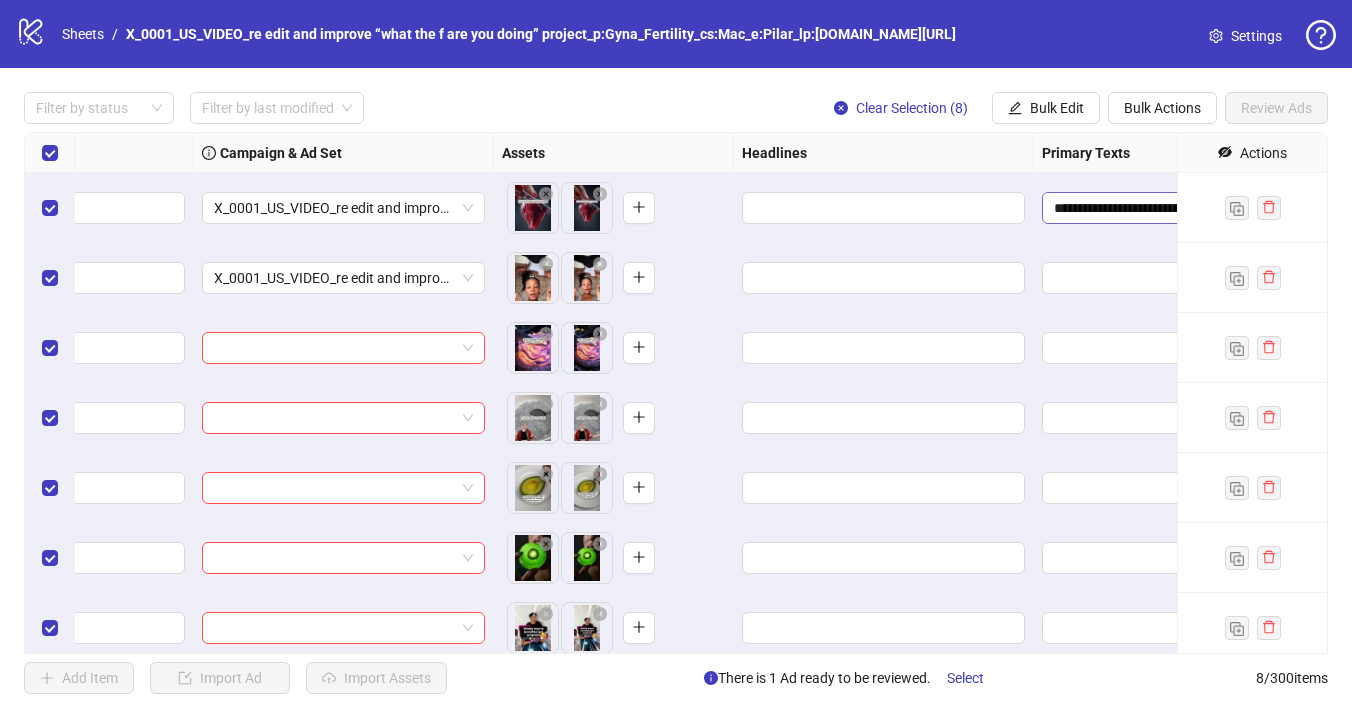 scroll, scrollTop: 0, scrollLeft: 0, axis: both 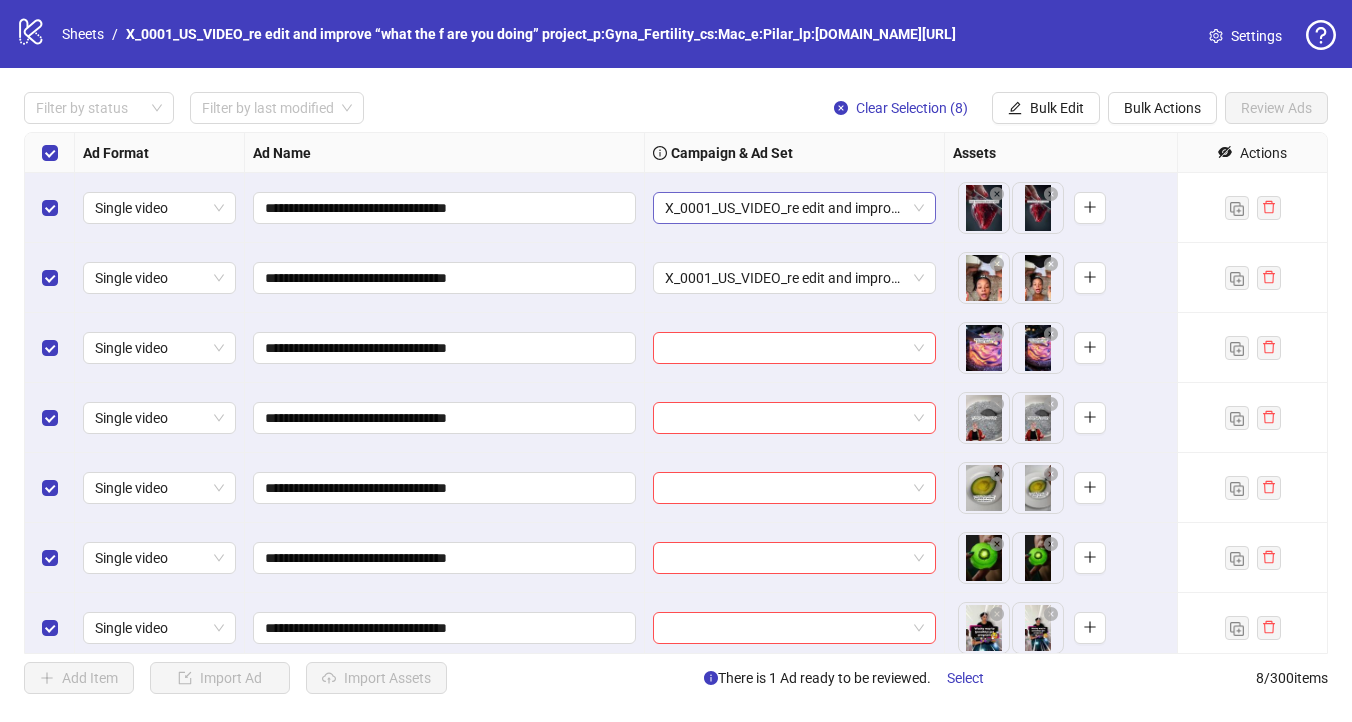 click on "X_0001_US_VIDEO_re edit and improve “what the f are you doing” project_p:Gyna_Fertility_cs:Mac_e:Pilar_lp:gyna.co/quiz" at bounding box center [794, 208] 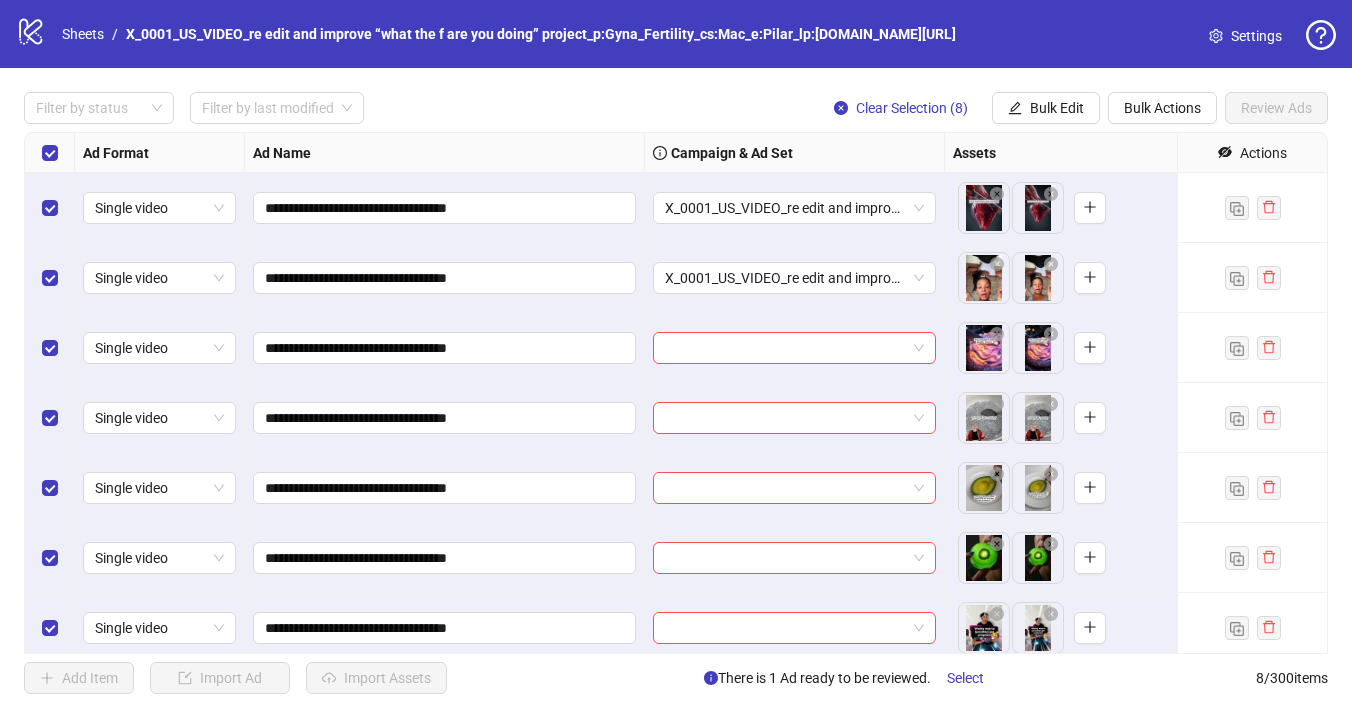 click on "**********" at bounding box center (676, 393) 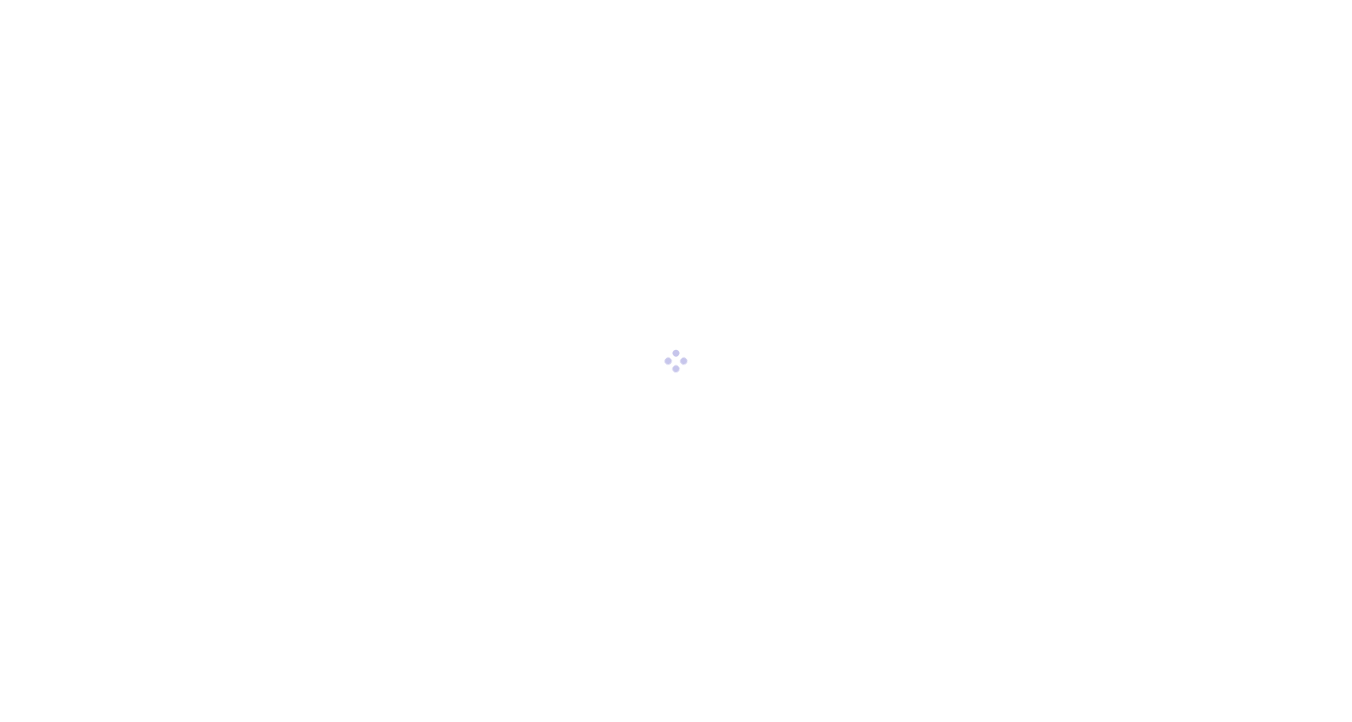 scroll, scrollTop: 0, scrollLeft: 0, axis: both 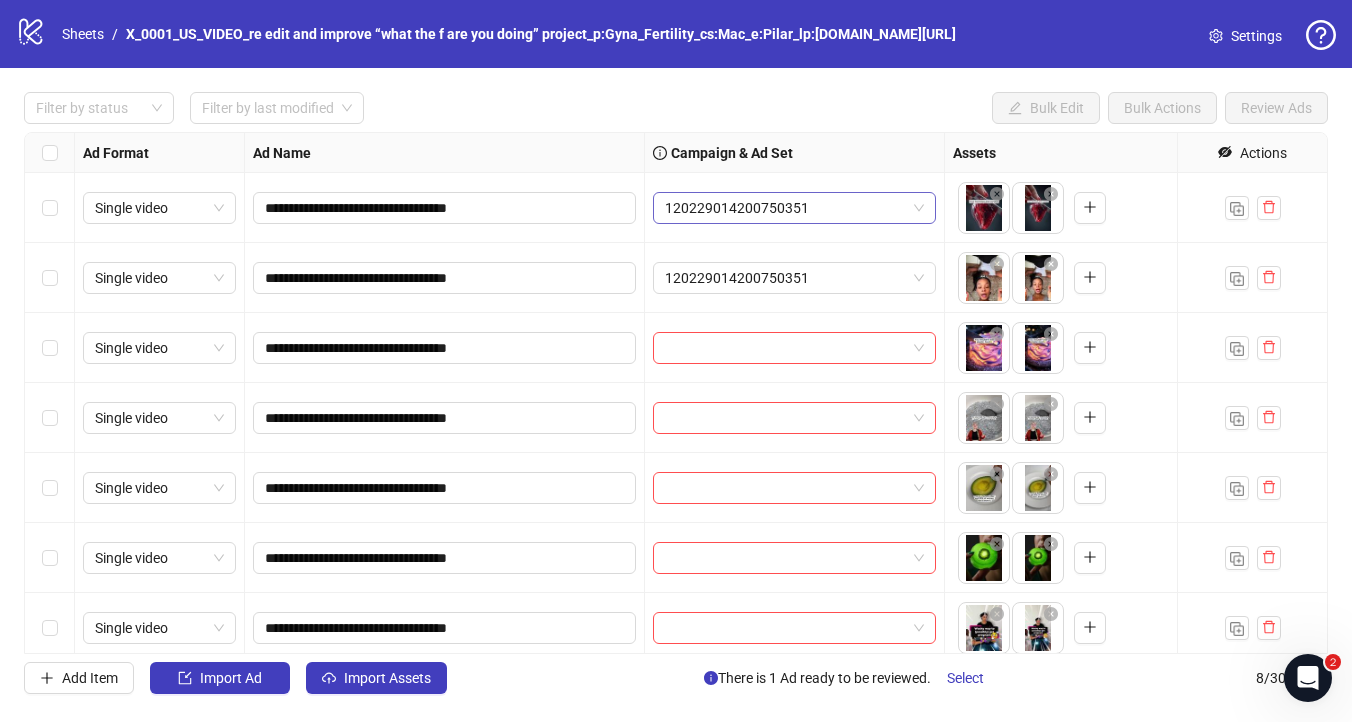 click on "120229014200750351" at bounding box center (794, 208) 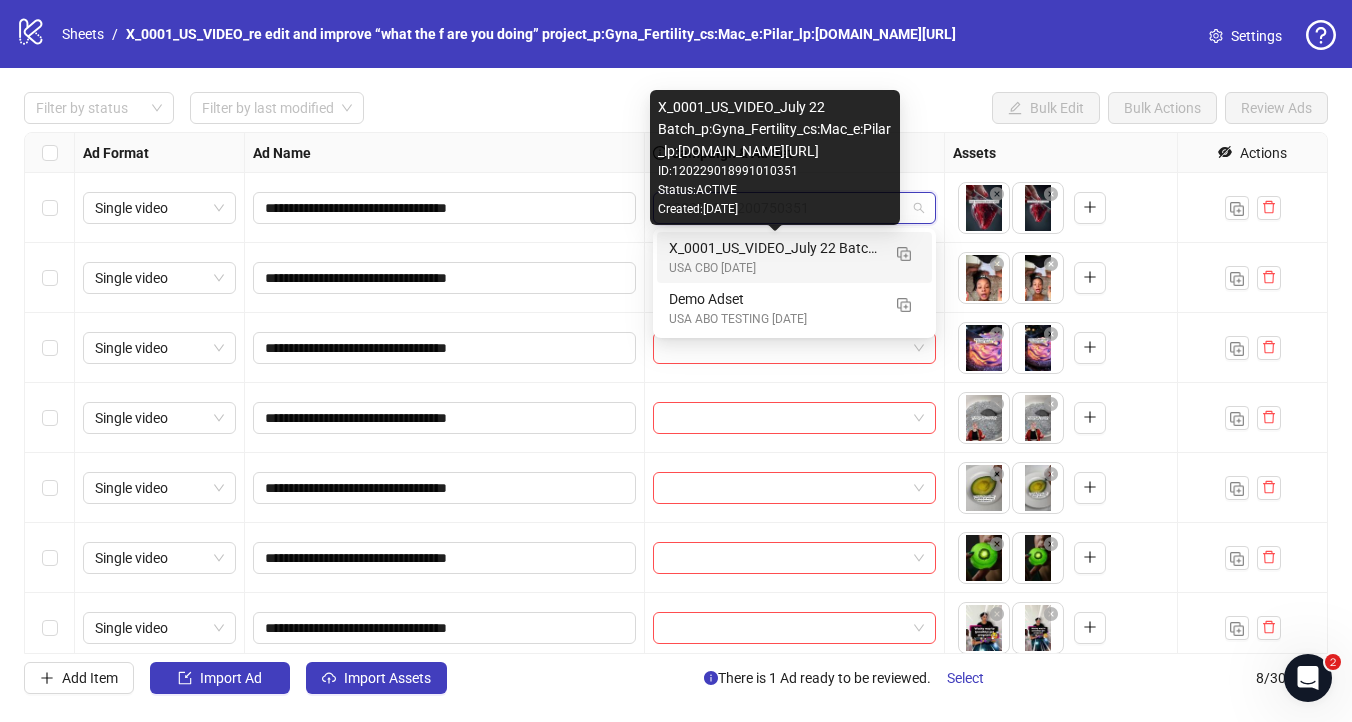 click on "X_0001_US_VIDEO_July 22 Batch_p:Gyna_Fertility_cs:Mac_e:Pilar_lp:gyna.co/quiz" at bounding box center (774, 248) 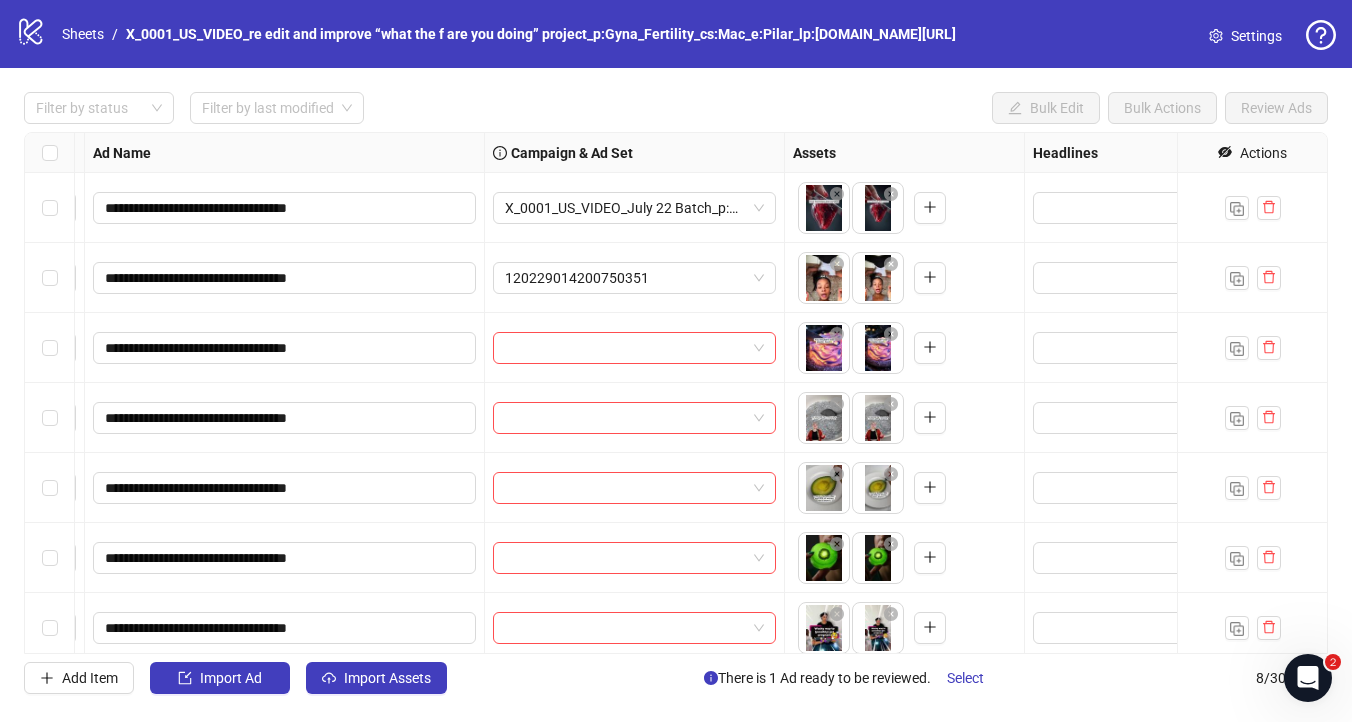 scroll, scrollTop: 0, scrollLeft: 161, axis: horizontal 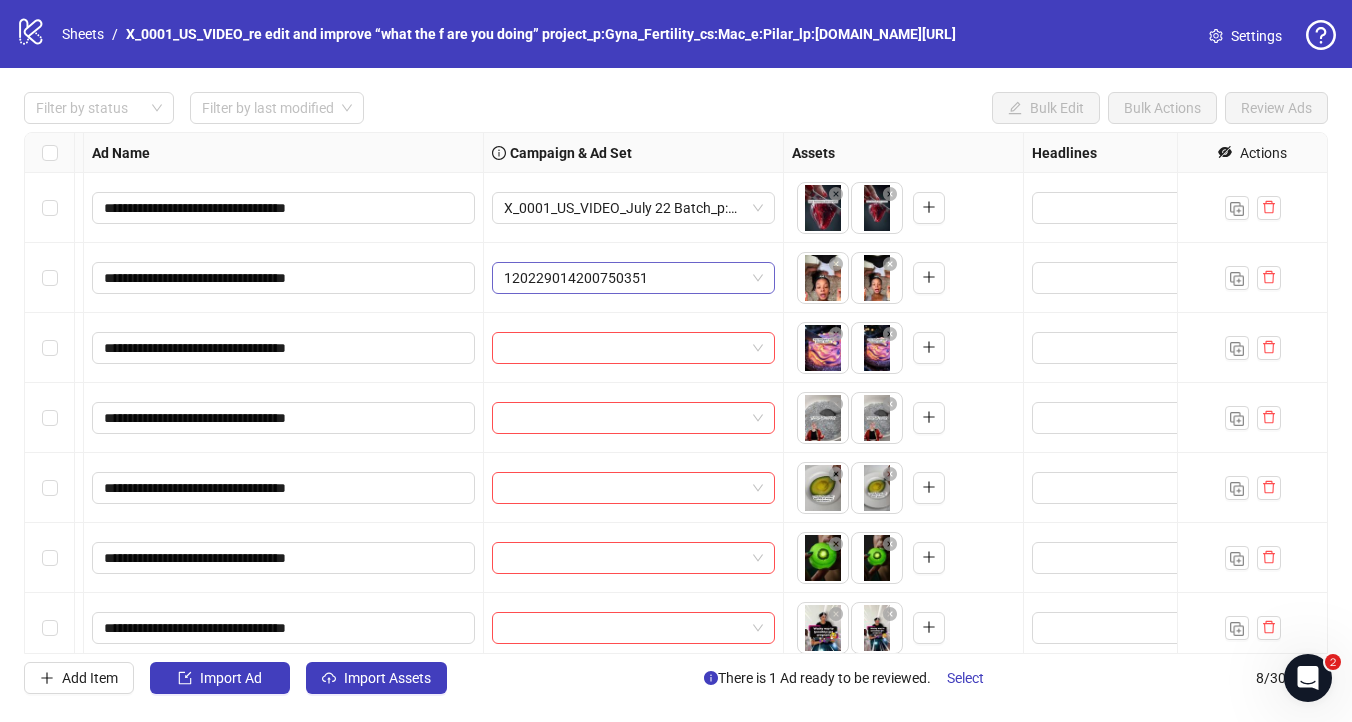 click on "120229014200750351" at bounding box center (633, 278) 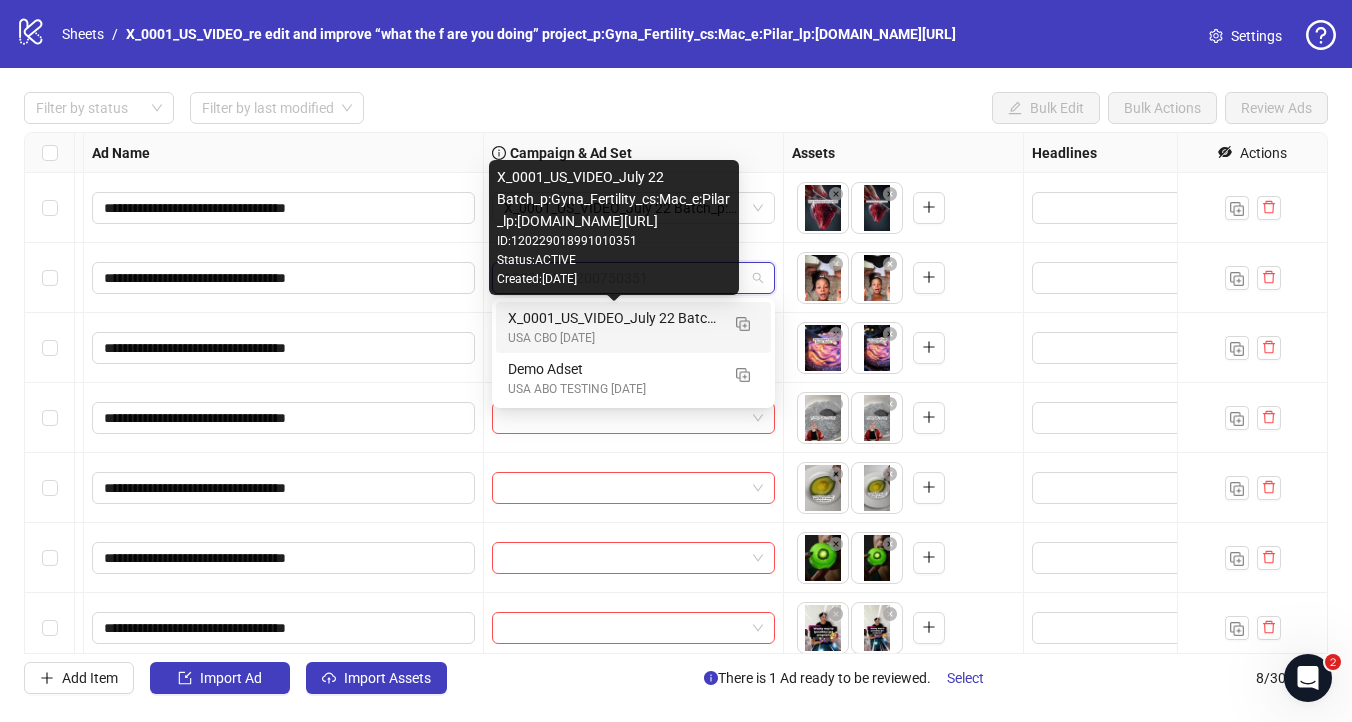 click on "X_0001_US_VIDEO_July 22 Batch_p:Gyna_Fertility_cs:Mac_e:Pilar_lp:gyna.co/quiz" at bounding box center (613, 318) 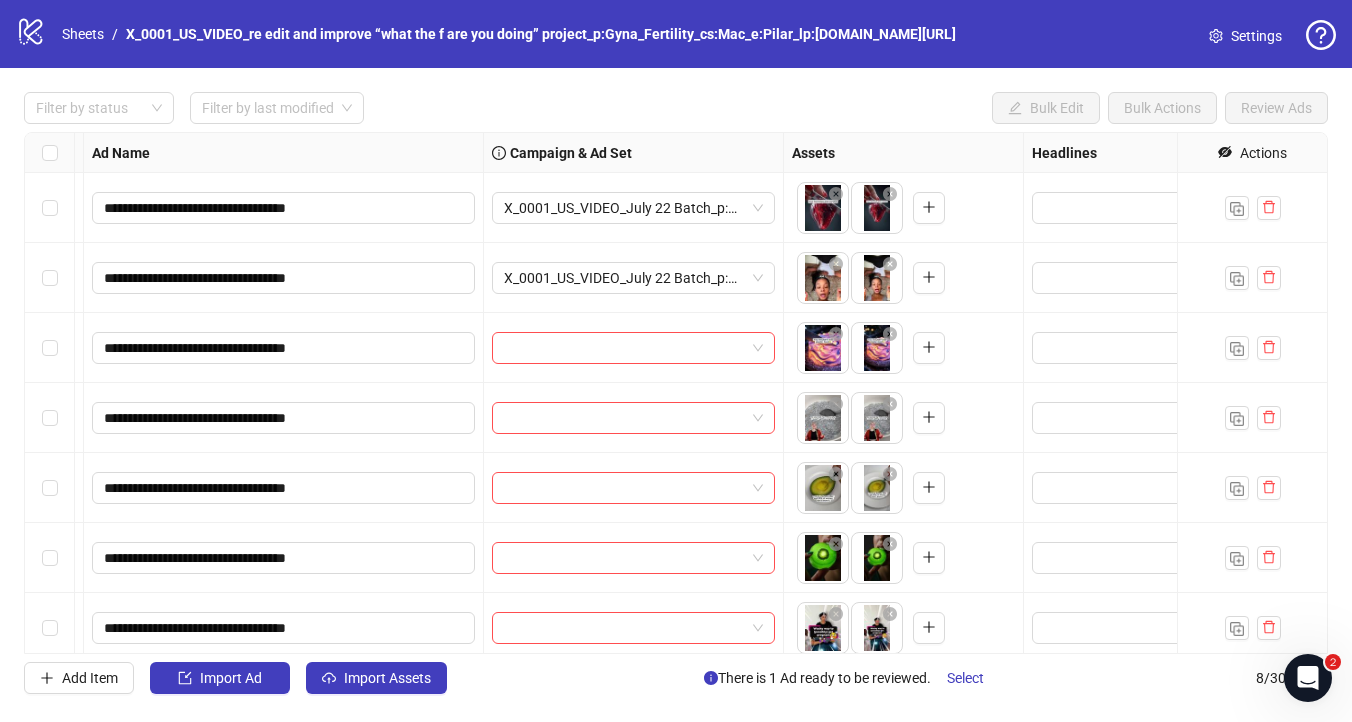 click on "Filter by status Filter by last modified Bulk Edit Bulk Actions Review Ads" at bounding box center (676, 108) 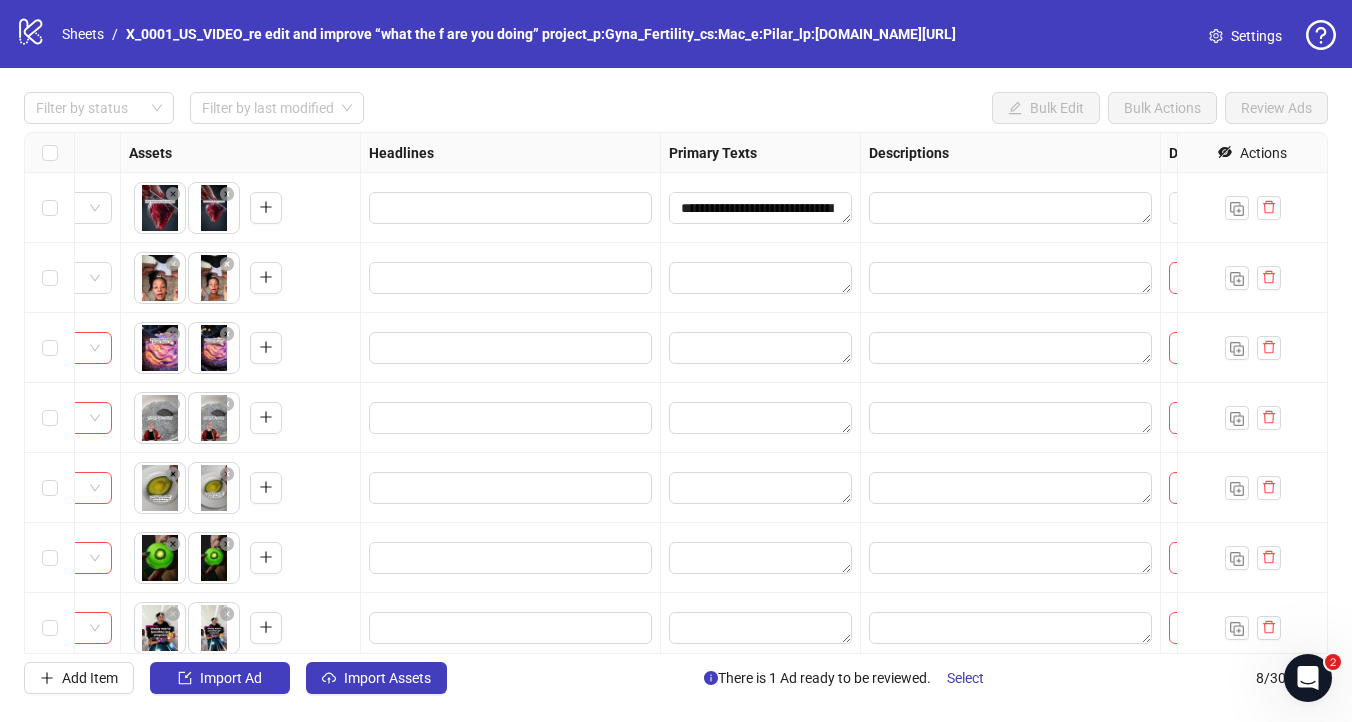 scroll, scrollTop: 0, scrollLeft: 919, axis: horizontal 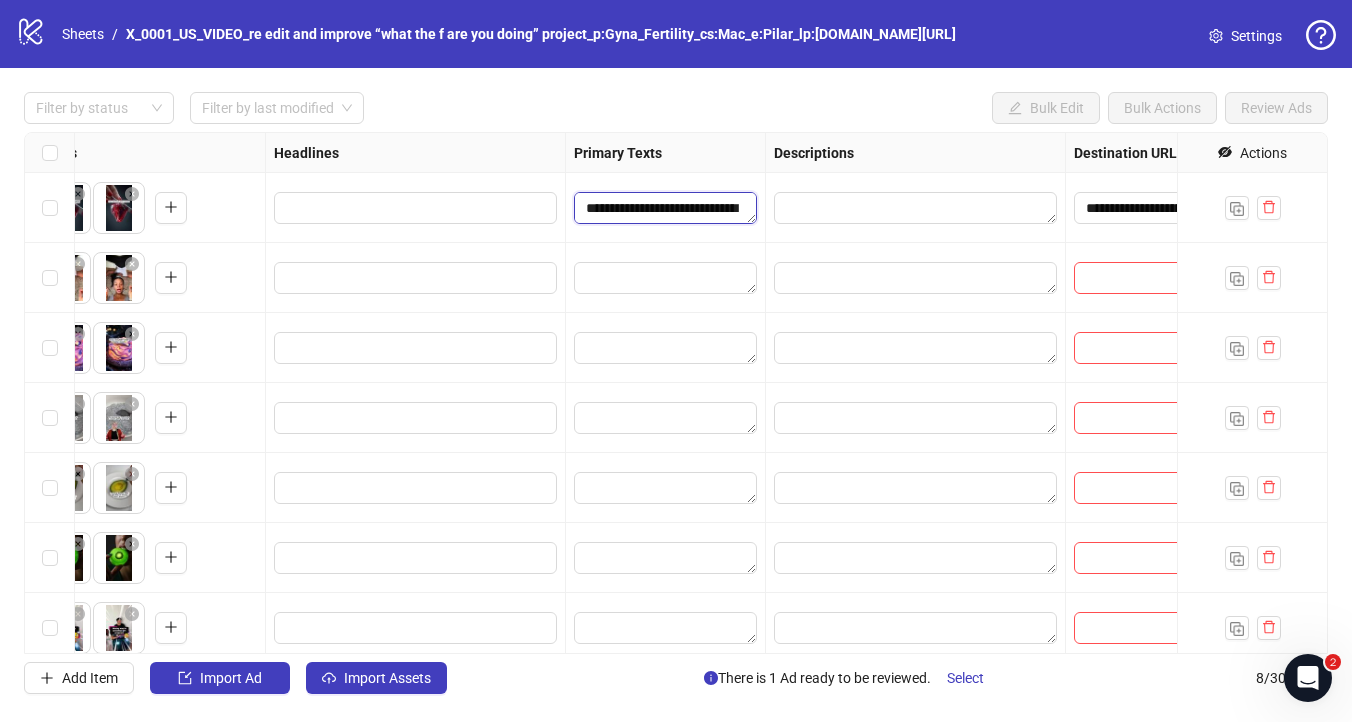 click on "**********" at bounding box center [665, 208] 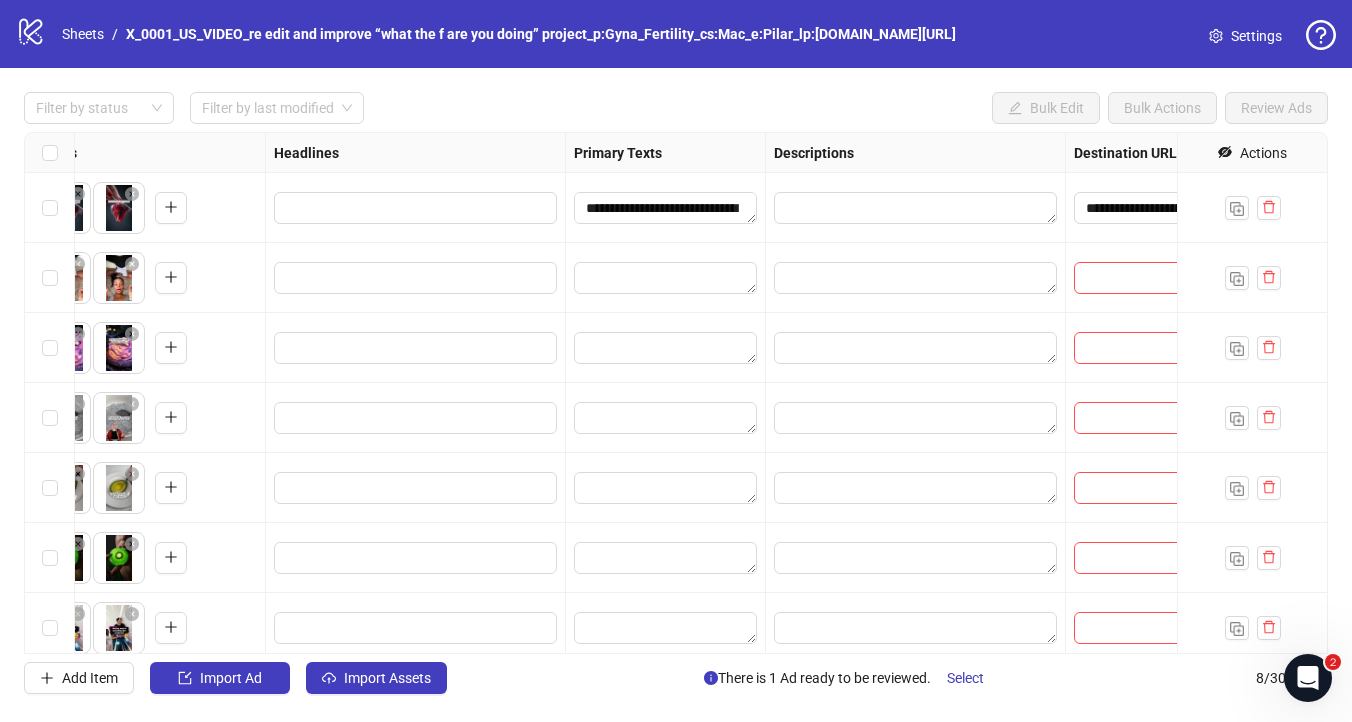 click on "Filter by status Filter by last modified Bulk Edit Bulk Actions Review Ads" at bounding box center [676, 108] 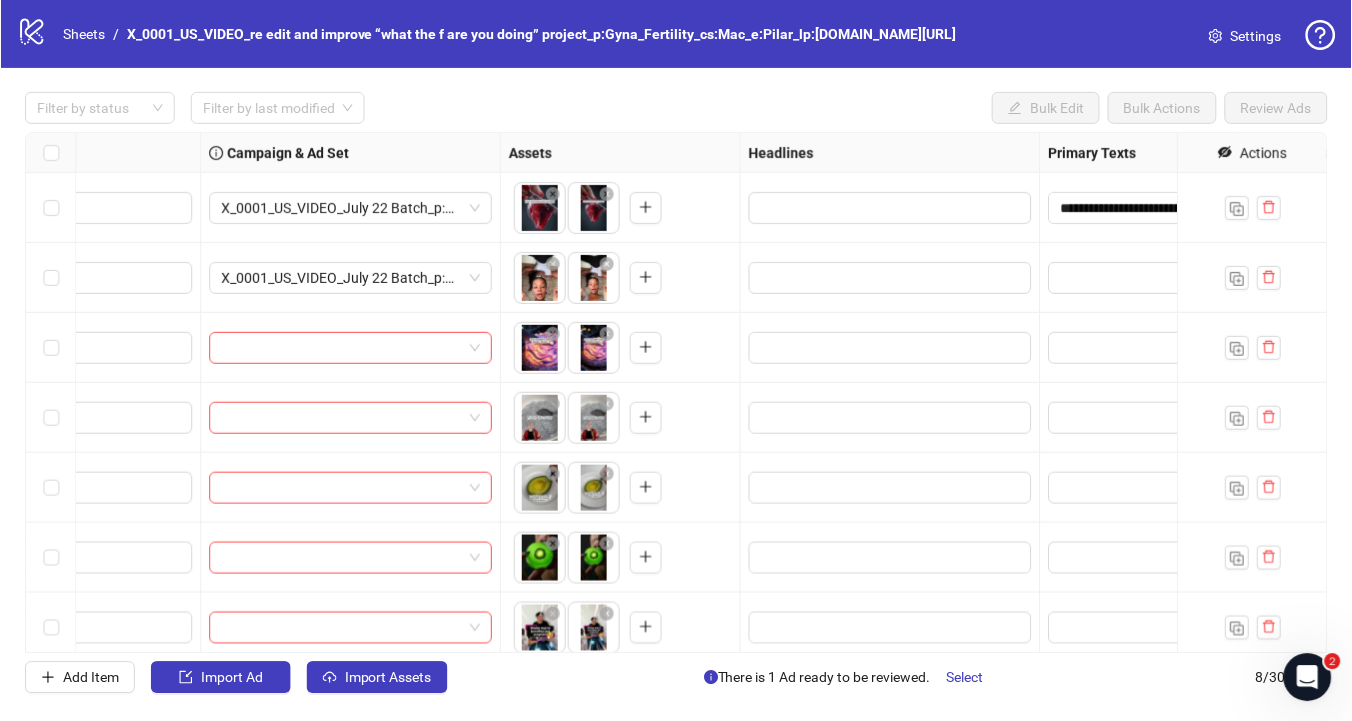 scroll, scrollTop: 0, scrollLeft: 0, axis: both 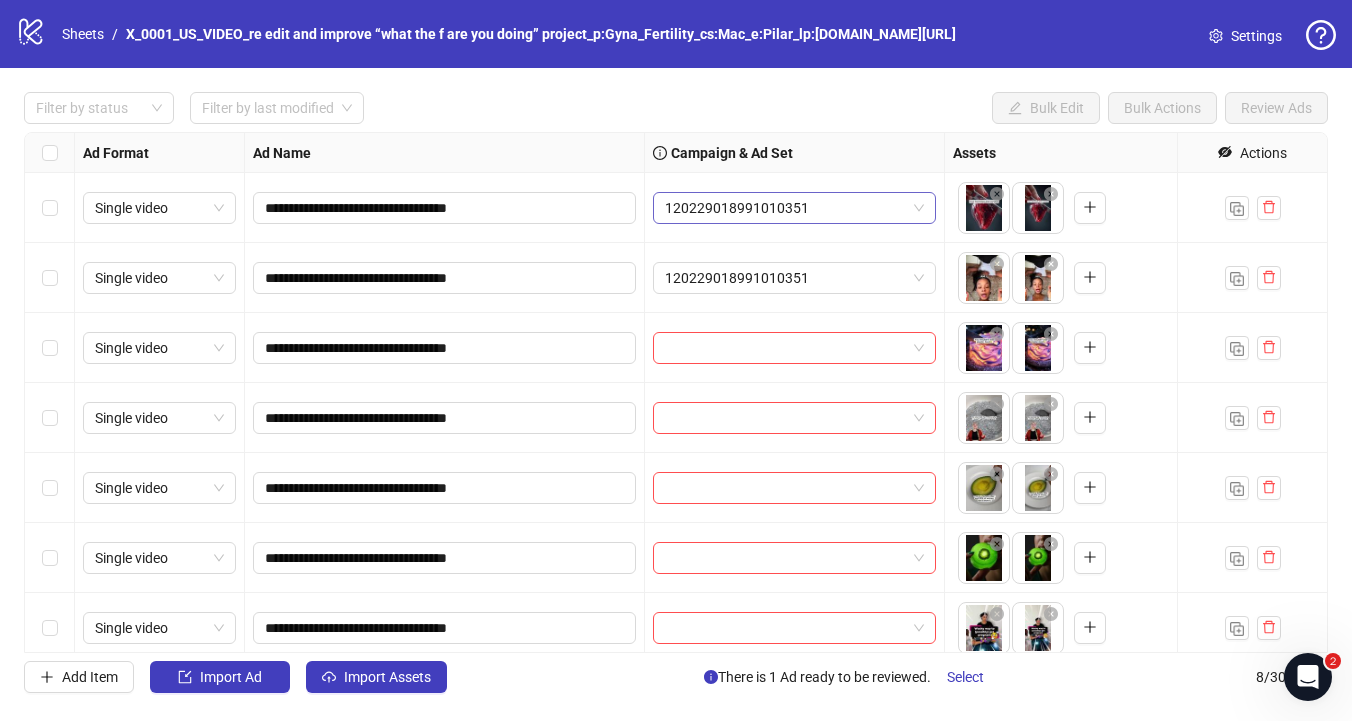 click on "120229018991010351" at bounding box center (794, 208) 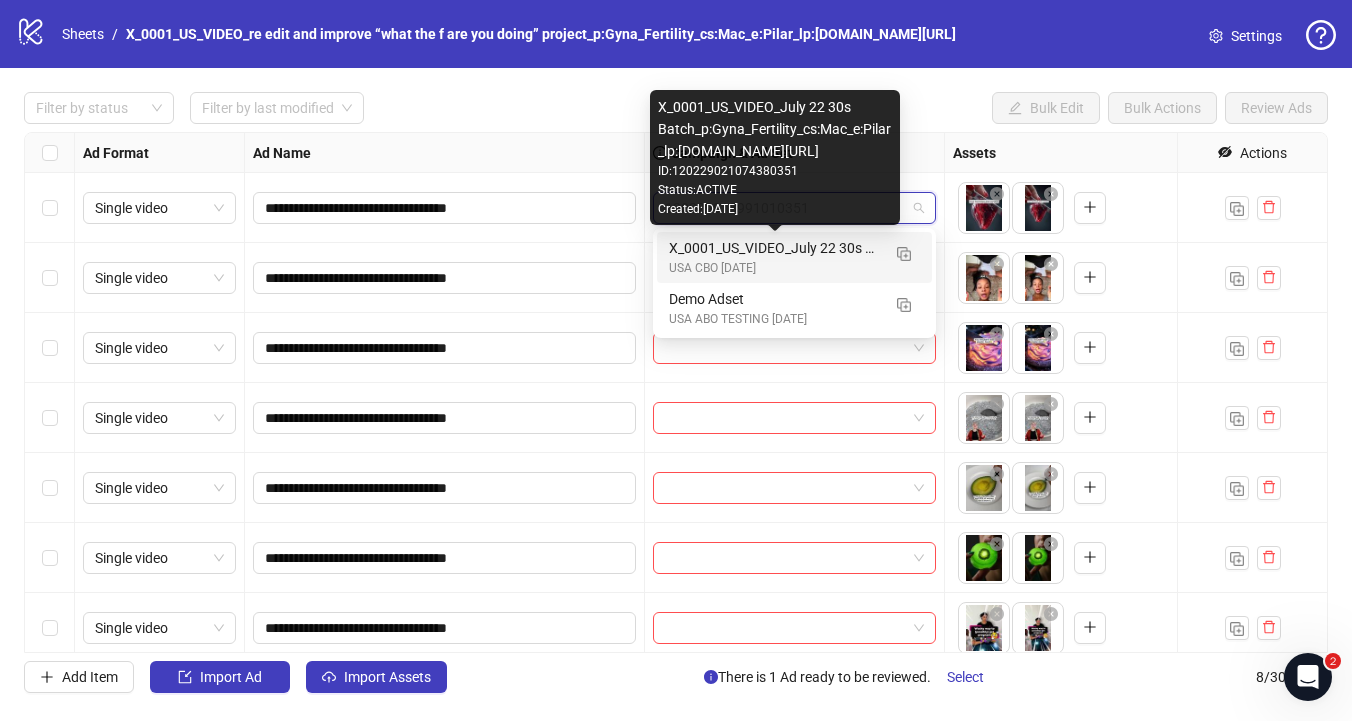 click on "X_0001_US_VIDEO_July 22 30s Batch_p:Gyna_Fertility_cs:Mac_e:Pilar_lp:[DOMAIN_NAME][URL]" at bounding box center [774, 248] 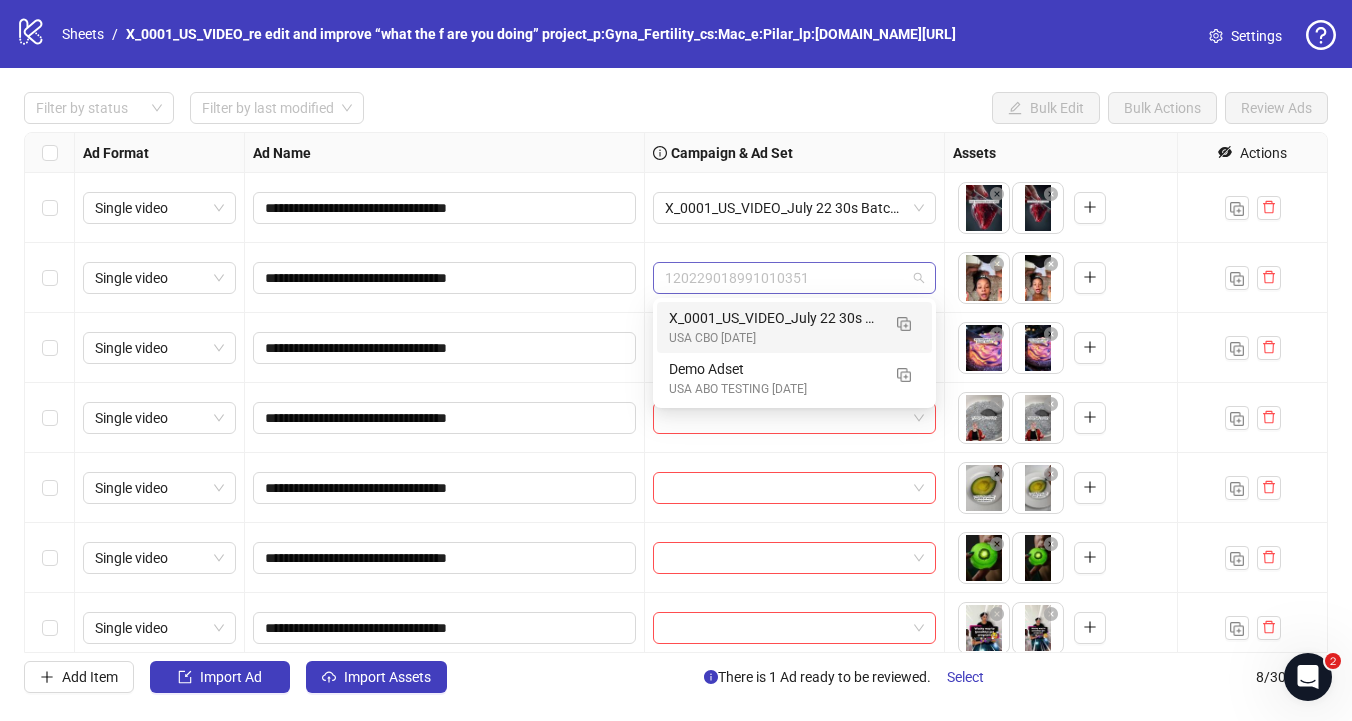 click on "120229018991010351" at bounding box center [794, 278] 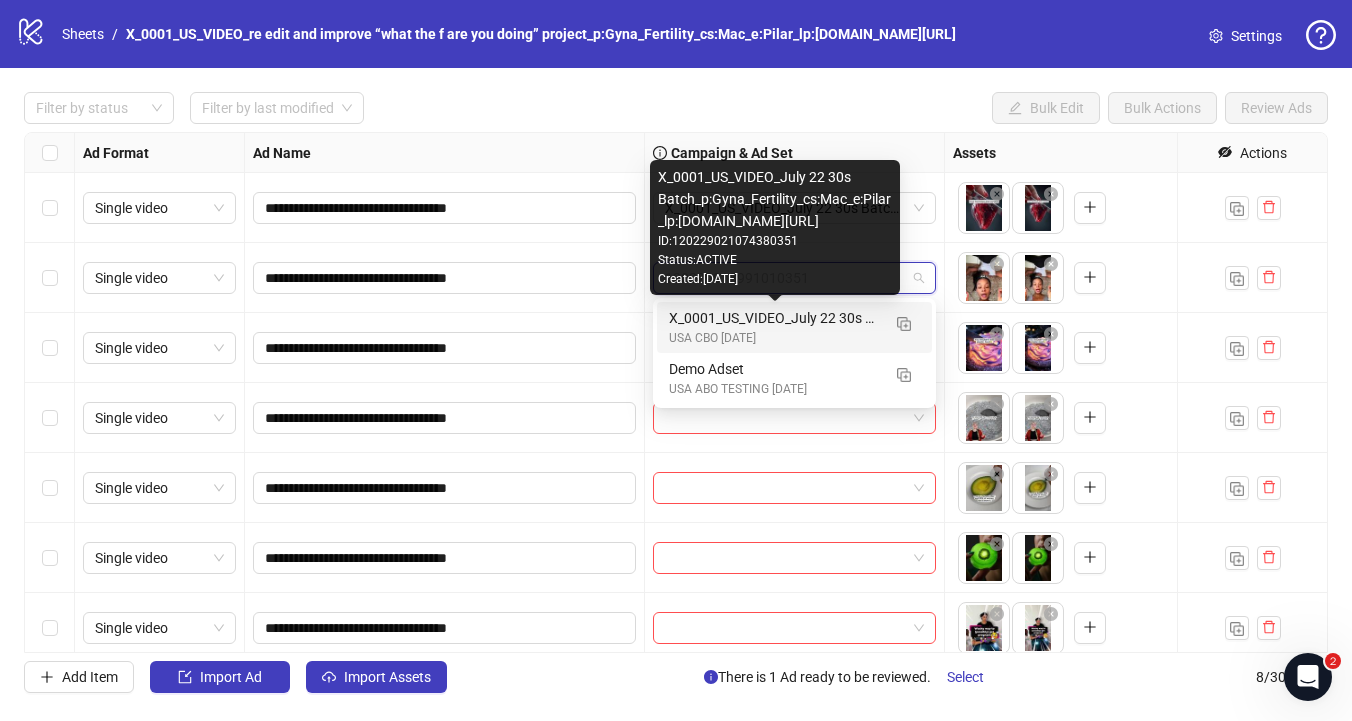 click on "X_0001_US_VIDEO_July 22 30s Batch_p:Gyna_Fertility_cs:Mac_e:Pilar_lp:[DOMAIN_NAME][URL]" at bounding box center [774, 318] 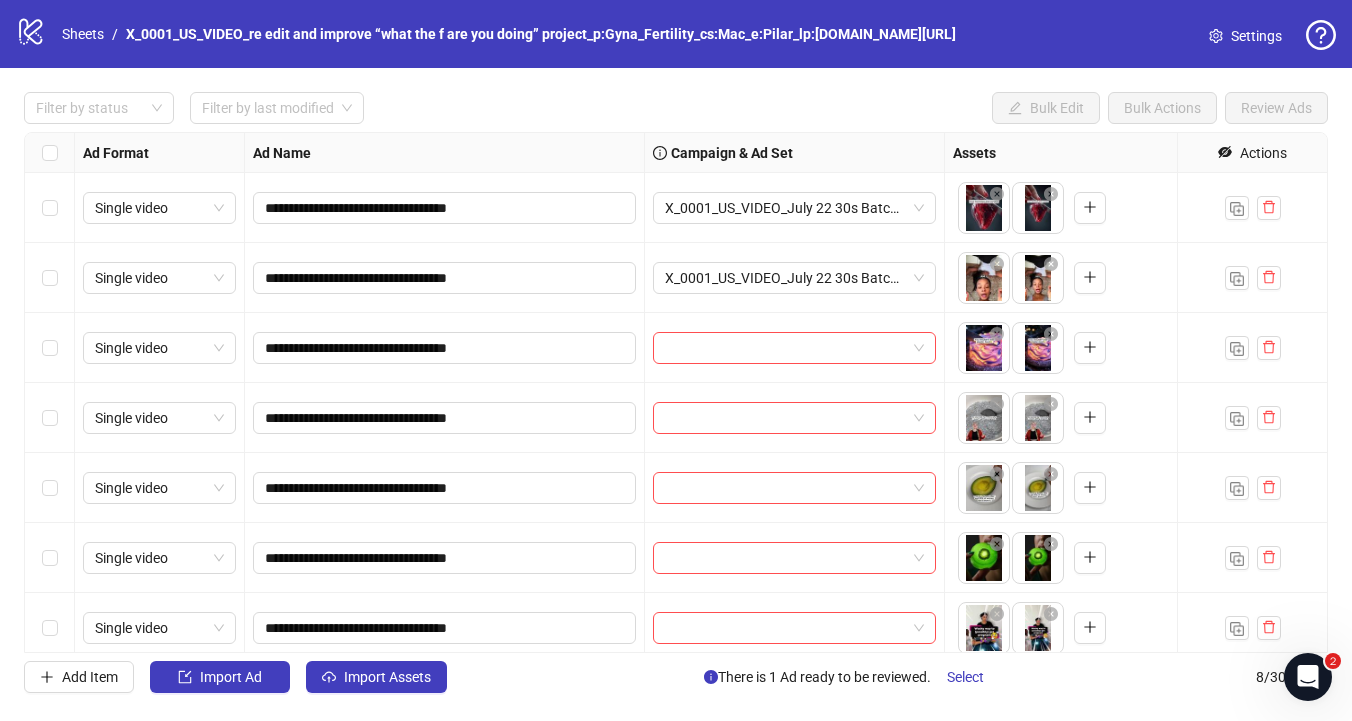 click on "Filter by status Filter by last modified Bulk Edit Bulk Actions Review Ads" at bounding box center (676, 108) 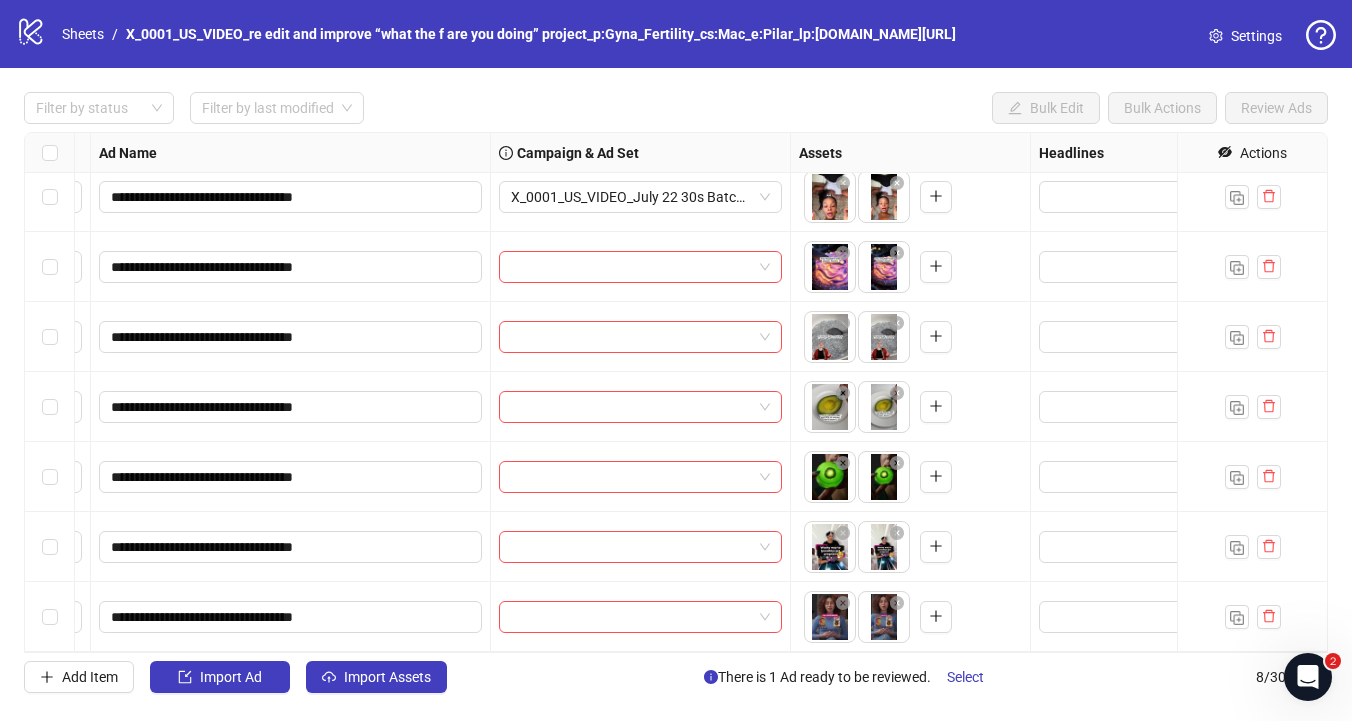 scroll, scrollTop: 81, scrollLeft: 0, axis: vertical 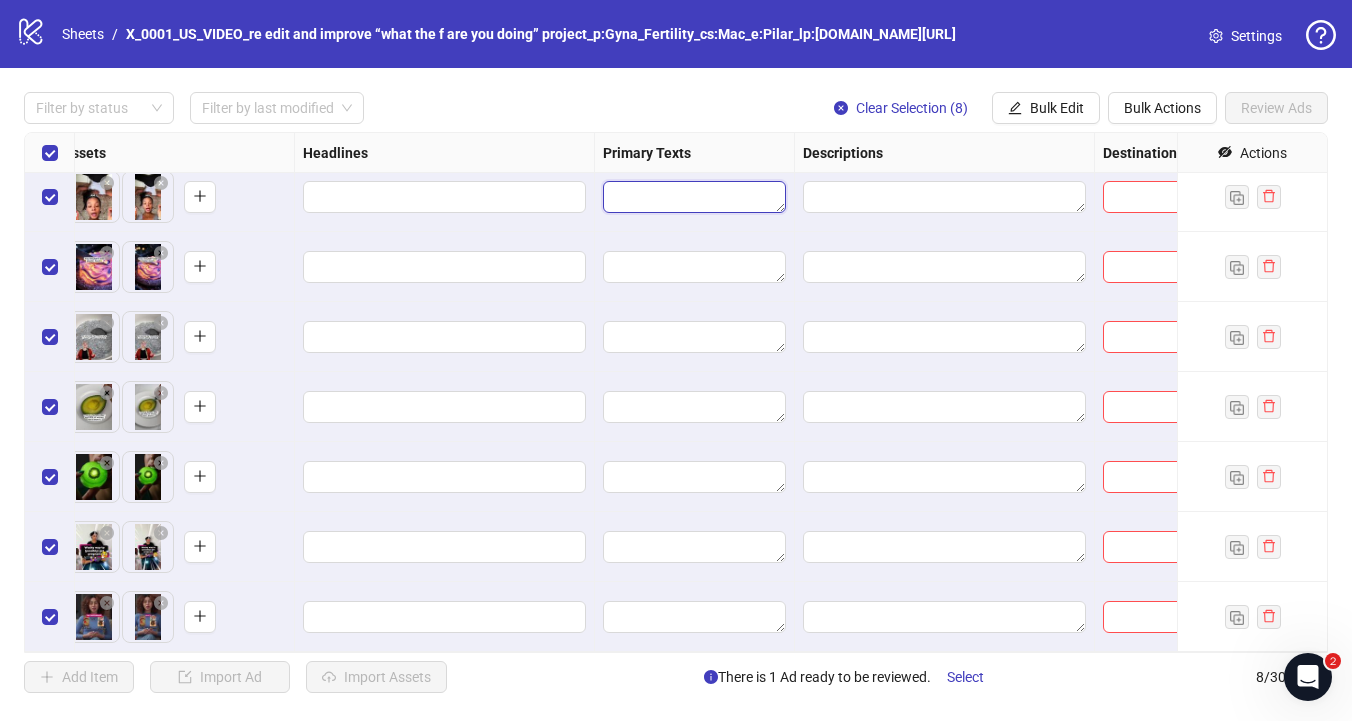 click at bounding box center (694, 197) 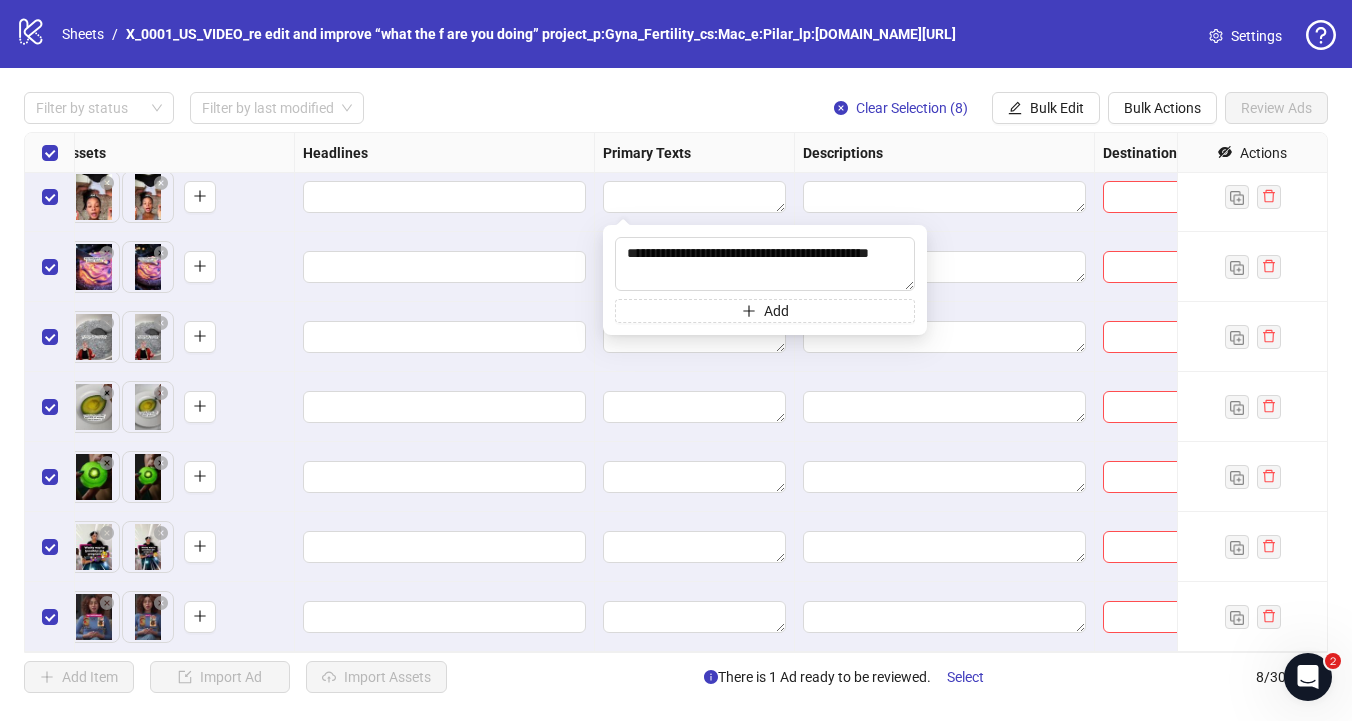 drag, startPoint x: 740, startPoint y: 256, endPoint x: 560, endPoint y: 238, distance: 180.89777 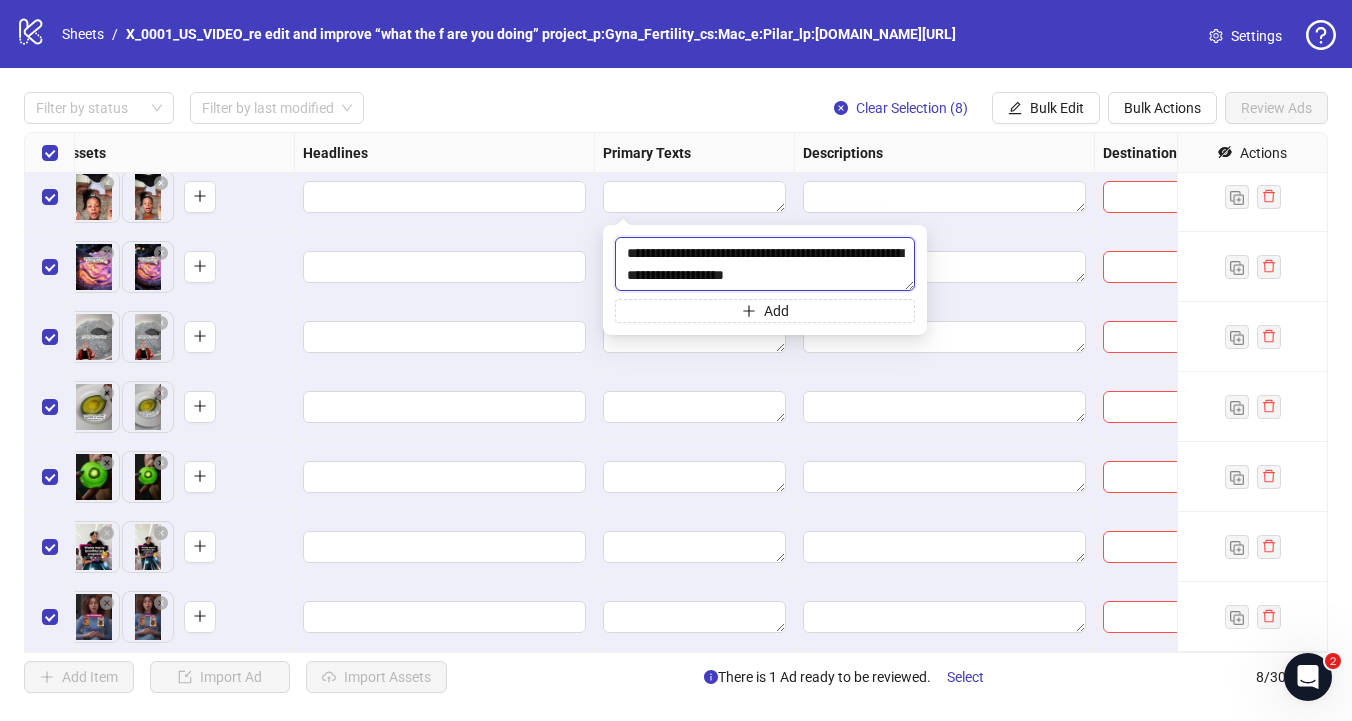 click on "**********" at bounding box center (765, 264) 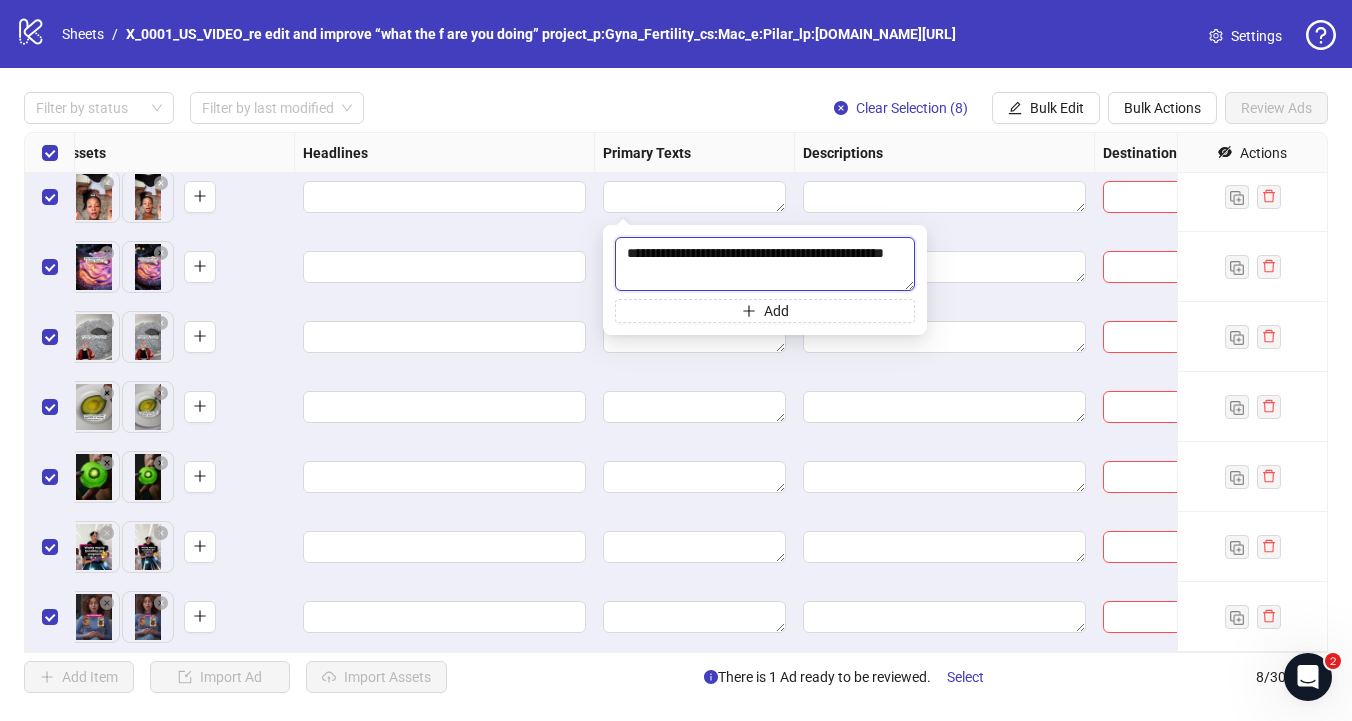 type on "**********" 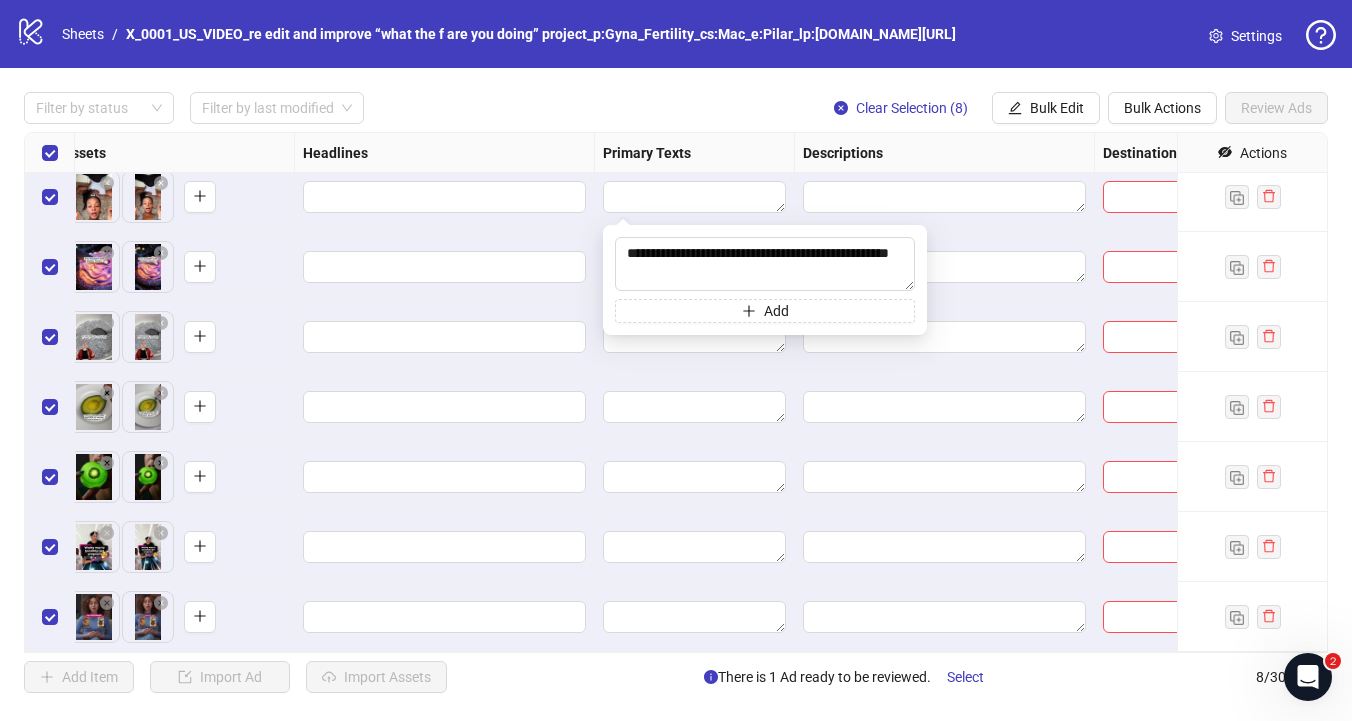 click on "**********" at bounding box center (676, 392) 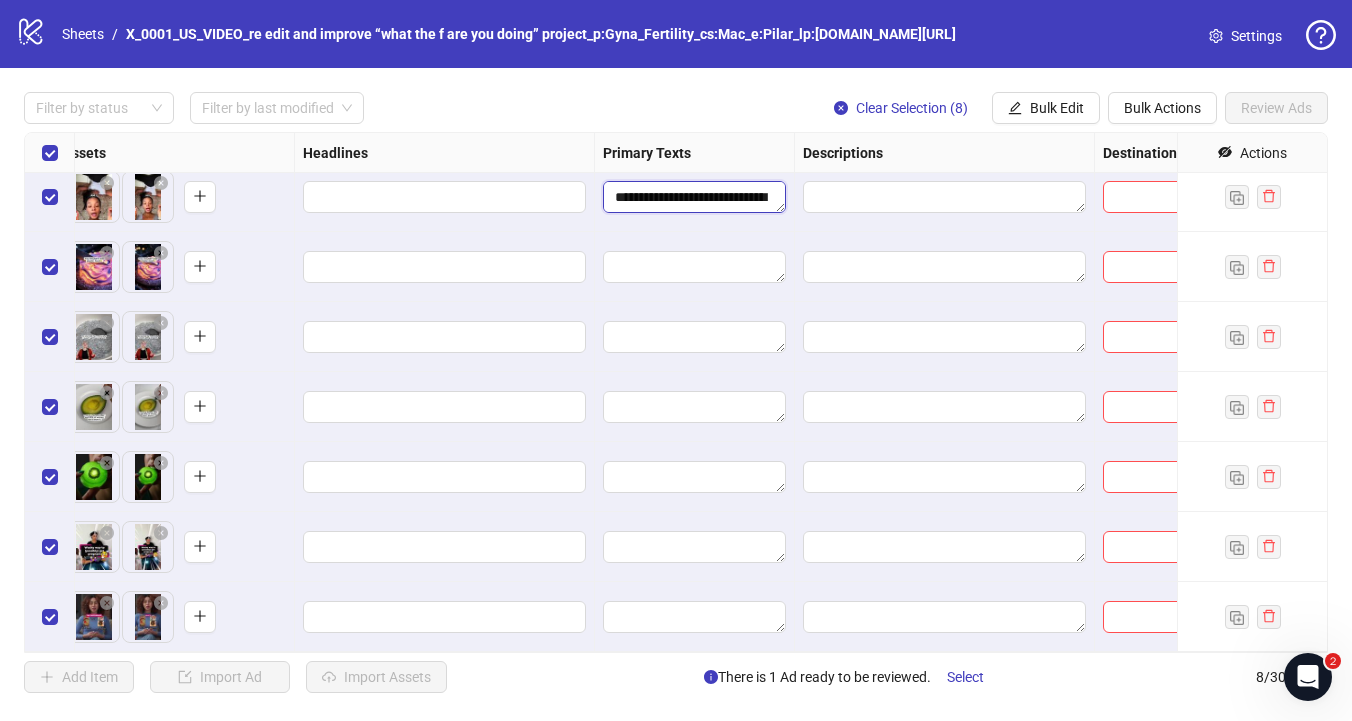 click on "**********" at bounding box center (694, 197) 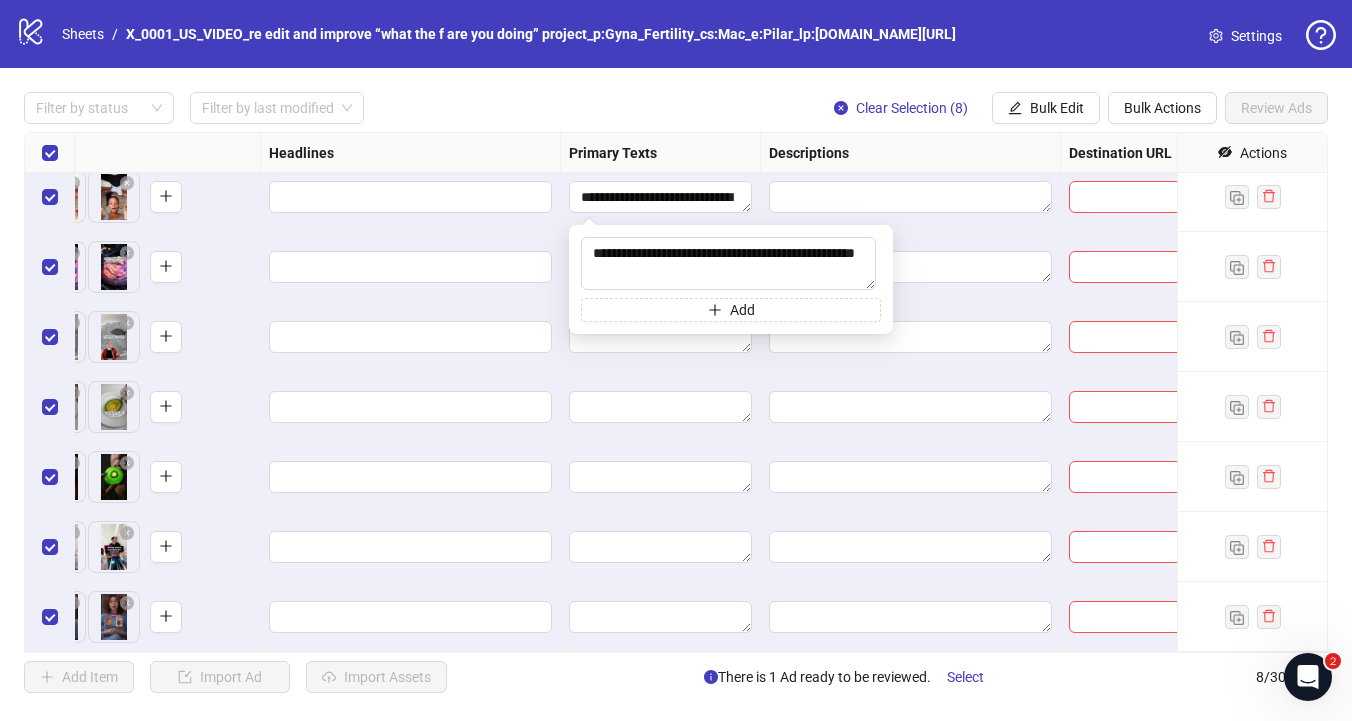 scroll, scrollTop: 78, scrollLeft: 924, axis: both 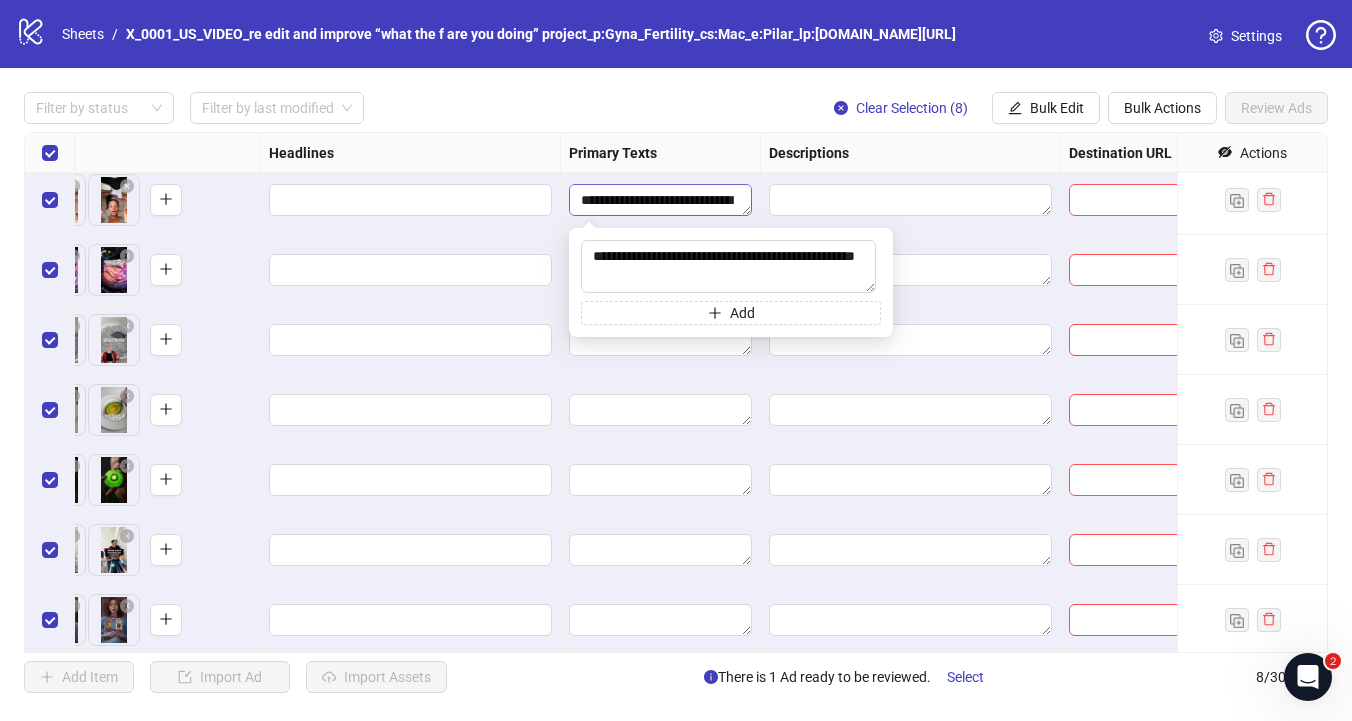 click on "**********" at bounding box center [660, 200] 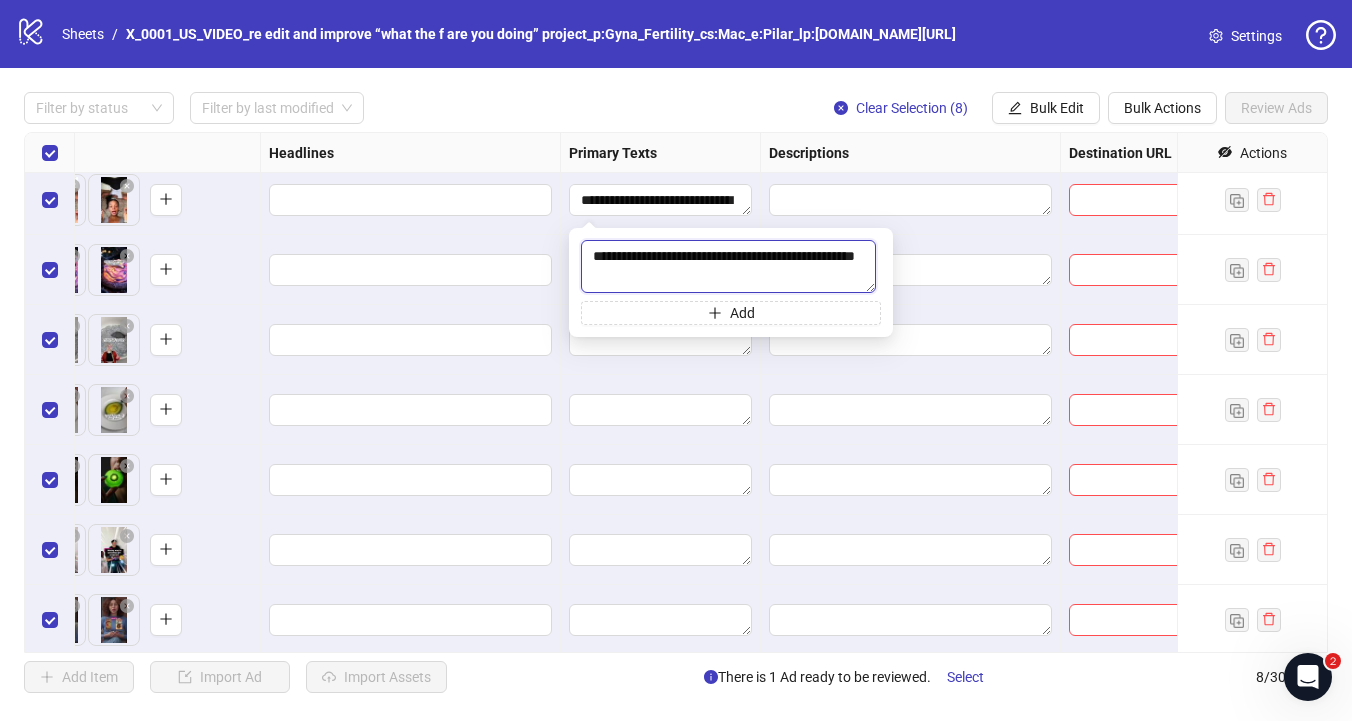 drag, startPoint x: 754, startPoint y: 256, endPoint x: 789, endPoint y: 253, distance: 35.128338 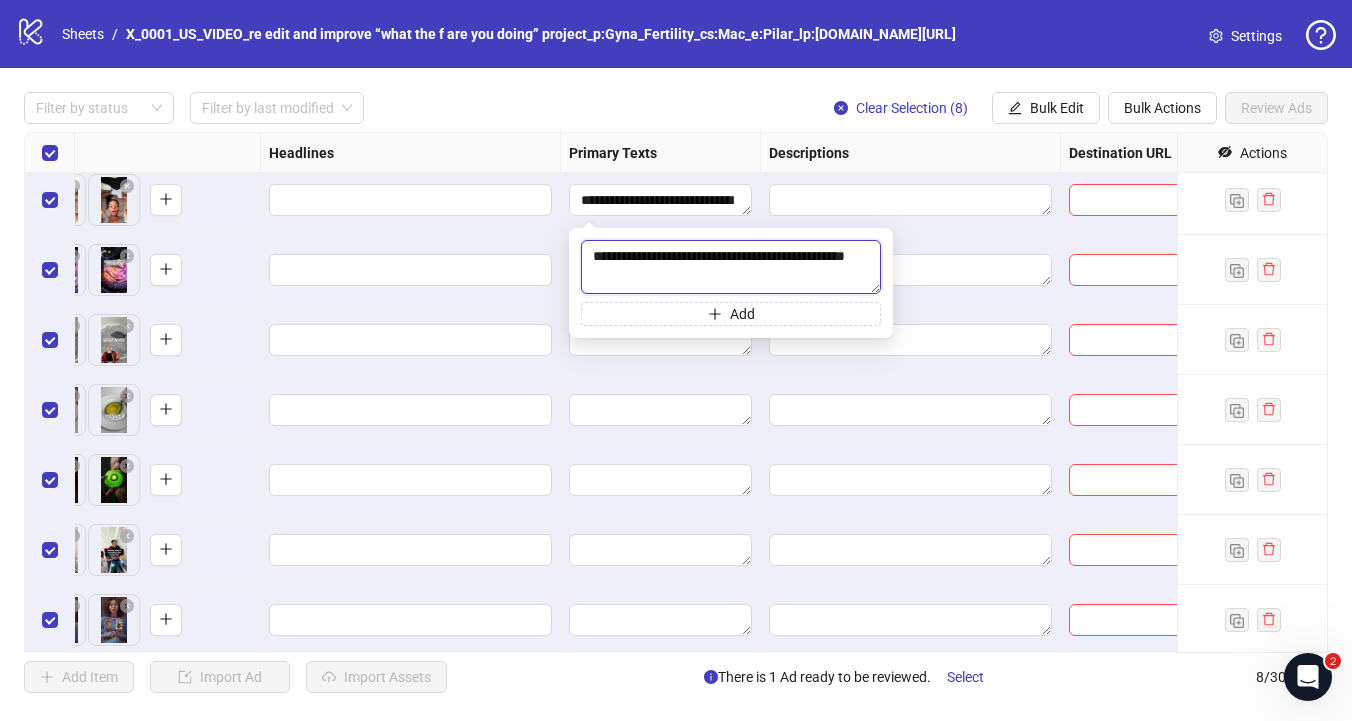 drag, startPoint x: 799, startPoint y: 260, endPoint x: 820, endPoint y: 251, distance: 22.847319 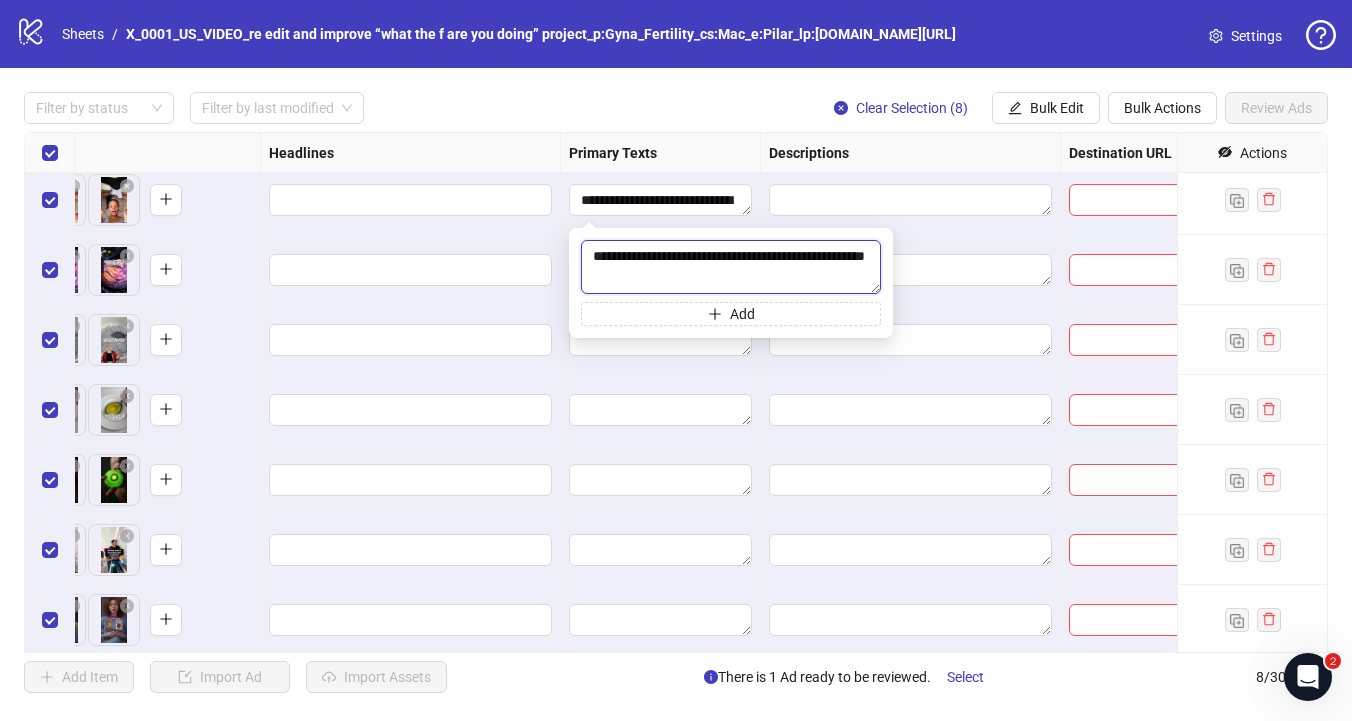 type on "**********" 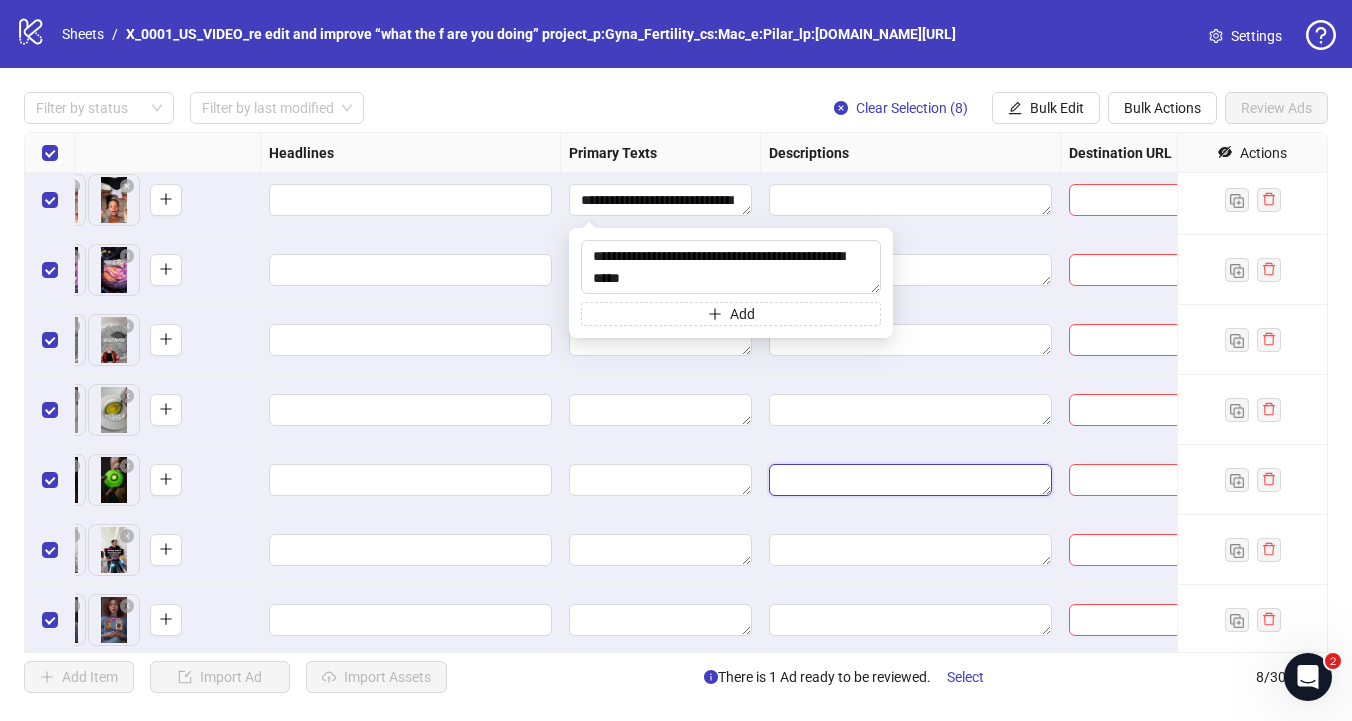 click at bounding box center (910, 480) 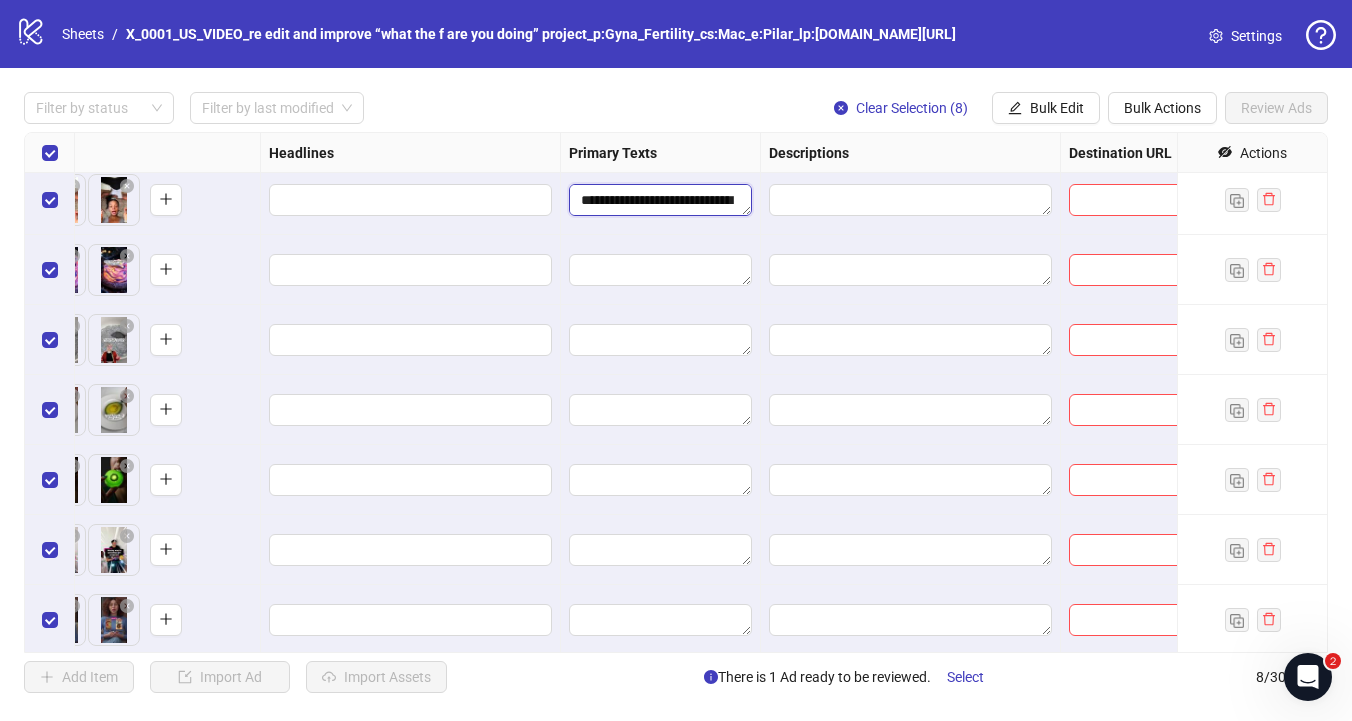 click on "**********" at bounding box center [660, 200] 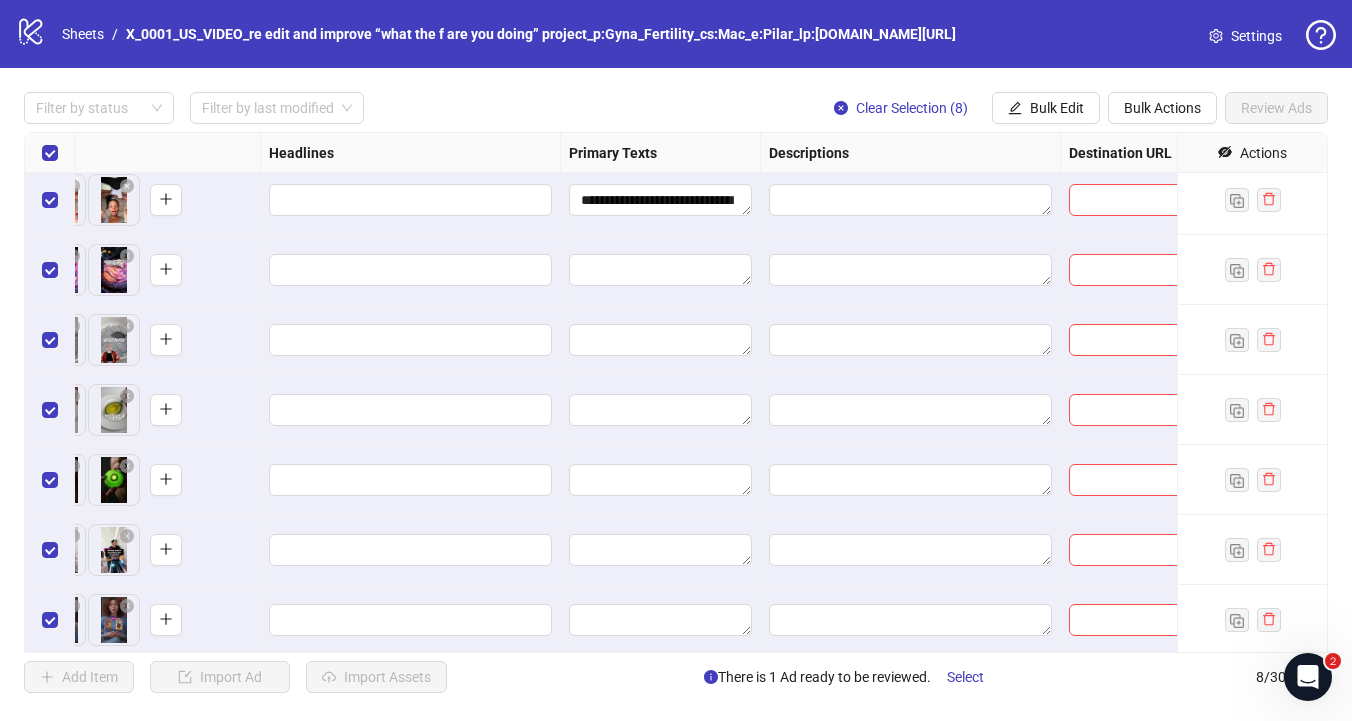 drag, startPoint x: 582, startPoint y: 201, endPoint x: 760, endPoint y: 203, distance: 178.01123 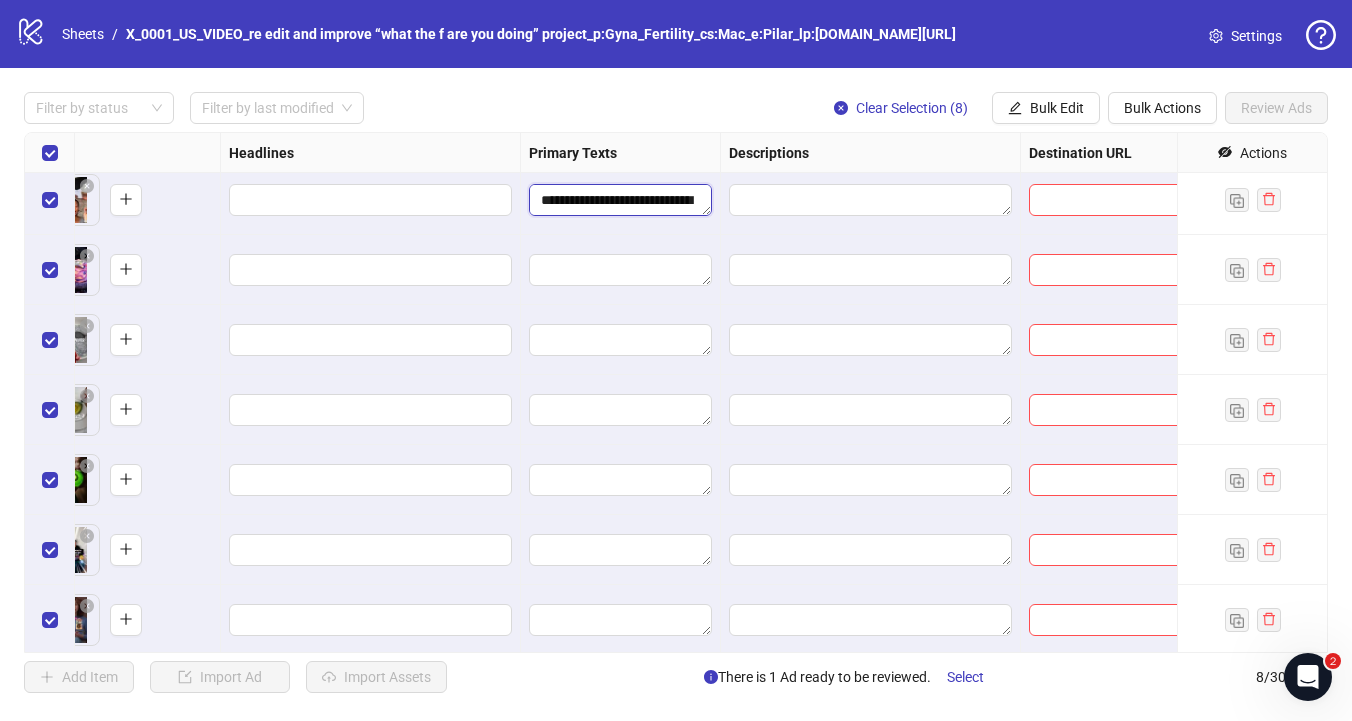 click on "**********" at bounding box center [620, 200] 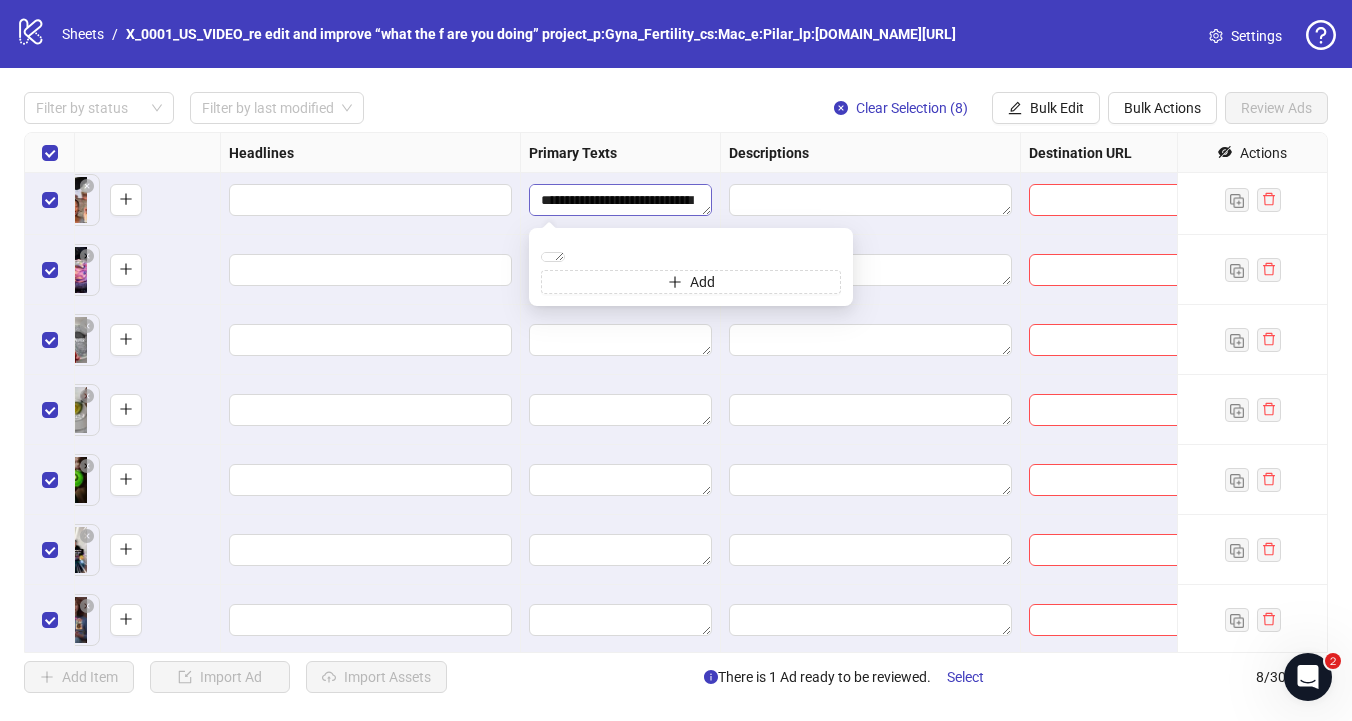 click on "**********" at bounding box center (620, 200) 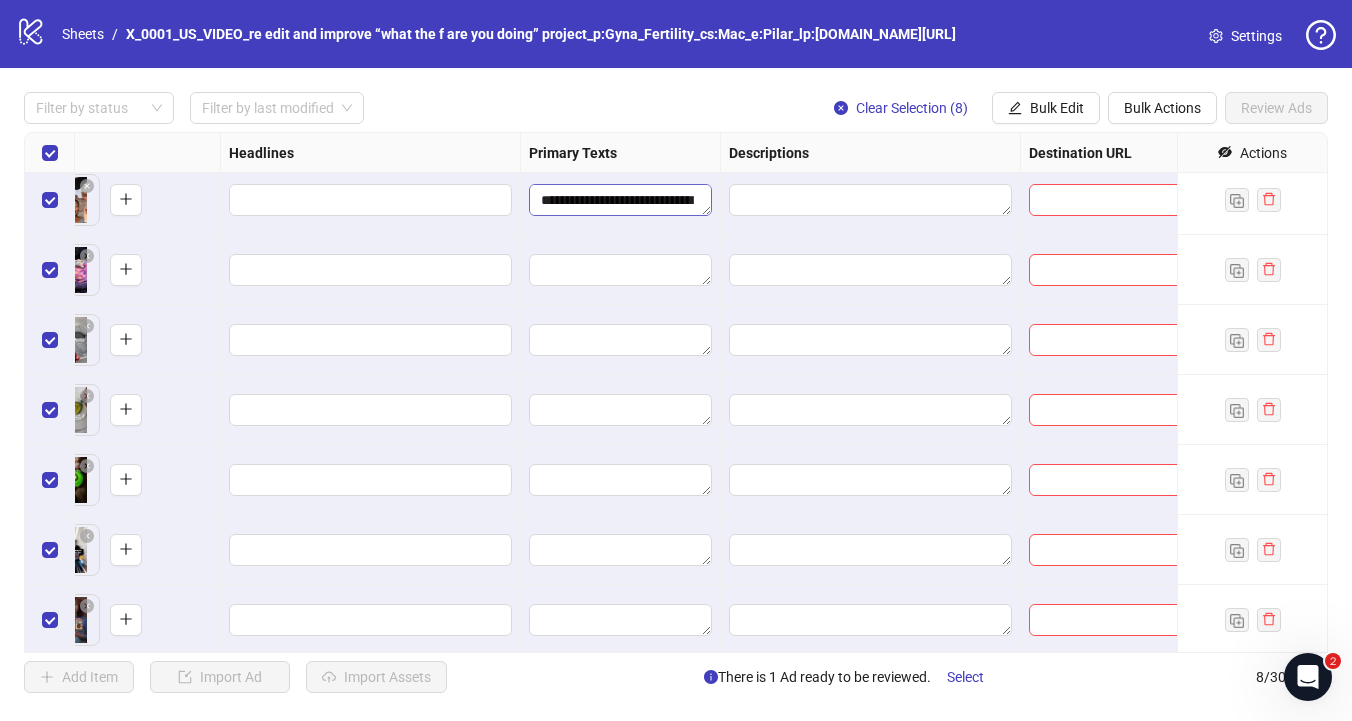 click on "**********" at bounding box center [620, 200] 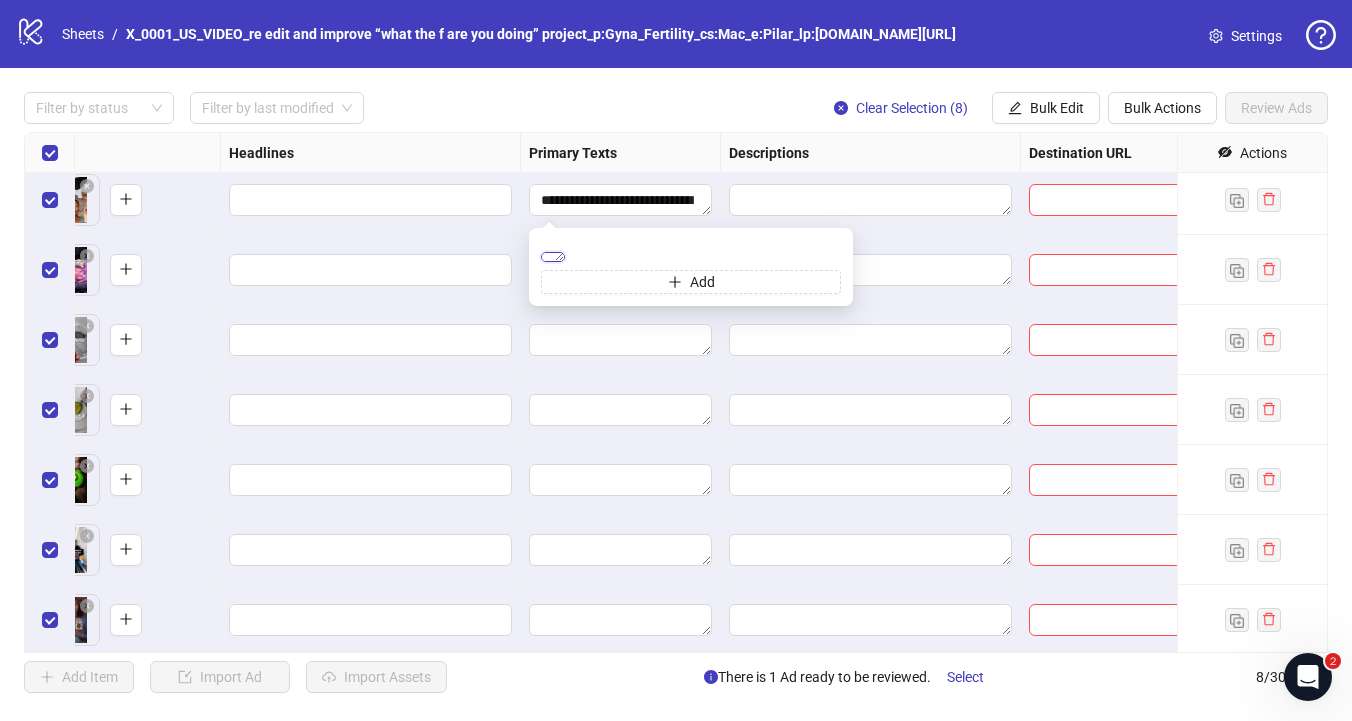 click on "**********" at bounding box center (553, 257) 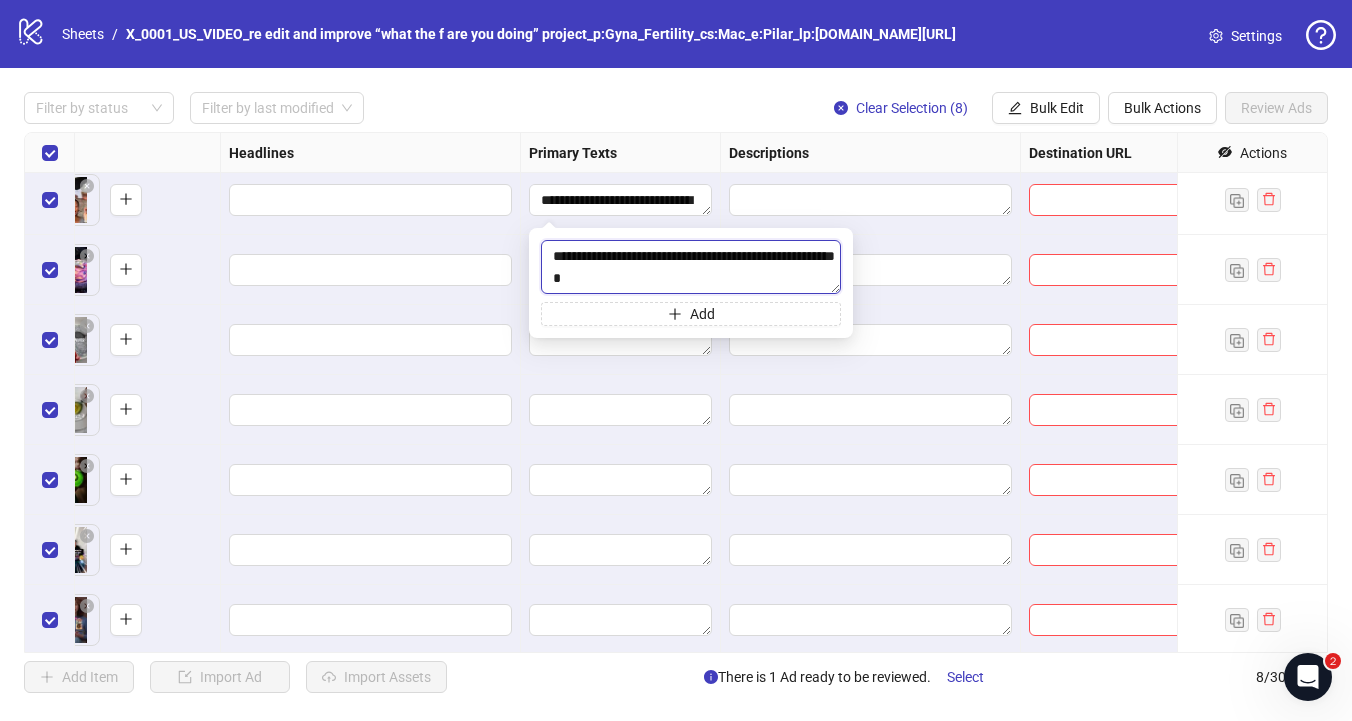 type on "**********" 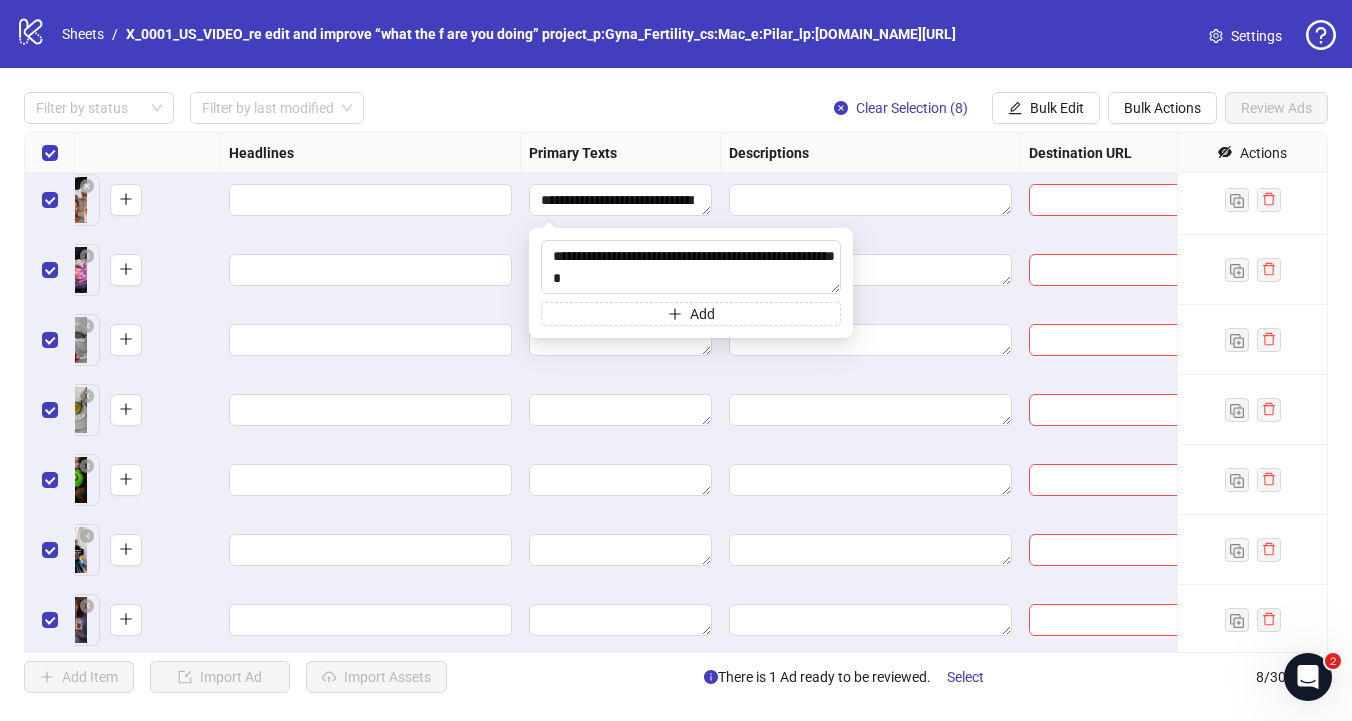 click on "Filter by status Filter by last modified Clear Selection (8) Bulk Edit Bulk Actions Review Ads" at bounding box center (676, 108) 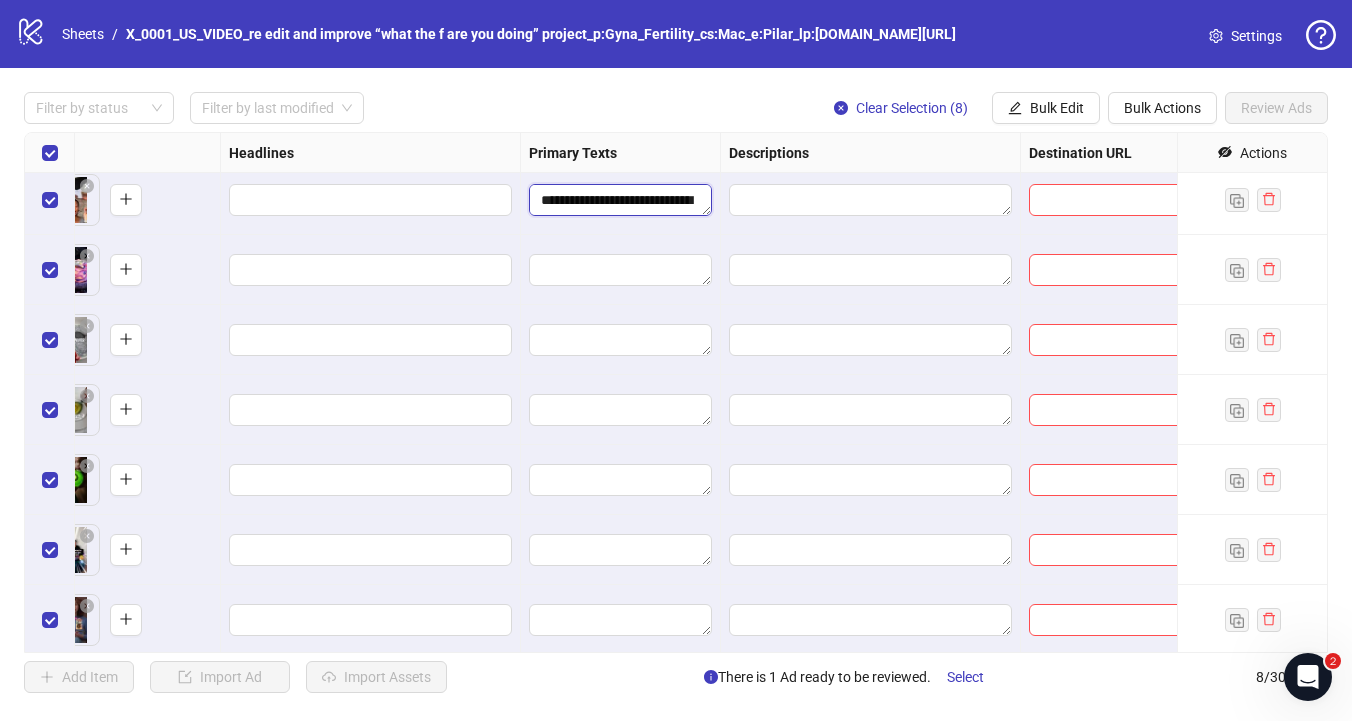 drag, startPoint x: 608, startPoint y: 206, endPoint x: 577, endPoint y: 202, distance: 31.257 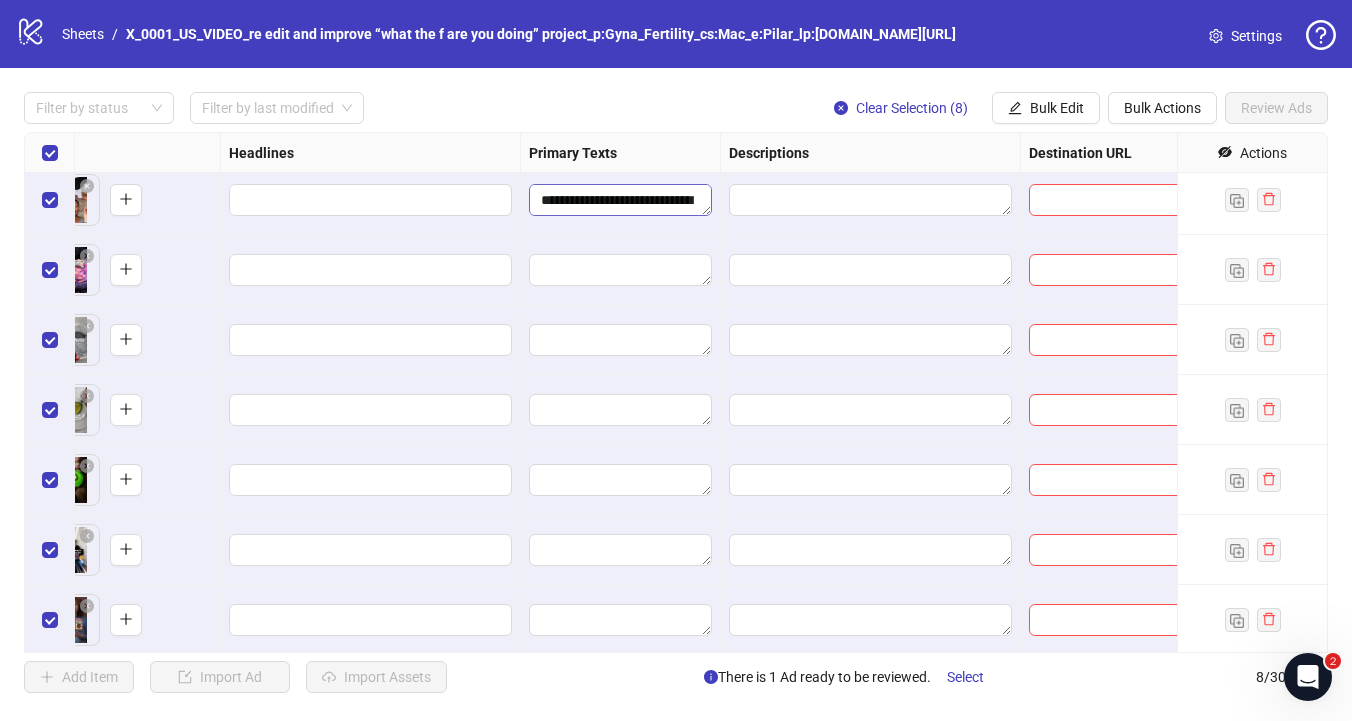 click on "**********" at bounding box center (620, 200) 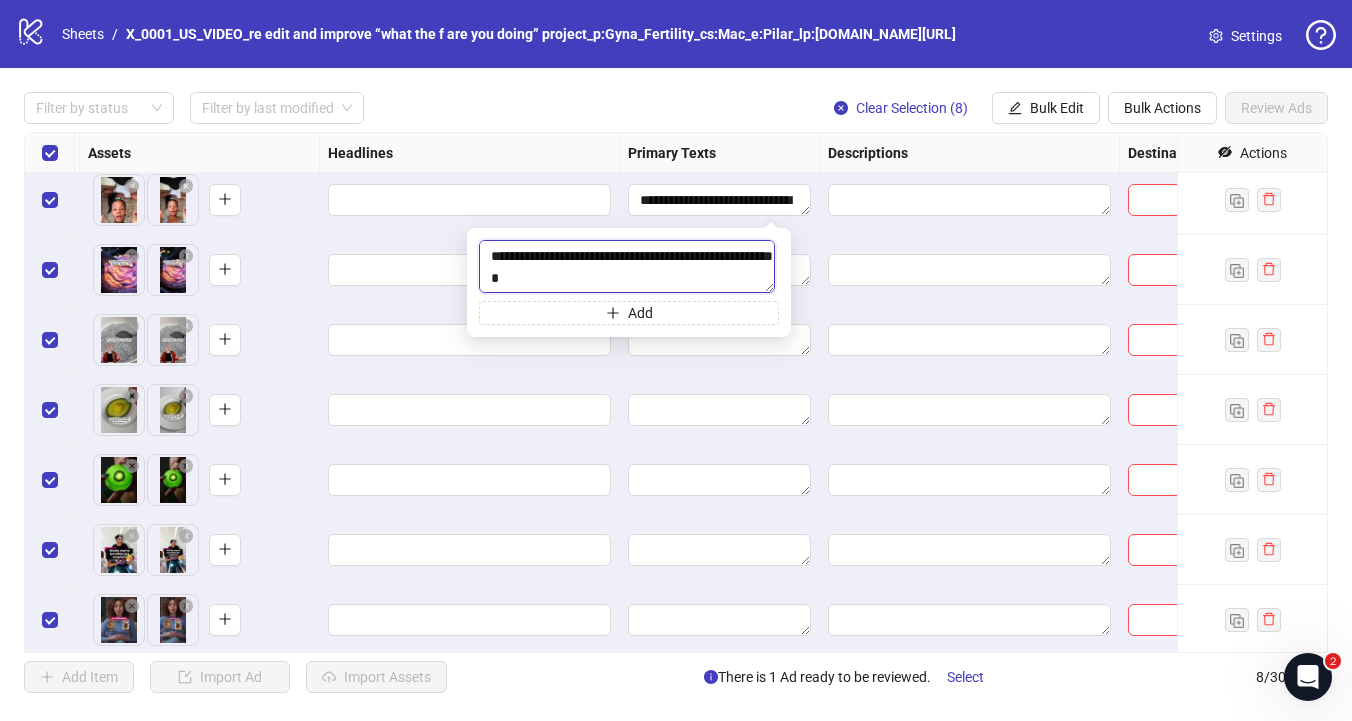 scroll, scrollTop: 78, scrollLeft: 885, axis: both 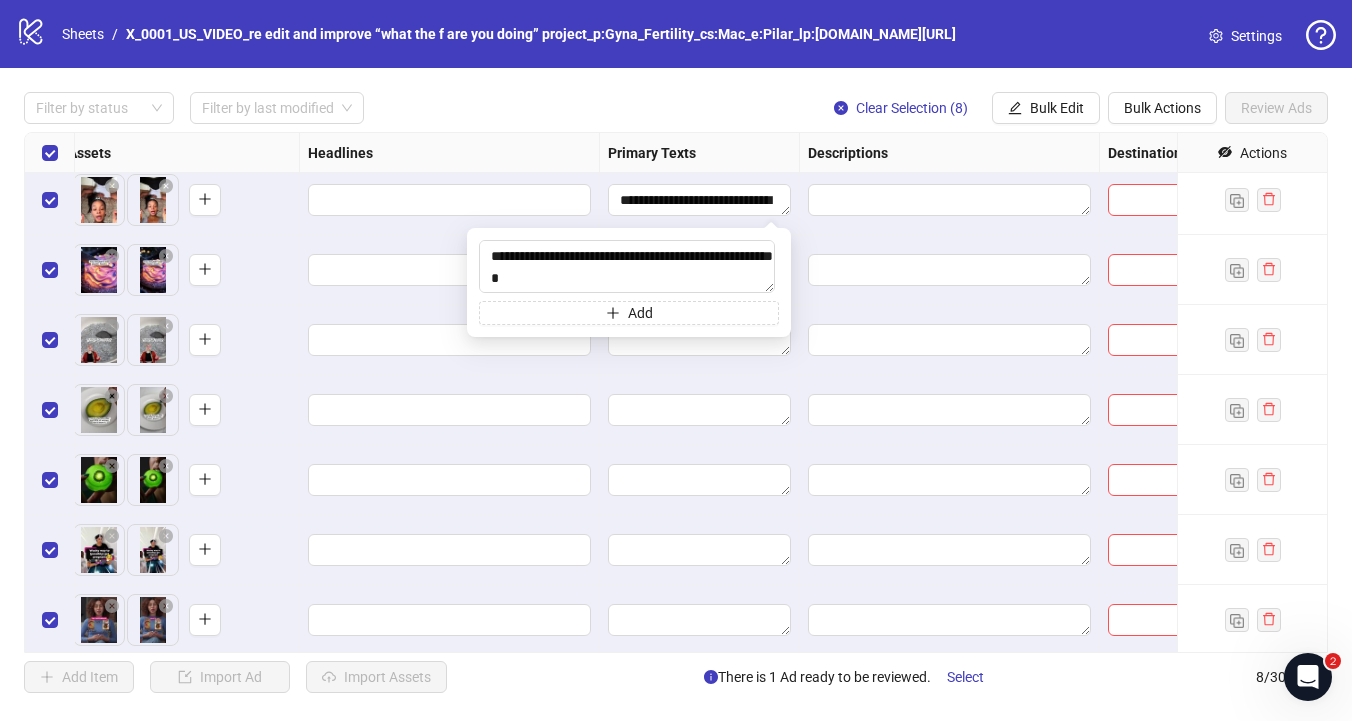 click on "Filter by status Filter by last modified Clear Selection (8) Bulk Edit Bulk Actions Review Ads" at bounding box center [676, 108] 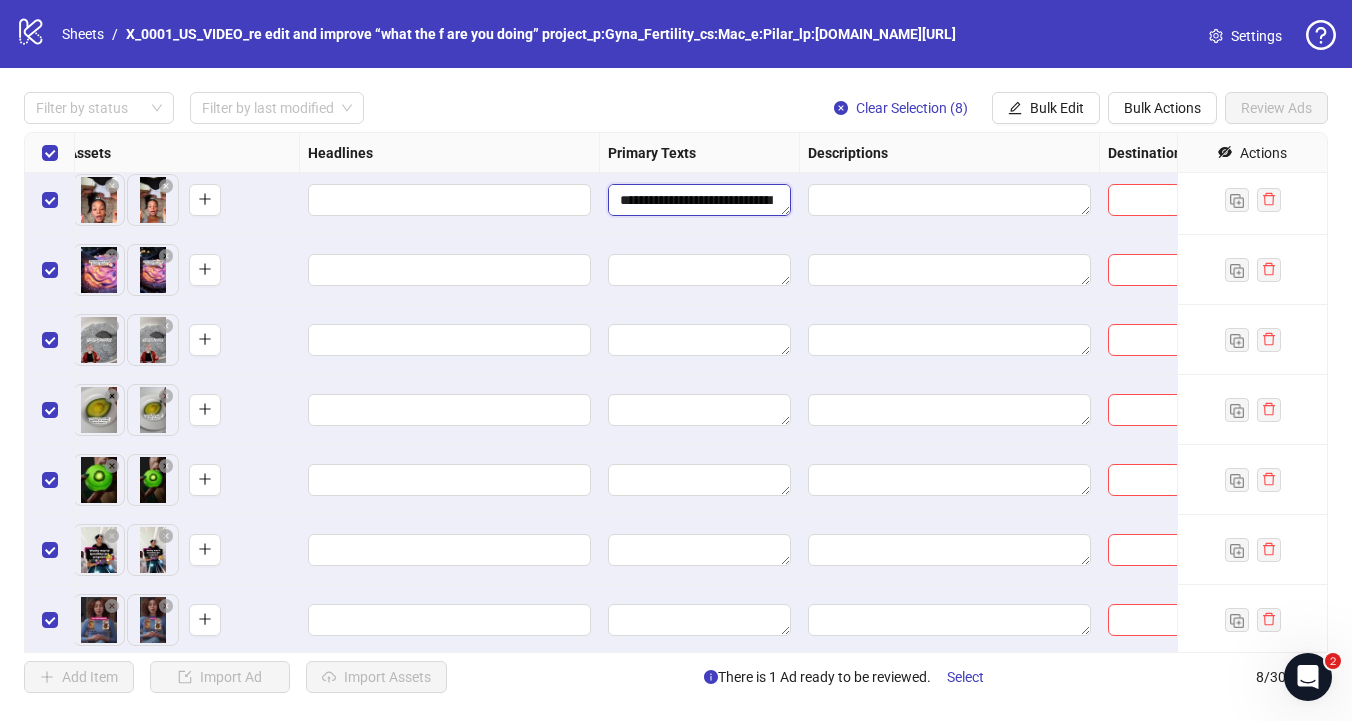 drag, startPoint x: 667, startPoint y: 194, endPoint x: 657, endPoint y: 197, distance: 10.440307 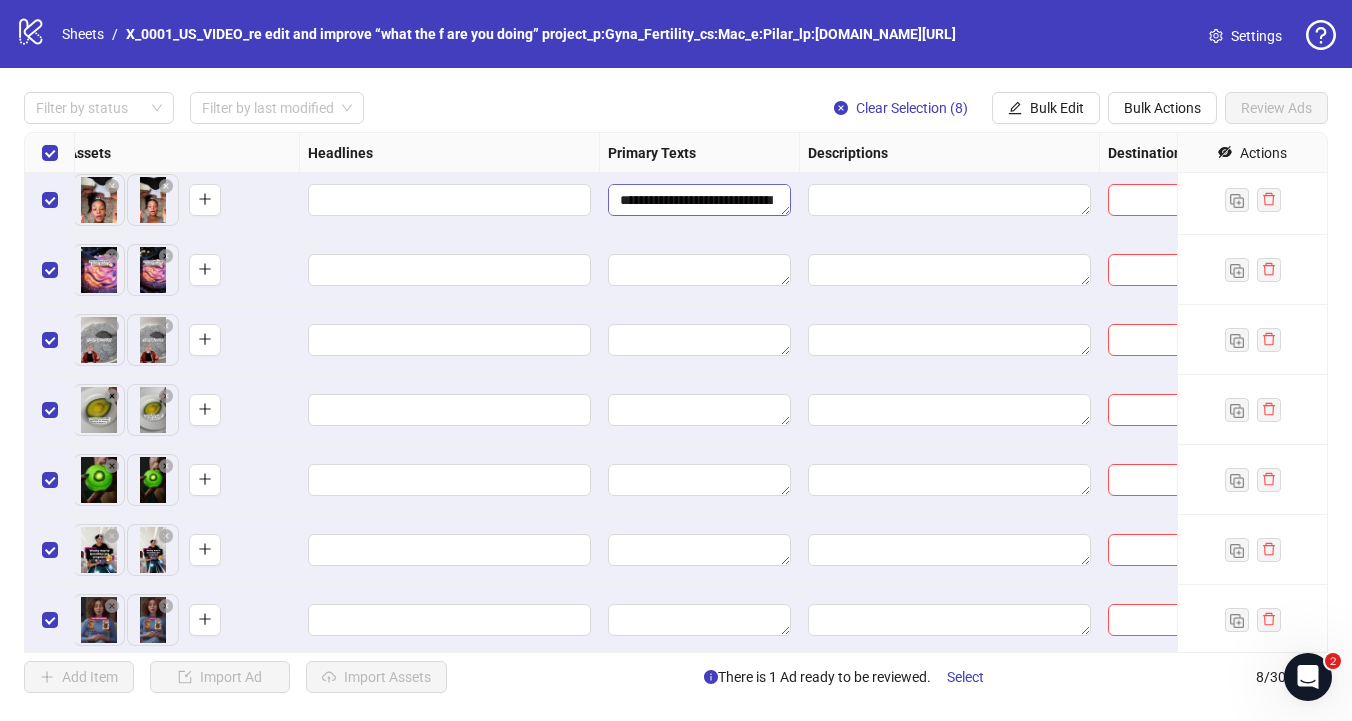 drag, startPoint x: 622, startPoint y: 198, endPoint x: 780, endPoint y: 198, distance: 158 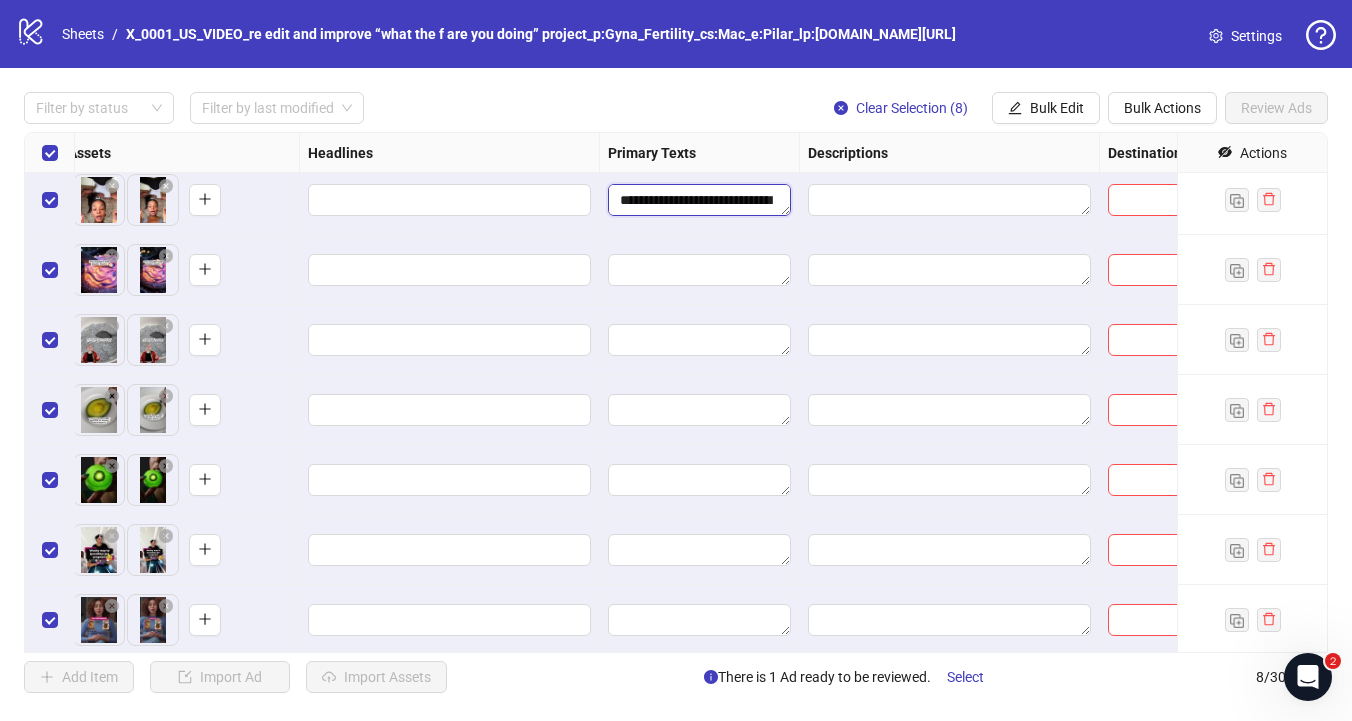 click on "**********" at bounding box center (699, 200) 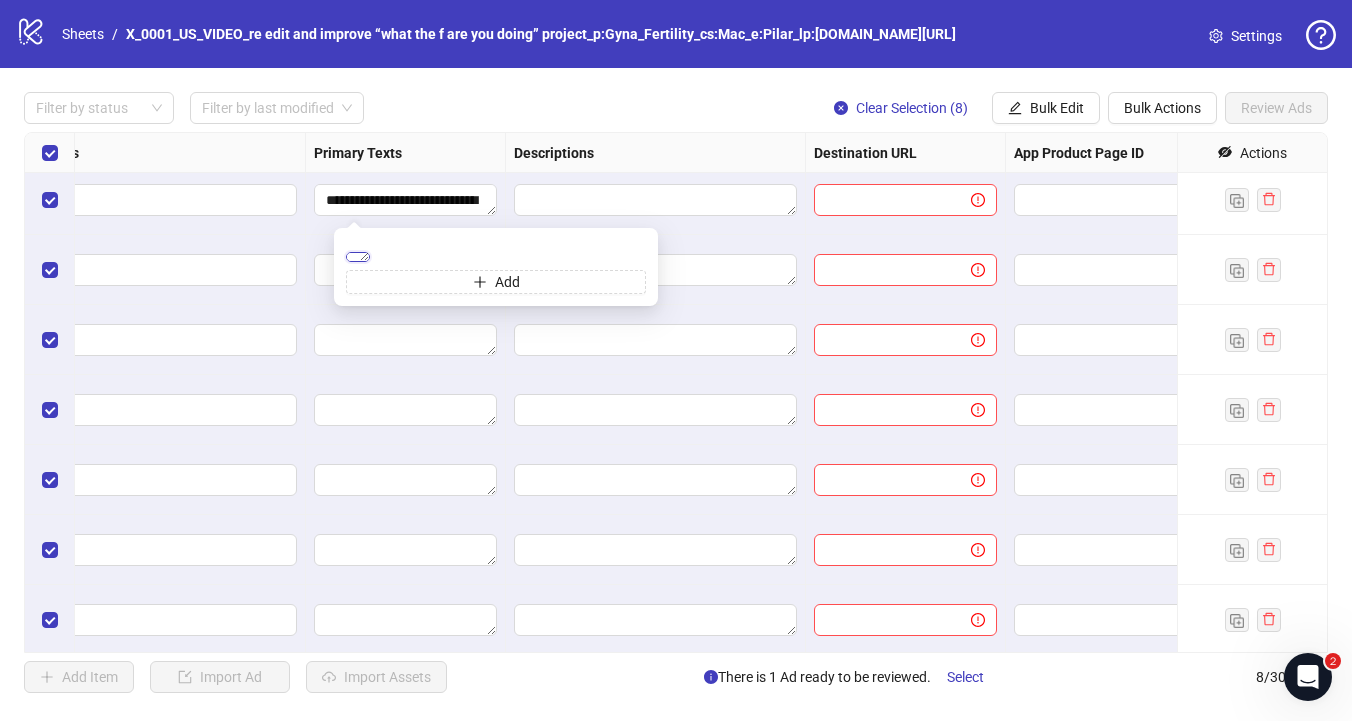 scroll, scrollTop: 78, scrollLeft: 1189, axis: both 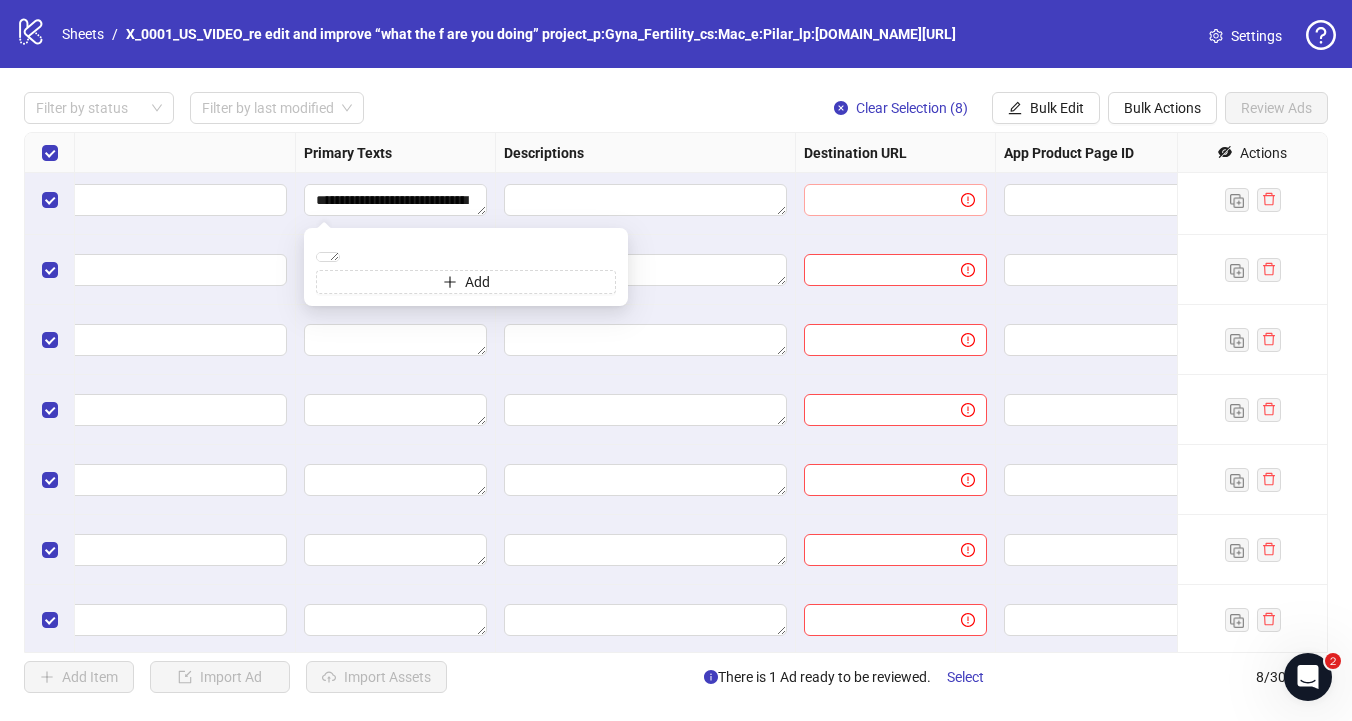 click at bounding box center [874, 200] 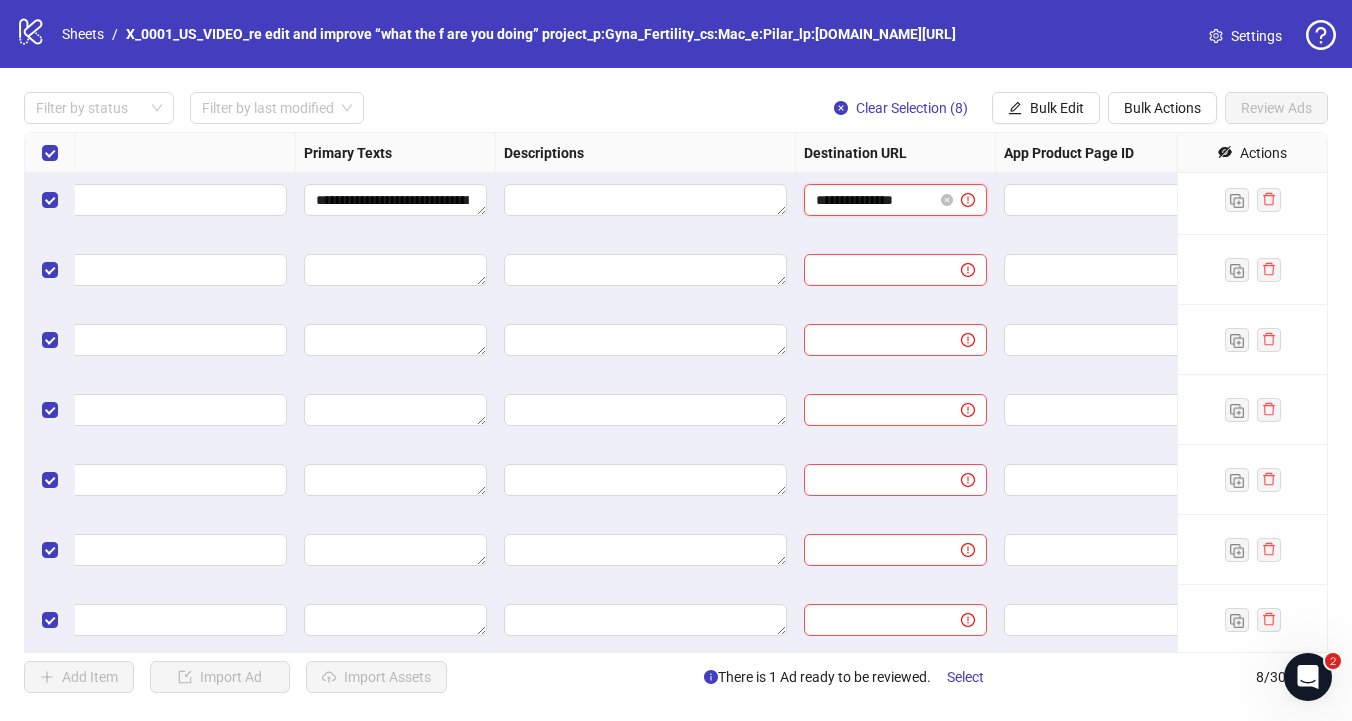 type on "**********" 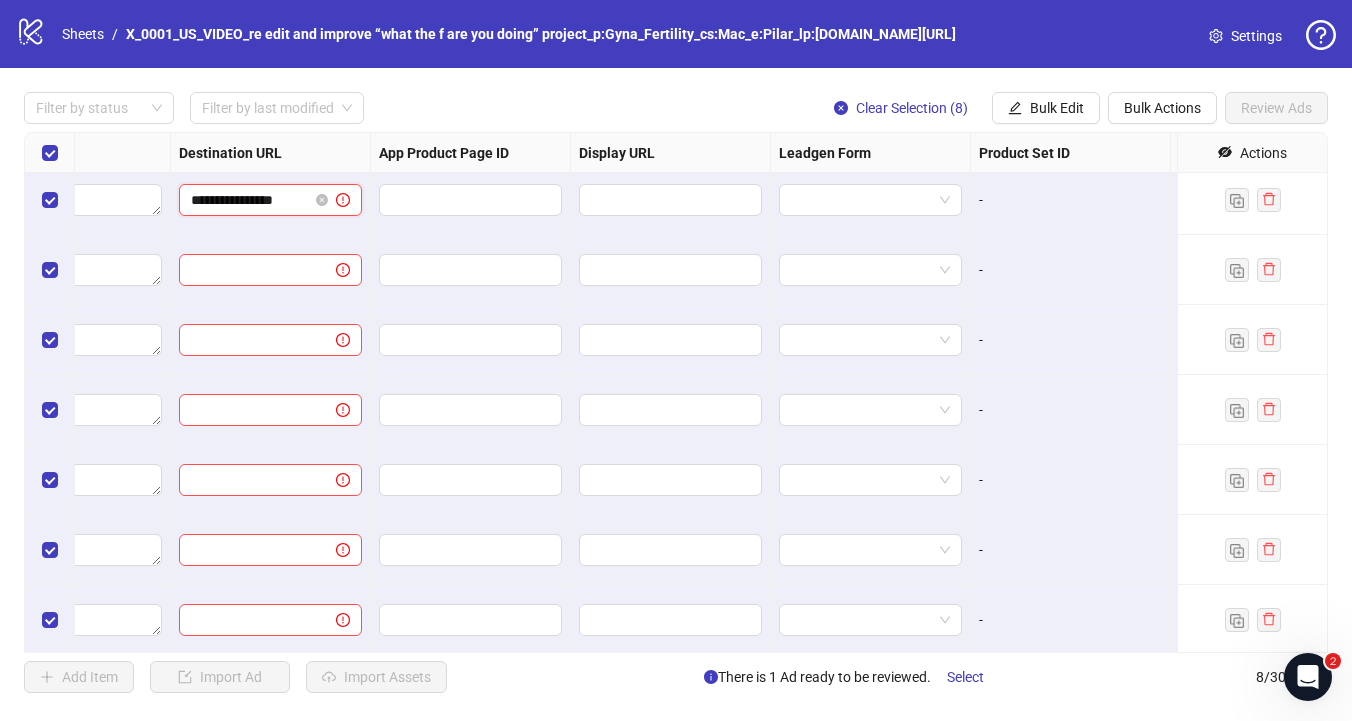 scroll, scrollTop: 78, scrollLeft: 1968, axis: both 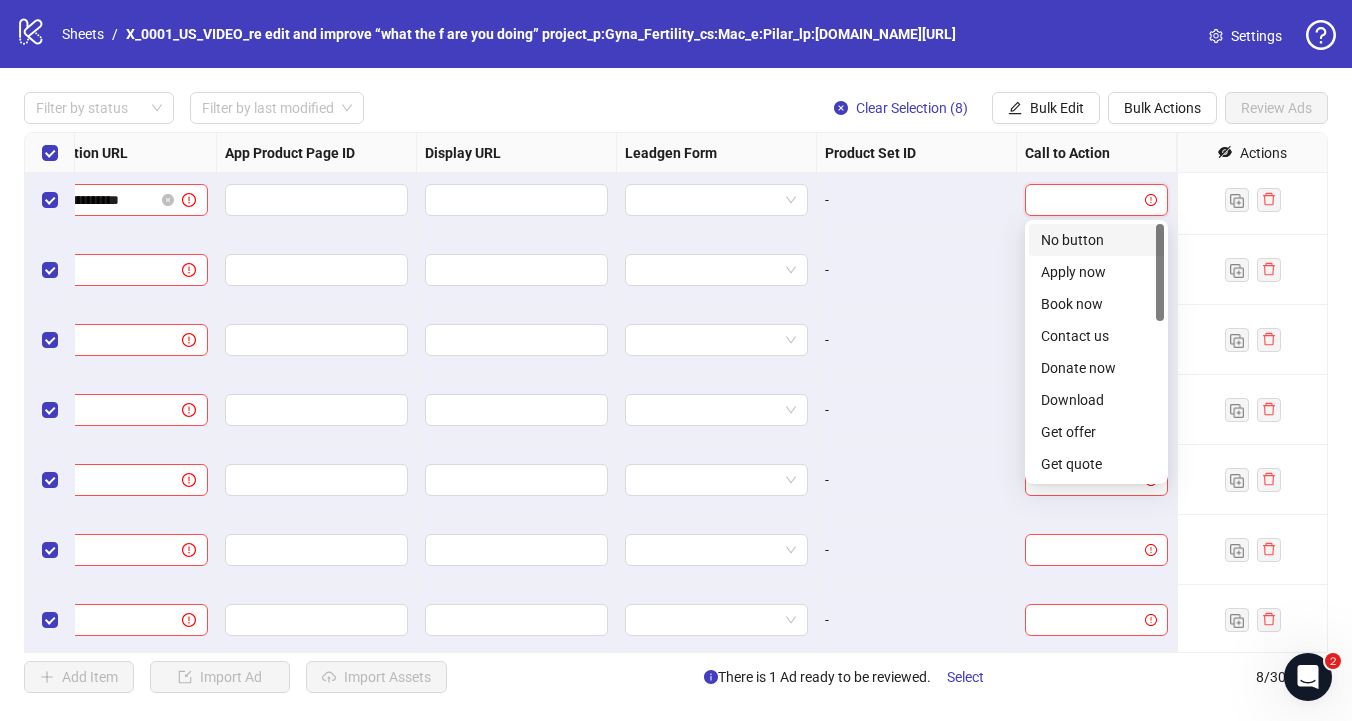 click at bounding box center [1087, 200] 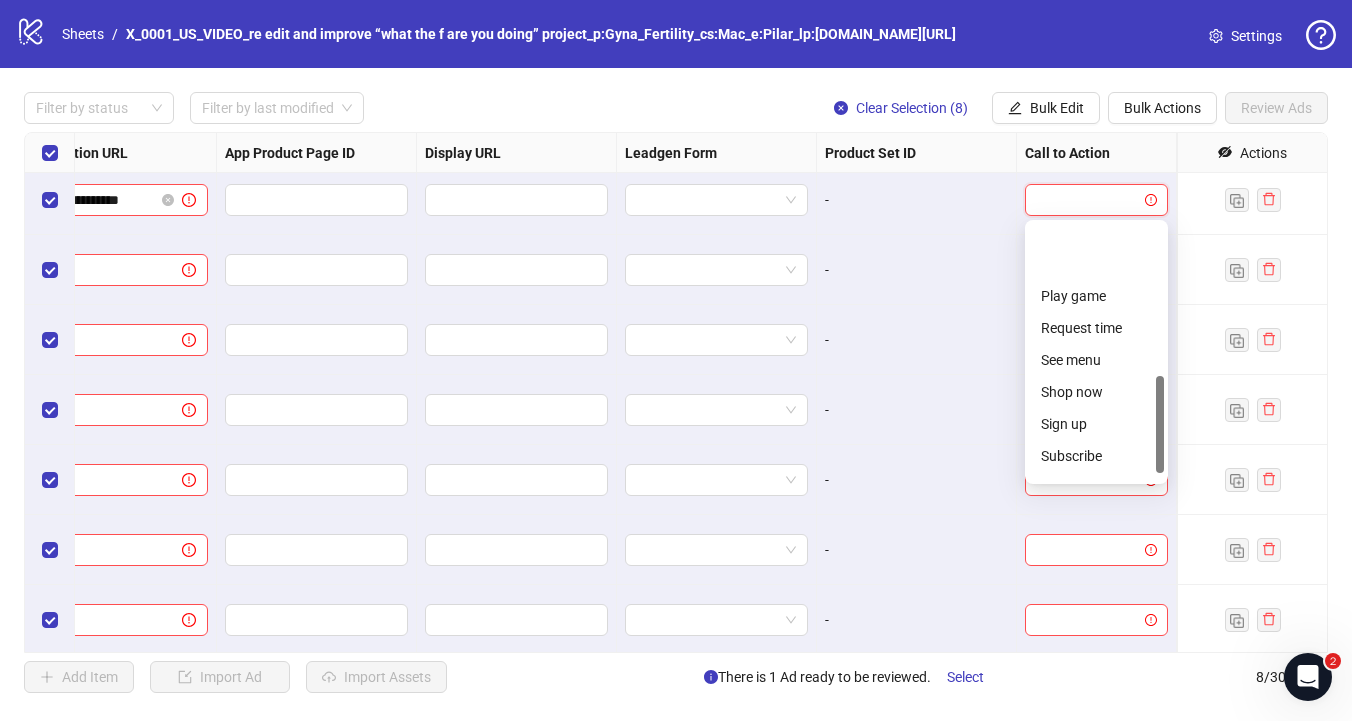scroll, scrollTop: 238, scrollLeft: 0, axis: vertical 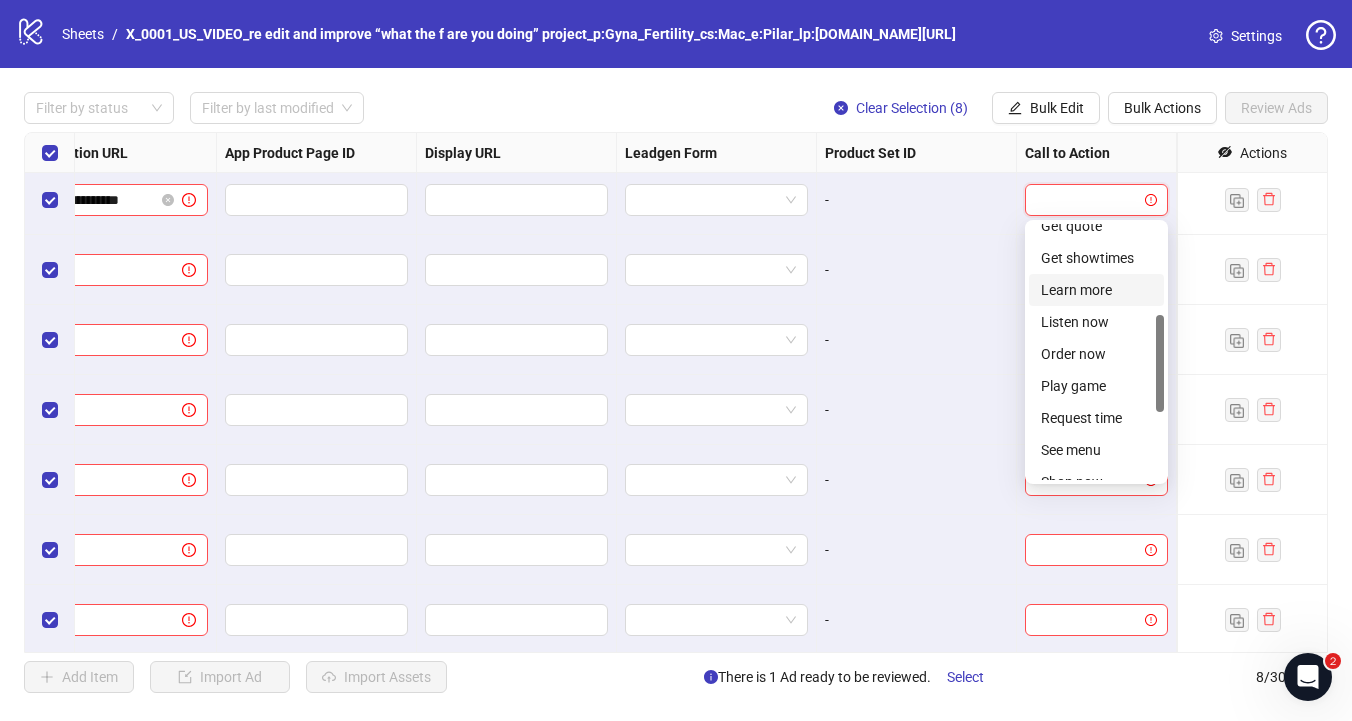 click on "Learn more" at bounding box center [1096, 290] 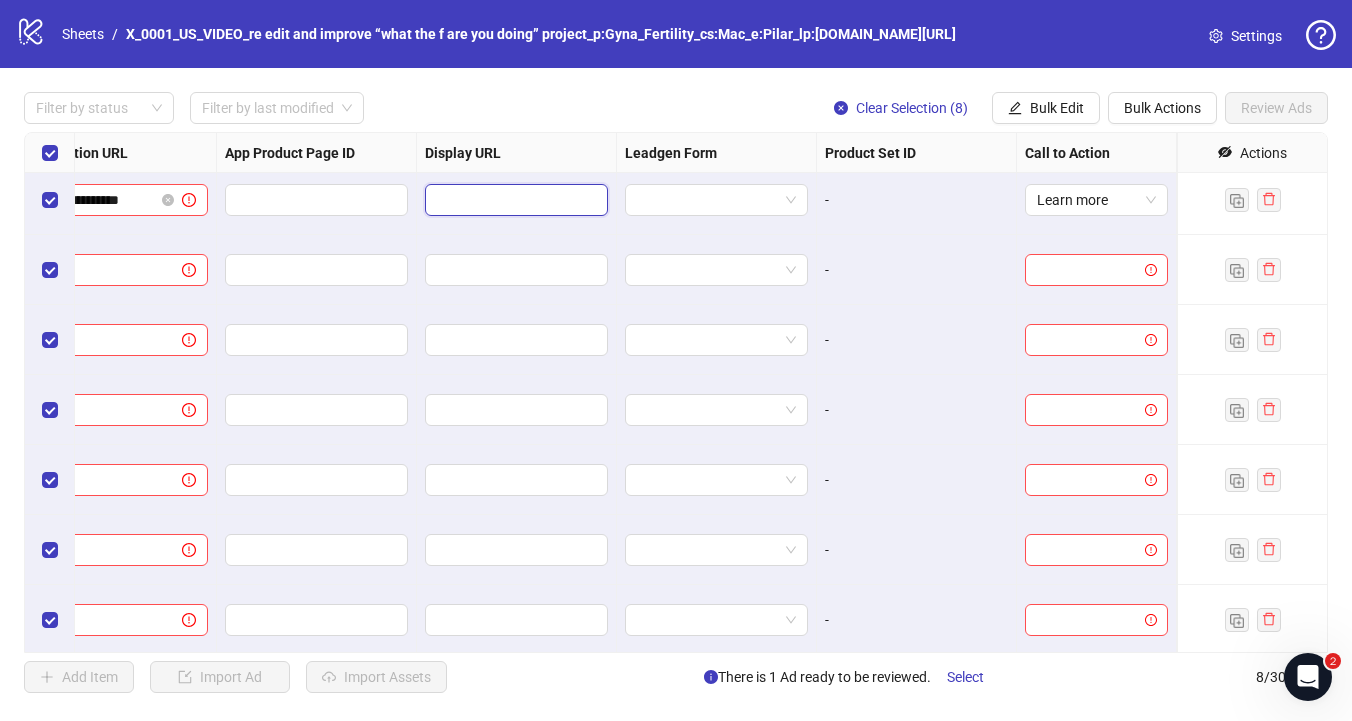 click at bounding box center (514, 200) 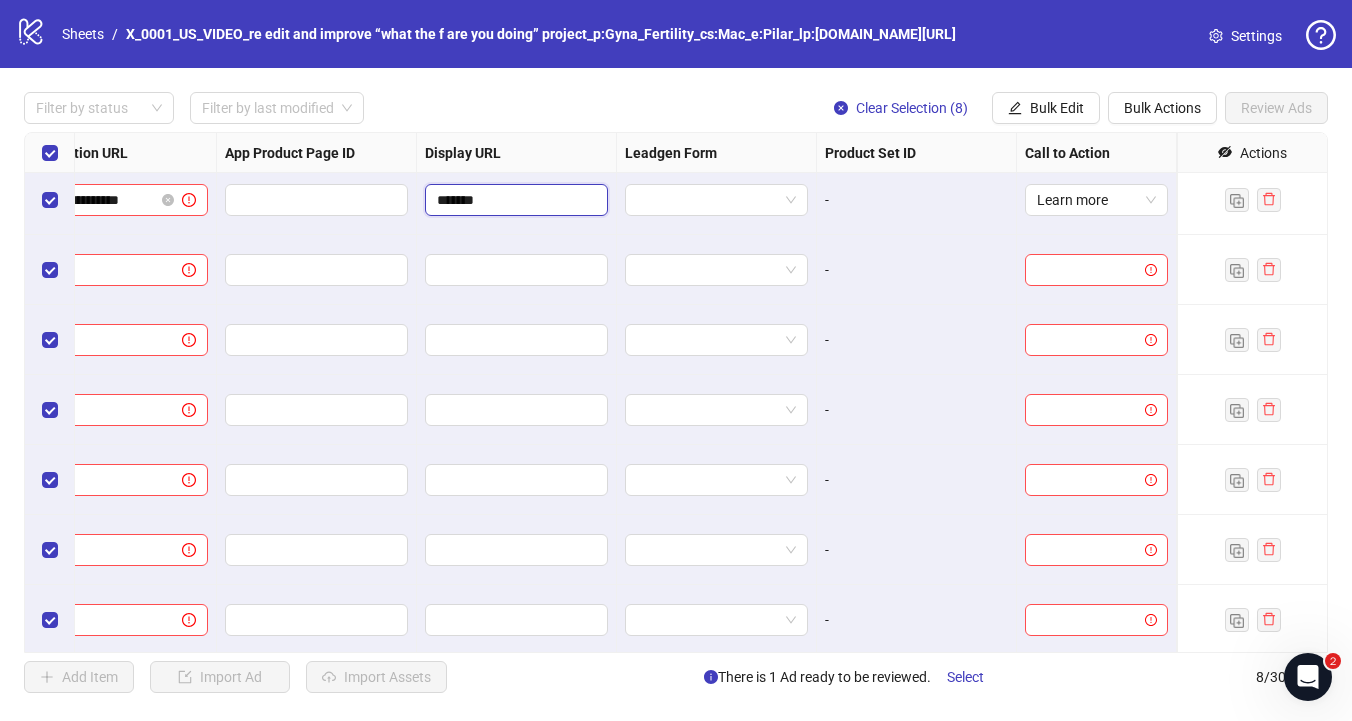 type on "********" 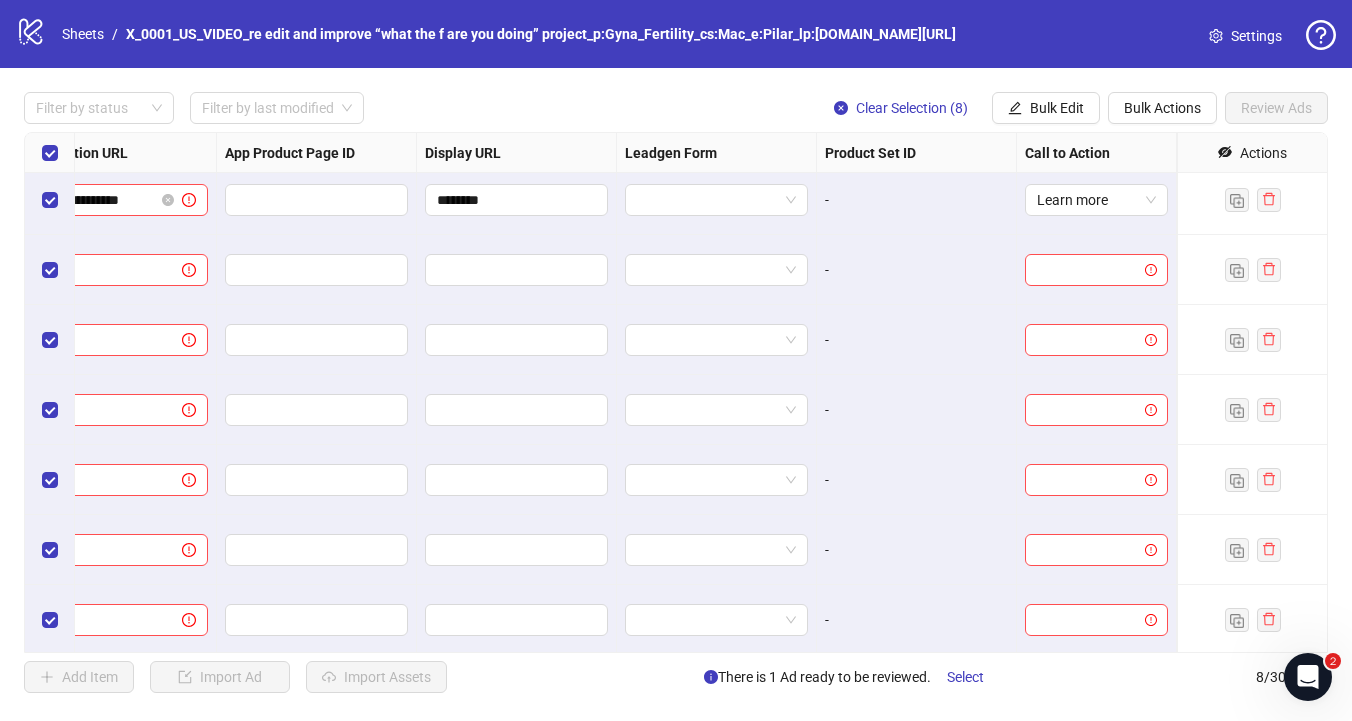 click on "**********" at bounding box center (676, 392) 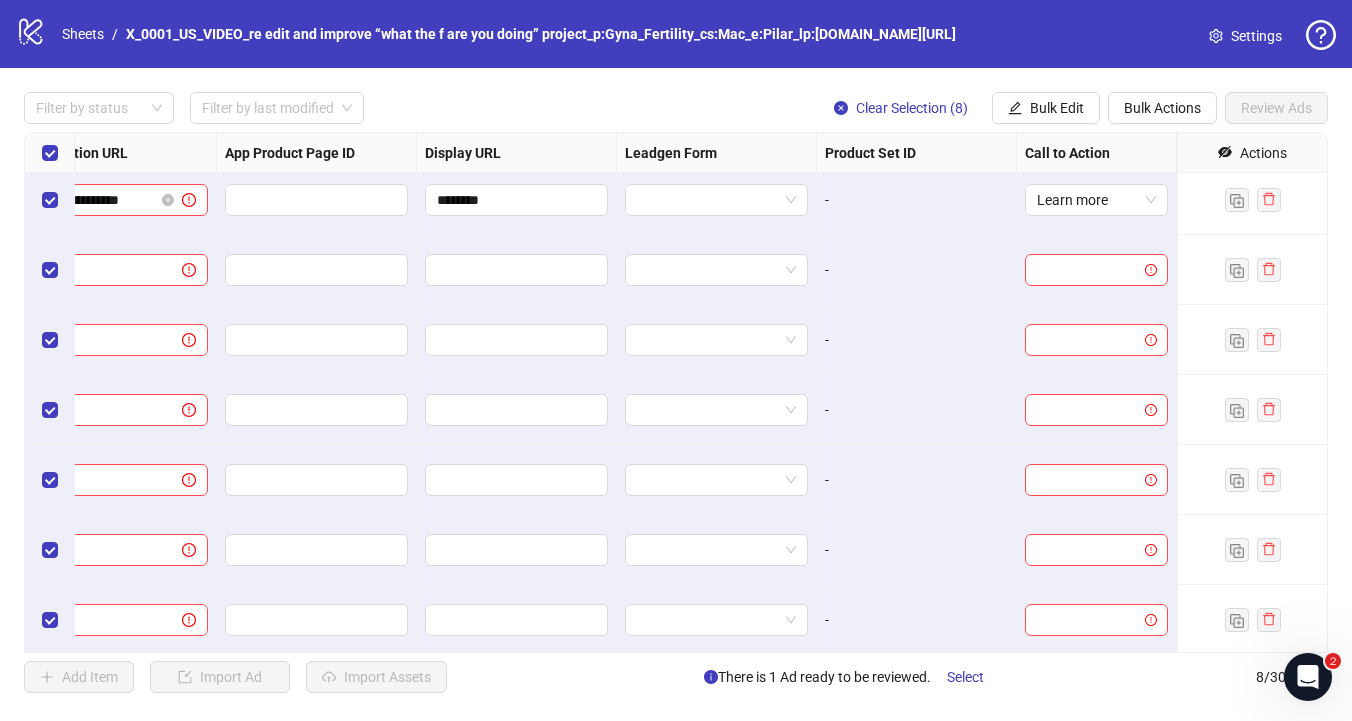 scroll, scrollTop: 78, scrollLeft: 1820, axis: both 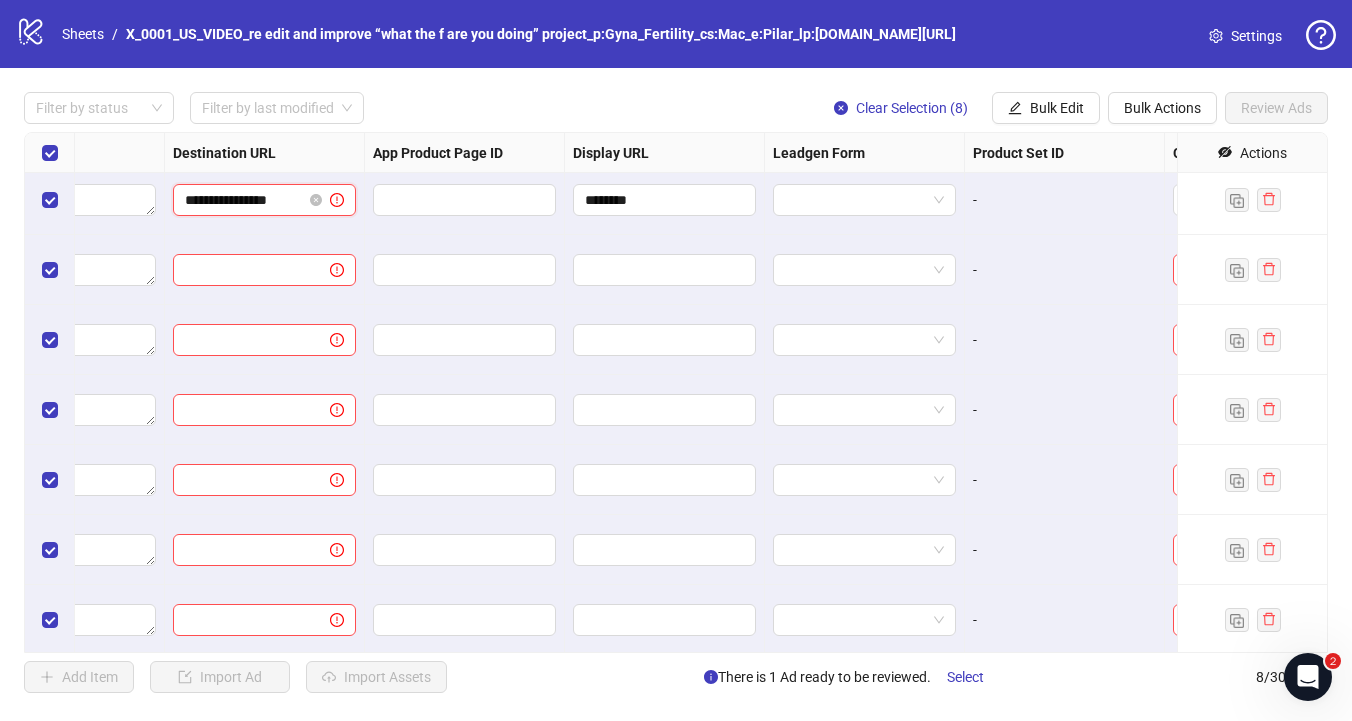 click on "**********" at bounding box center [243, 200] 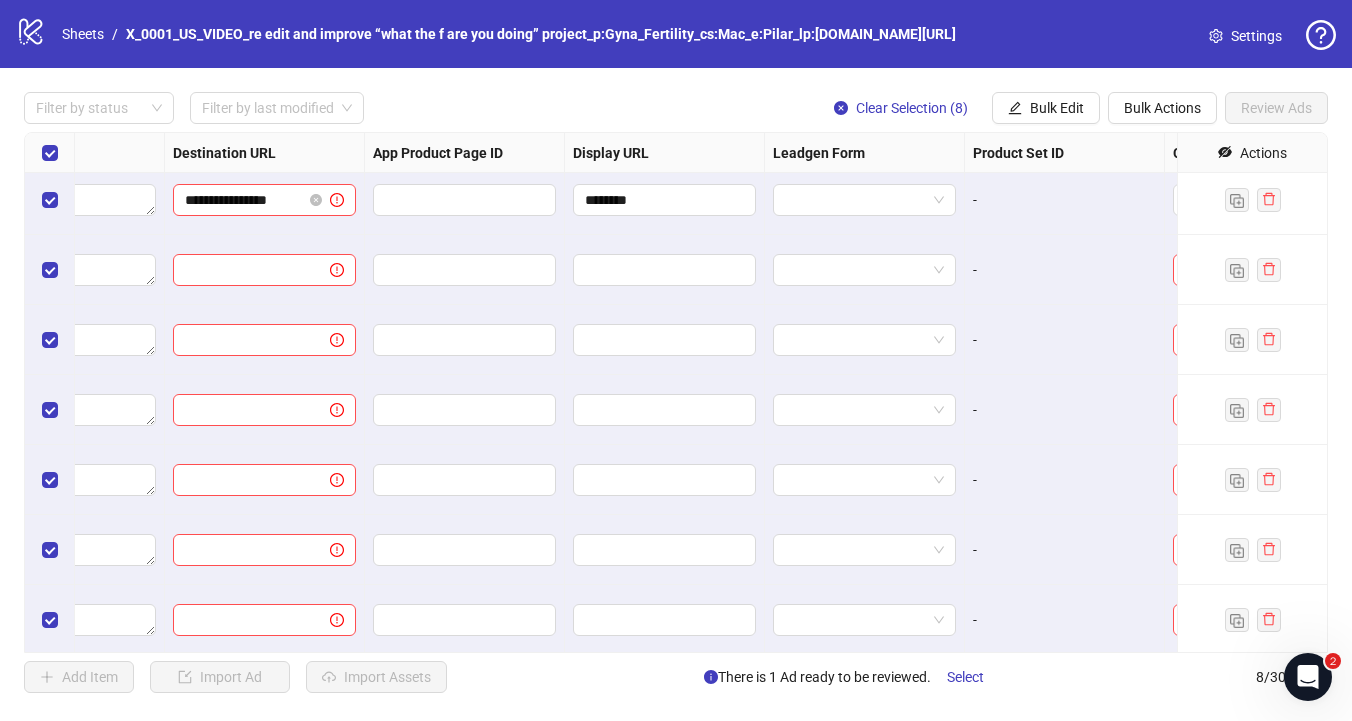 click at bounding box center [465, 270] 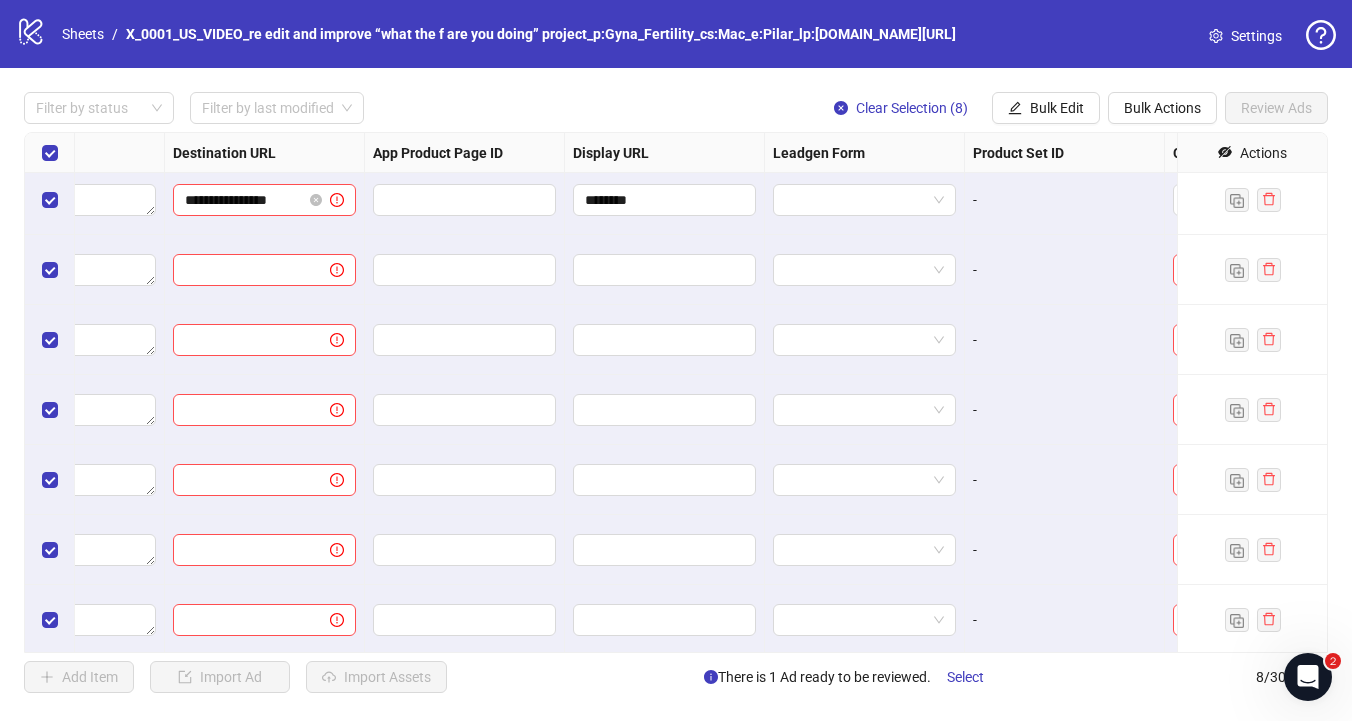 scroll, scrollTop: 78, scrollLeft: 1320, axis: both 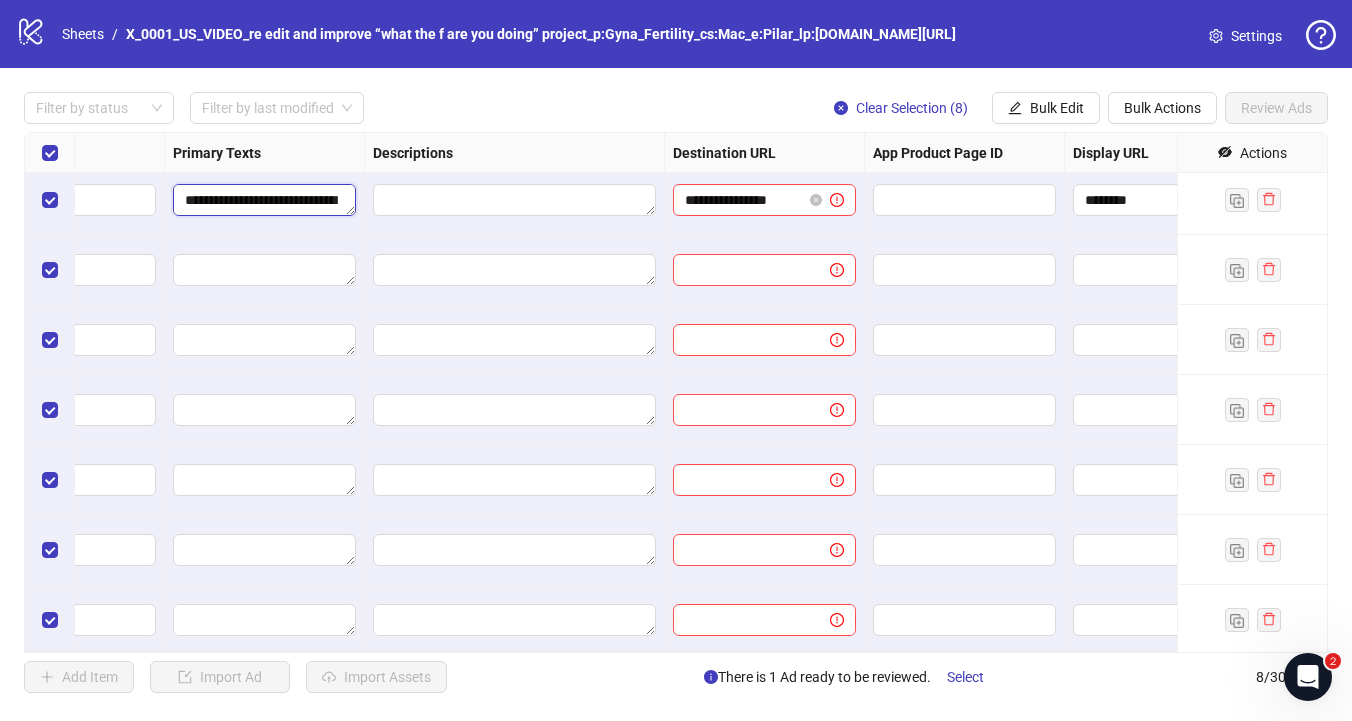 drag, startPoint x: 262, startPoint y: 204, endPoint x: 221, endPoint y: 195, distance: 41.976185 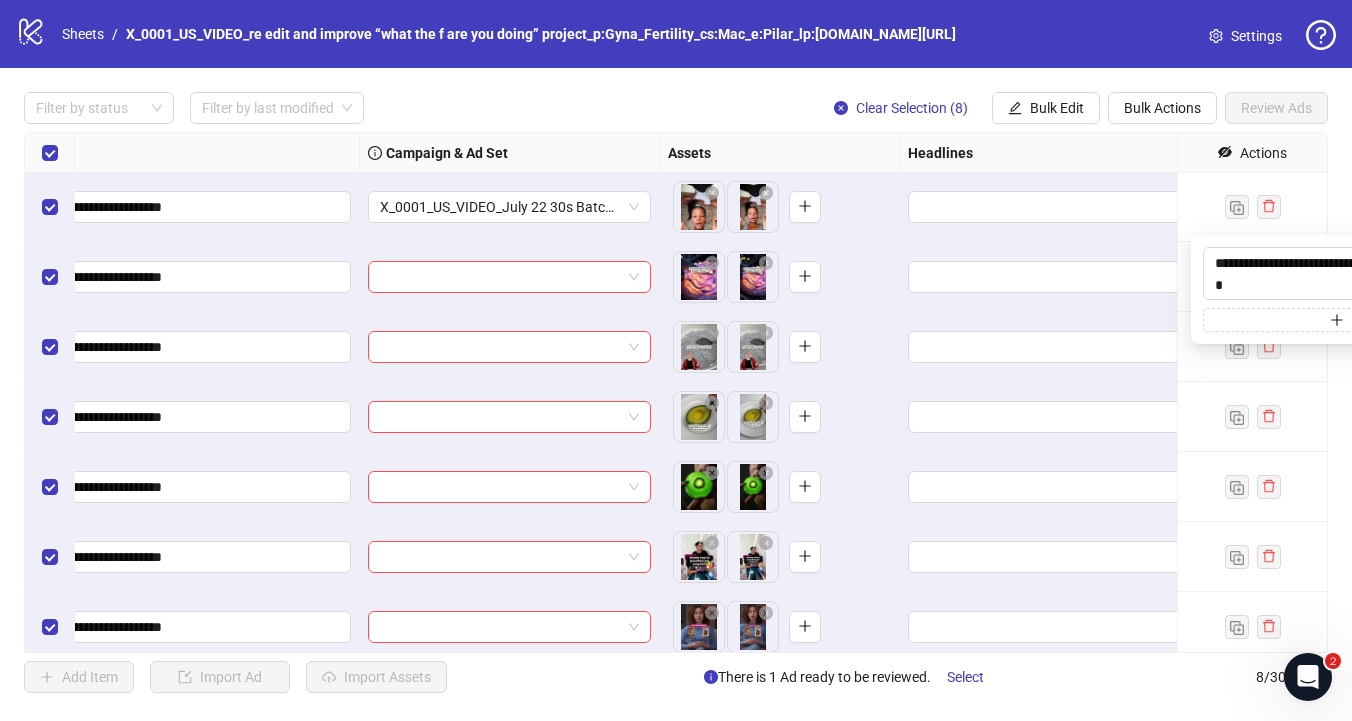scroll, scrollTop: 71, scrollLeft: 871, axis: both 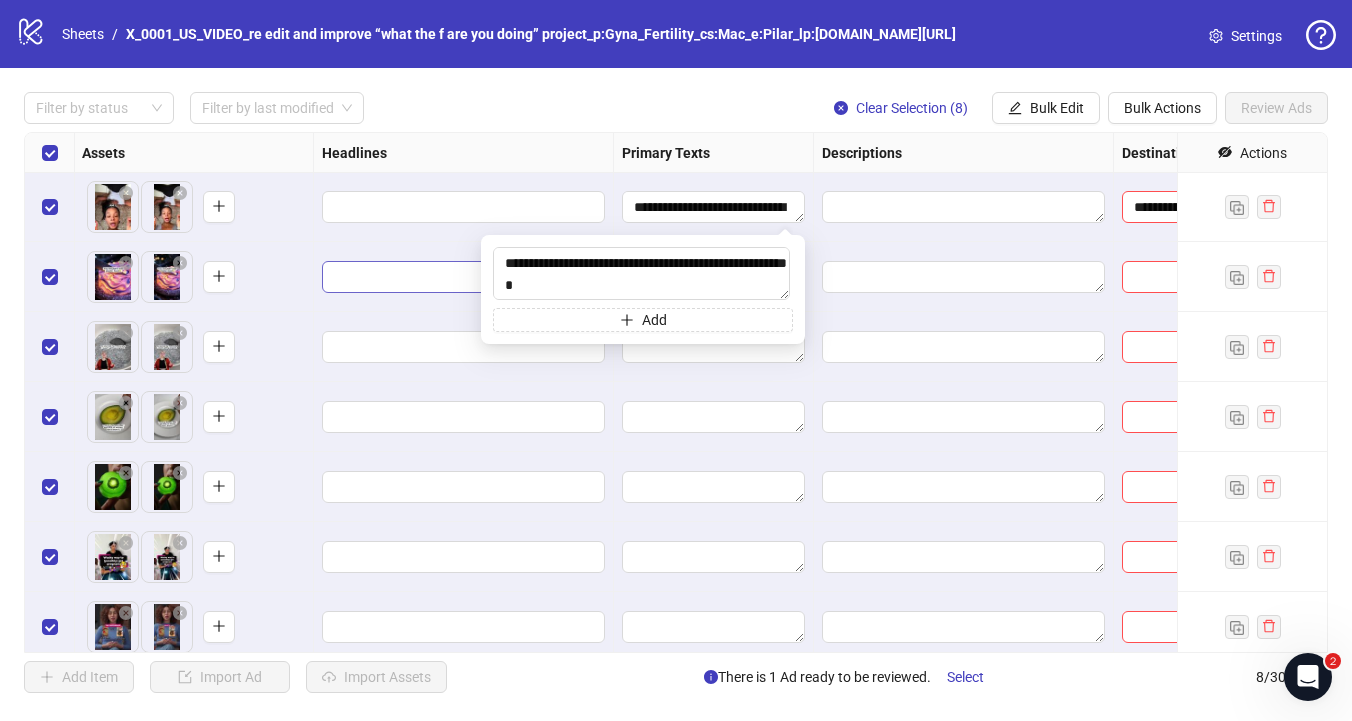 drag, startPoint x: 644, startPoint y: 263, endPoint x: 384, endPoint y: 288, distance: 261.19916 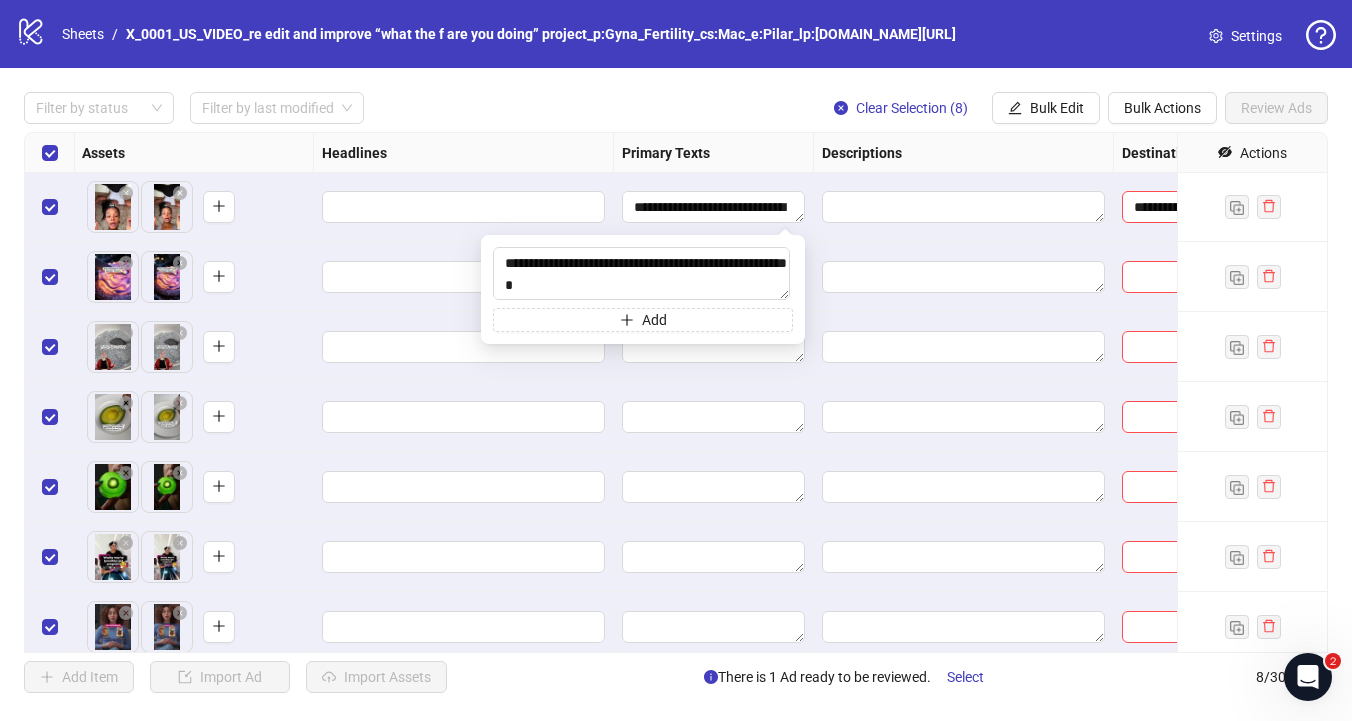 scroll, scrollTop: 54, scrollLeft: 871, axis: both 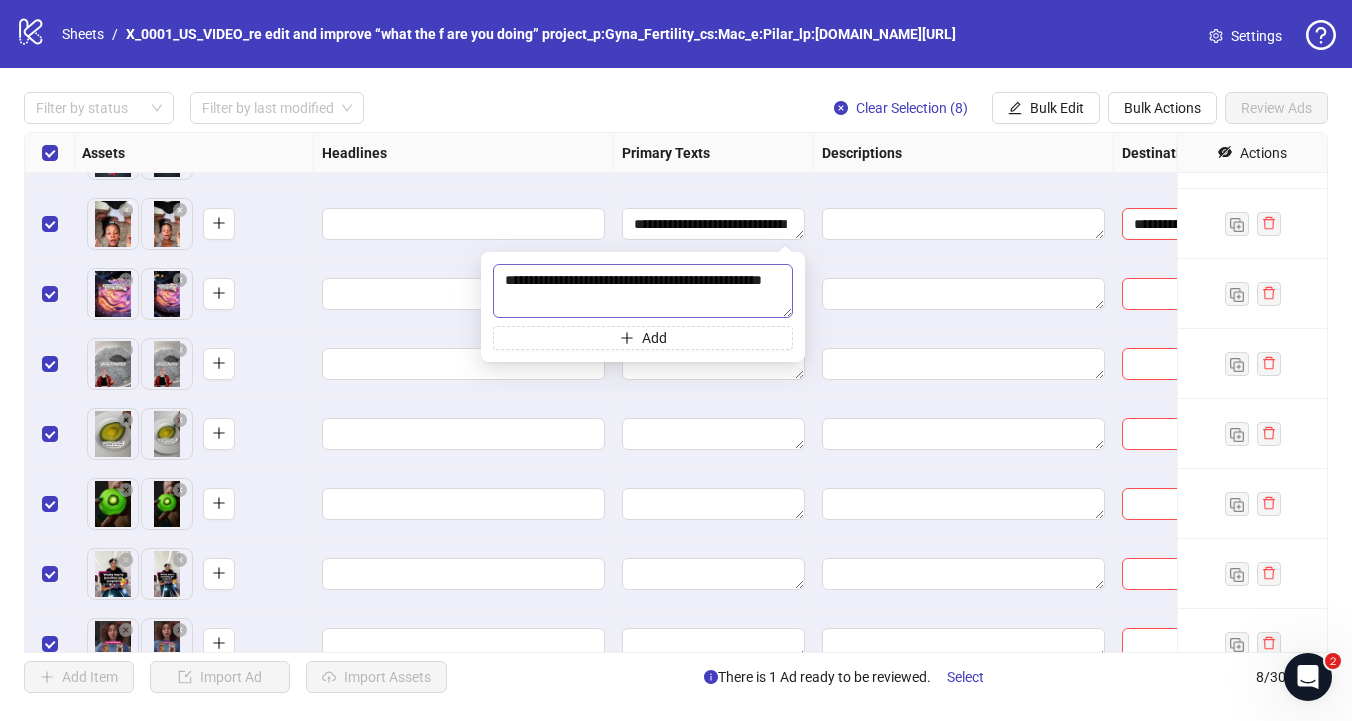 click on "**********" at bounding box center (643, 291) 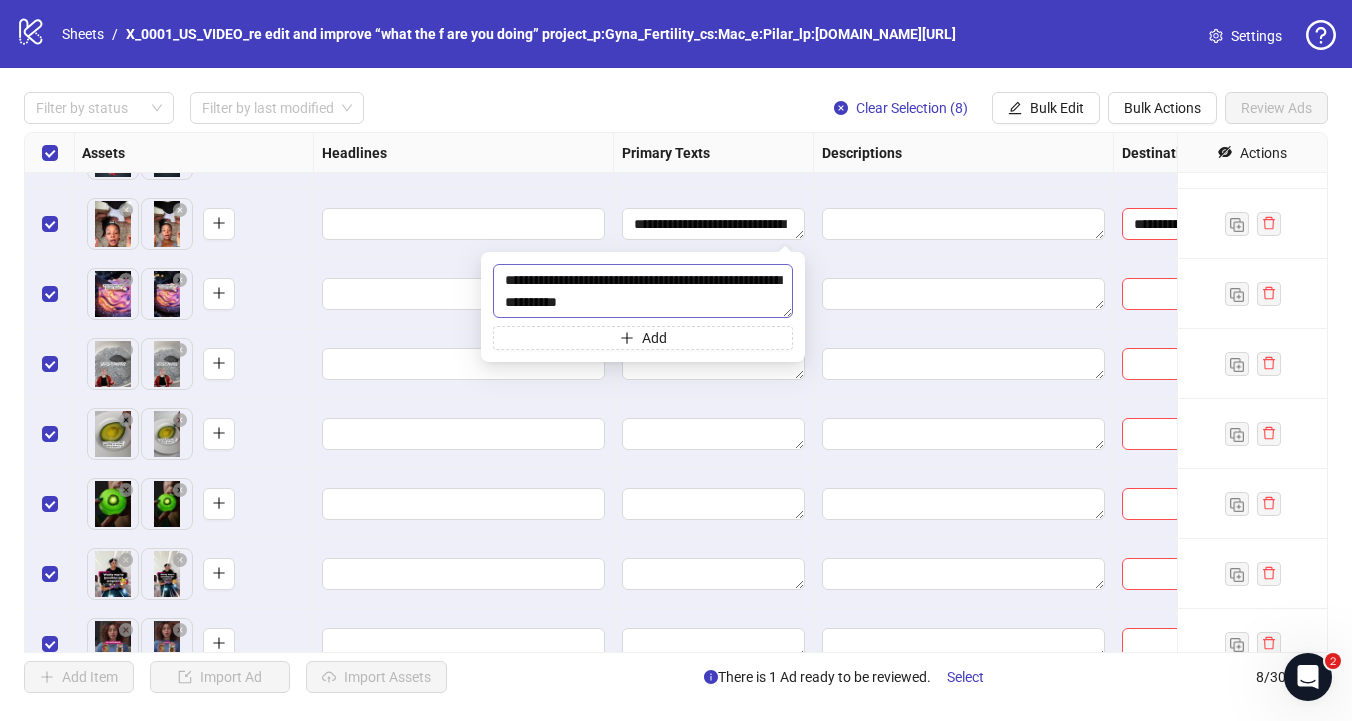 drag, startPoint x: 566, startPoint y: 279, endPoint x: 533, endPoint y: 280, distance: 33.01515 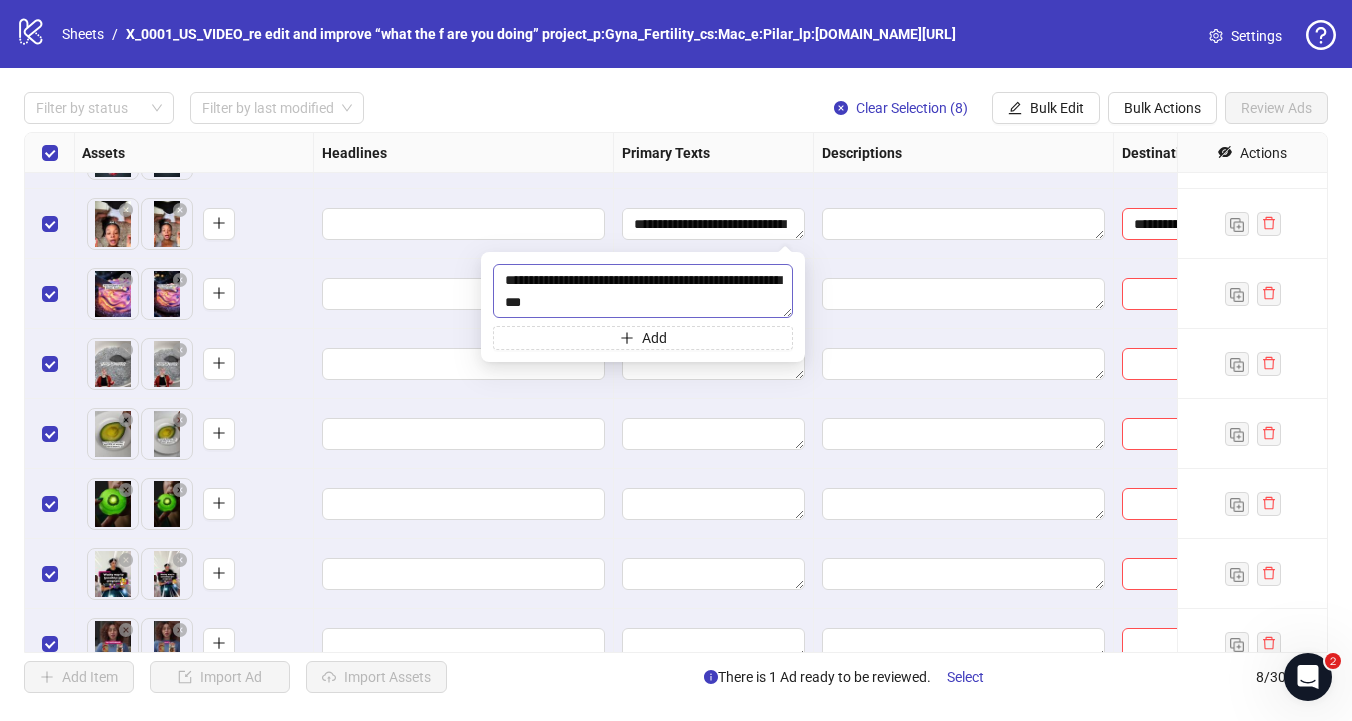 drag, startPoint x: 534, startPoint y: 277, endPoint x: 566, endPoint y: 271, distance: 32.55764 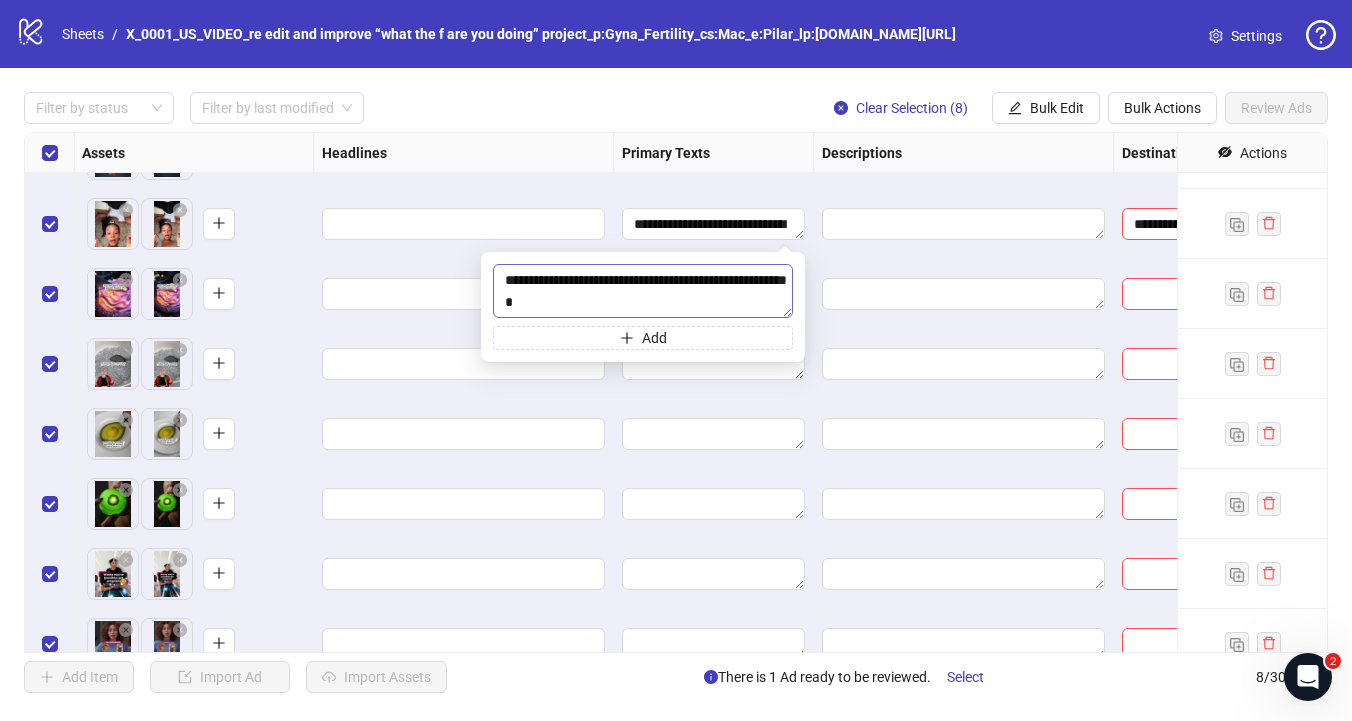 drag, startPoint x: 591, startPoint y: 283, endPoint x: 534, endPoint y: 281, distance: 57.035076 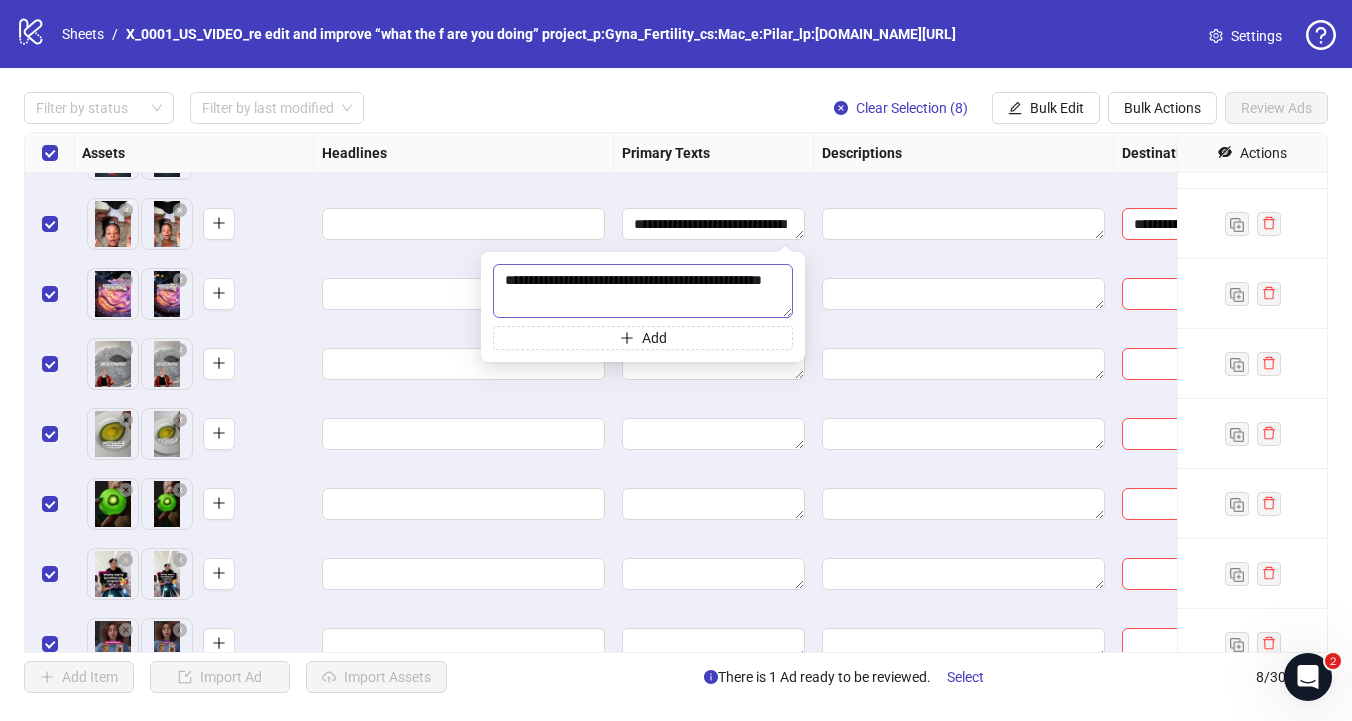 drag, startPoint x: 698, startPoint y: 279, endPoint x: 636, endPoint y: 281, distance: 62.03225 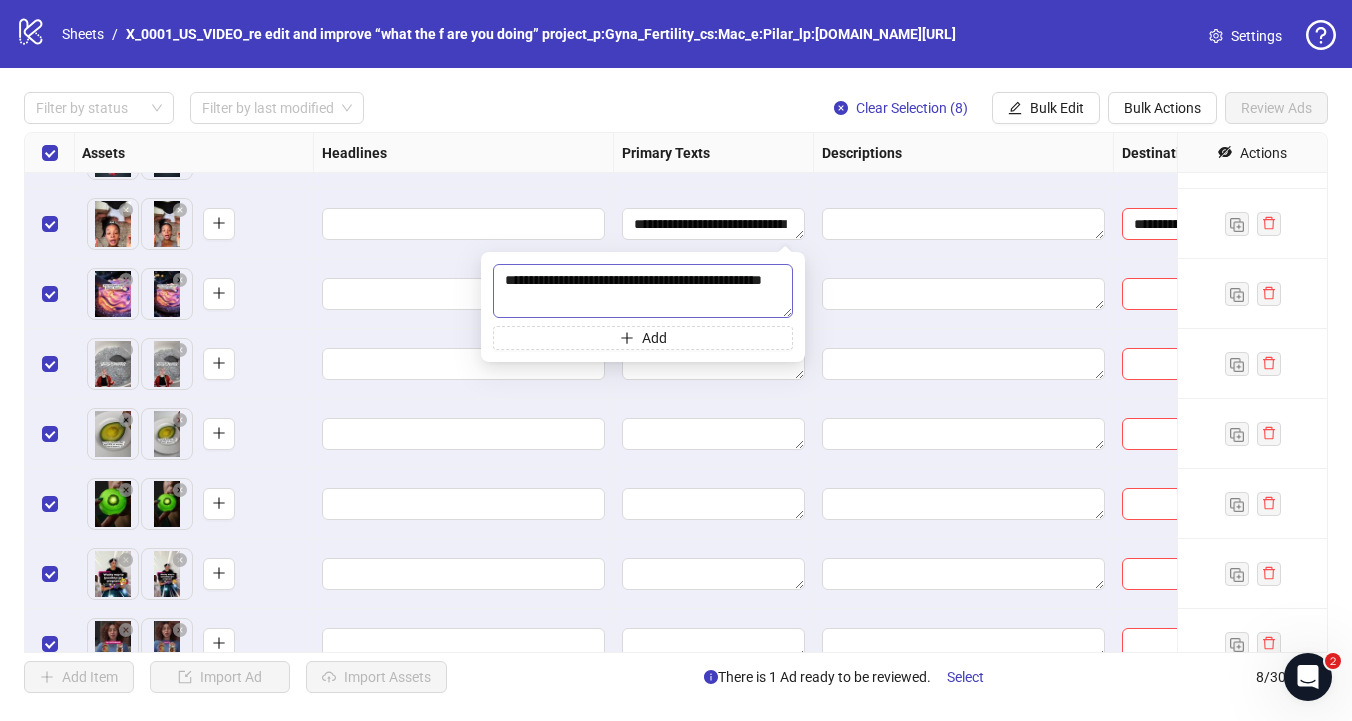 click on "**********" at bounding box center (643, 291) 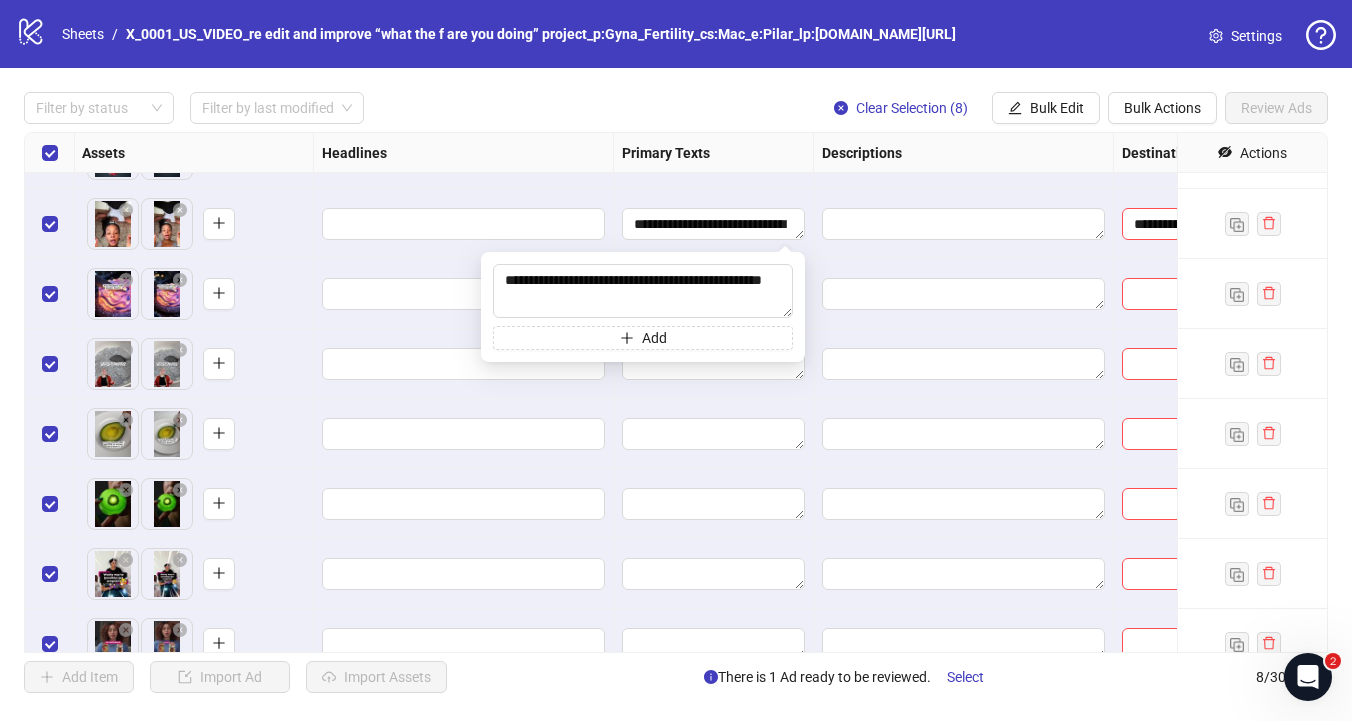 scroll, scrollTop: 0, scrollLeft: 0, axis: both 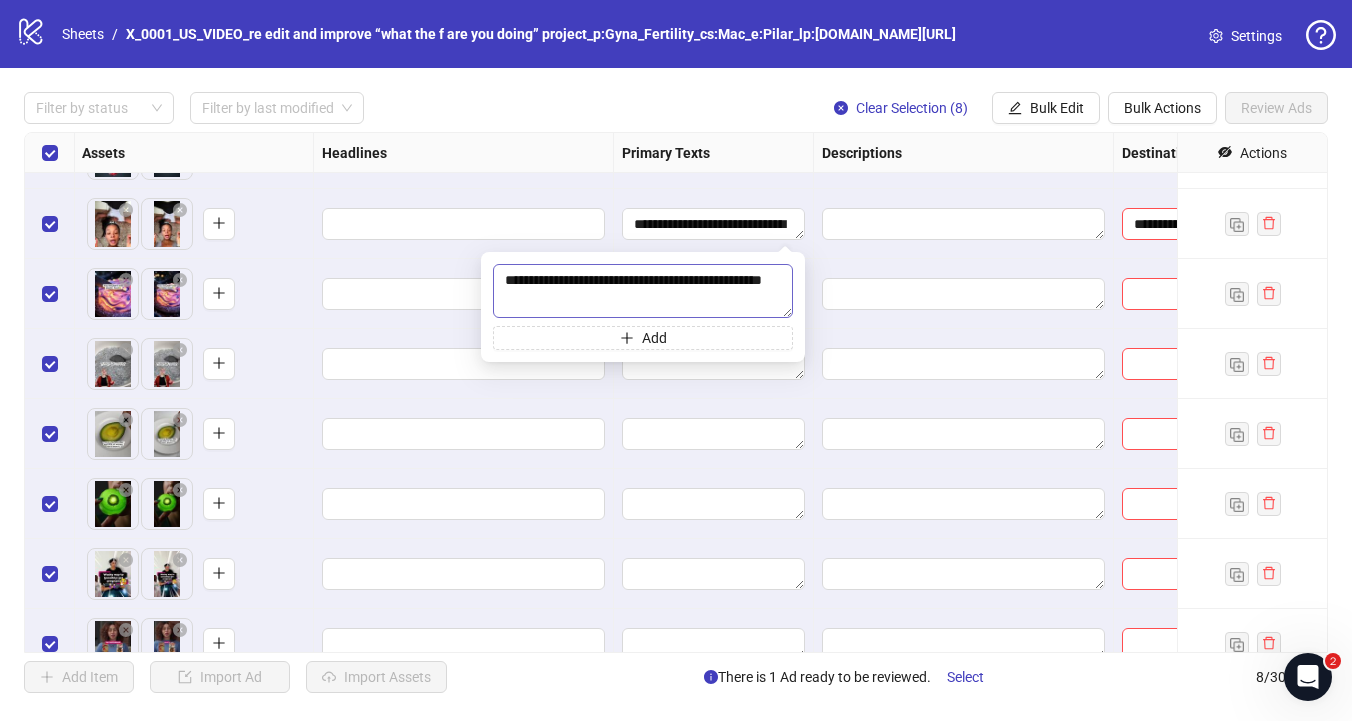 drag, startPoint x: 696, startPoint y: 284, endPoint x: 750, endPoint y: 285, distance: 54.00926 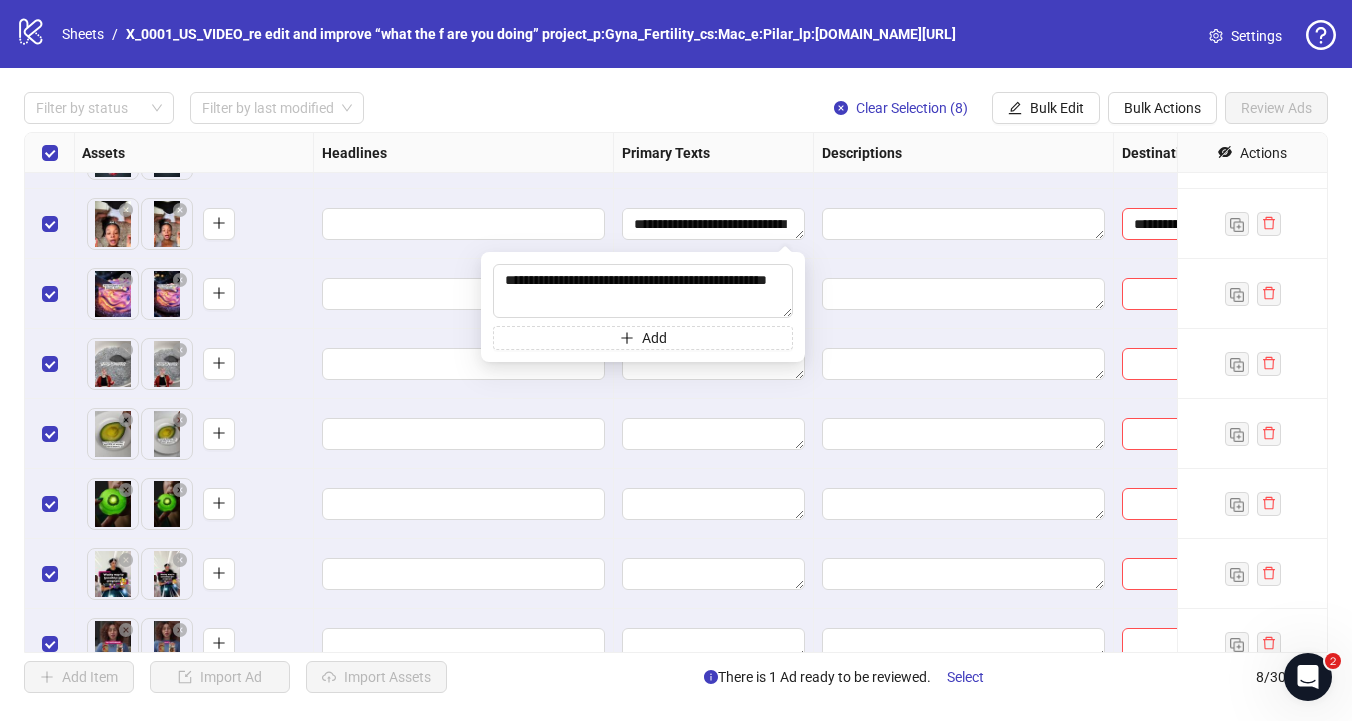type on "**********" 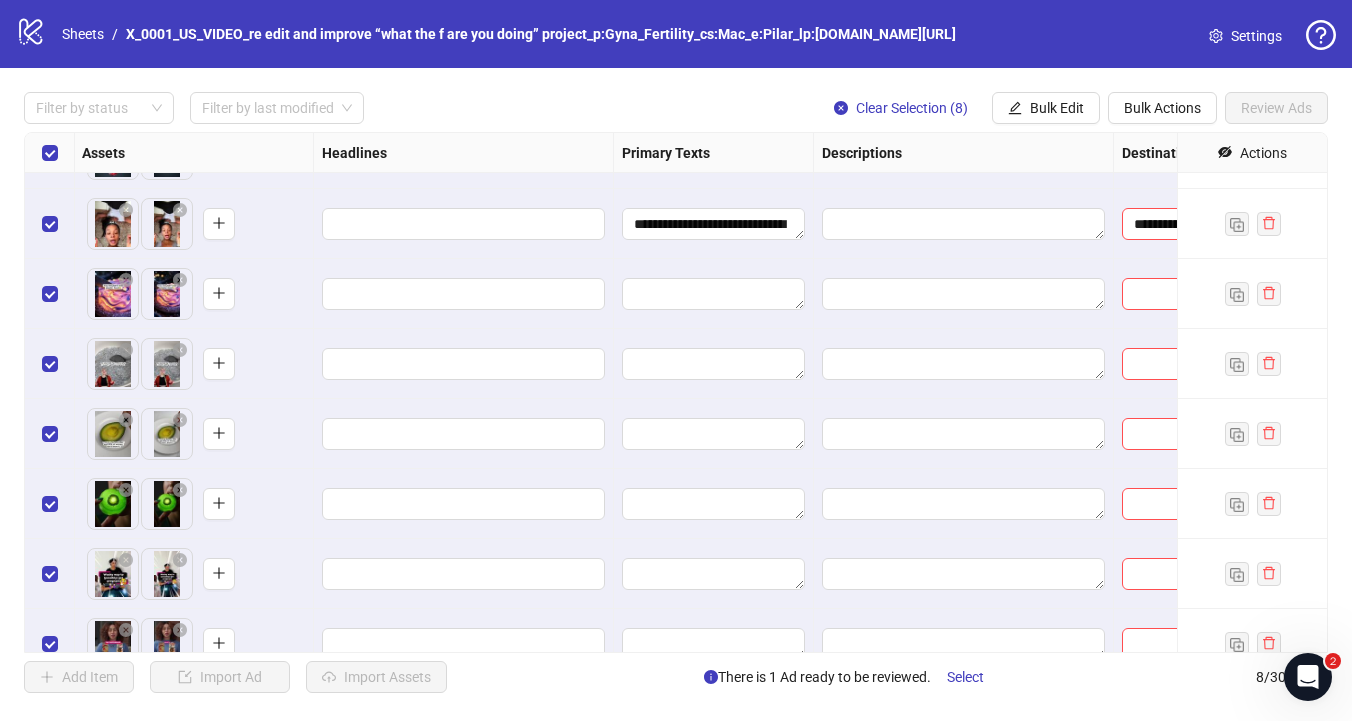 click on "**********" at bounding box center (676, 392) 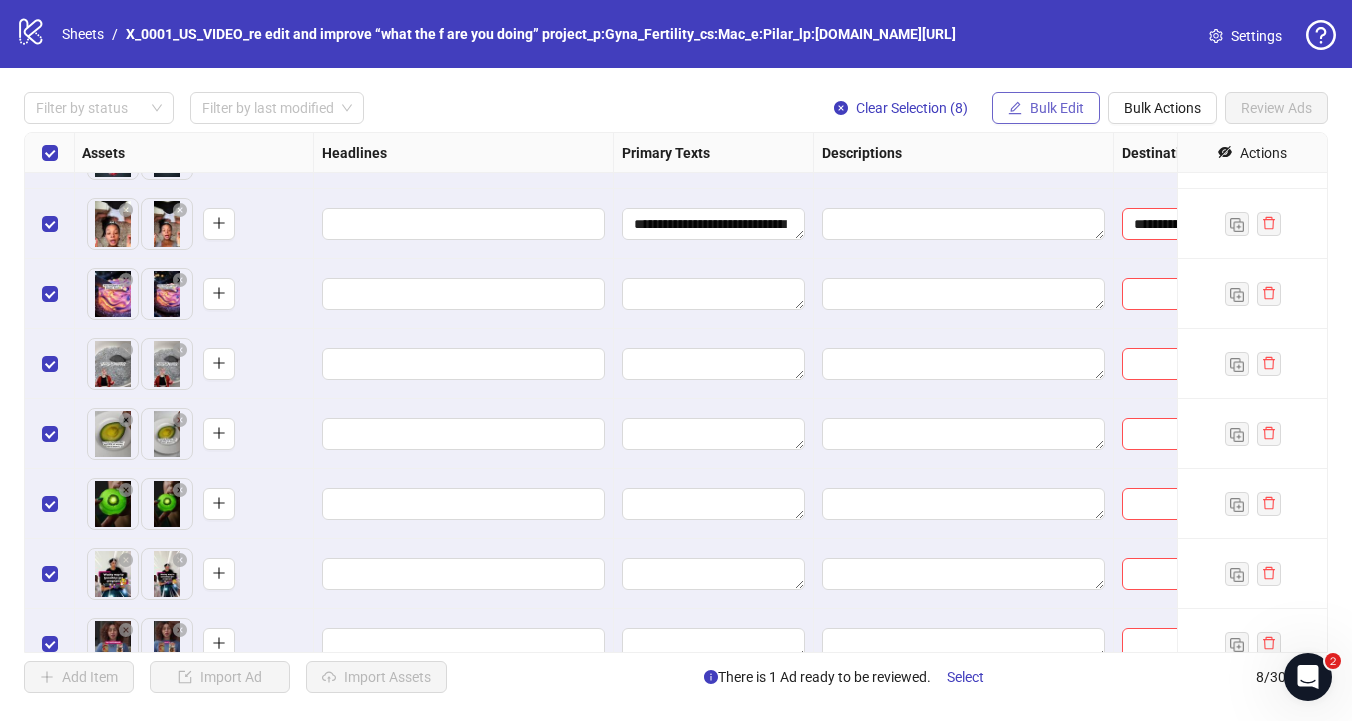 click on "Bulk Edit" at bounding box center [1057, 108] 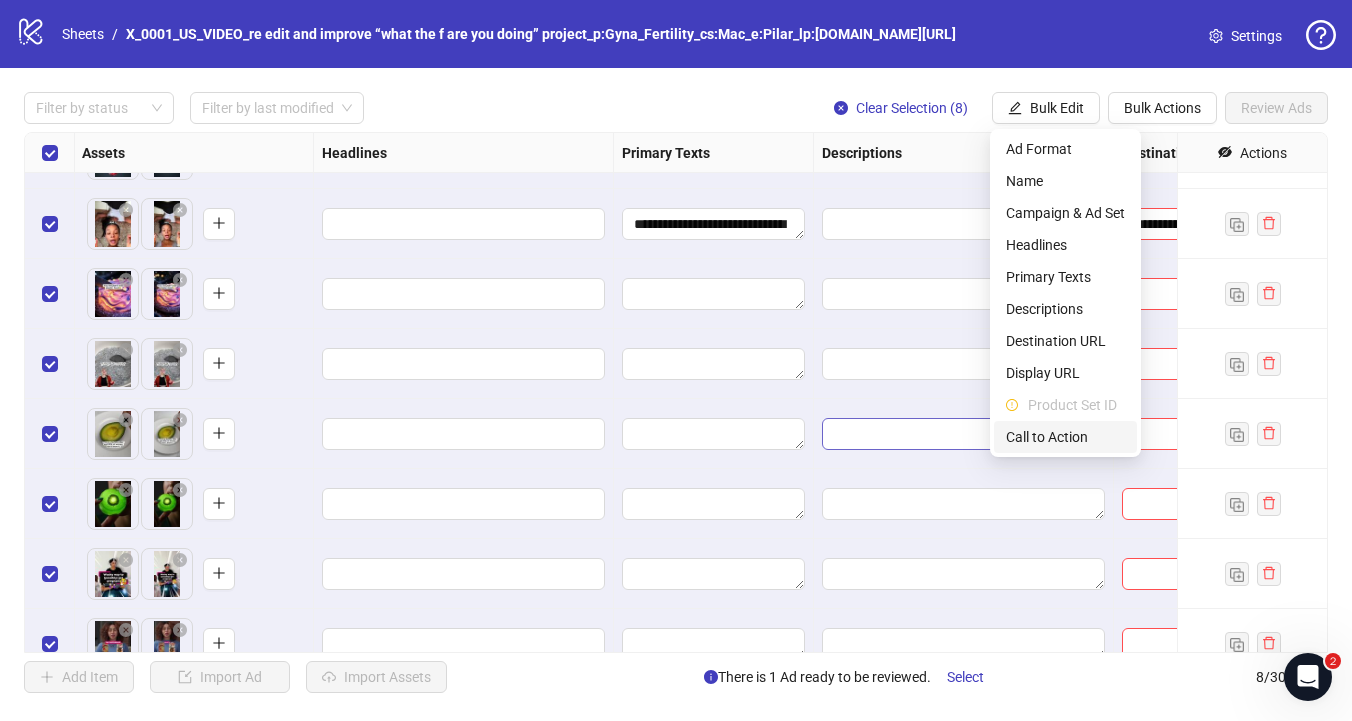 click on "Call to Action" at bounding box center (1065, 437) 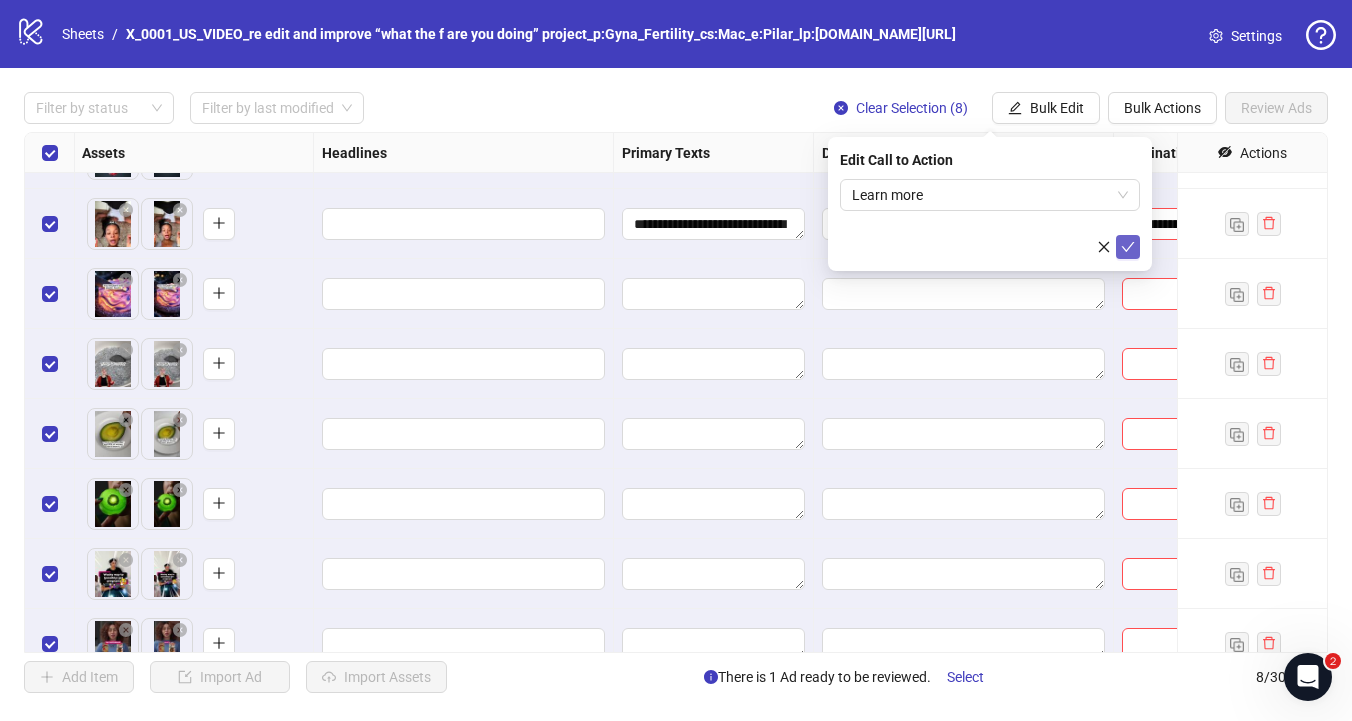 click 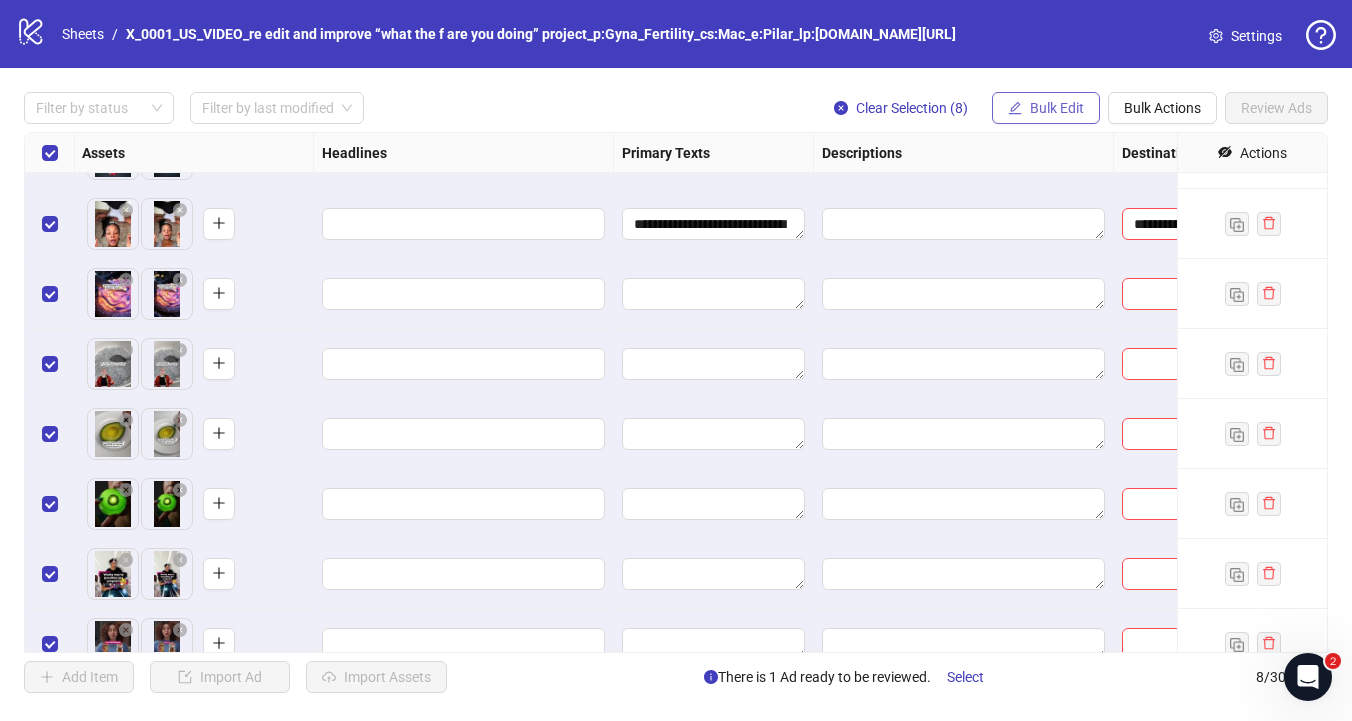 click on "Bulk Edit" at bounding box center [1057, 108] 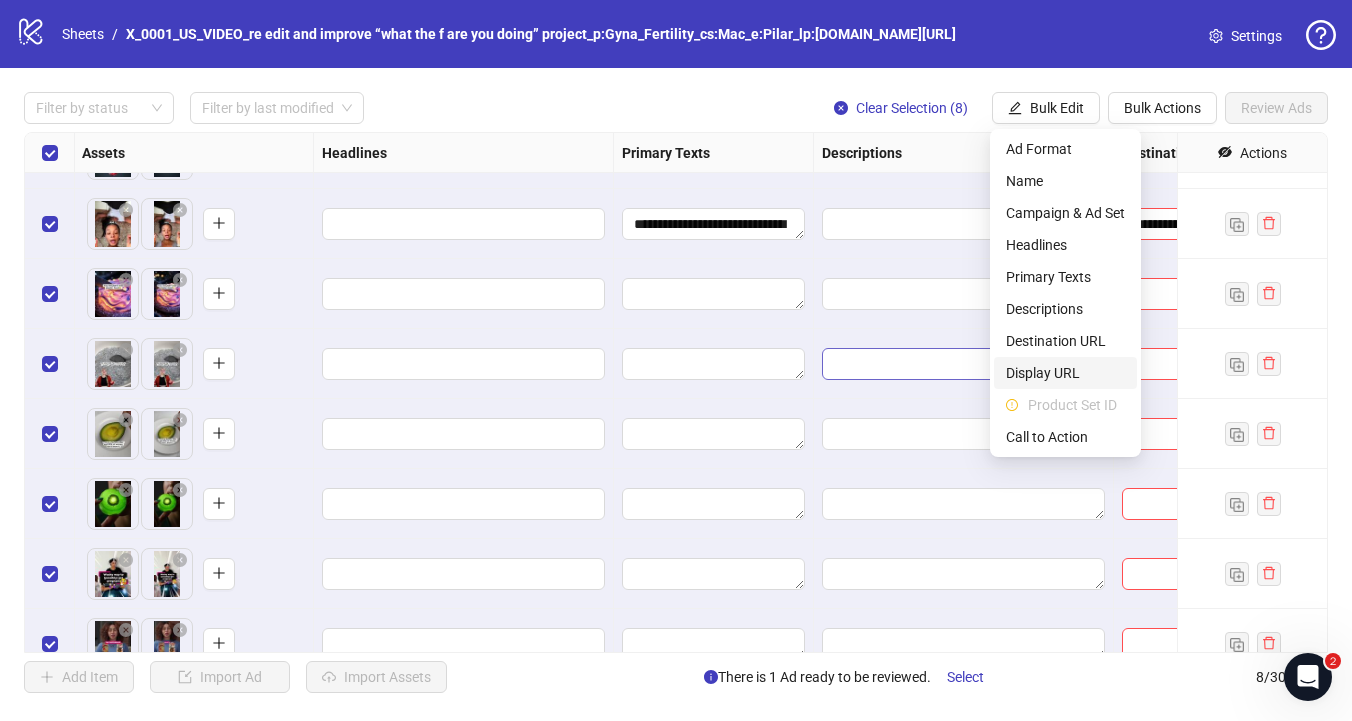 click on "Display URL" at bounding box center (1065, 373) 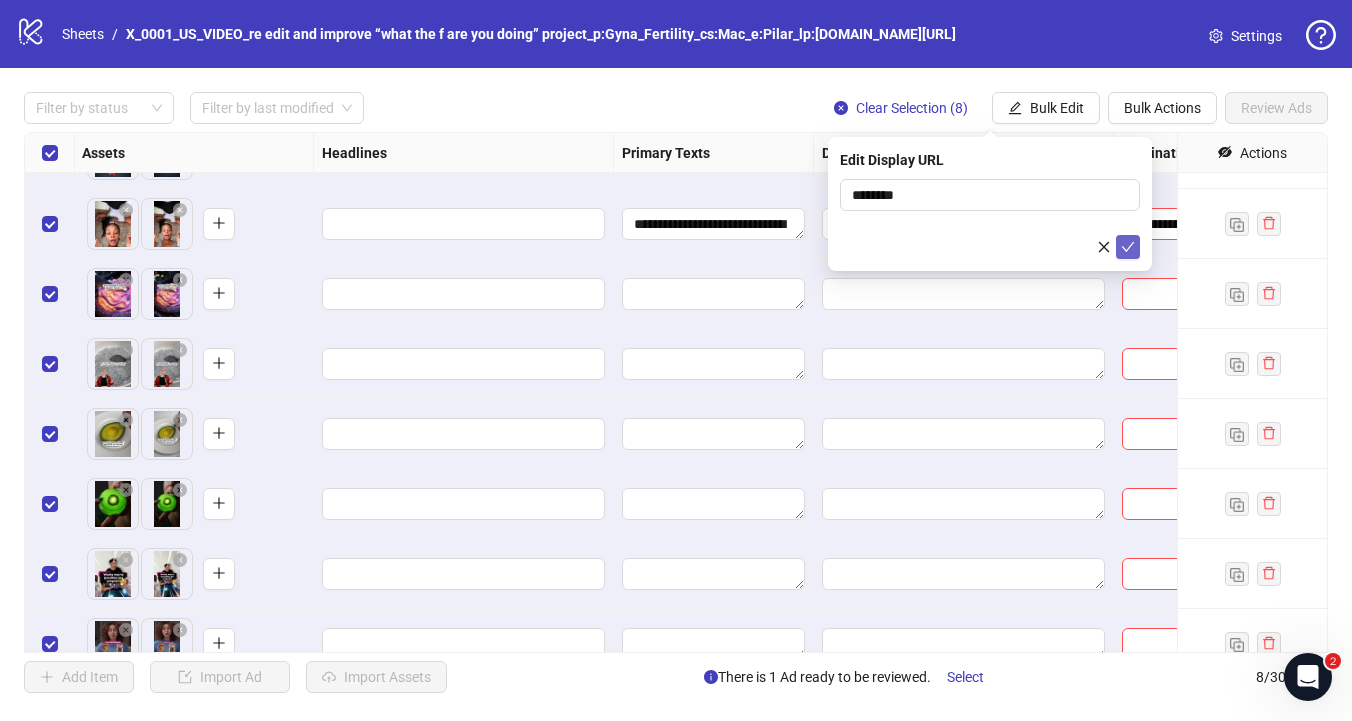 click 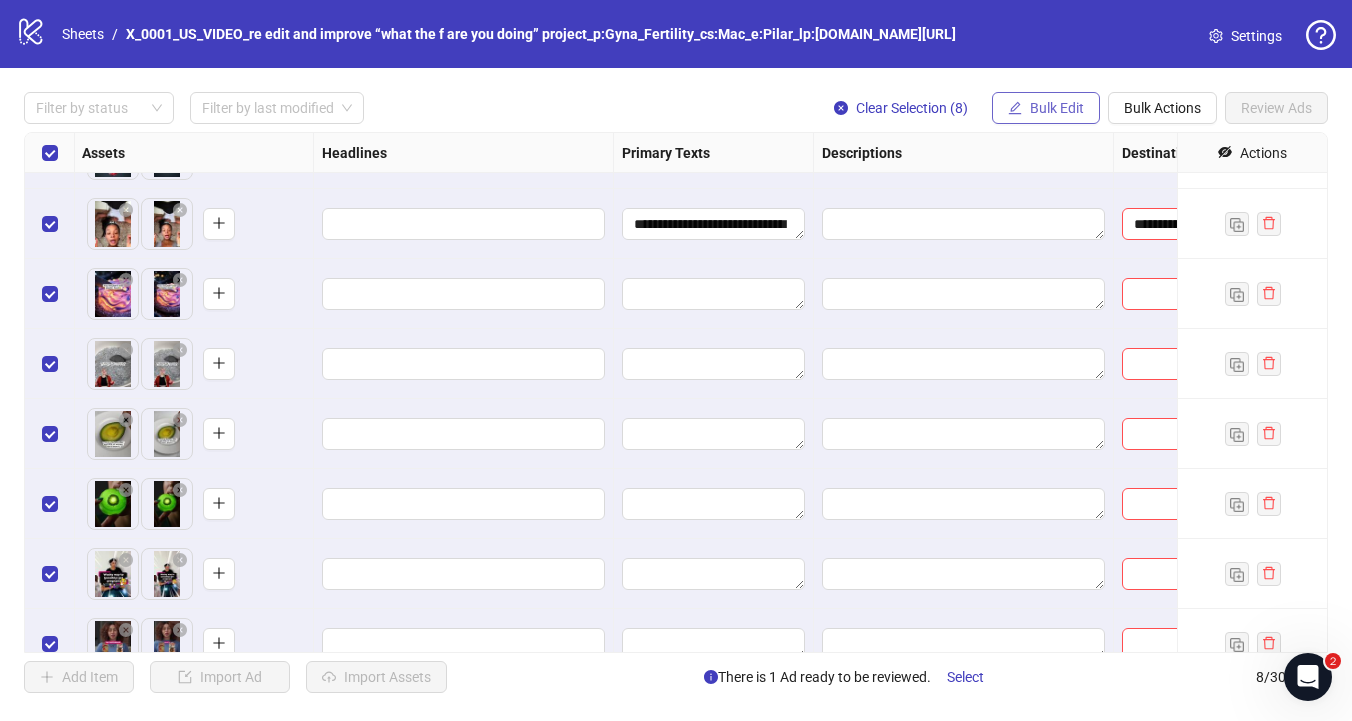 click on "Bulk Edit" at bounding box center (1057, 108) 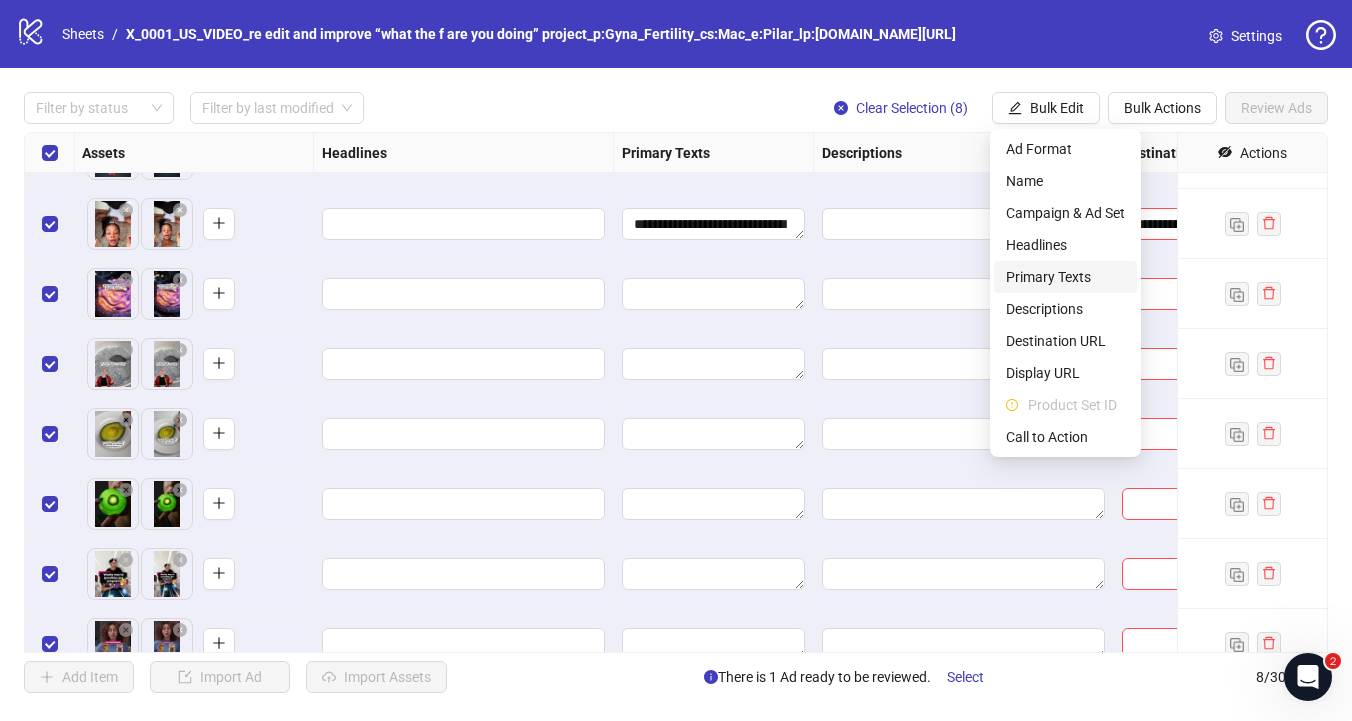 click on "Primary Texts" at bounding box center [1065, 277] 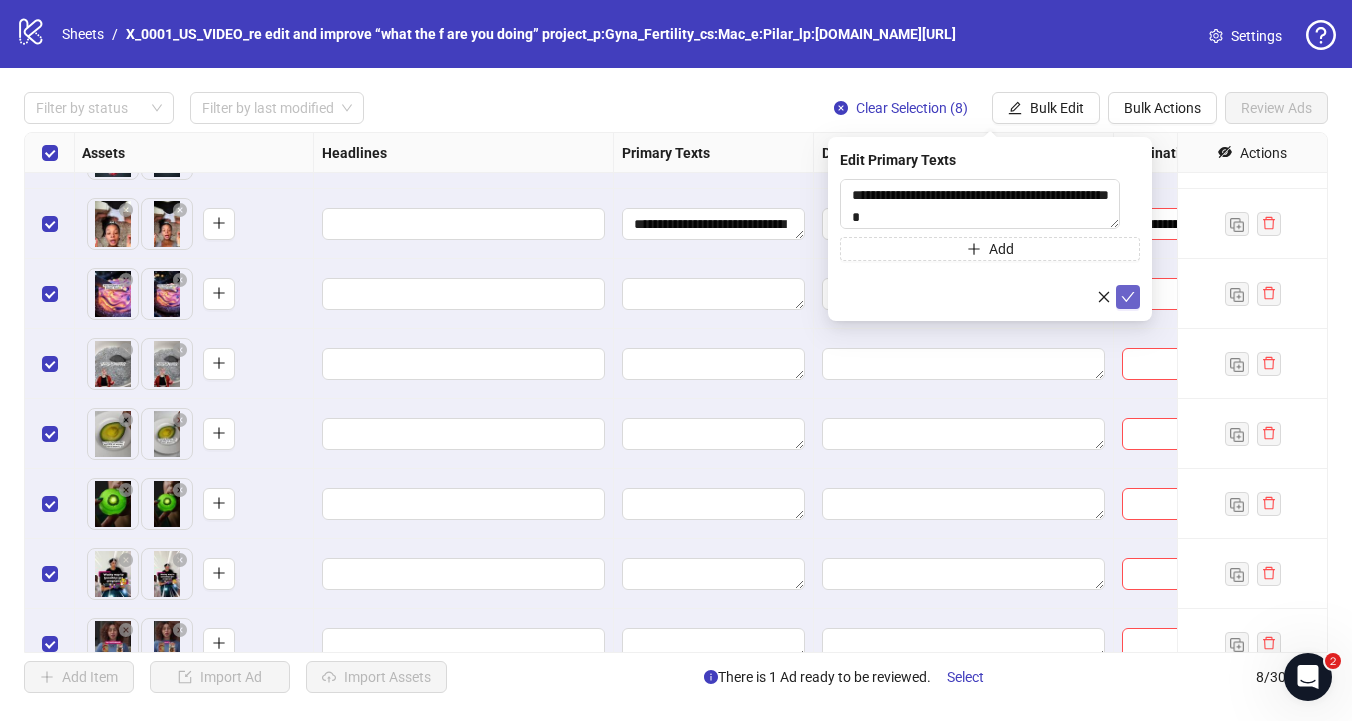 click at bounding box center [1128, 297] 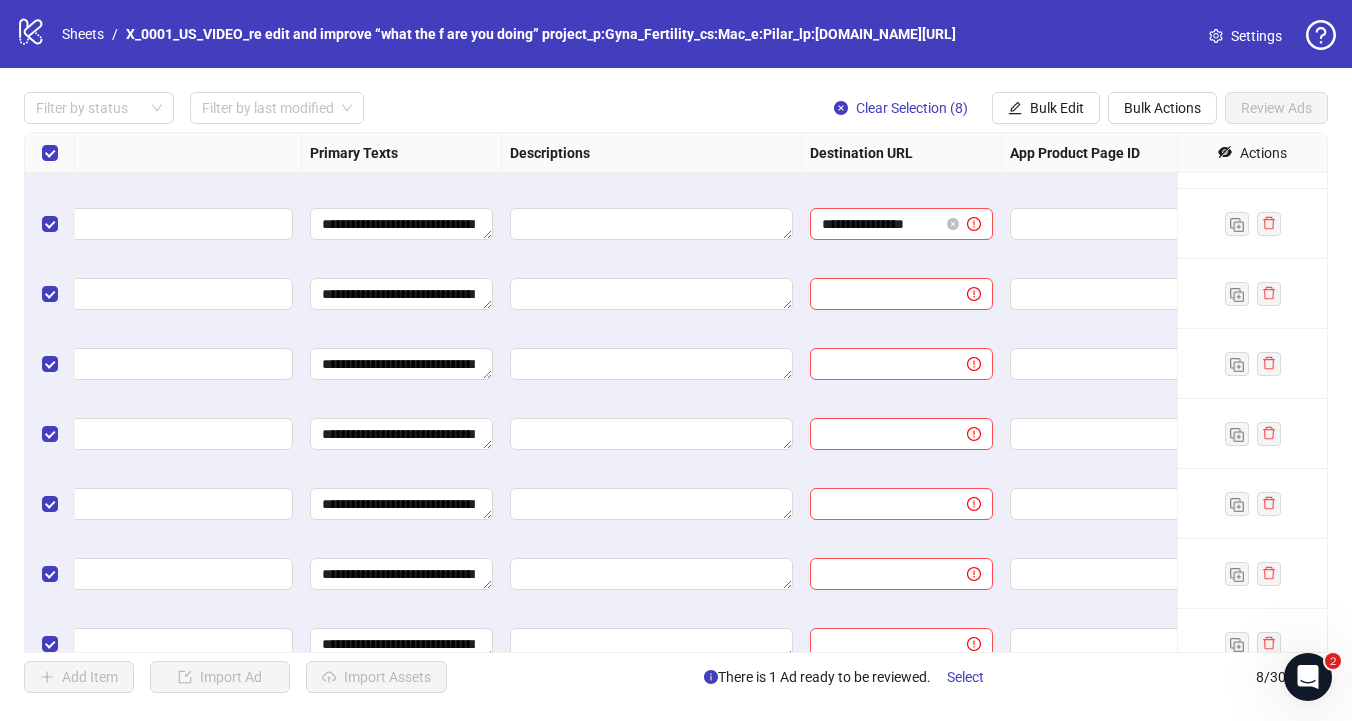 scroll, scrollTop: 54, scrollLeft: 1264, axis: both 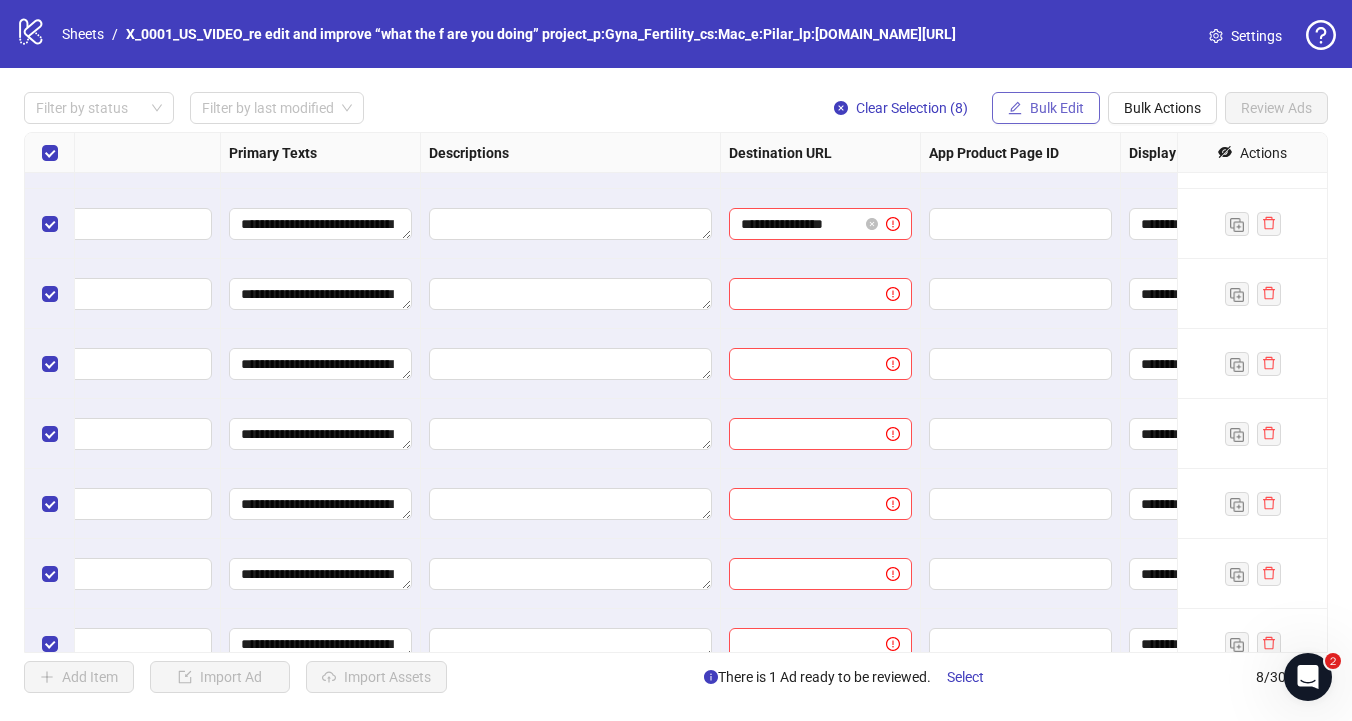 click on "Bulk Edit" at bounding box center [1057, 108] 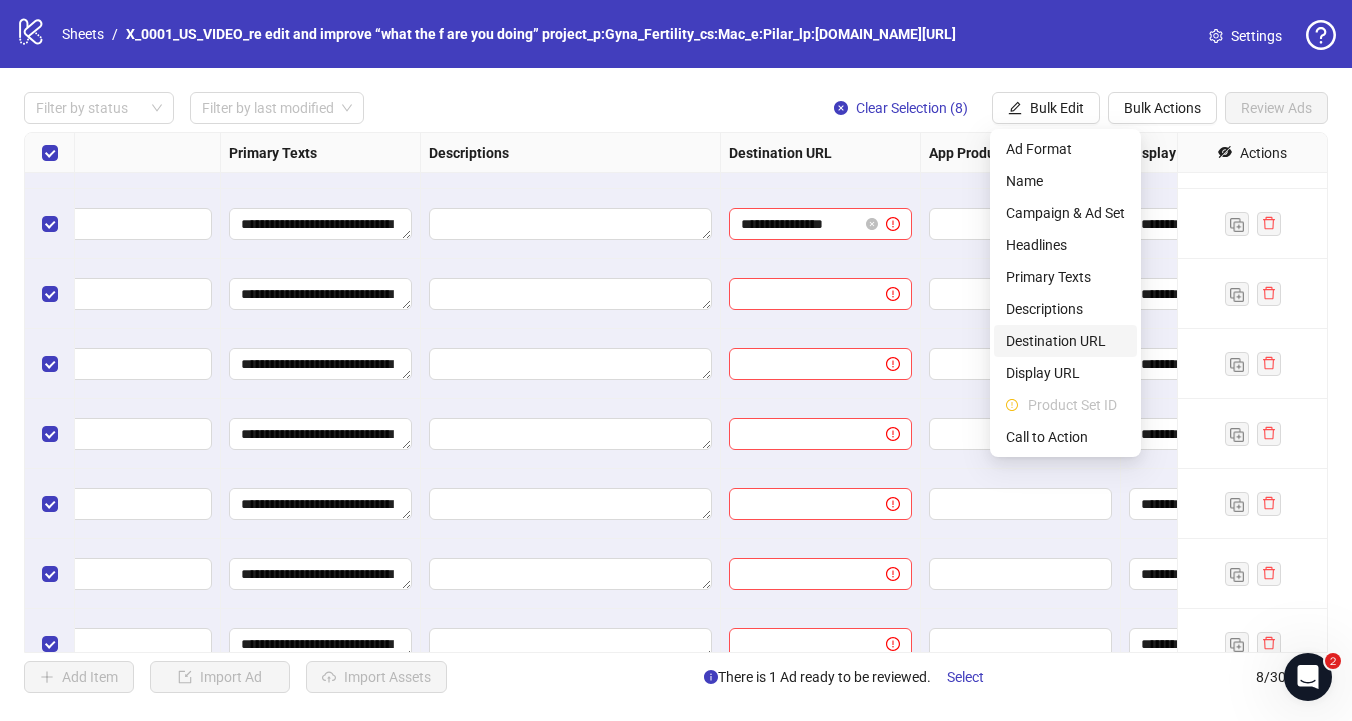 click on "Destination URL" at bounding box center (1065, 341) 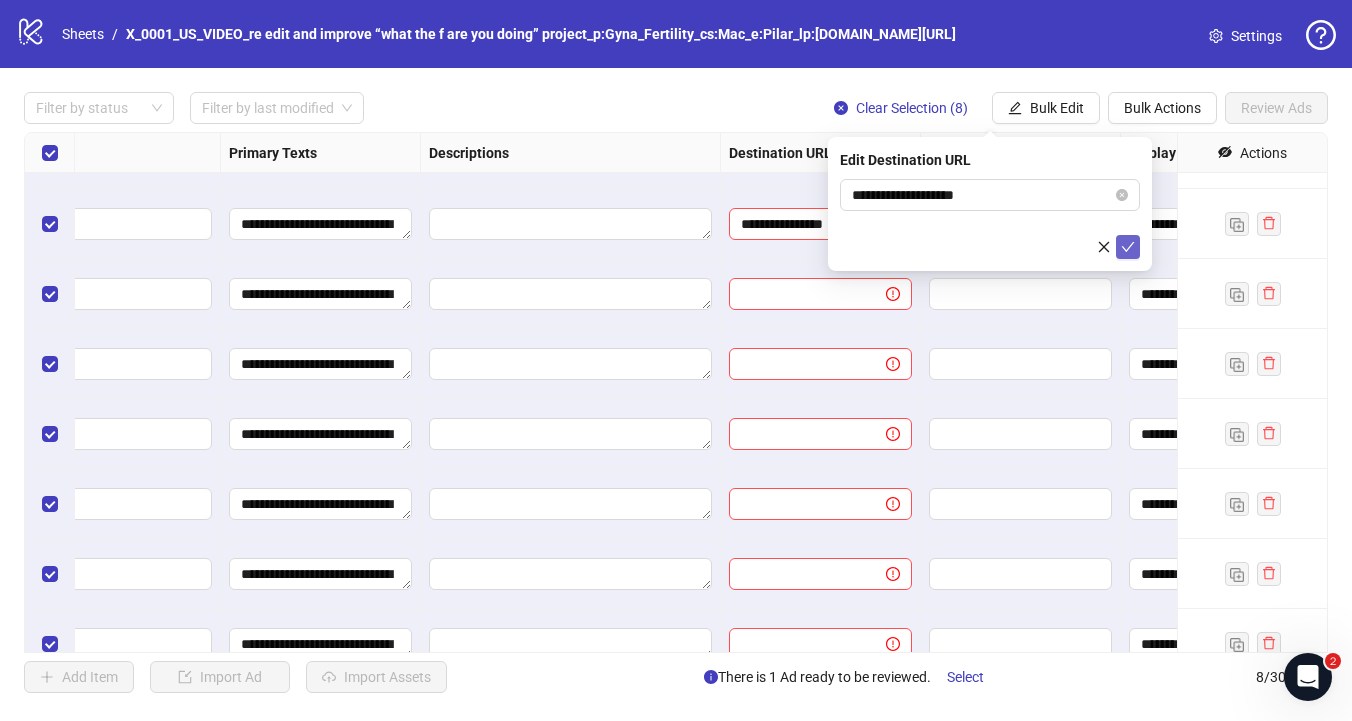 click 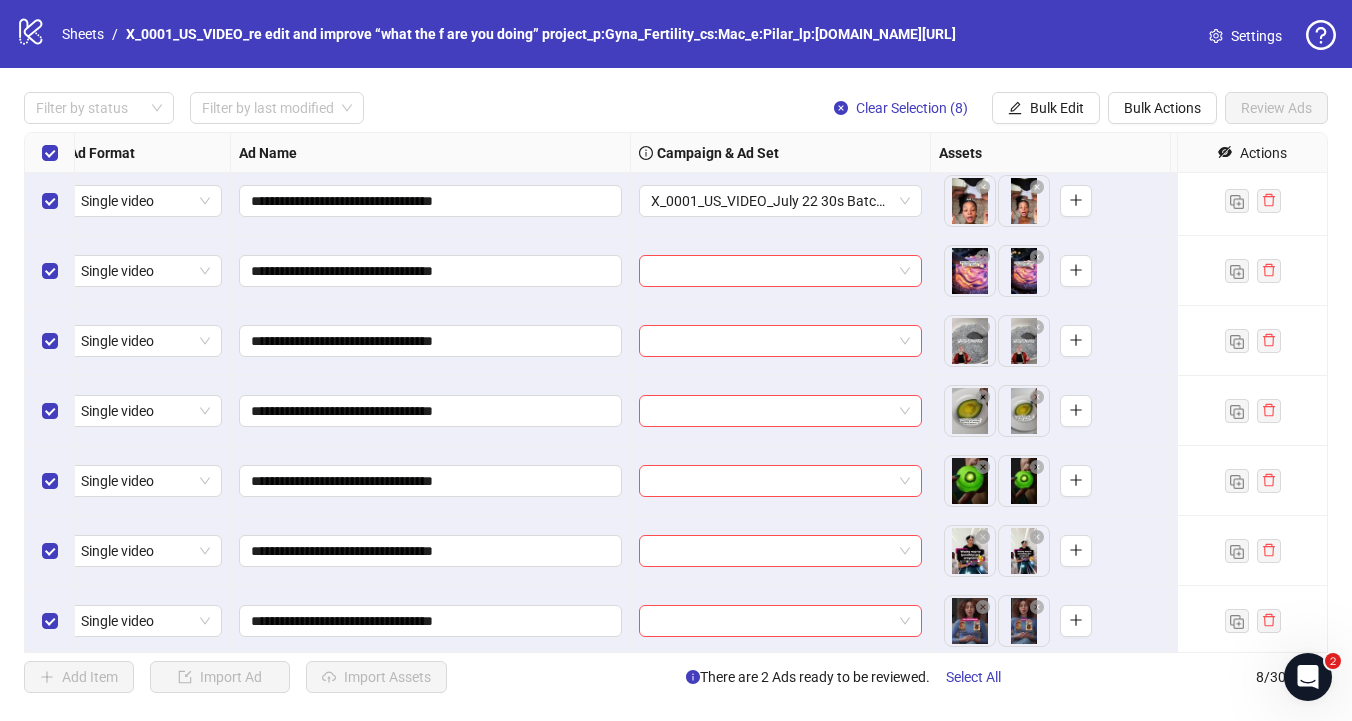 scroll, scrollTop: 77, scrollLeft: 0, axis: vertical 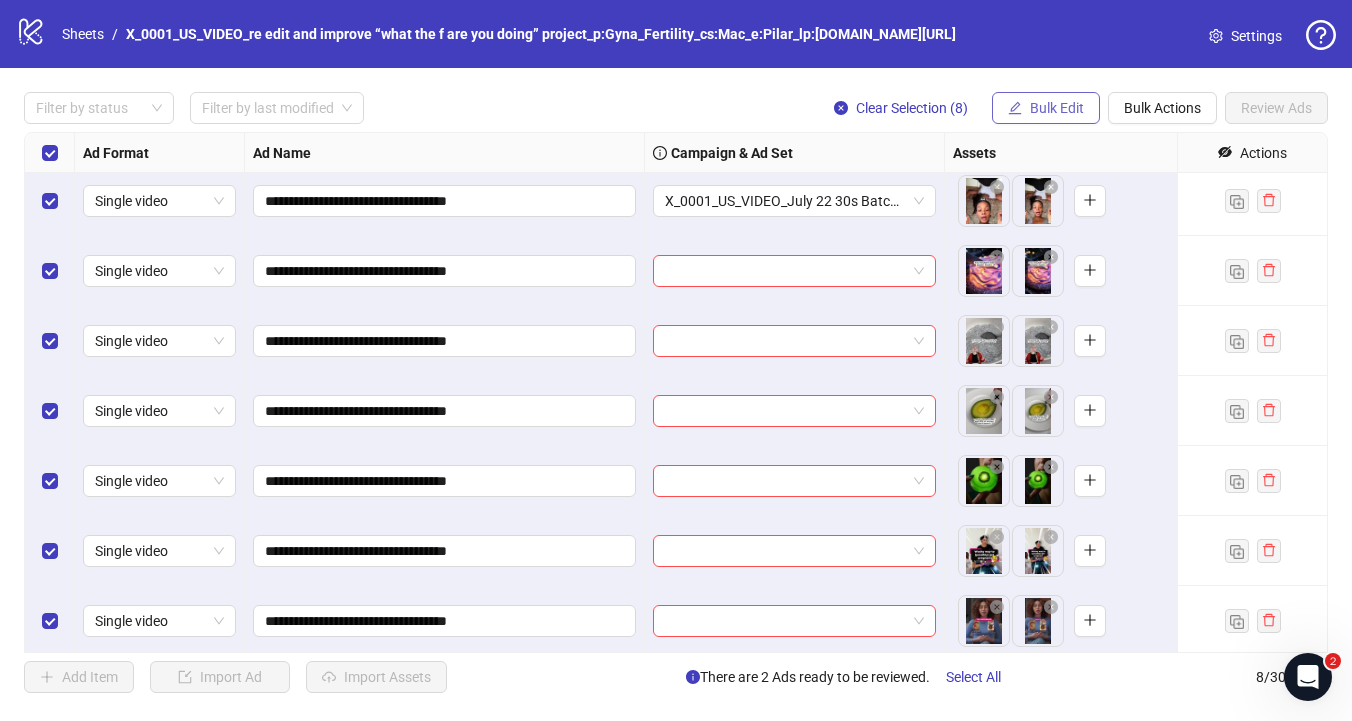 click on "Bulk Edit" at bounding box center (1057, 108) 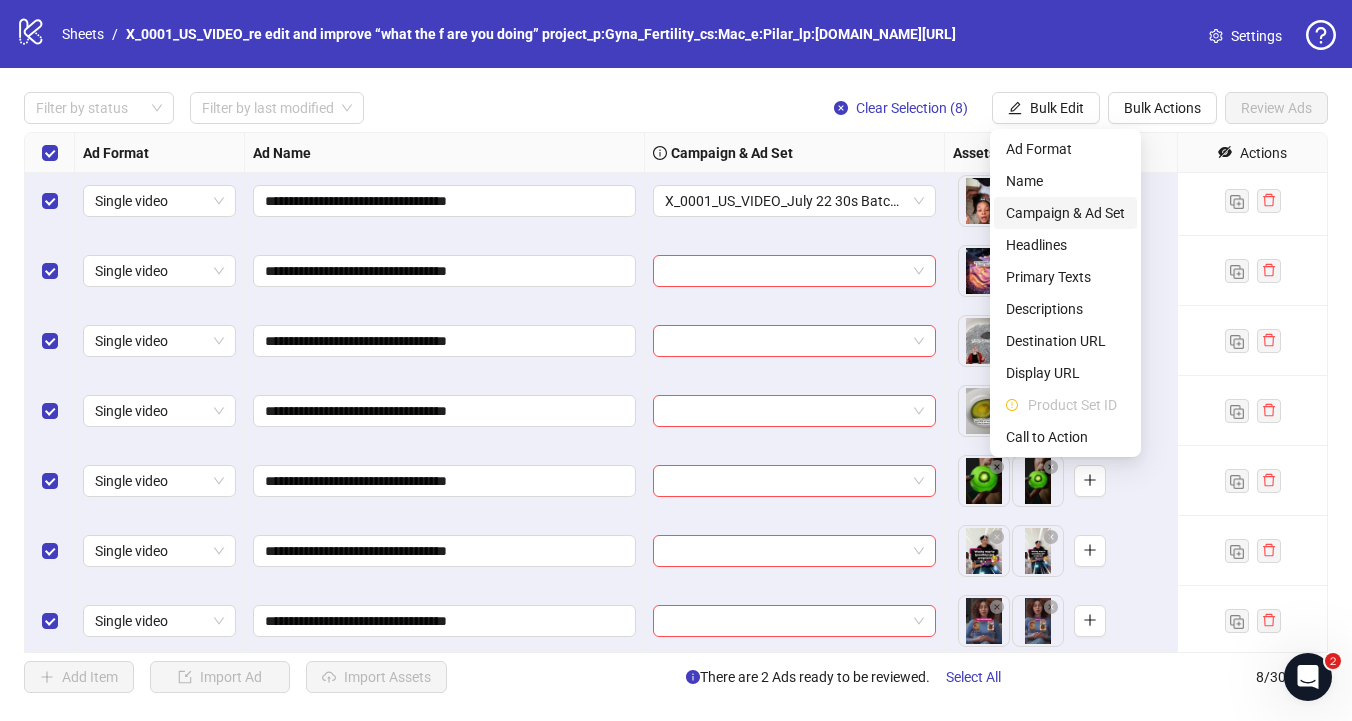 click on "Campaign & Ad Set" at bounding box center (1065, 213) 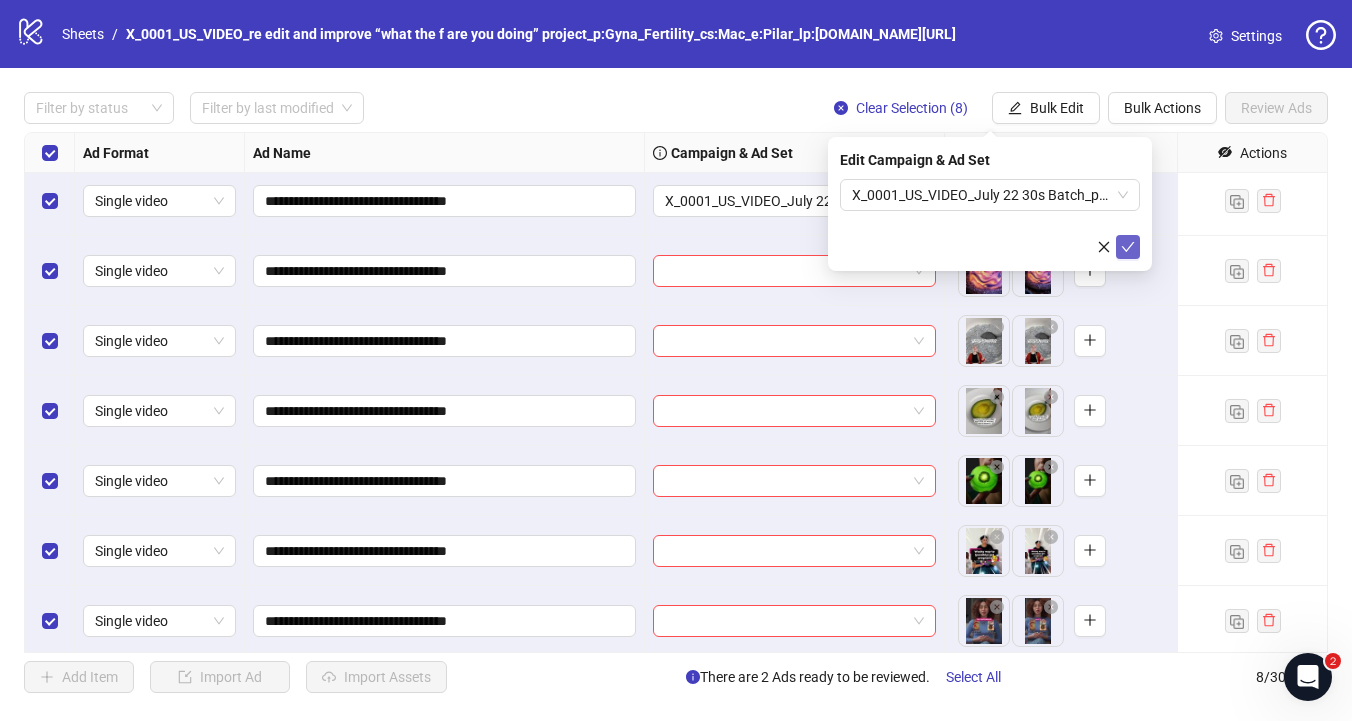 click 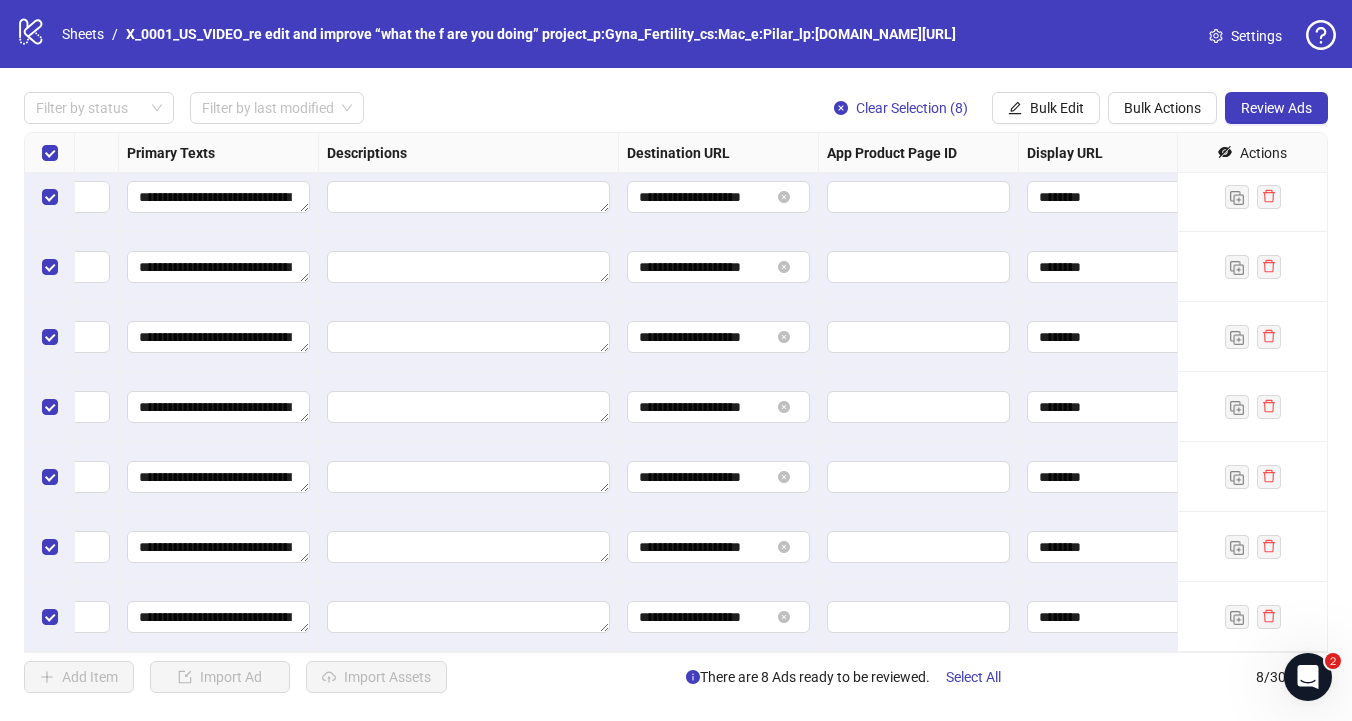 scroll, scrollTop: 81, scrollLeft: 1342, axis: both 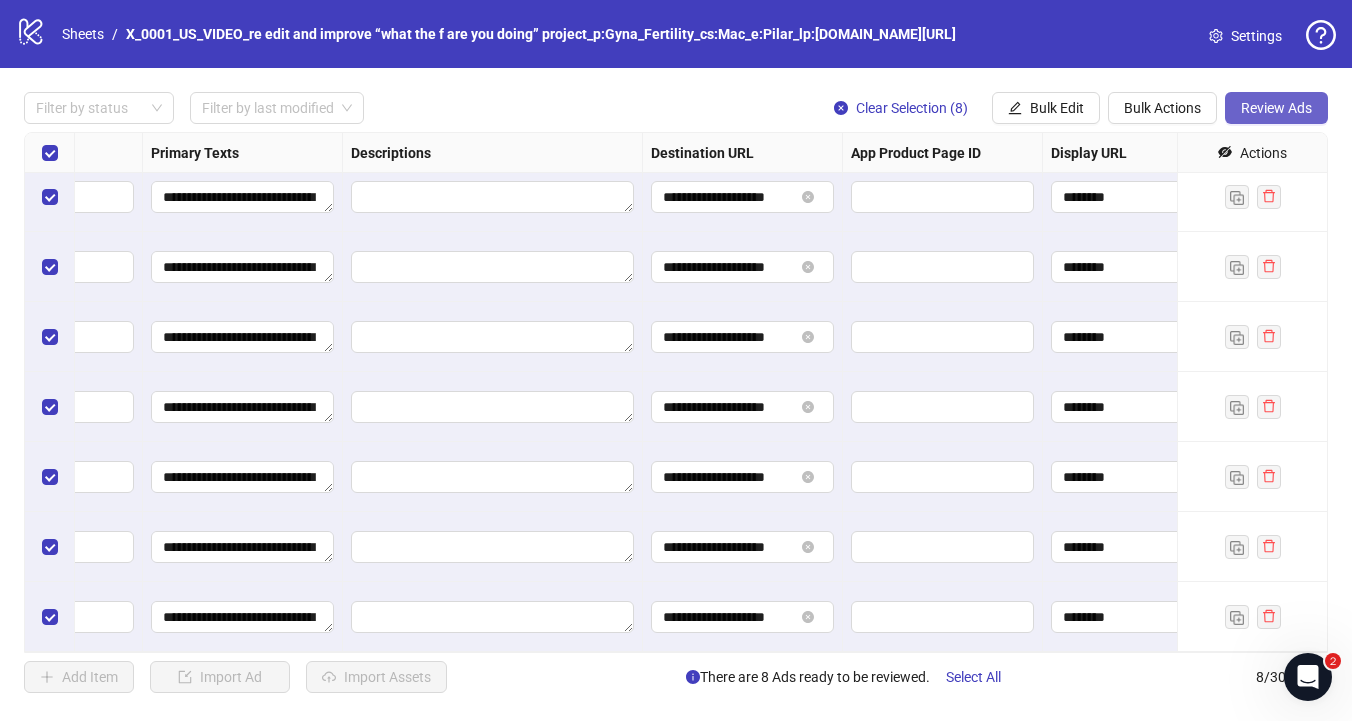click on "Review Ads" at bounding box center (1276, 108) 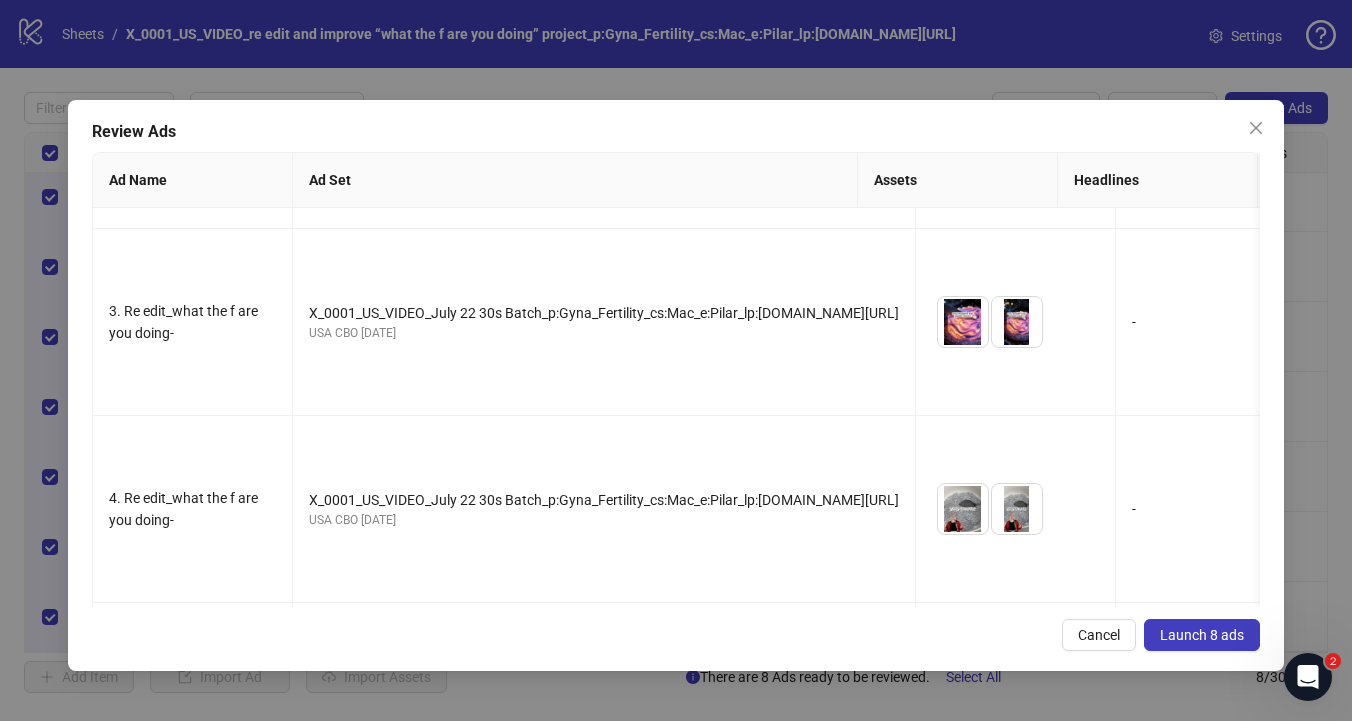 scroll, scrollTop: 745, scrollLeft: 0, axis: vertical 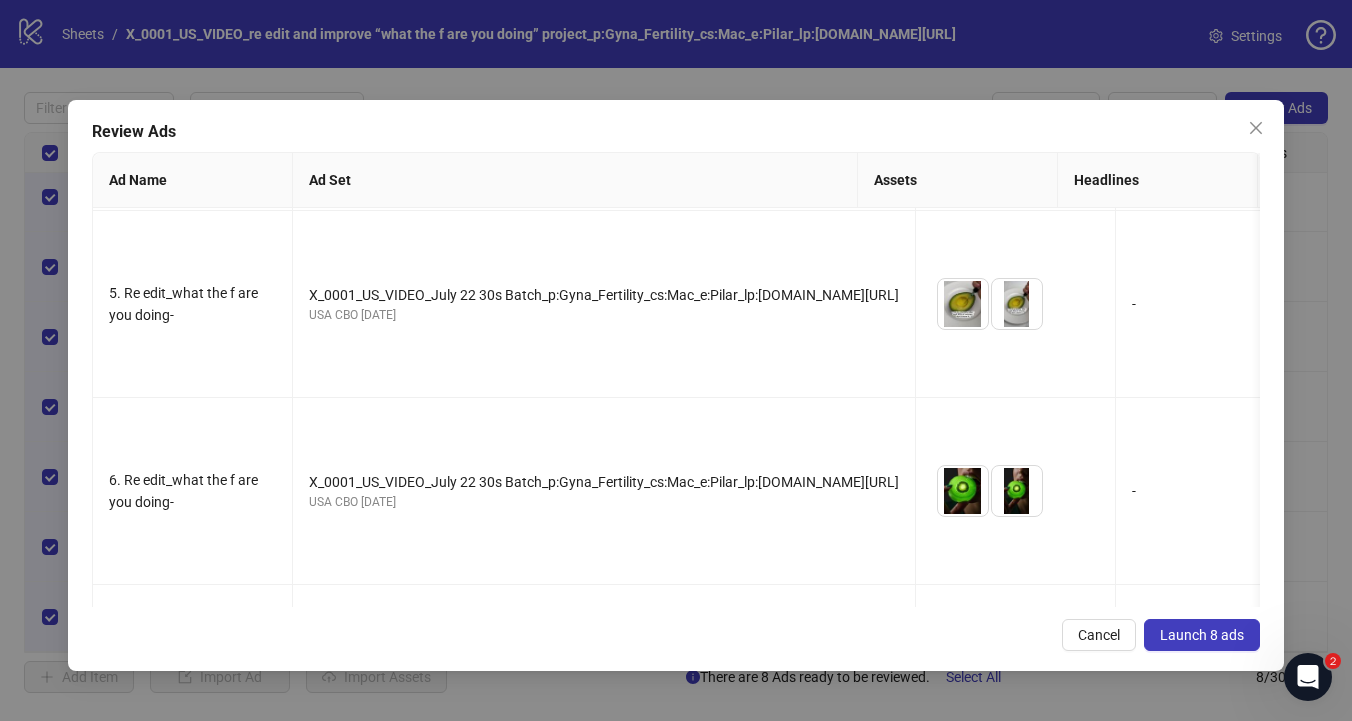 click on "Launch 8 ads" at bounding box center (1202, 635) 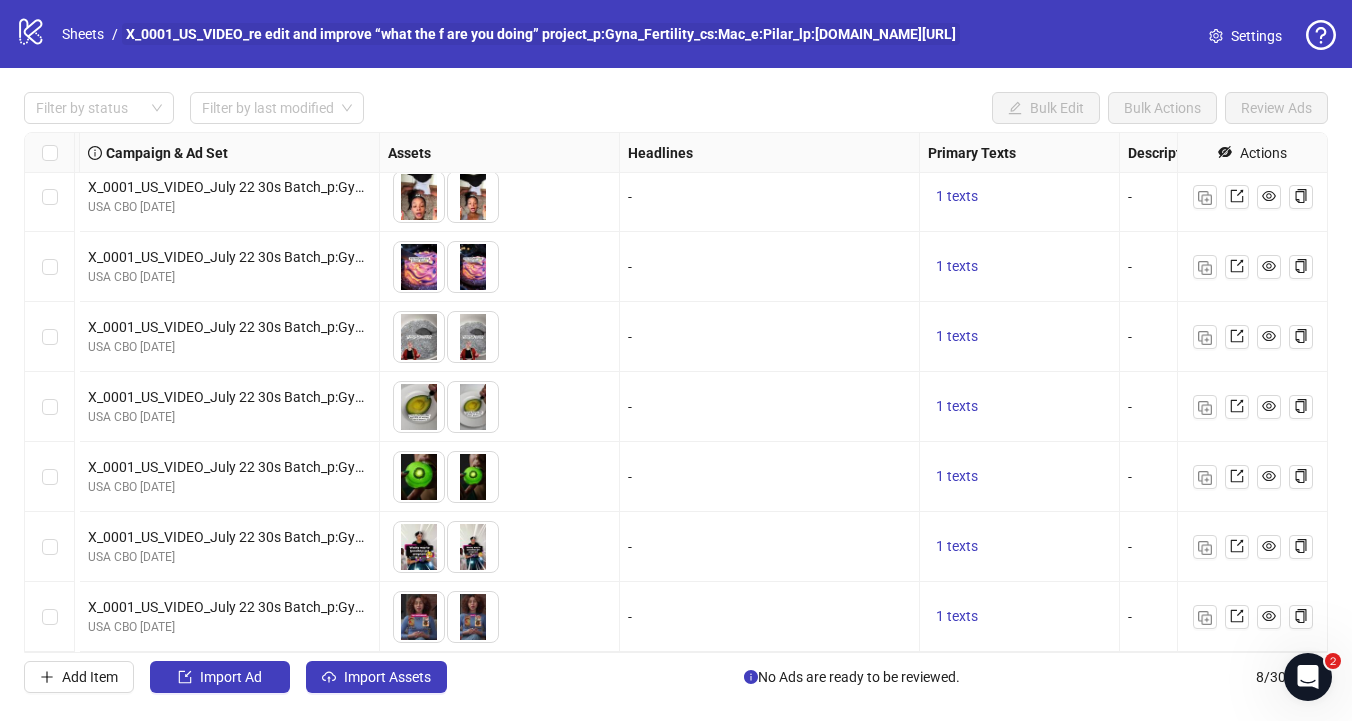 scroll, scrollTop: 81, scrollLeft: 349, axis: both 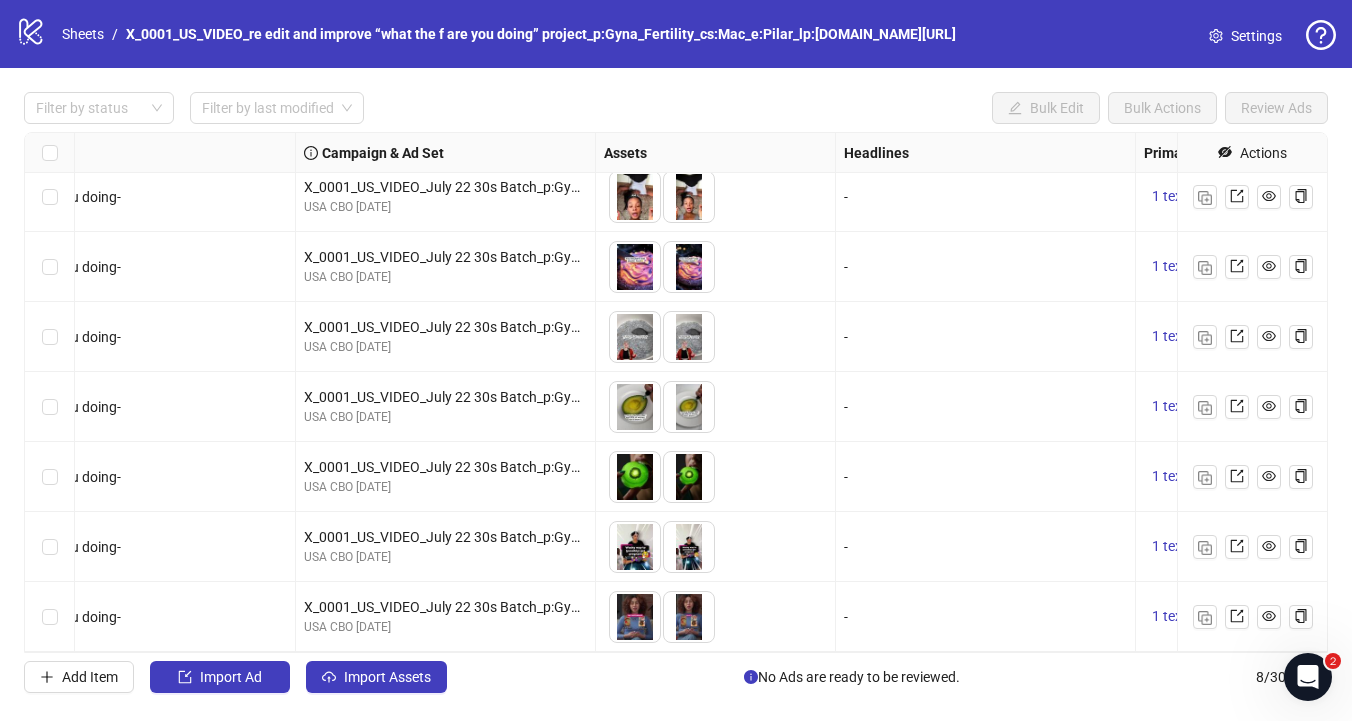 click on "logo/logo-mobile" 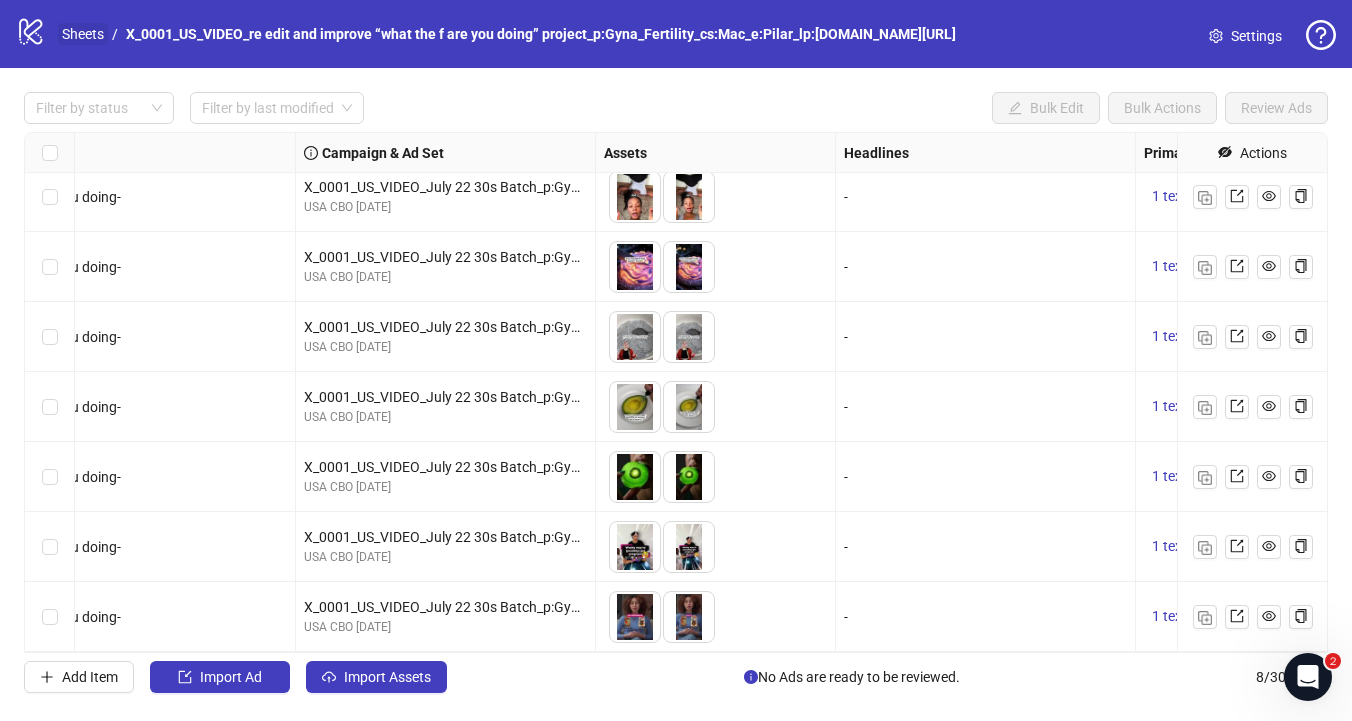 drag, startPoint x: 110, startPoint y: 37, endPoint x: 87, endPoint y: 35, distance: 23.086792 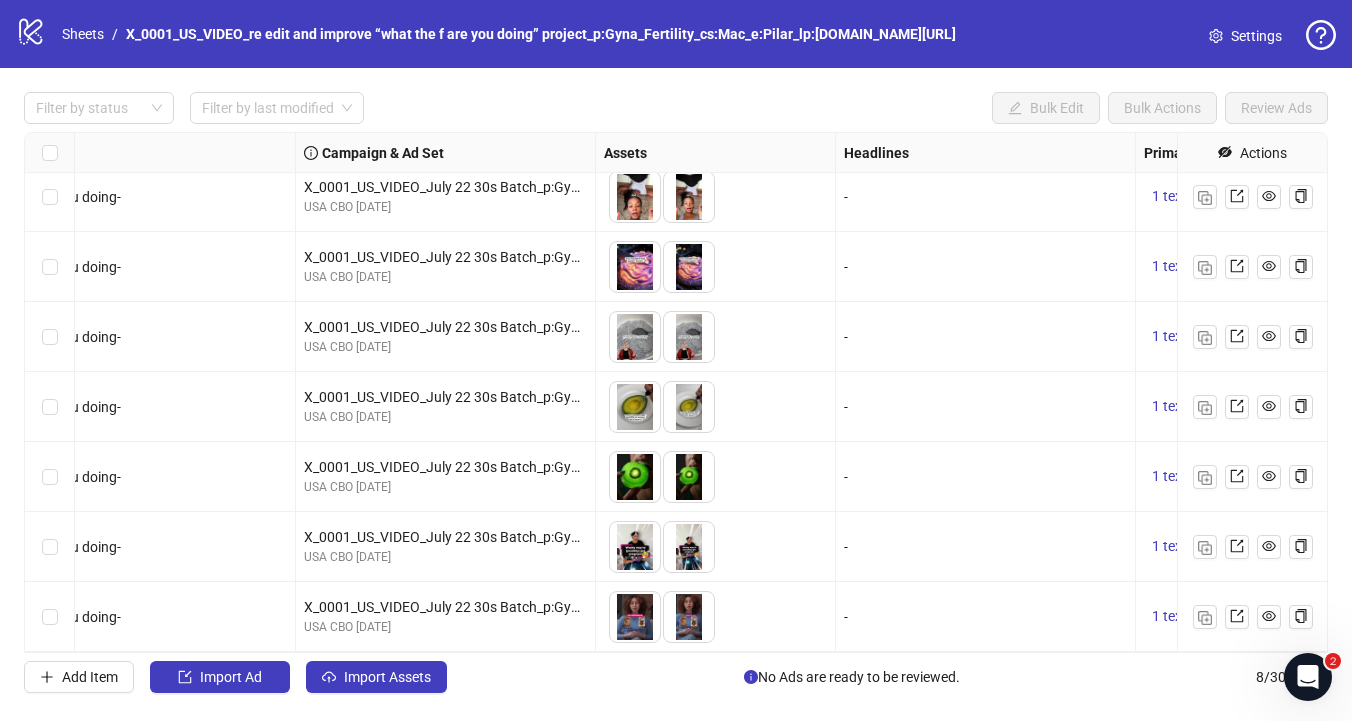 click on "logo/logo-mobile" 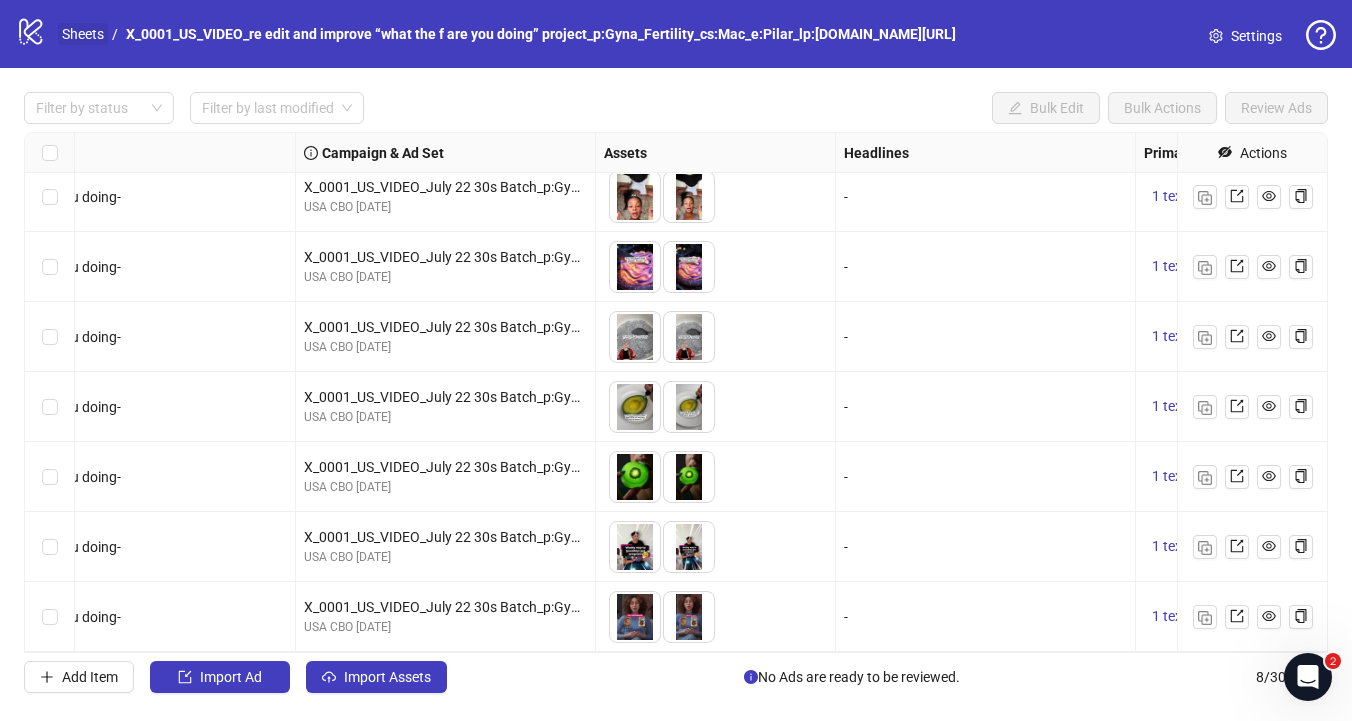 click on "Sheets" at bounding box center [83, 34] 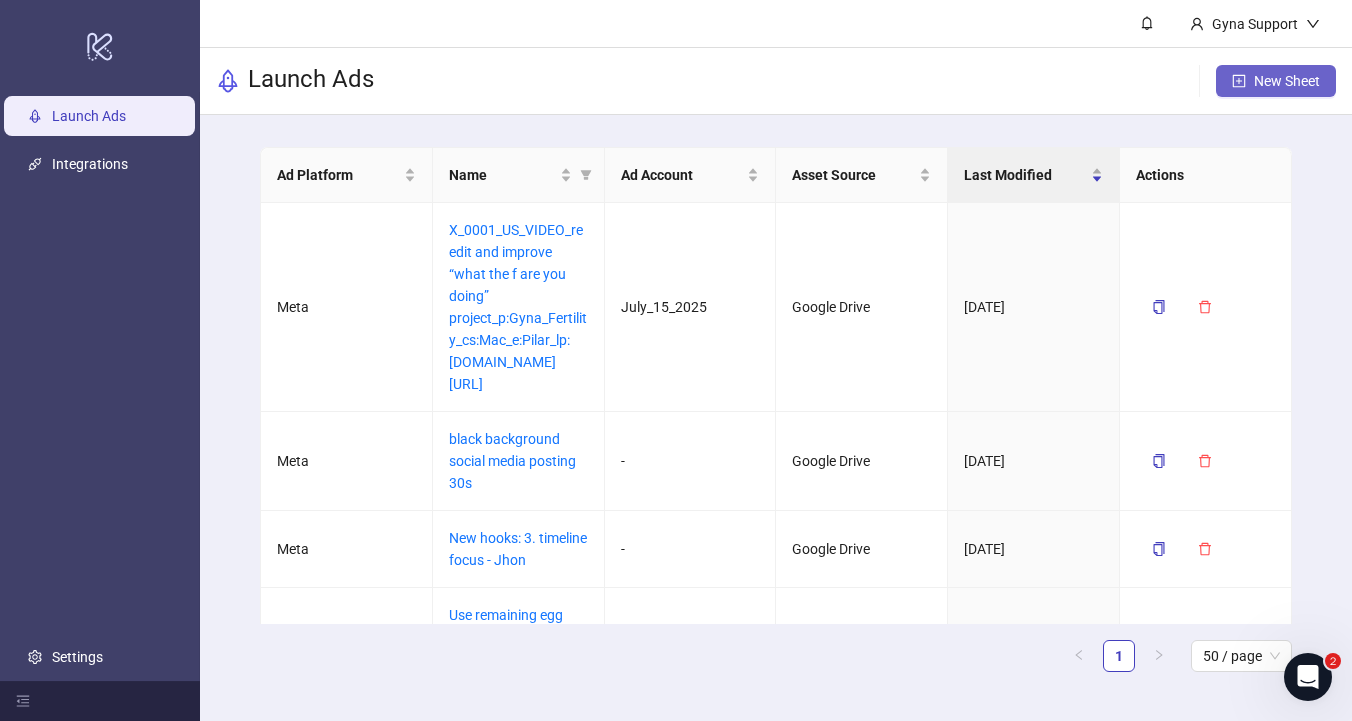 click on "New Sheet" at bounding box center (1287, 81) 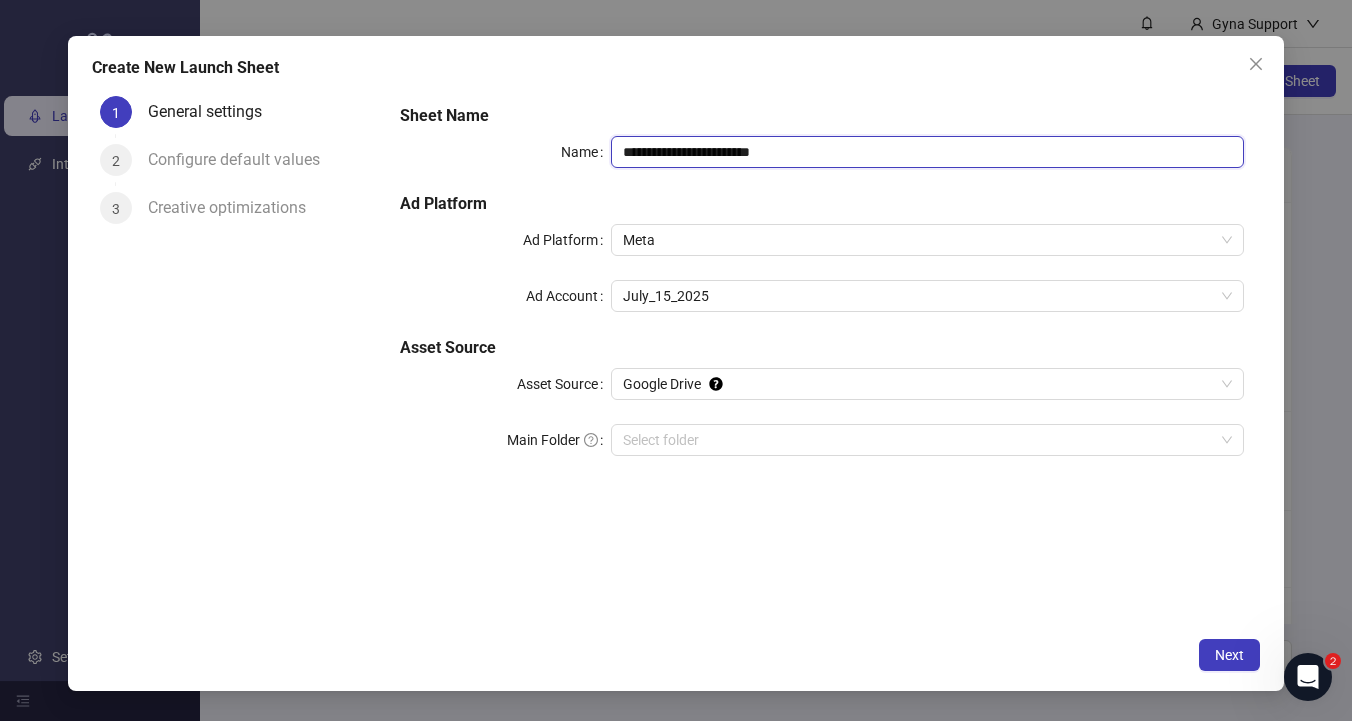 drag, startPoint x: 835, startPoint y: 152, endPoint x: 540, endPoint y: 150, distance: 295.00677 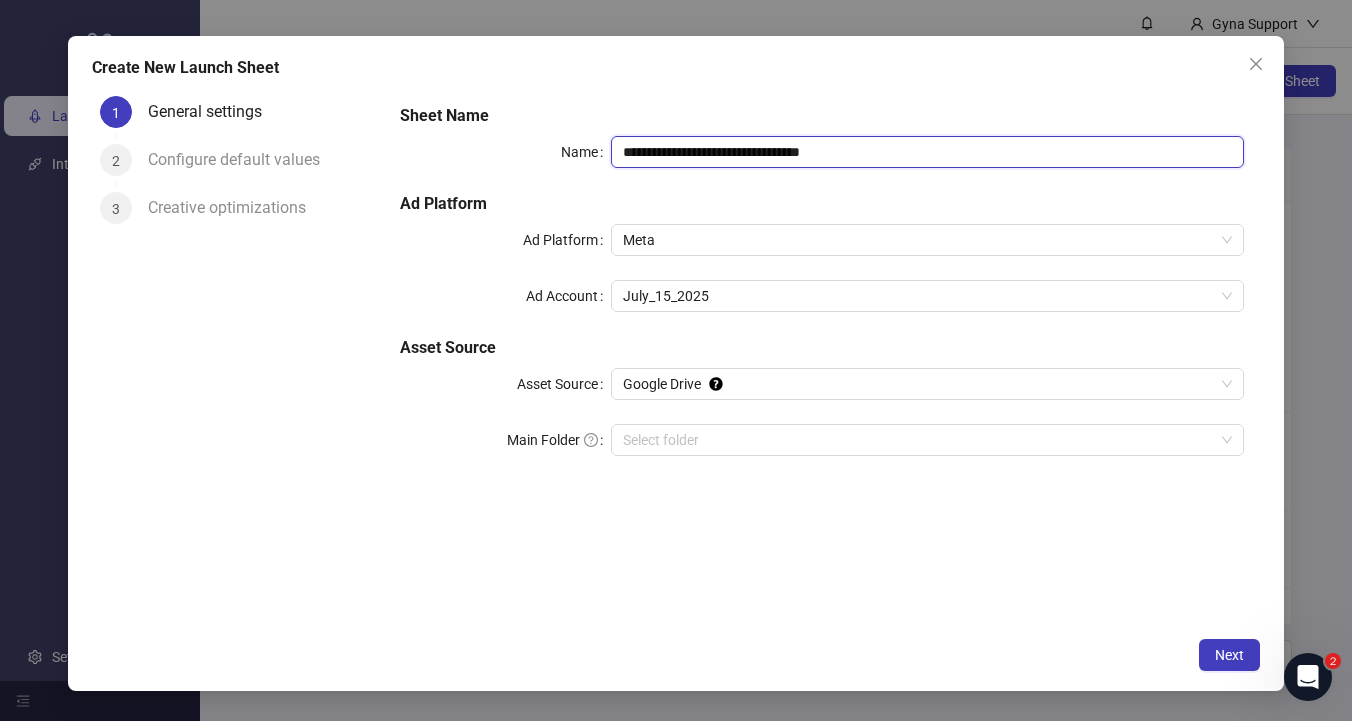 type on "**********" 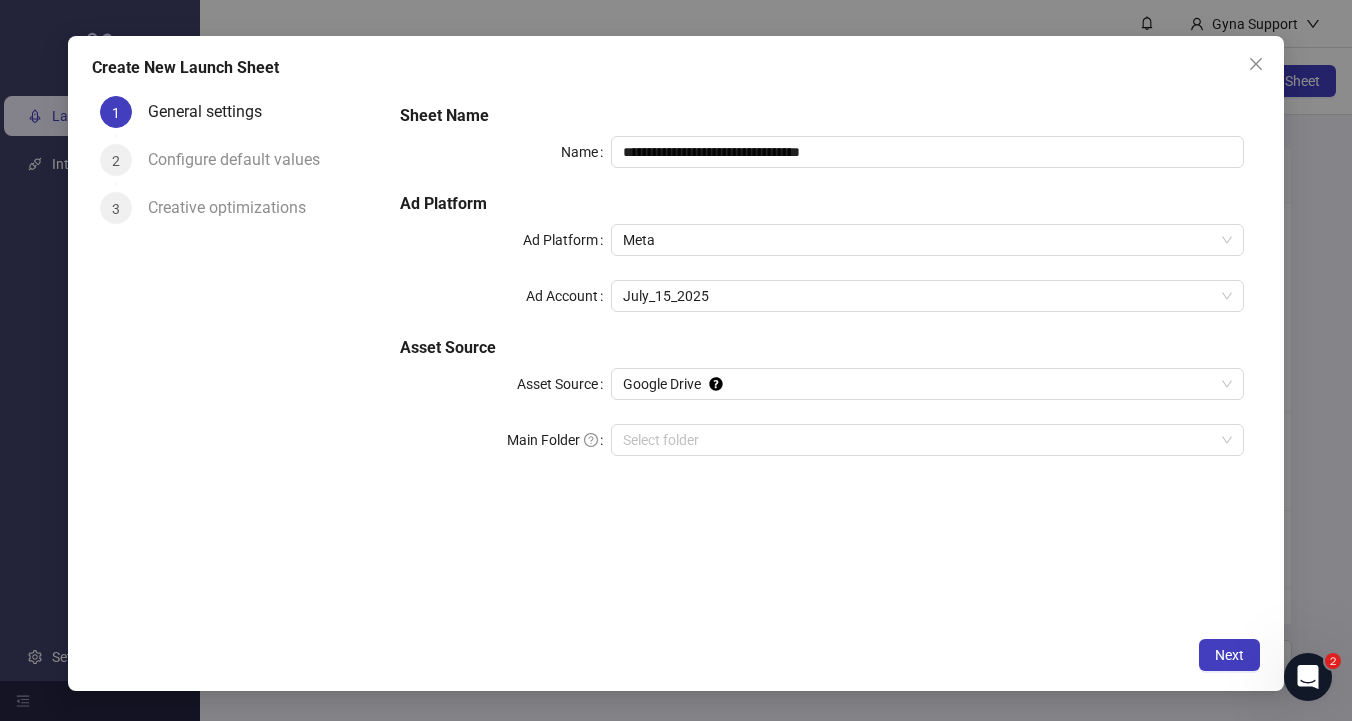 click on "Next" at bounding box center (676, 655) 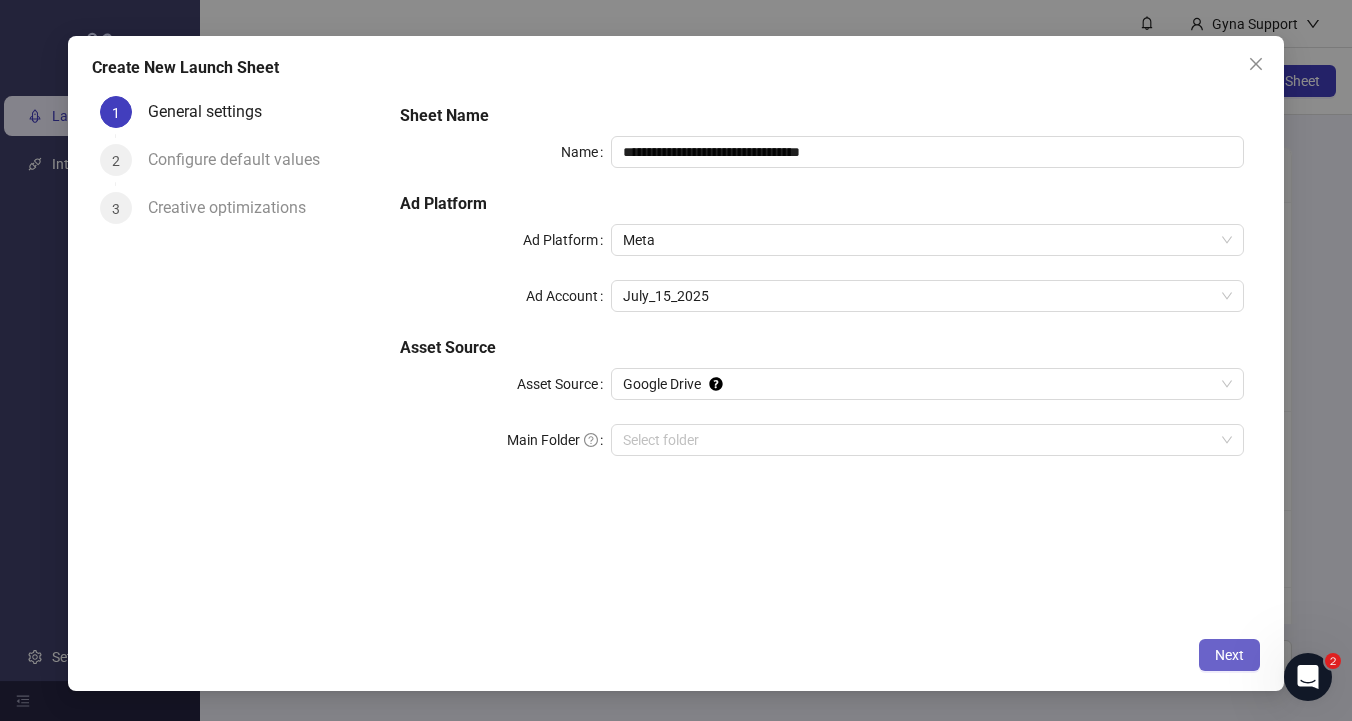 click on "Next" at bounding box center (1229, 655) 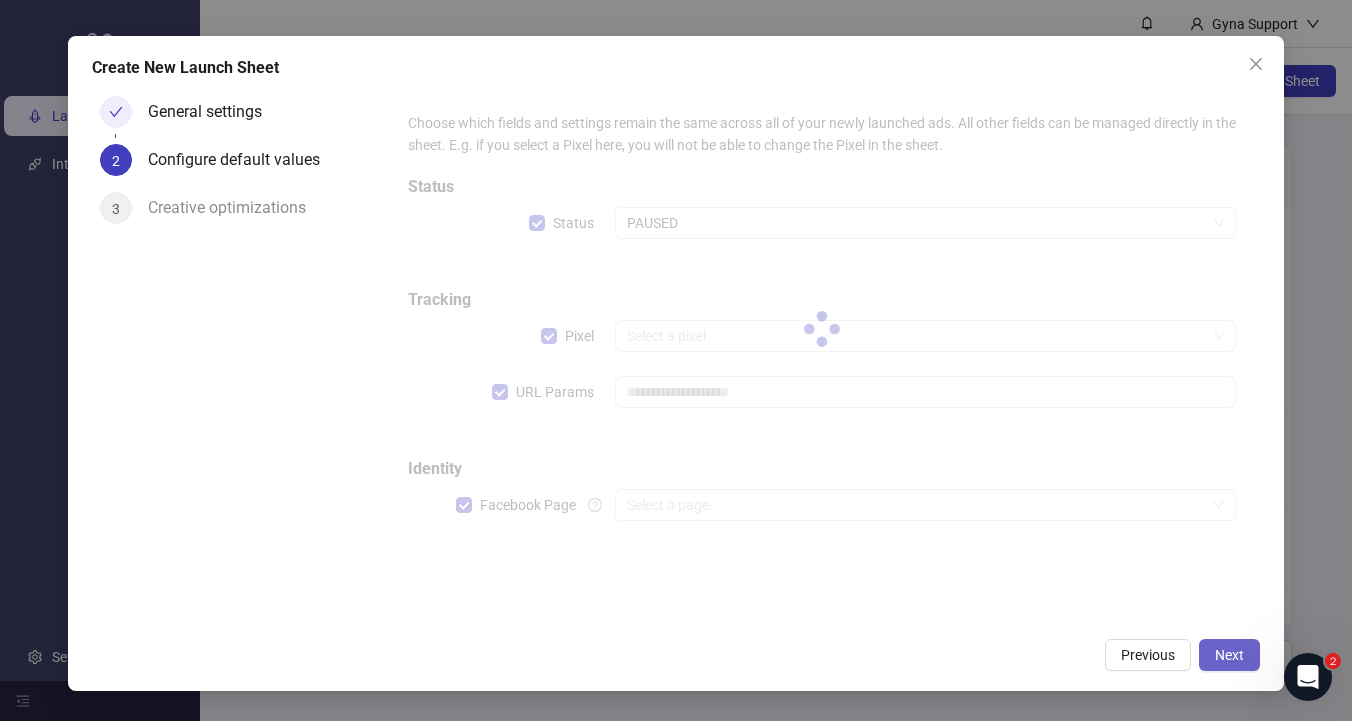 type on "**********" 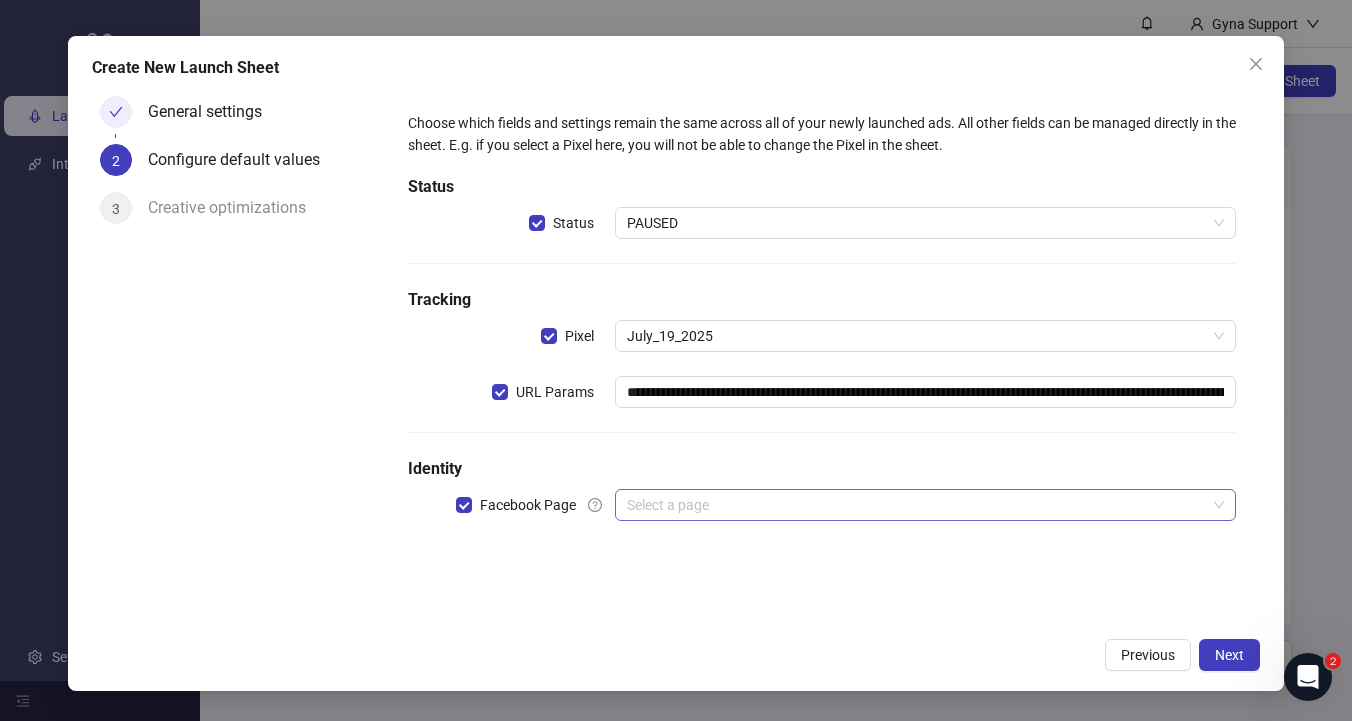 click at bounding box center (916, 505) 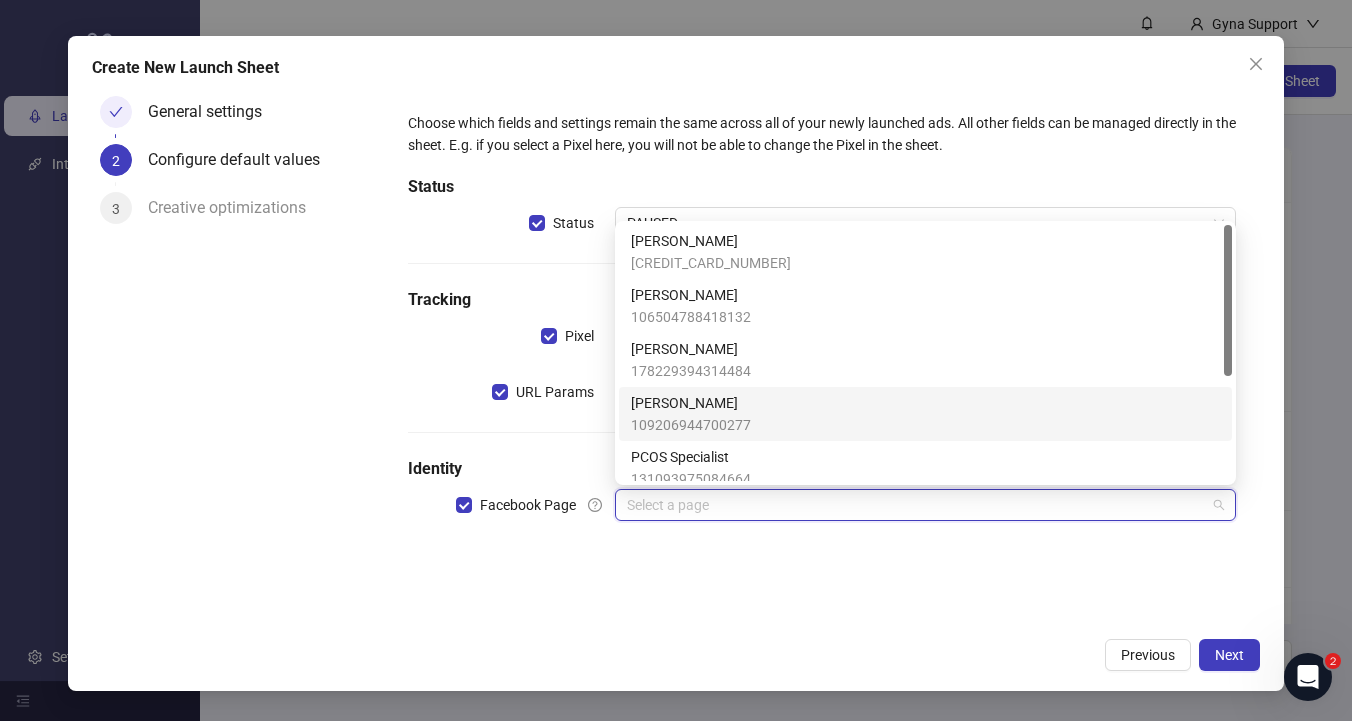 scroll, scrollTop: 176, scrollLeft: 0, axis: vertical 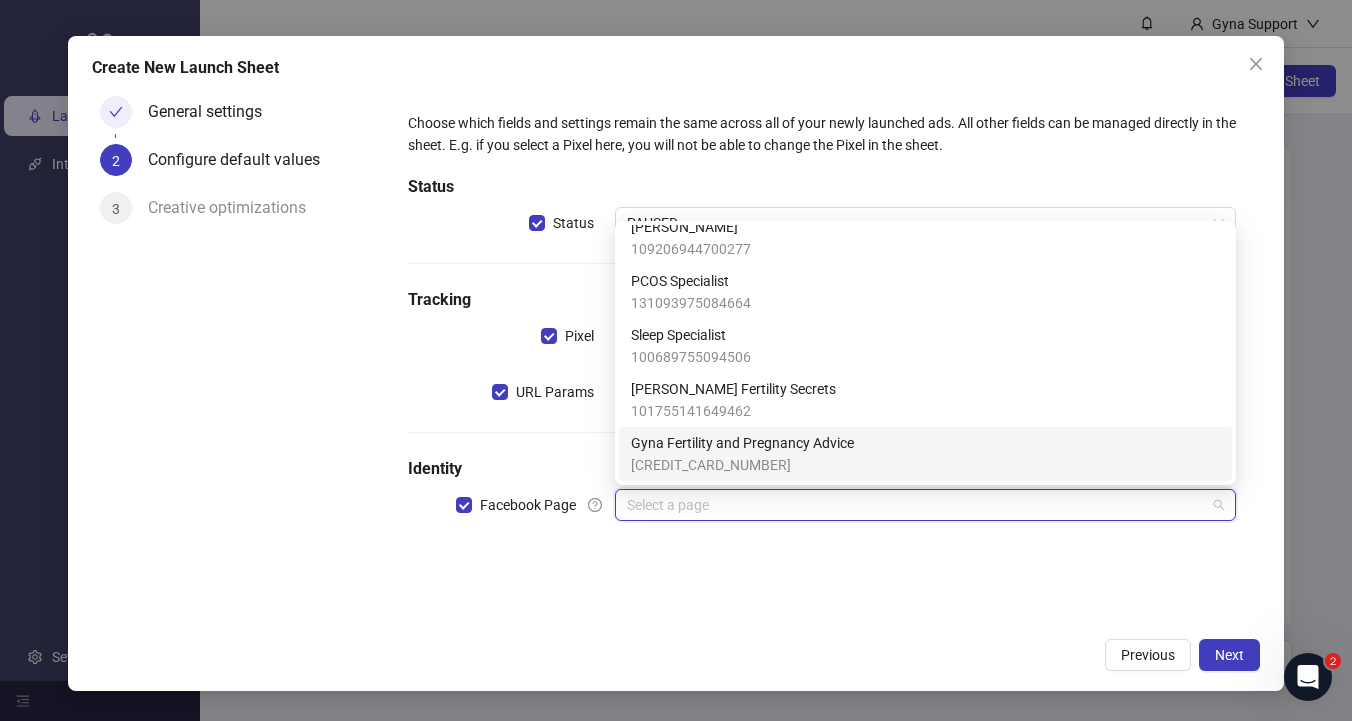 click on "Gyna Fertility and Pregnancy Advice" at bounding box center (742, 443) 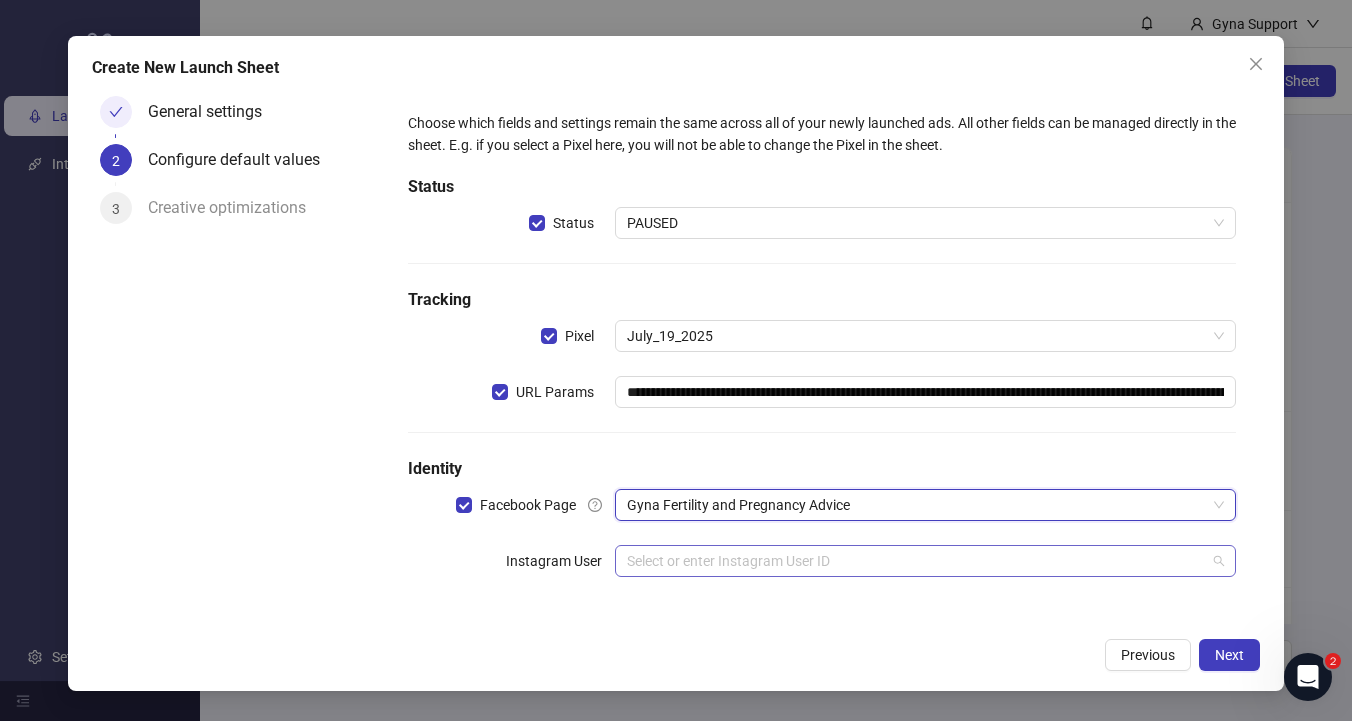 click at bounding box center (916, 561) 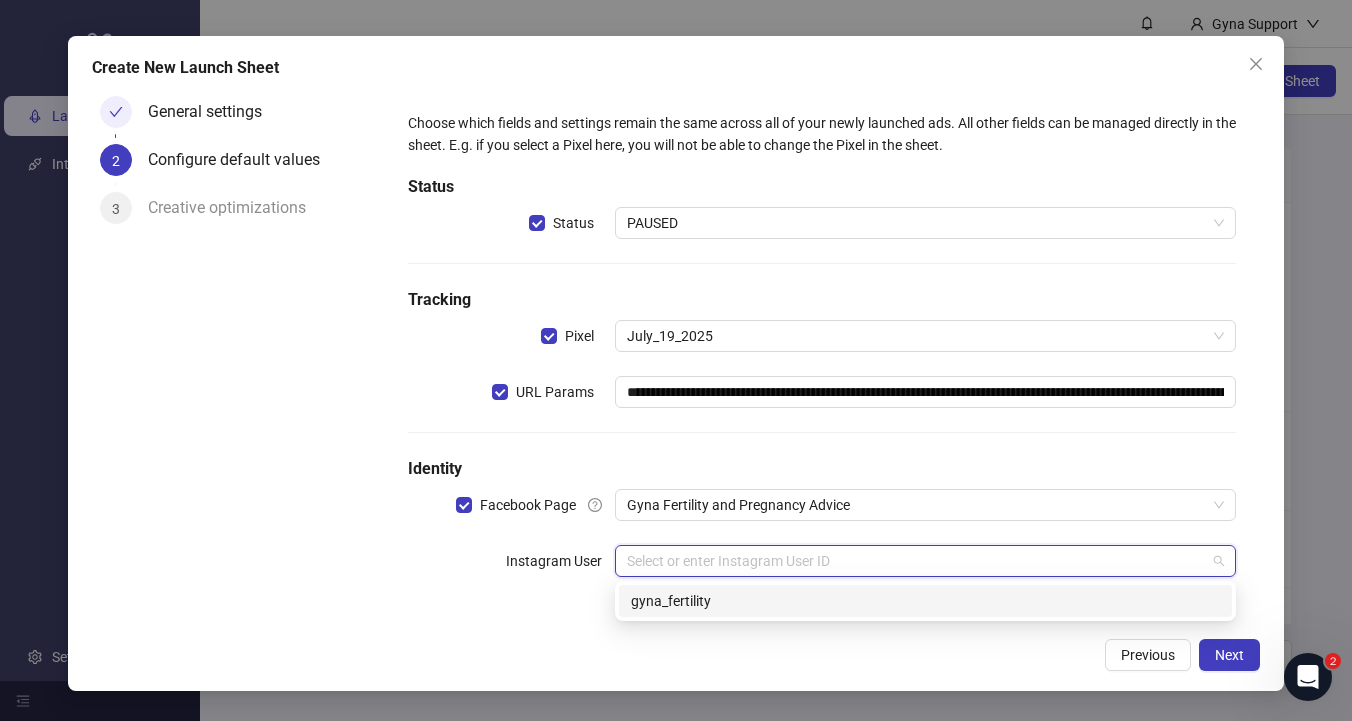 click on "gyna_fertility" at bounding box center (925, 601) 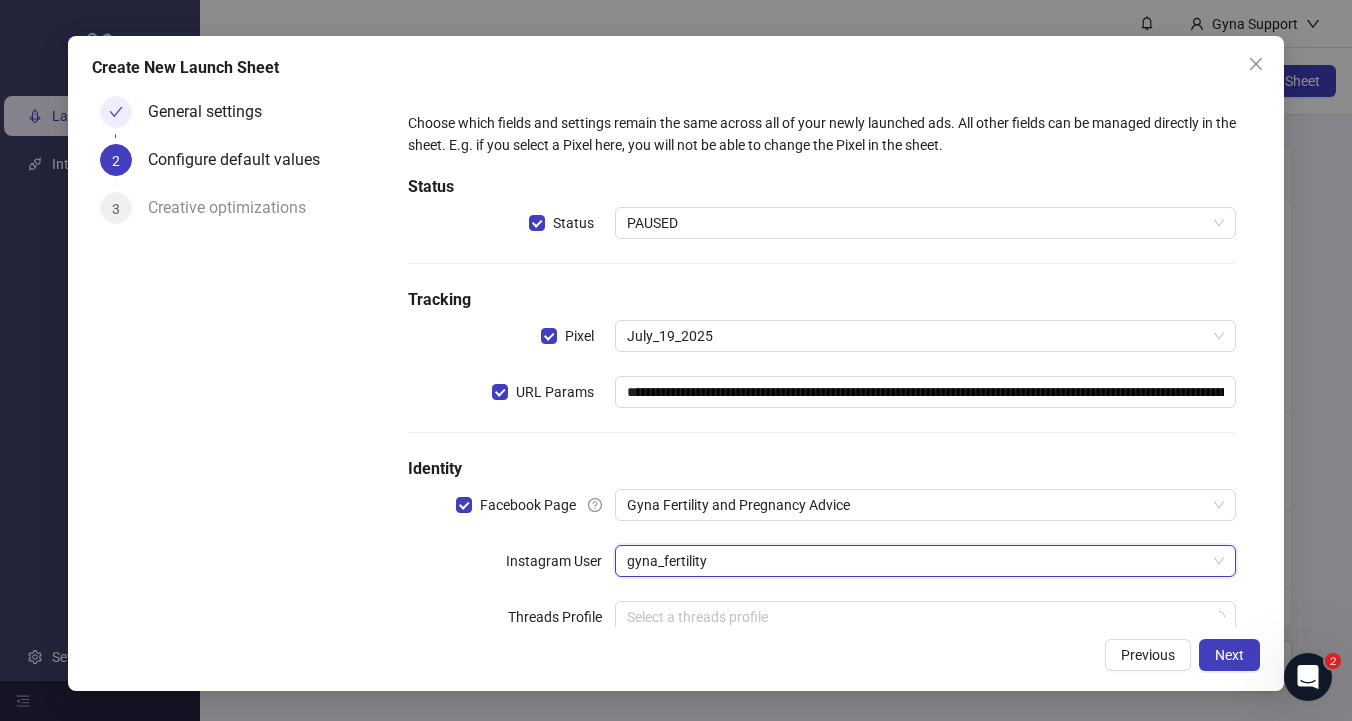 click on "**********" at bounding box center (822, 384) 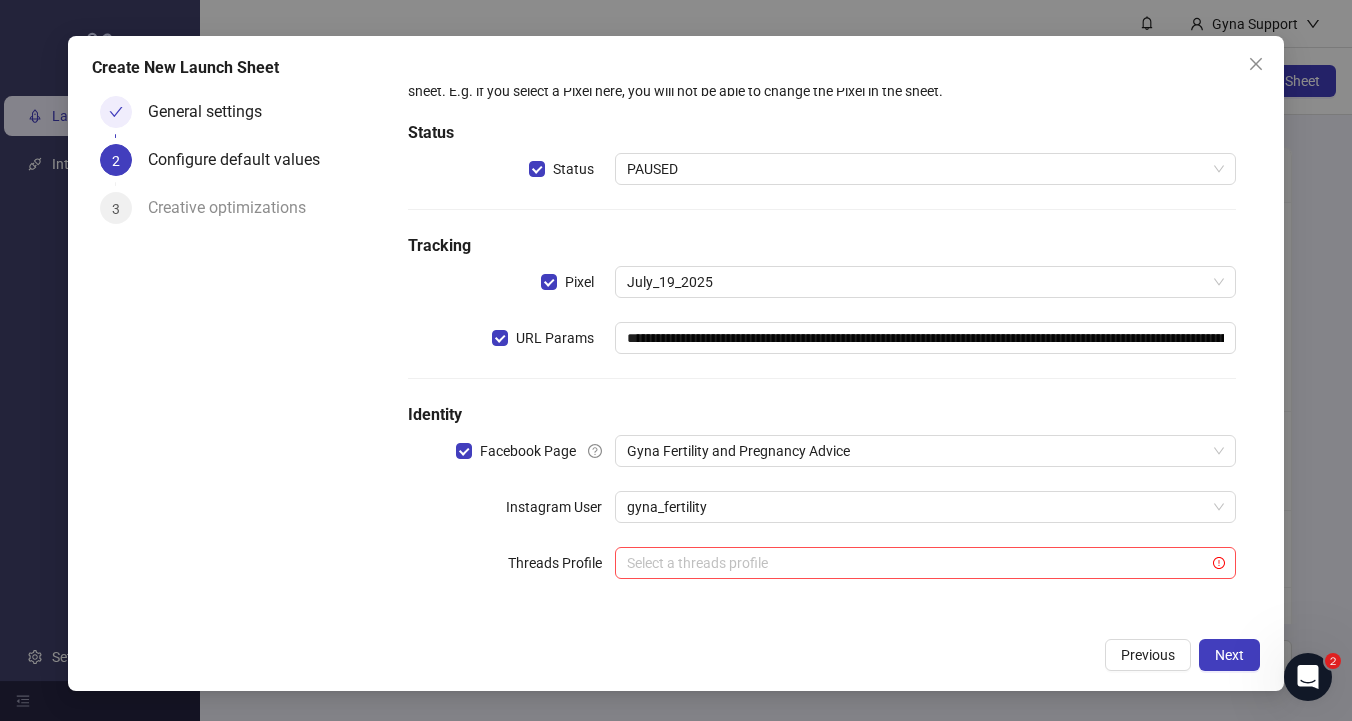 scroll, scrollTop: 0, scrollLeft: 0, axis: both 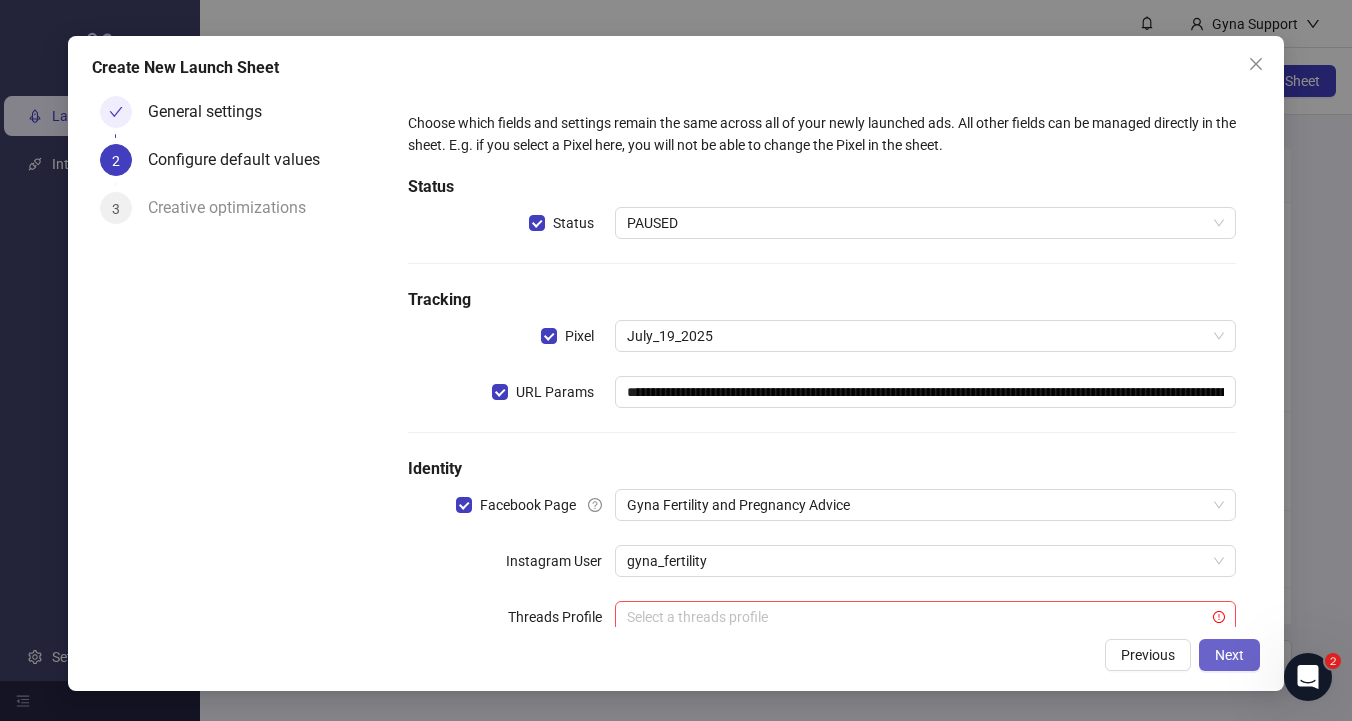 click on "Next" at bounding box center (1229, 655) 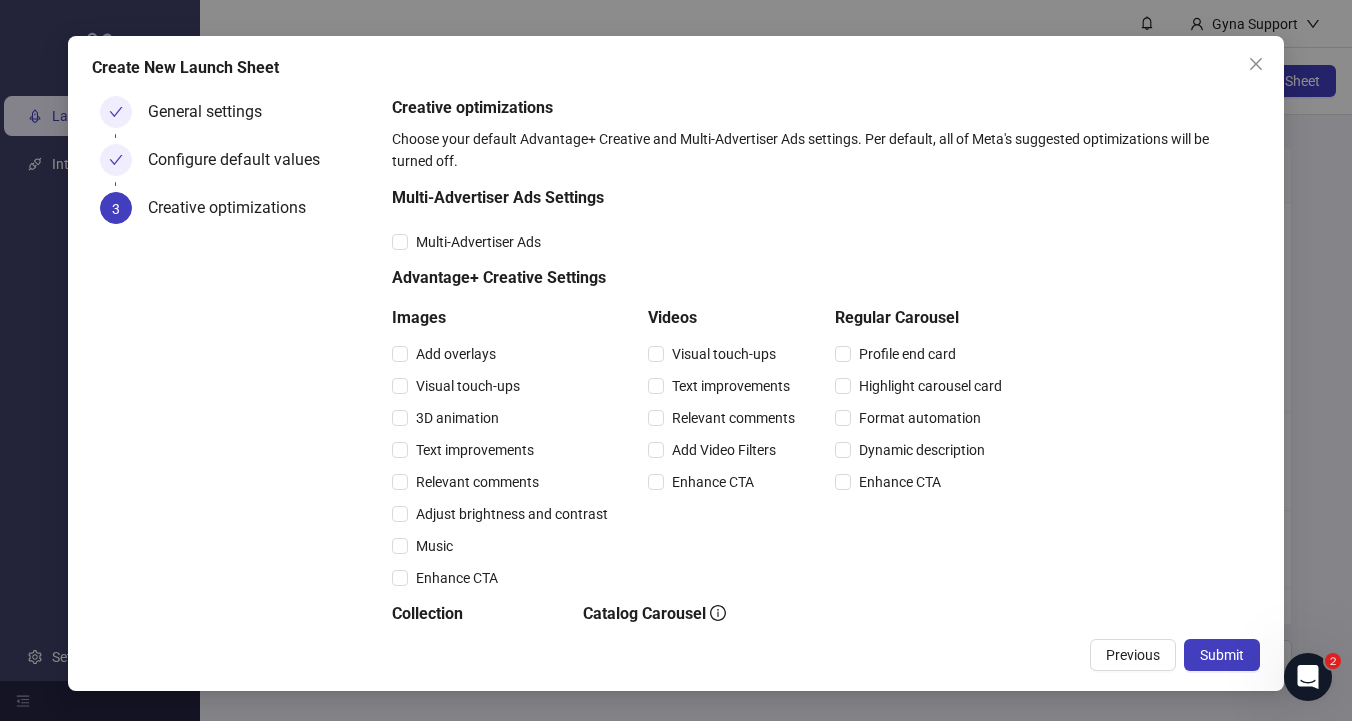 drag, startPoint x: 727, startPoint y: 416, endPoint x: 756, endPoint y: 429, distance: 31.780497 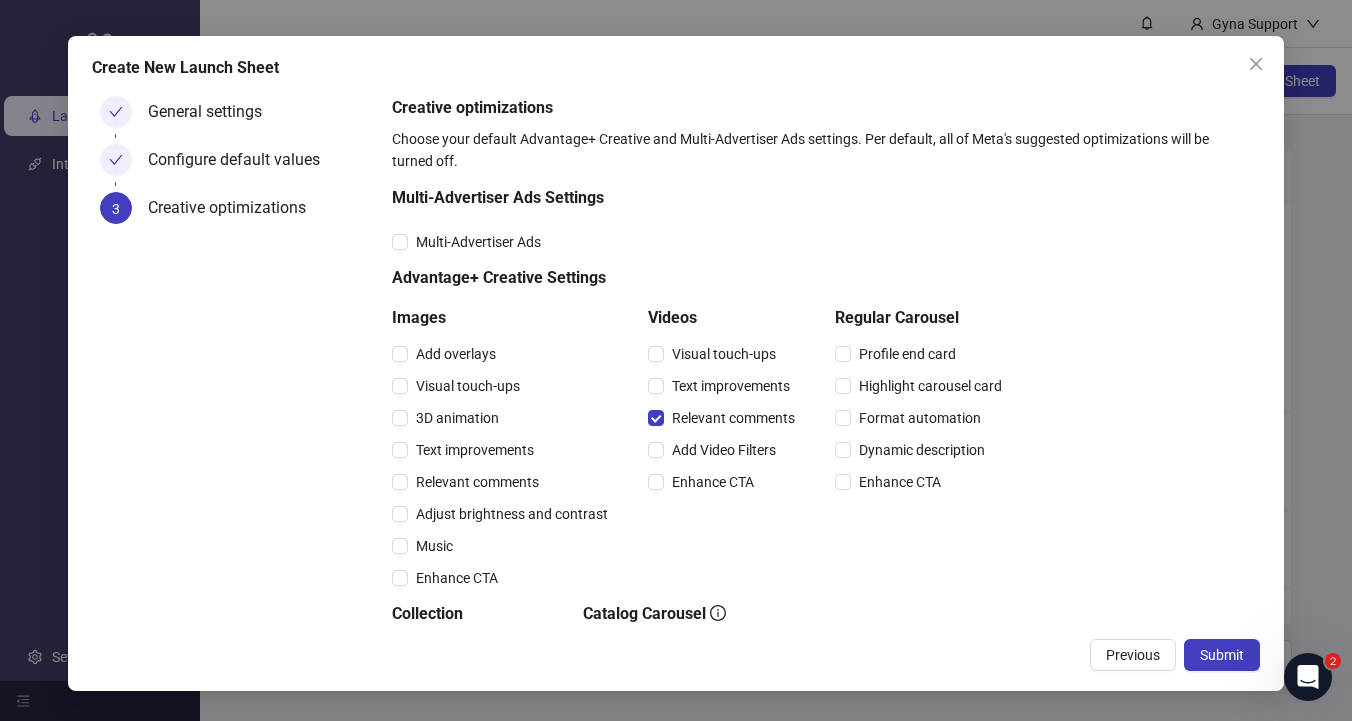 scroll, scrollTop: 311, scrollLeft: 0, axis: vertical 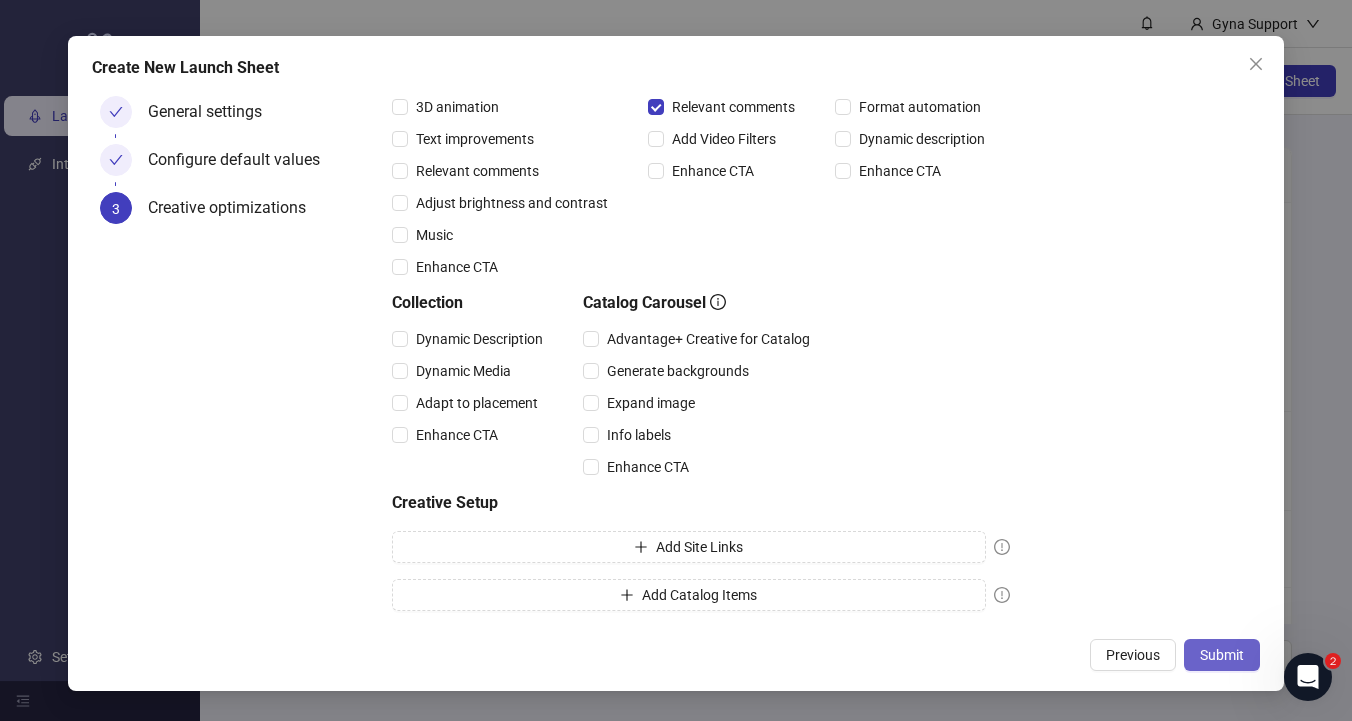 click on "Submit" at bounding box center (1222, 655) 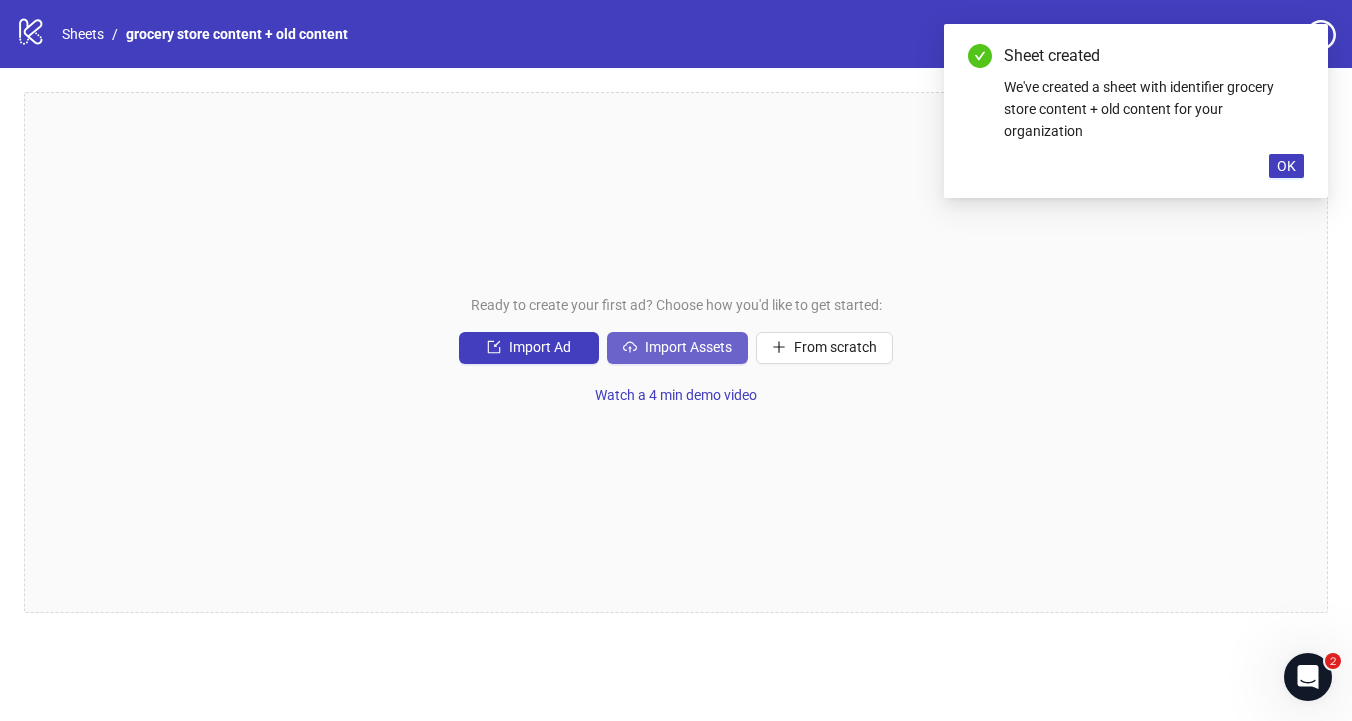 click on "Import Assets" at bounding box center [688, 347] 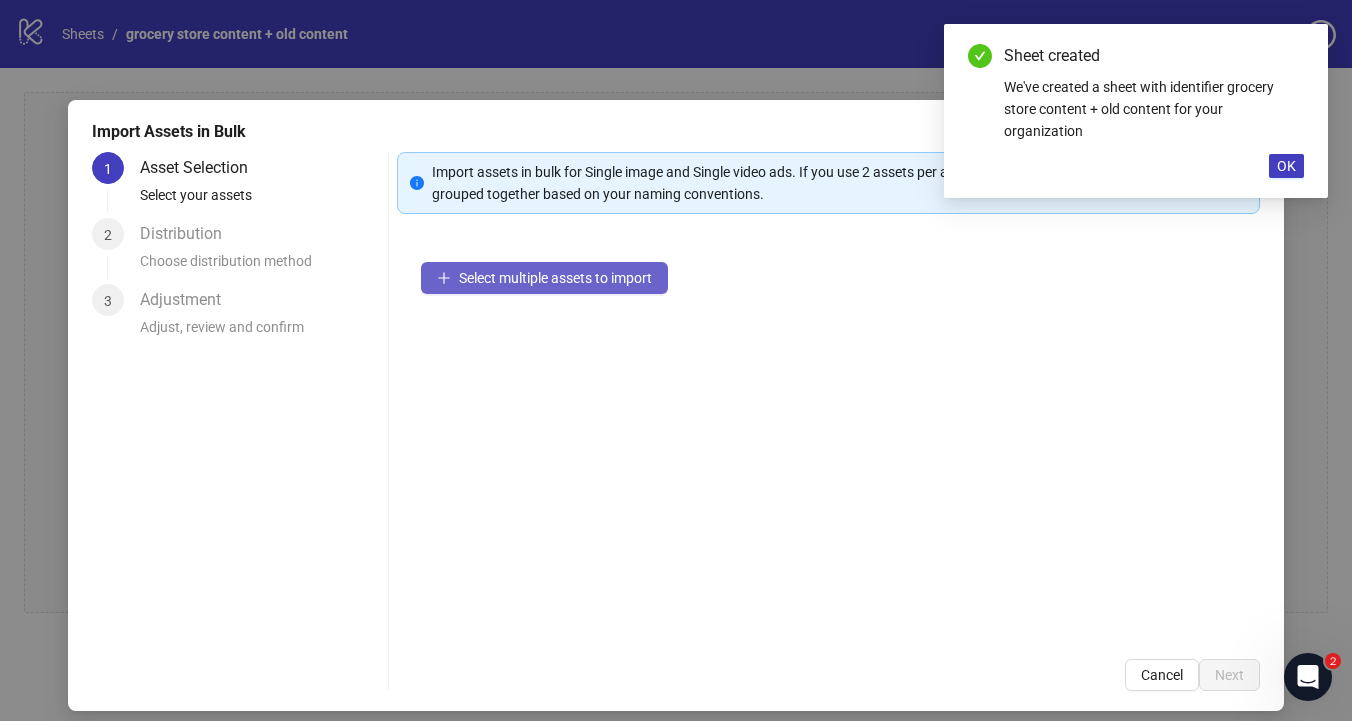 click on "Select multiple assets to import" at bounding box center (555, 278) 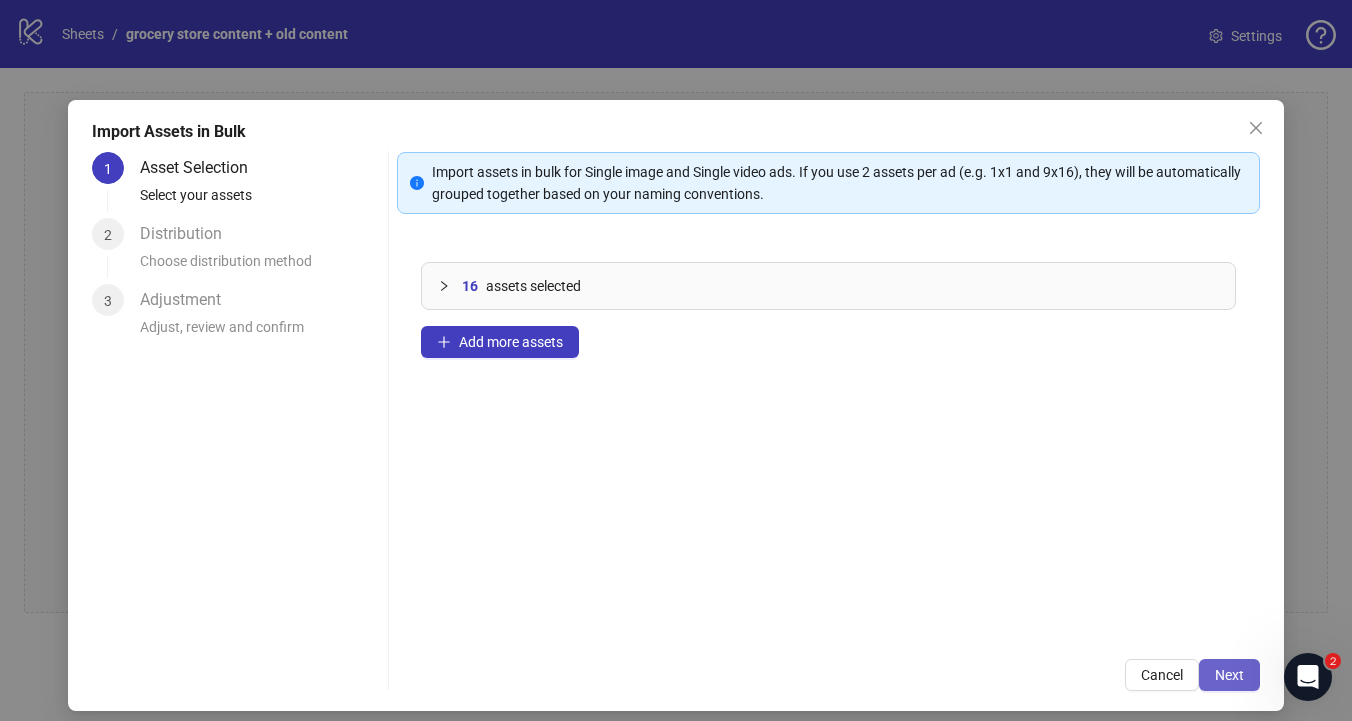 click on "Next" at bounding box center (1229, 675) 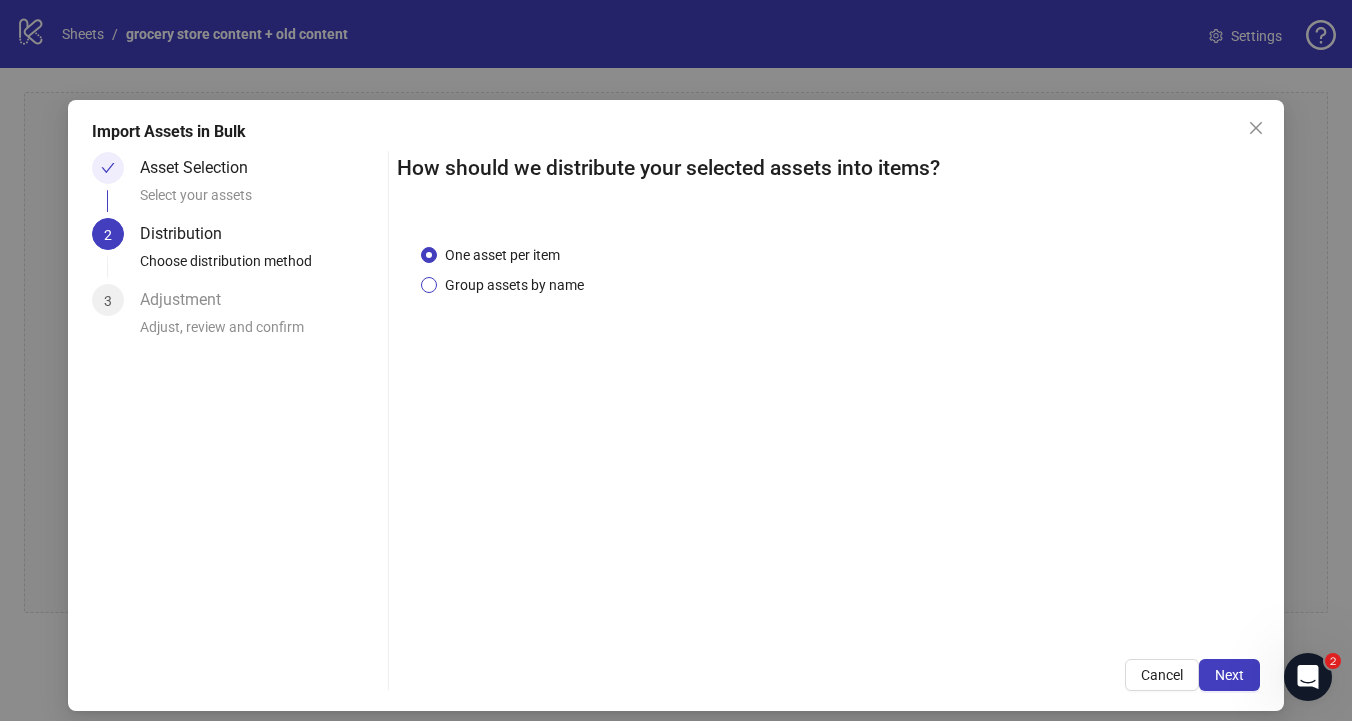 click on "Group assets by name" at bounding box center [514, 285] 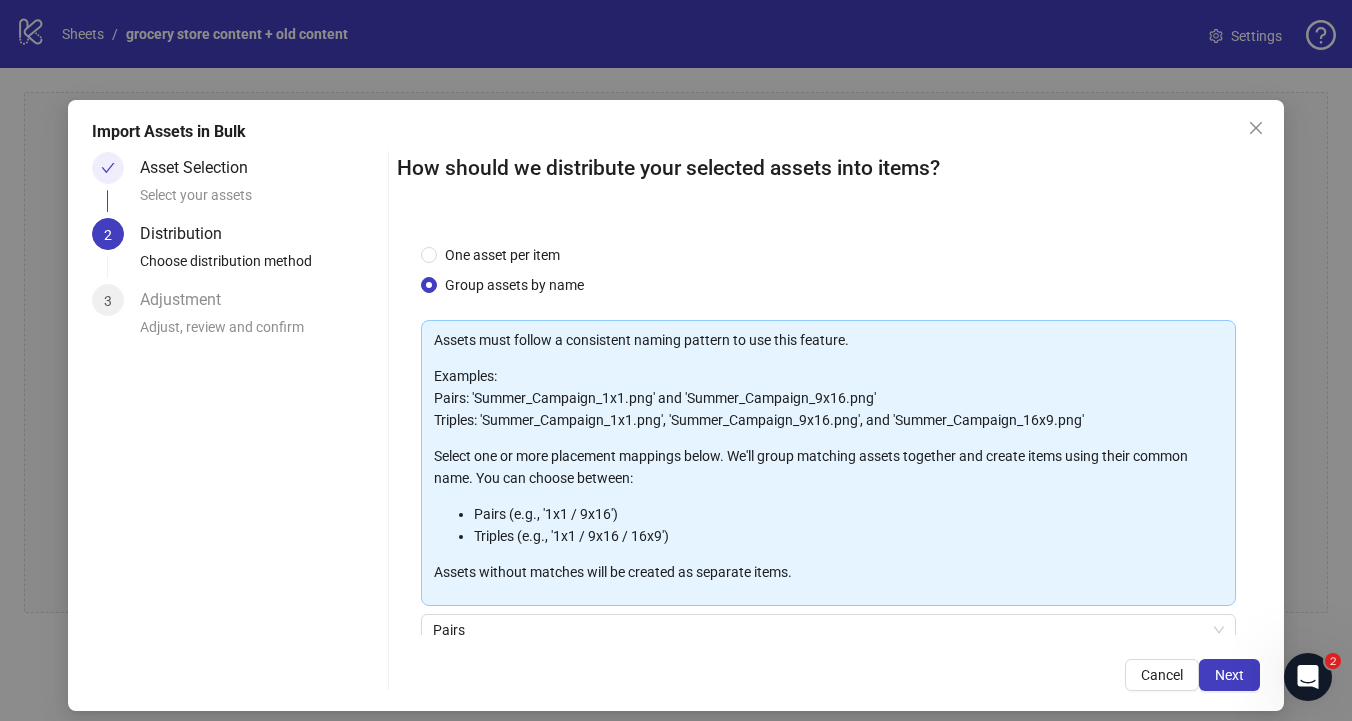 scroll, scrollTop: 170, scrollLeft: 0, axis: vertical 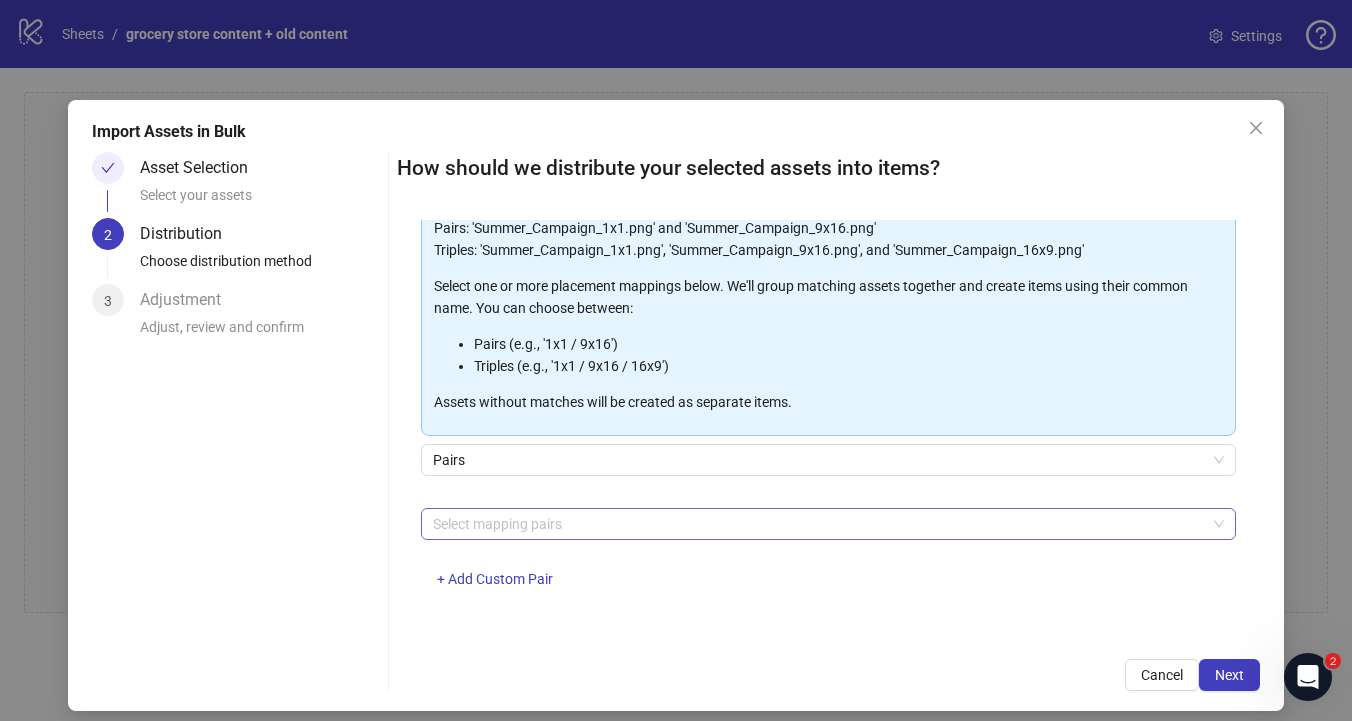 click at bounding box center (818, 524) 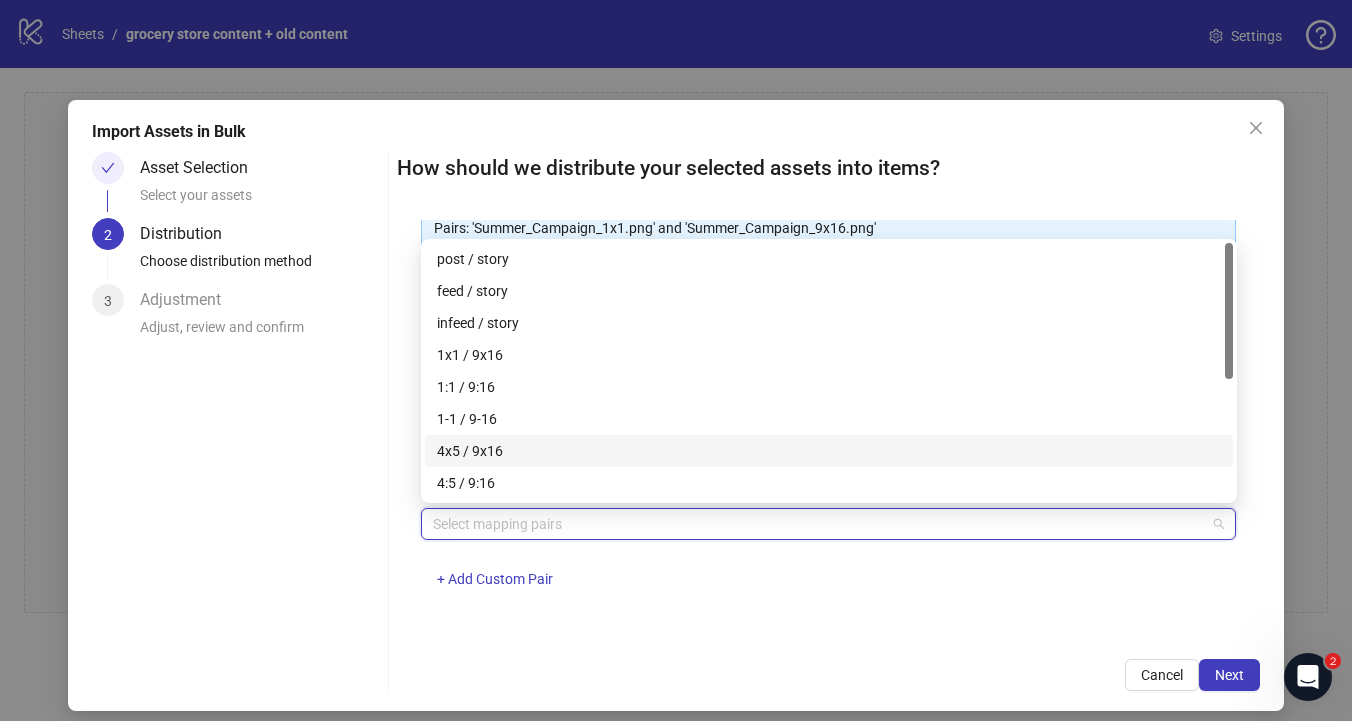 click on "4x5 / 9x16" at bounding box center [829, 451] 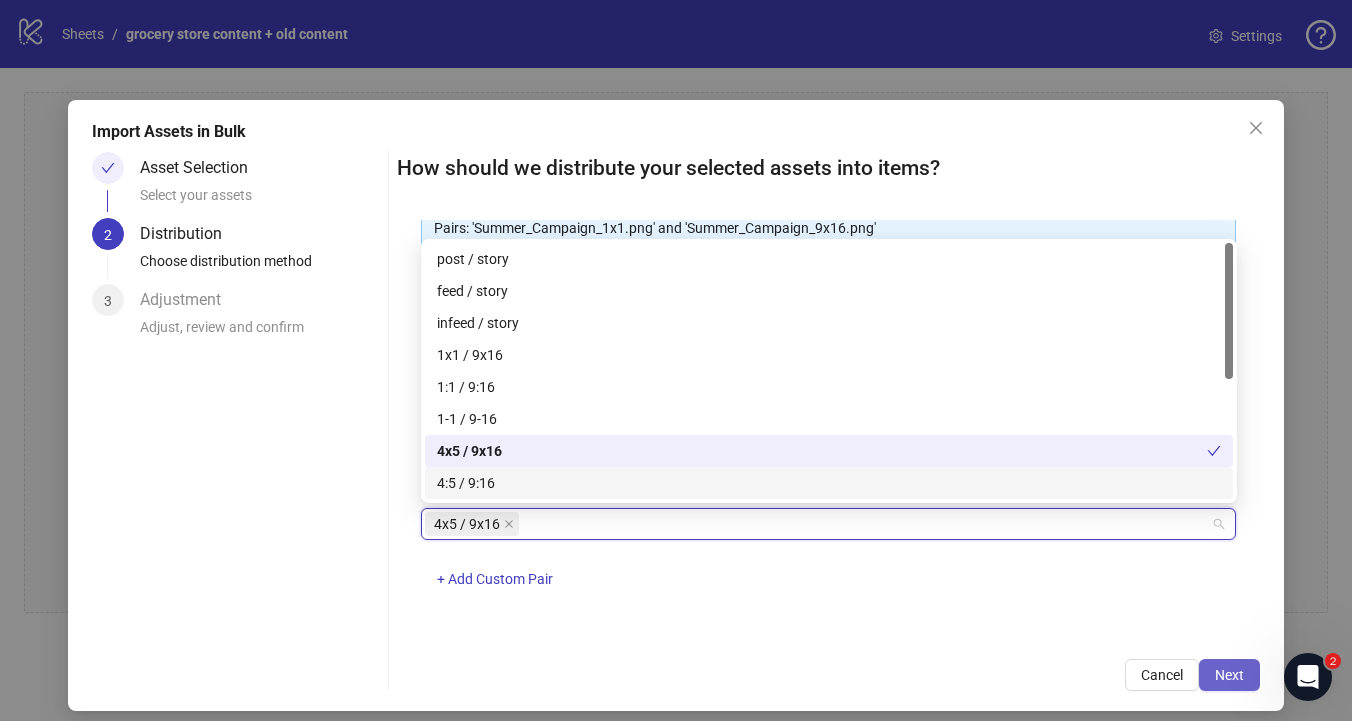 click on "Next" at bounding box center [1229, 675] 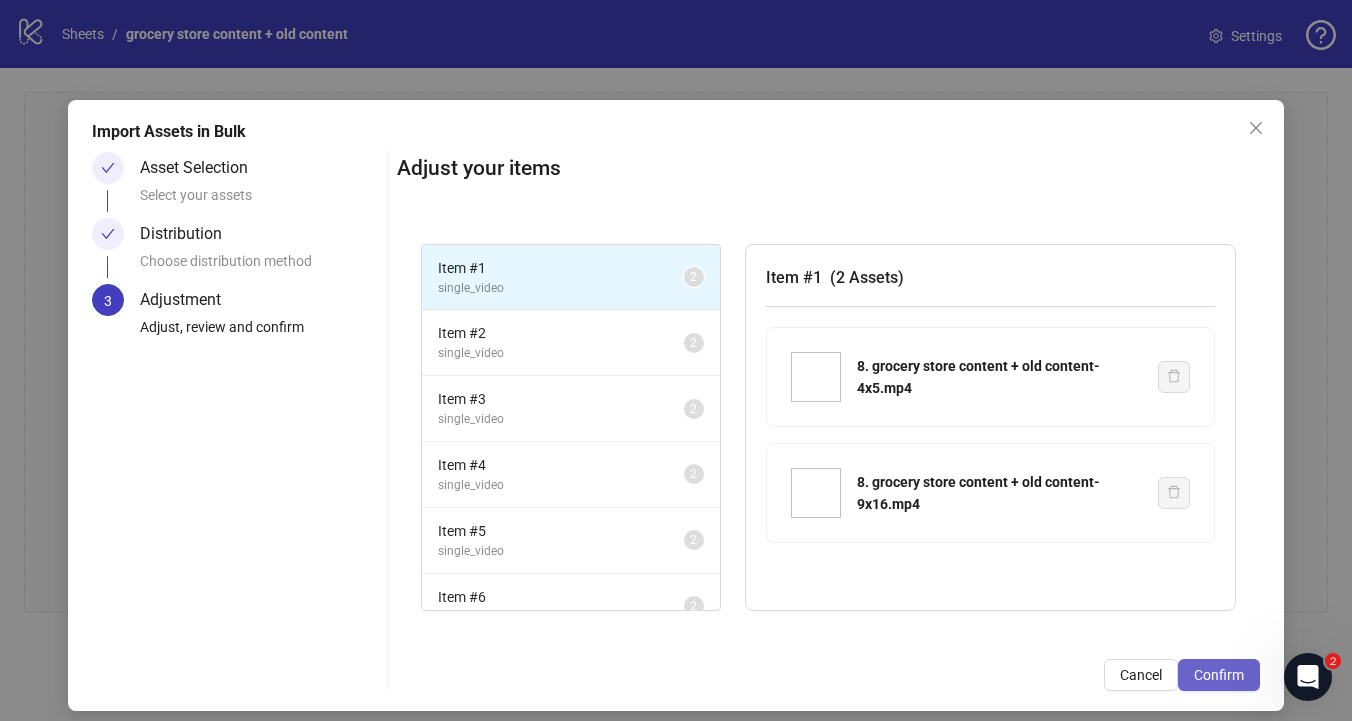 click on "Confirm" at bounding box center [1219, 675] 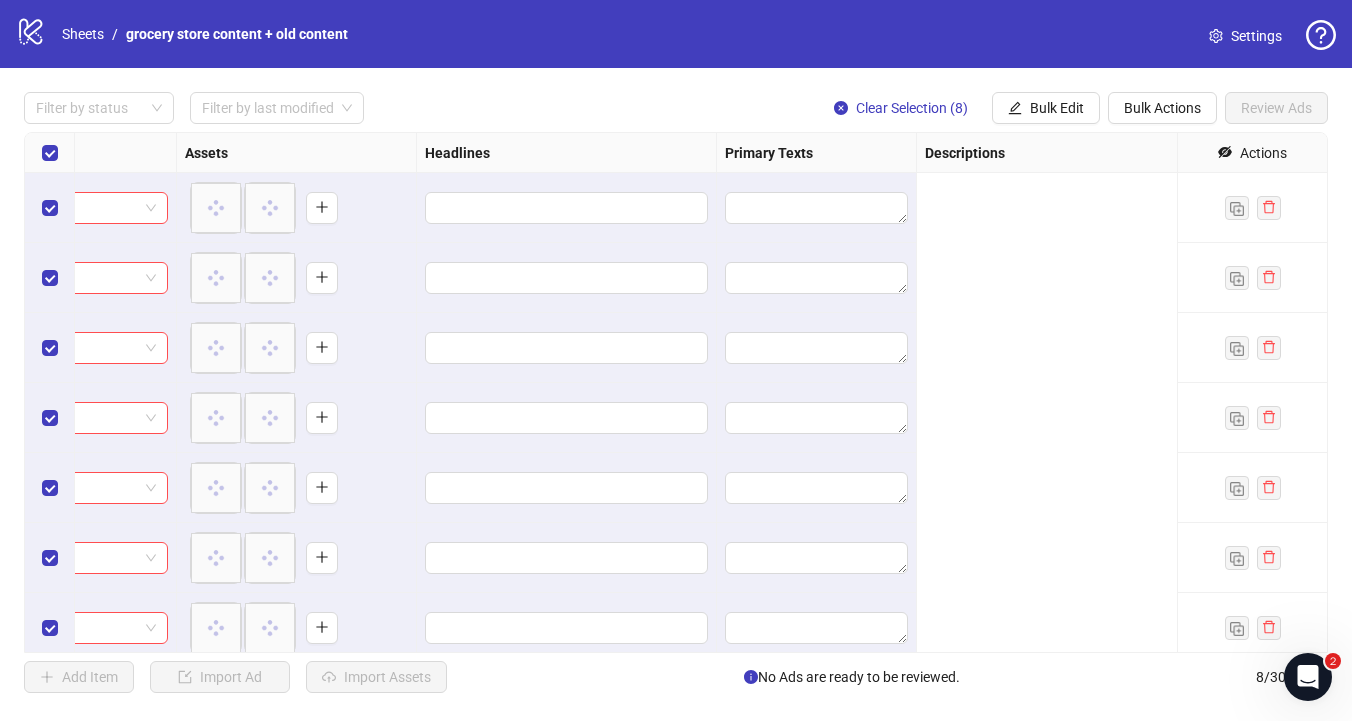 scroll, scrollTop: 0, scrollLeft: 0, axis: both 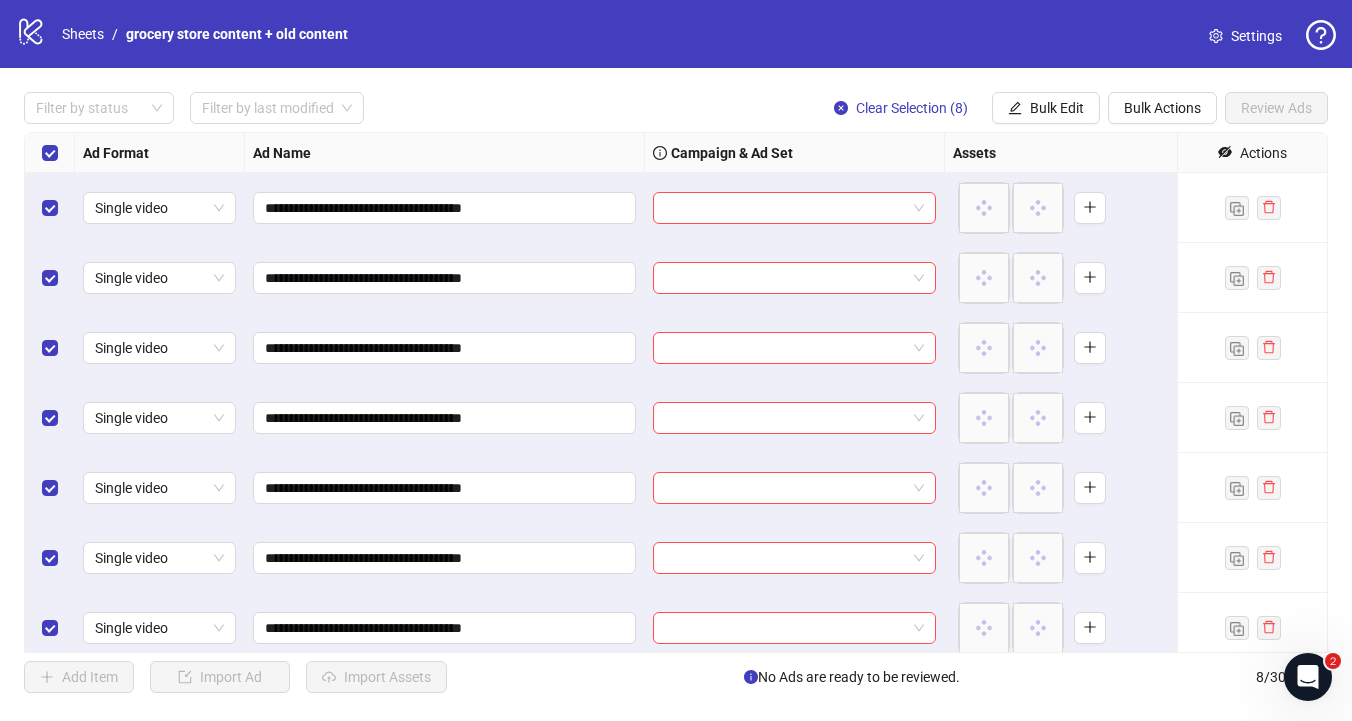 click on "**********" at bounding box center [676, 392] 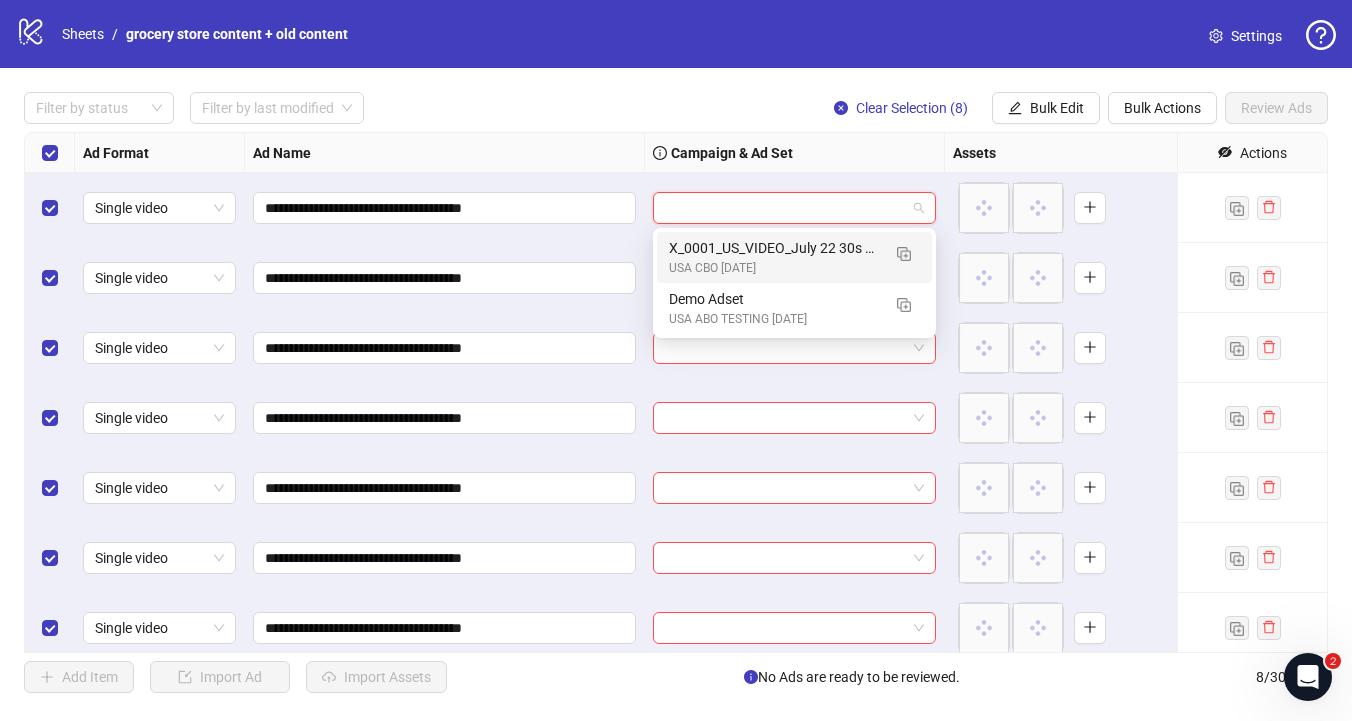 scroll, scrollTop: 1, scrollLeft: 0, axis: vertical 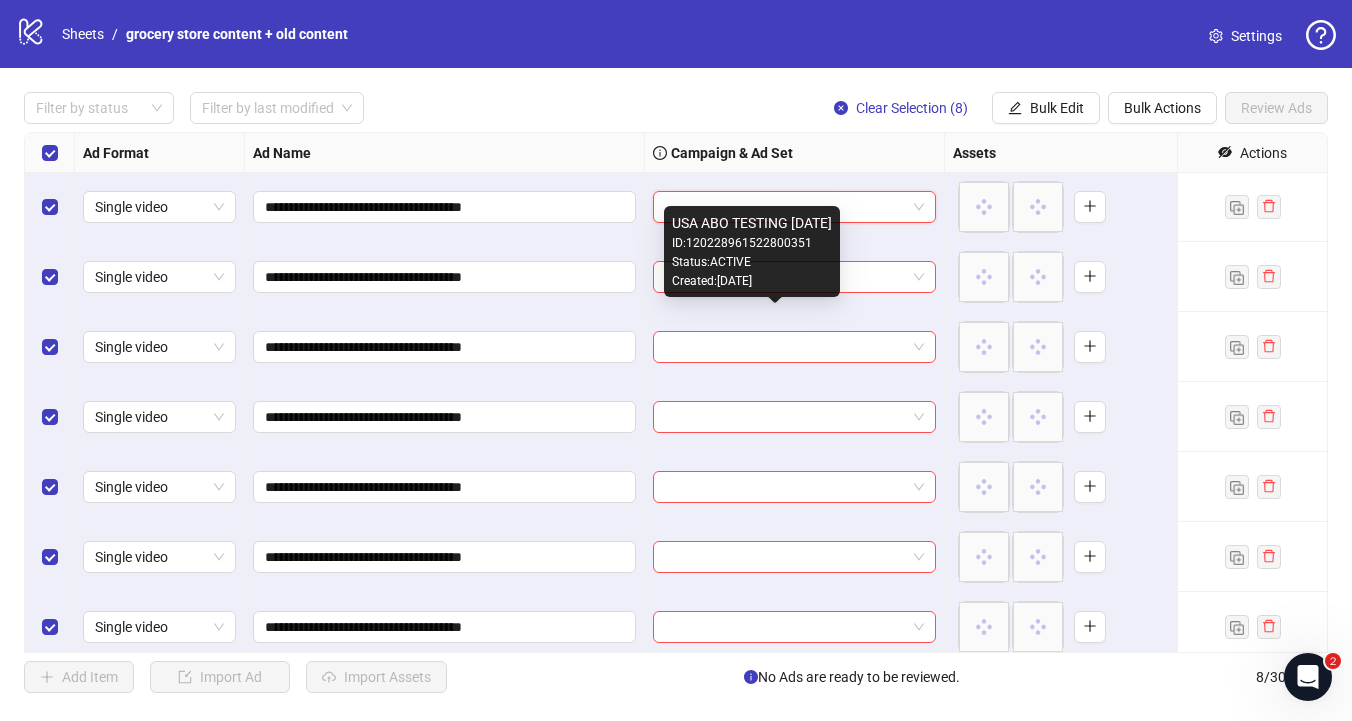 drag, startPoint x: 804, startPoint y: 258, endPoint x: 600, endPoint y: 133, distance: 239.25092 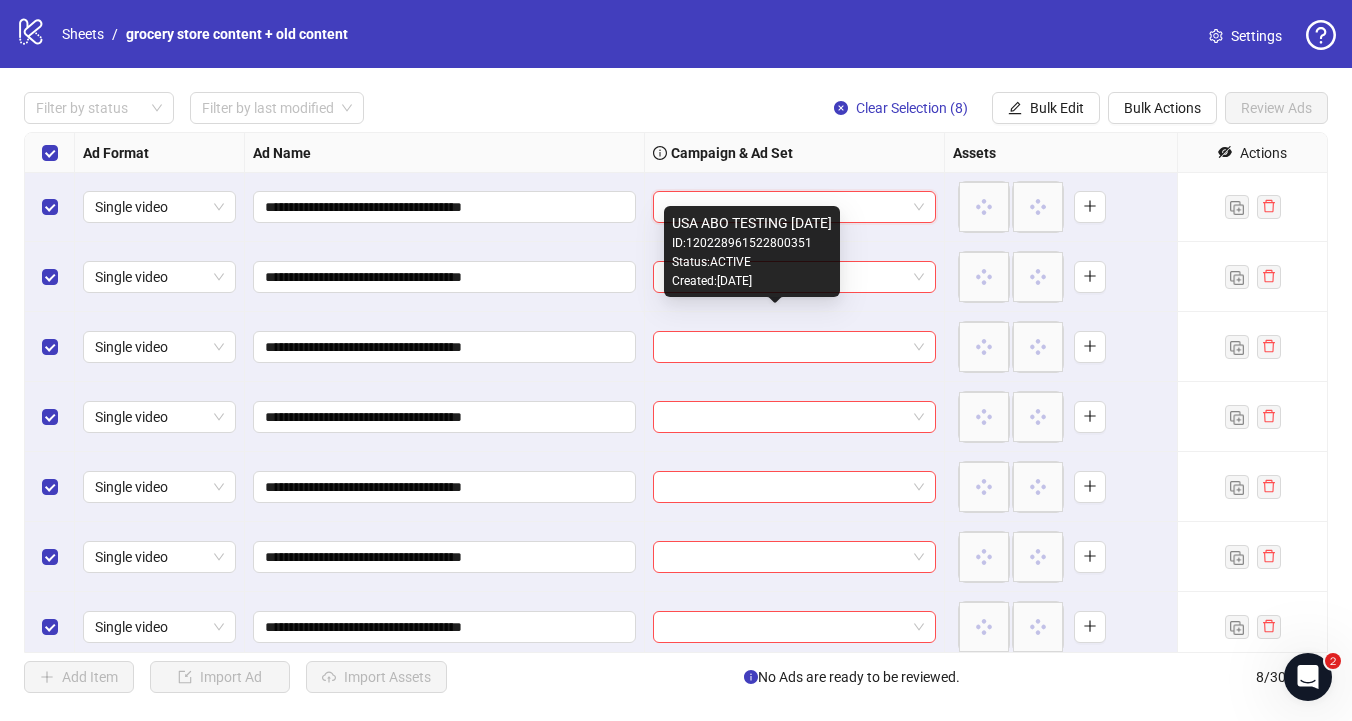 click on "Status:  ACTIVE" at bounding box center [752, 262] 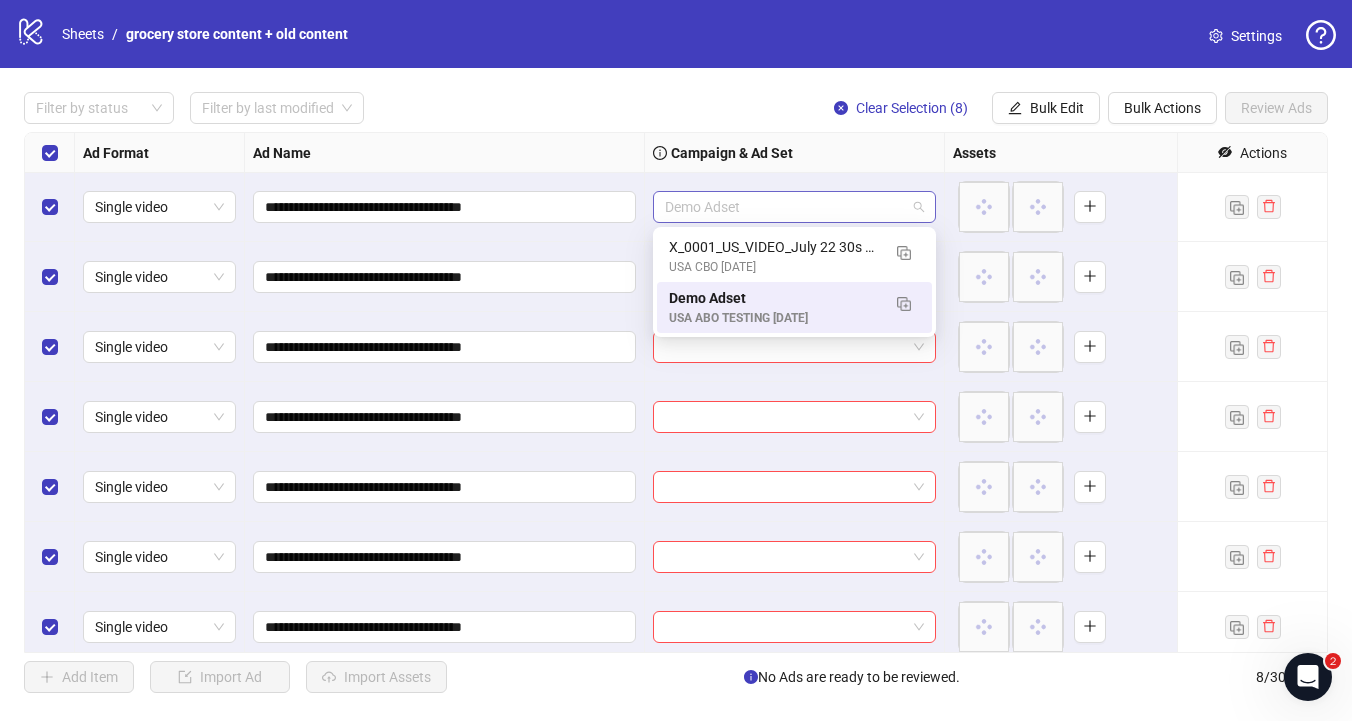click on "Demo Adset" at bounding box center [794, 207] 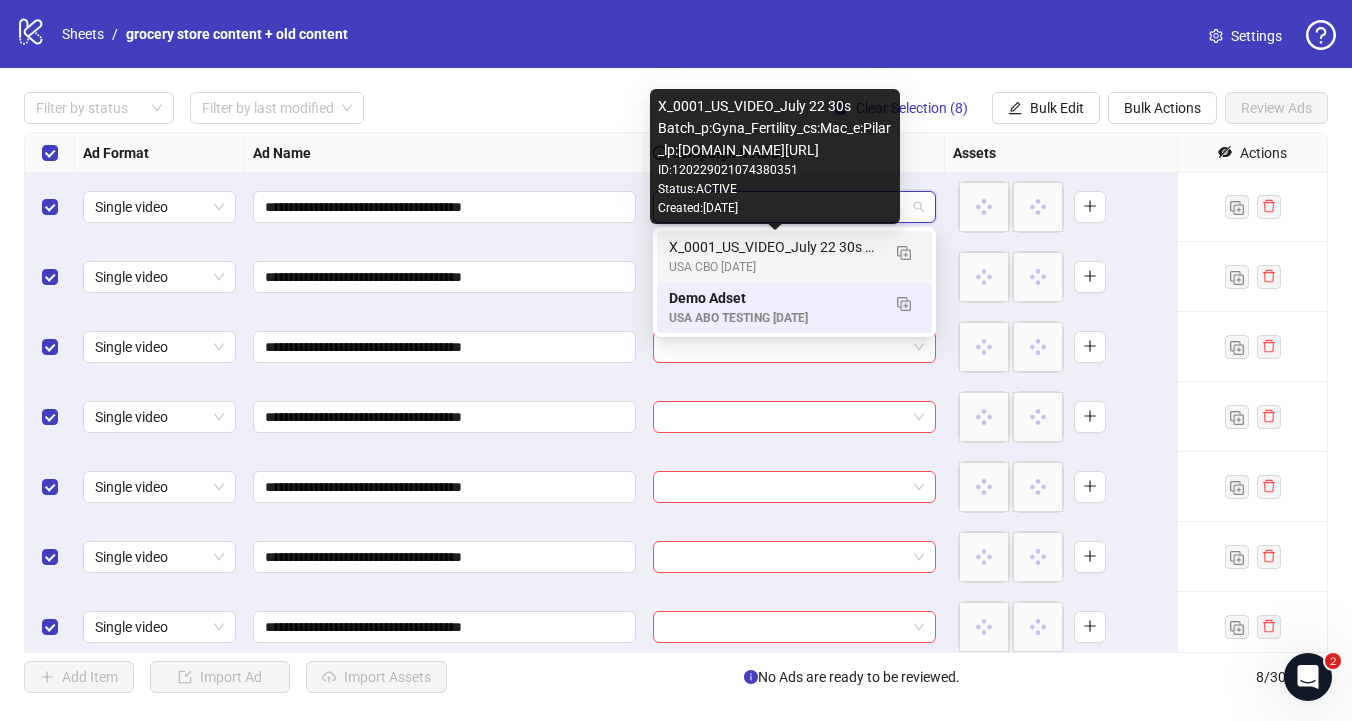 click on "X_0001_US_VIDEO_July 22 30s Batch_p:Gyna_Fertility_cs:Mac_e:Pilar_lp:[DOMAIN_NAME][URL]" at bounding box center (774, 247) 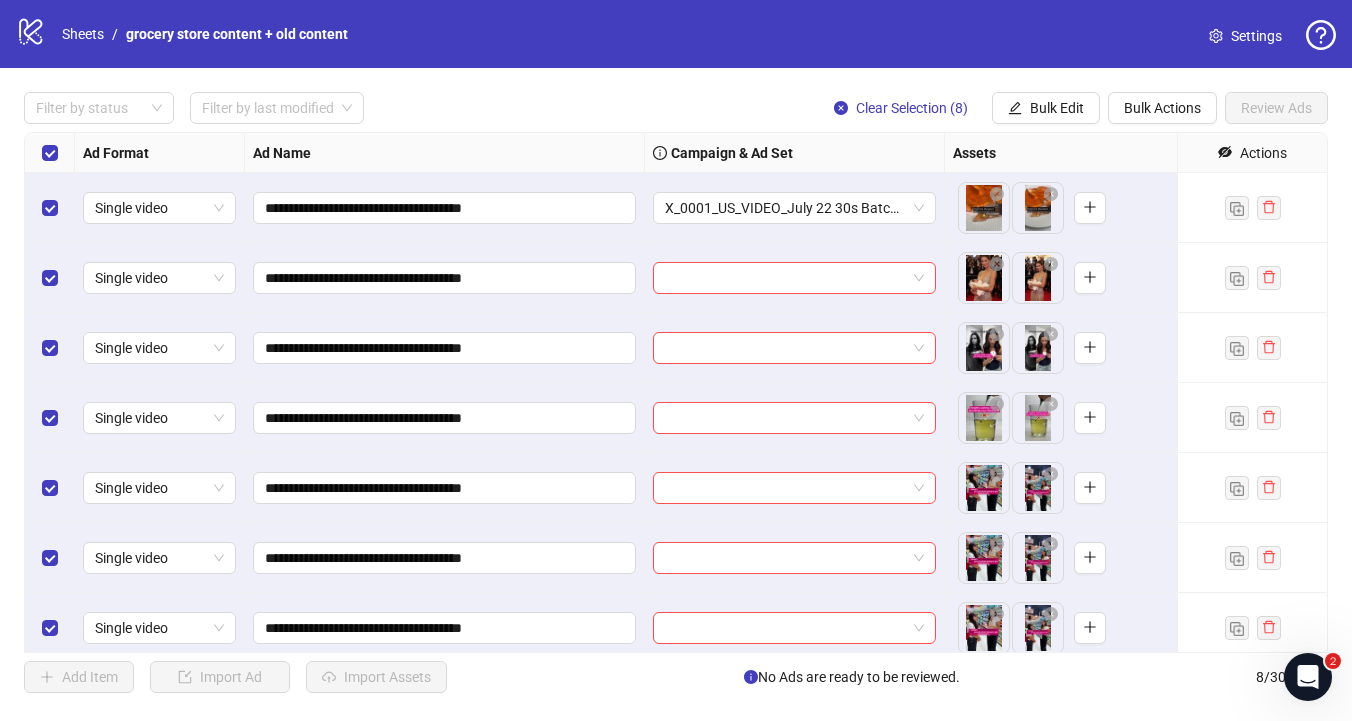 scroll, scrollTop: 0, scrollLeft: 30, axis: horizontal 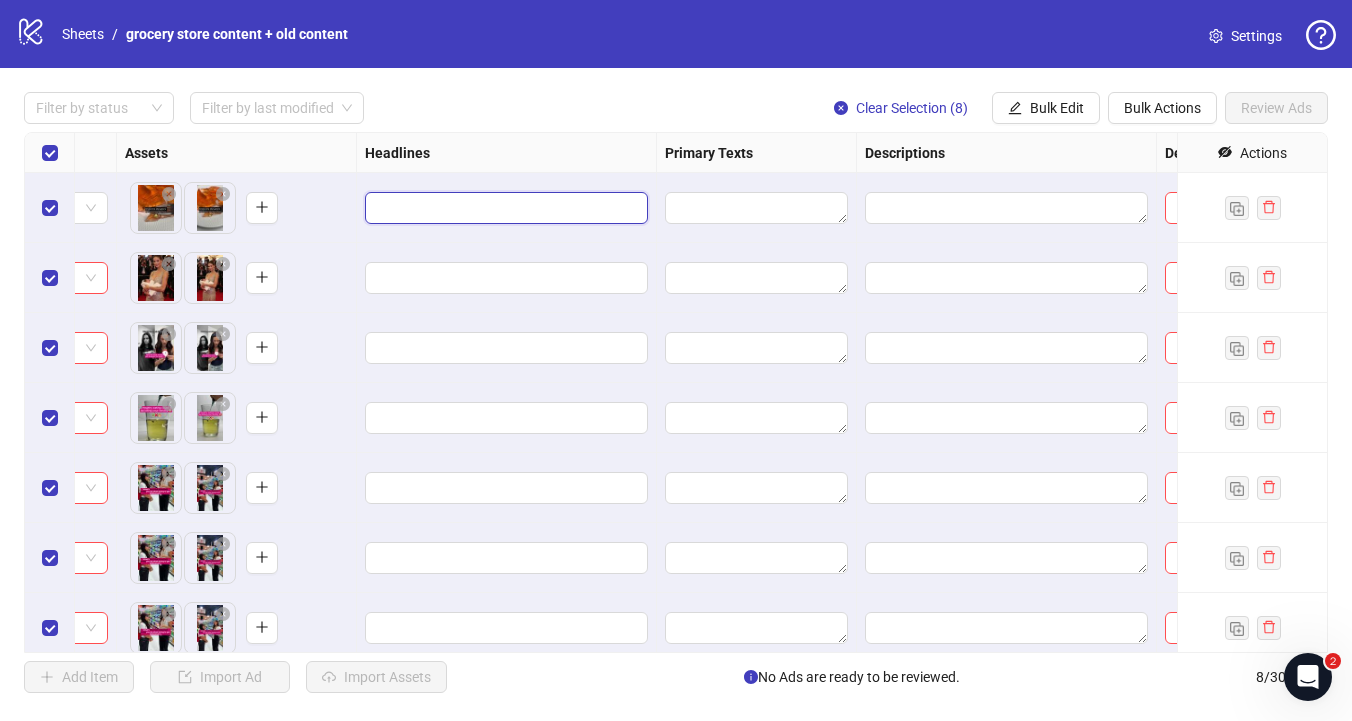 click at bounding box center [504, 208] 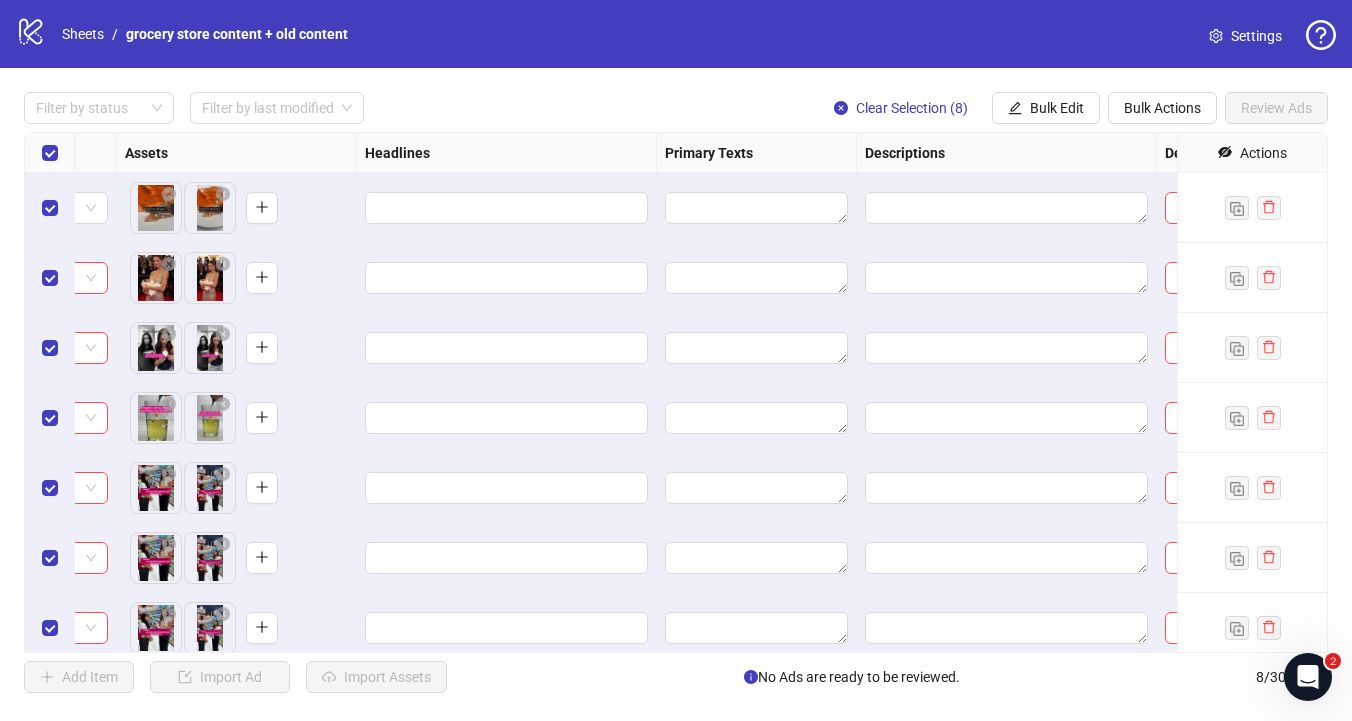 scroll, scrollTop: 0, scrollLeft: 829, axis: horizontal 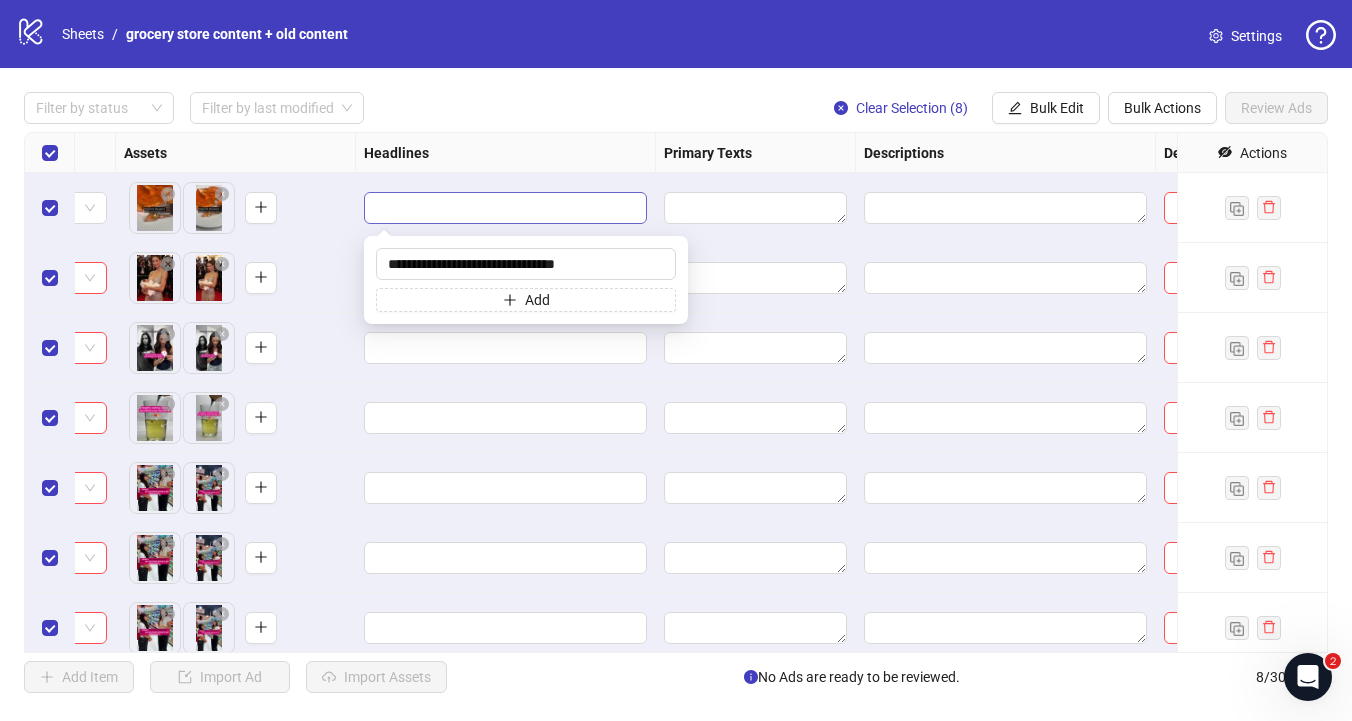 type on "**********" 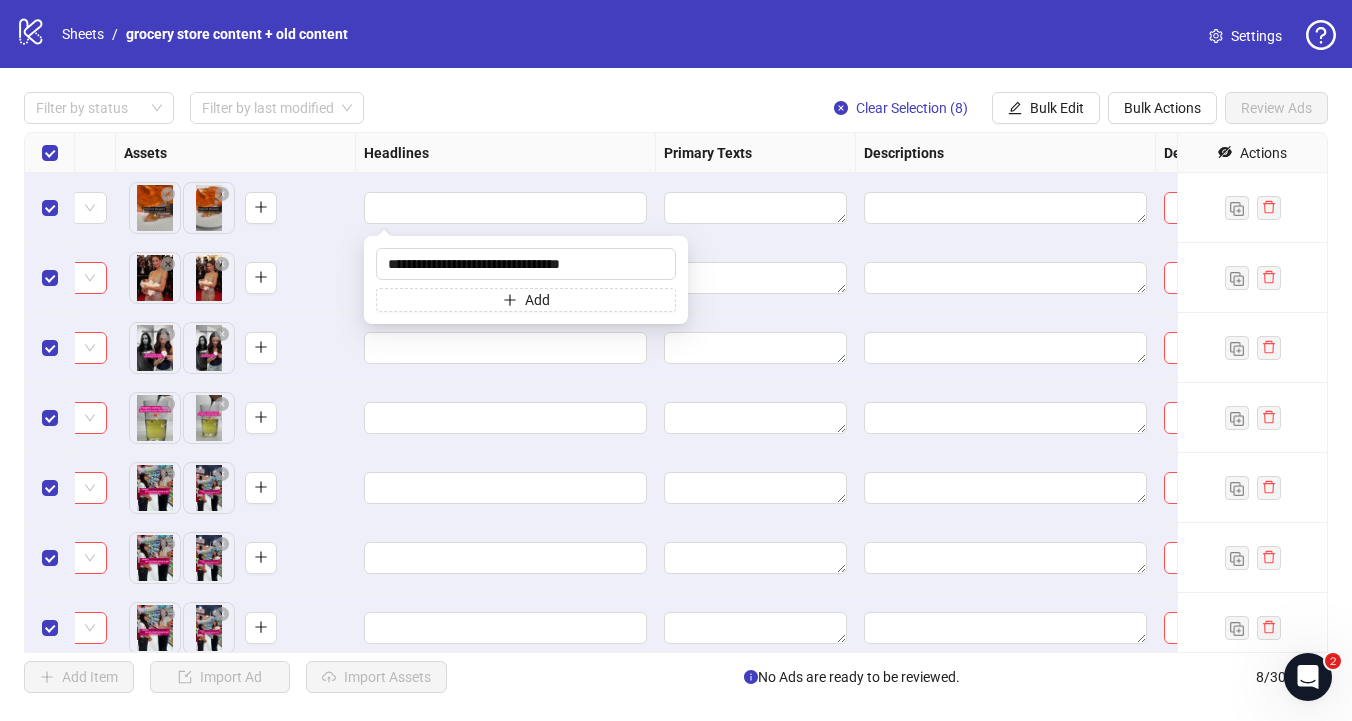 click on "Headlines" at bounding box center (506, 153) 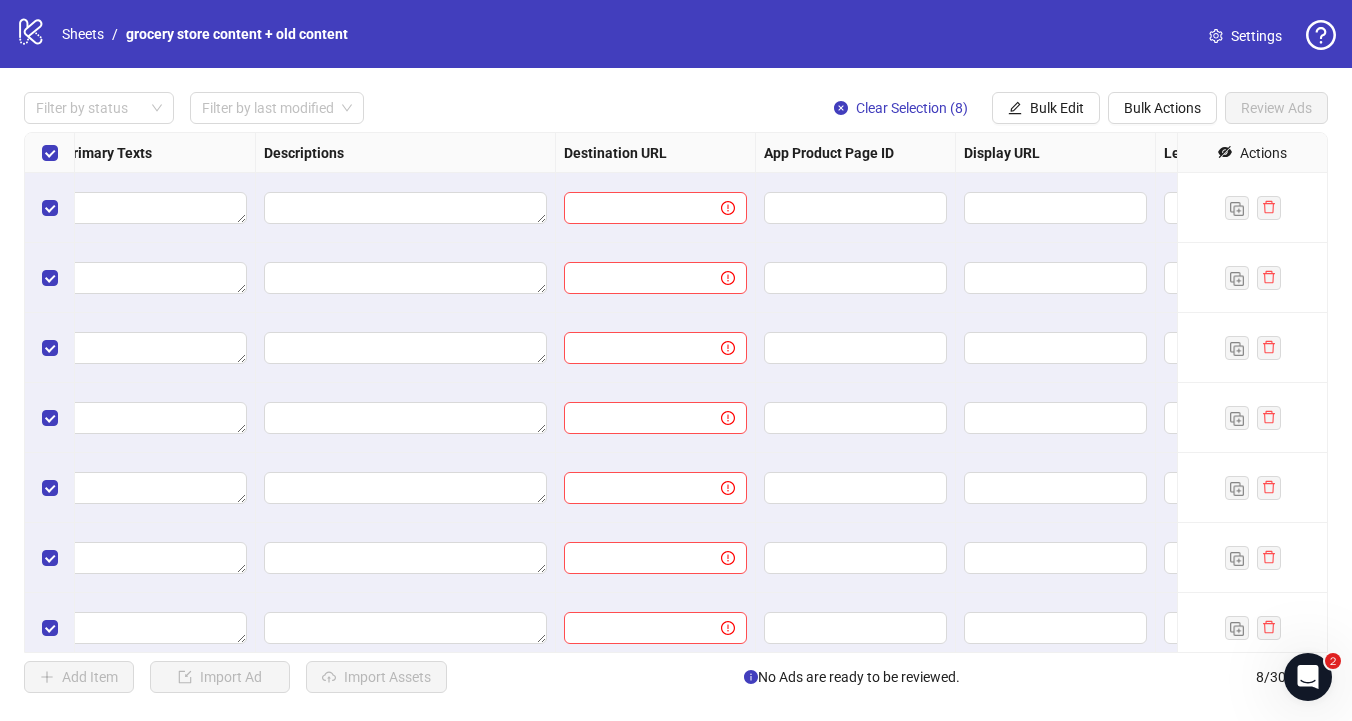 scroll, scrollTop: 0, scrollLeft: 1595, axis: horizontal 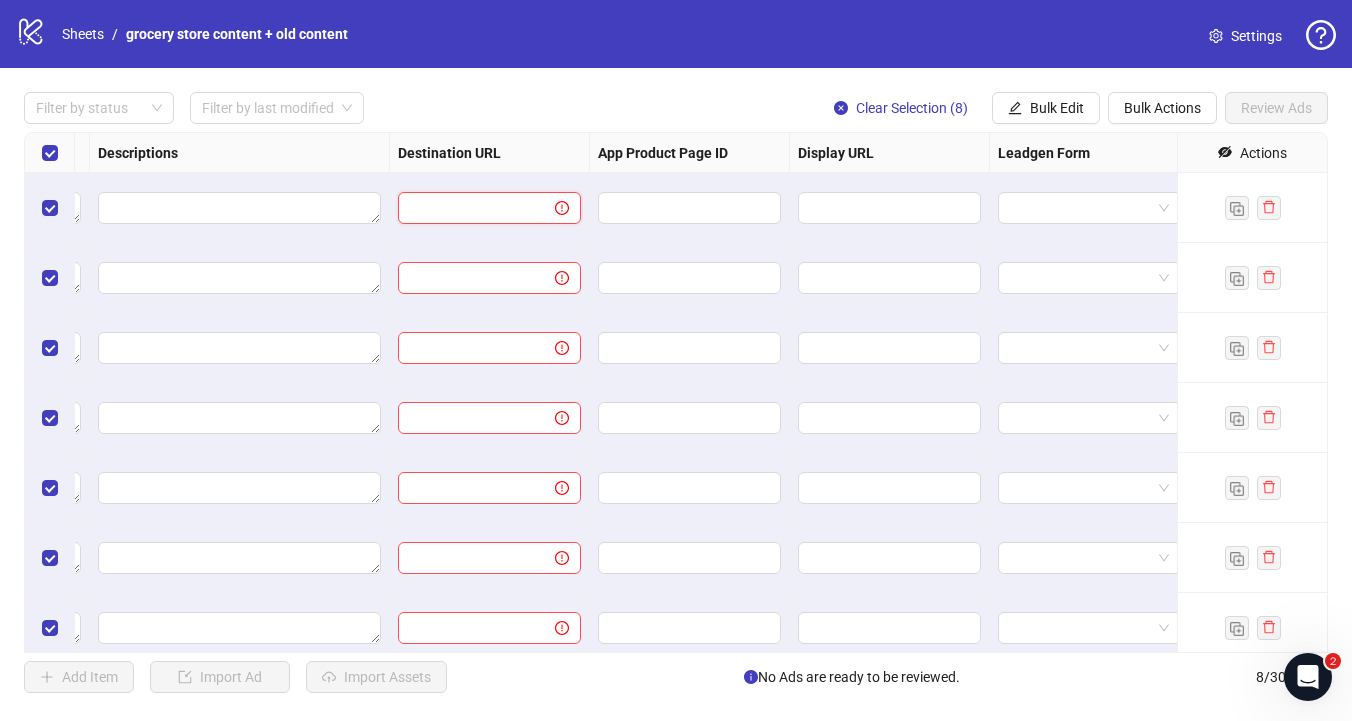 click at bounding box center (468, 208) 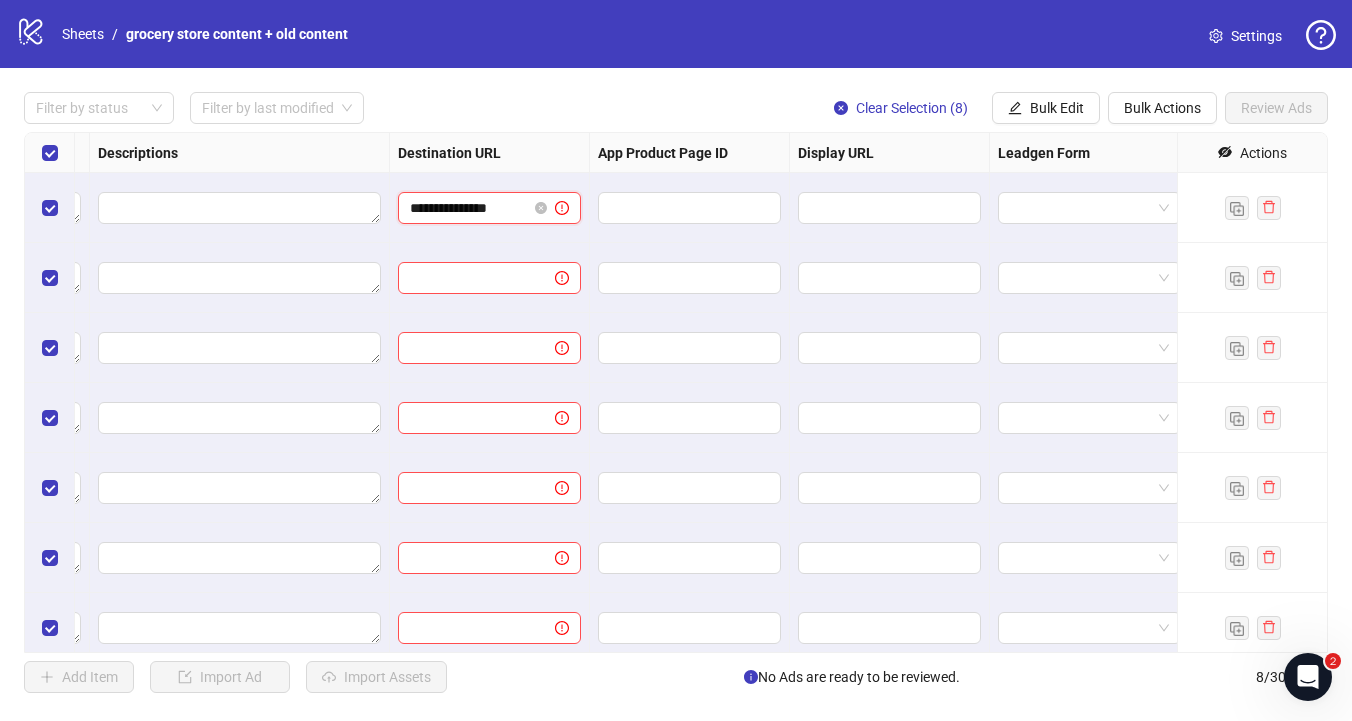 type on "**********" 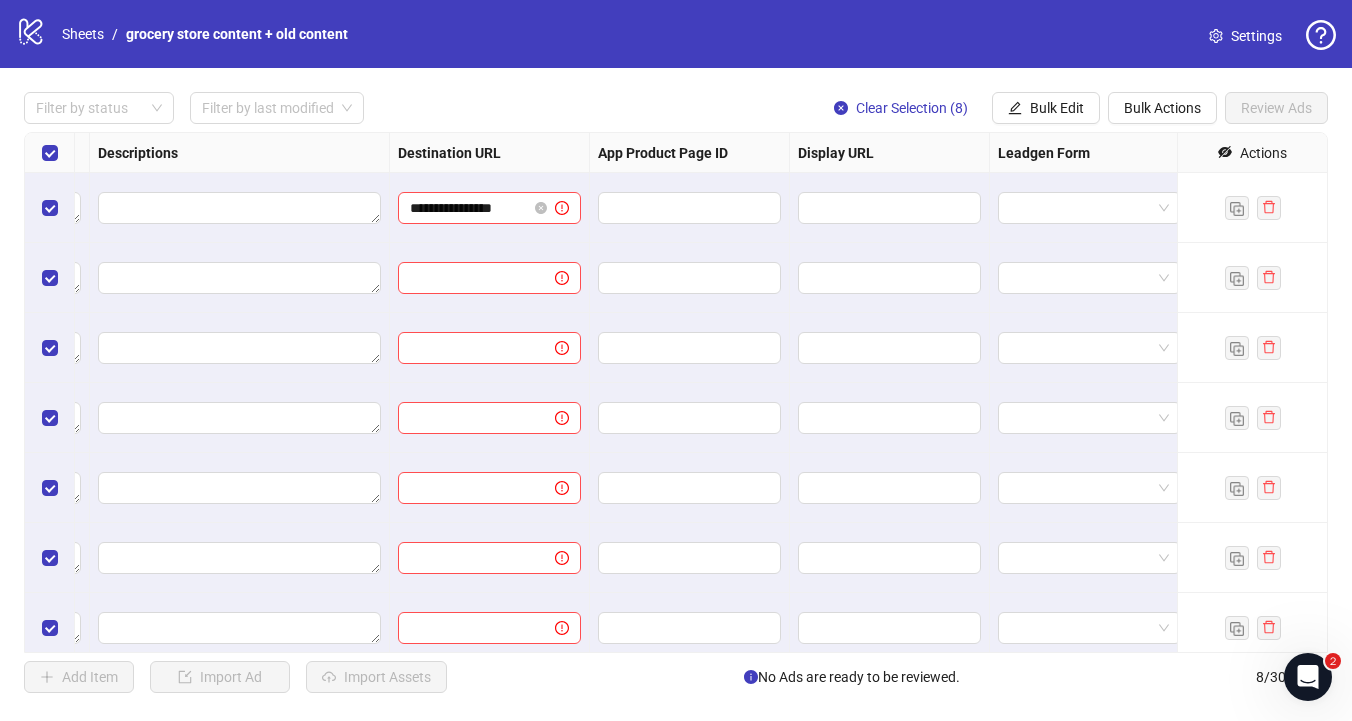 click on "Filter by status Filter by last modified Clear Selection (8) Bulk Edit Bulk Actions Review Ads" at bounding box center (676, 108) 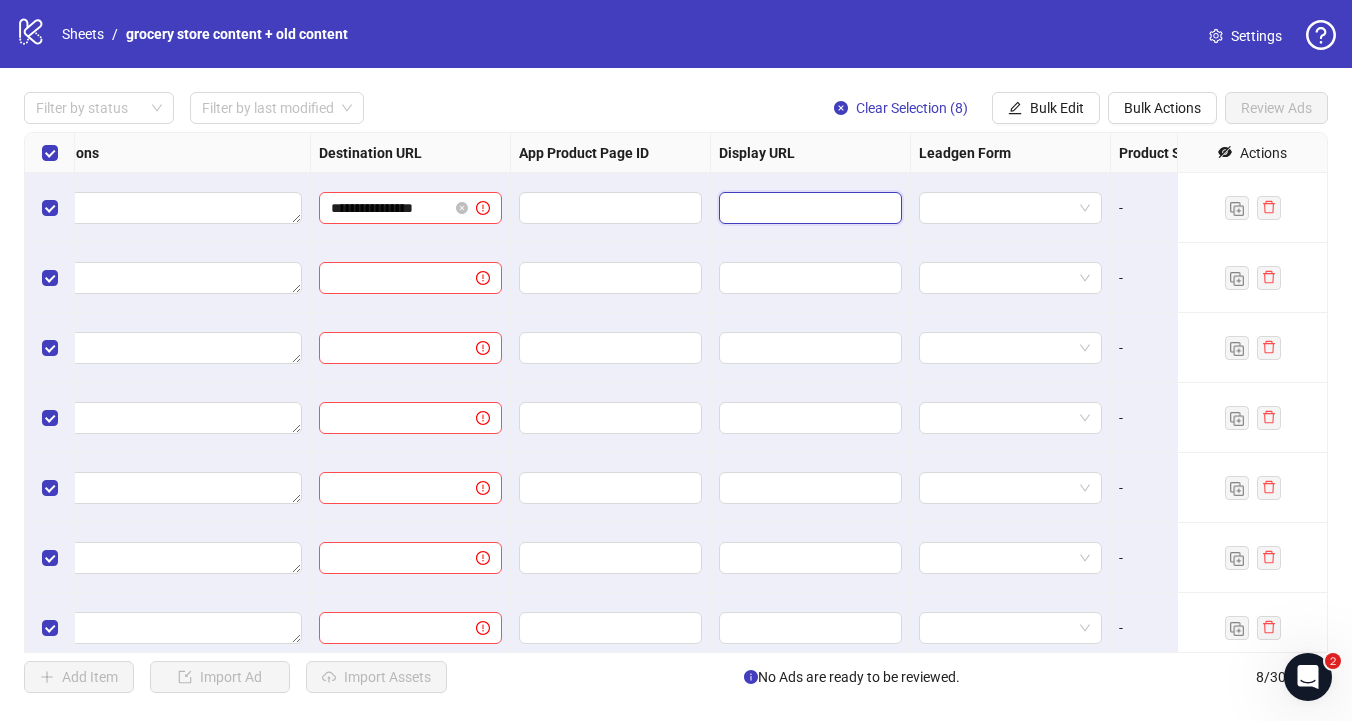 click at bounding box center [808, 208] 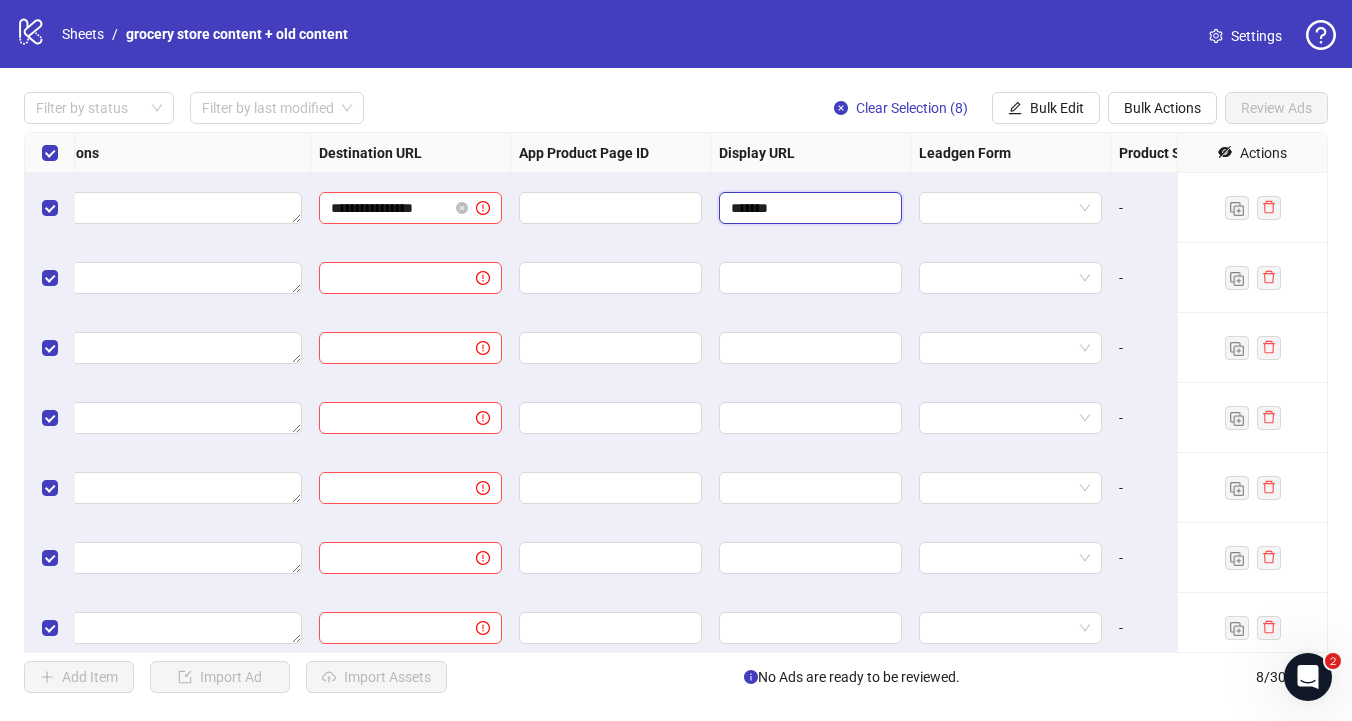 type on "********" 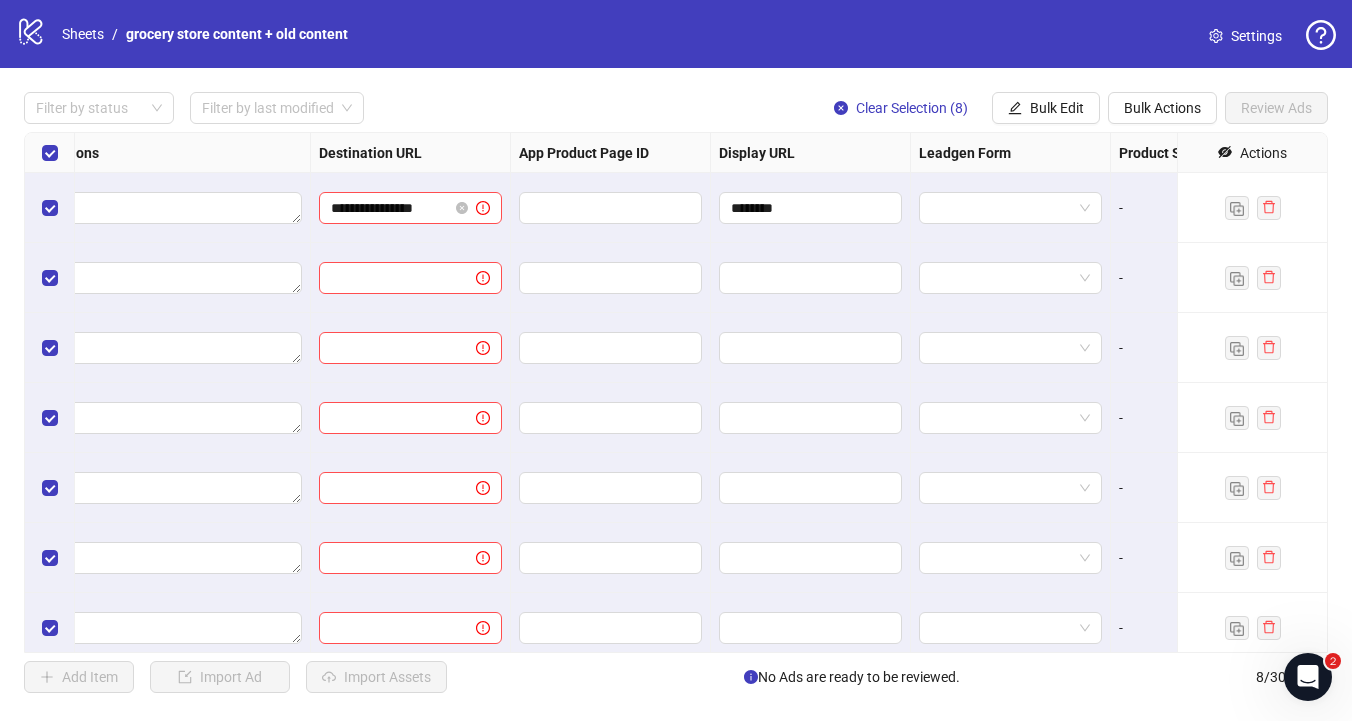click at bounding box center (1011, 278) 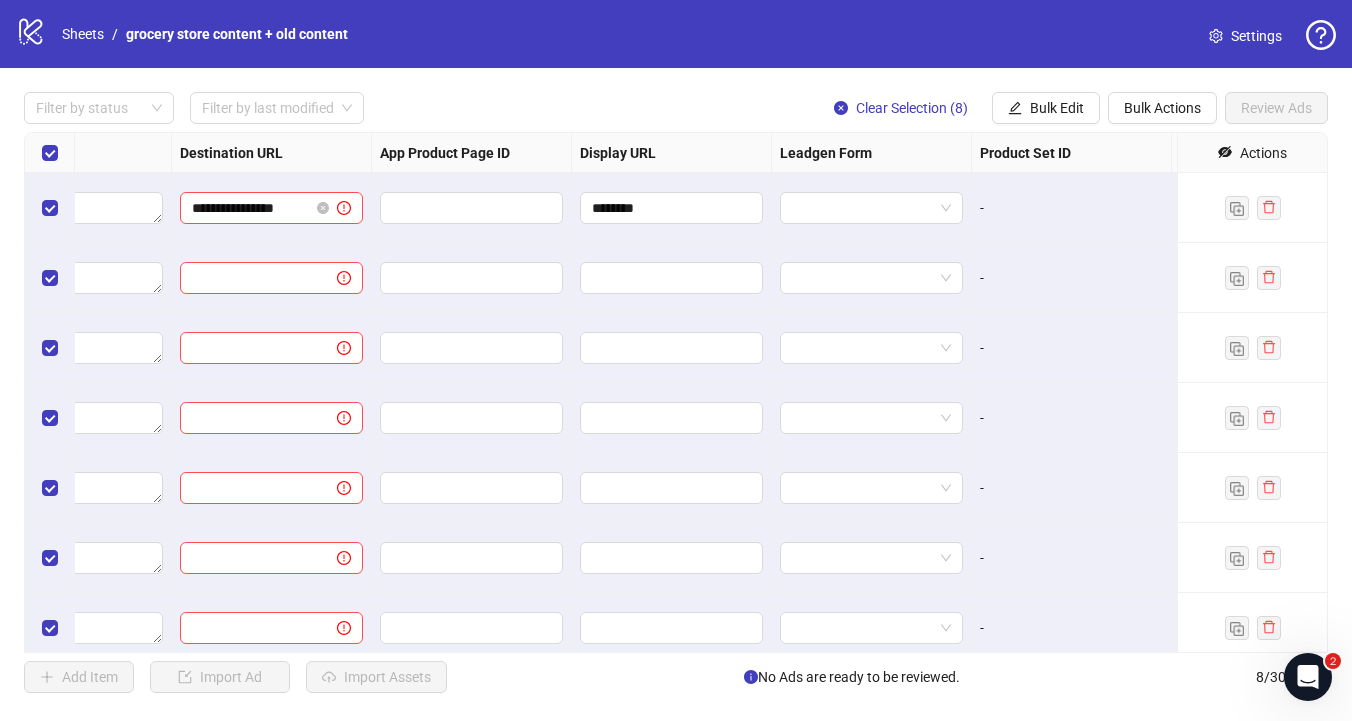 scroll, scrollTop: 0, scrollLeft: 1968, axis: horizontal 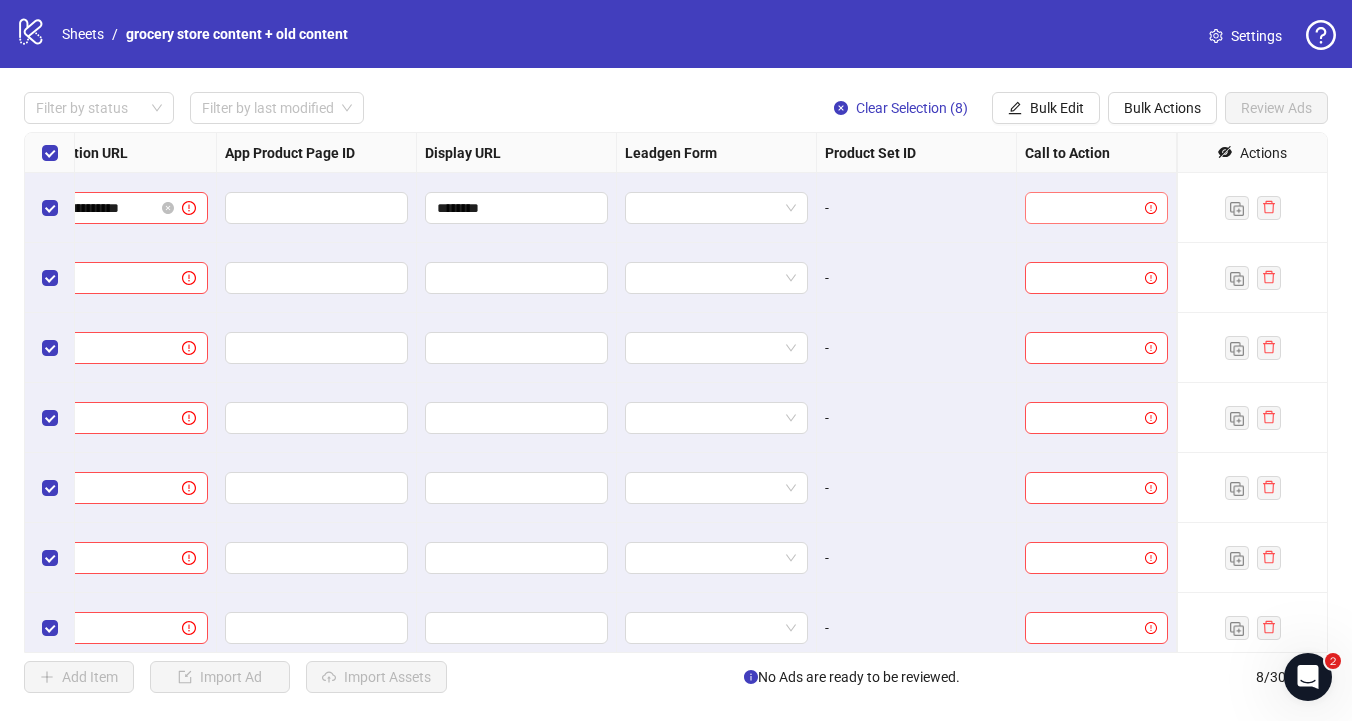 click at bounding box center [1087, 208] 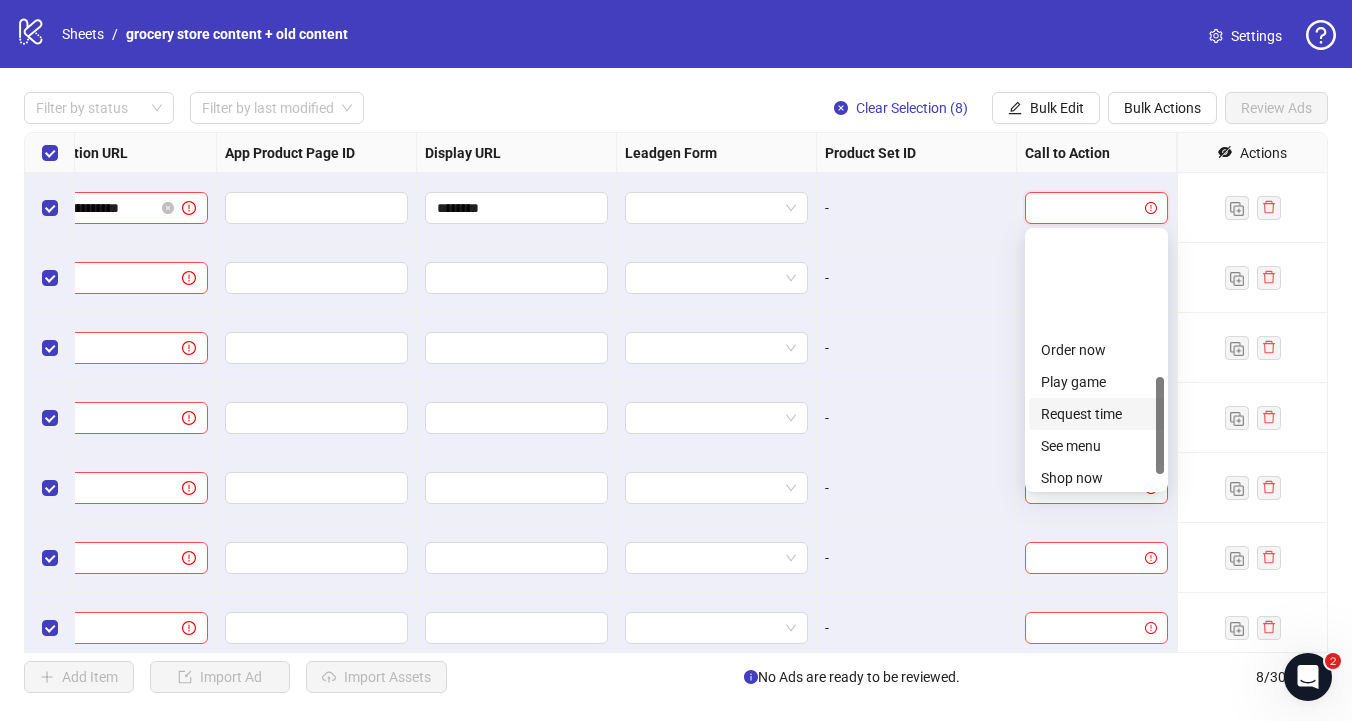 scroll, scrollTop: 416, scrollLeft: 0, axis: vertical 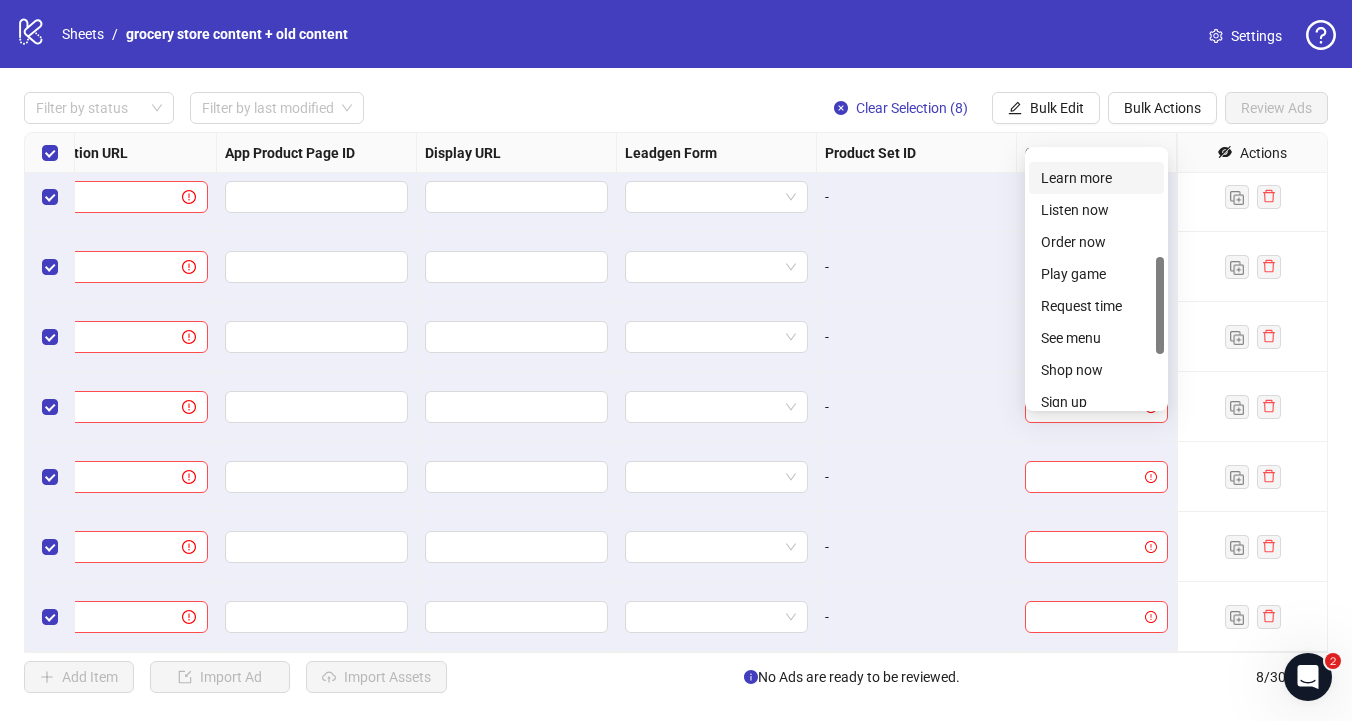 click on "Learn more" at bounding box center (1096, 178) 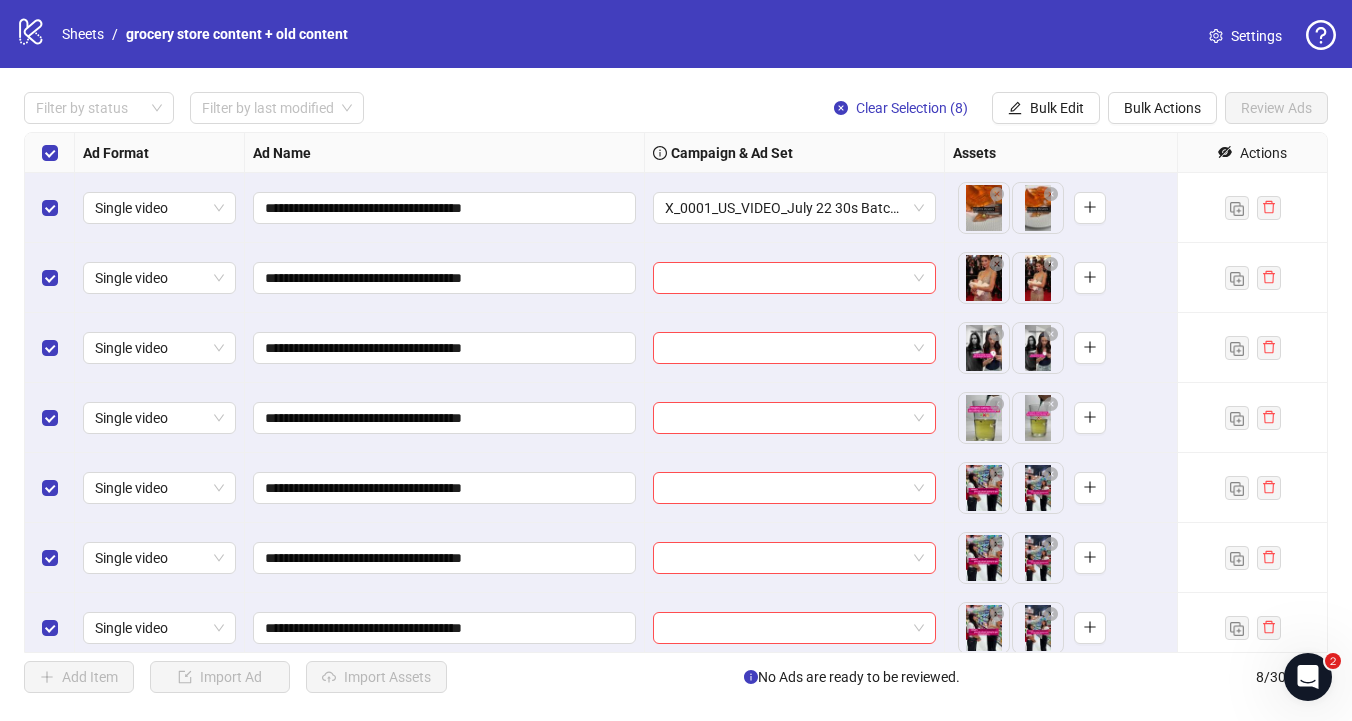 scroll, scrollTop: 81, scrollLeft: 0, axis: vertical 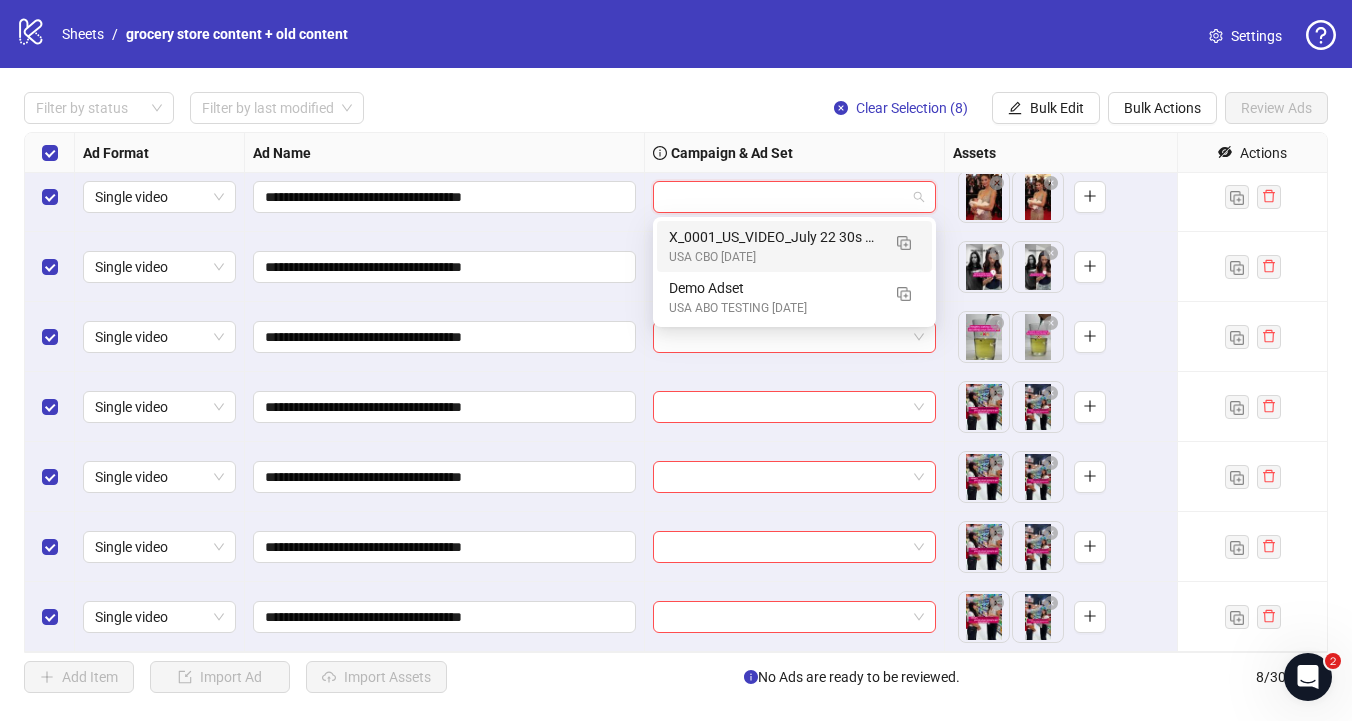 click at bounding box center (785, 197) 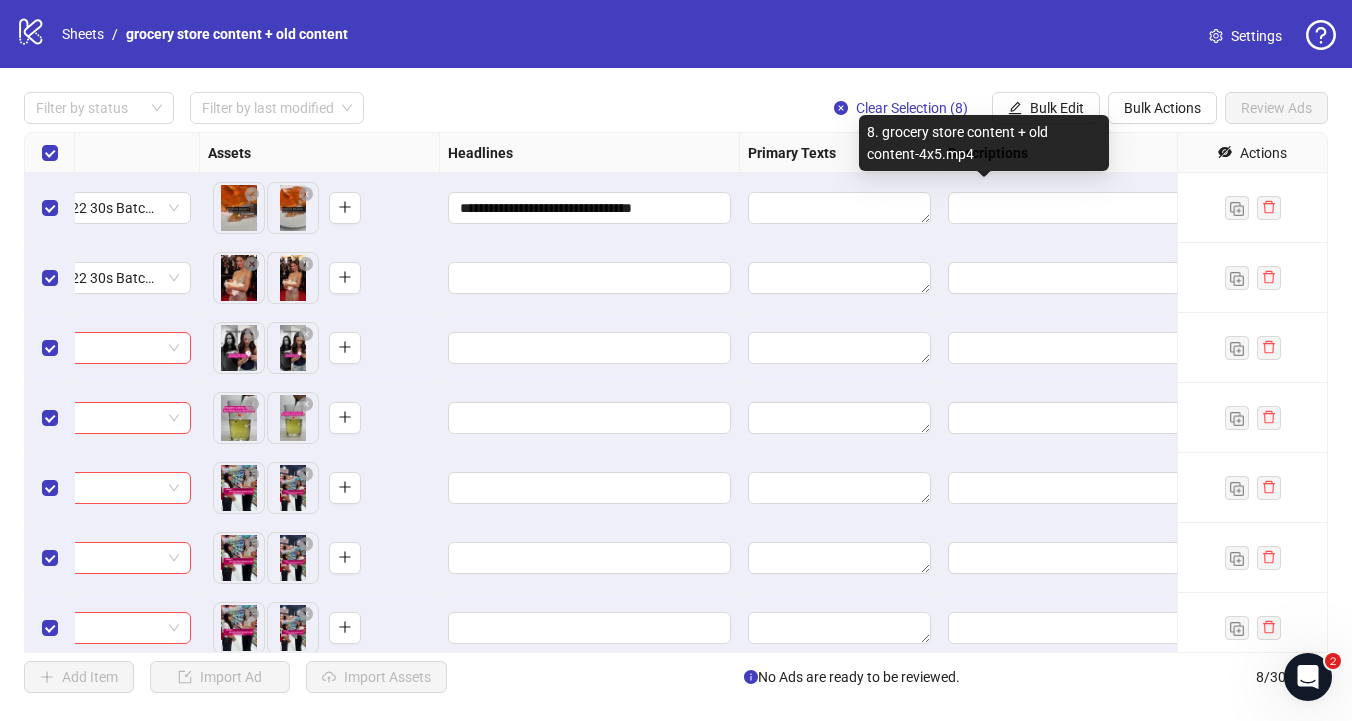 scroll, scrollTop: 0, scrollLeft: 1968, axis: horizontal 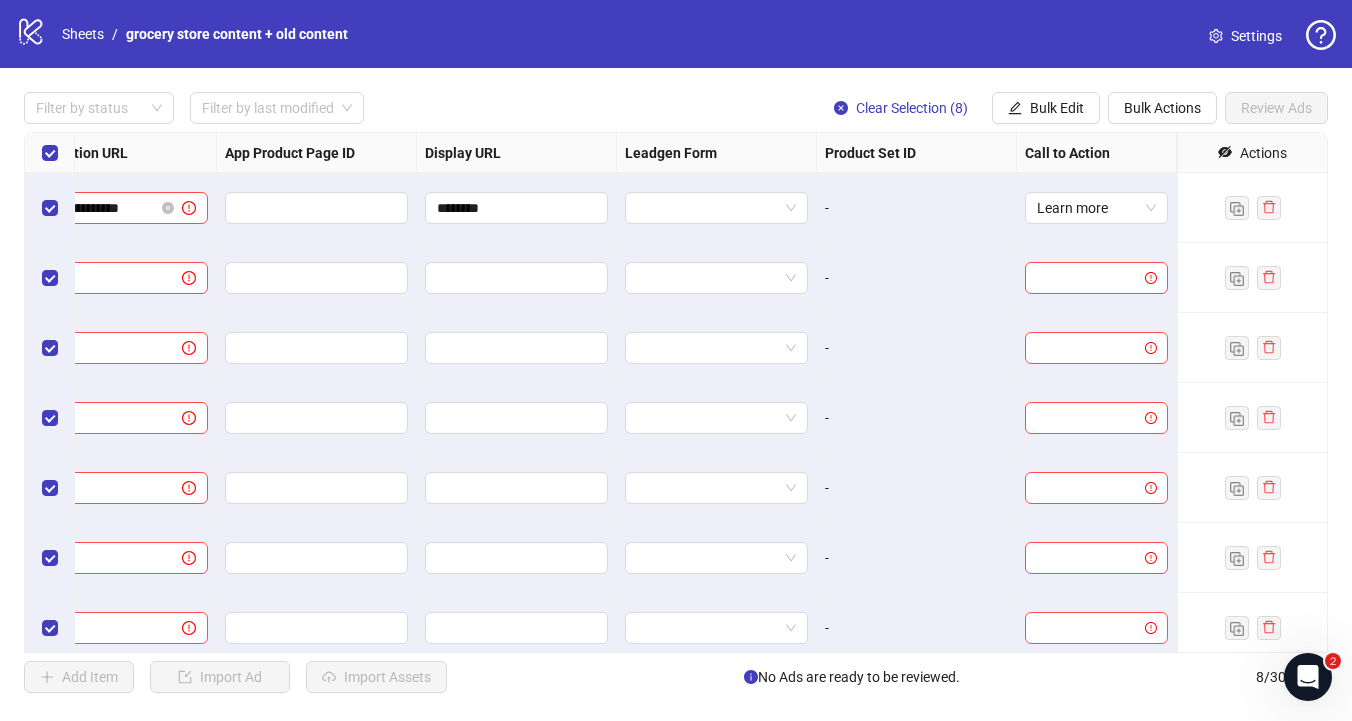 drag, startPoint x: 1062, startPoint y: 115, endPoint x: 1061, endPoint y: 128, distance: 13.038404 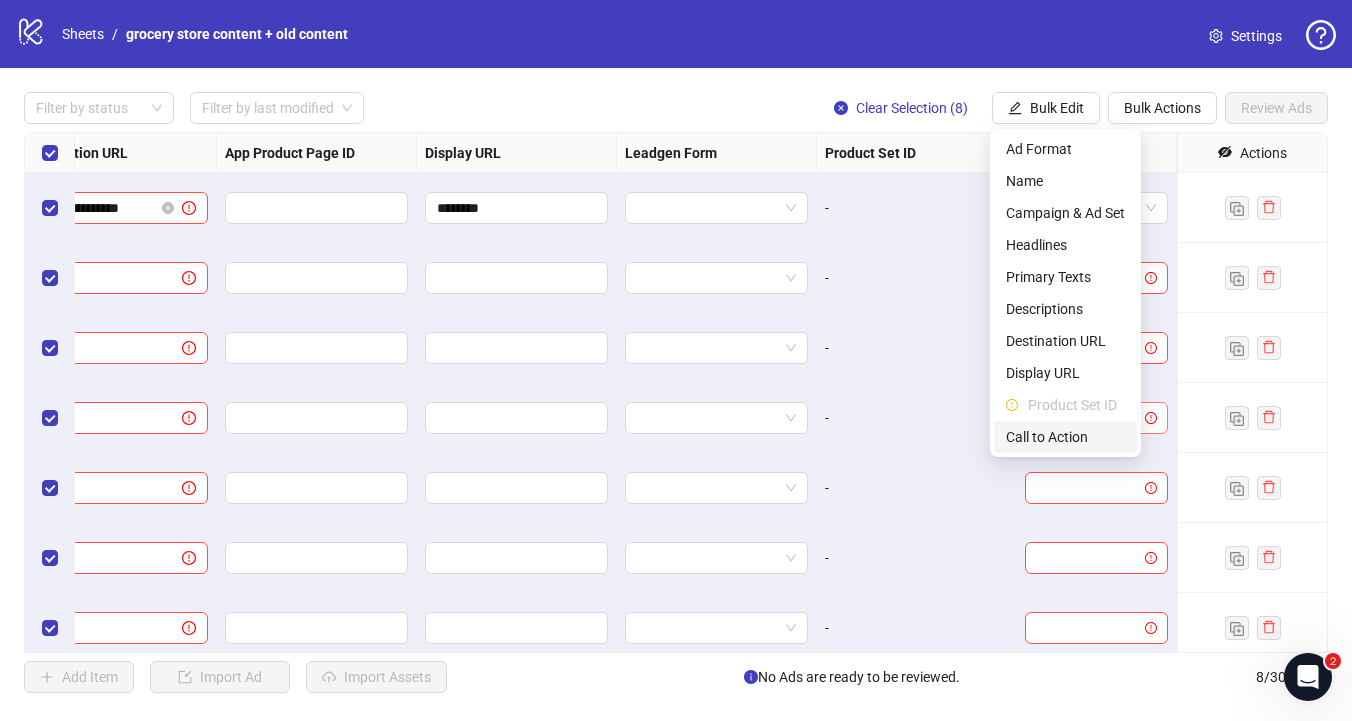 click on "Call to Action" at bounding box center (1065, 437) 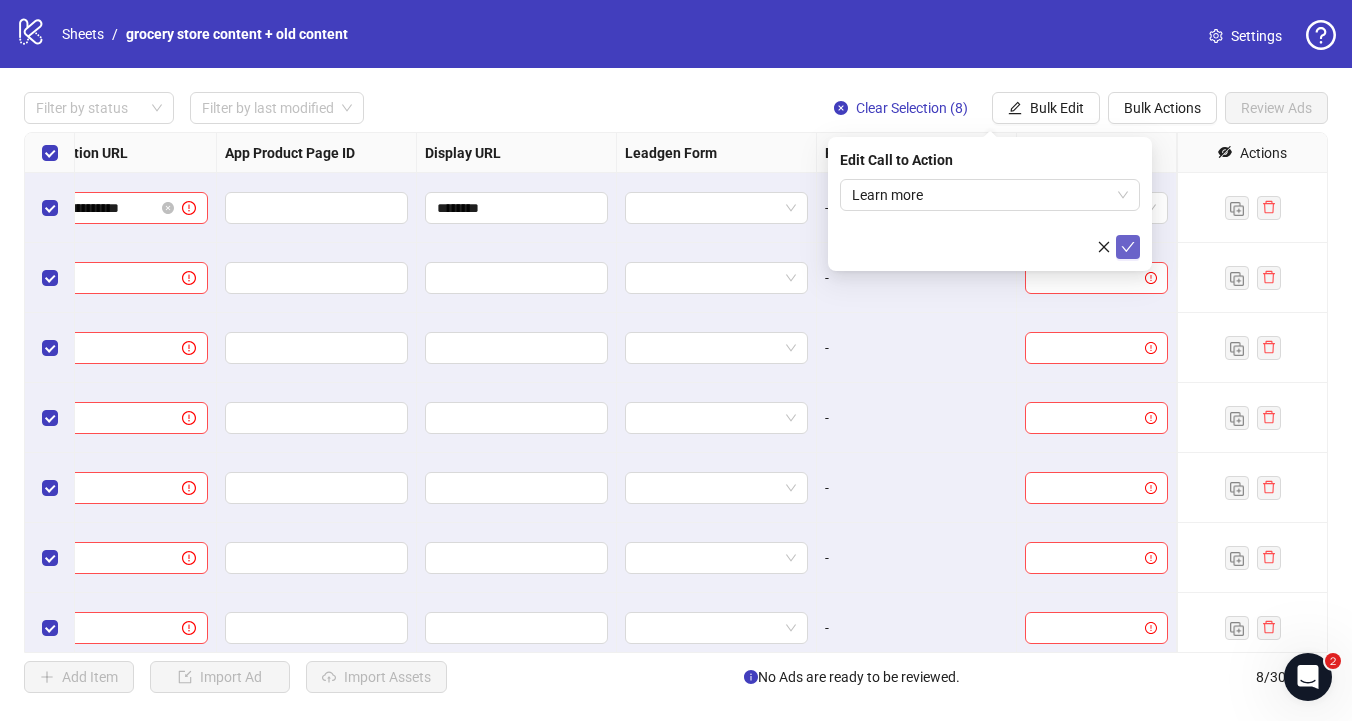 click at bounding box center [1128, 247] 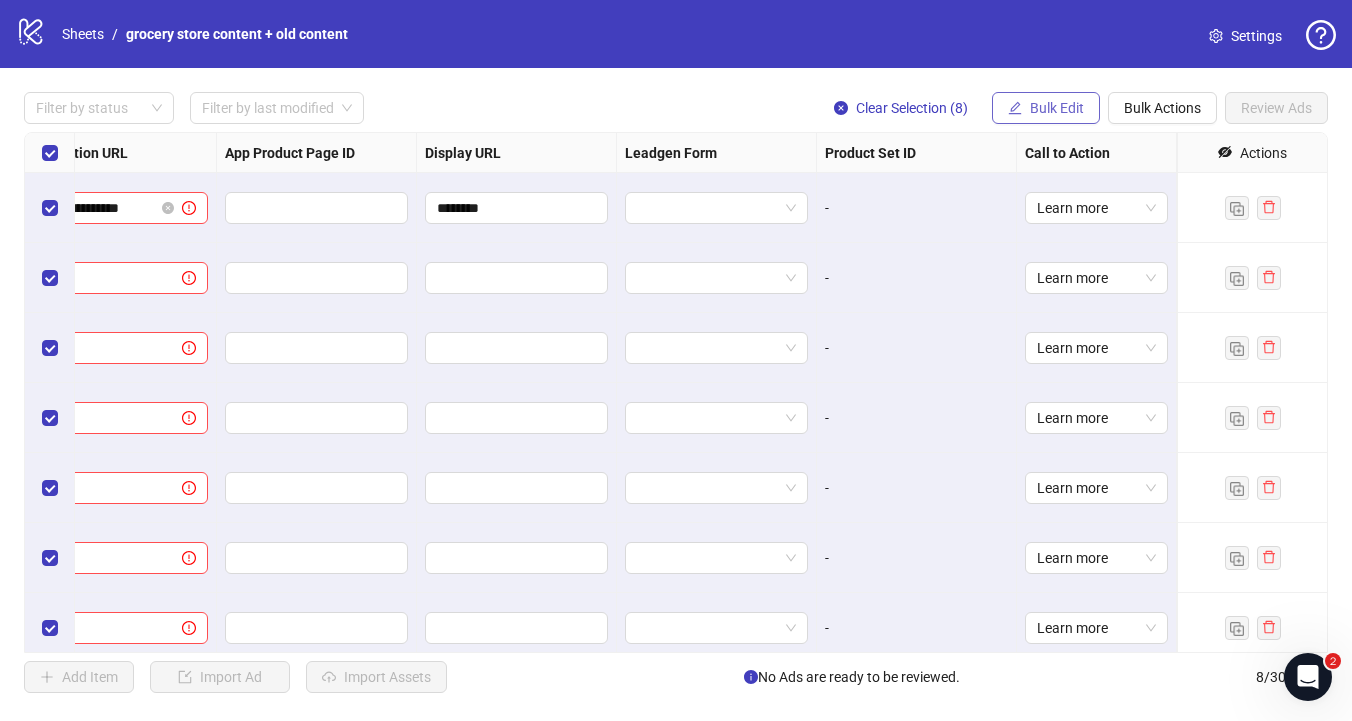 click on "Bulk Edit" at bounding box center (1057, 108) 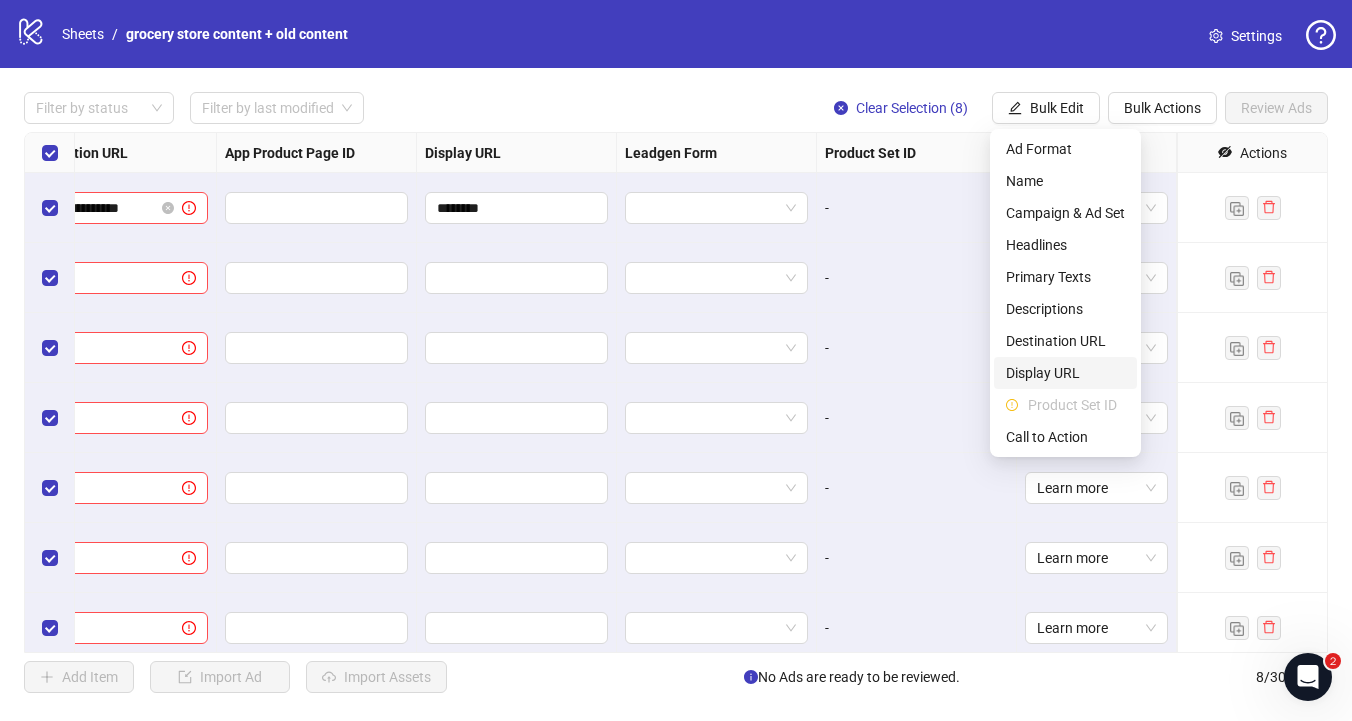 click on "Display URL" at bounding box center (1065, 373) 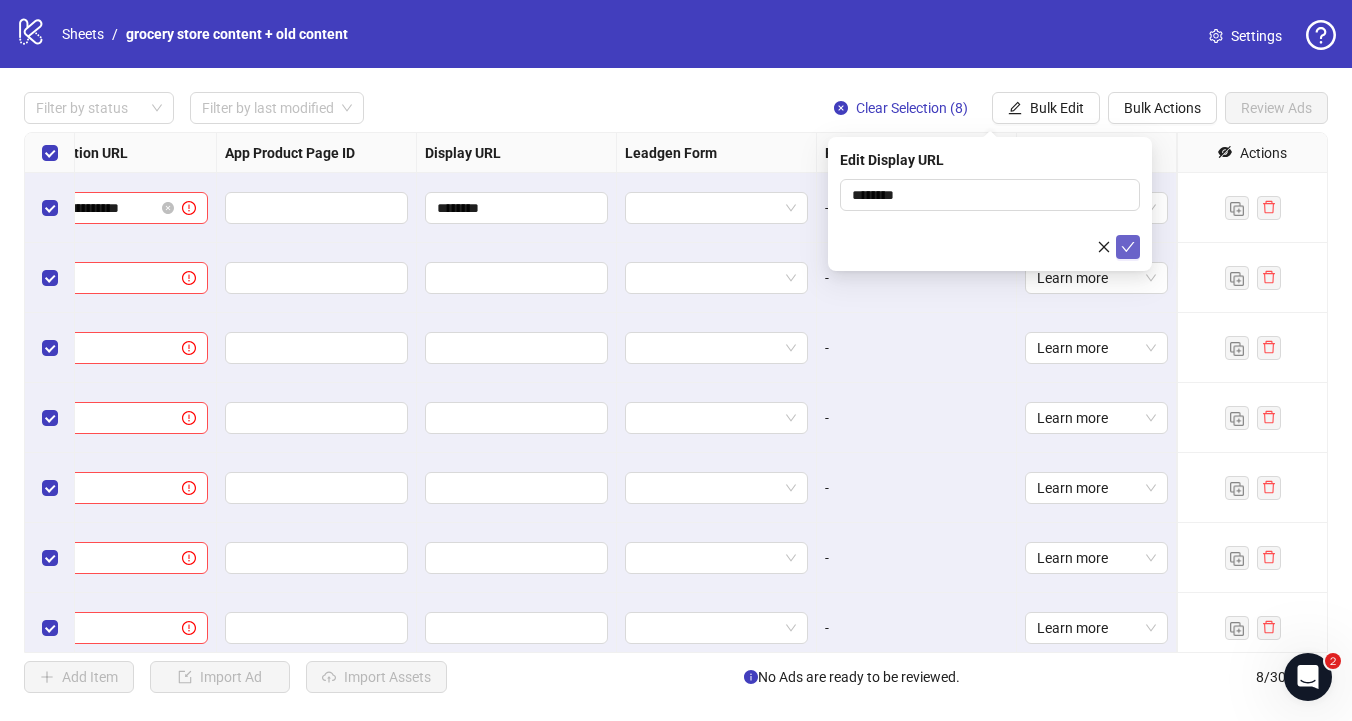 click 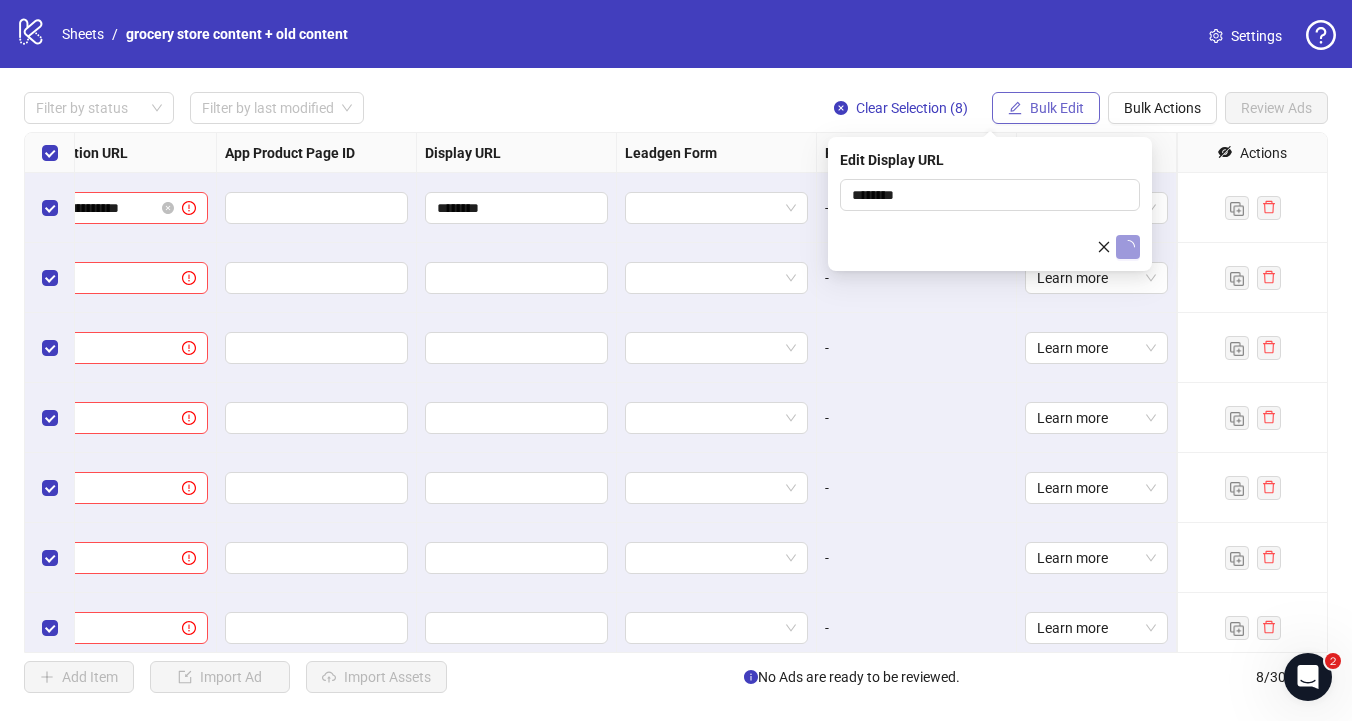 click on "Bulk Edit" at bounding box center [1046, 108] 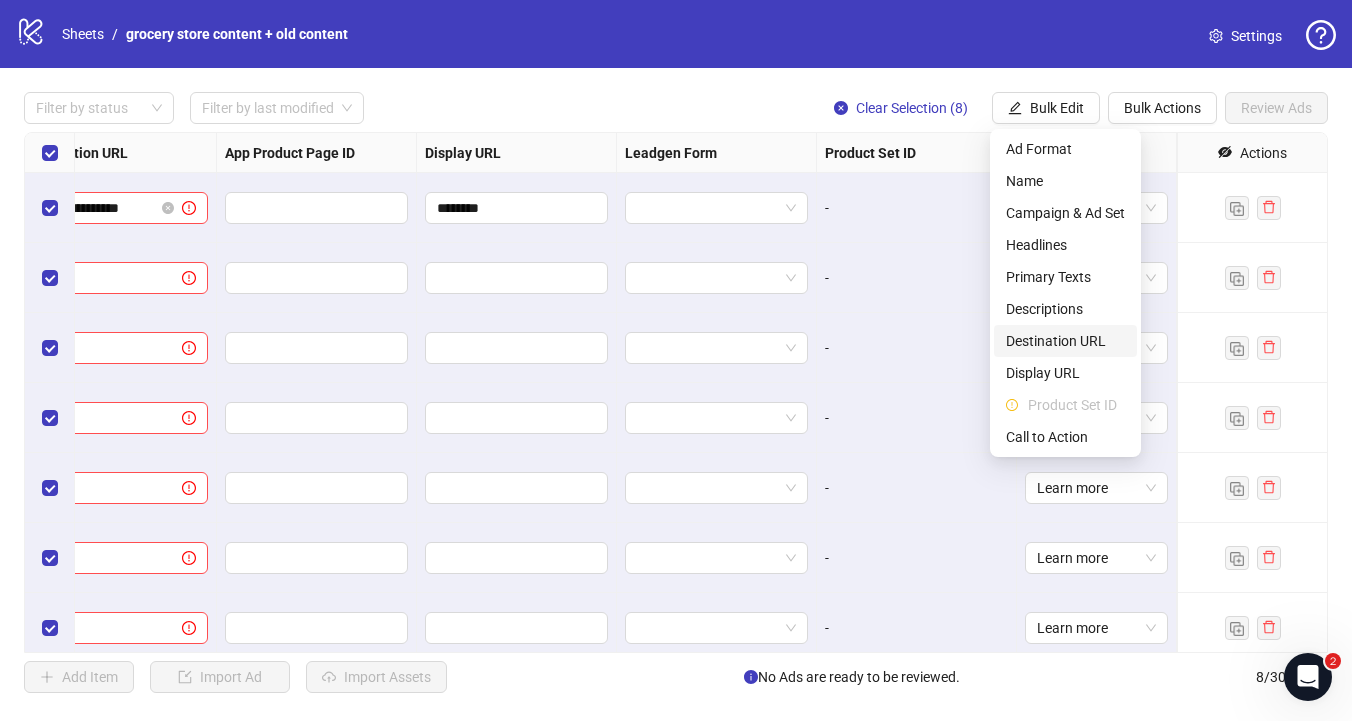 click on "Destination URL" at bounding box center [1065, 341] 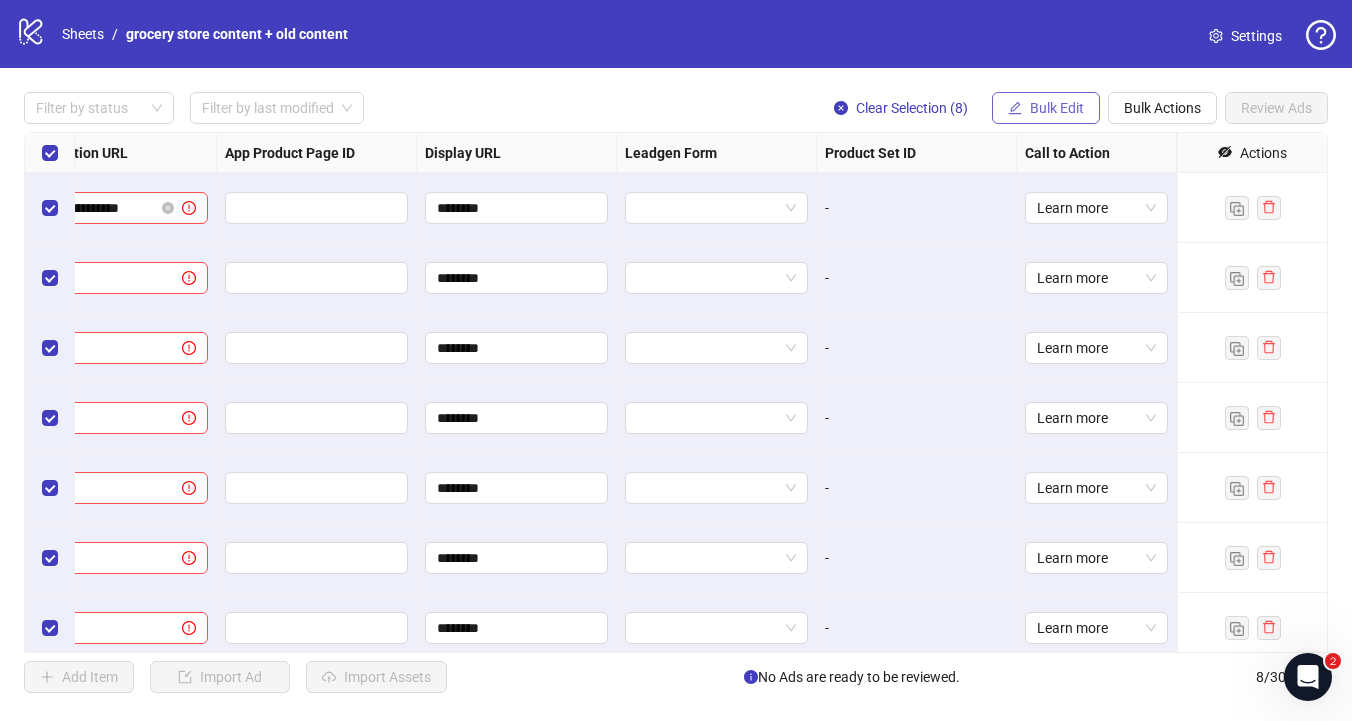 click on "Bulk Edit" at bounding box center (1046, 108) 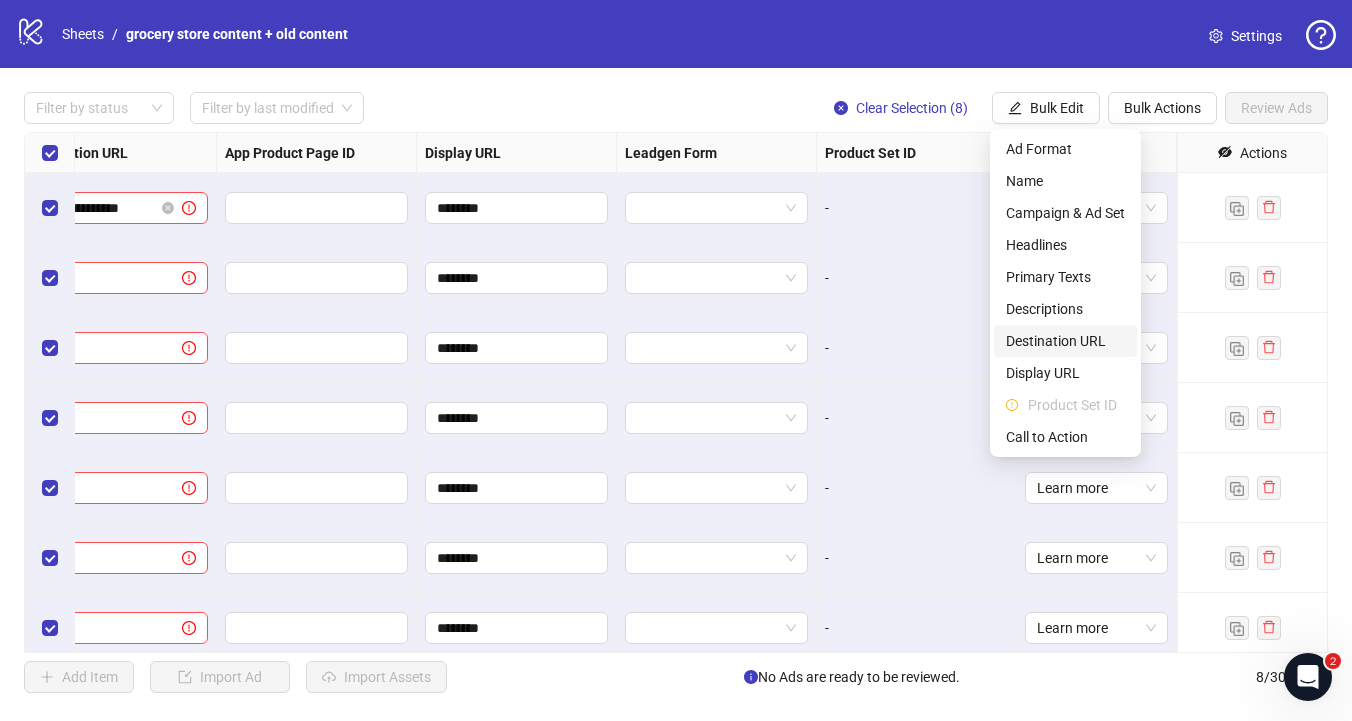 click on "Destination URL" at bounding box center [1065, 341] 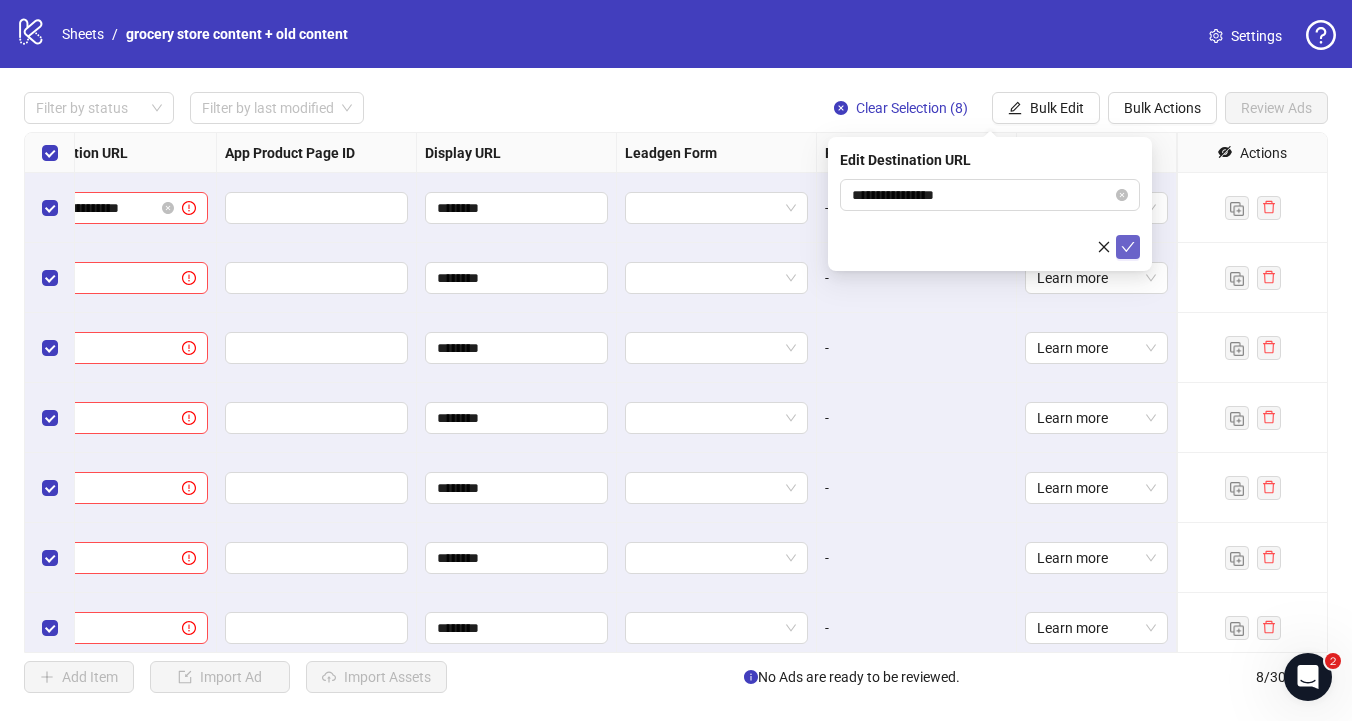 click 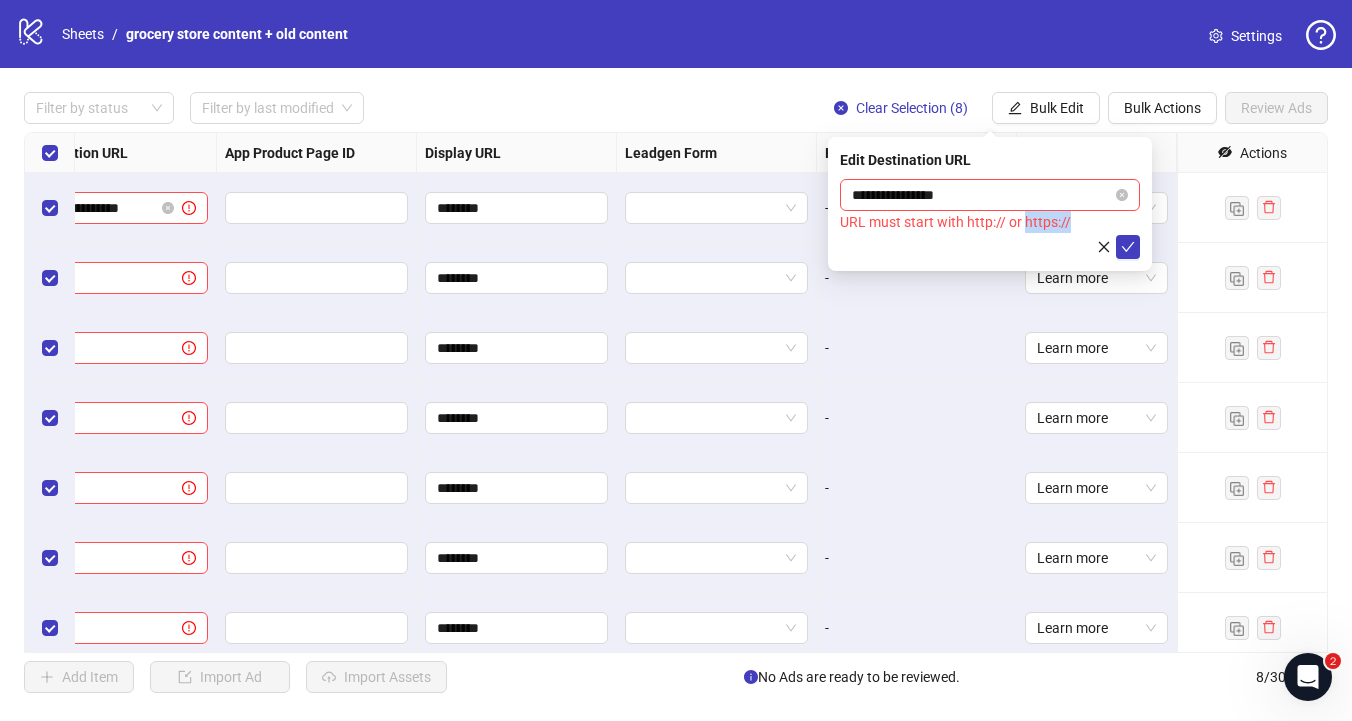 drag, startPoint x: 1023, startPoint y: 224, endPoint x: 1079, endPoint y: 224, distance: 56 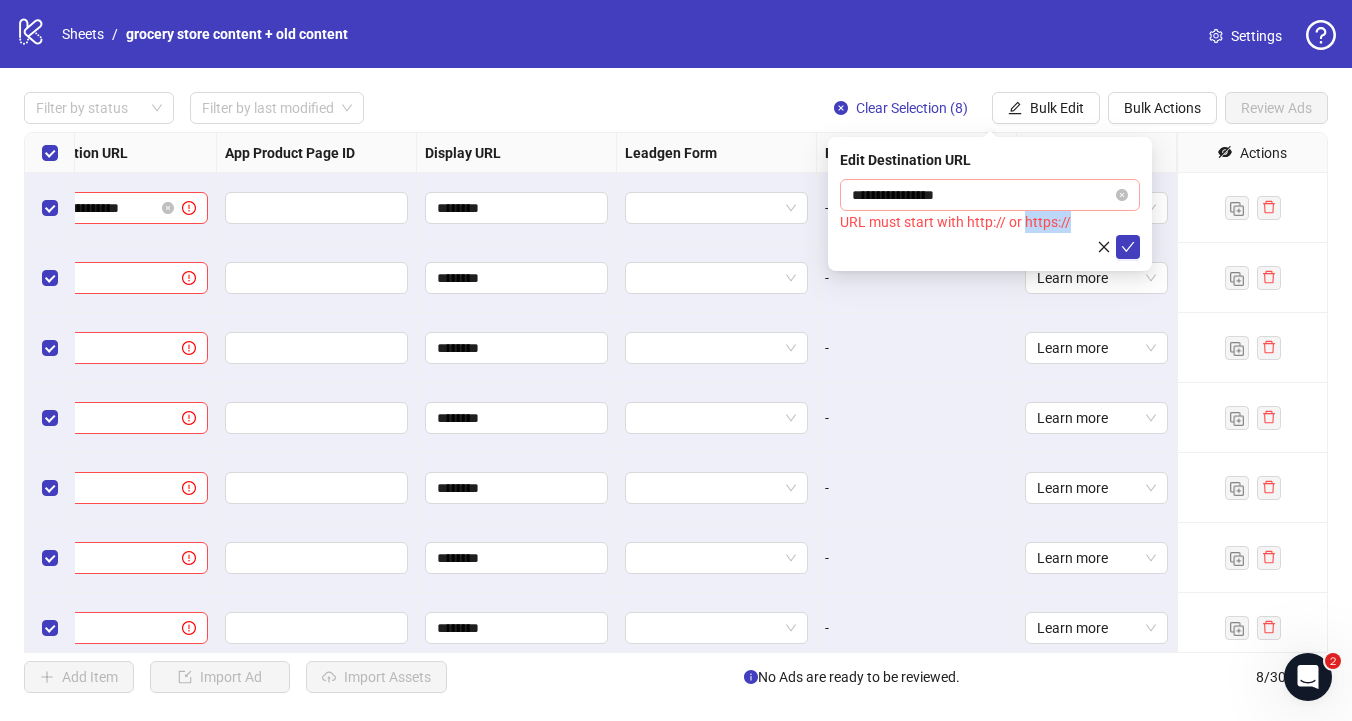 copy on "https://" 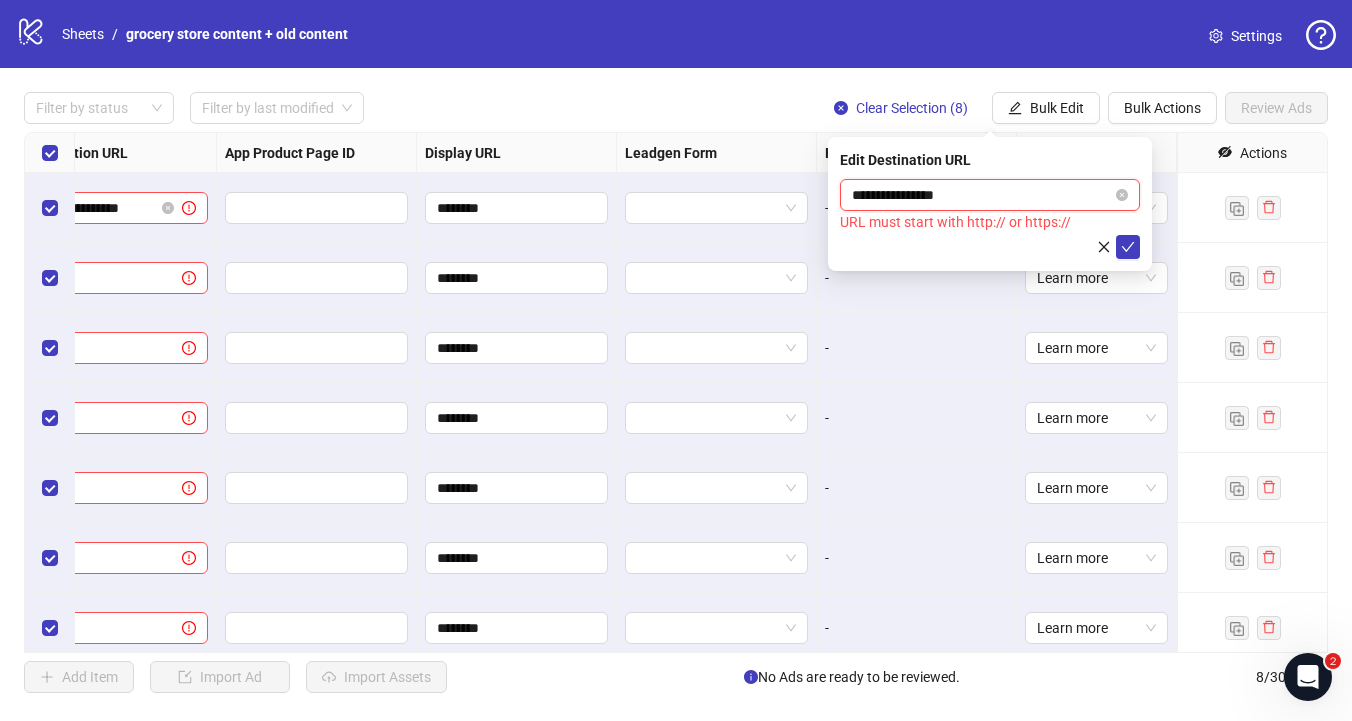 click on "**********" at bounding box center [982, 195] 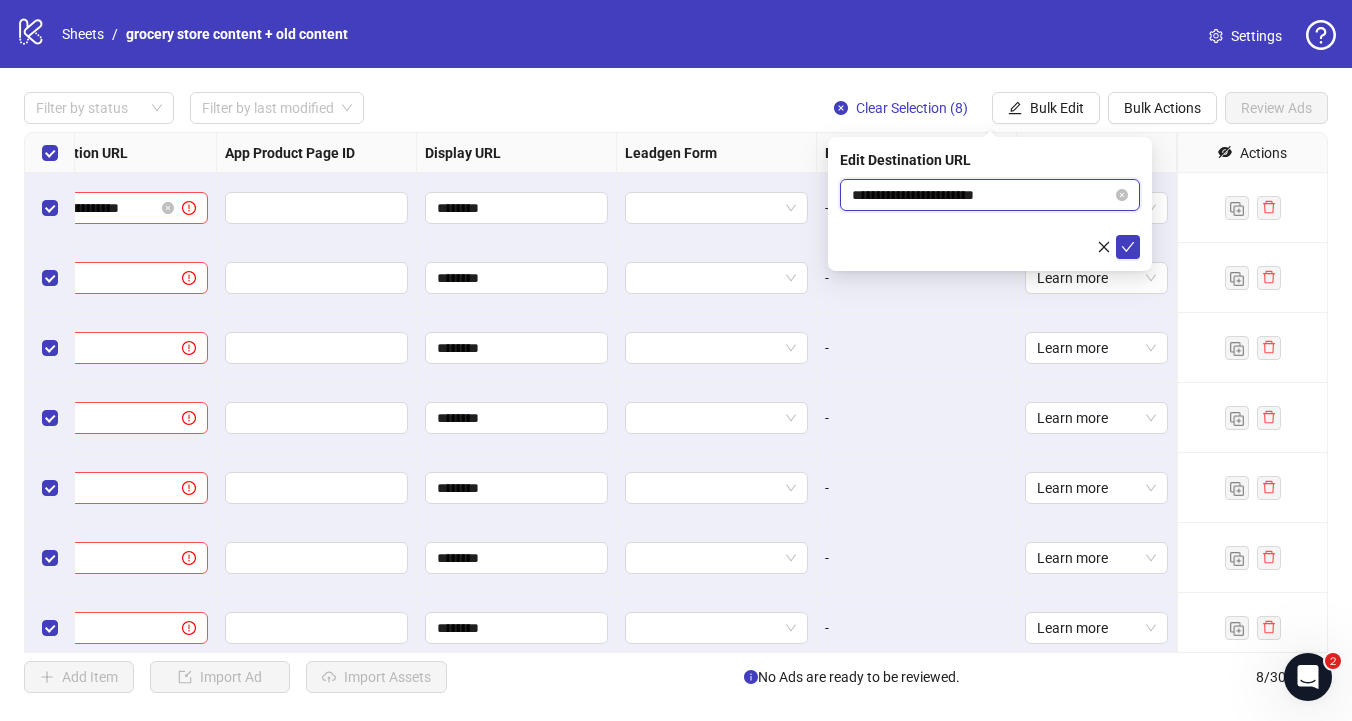 drag, startPoint x: 898, startPoint y: 195, endPoint x: 935, endPoint y: 191, distance: 37.215588 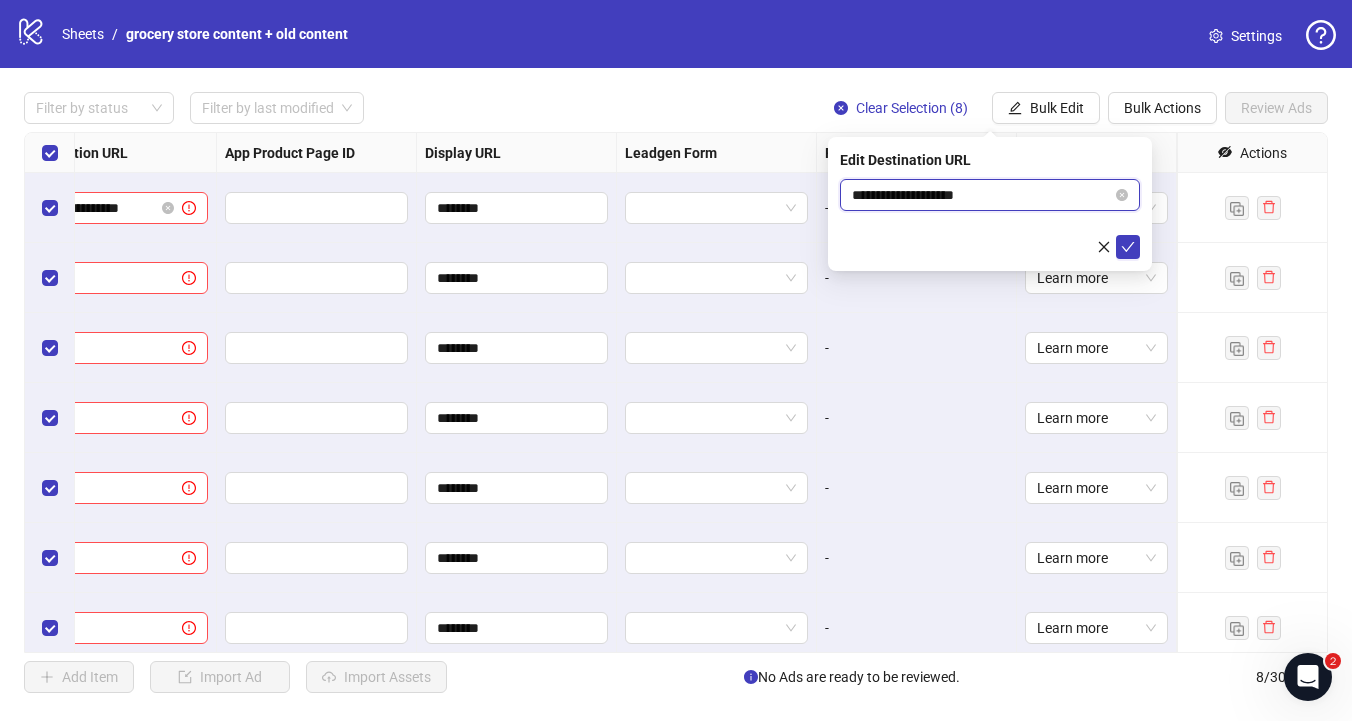 drag, startPoint x: 1015, startPoint y: 196, endPoint x: 805, endPoint y: 188, distance: 210.15233 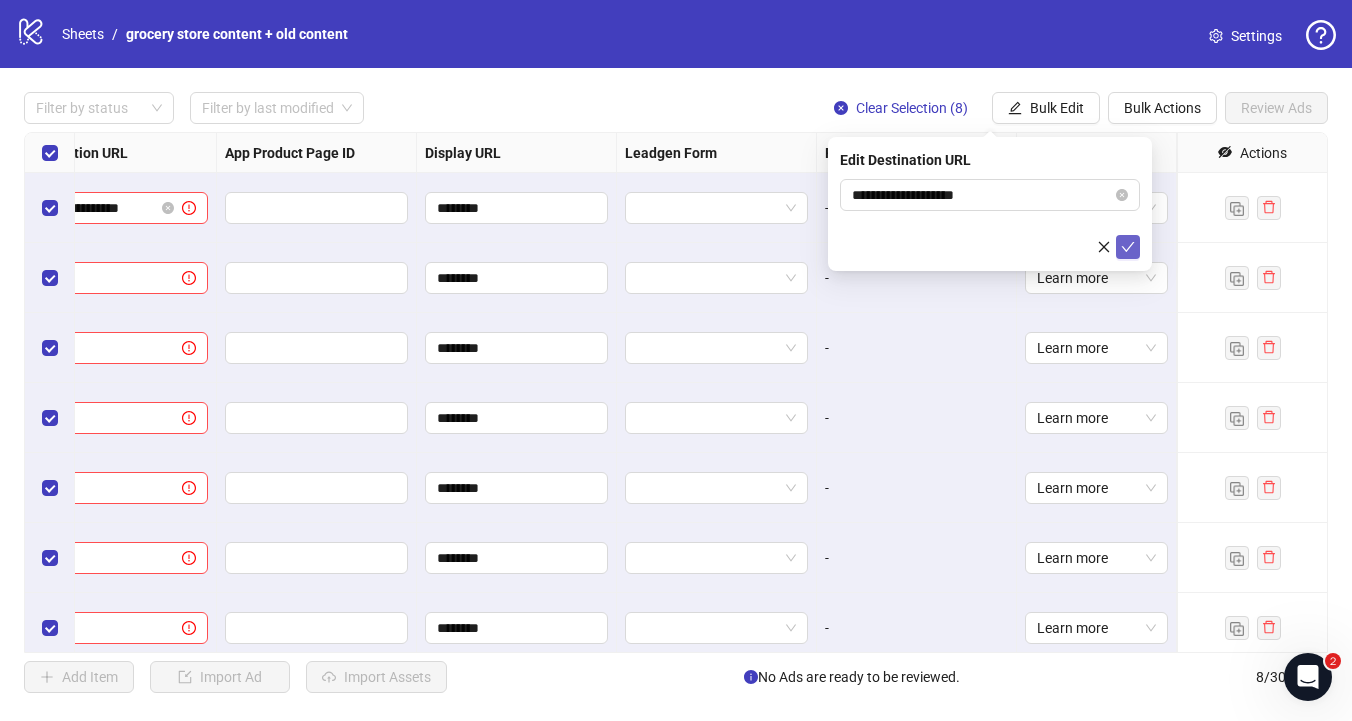 click 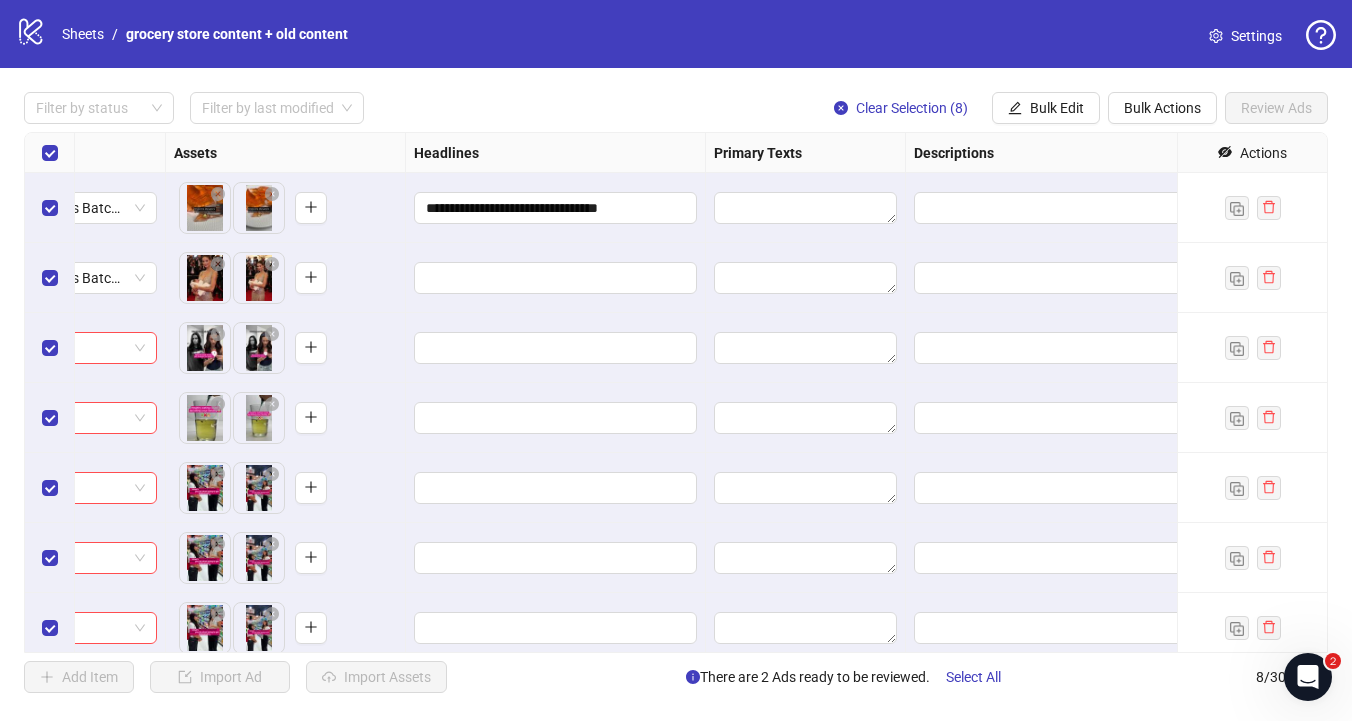 scroll, scrollTop: 0, scrollLeft: 778, axis: horizontal 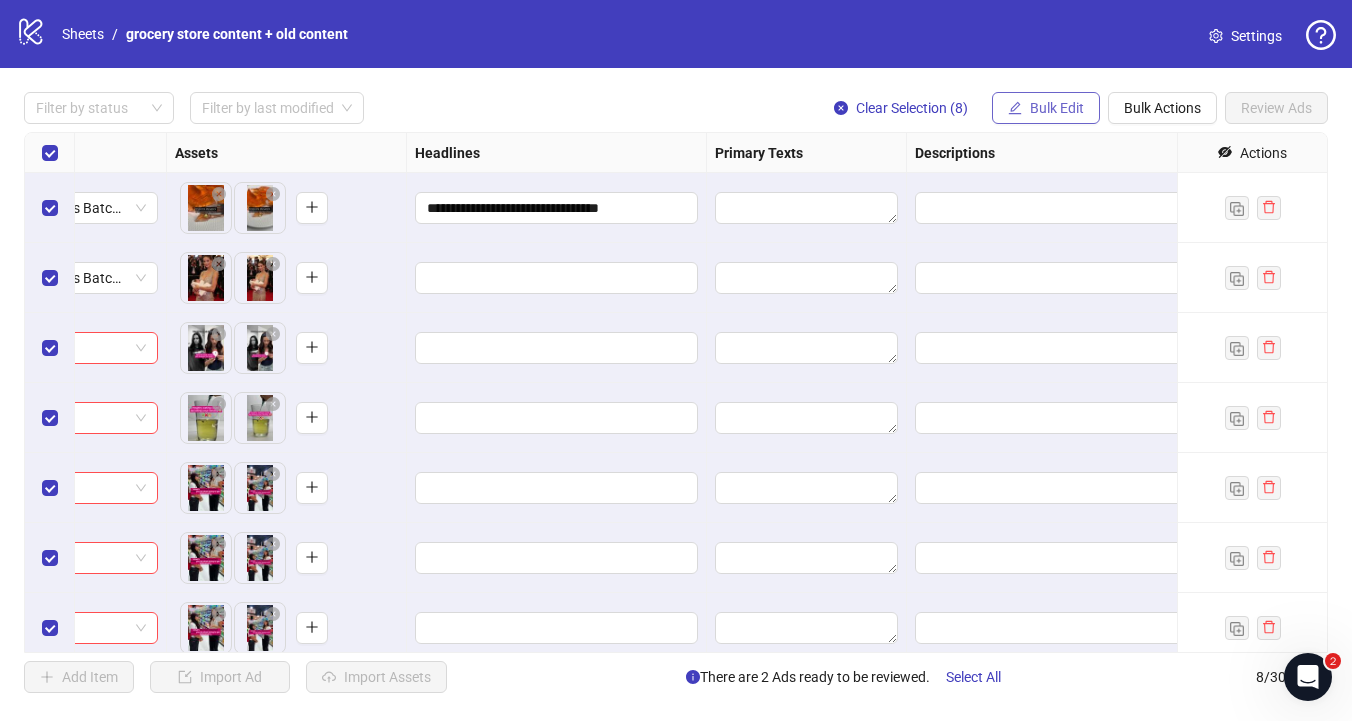 click on "Bulk Edit" at bounding box center [1057, 108] 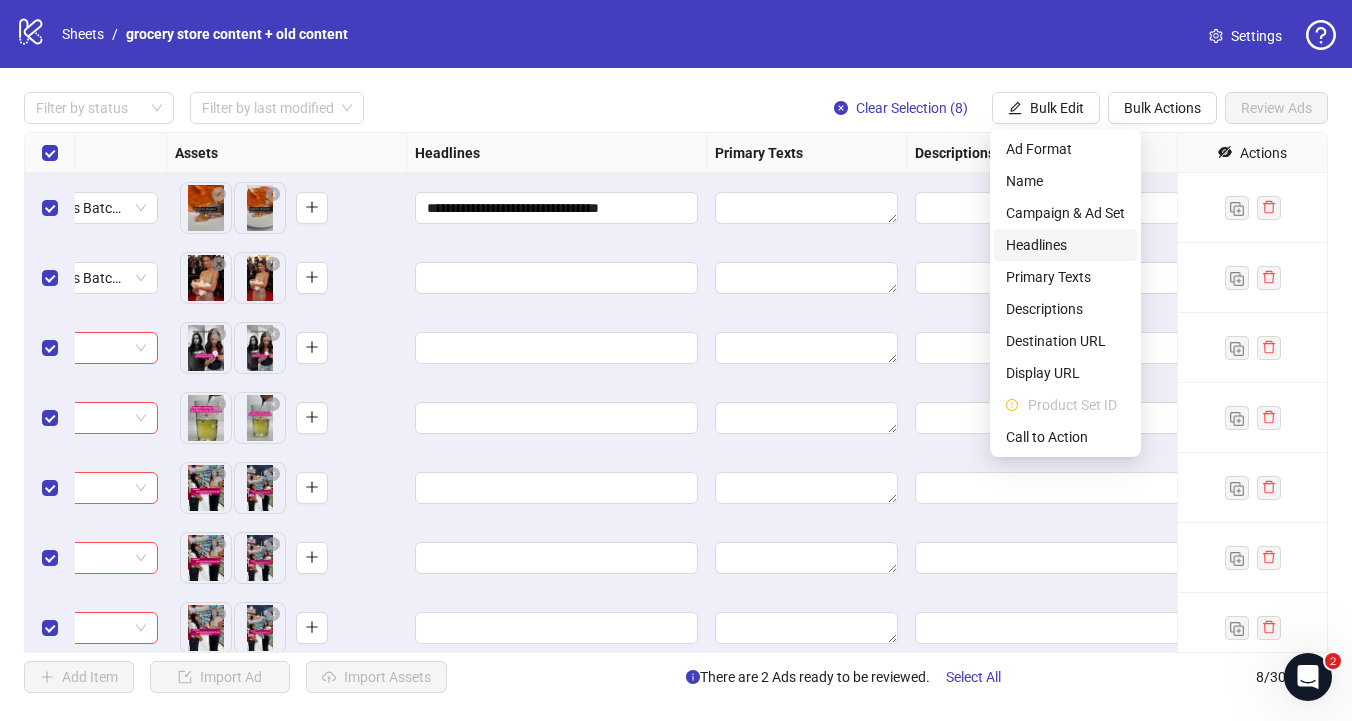 click on "Headlines" at bounding box center [1065, 245] 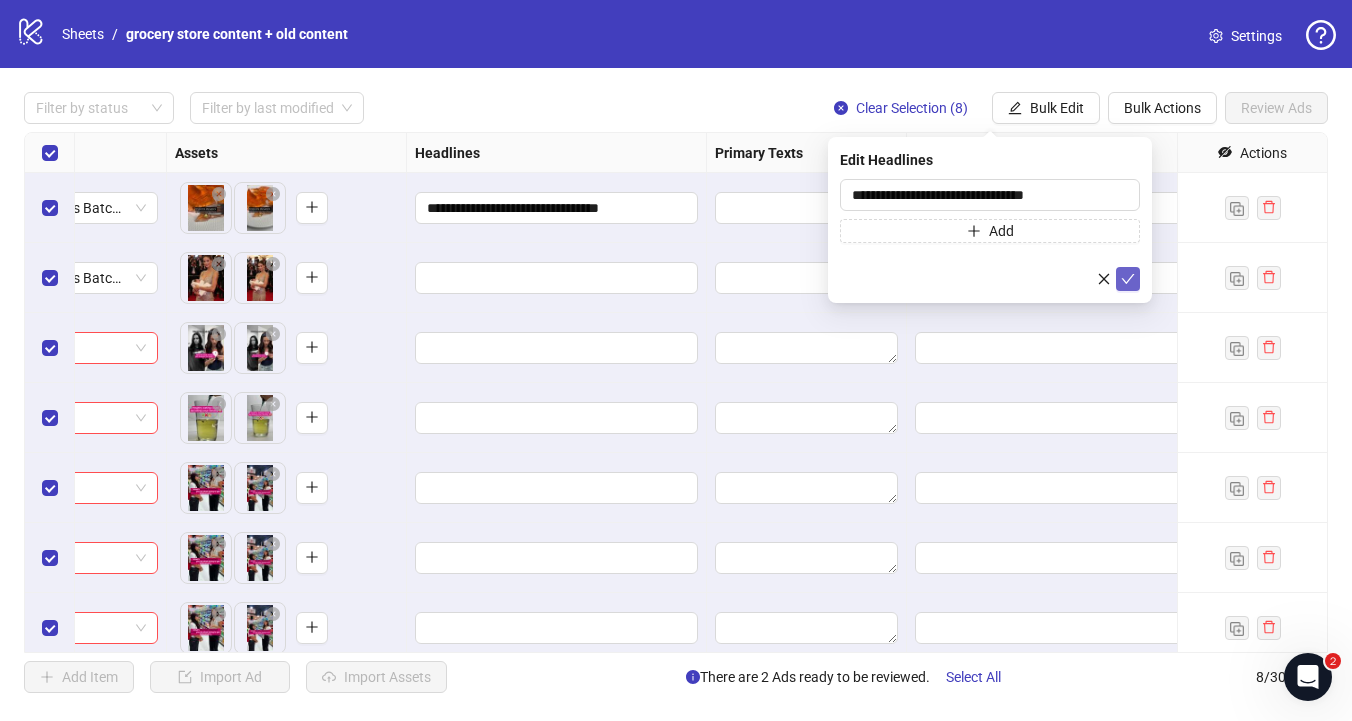 click 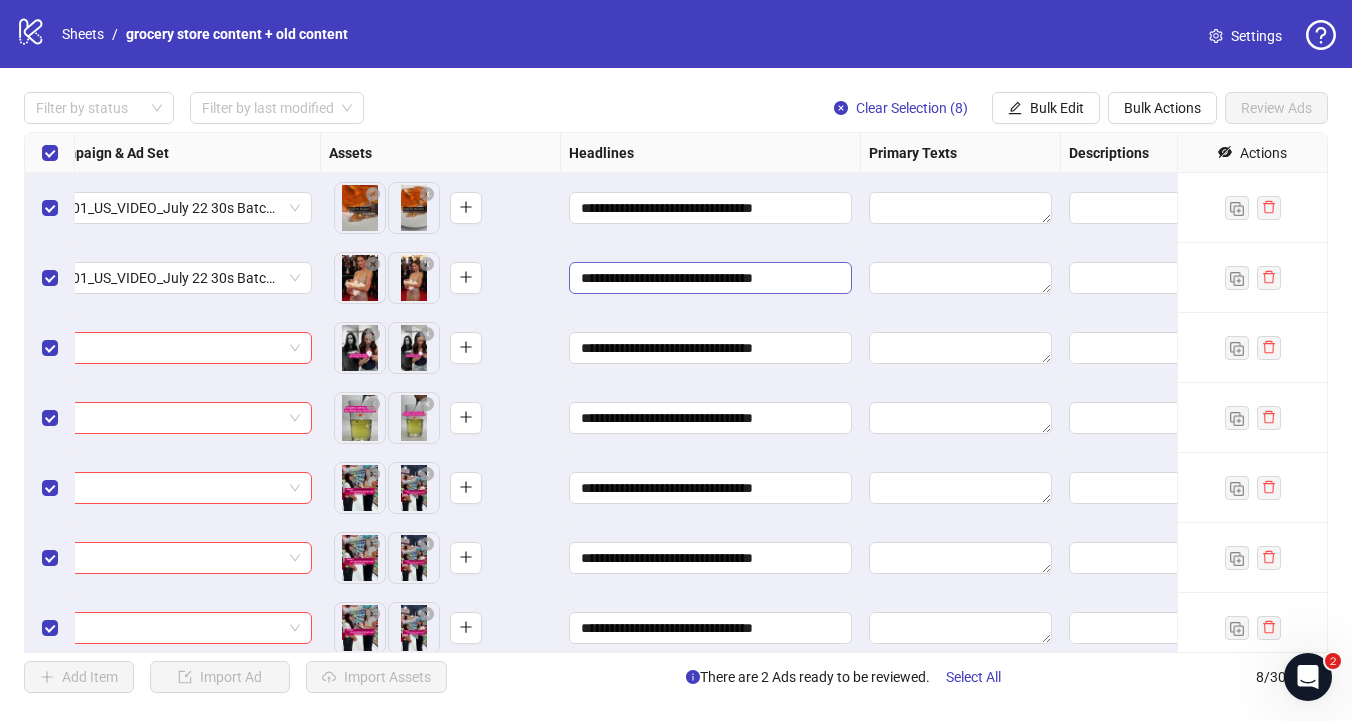 scroll, scrollTop: 0, scrollLeft: 161, axis: horizontal 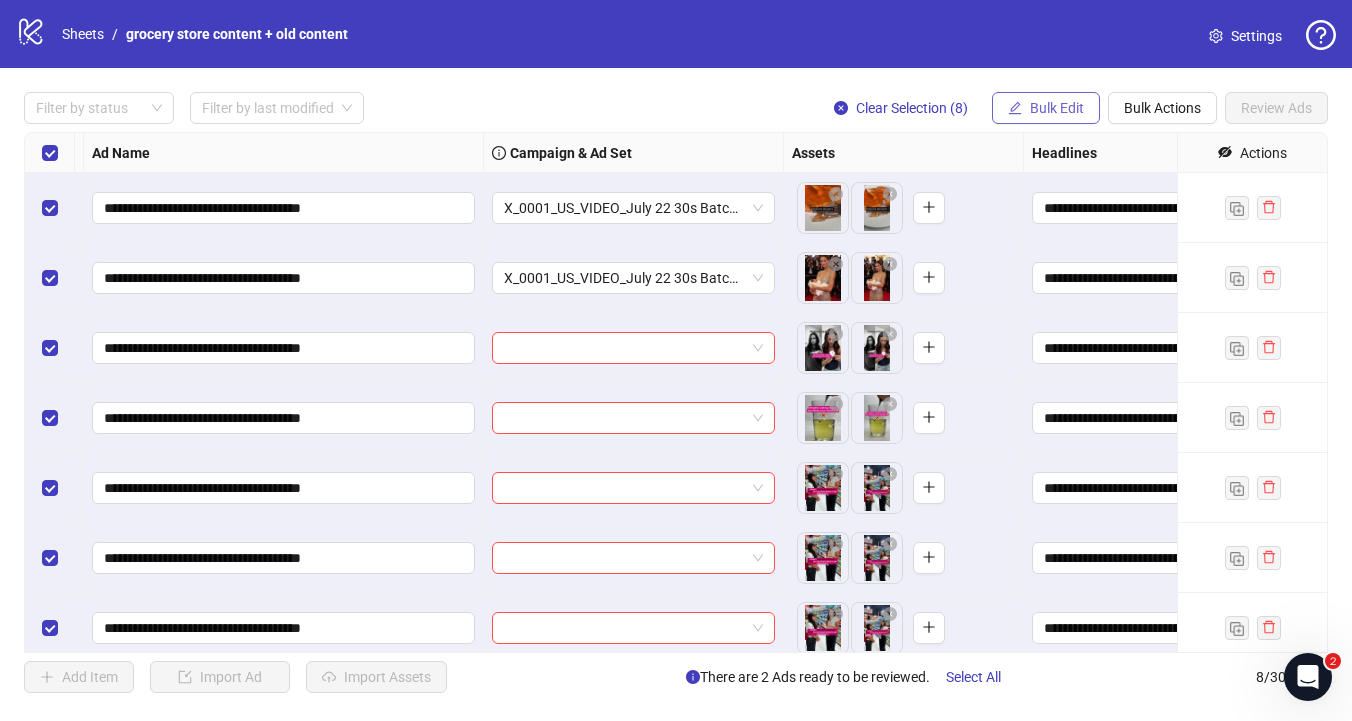 click on "Bulk Edit" at bounding box center [1046, 108] 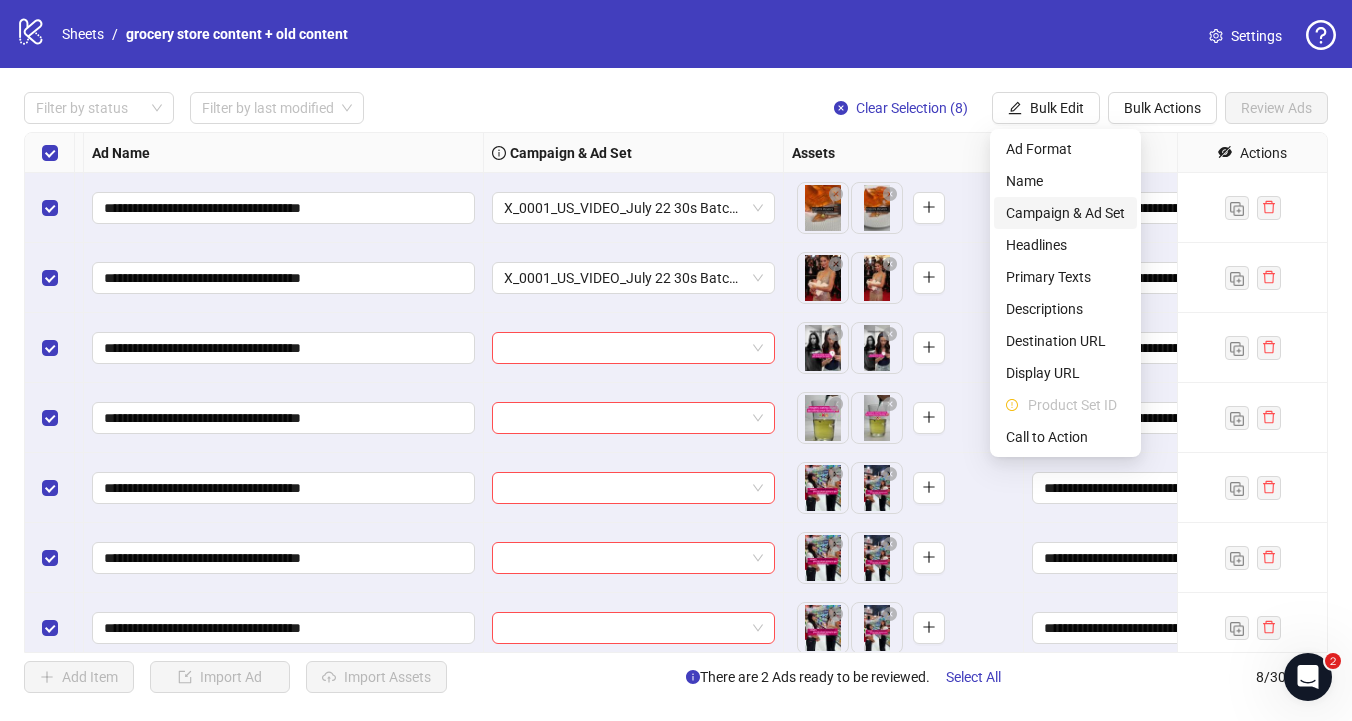 click on "Campaign & Ad Set" at bounding box center [1065, 213] 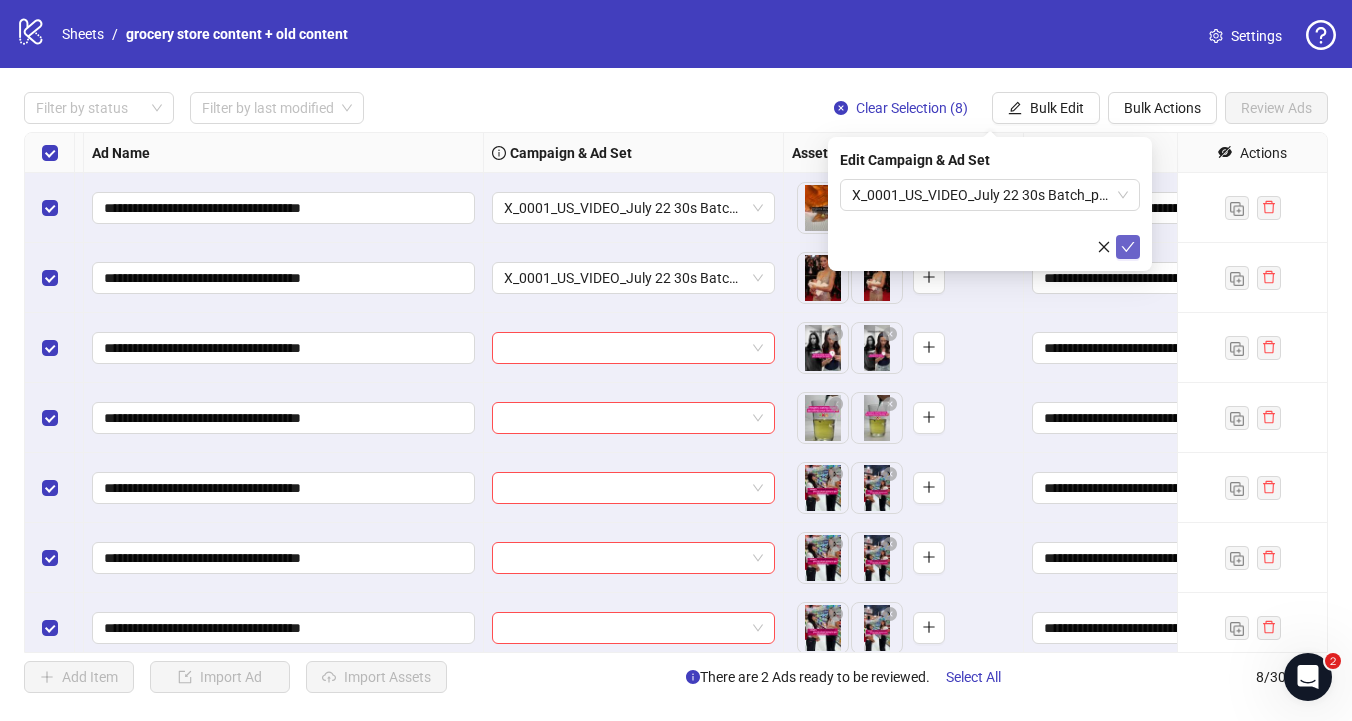 click 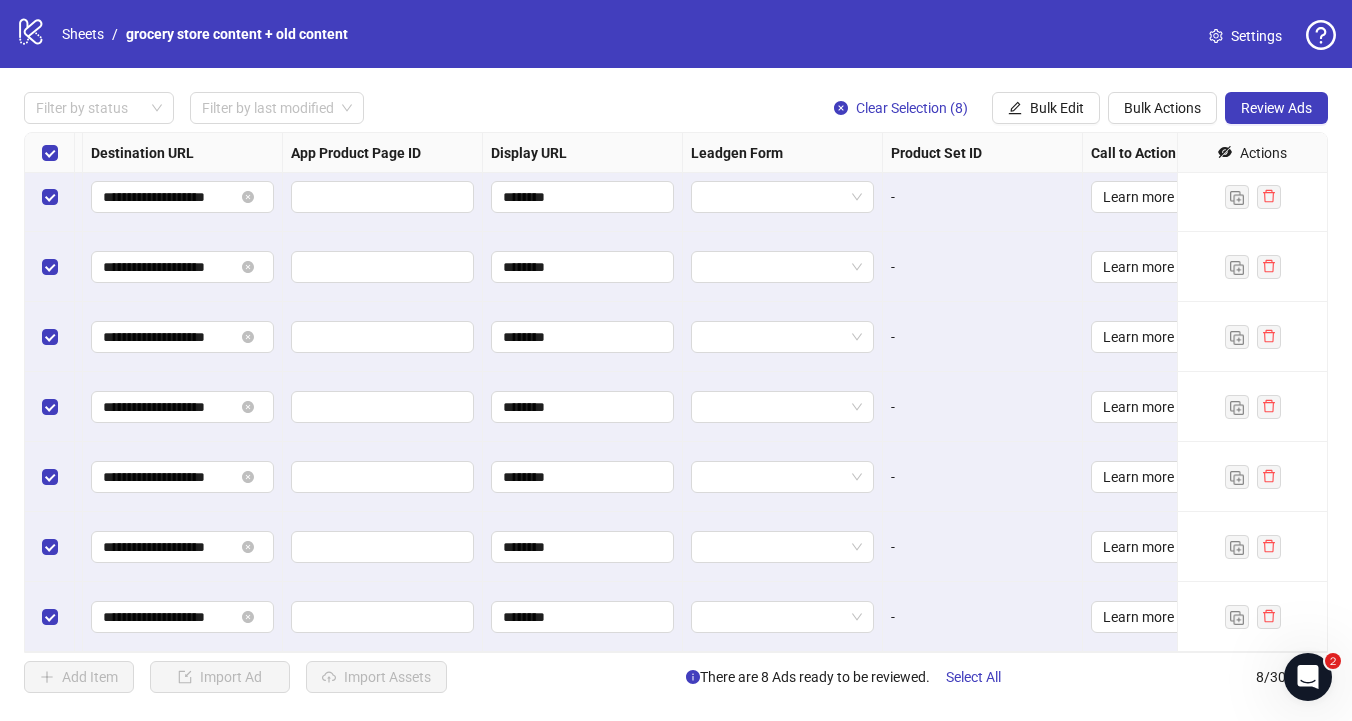 scroll, scrollTop: 81, scrollLeft: 1968, axis: both 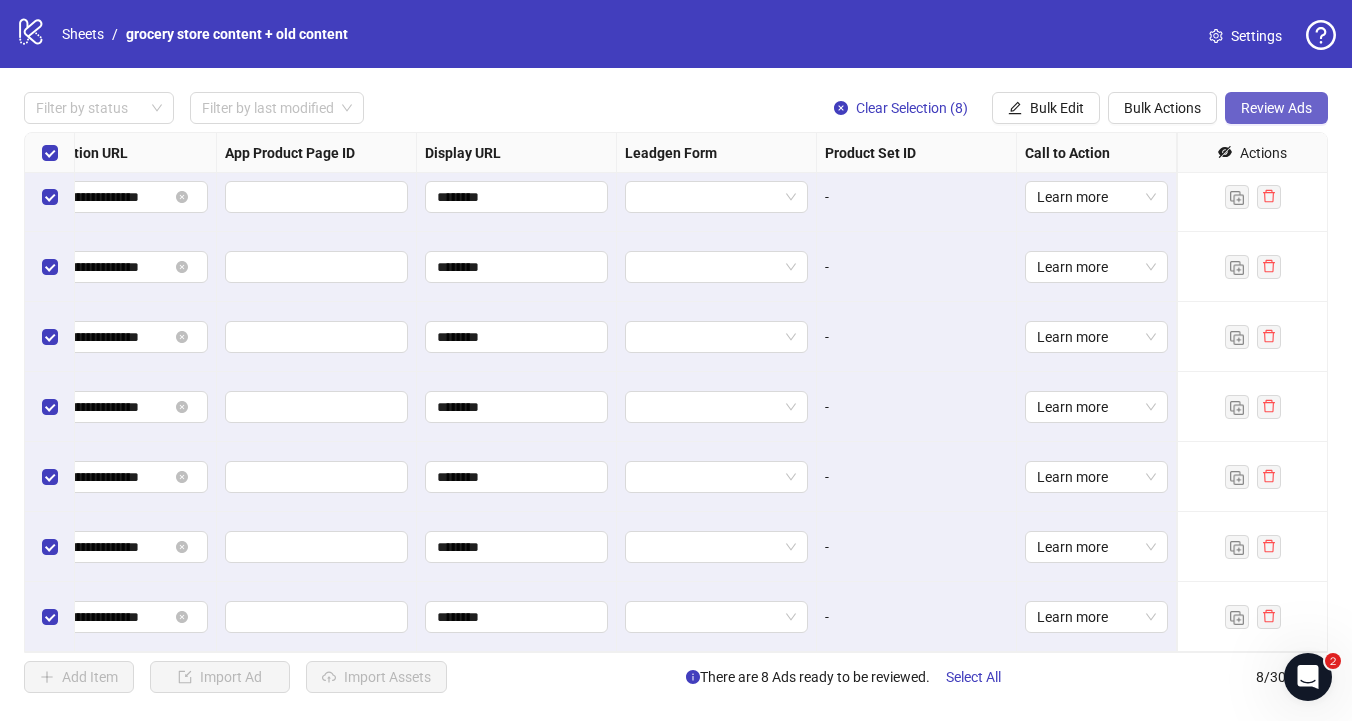click on "Review Ads" at bounding box center [1276, 108] 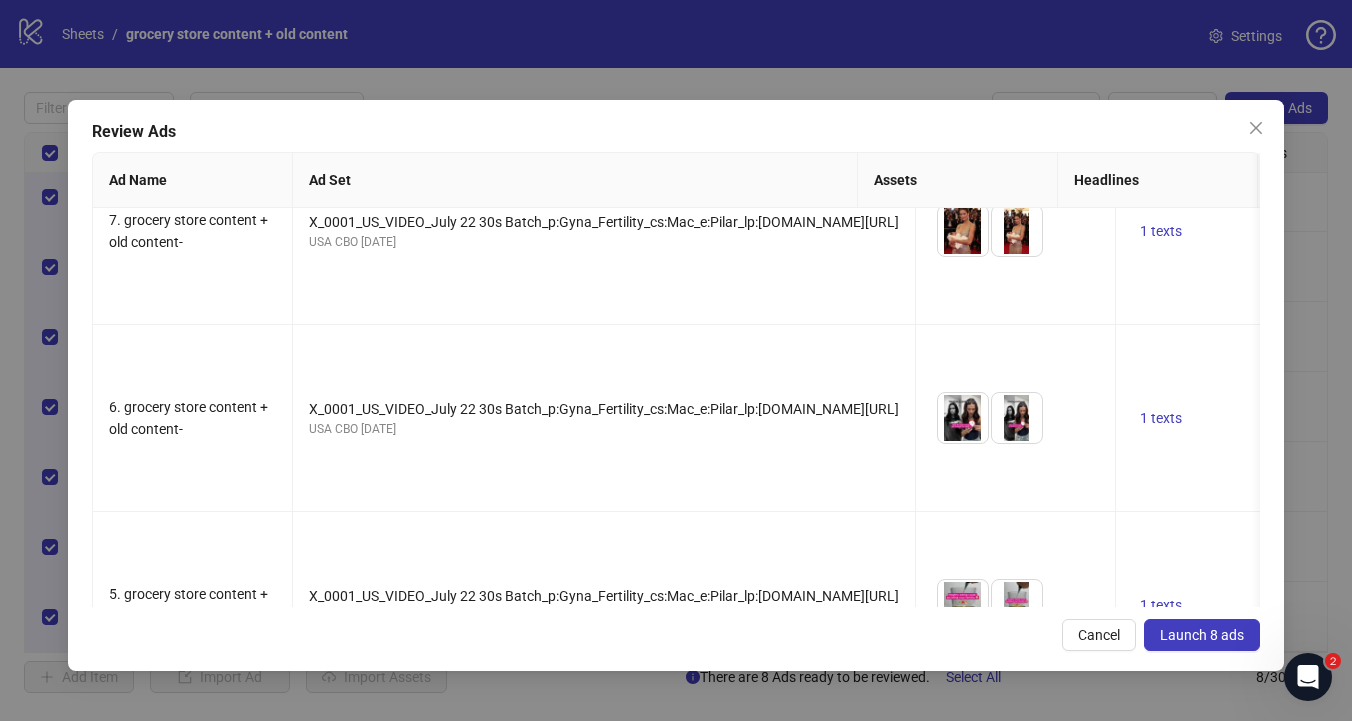 scroll, scrollTop: 0, scrollLeft: 0, axis: both 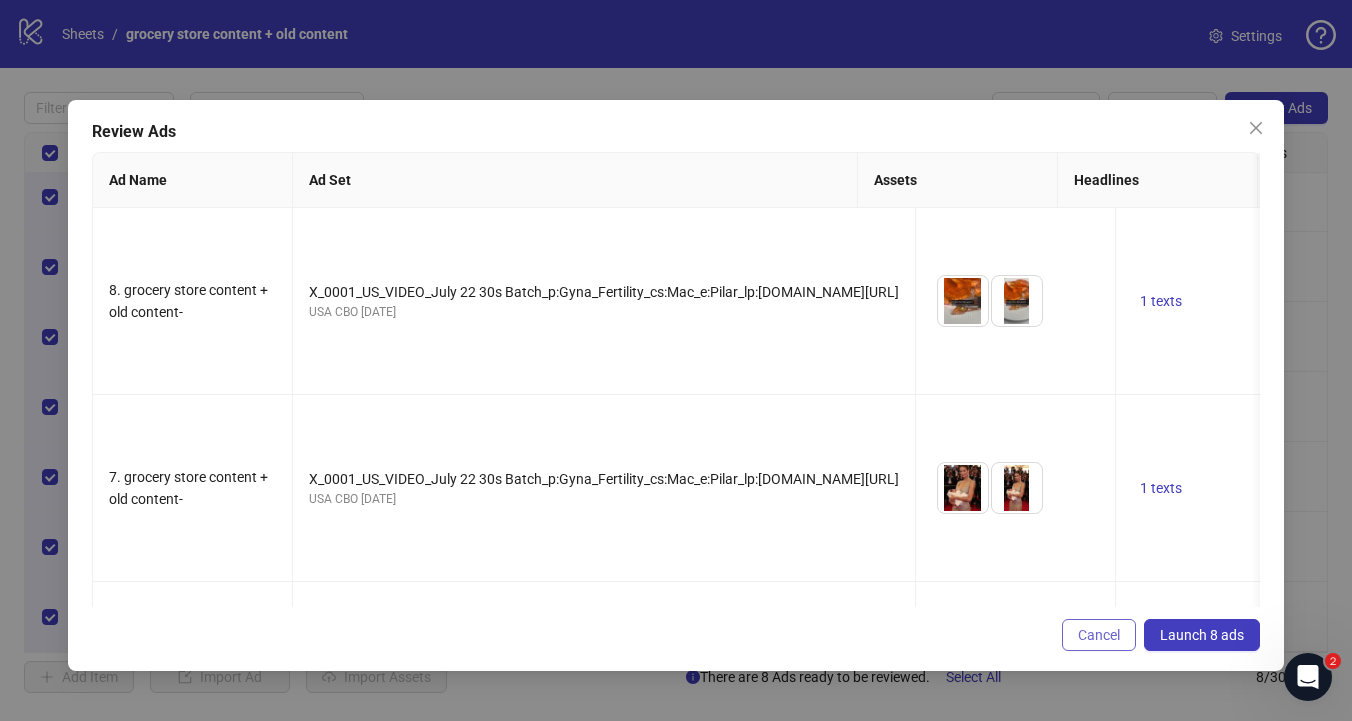 click on "Cancel" at bounding box center (1099, 635) 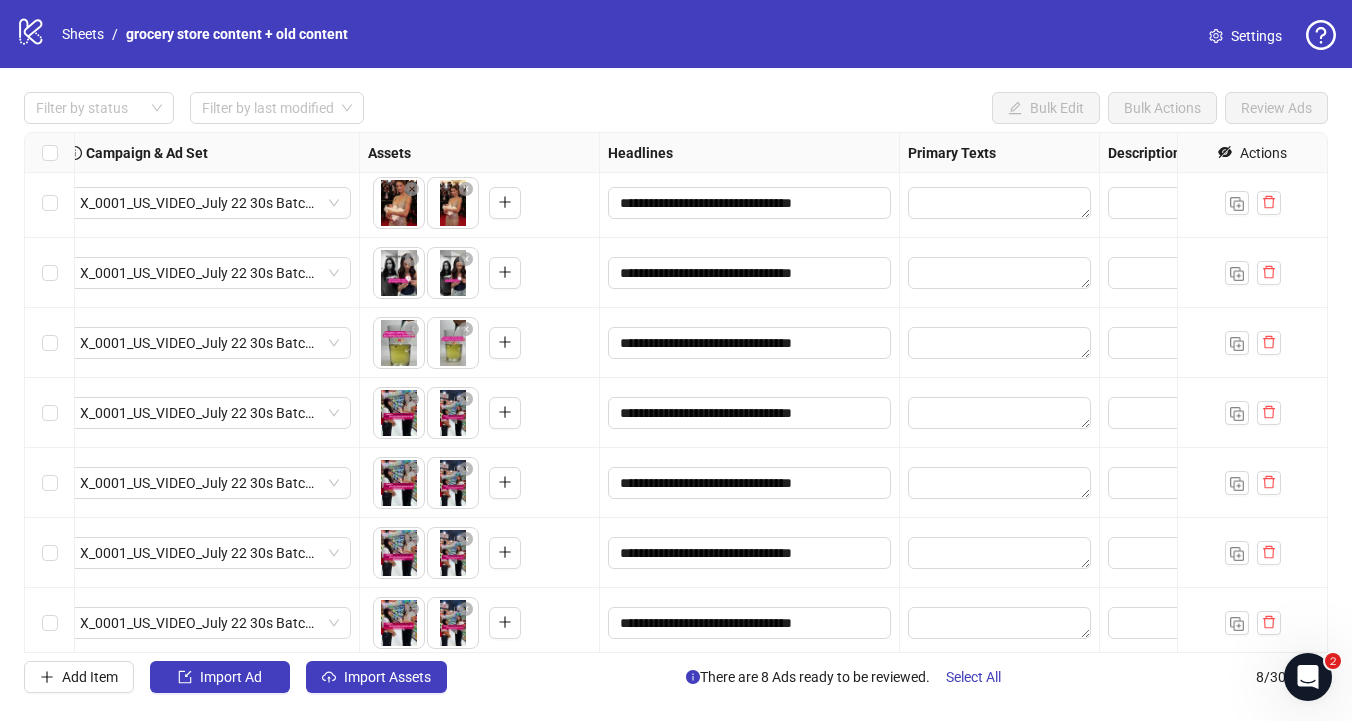scroll, scrollTop: 75, scrollLeft: 713, axis: both 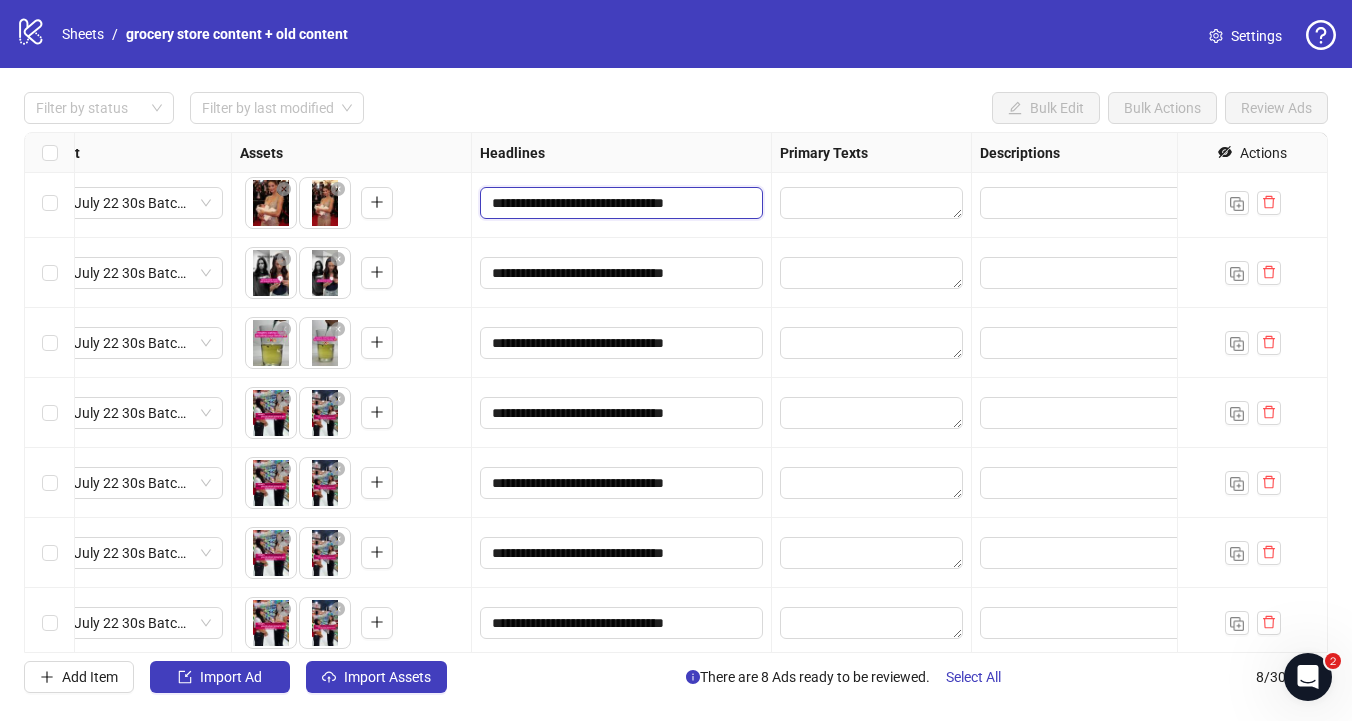 drag, startPoint x: 597, startPoint y: 202, endPoint x: 480, endPoint y: 205, distance: 117.03845 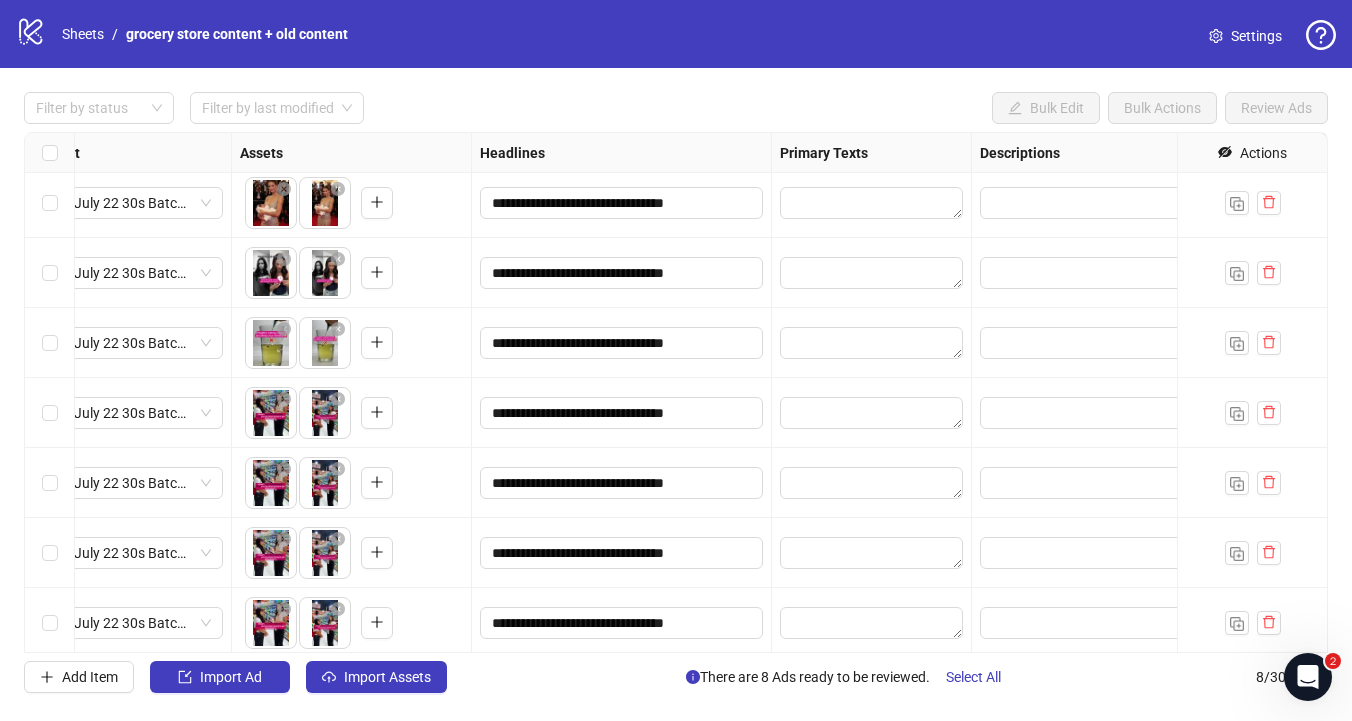 drag, startPoint x: 599, startPoint y: 203, endPoint x: 463, endPoint y: 199, distance: 136.0588 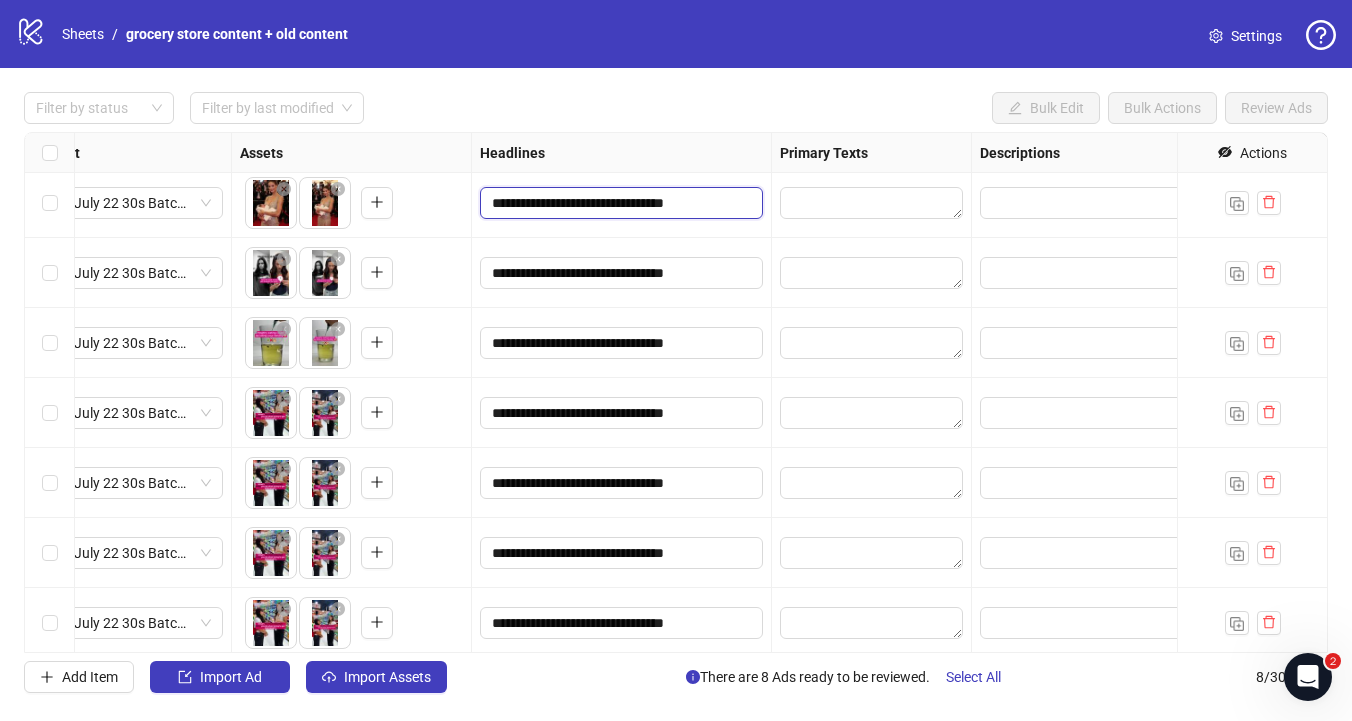 click on "**********" at bounding box center (619, 203) 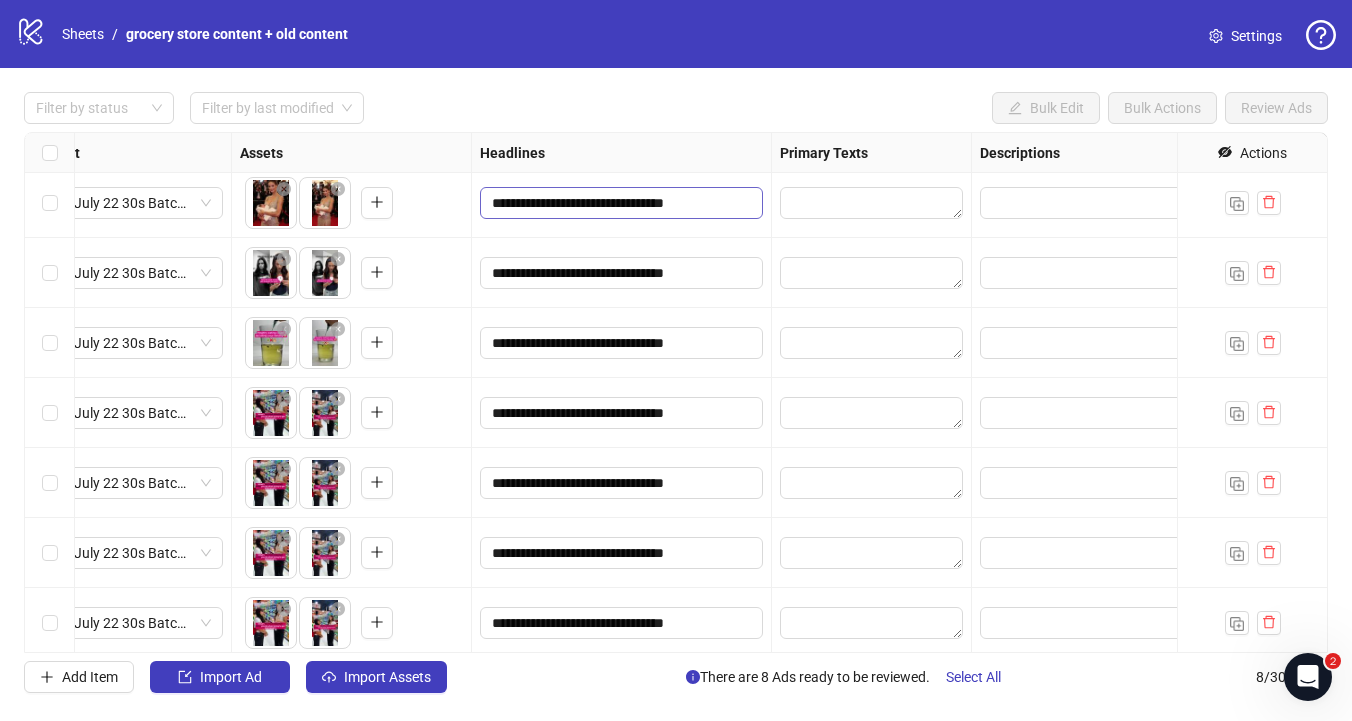 drag, startPoint x: 595, startPoint y: 204, endPoint x: 576, endPoint y: 204, distance: 19 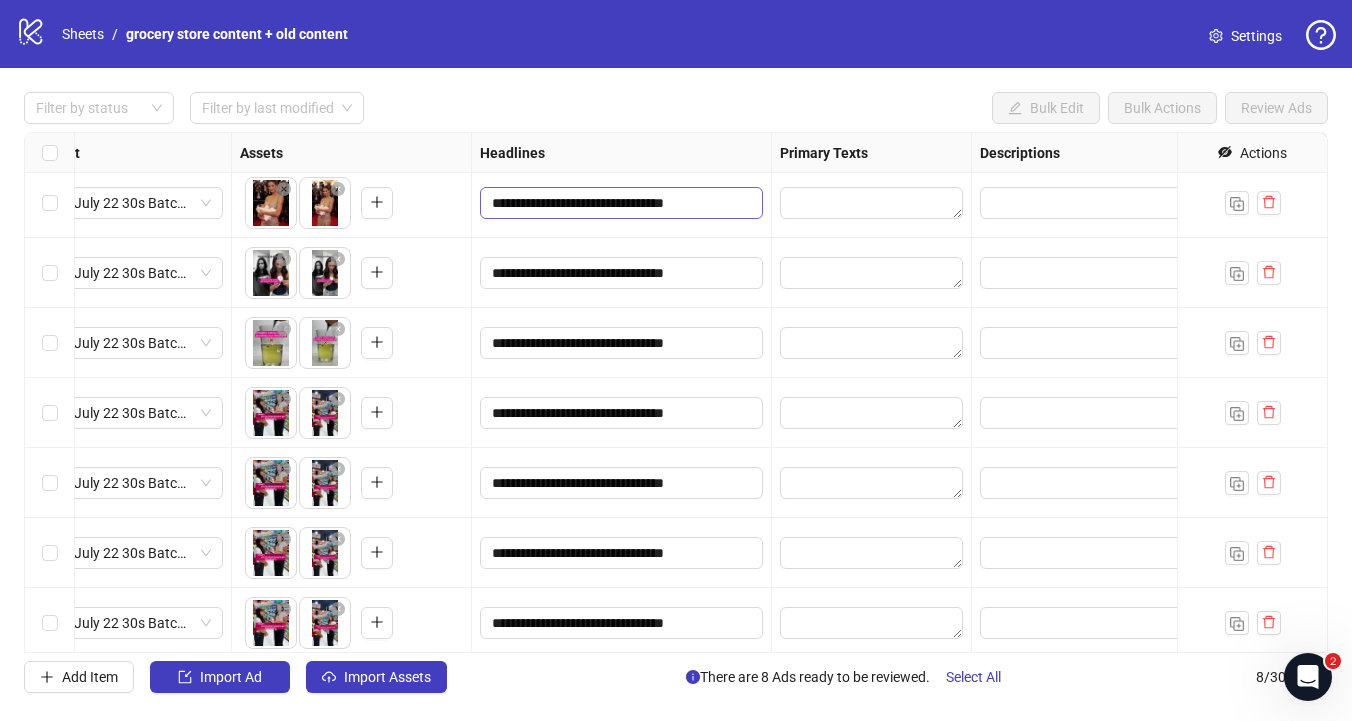 click on "**********" at bounding box center (619, 203) 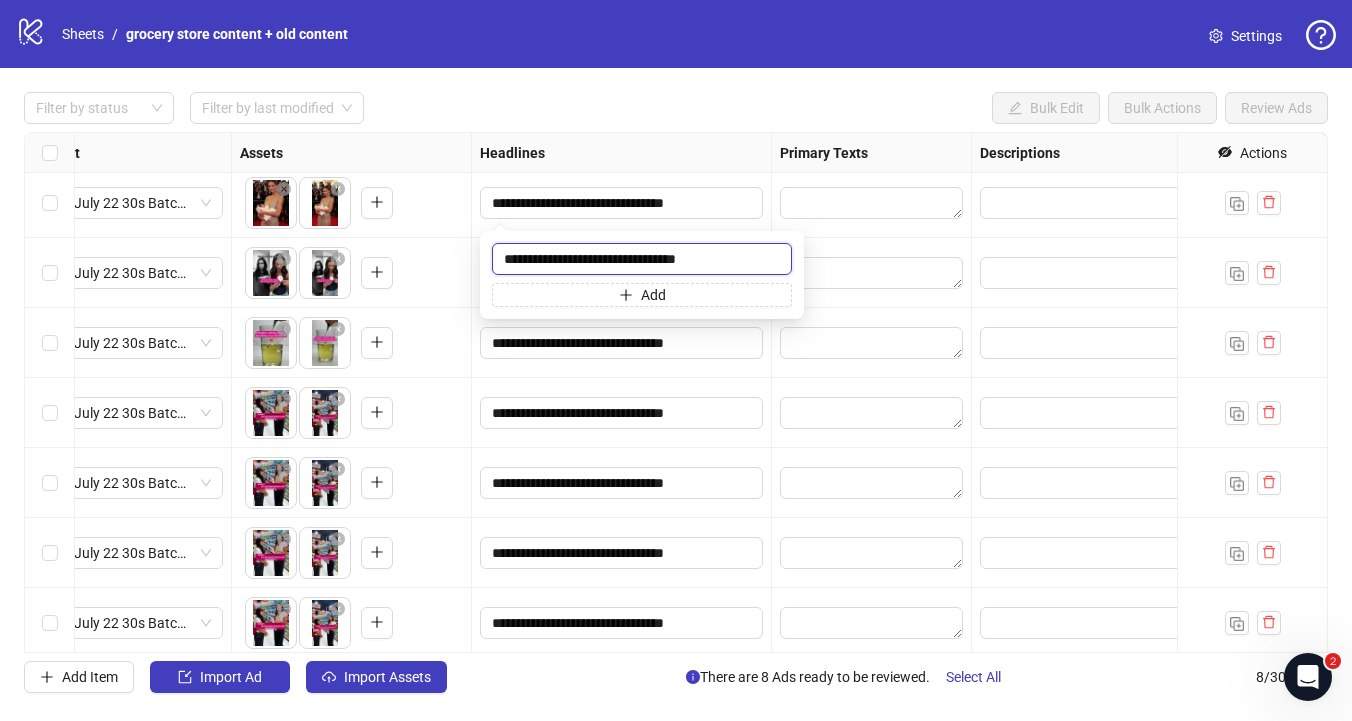 drag, startPoint x: 610, startPoint y: 260, endPoint x: 489, endPoint y: 258, distance: 121.016525 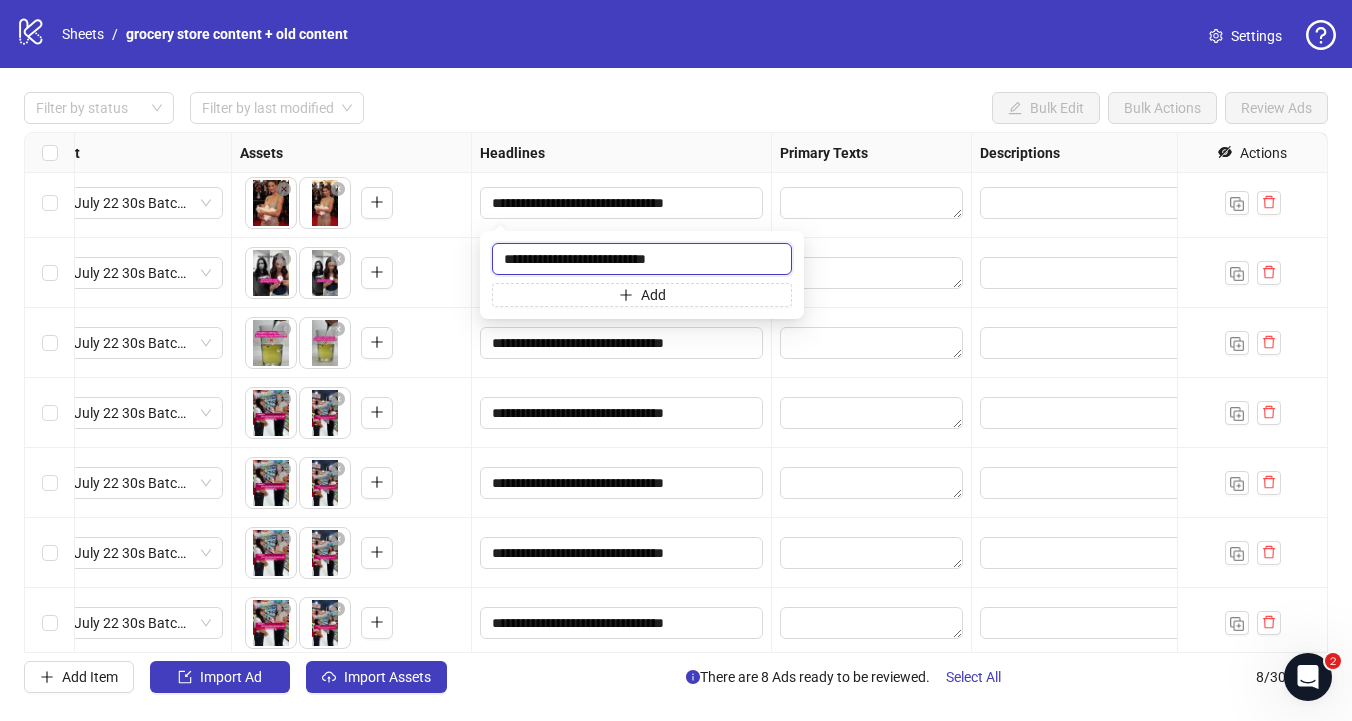 type on "**********" 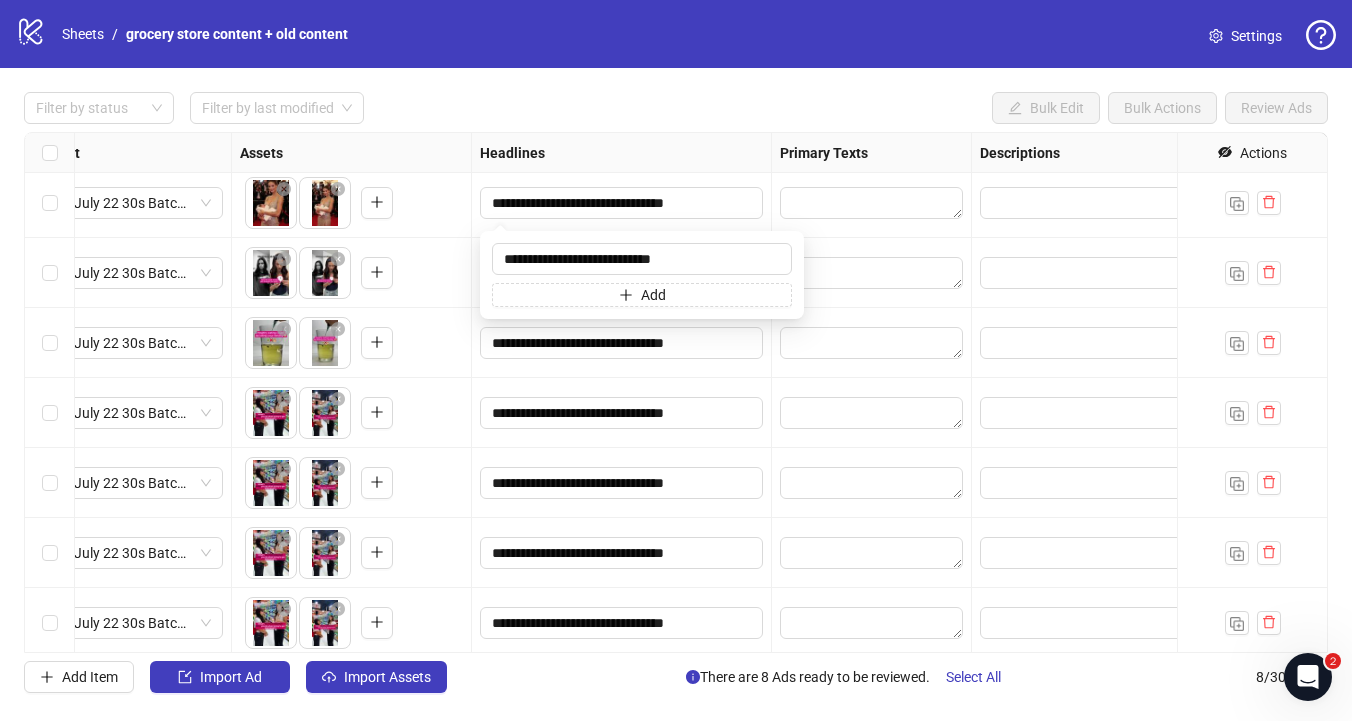 click on "Filter by status Filter by last modified Bulk Edit Bulk Actions Review Ads" at bounding box center [676, 108] 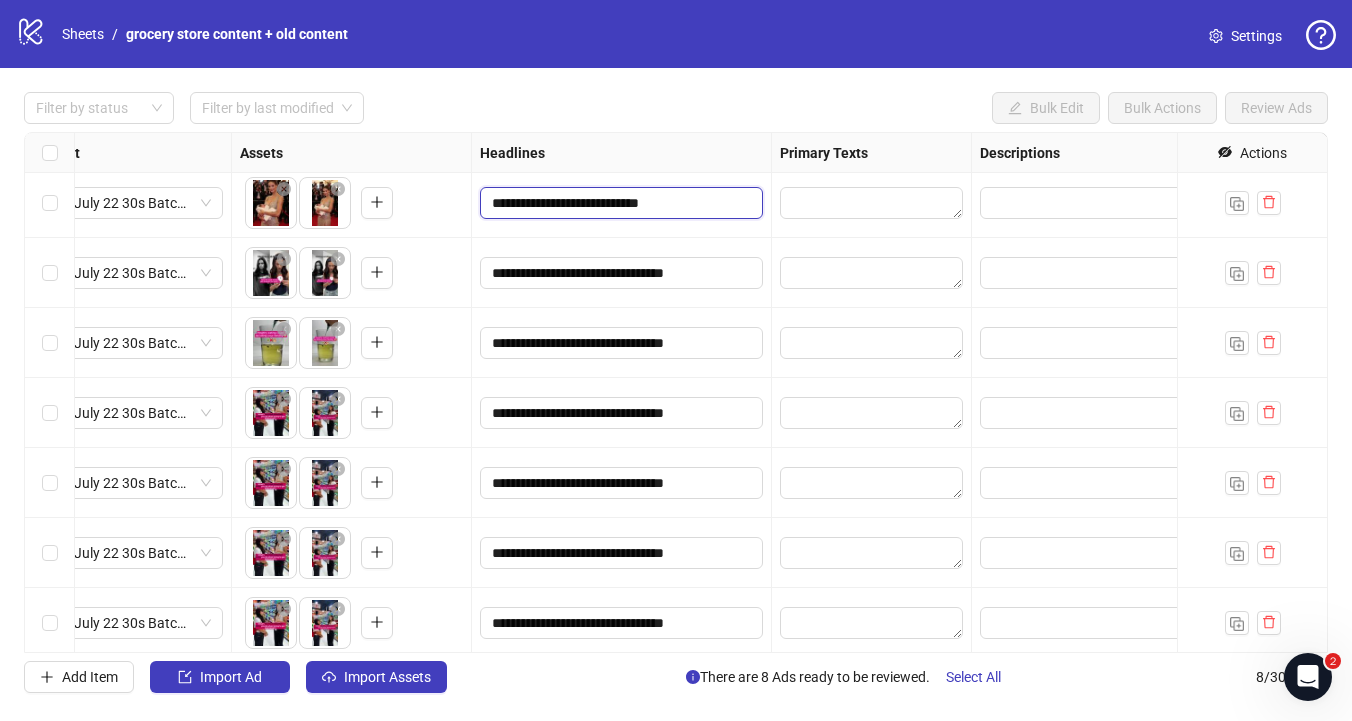 click on "**********" at bounding box center [619, 203] 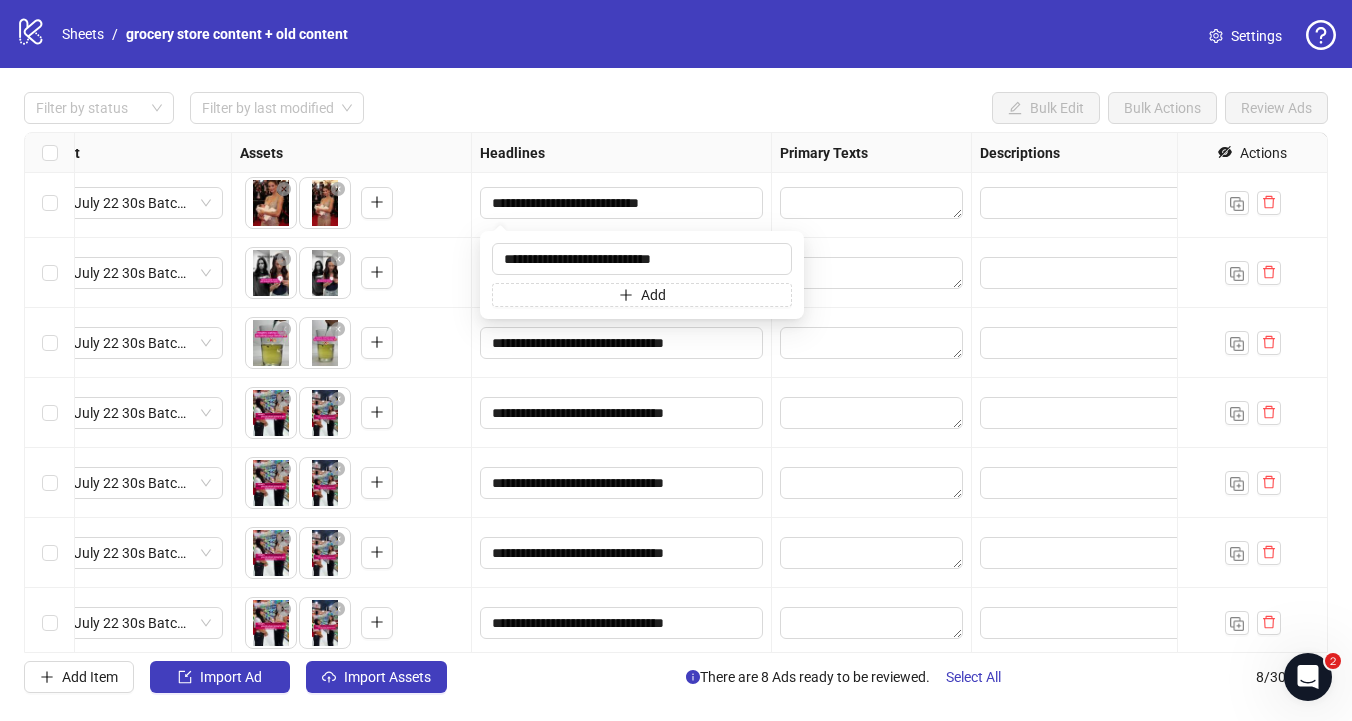 click on "Headlines" at bounding box center [622, 153] 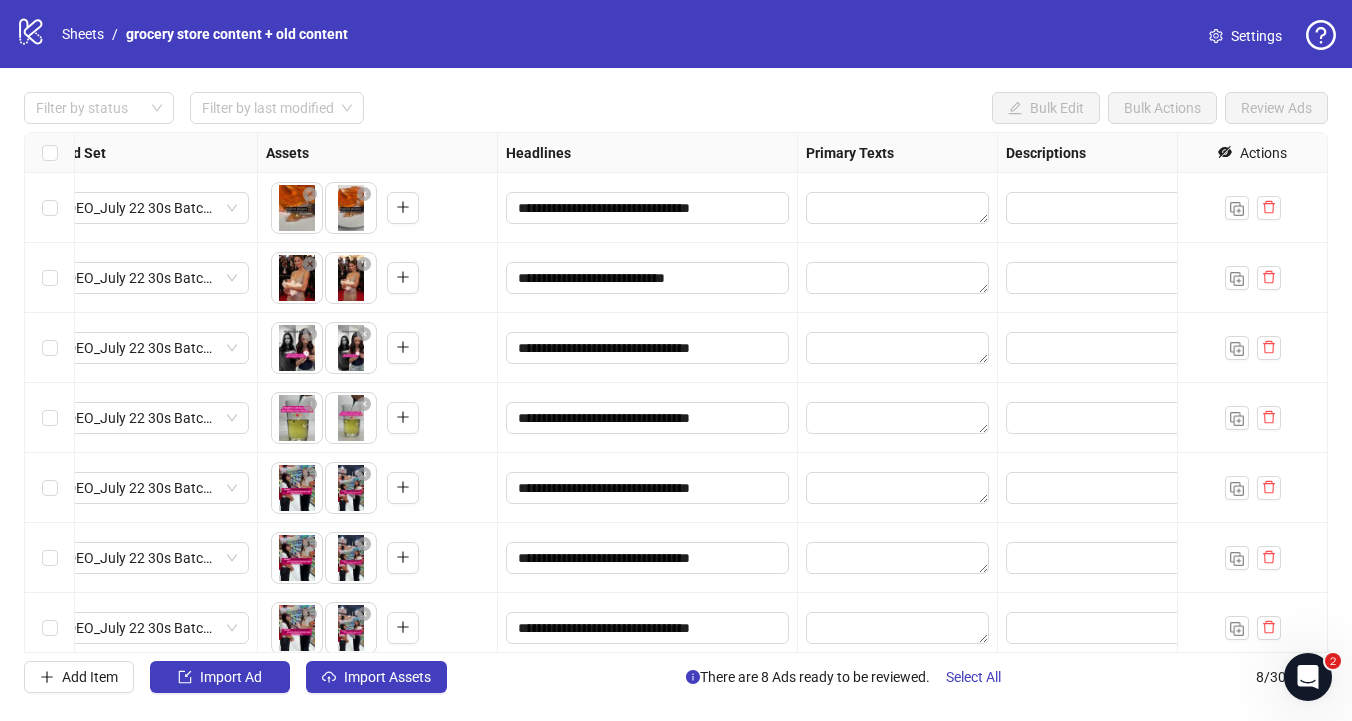 scroll, scrollTop: 0, scrollLeft: 714, axis: horizontal 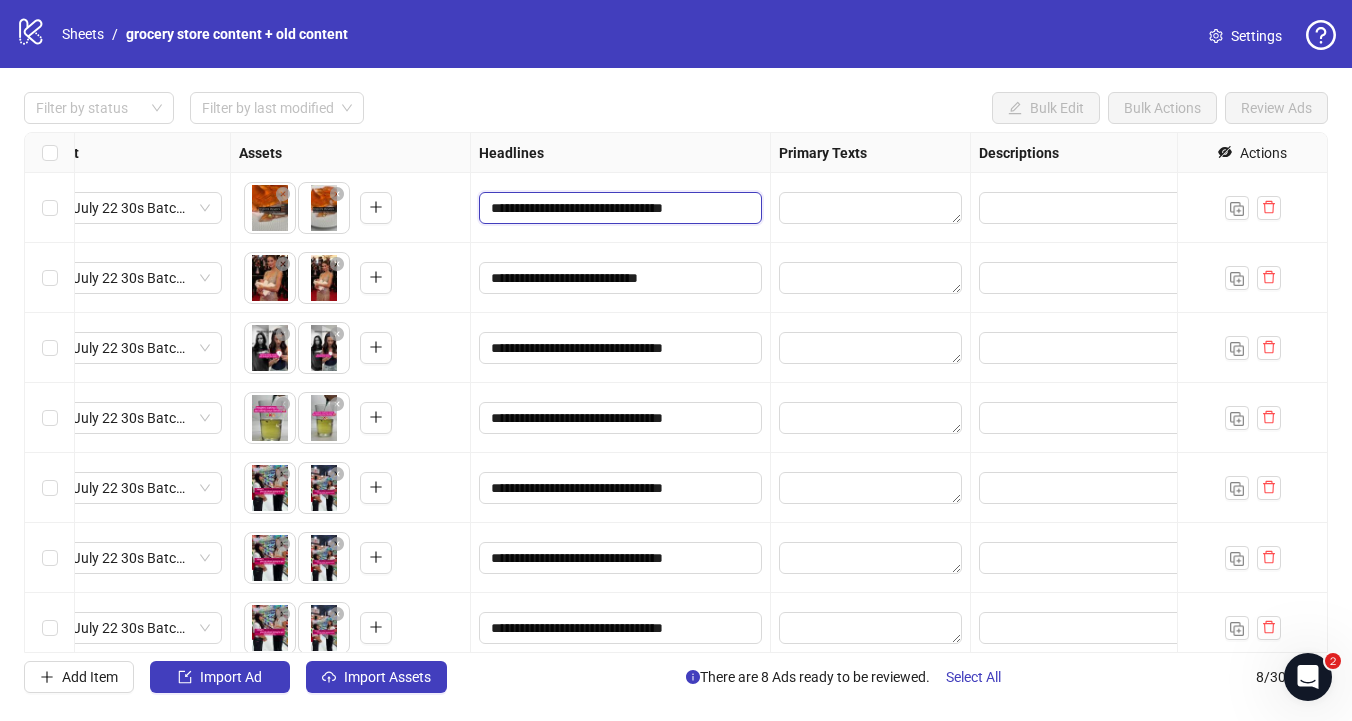 click on "**********" at bounding box center (618, 208) 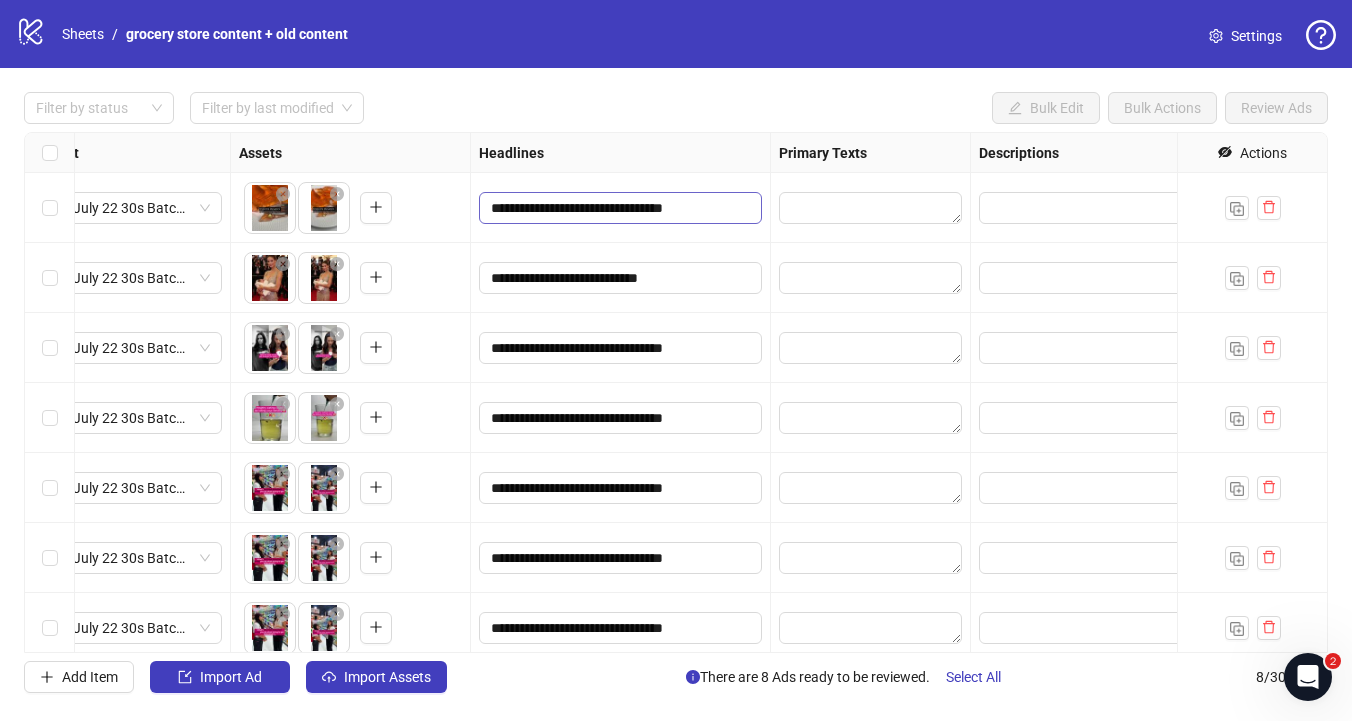 drag, startPoint x: 570, startPoint y: 206, endPoint x: 598, endPoint y: 205, distance: 28.01785 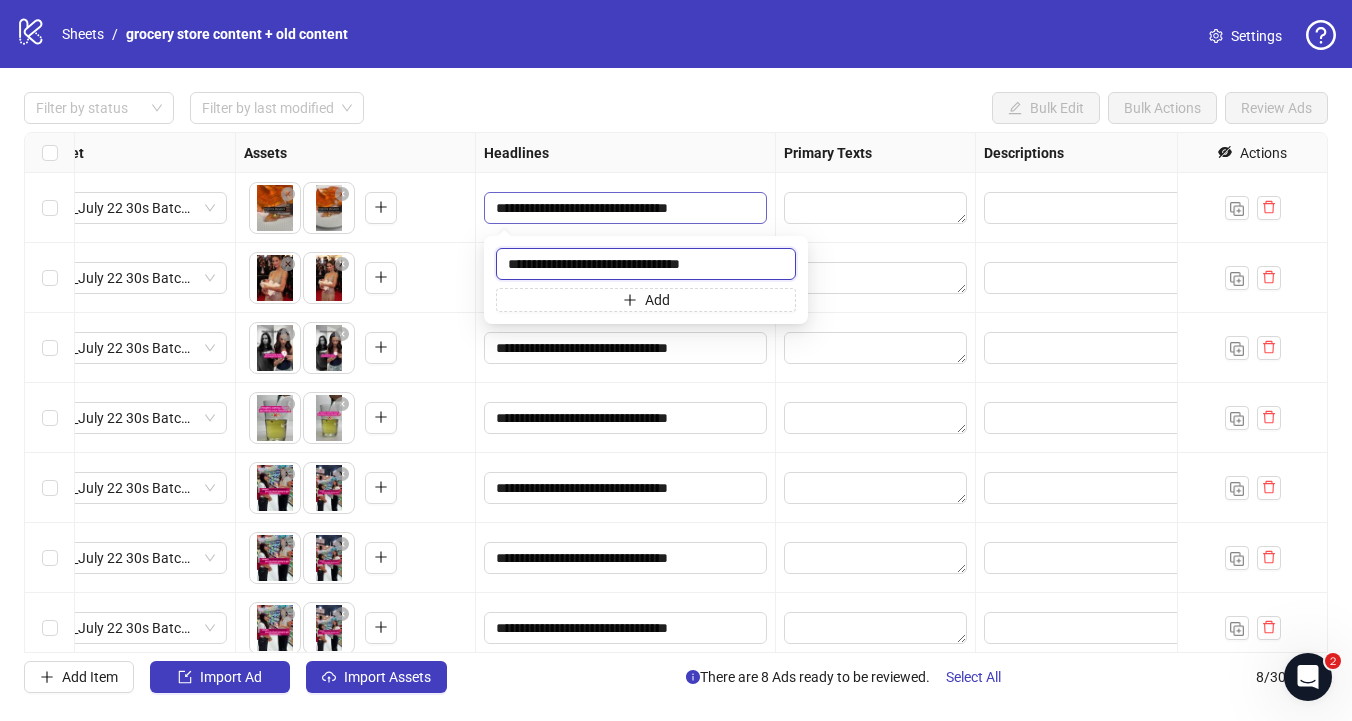 scroll, scrollTop: 0, scrollLeft: 711, axis: horizontal 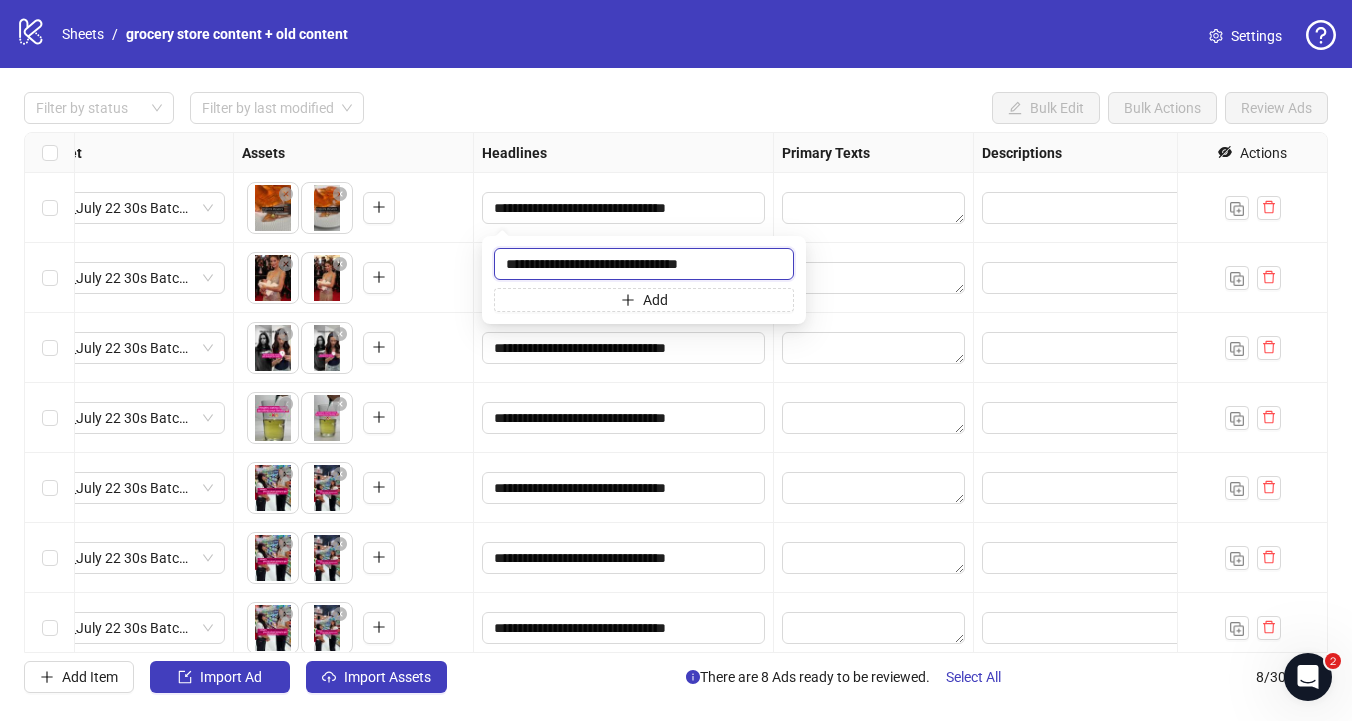 drag, startPoint x: 585, startPoint y: 264, endPoint x: 536, endPoint y: 263, distance: 49.010204 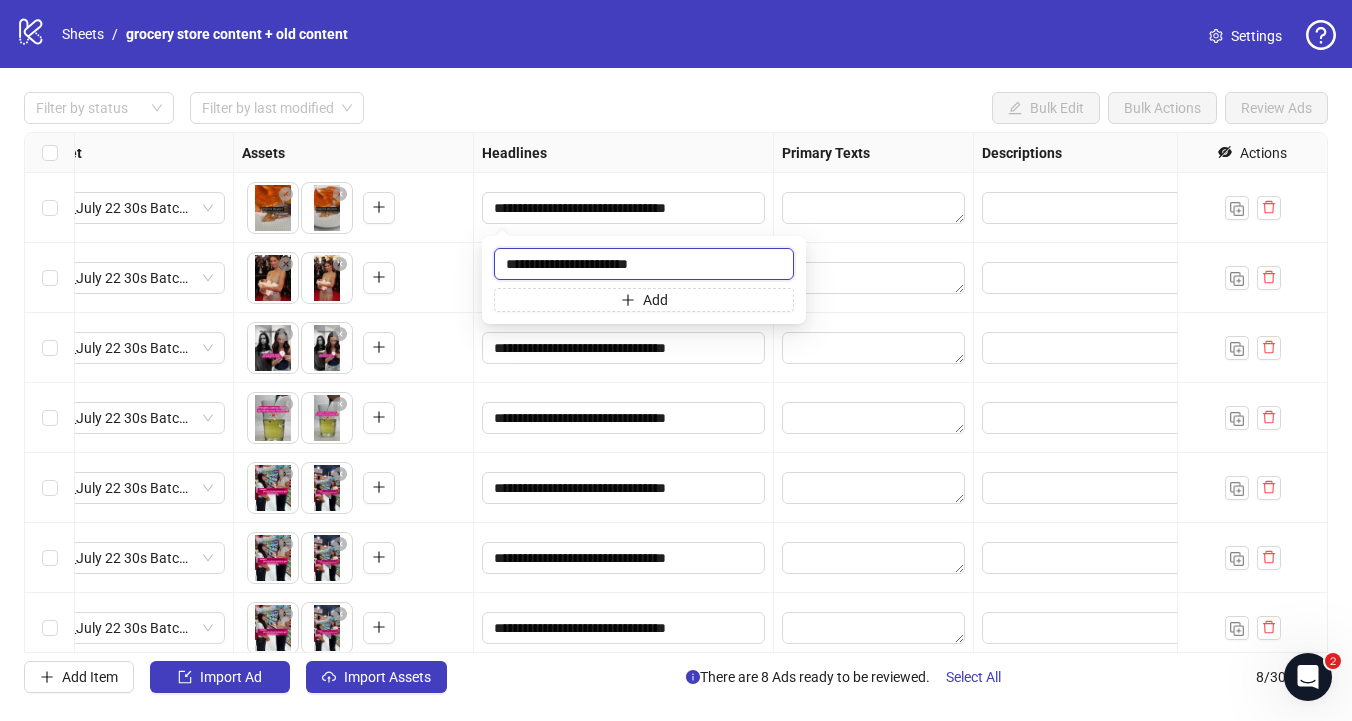 drag, startPoint x: 536, startPoint y: 263, endPoint x: 709, endPoint y: 270, distance: 173.14156 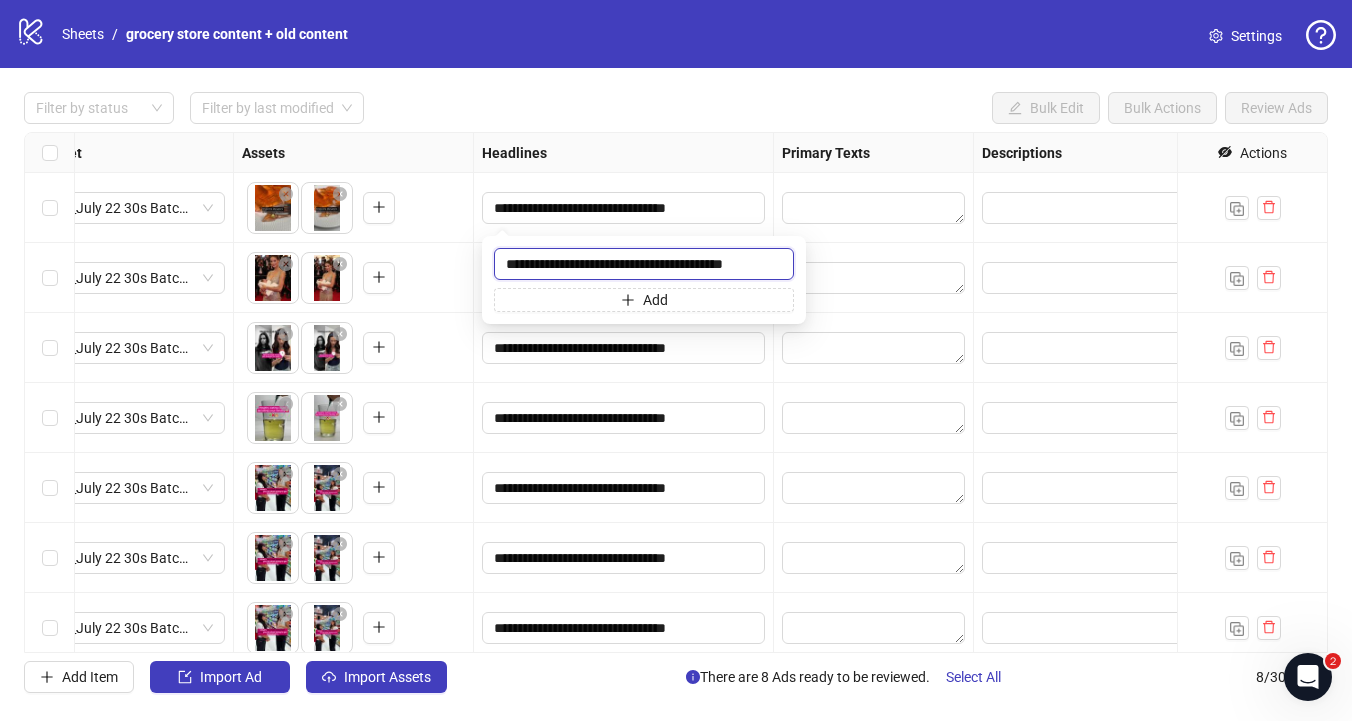 type on "**********" 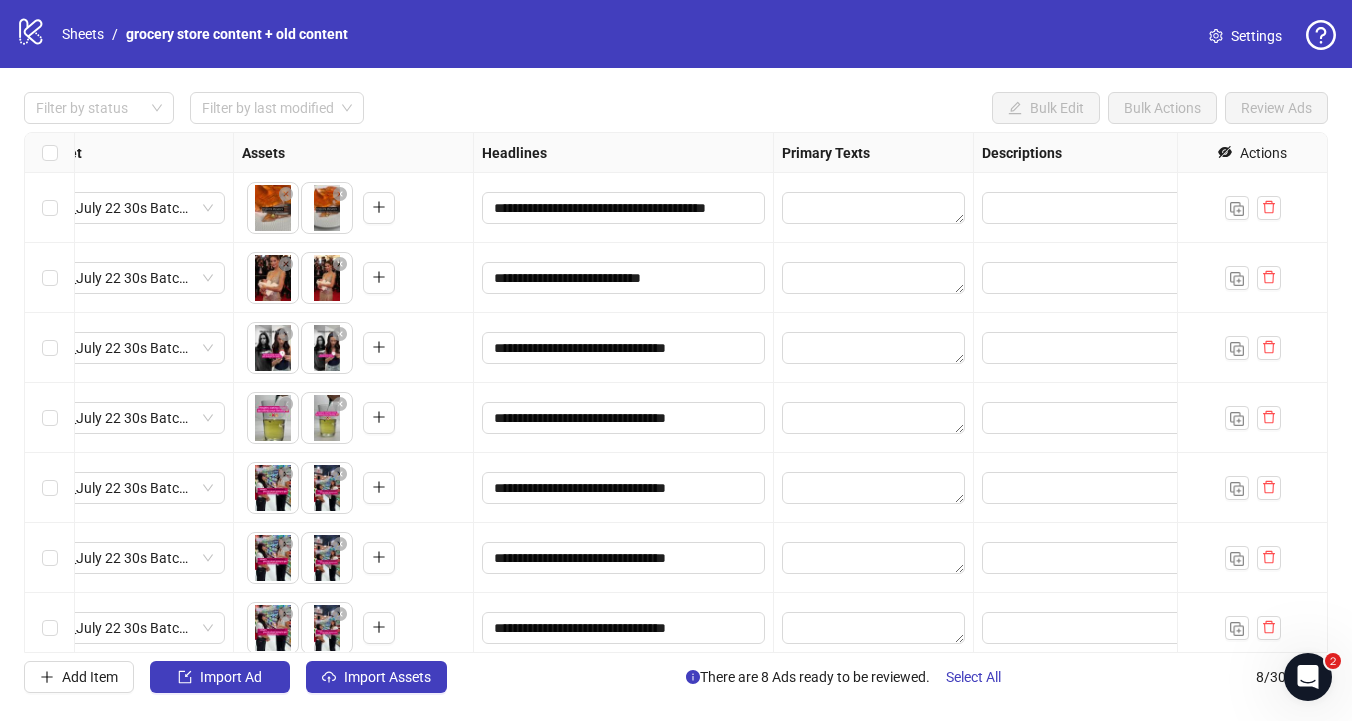 click on "Filter by status Filter by last modified Bulk Edit Bulk Actions Review Ads" at bounding box center (676, 108) 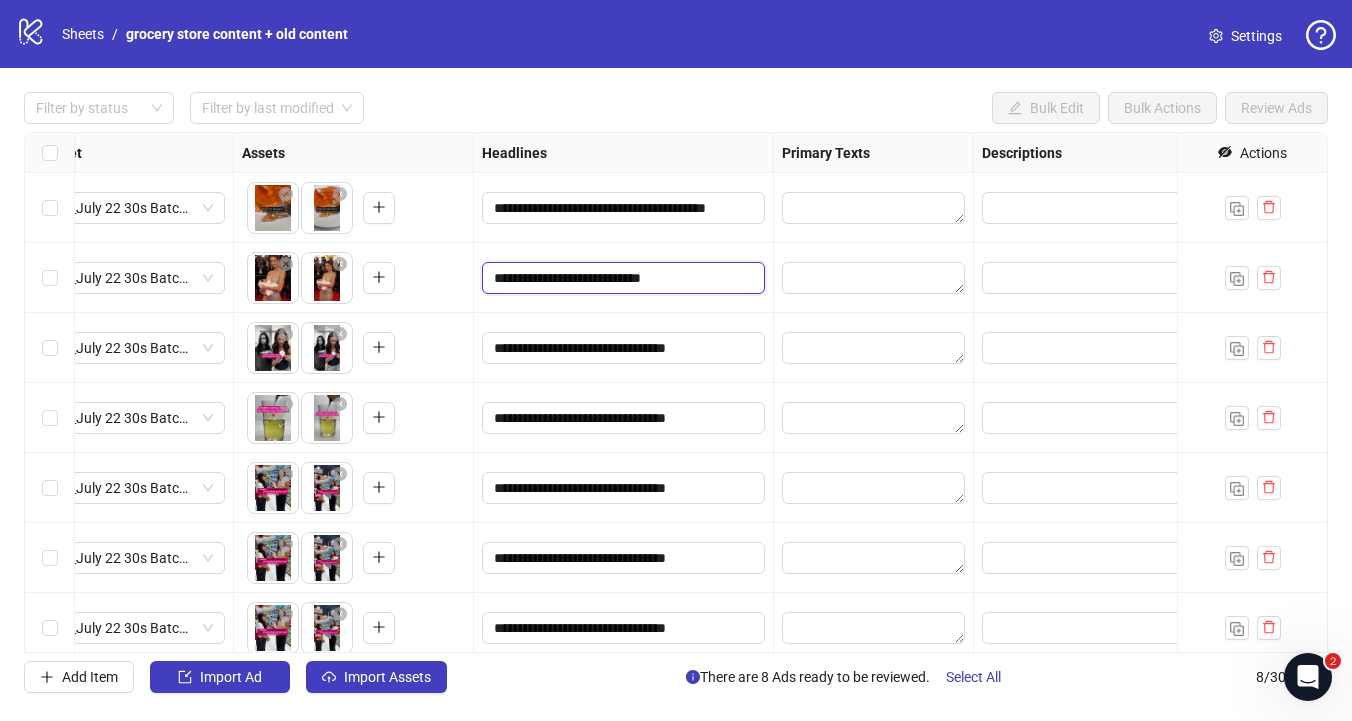 drag, startPoint x: 676, startPoint y: 275, endPoint x: 469, endPoint y: 267, distance: 207.15453 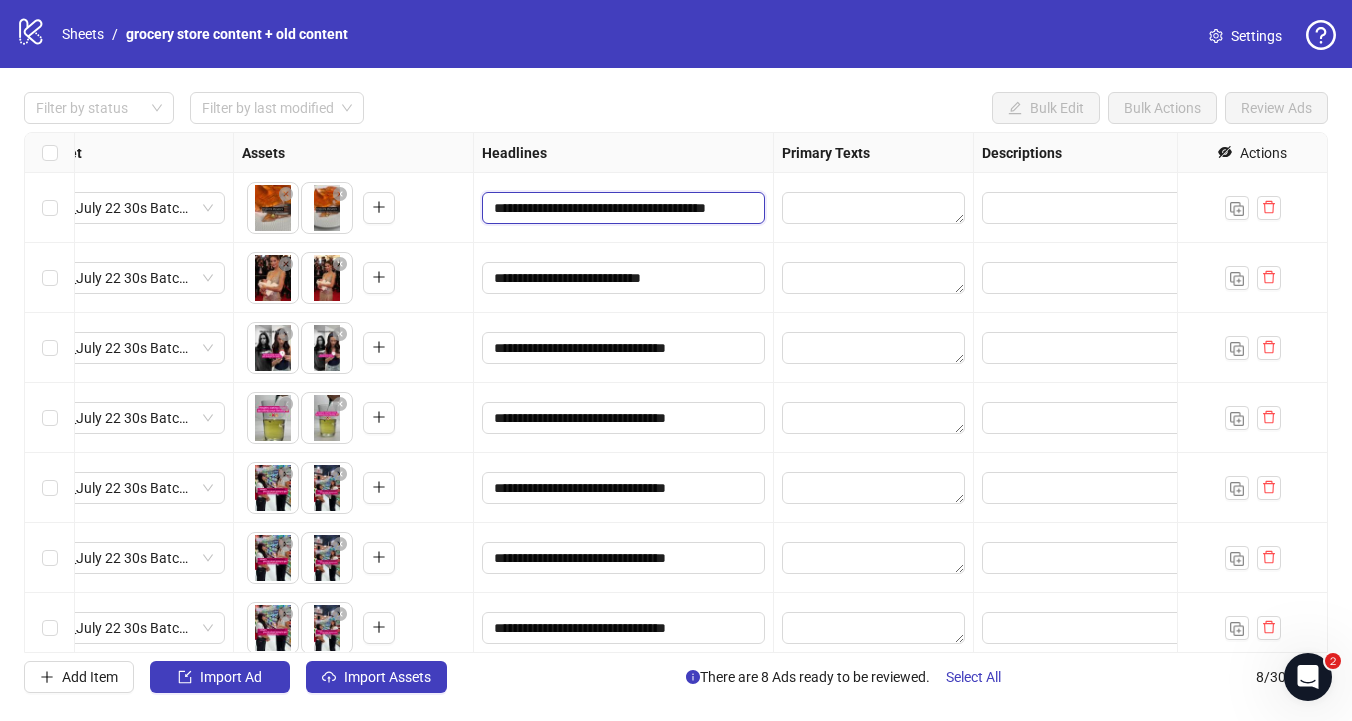 click on "**********" at bounding box center [621, 208] 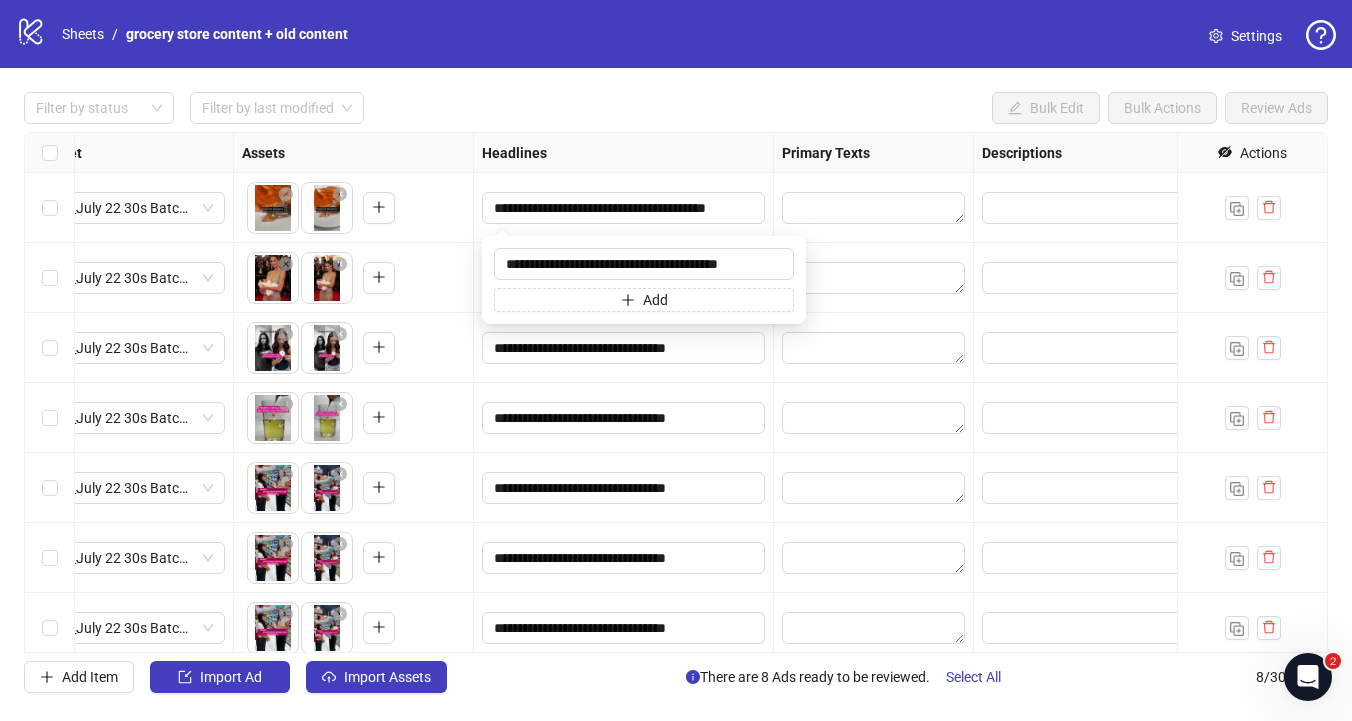 drag, startPoint x: 754, startPoint y: 263, endPoint x: 475, endPoint y: 252, distance: 279.21677 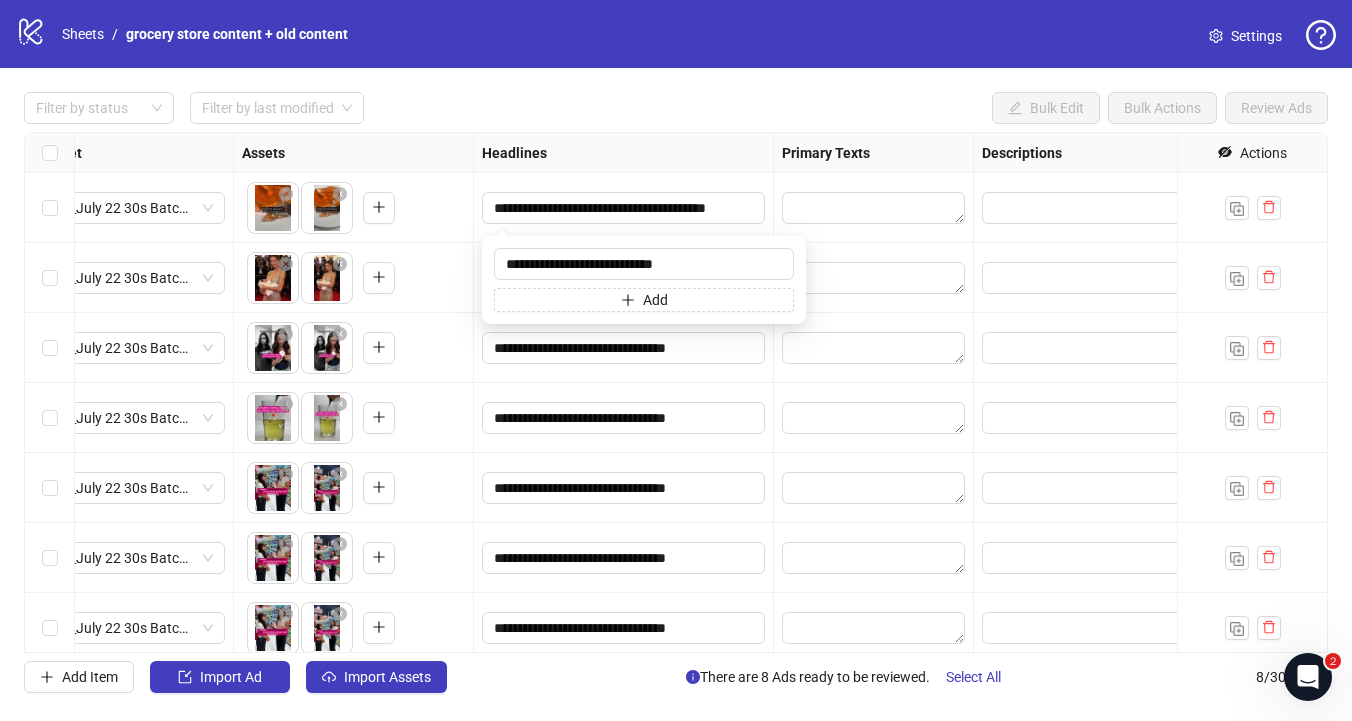 click on "**********" at bounding box center (676, 392) 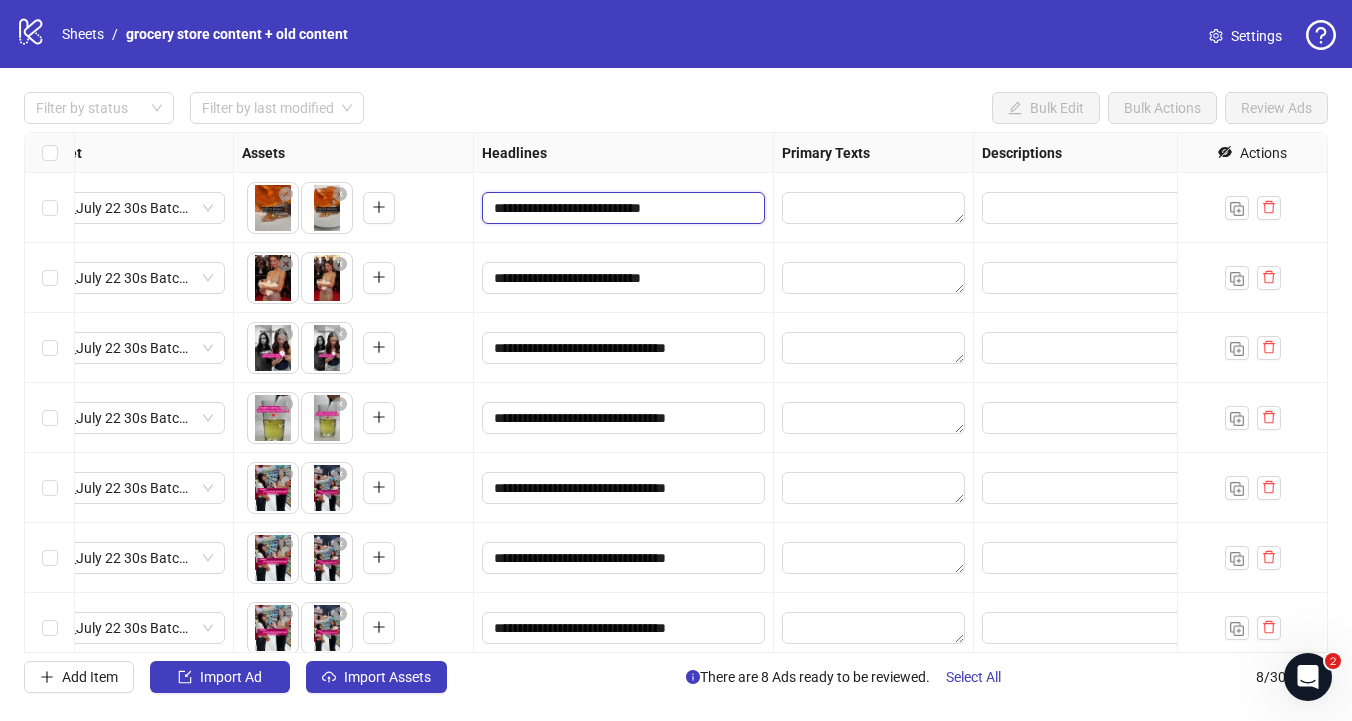 click on "**********" at bounding box center [621, 208] 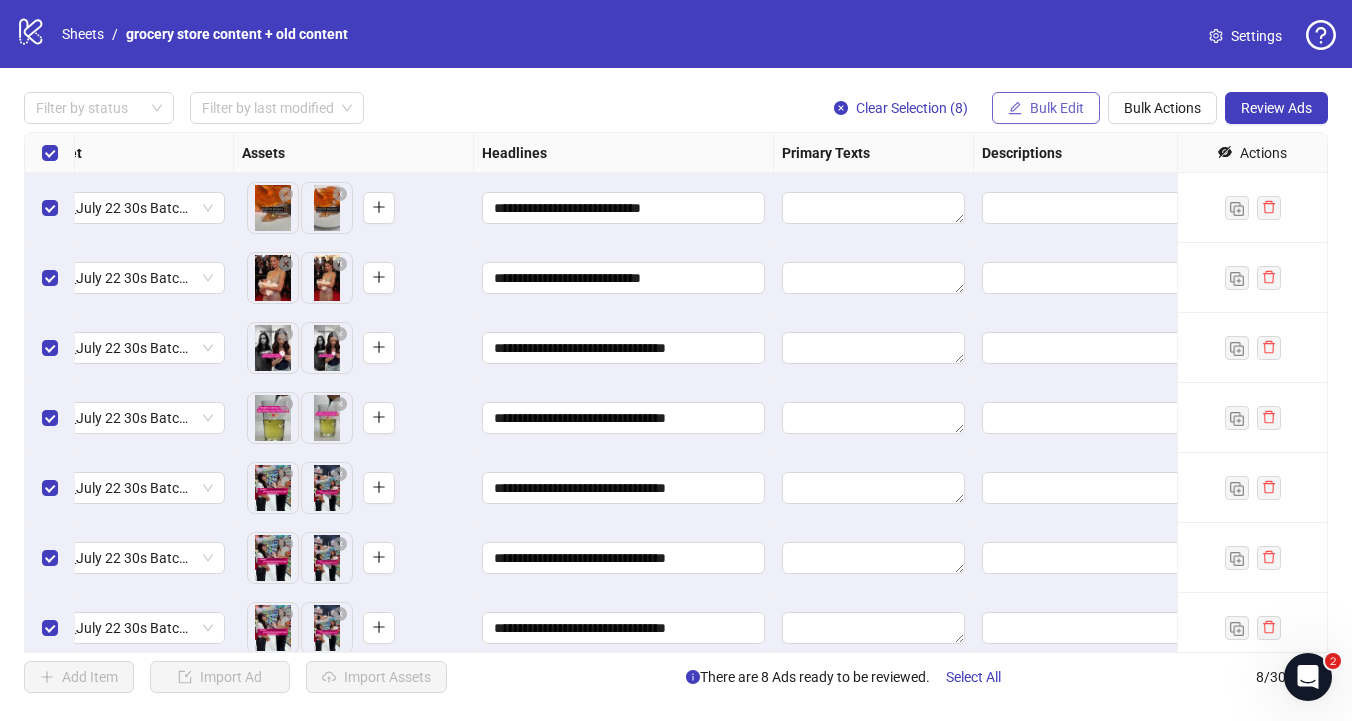 click on "Bulk Edit" at bounding box center [1057, 108] 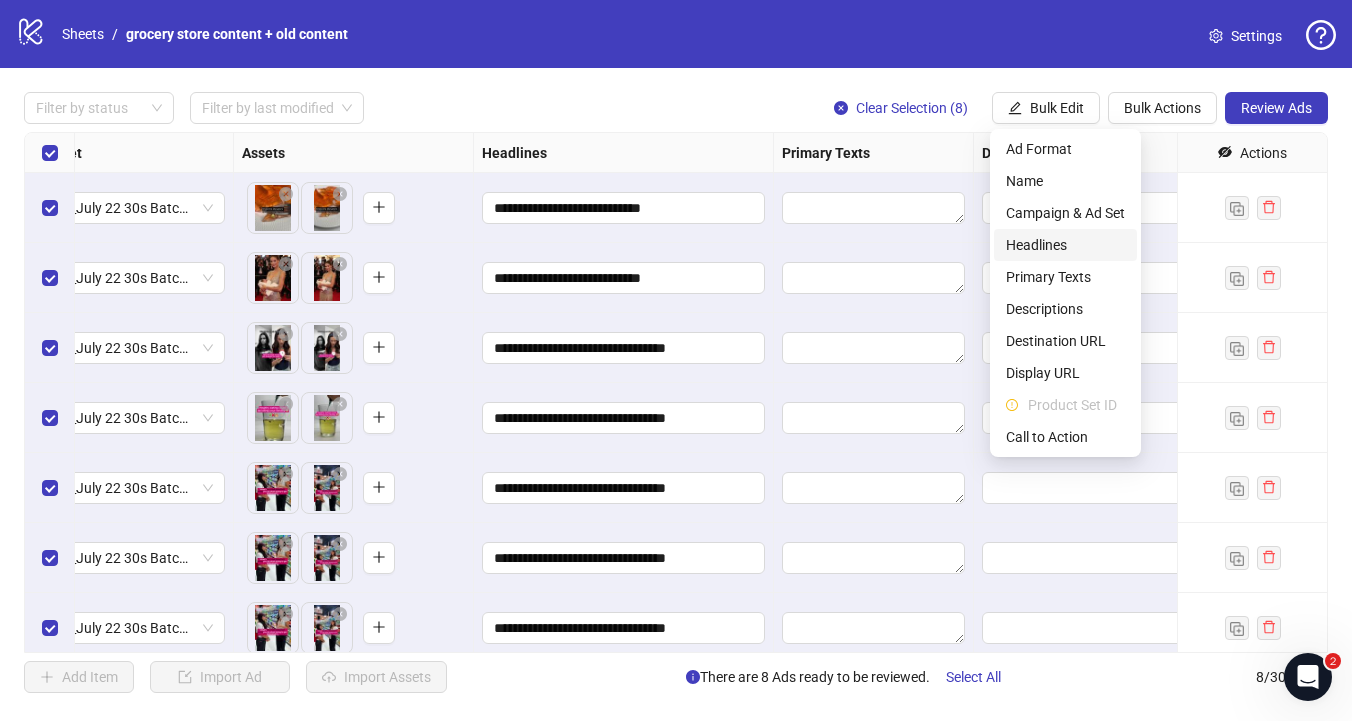 click on "Headlines" at bounding box center [1065, 245] 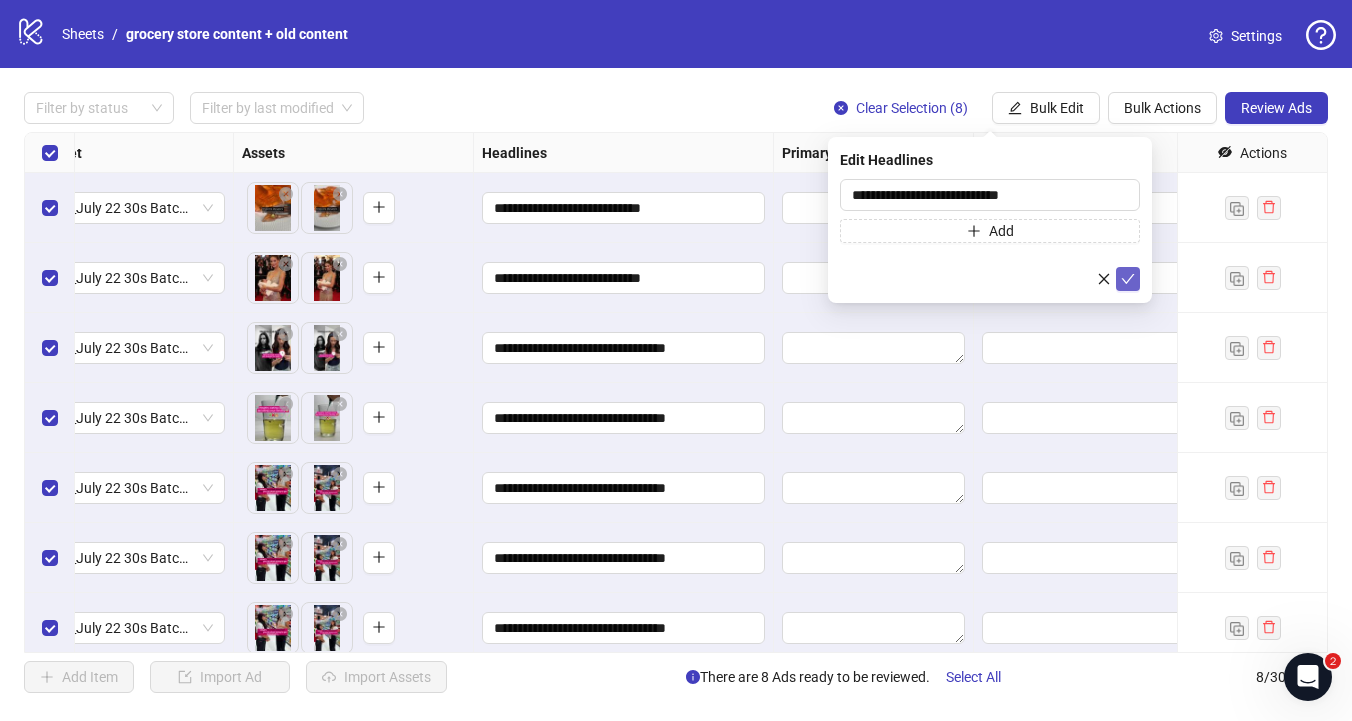 click at bounding box center (1128, 279) 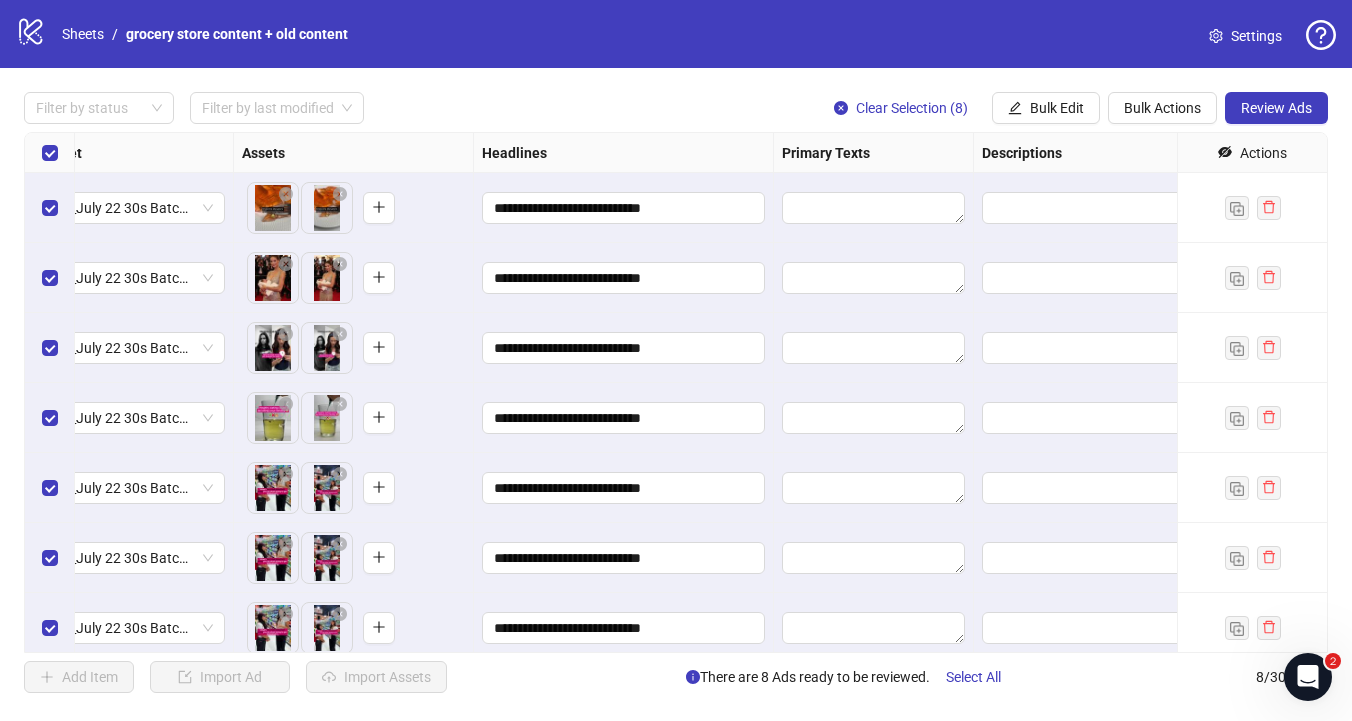 drag, startPoint x: 643, startPoint y: 61, endPoint x: 665, endPoint y: 85, distance: 32.55764 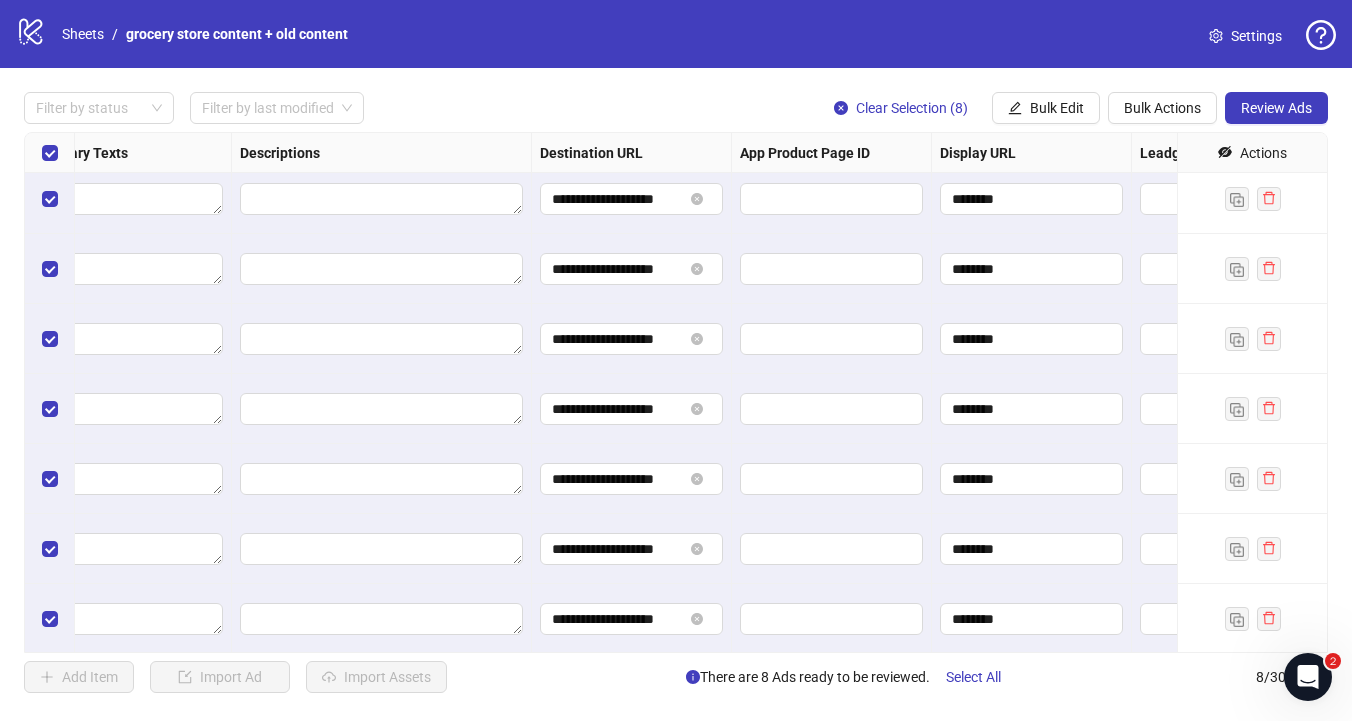 scroll, scrollTop: 79, scrollLeft: 1607, axis: both 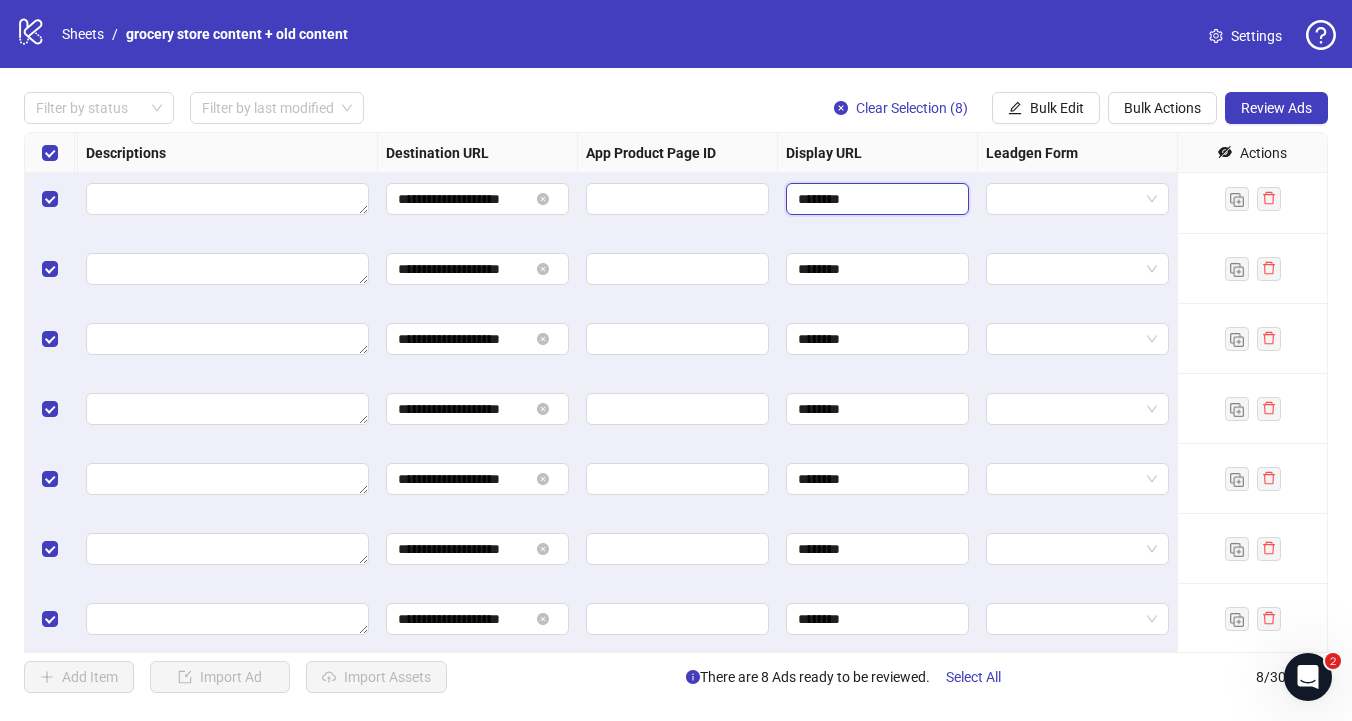 drag, startPoint x: 808, startPoint y: 199, endPoint x: 773, endPoint y: 195, distance: 35.22783 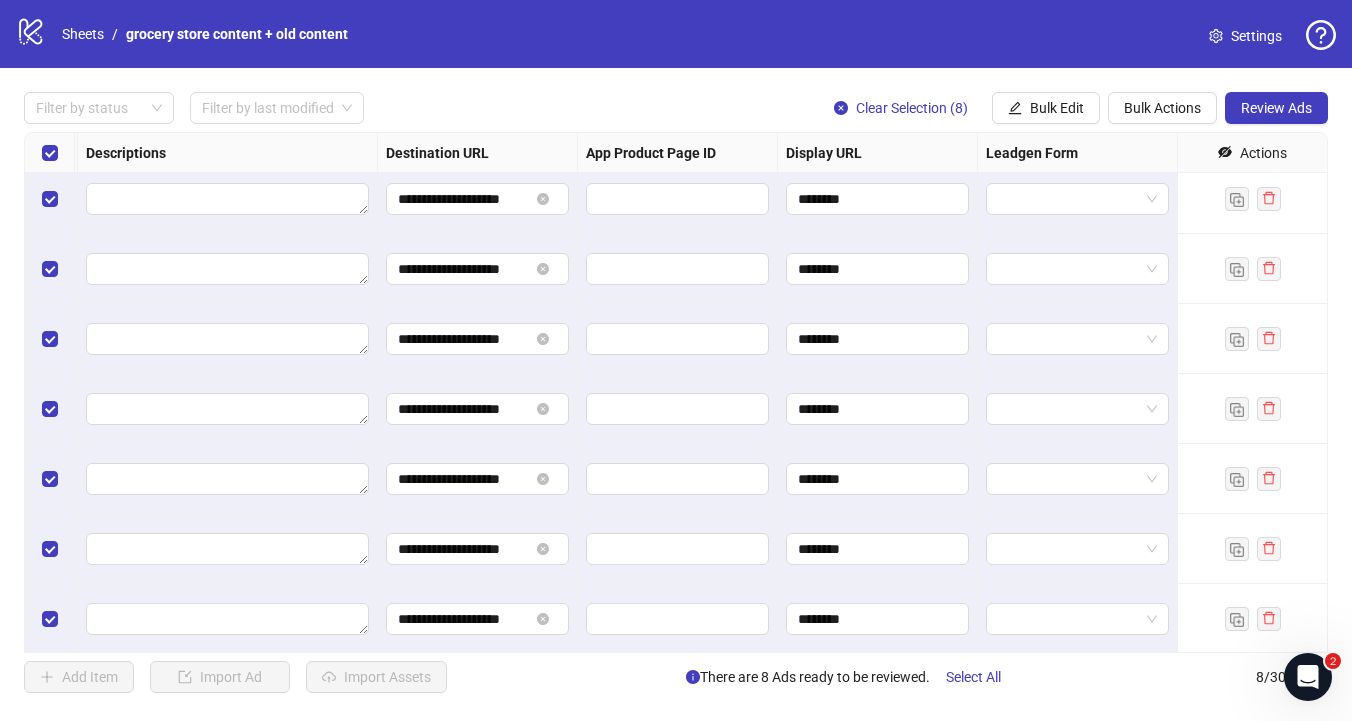 click on "**********" at bounding box center [676, 392] 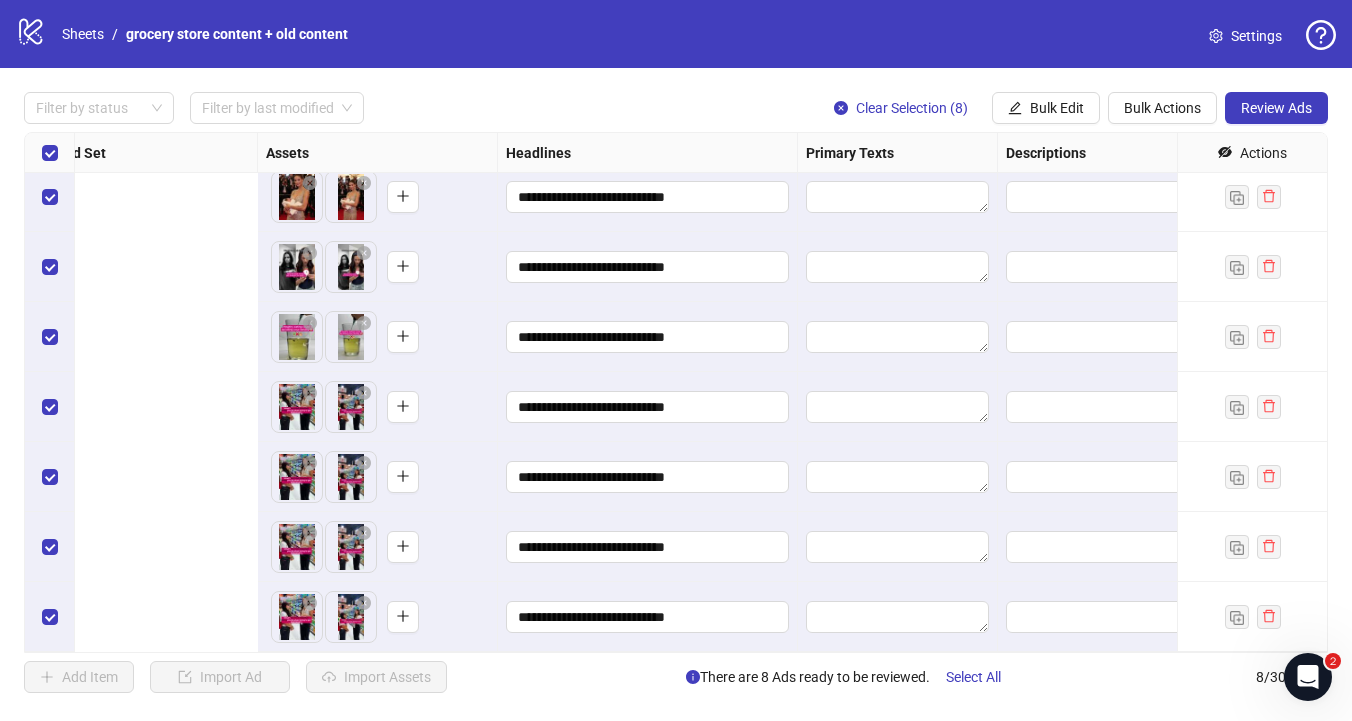 scroll, scrollTop: 81, scrollLeft: 1968, axis: both 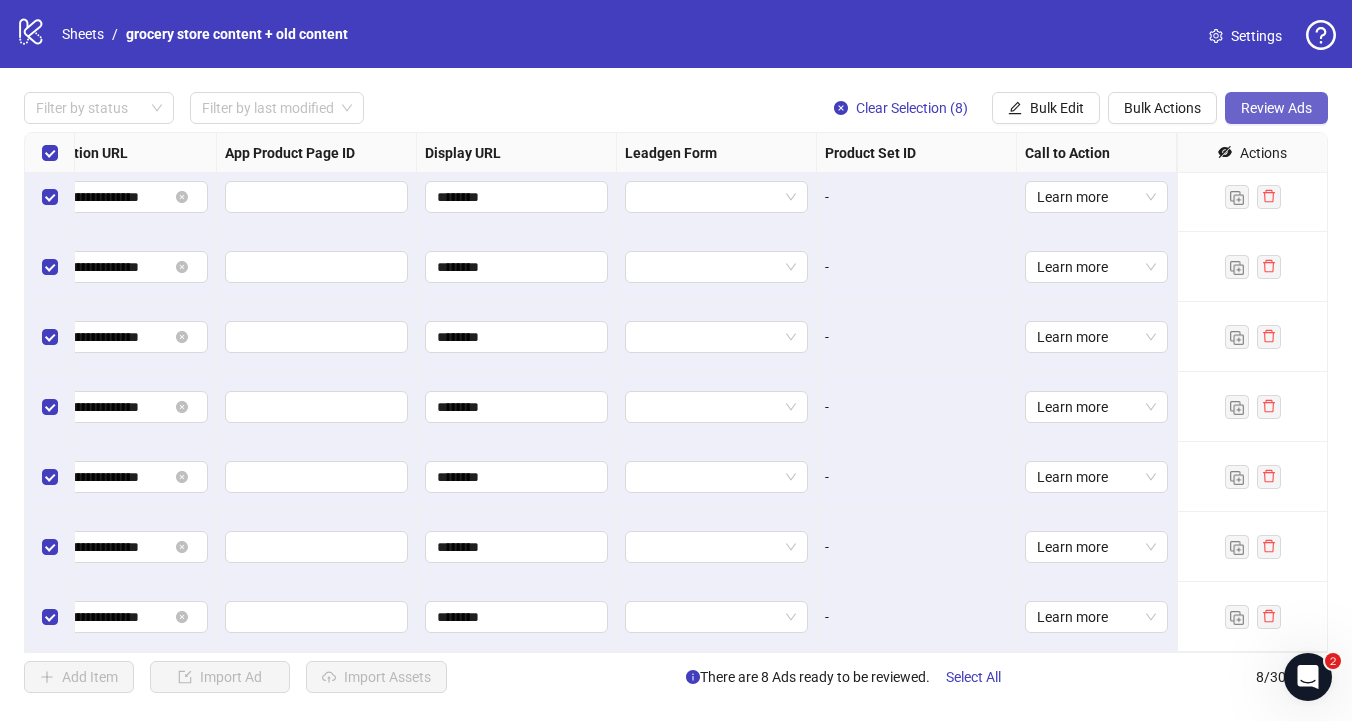 click on "Review Ads" at bounding box center [1276, 108] 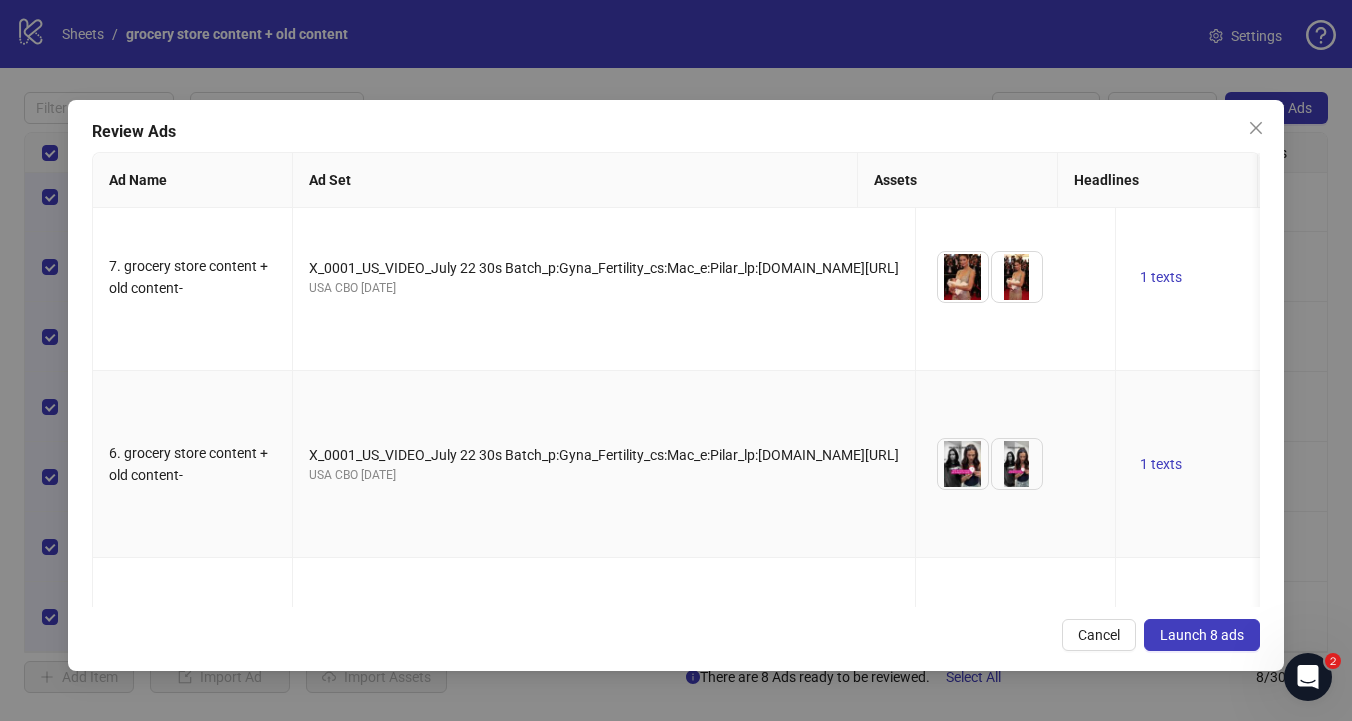 scroll, scrollTop: 745, scrollLeft: 0, axis: vertical 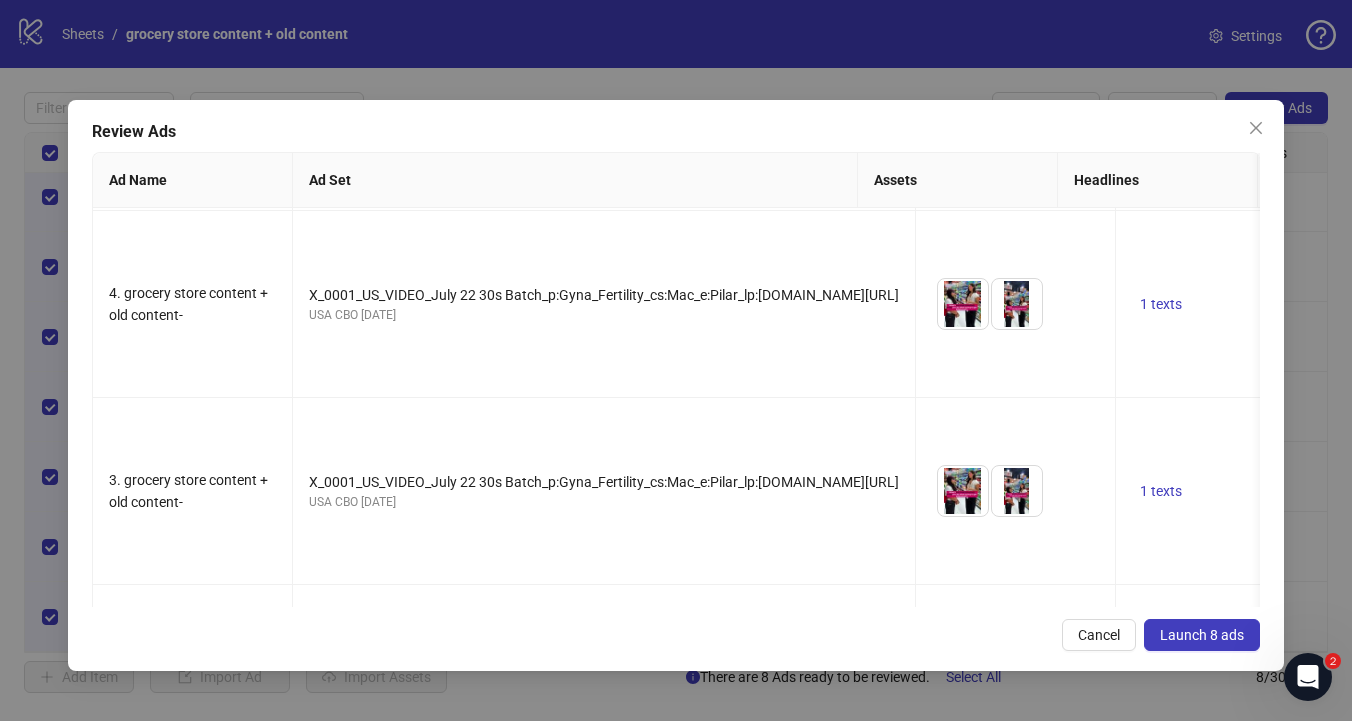 click on "Launch 8 ads" at bounding box center (1202, 635) 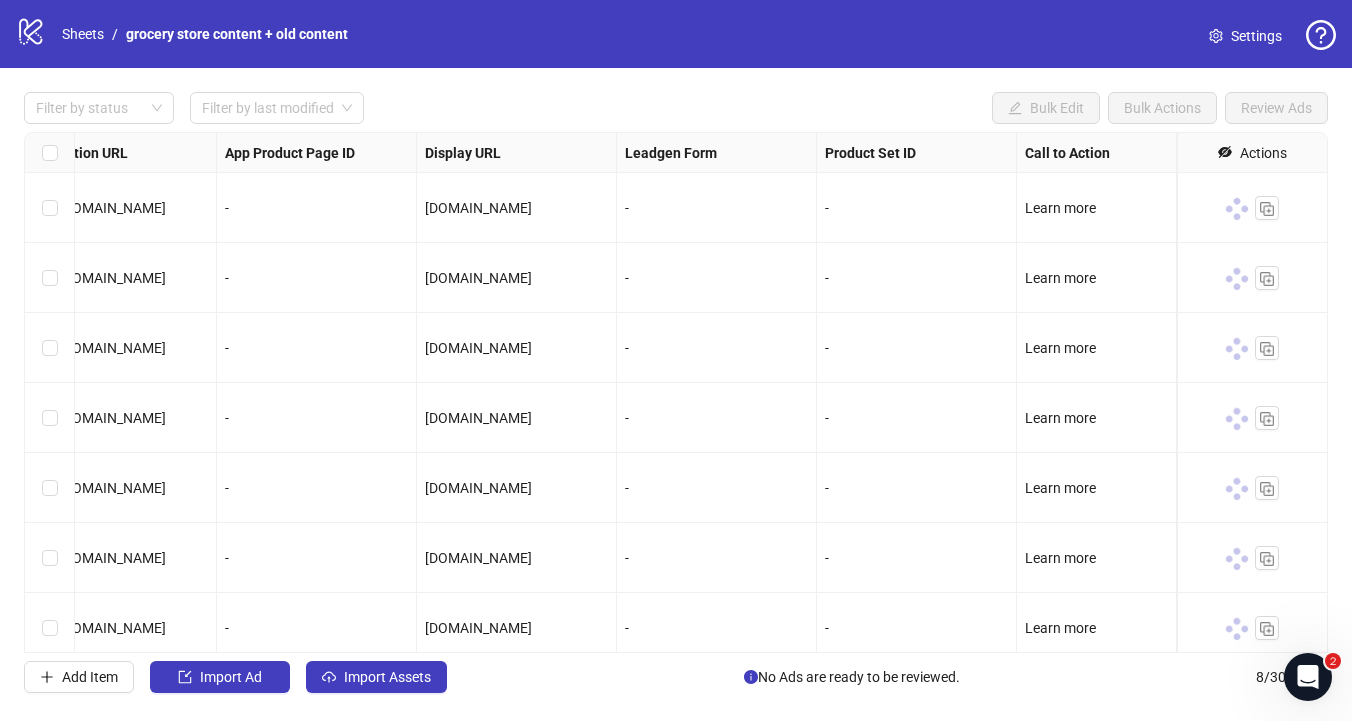 scroll, scrollTop: 81, scrollLeft: 1968, axis: both 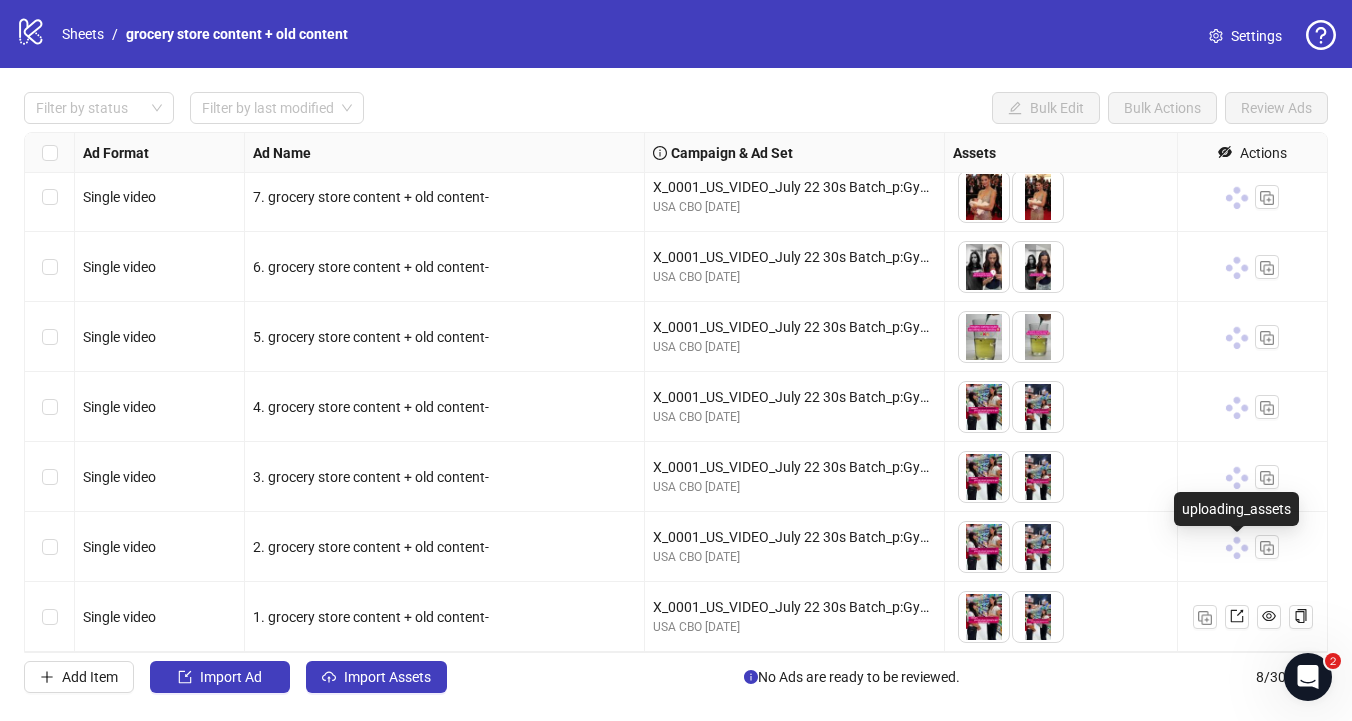 click at bounding box center (1236, 547) 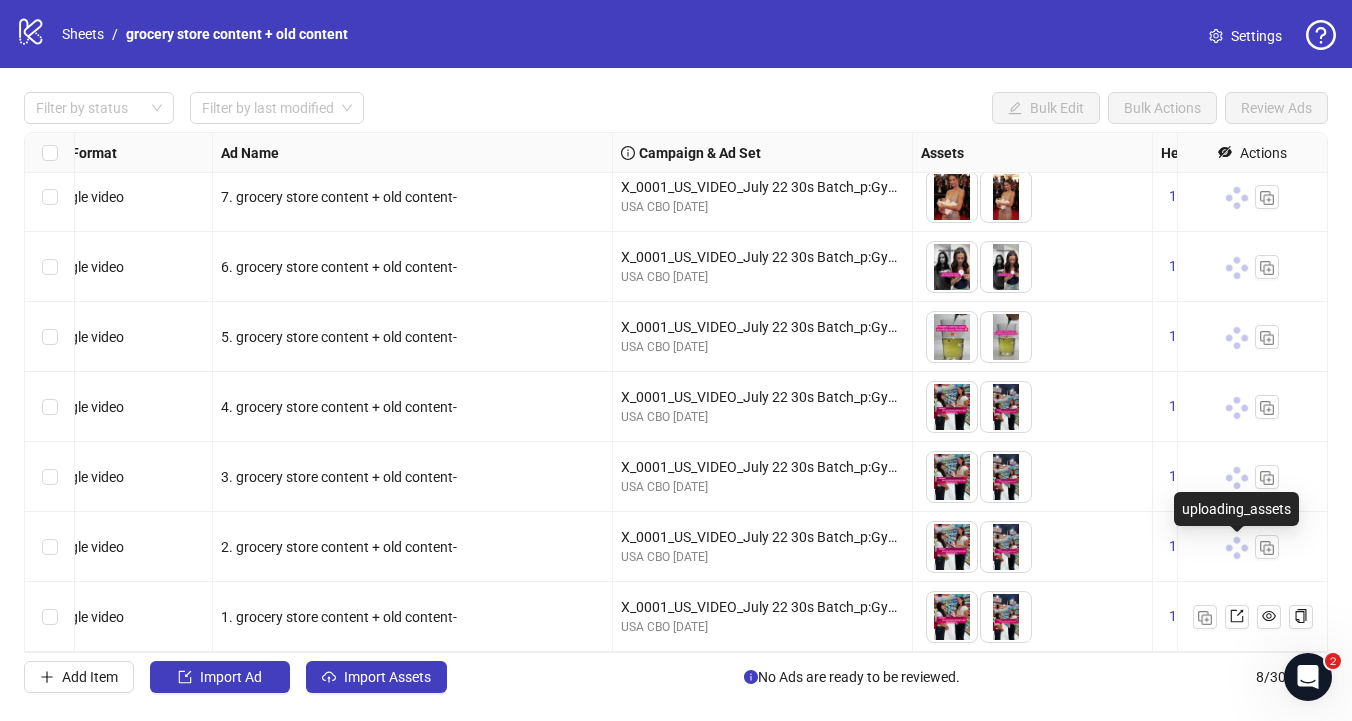 scroll, scrollTop: 81, scrollLeft: 0, axis: vertical 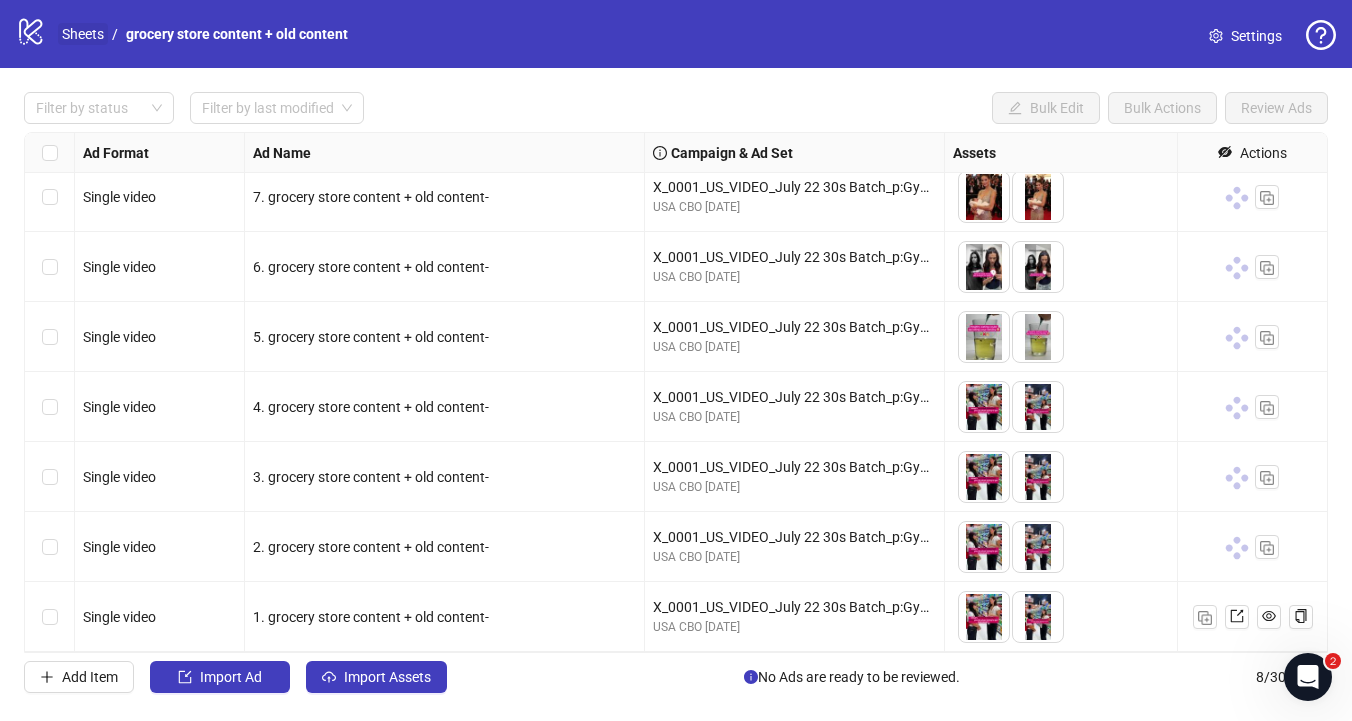 click on "Sheets" at bounding box center (83, 34) 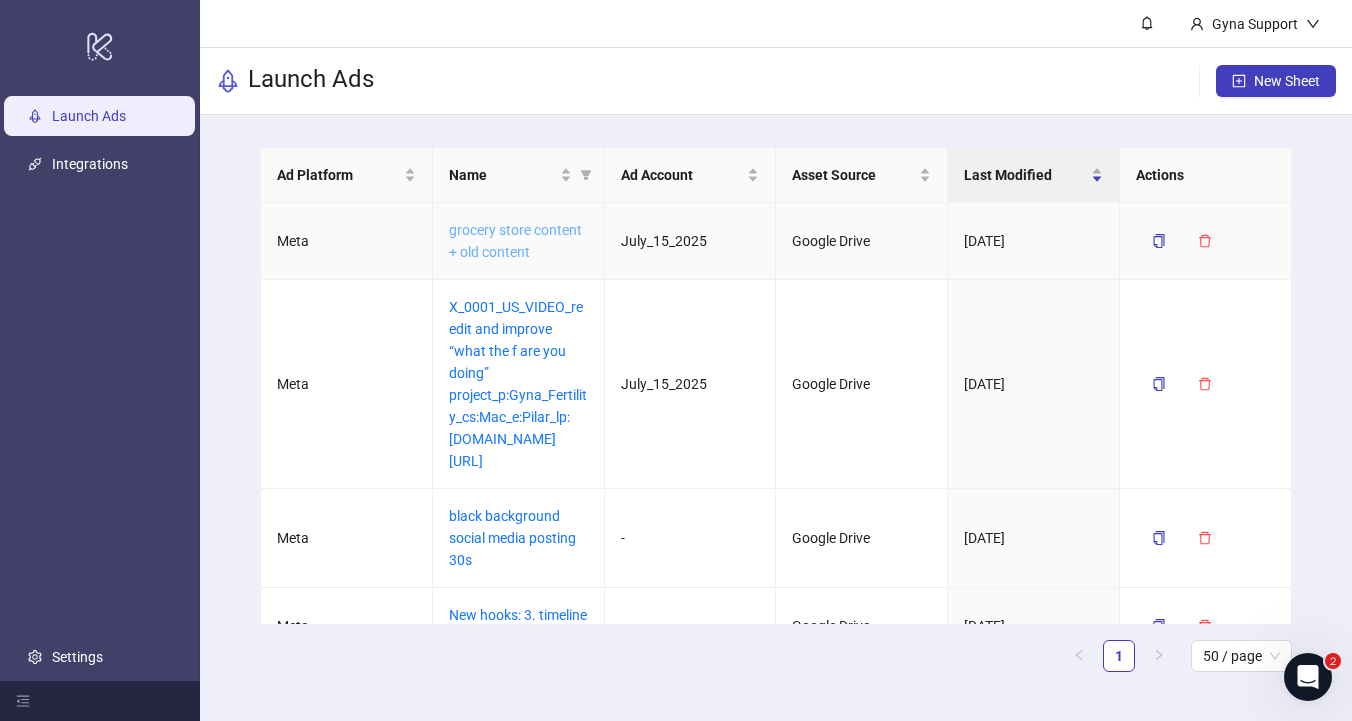click on "grocery store content + old content" at bounding box center (515, 241) 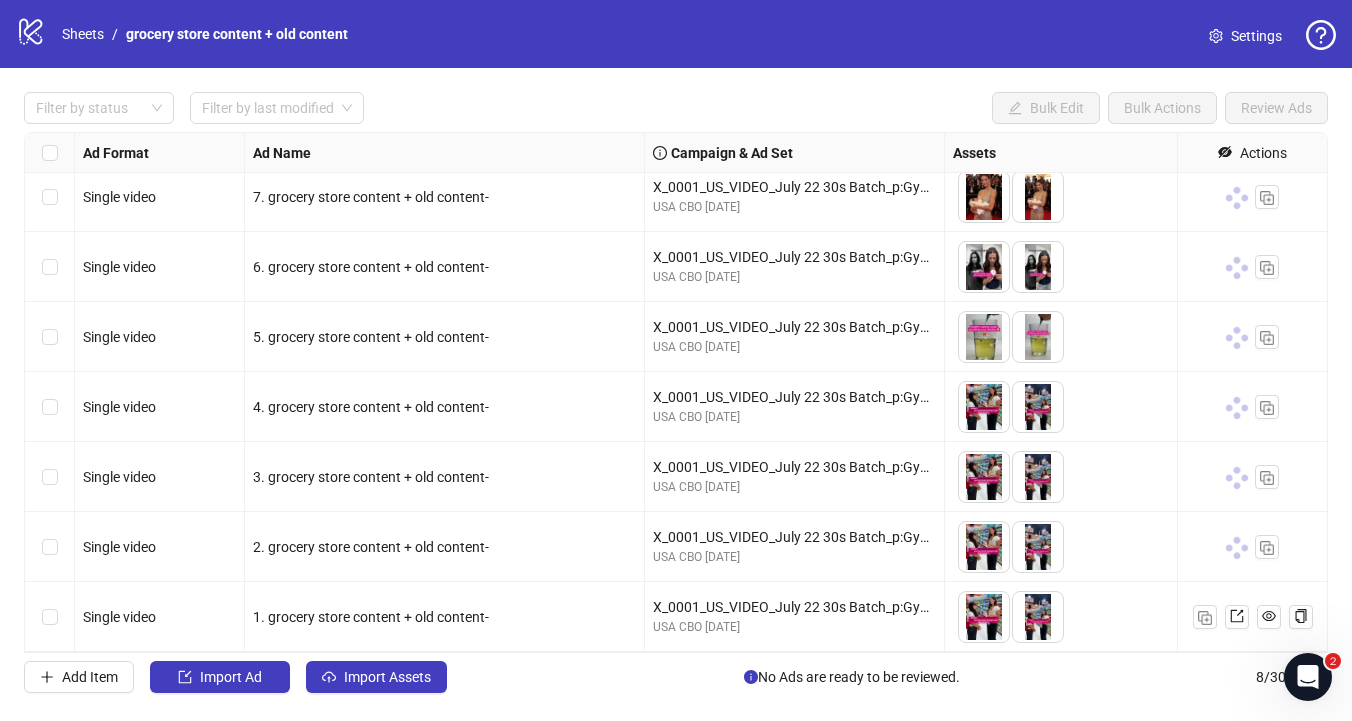 scroll, scrollTop: 0, scrollLeft: 0, axis: both 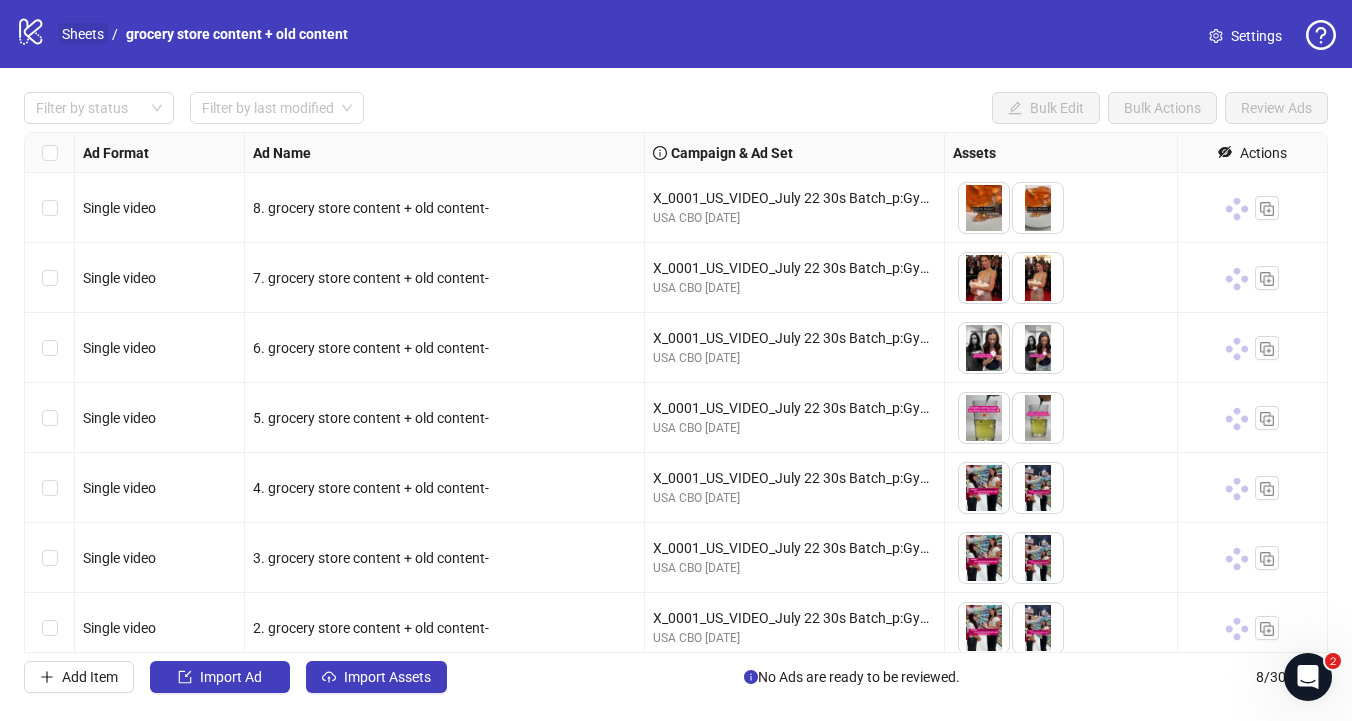 click on "Sheets" at bounding box center (83, 34) 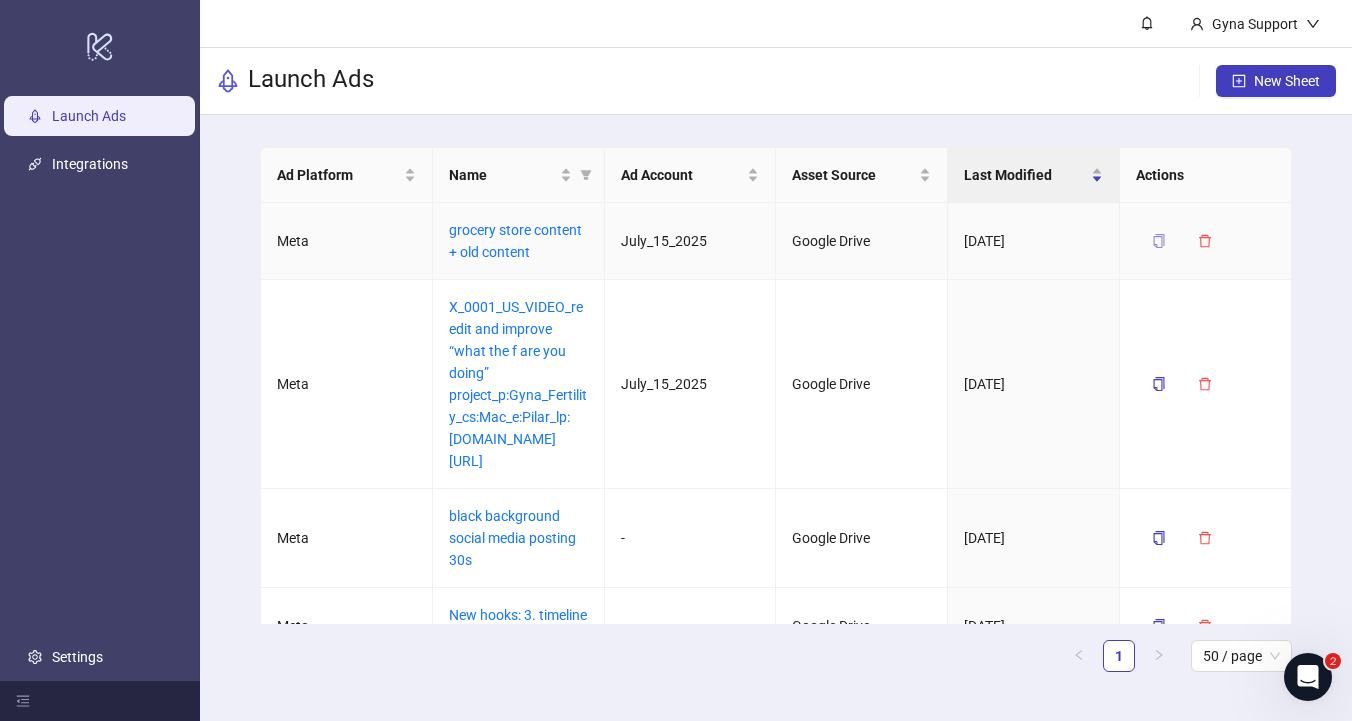 click 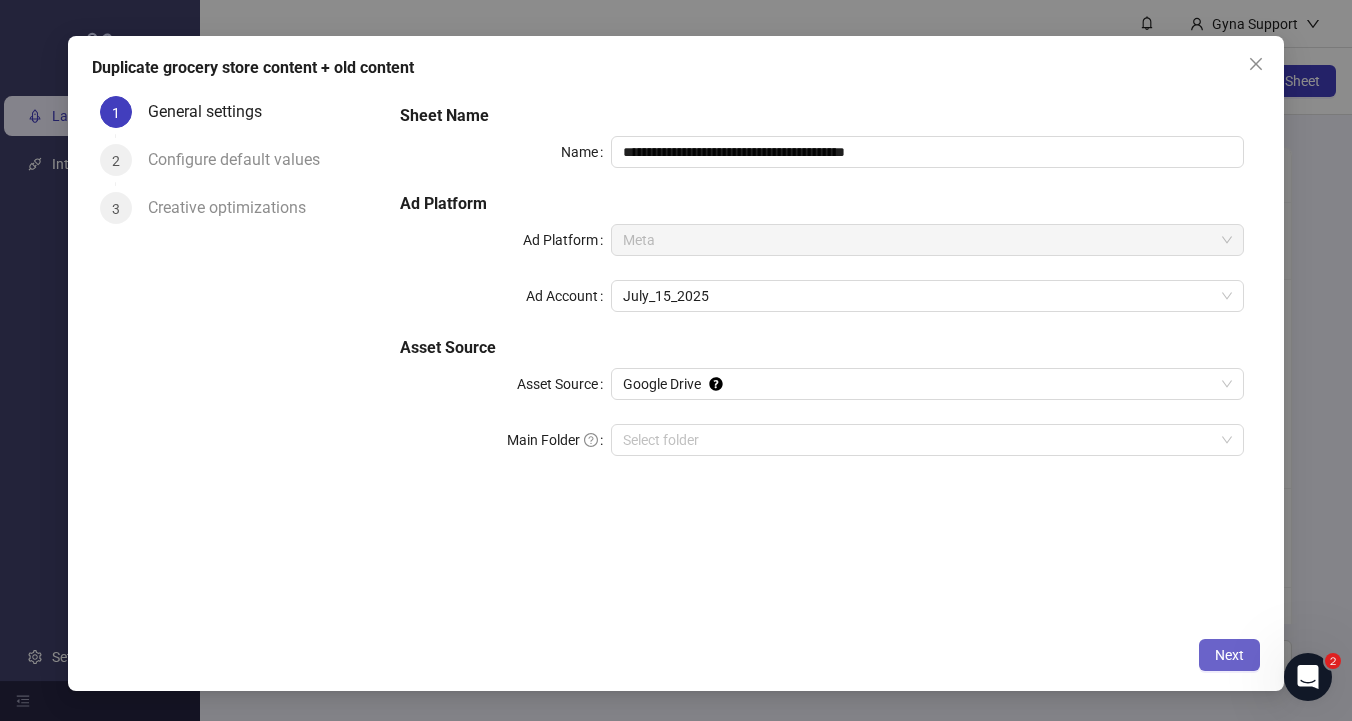 click on "Next" at bounding box center (1229, 655) 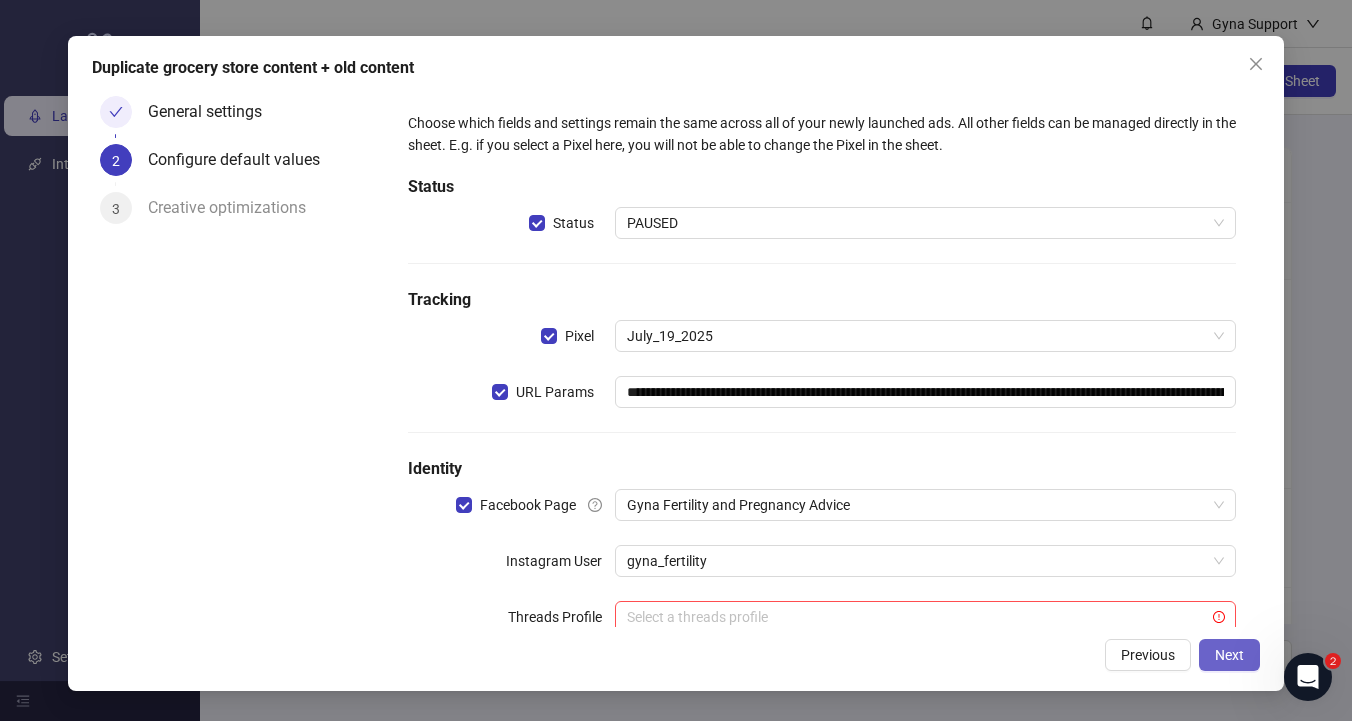 click on "Next" at bounding box center [1229, 655] 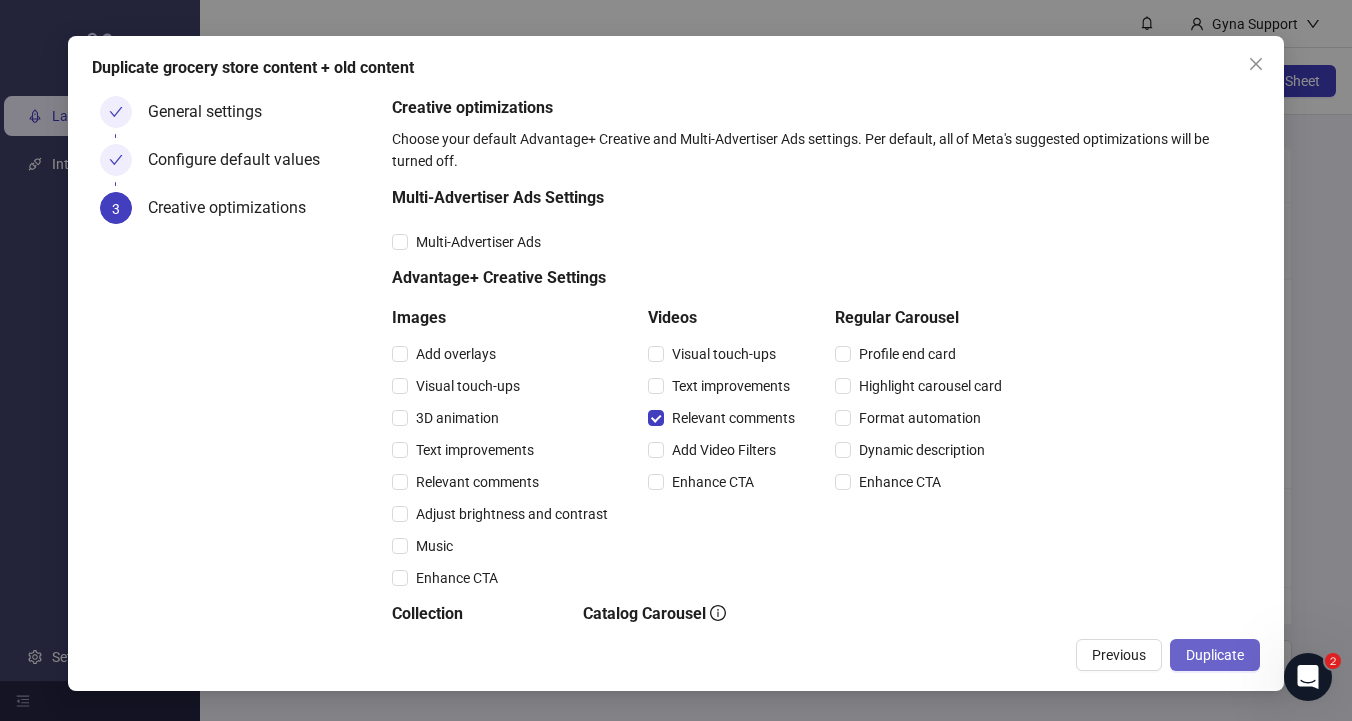 click on "Duplicate" at bounding box center [1215, 655] 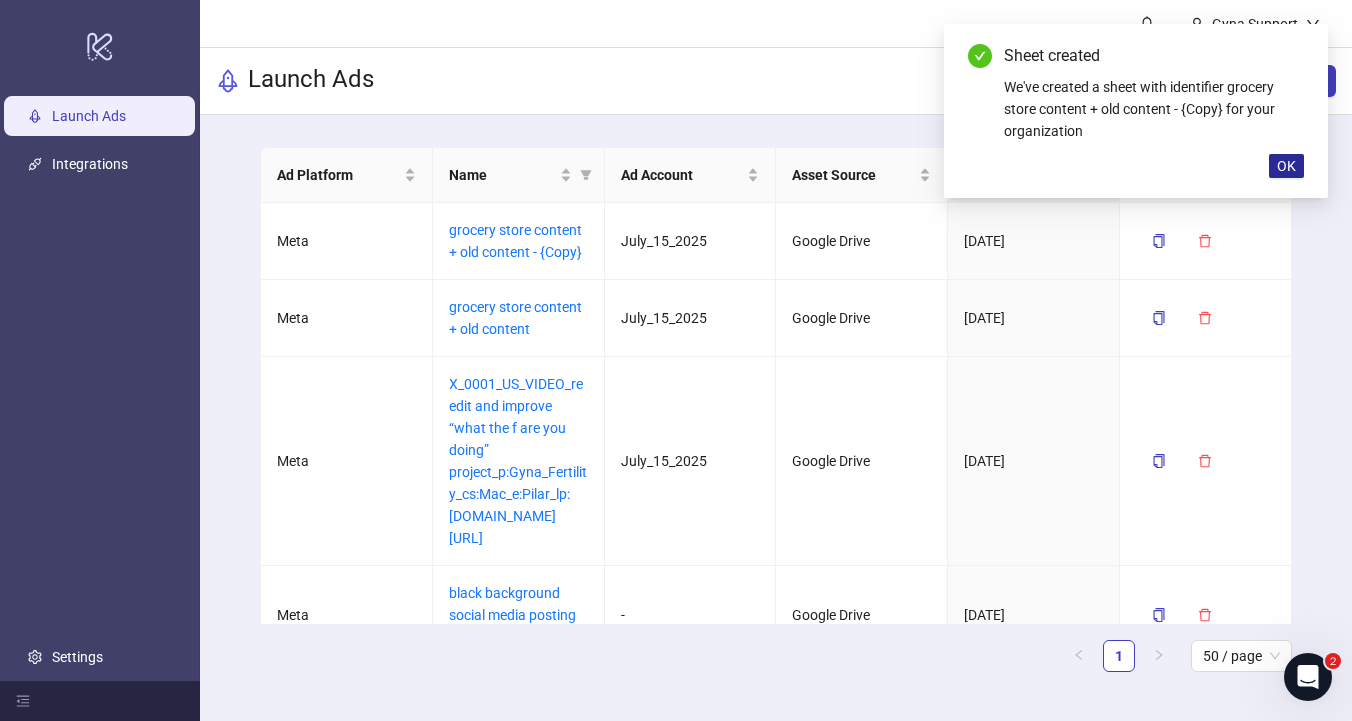 click on "OK" at bounding box center [1286, 166] 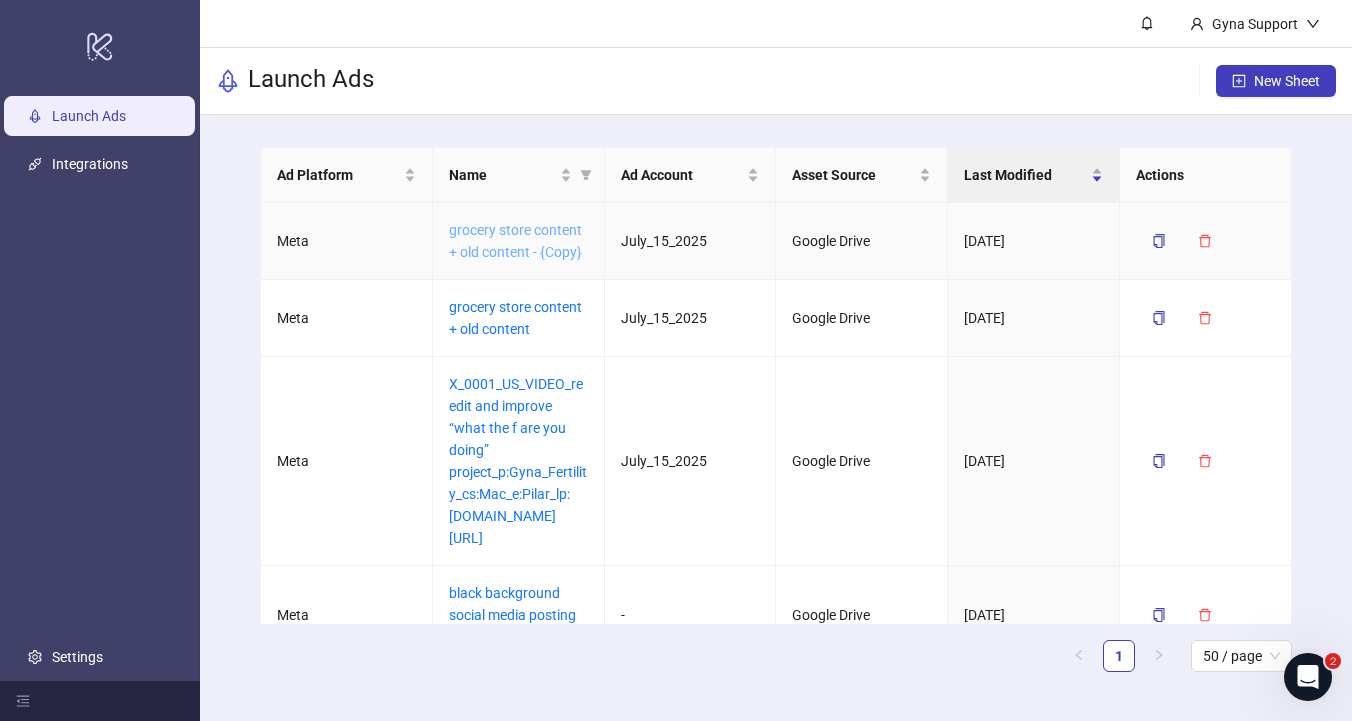 click on "grocery store content + old content - {Copy}" at bounding box center [515, 241] 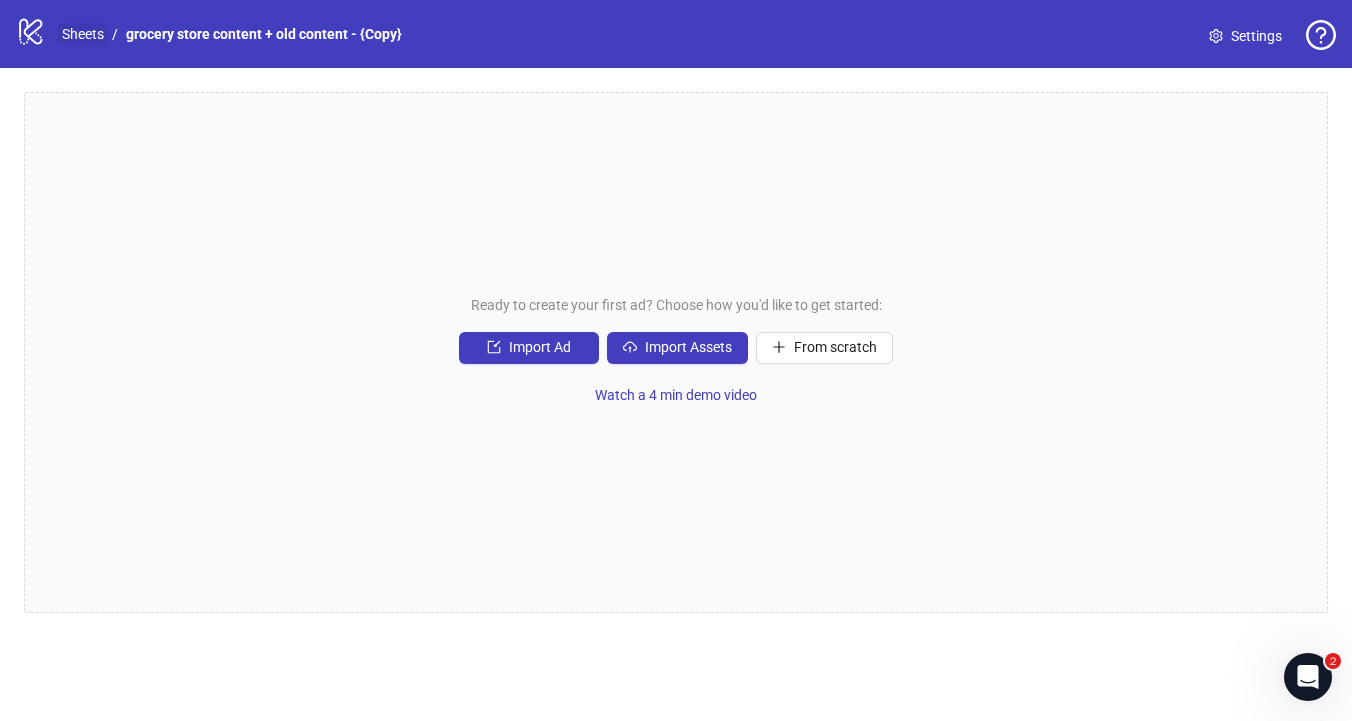 click on "Sheets" at bounding box center (83, 34) 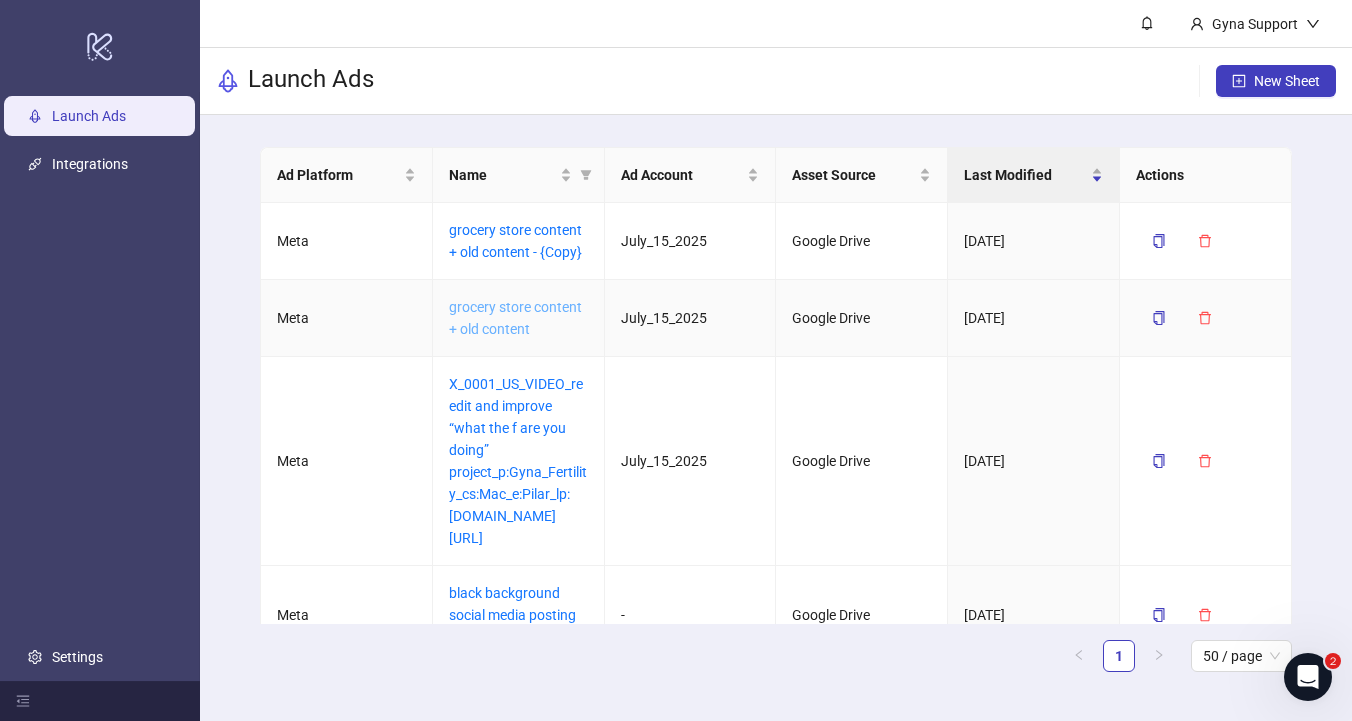 click on "grocery store content + old content" at bounding box center [515, 318] 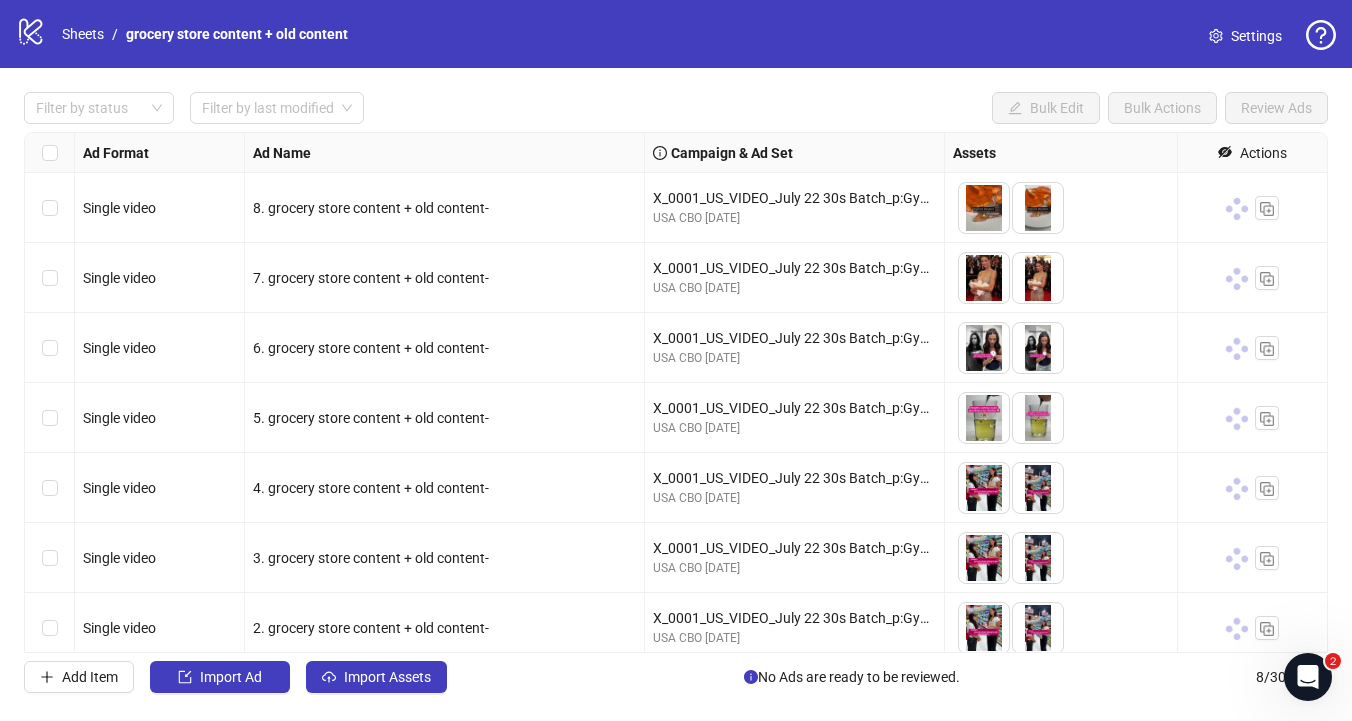 scroll, scrollTop: 81, scrollLeft: 0, axis: vertical 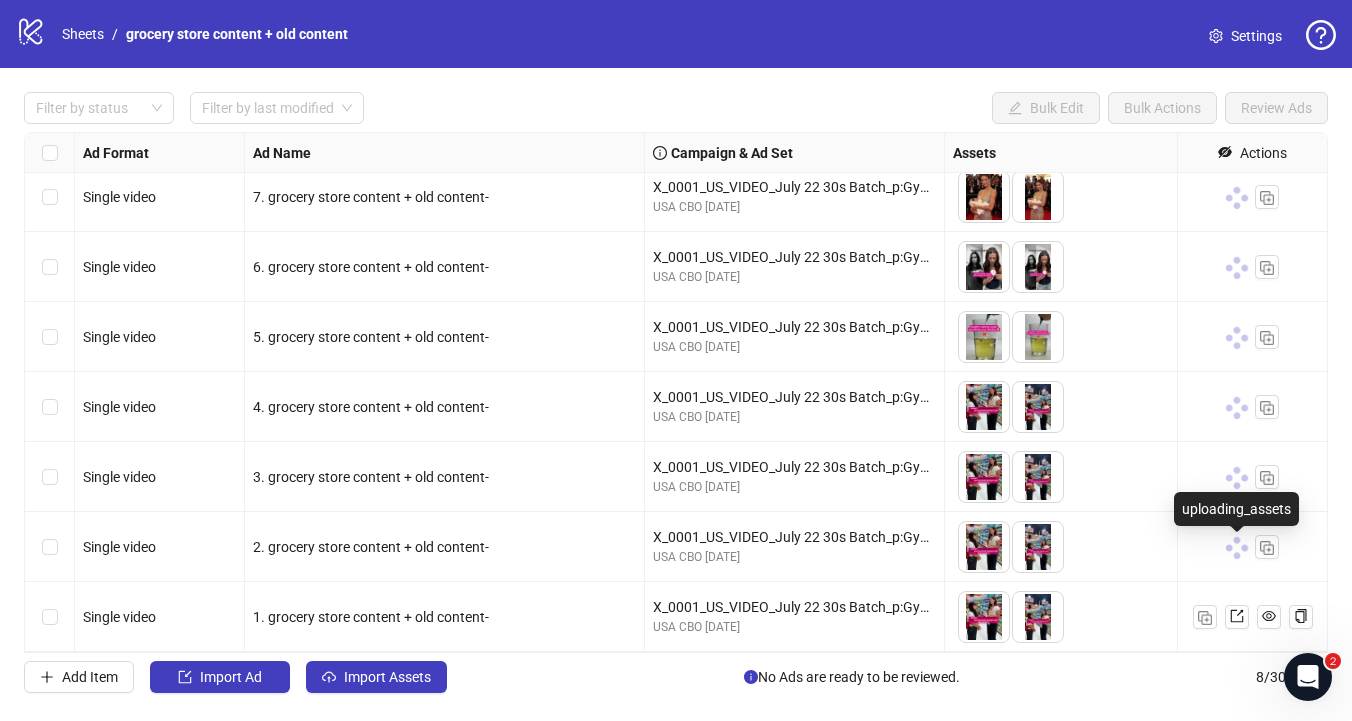 click at bounding box center (1236, 547) 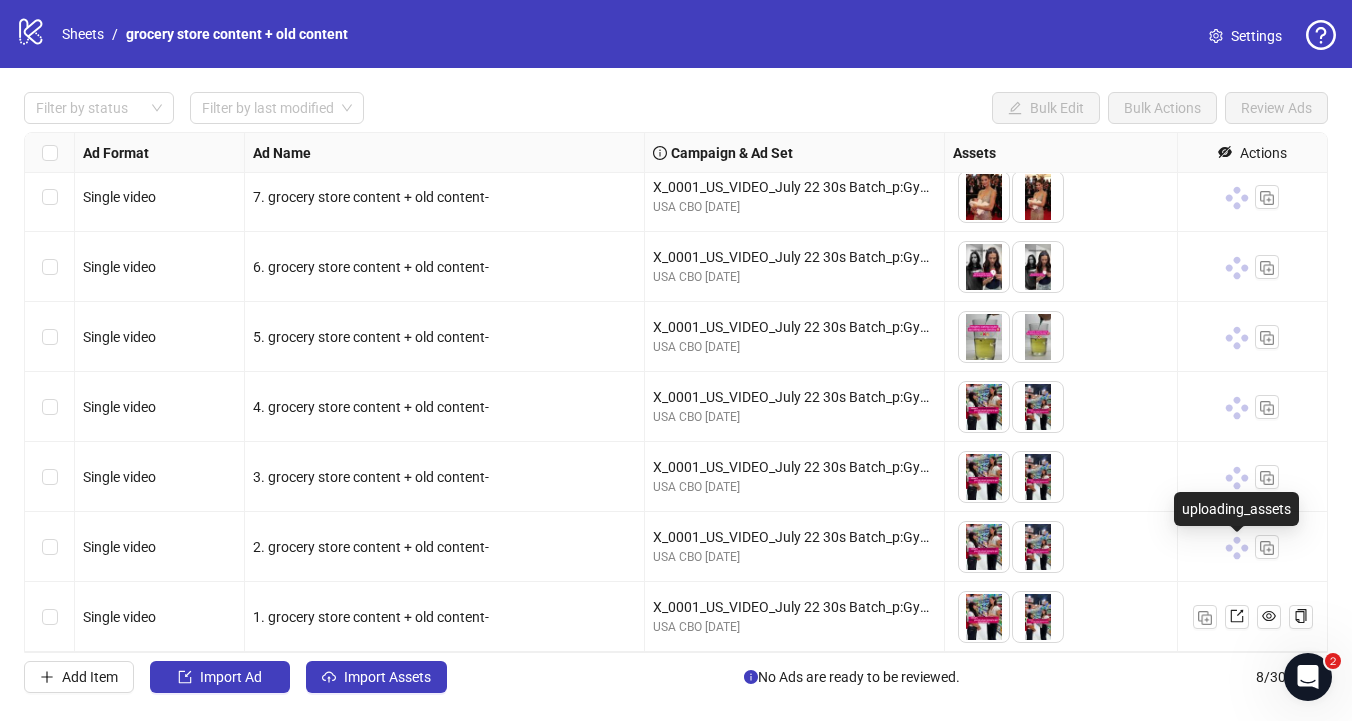 click at bounding box center [1236, 547] 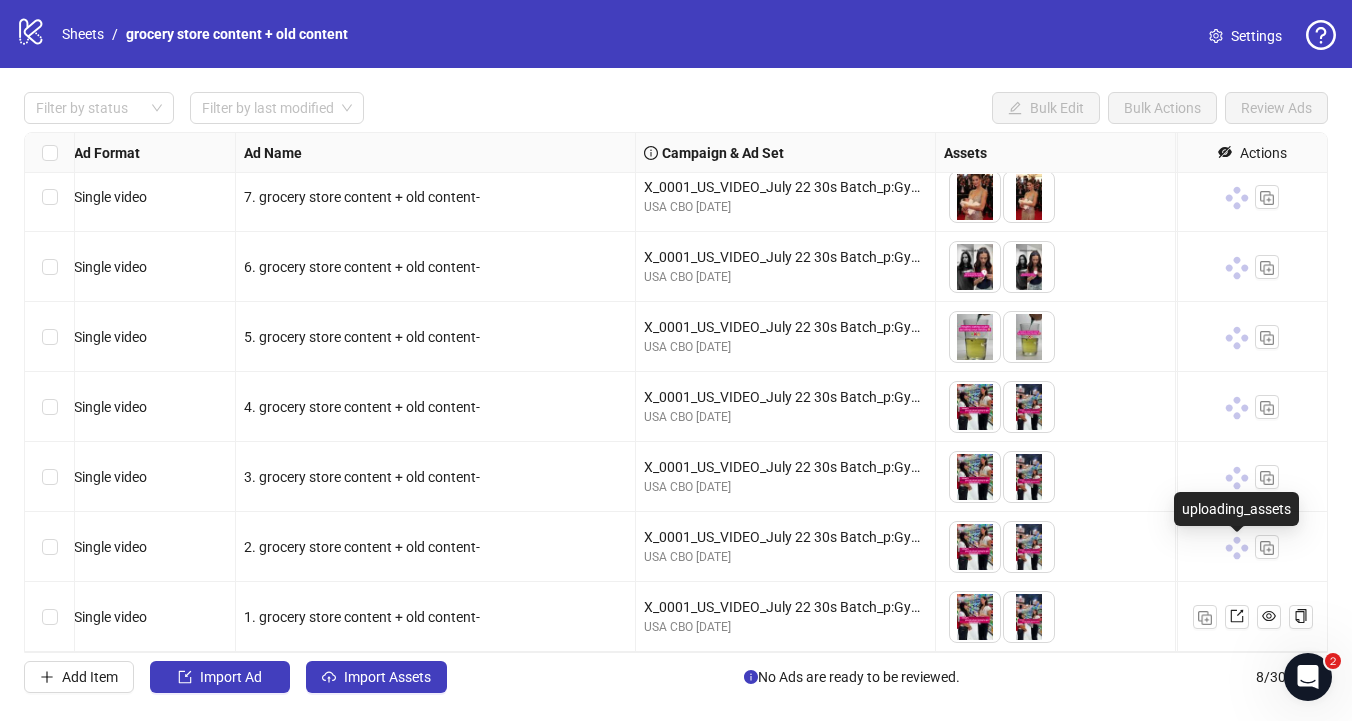click at bounding box center (1237, 548) 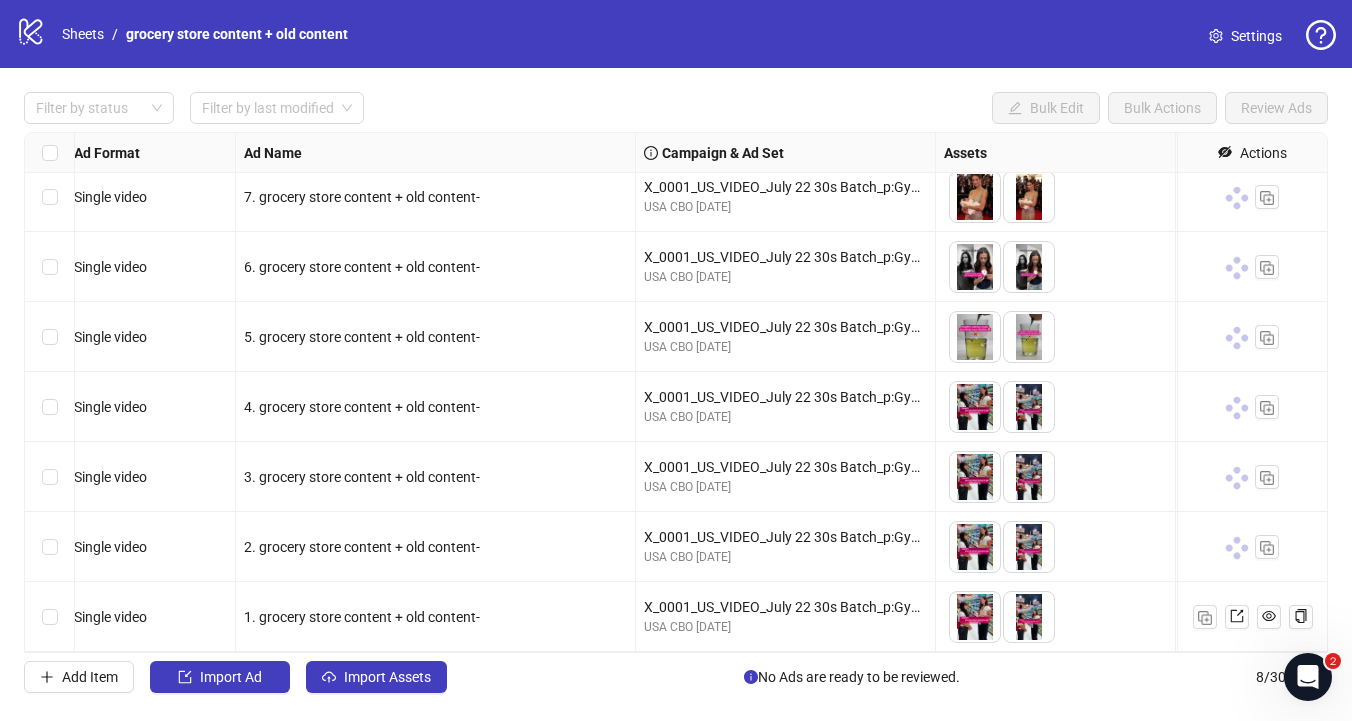 click 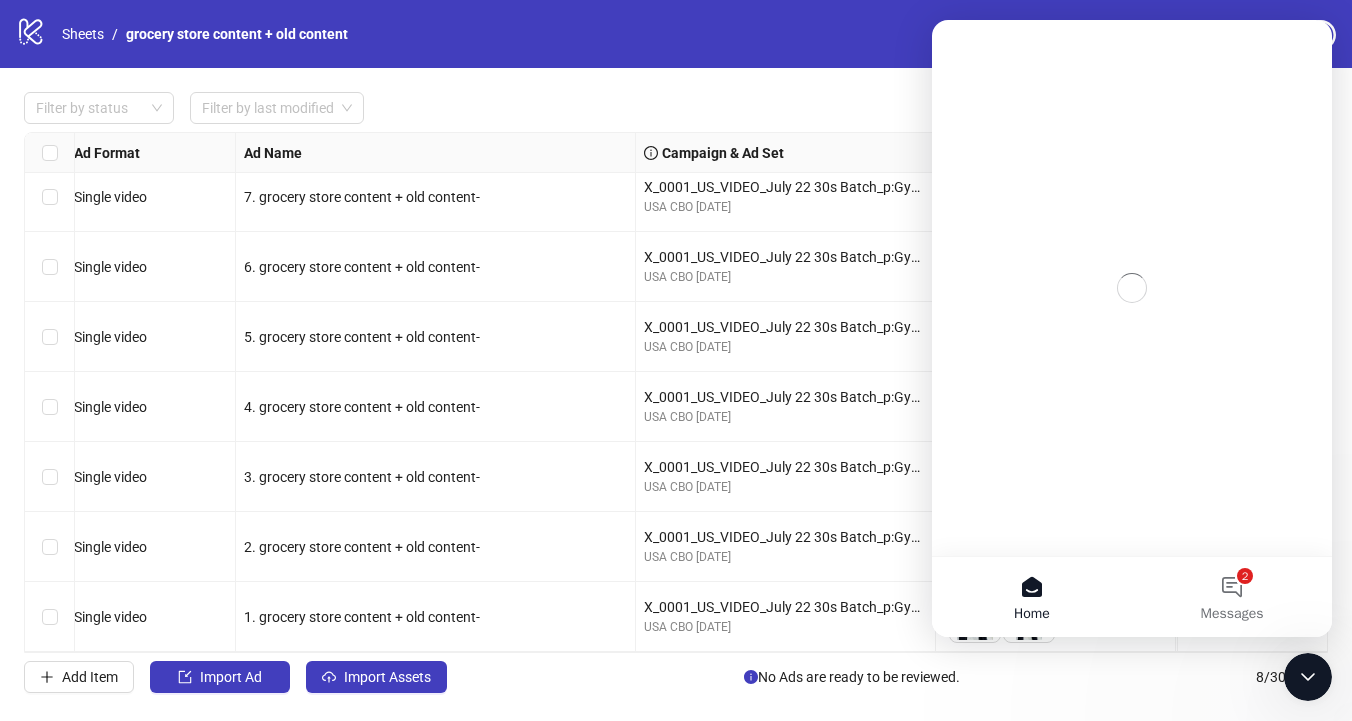scroll, scrollTop: 0, scrollLeft: 0, axis: both 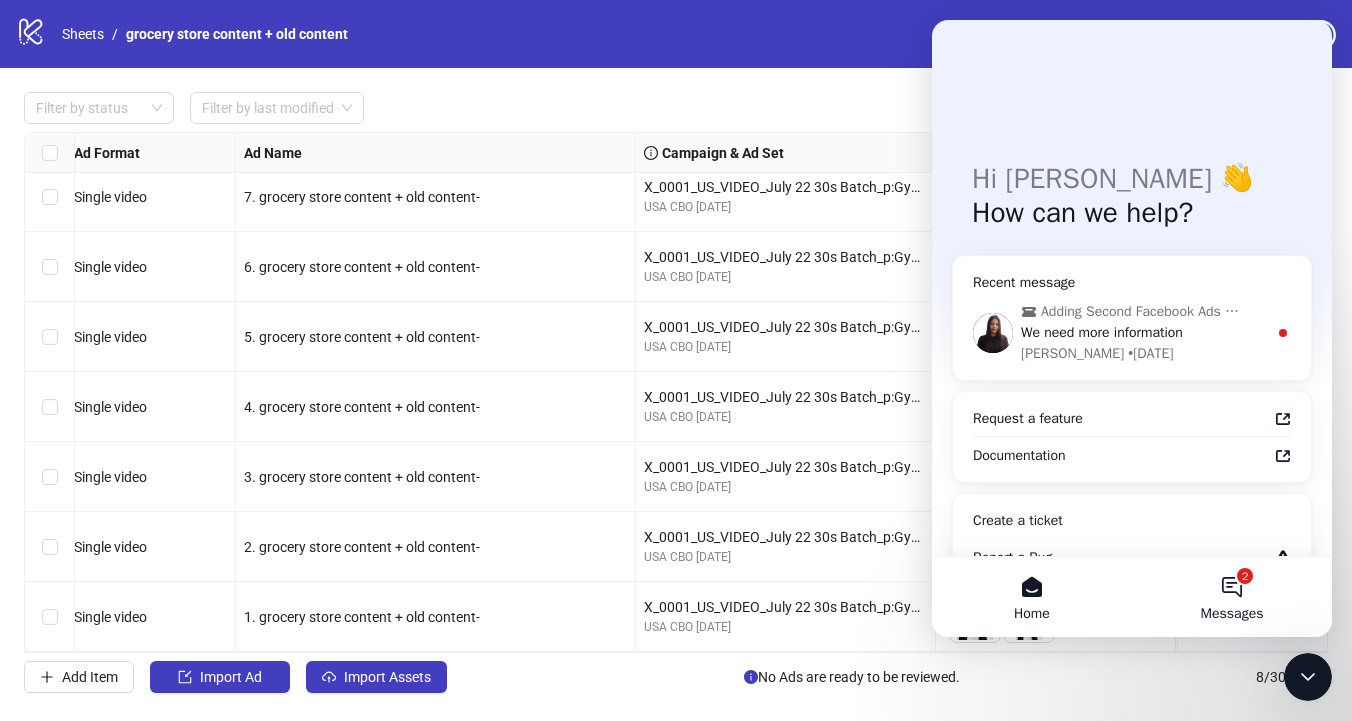 click on "2 Messages" at bounding box center [1232, 597] 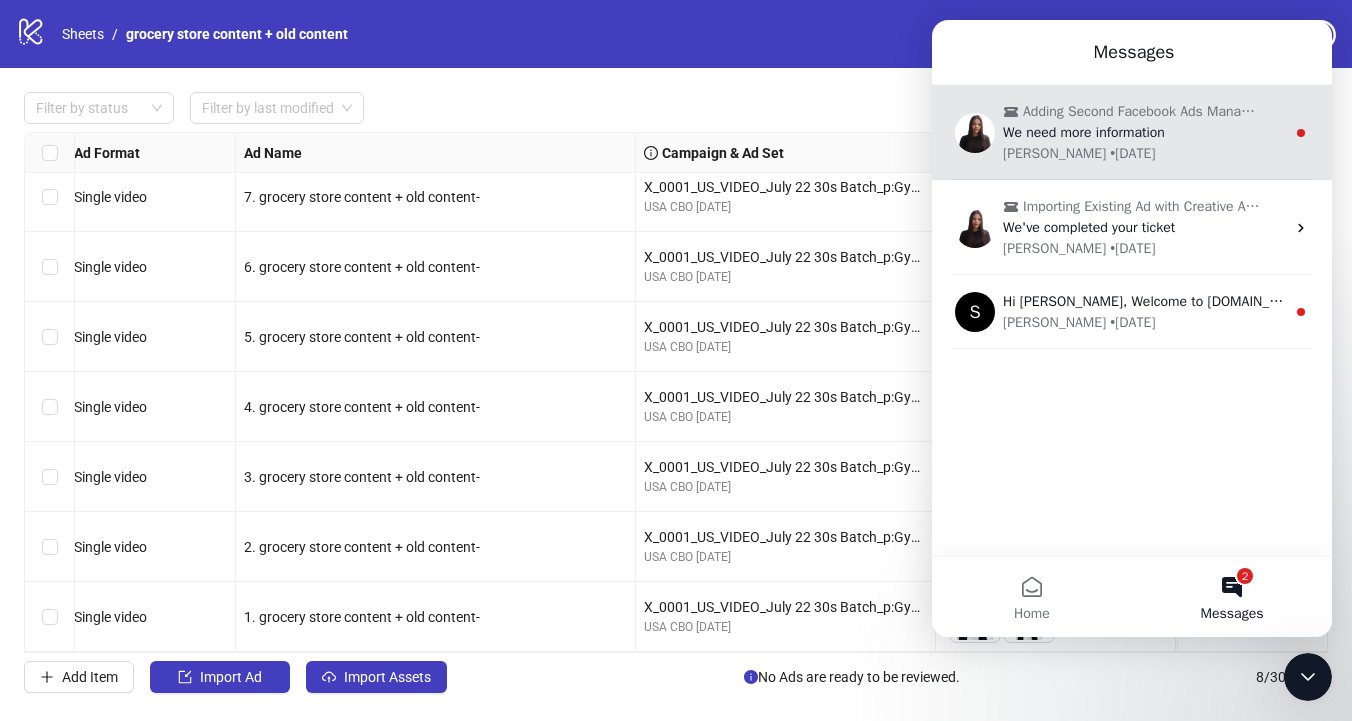 click on "Laura •  6d ago" at bounding box center [1144, 153] 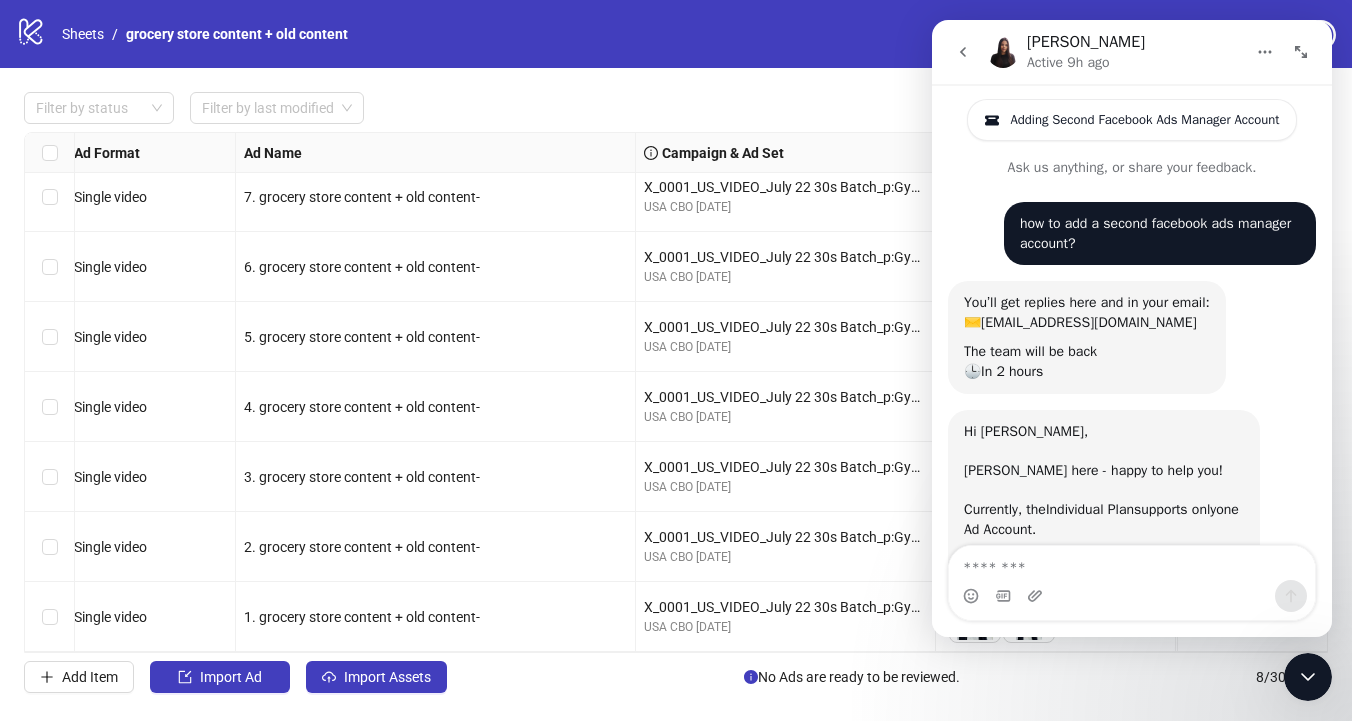scroll, scrollTop: 3, scrollLeft: 0, axis: vertical 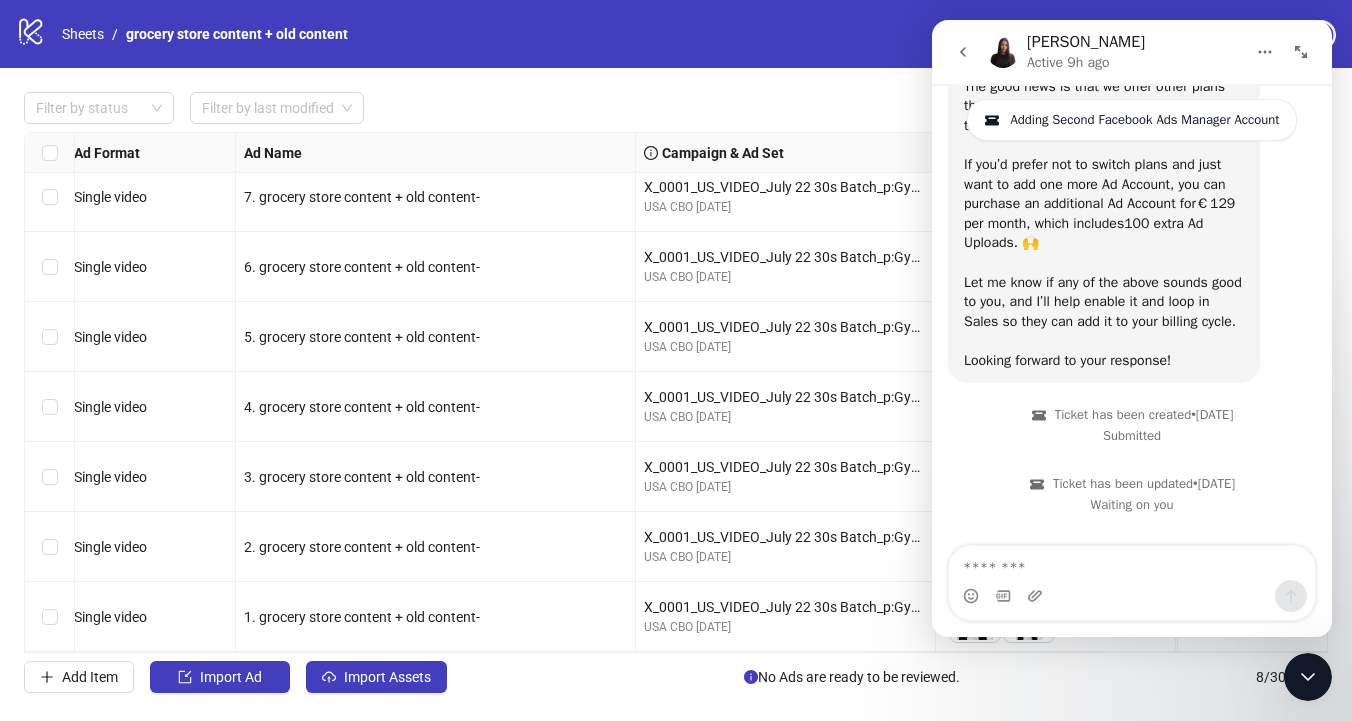 click 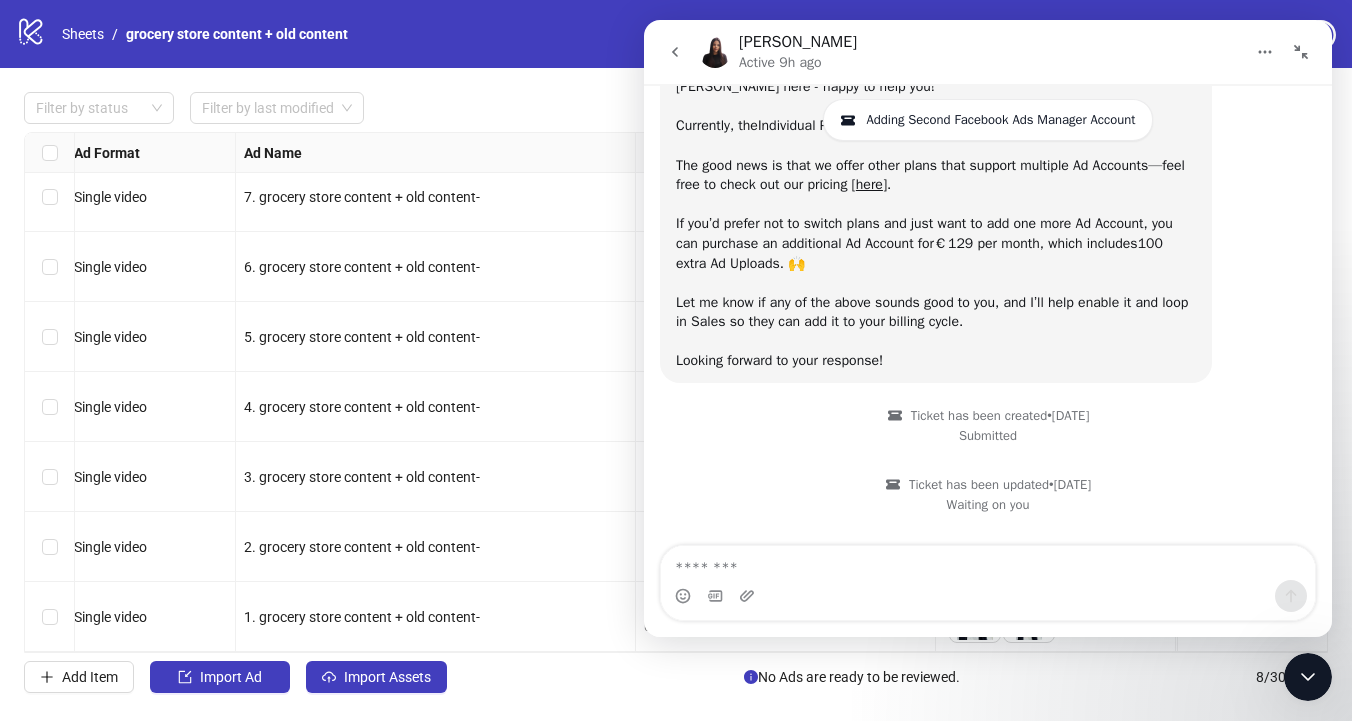 scroll, scrollTop: 361, scrollLeft: 0, axis: vertical 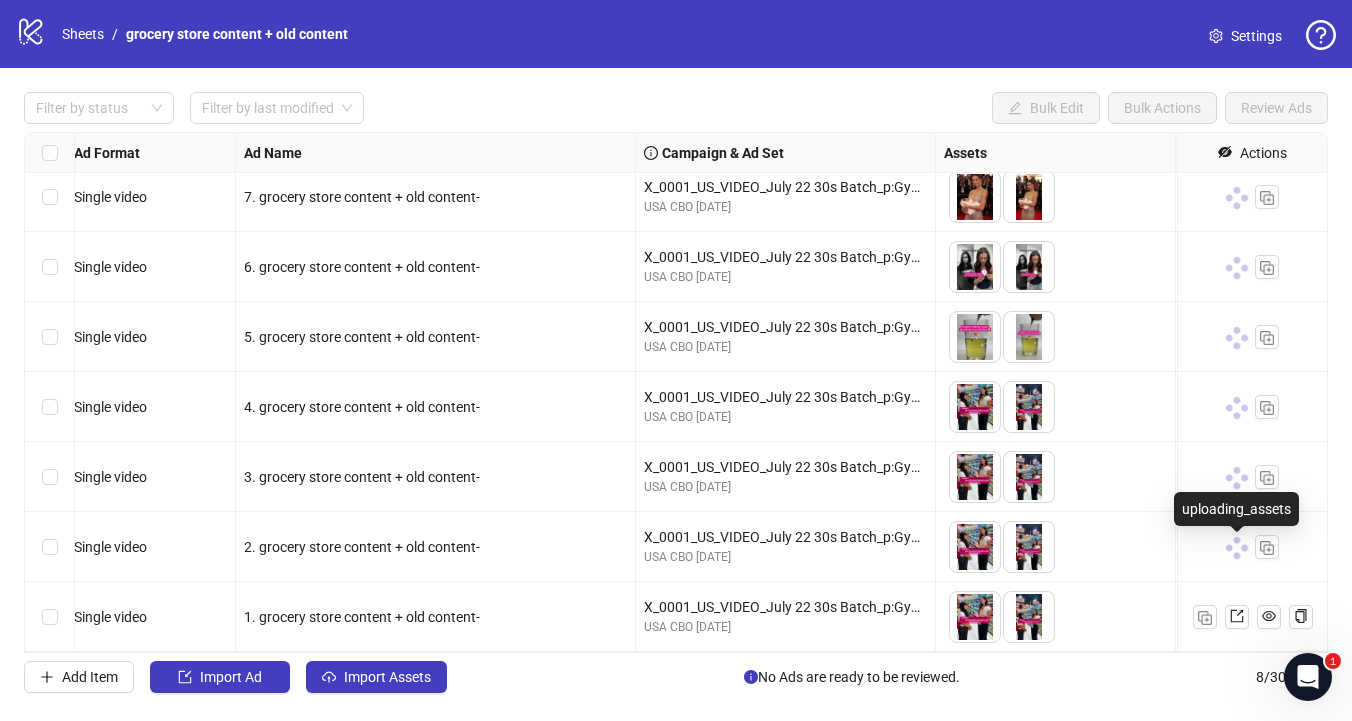 click at bounding box center (1237, 556) 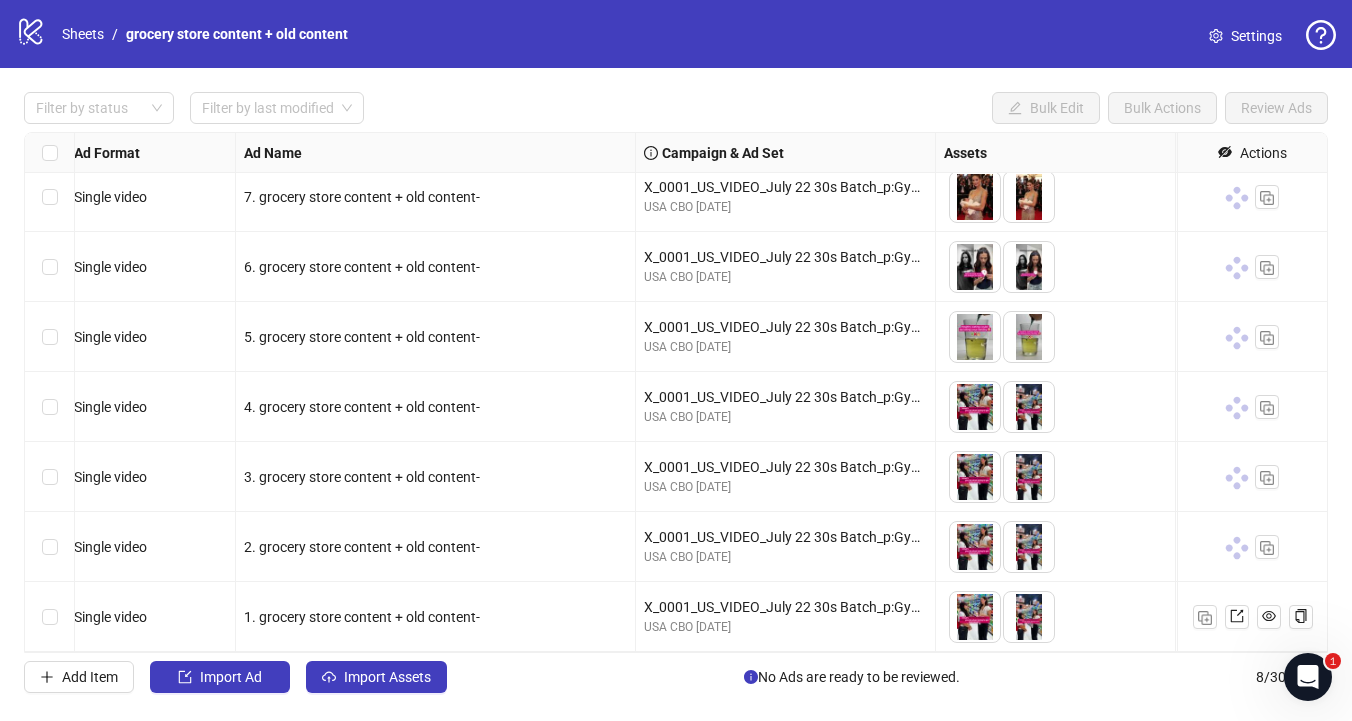 click at bounding box center (1236, 197) 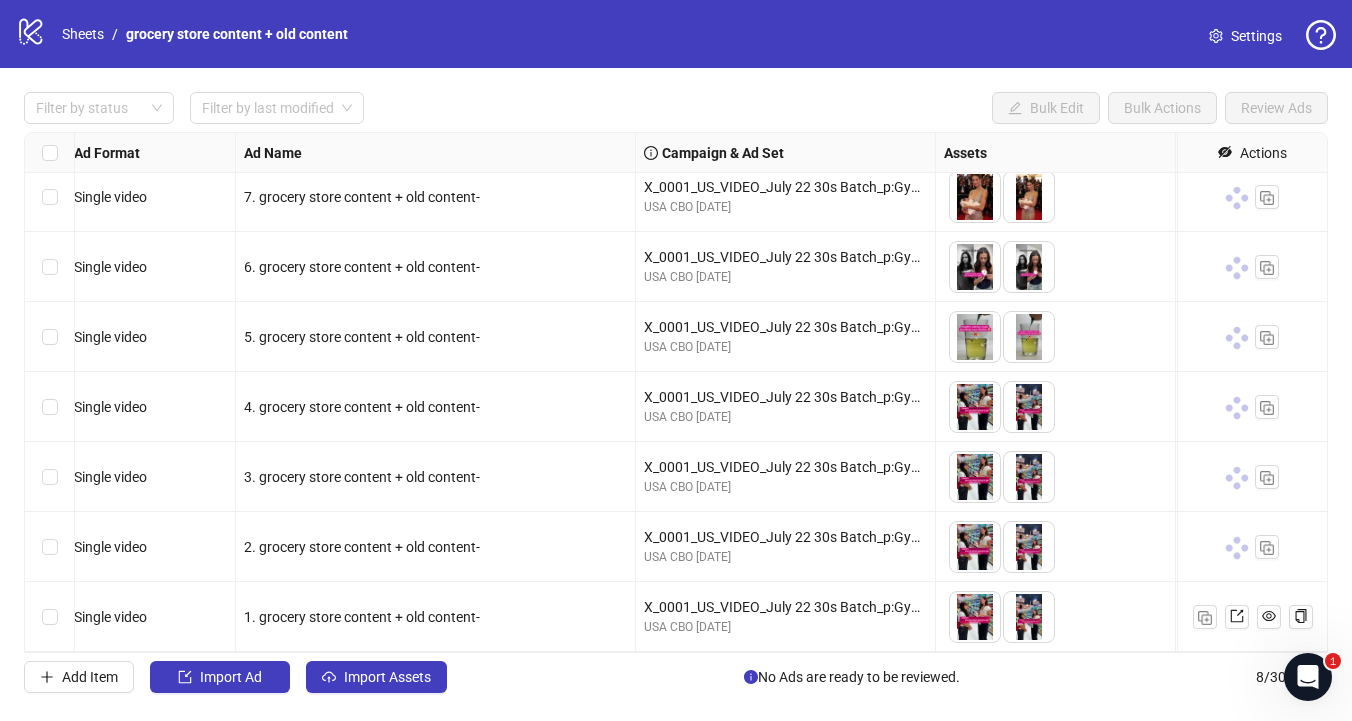 click on "Settings" at bounding box center [1256, 36] 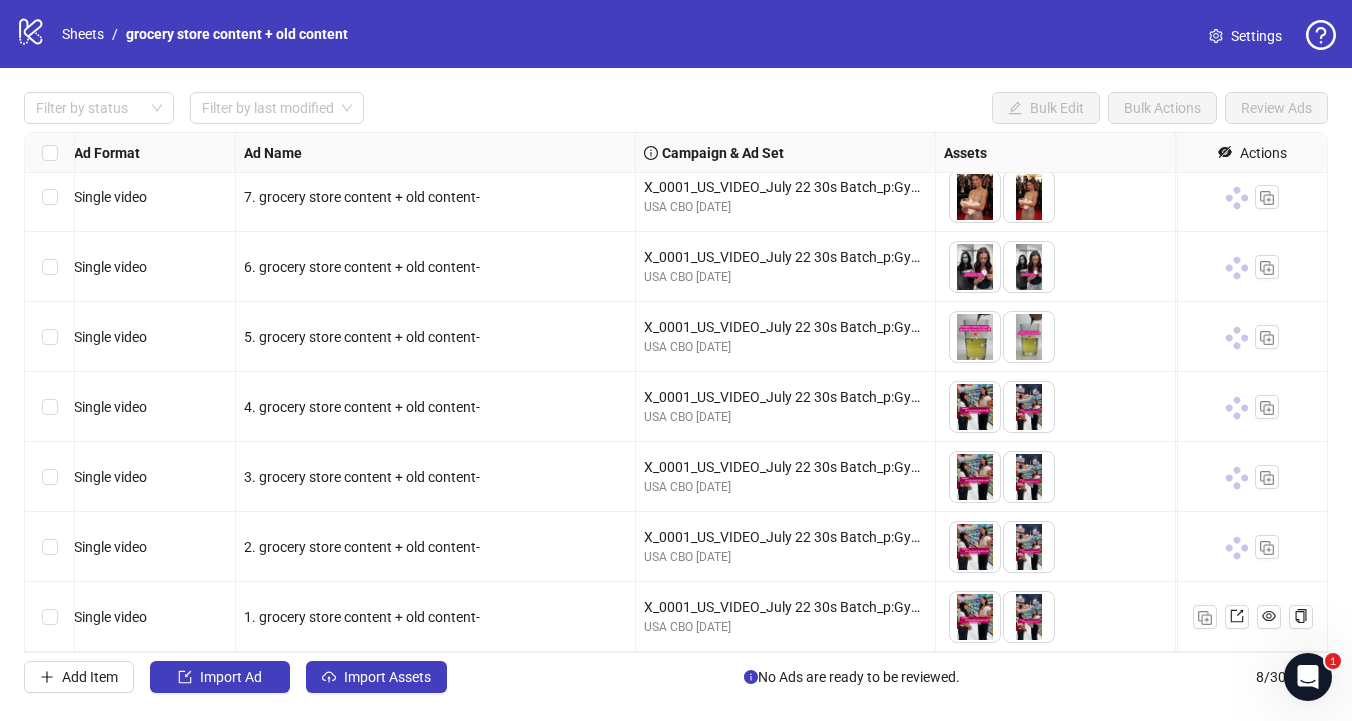 click on "Settings" at bounding box center [1256, 36] 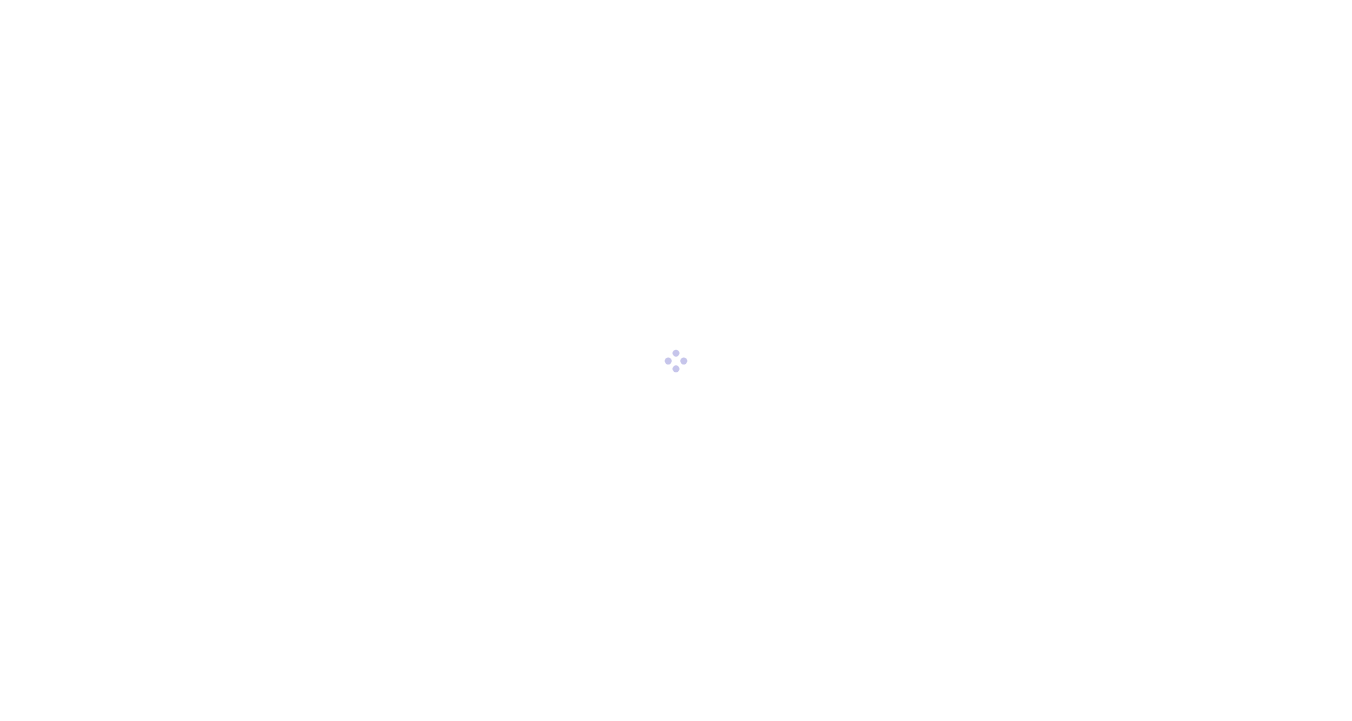 scroll, scrollTop: 0, scrollLeft: 0, axis: both 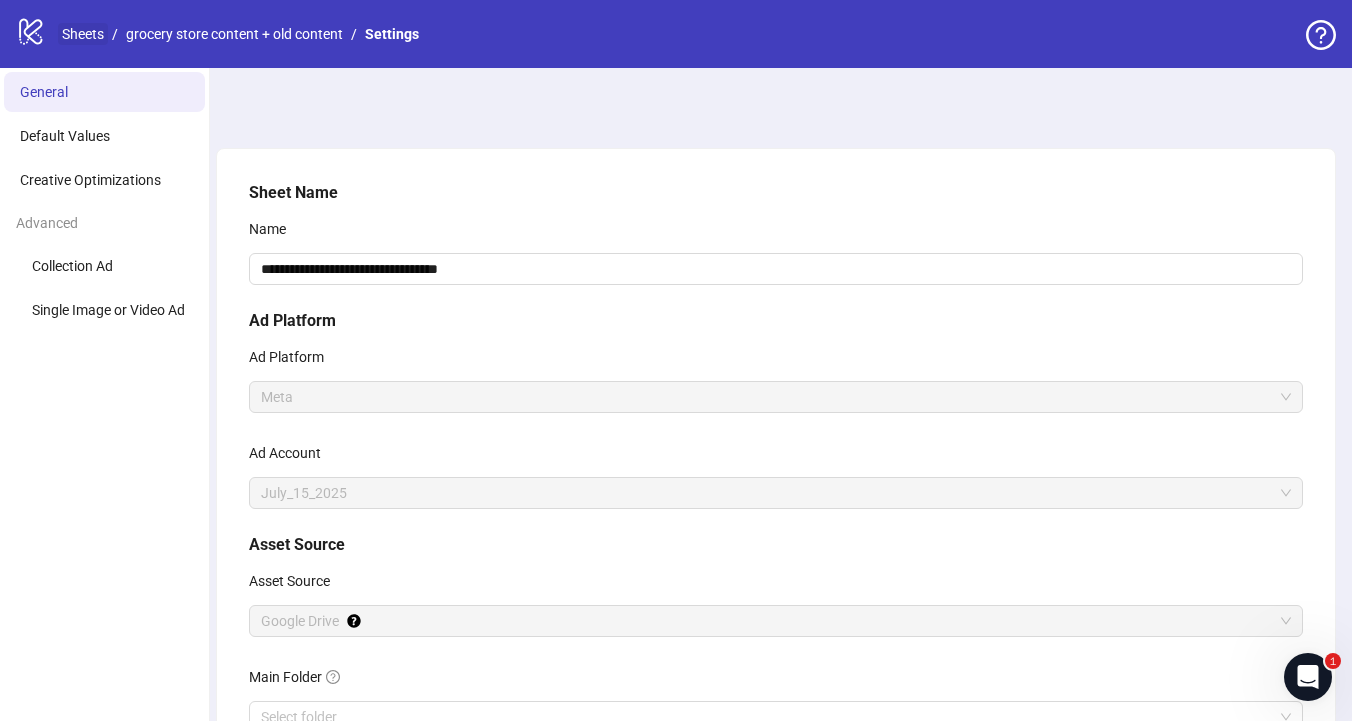click on "Sheets" at bounding box center [83, 34] 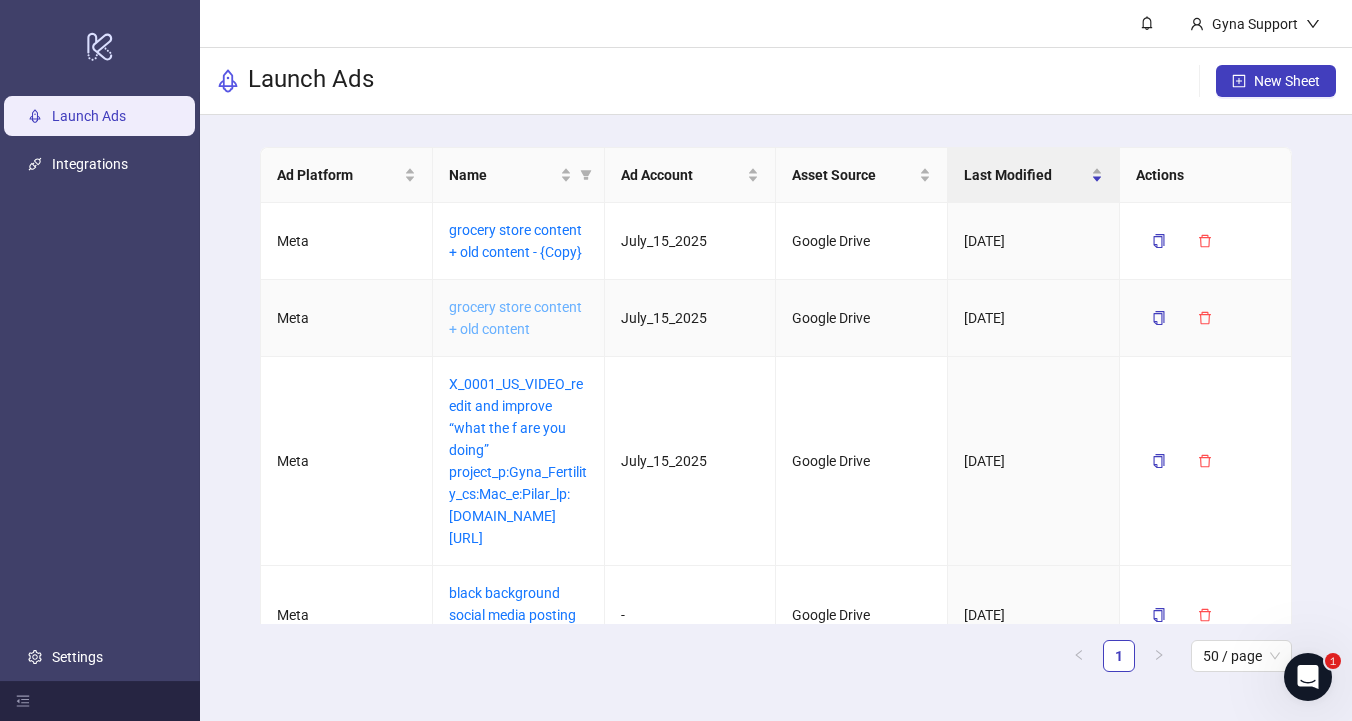 click on "grocery store content + old content" at bounding box center (515, 318) 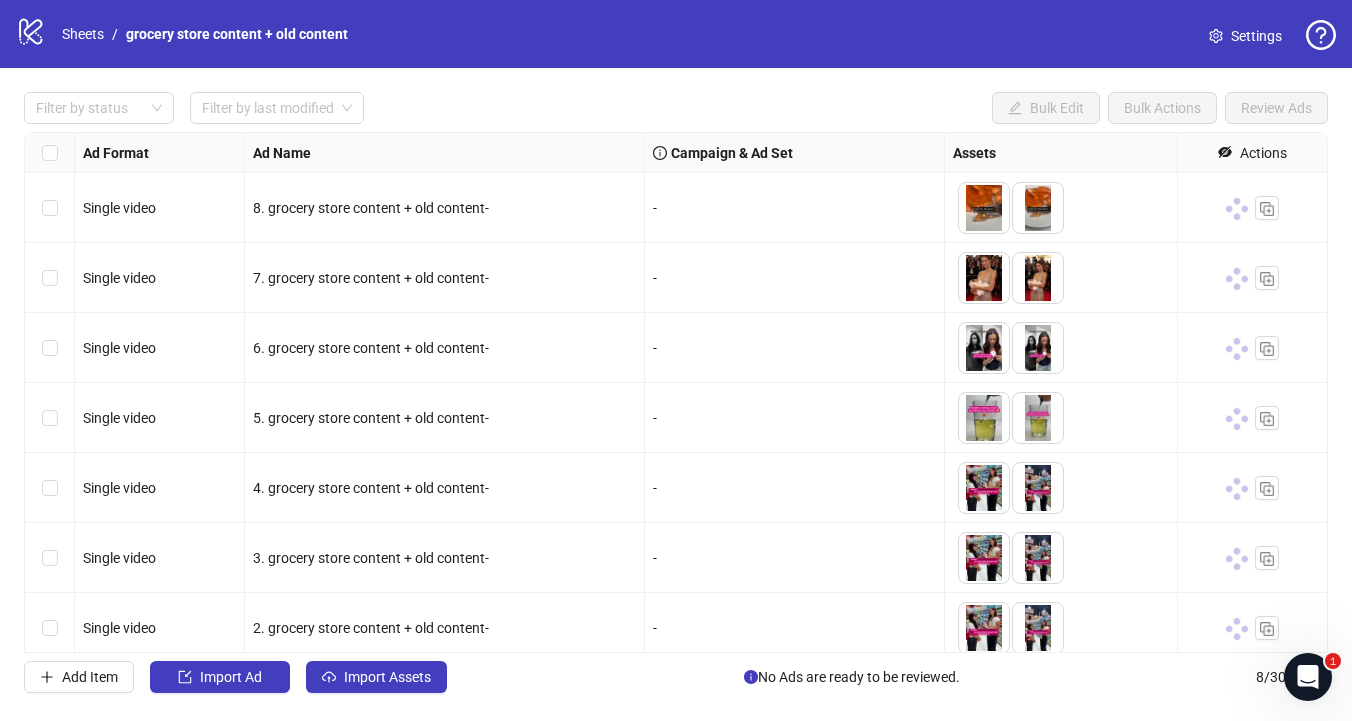 scroll, scrollTop: 81, scrollLeft: 0, axis: vertical 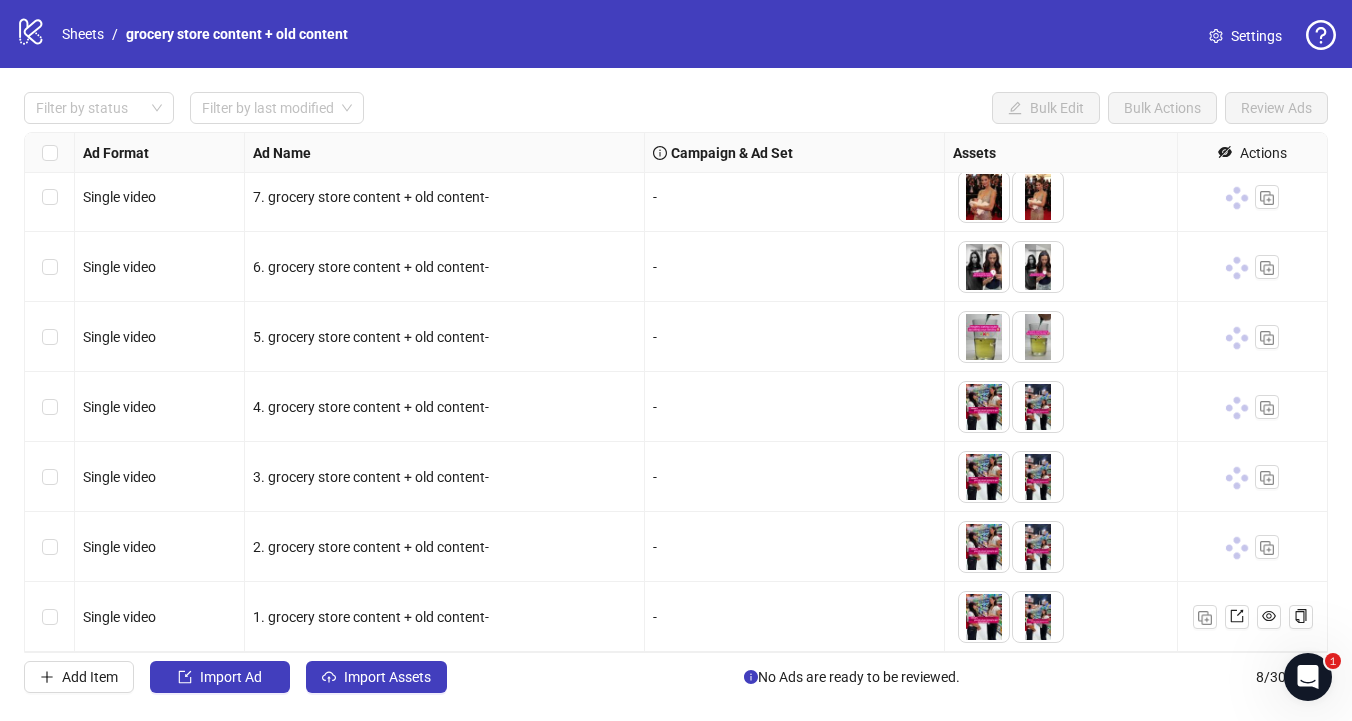 click at bounding box center (1236, 547) 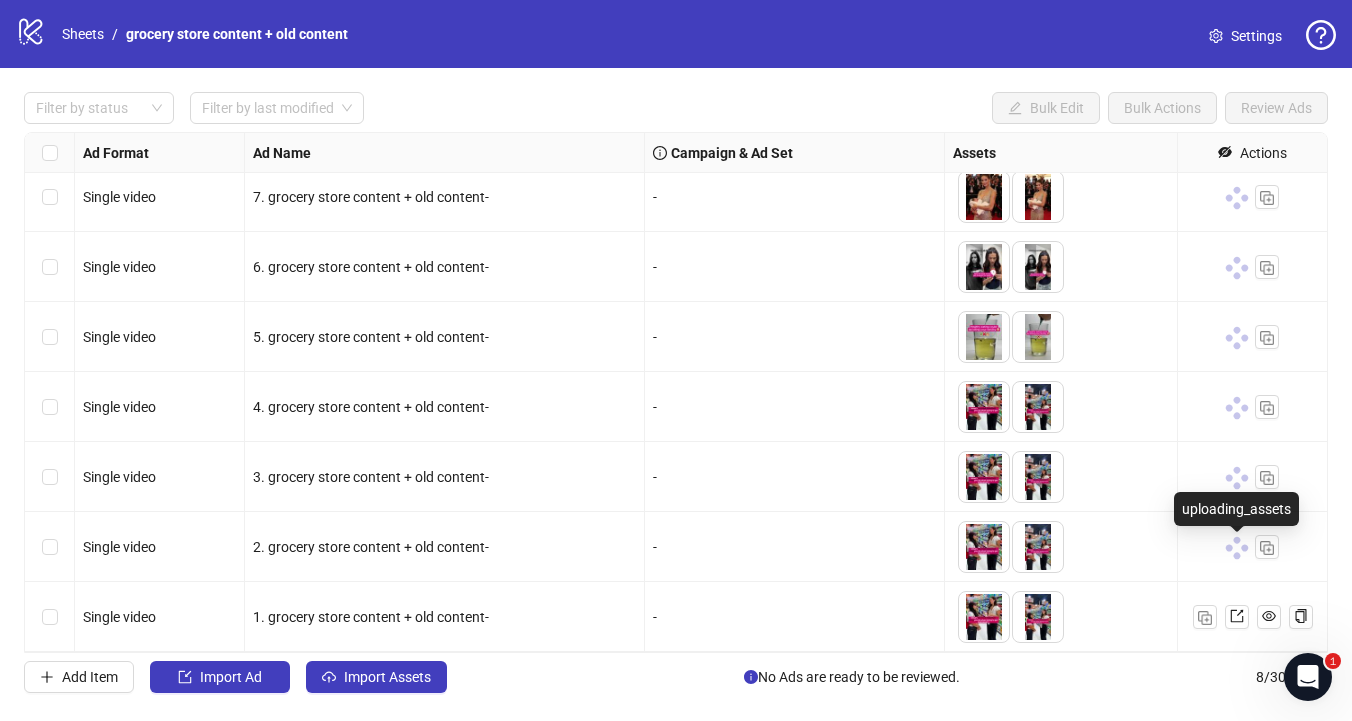 click at bounding box center (1237, 548) 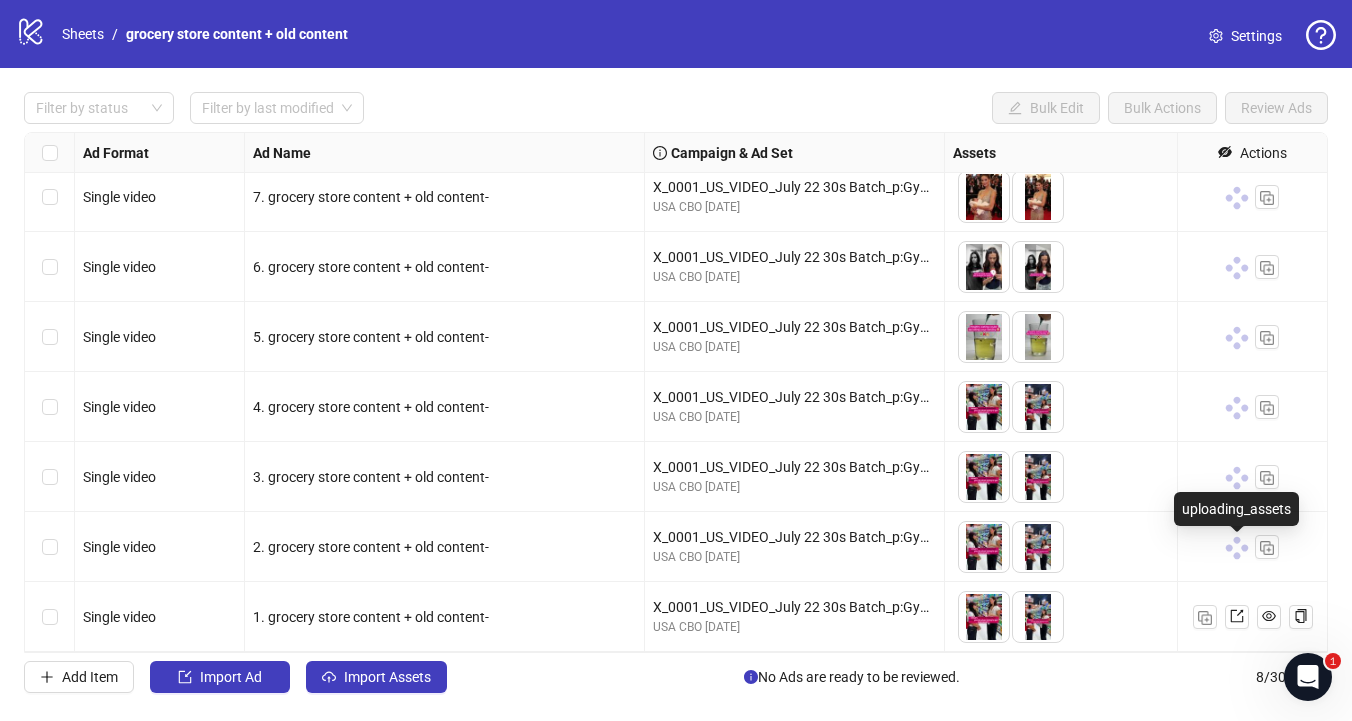scroll, scrollTop: 81, scrollLeft: 3, axis: both 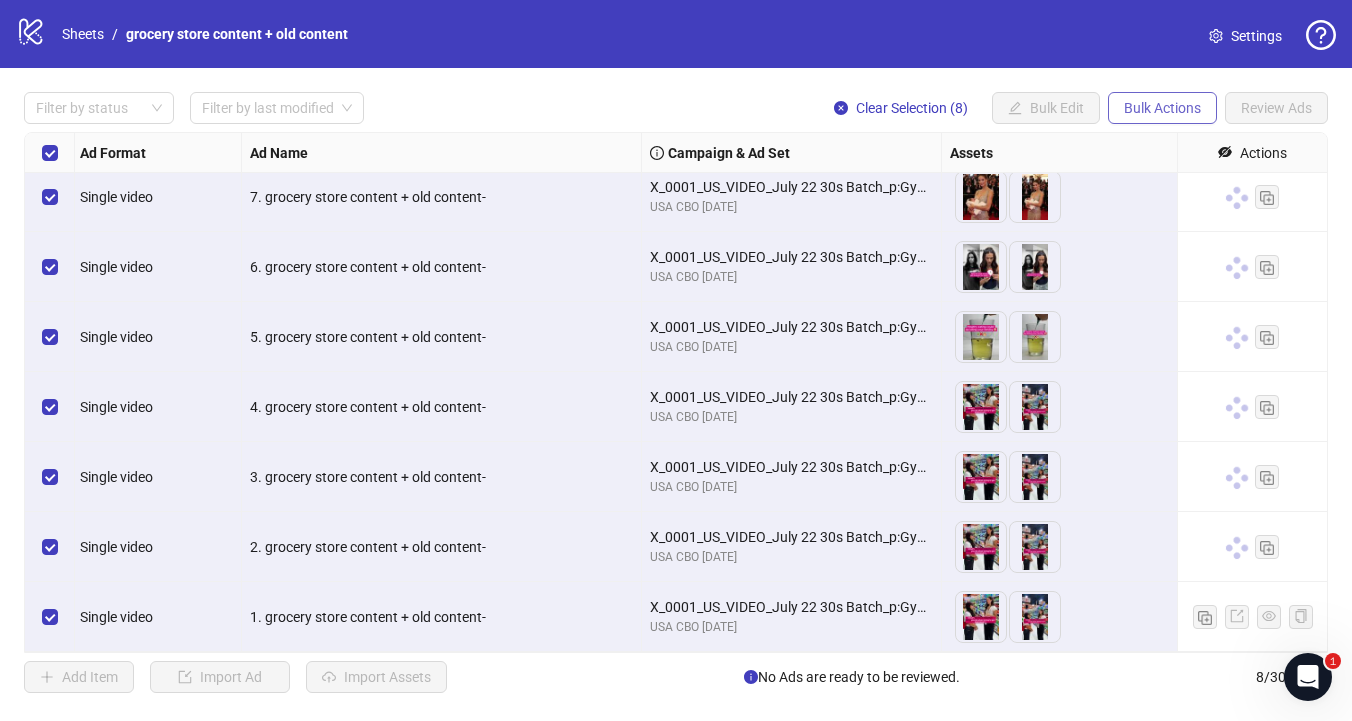 click on "Bulk Actions" at bounding box center [1162, 108] 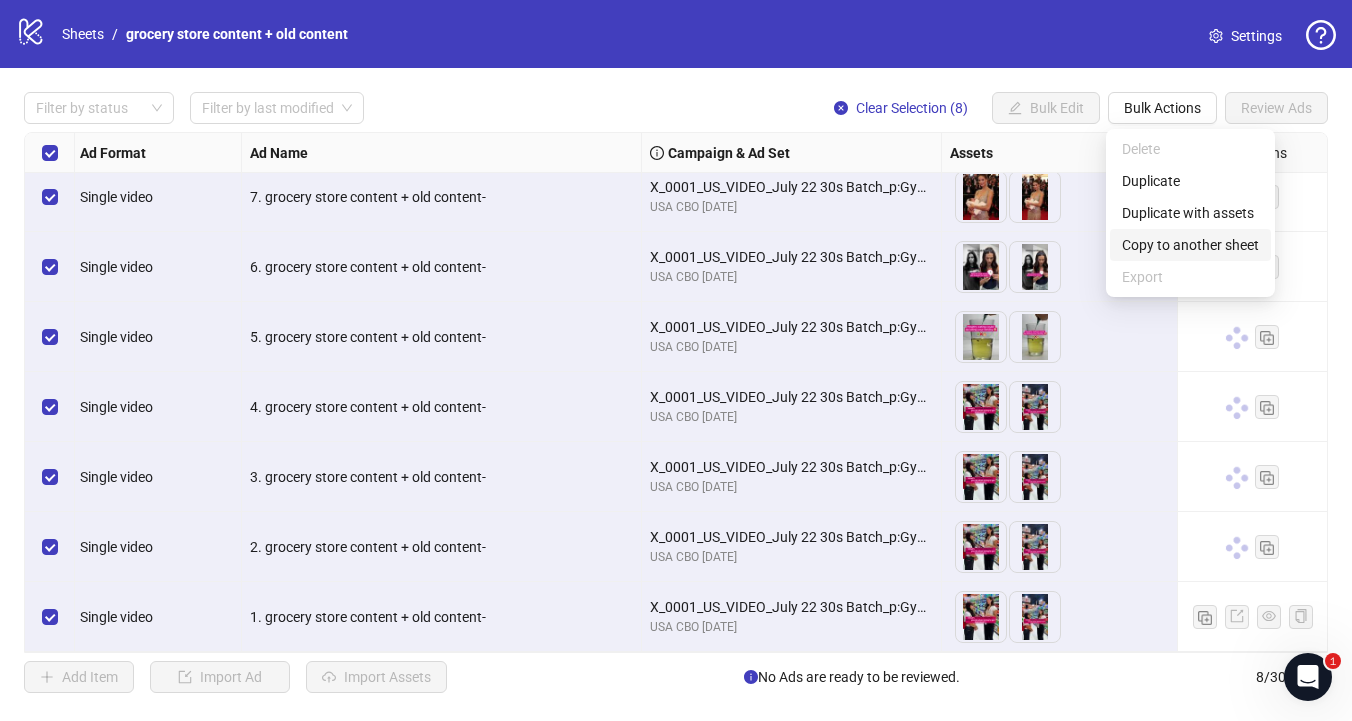 click on "Copy to another sheet" at bounding box center (1190, 245) 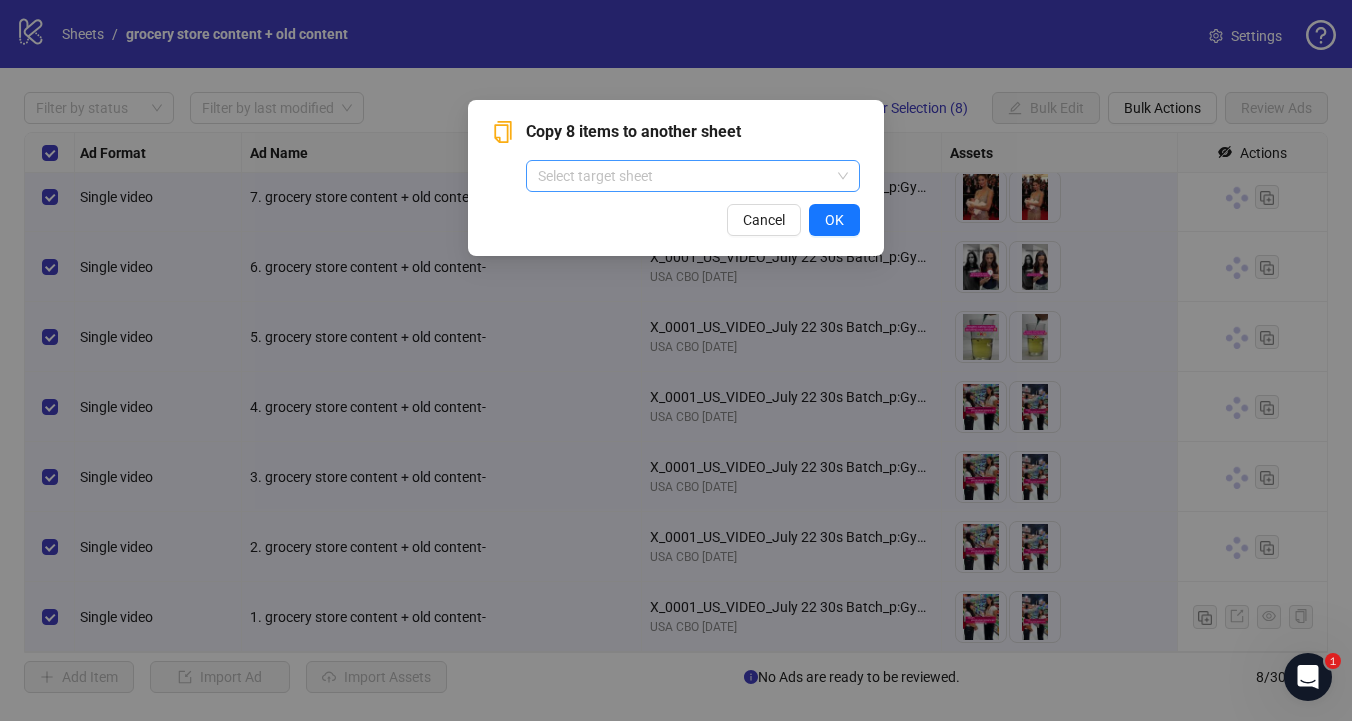 click at bounding box center [684, 176] 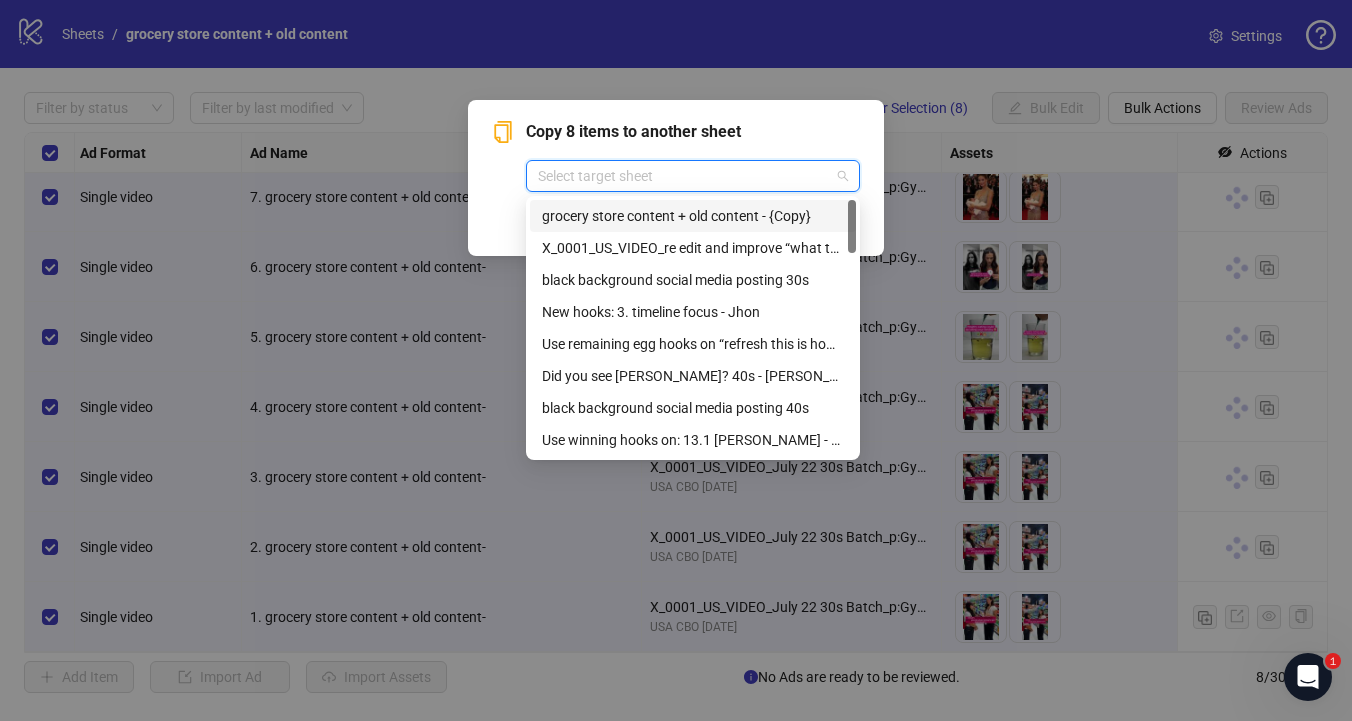 click on "grocery store content + old content - {Copy}" at bounding box center (693, 216) 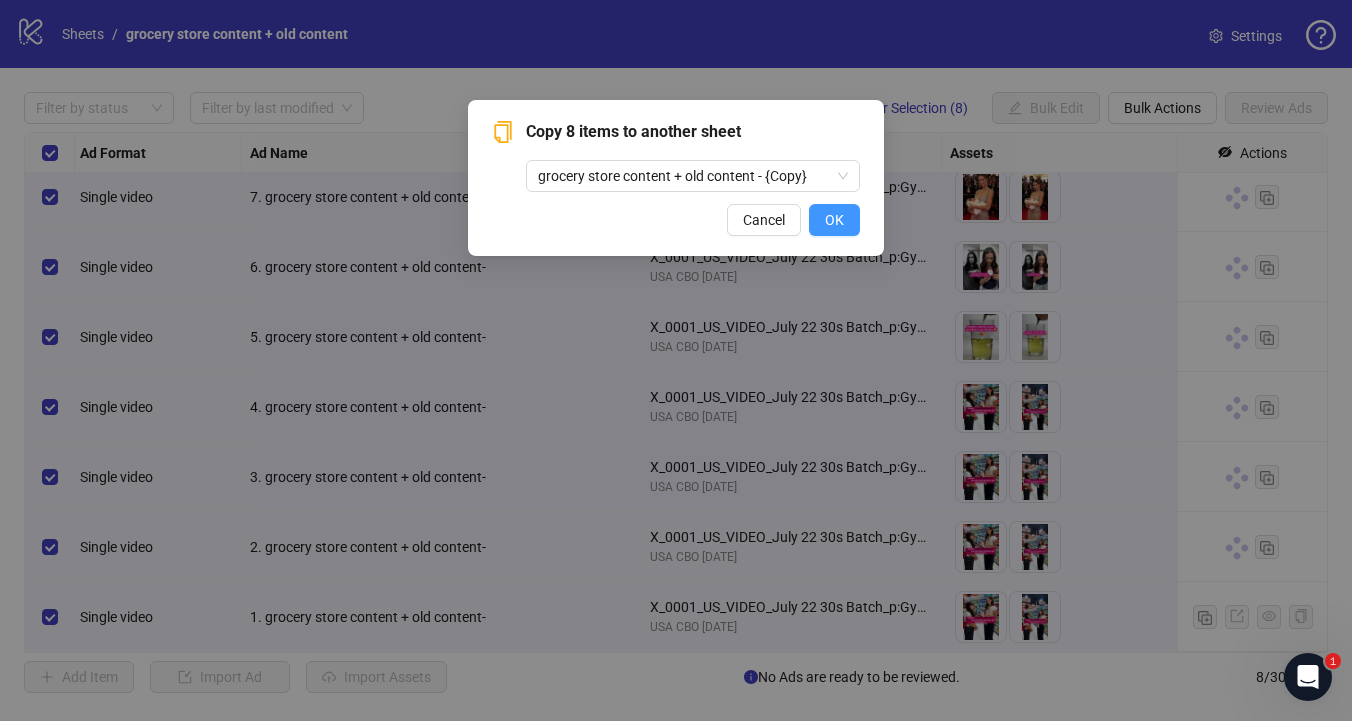 click on "OK" at bounding box center (834, 220) 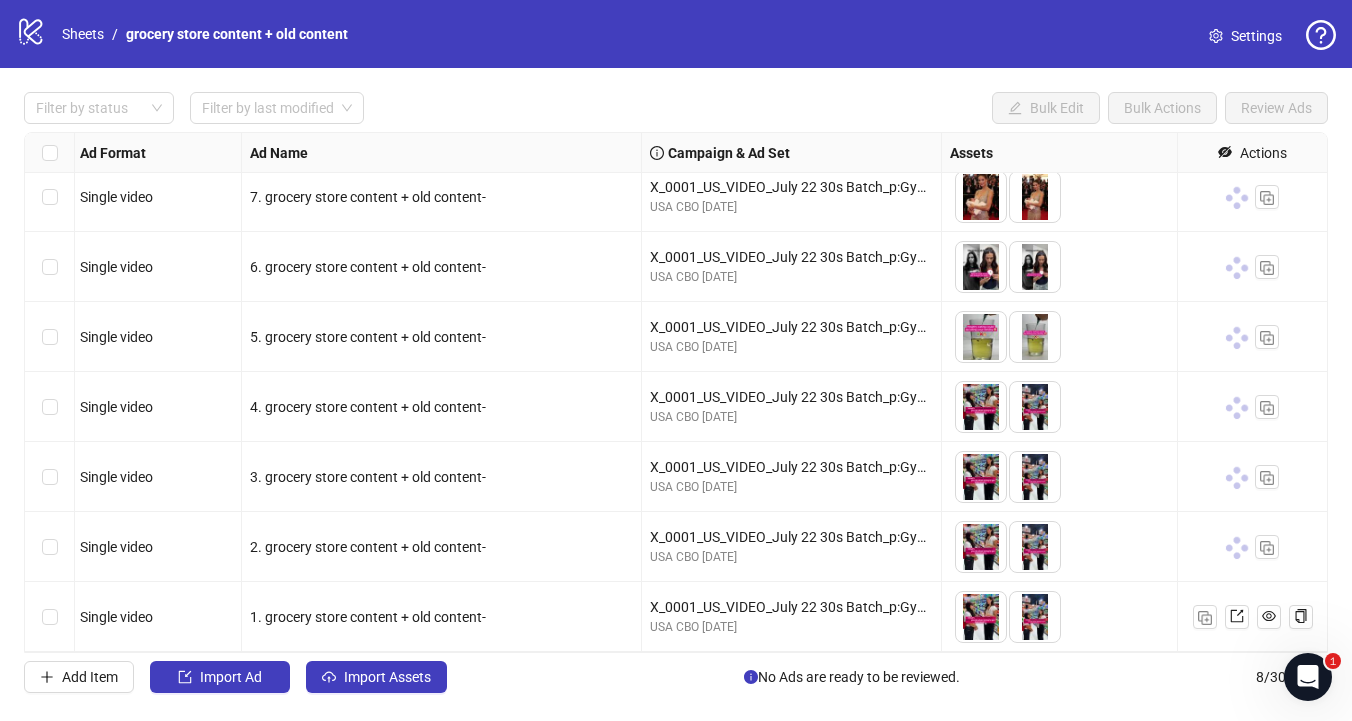 click 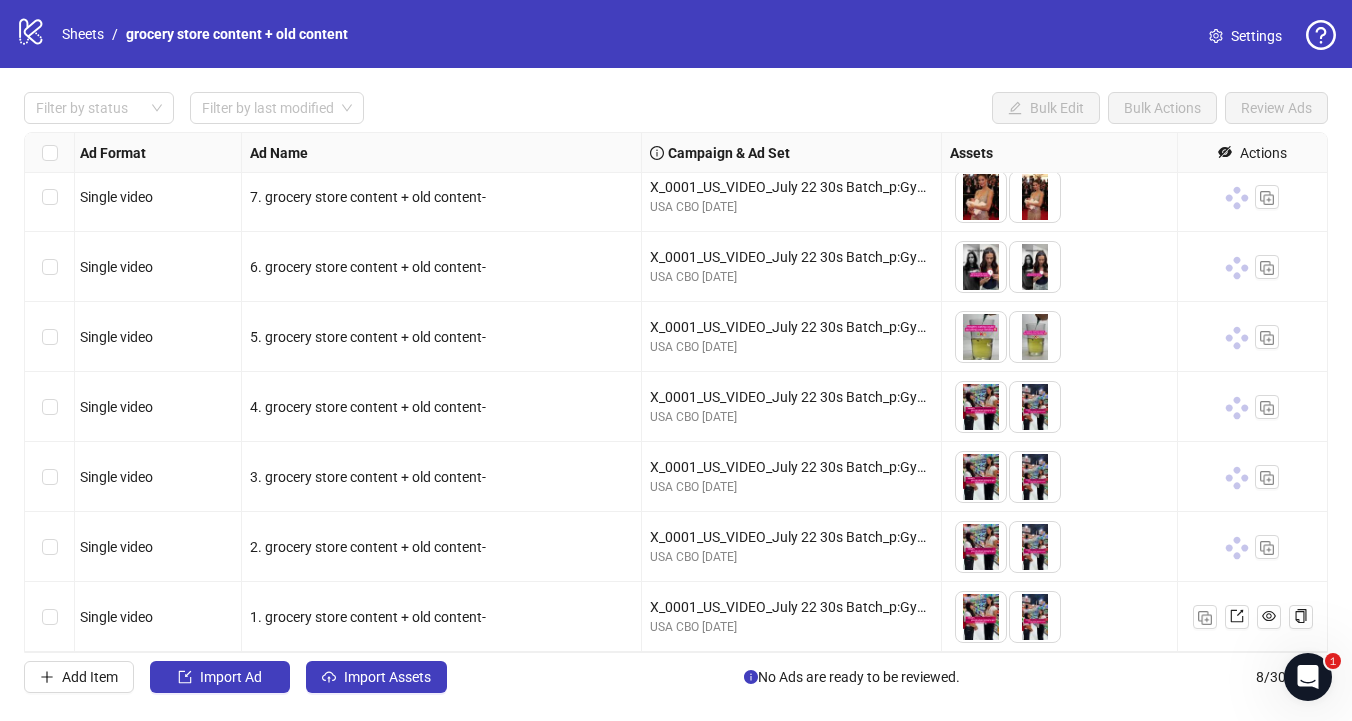 click 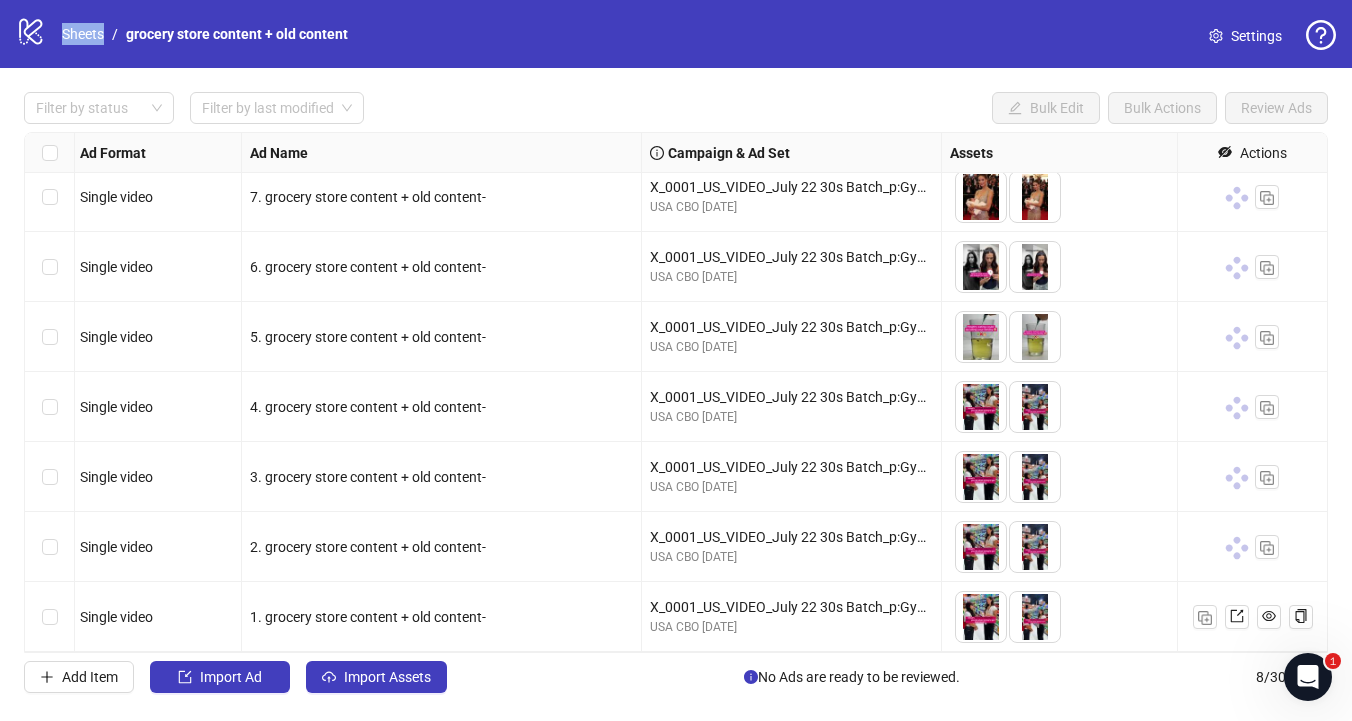 click 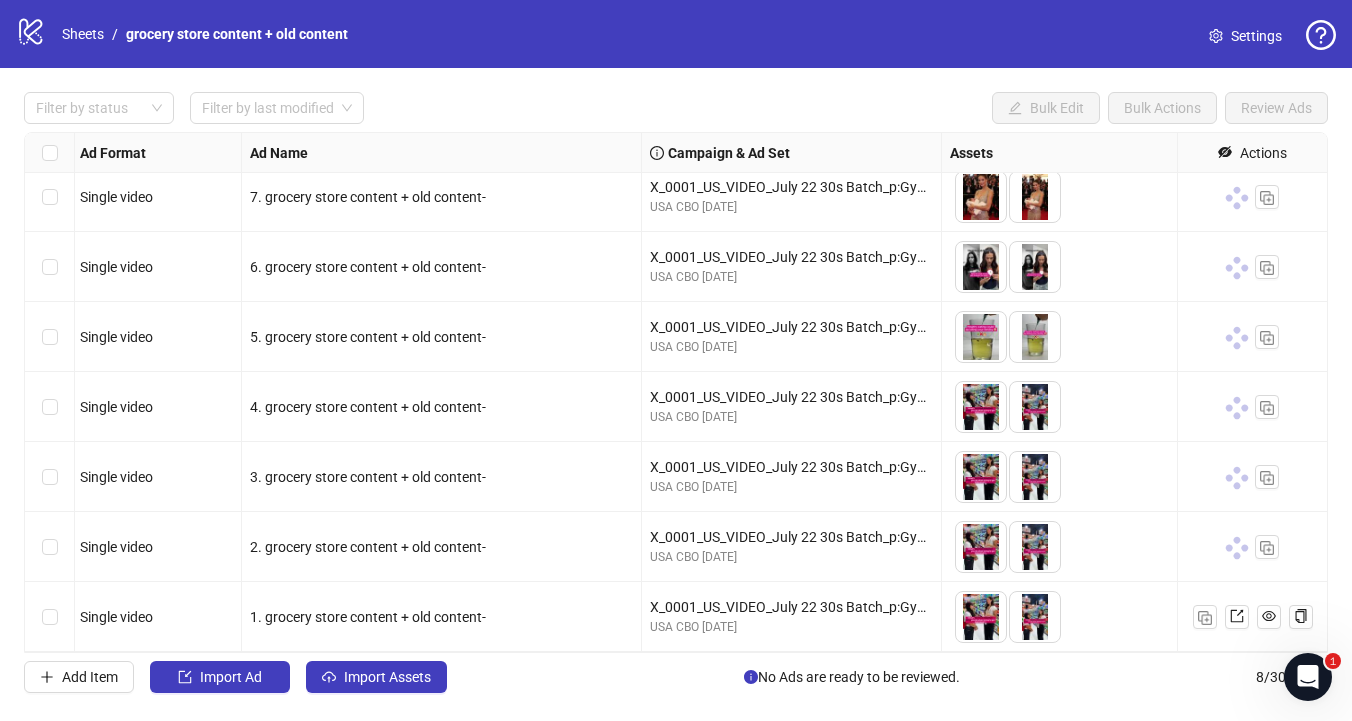 click on "logo/logo-mobile" 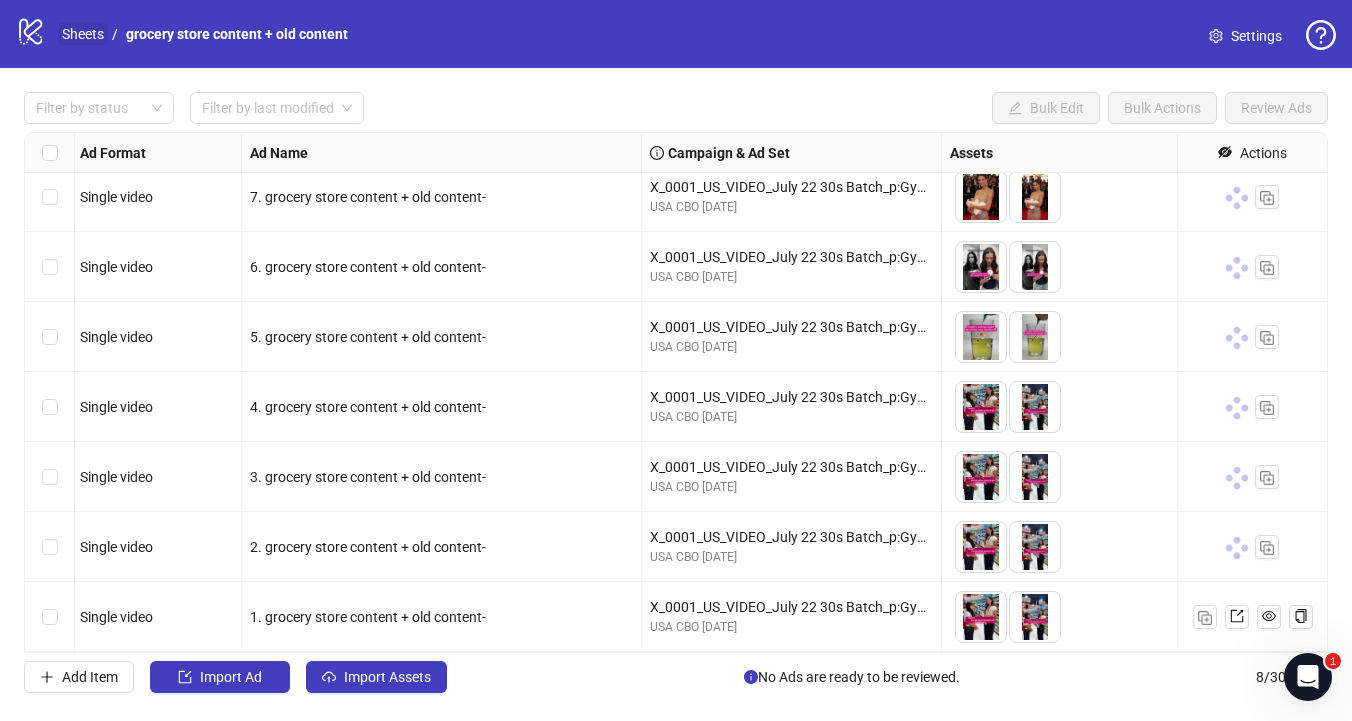 click on "Sheets / grocery store content + old content" at bounding box center (205, 34) 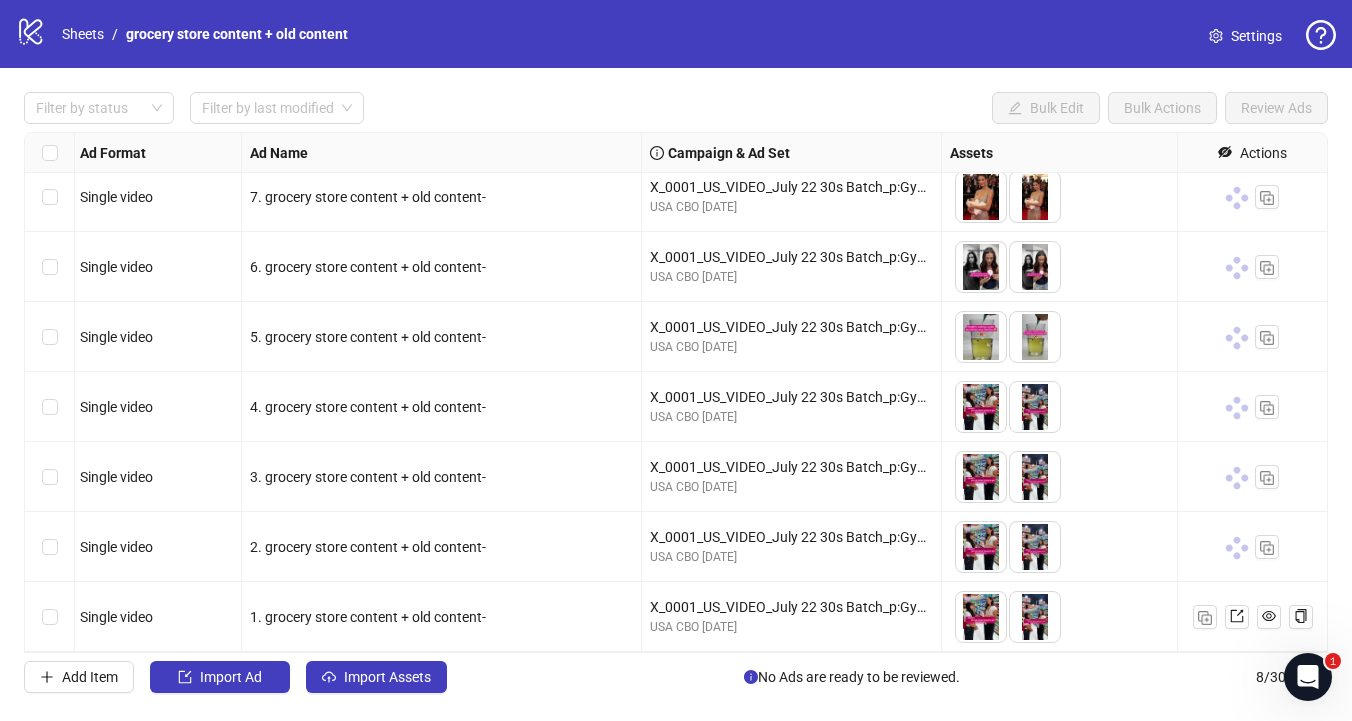 click on "logo/logo-mobile" 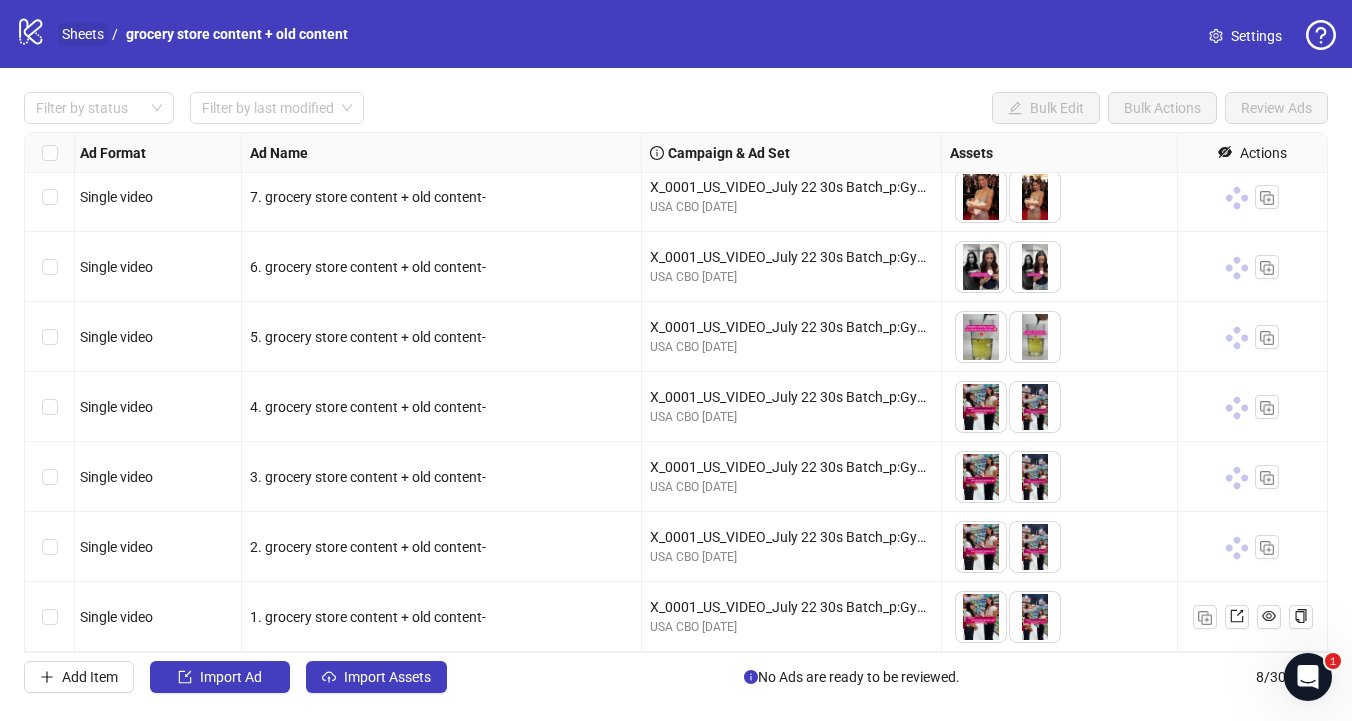 drag, startPoint x: 30, startPoint y: 30, endPoint x: 71, endPoint y: 26, distance: 41.19466 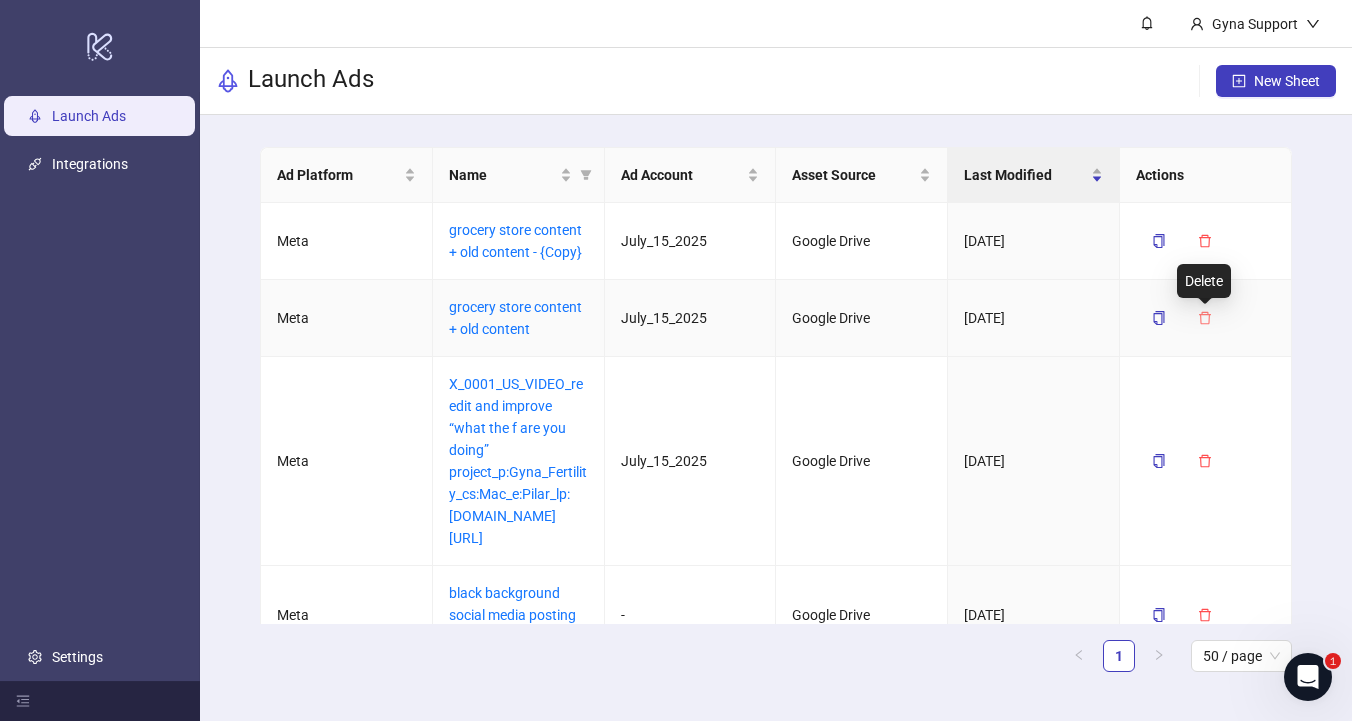 click 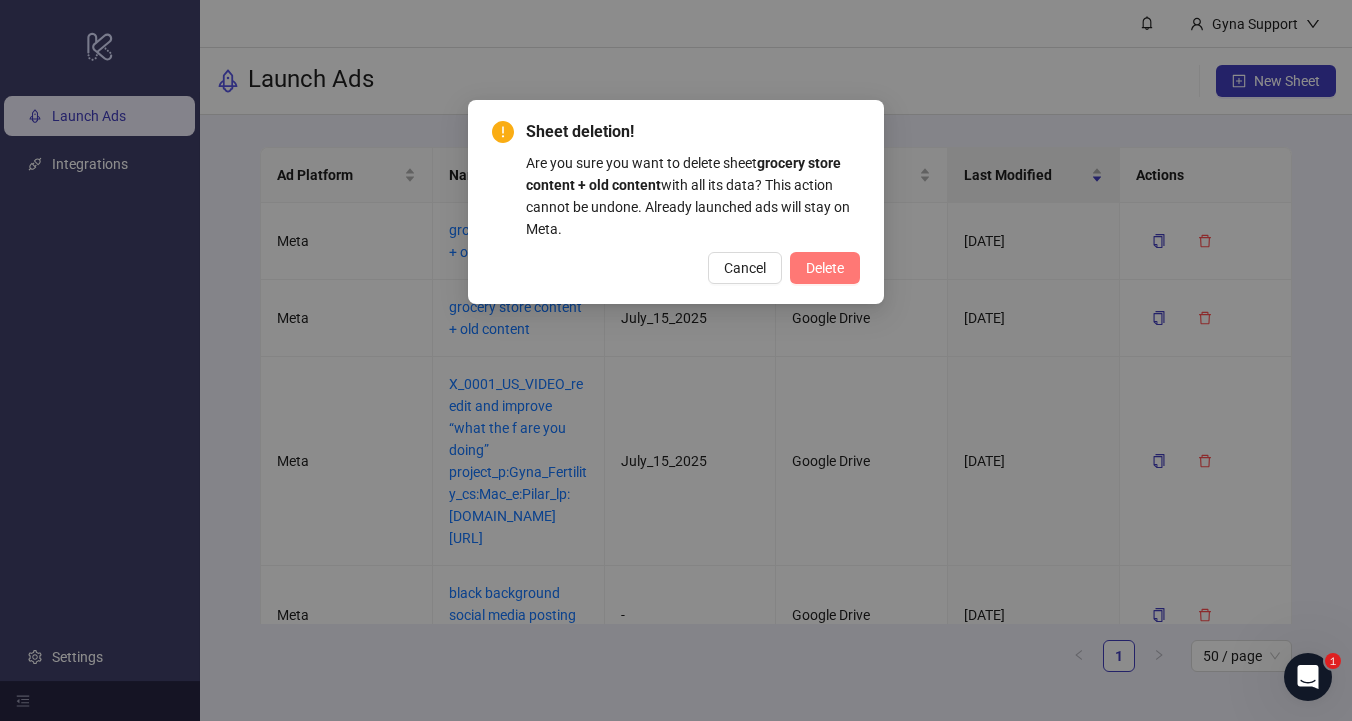 click on "Delete" at bounding box center [825, 268] 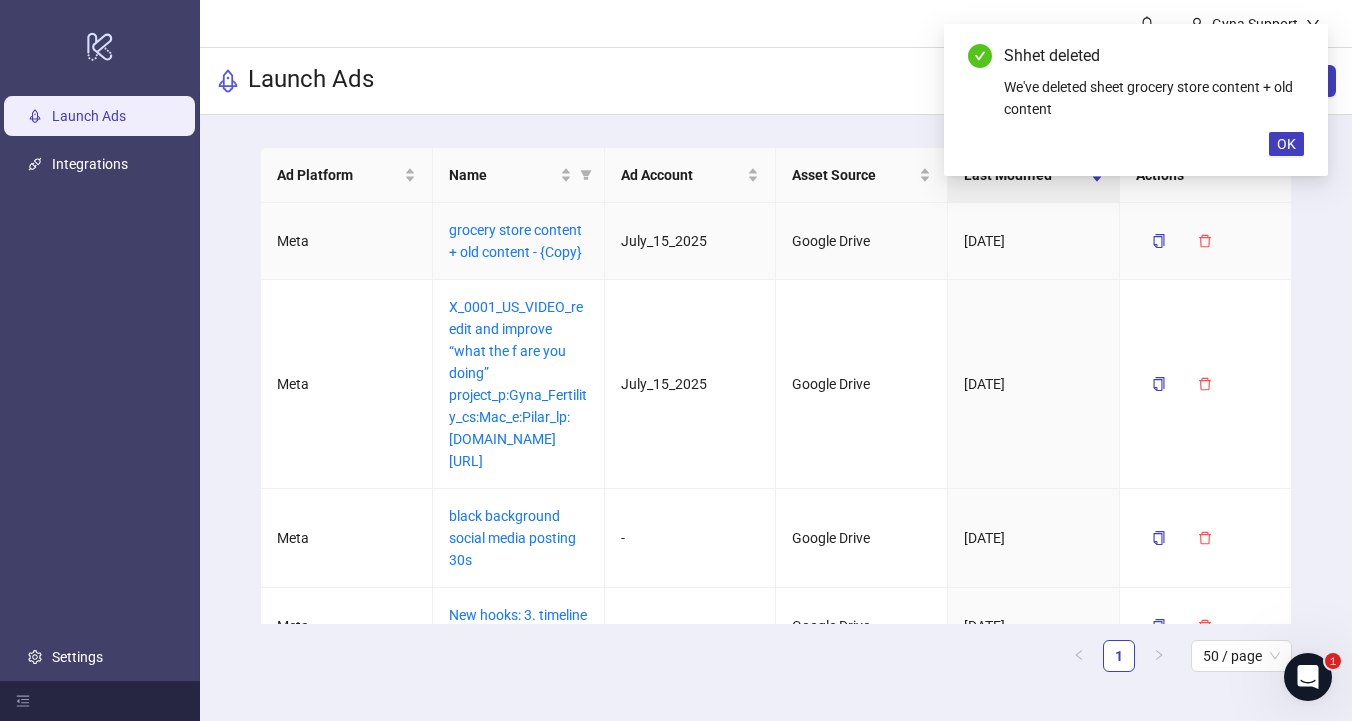 click on "grocery store content + old content - {Copy}" at bounding box center [519, 241] 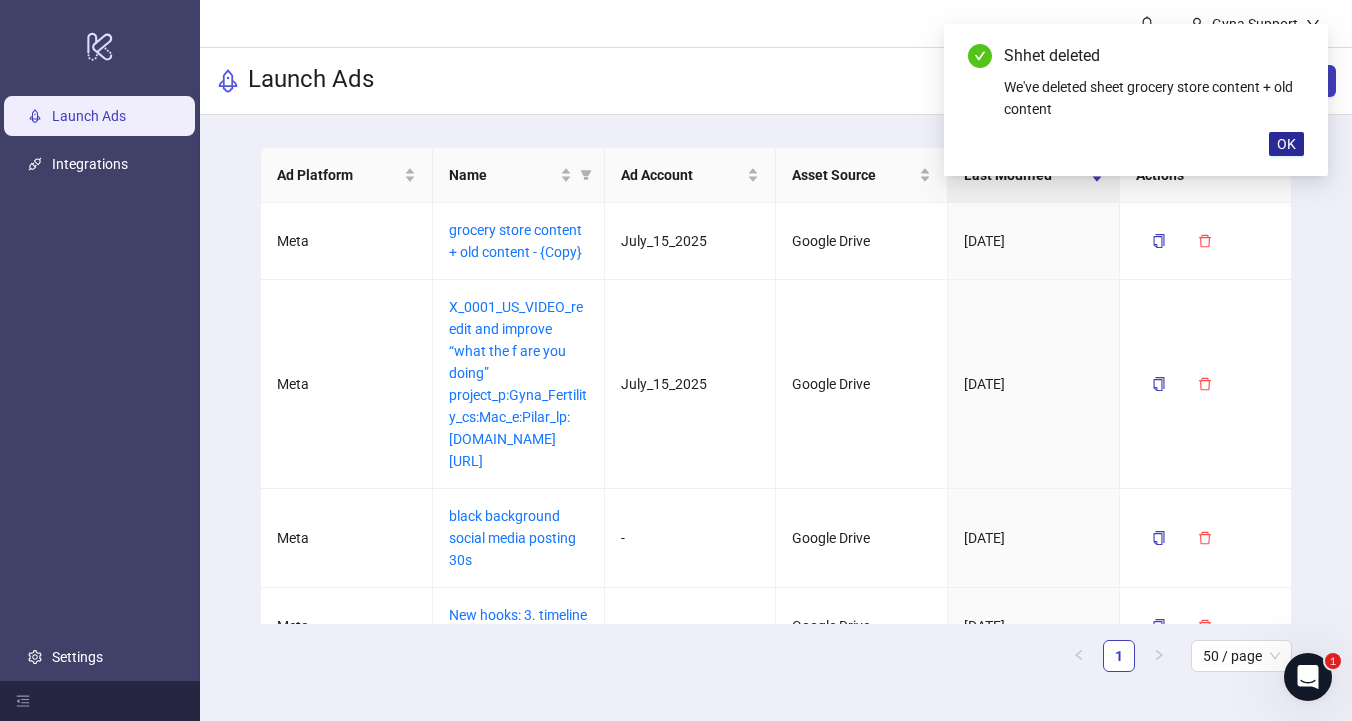 click on "OK" at bounding box center (1286, 144) 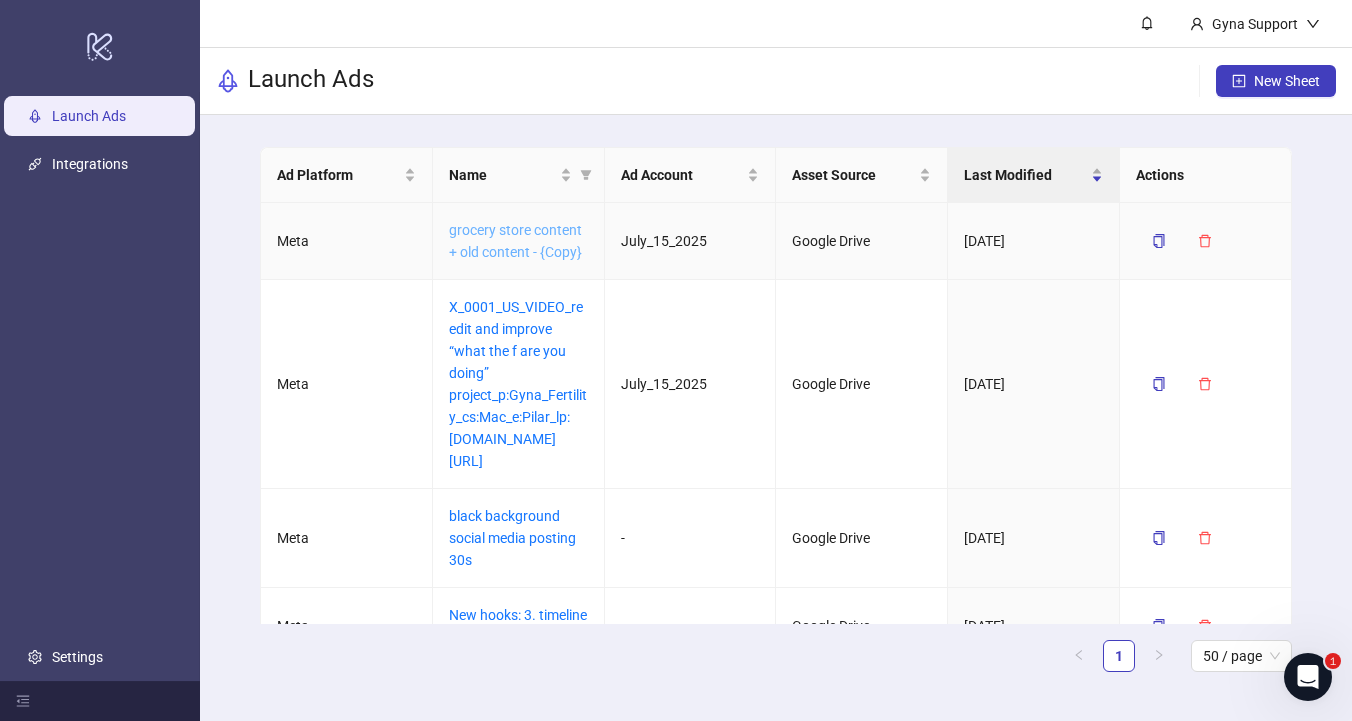 click on "grocery store content + old content - {Copy}" at bounding box center (515, 241) 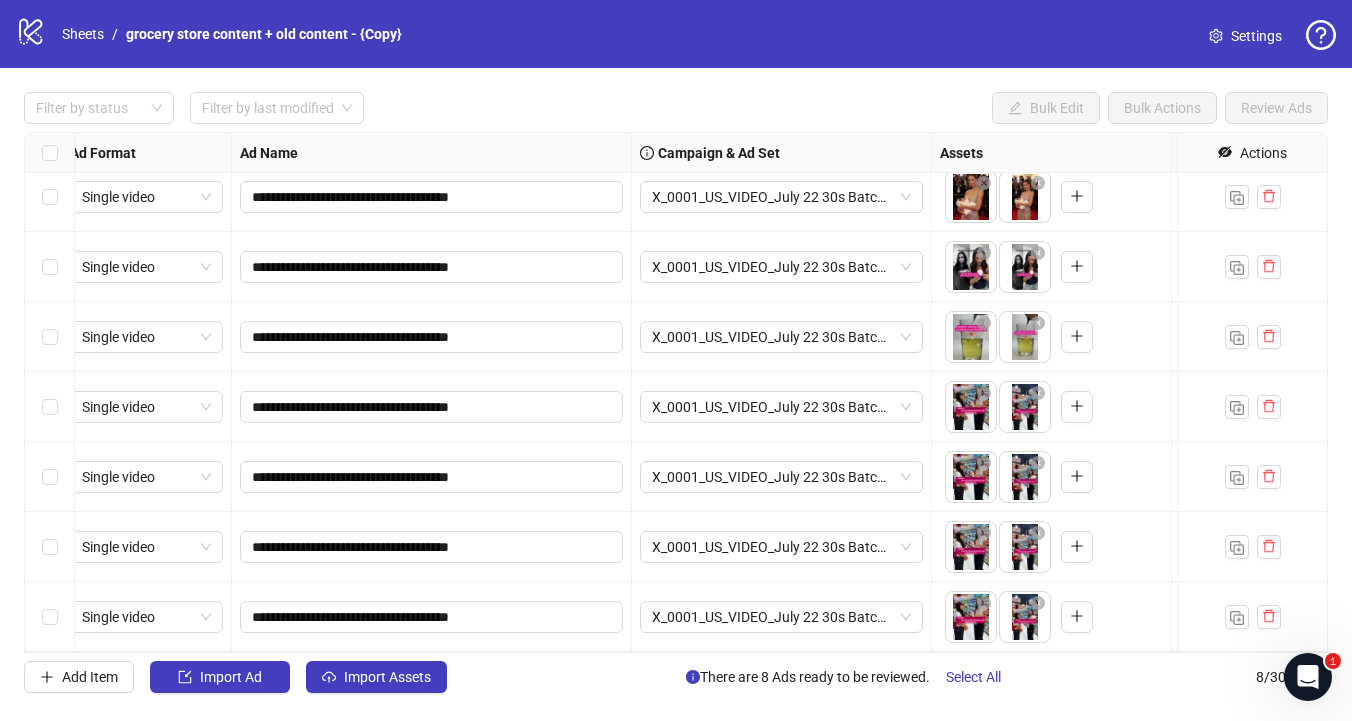 scroll, scrollTop: 81, scrollLeft: 0, axis: vertical 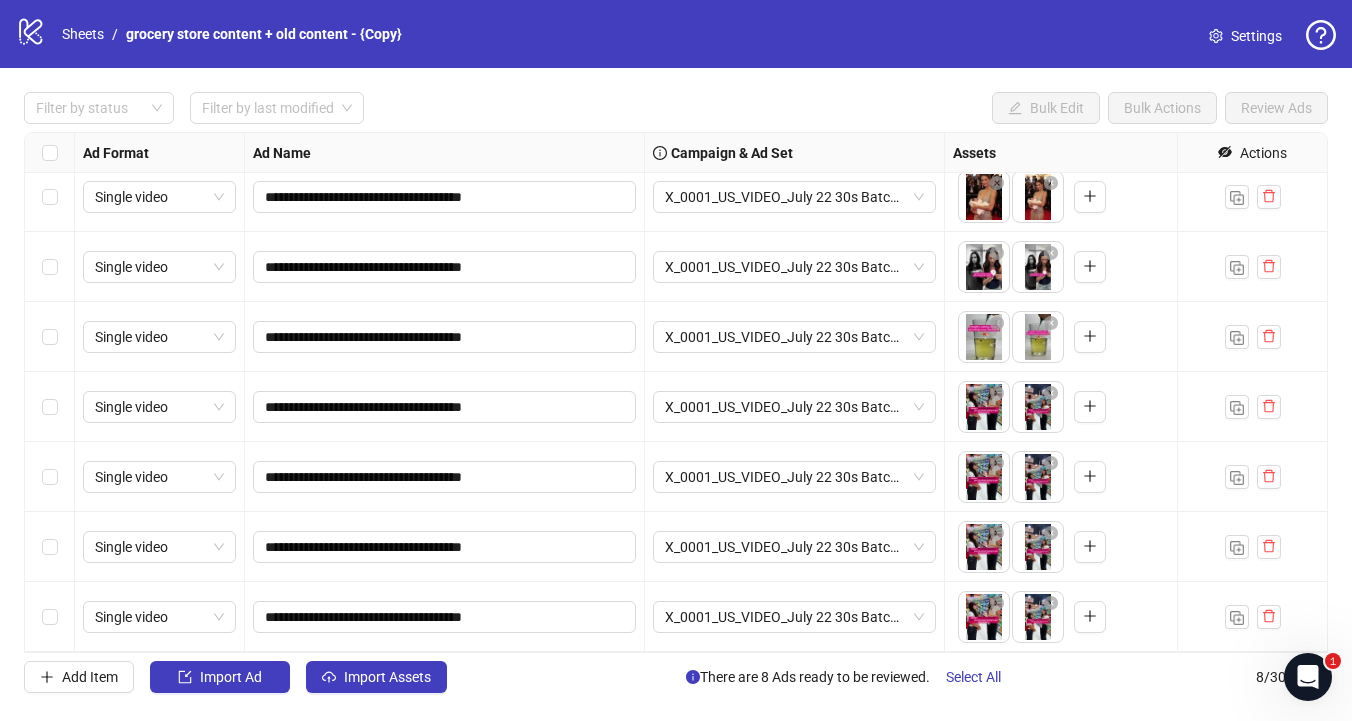 click at bounding box center [50, 153] 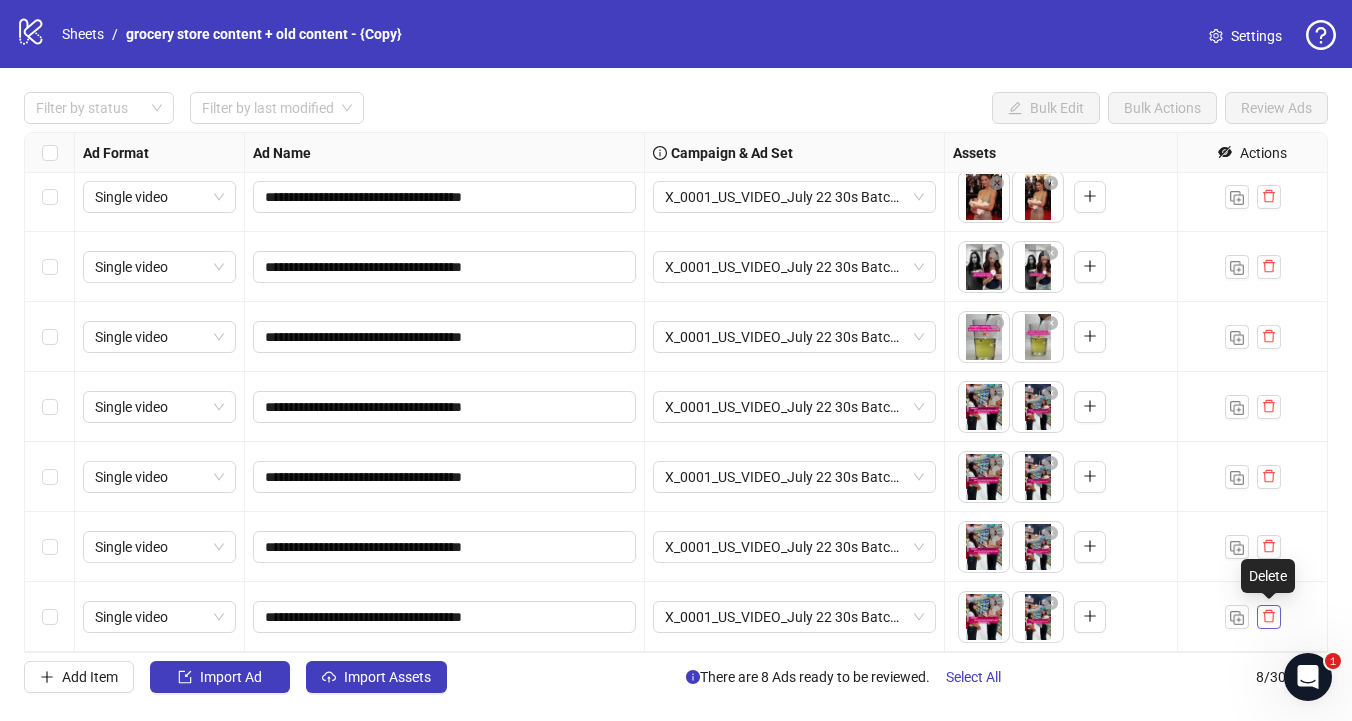 click 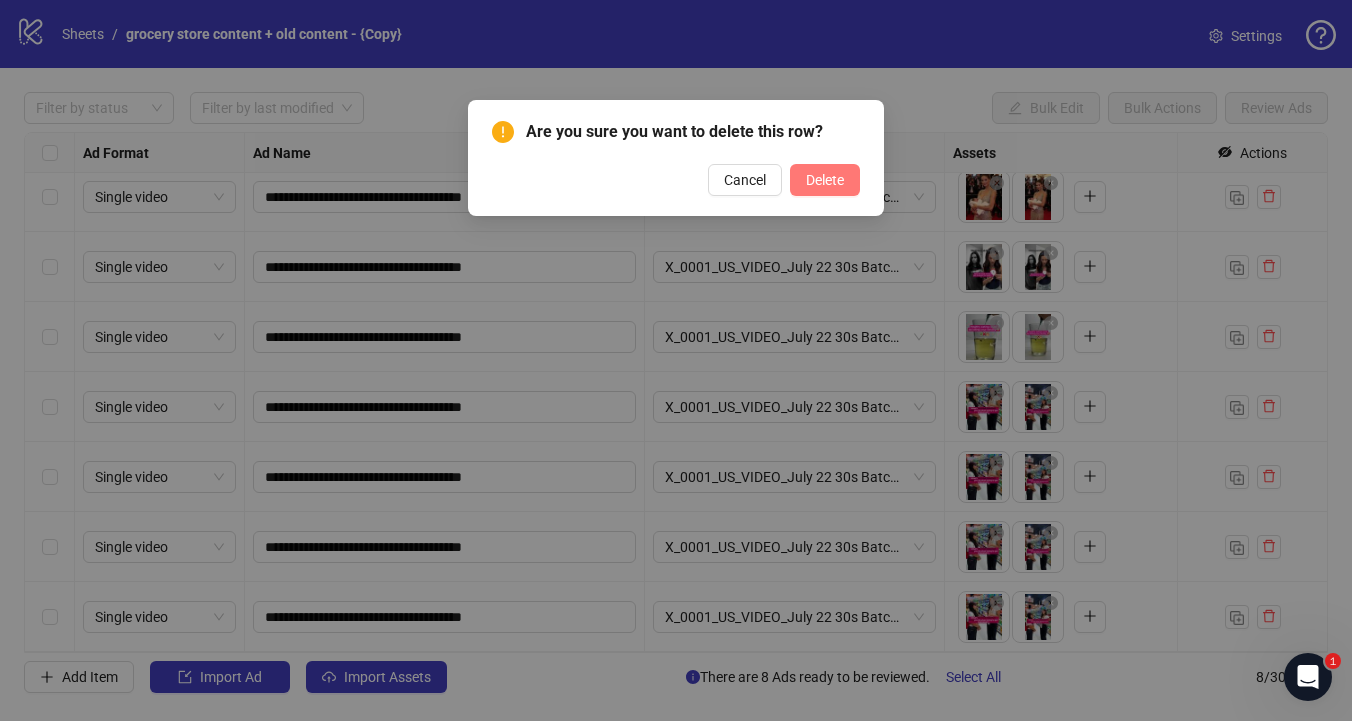 click on "Delete" at bounding box center (825, 180) 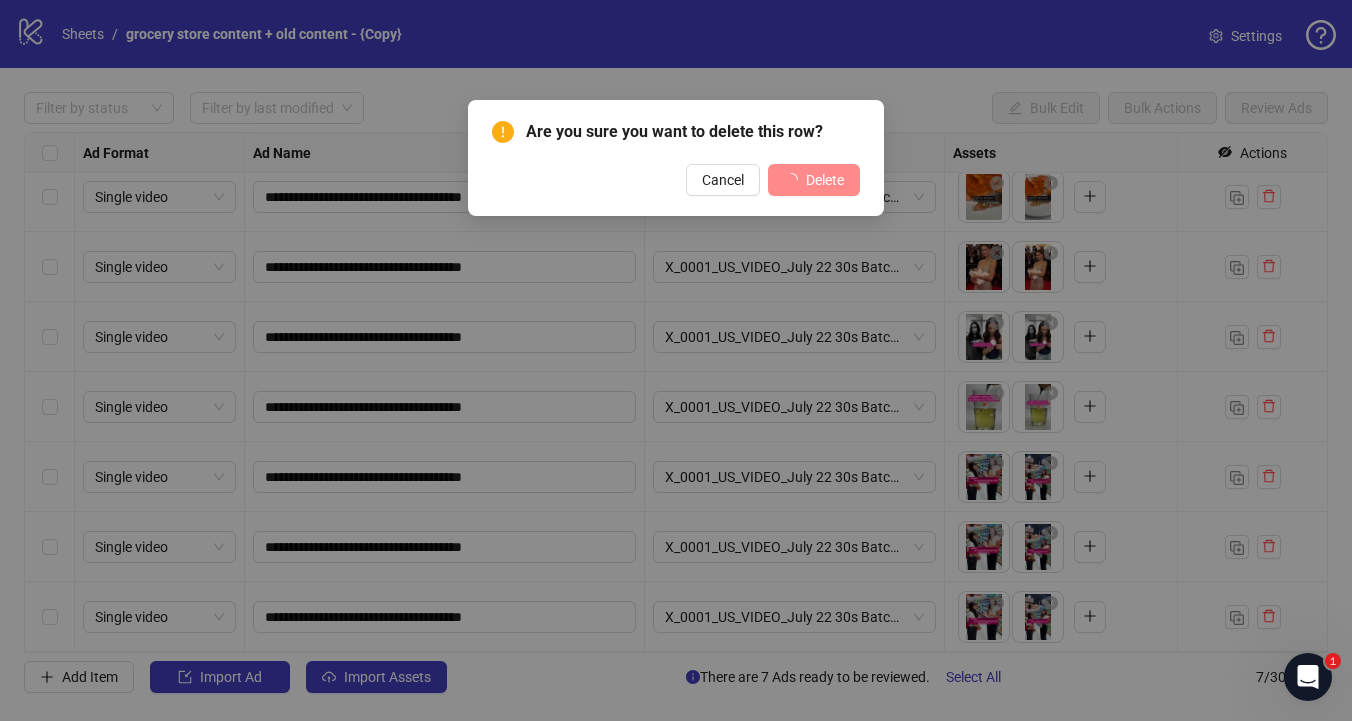 scroll, scrollTop: 11, scrollLeft: 0, axis: vertical 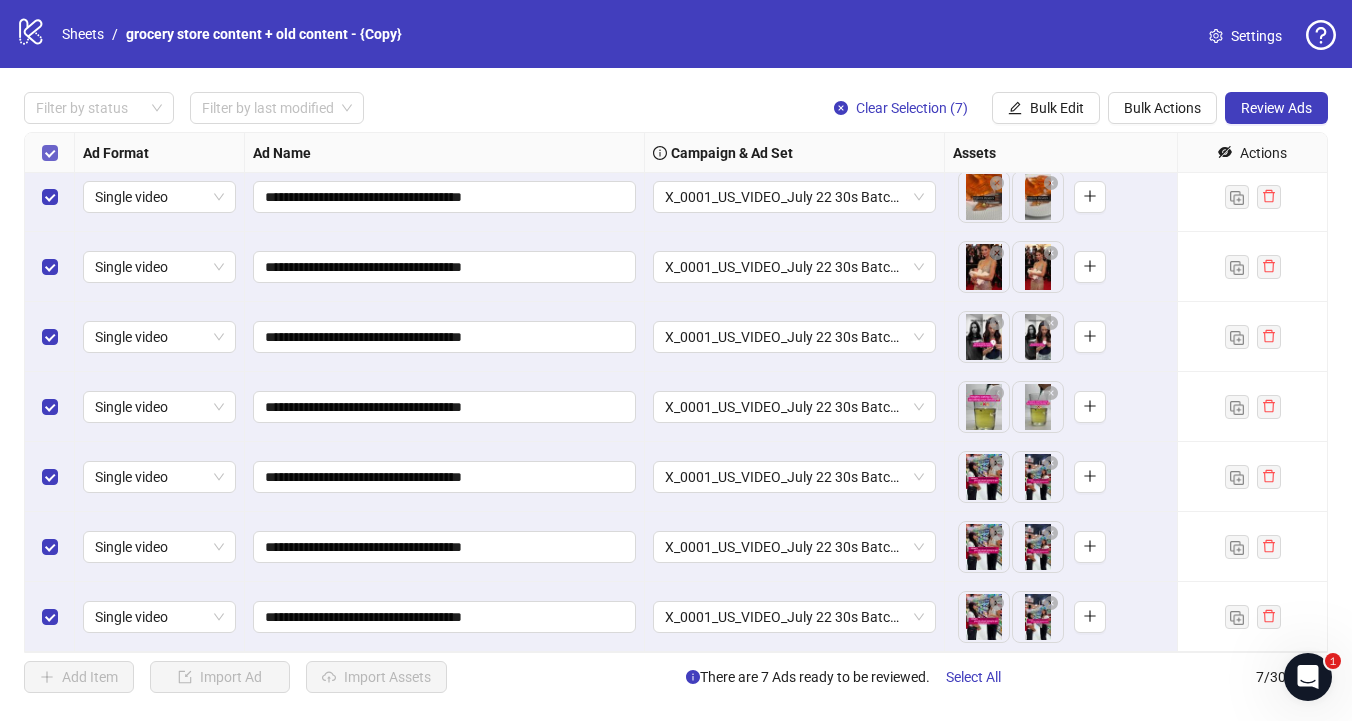 click at bounding box center [50, 153] 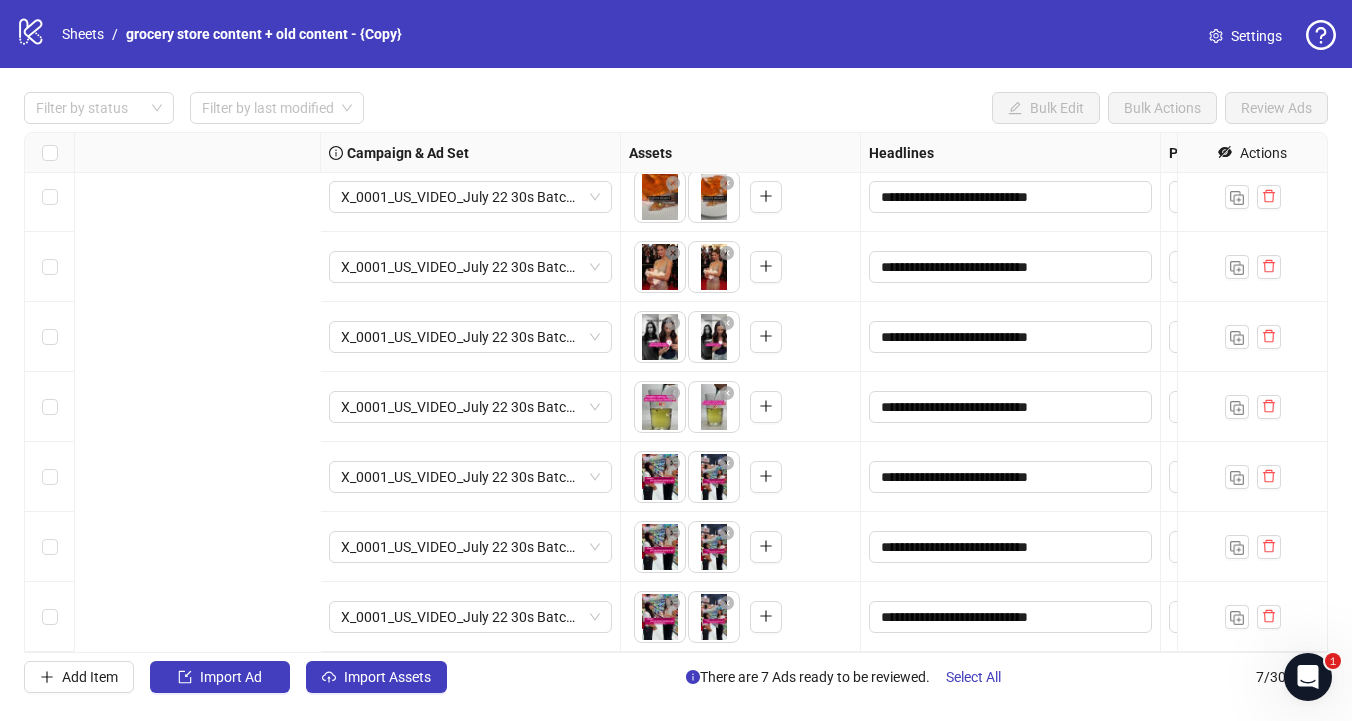 scroll, scrollTop: 11, scrollLeft: 0, axis: vertical 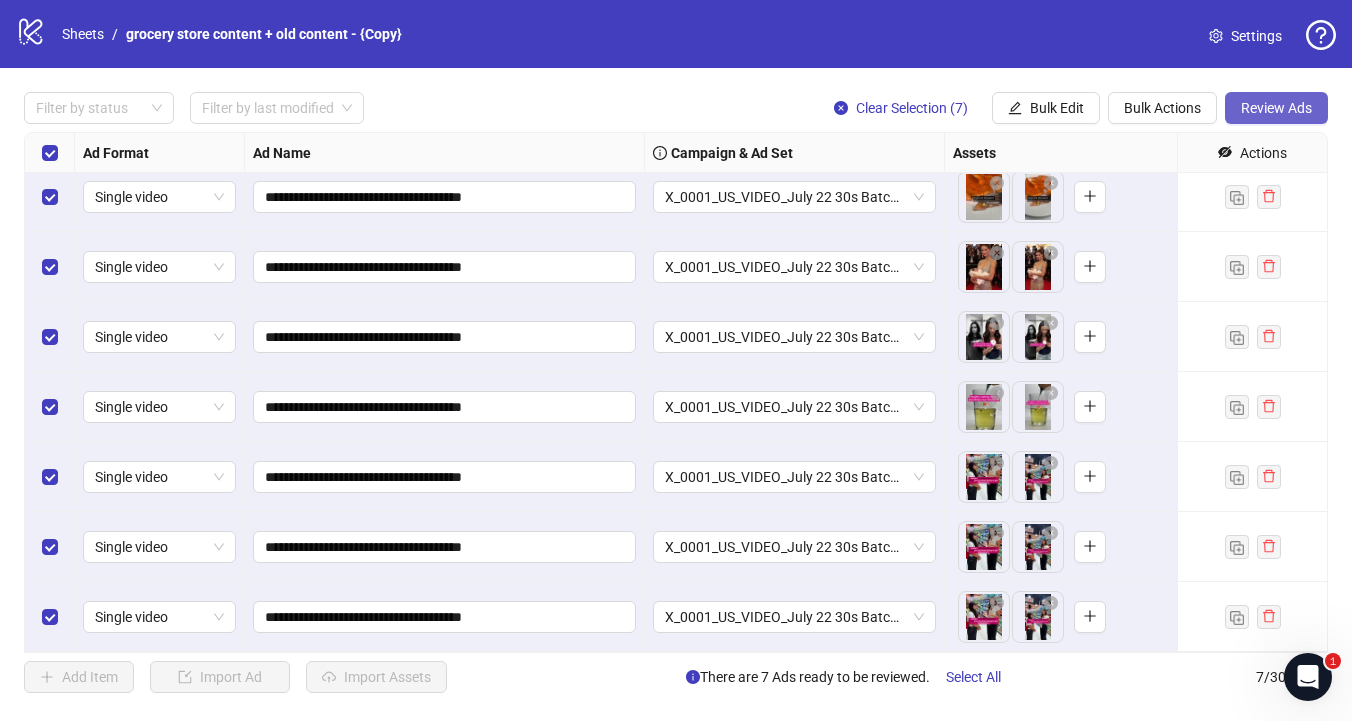 click on "Review Ads" at bounding box center (1276, 108) 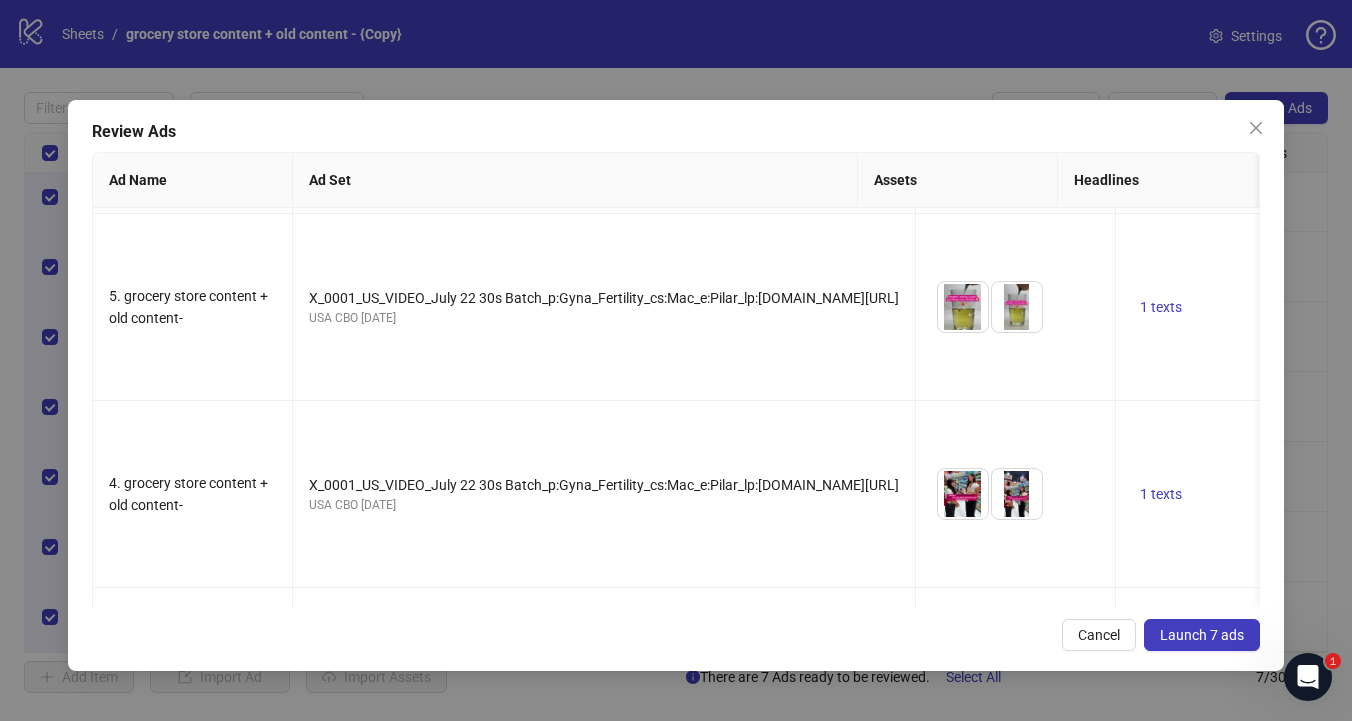 scroll, scrollTop: 602, scrollLeft: 0, axis: vertical 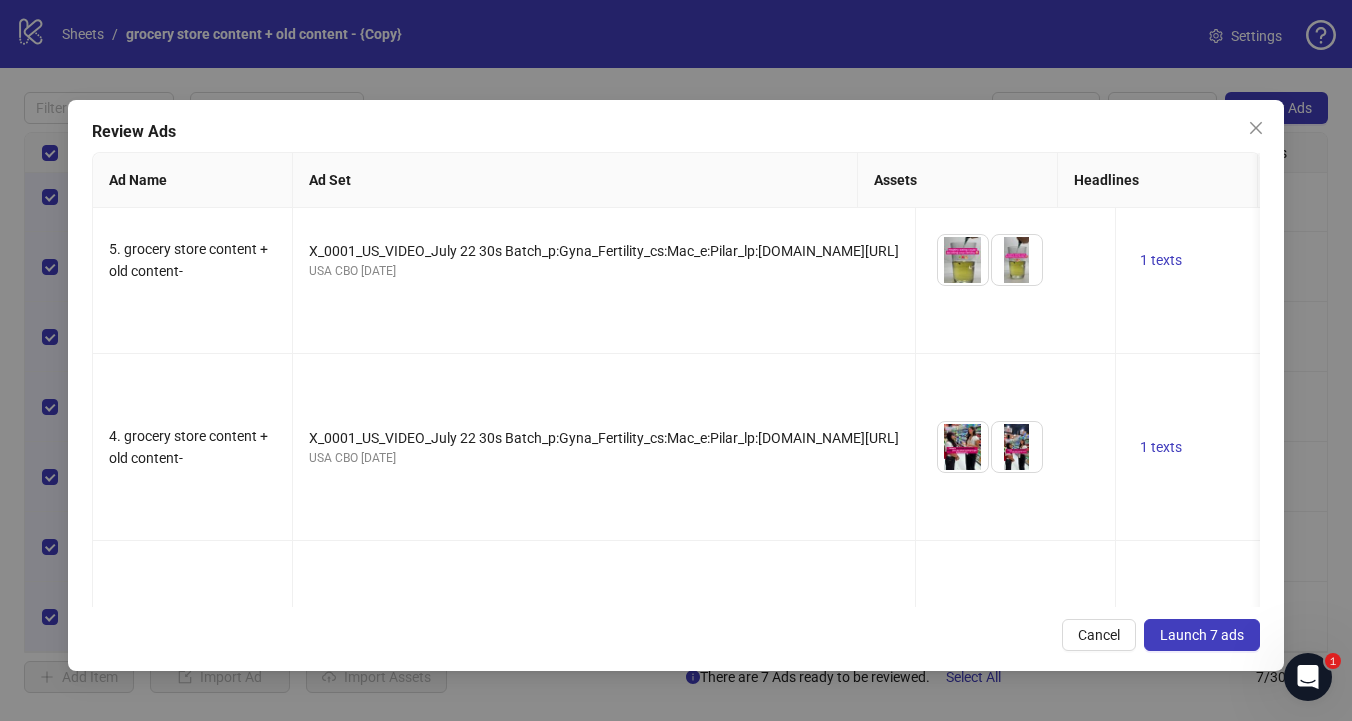 click on "Launch 7 ads" at bounding box center (1202, 635) 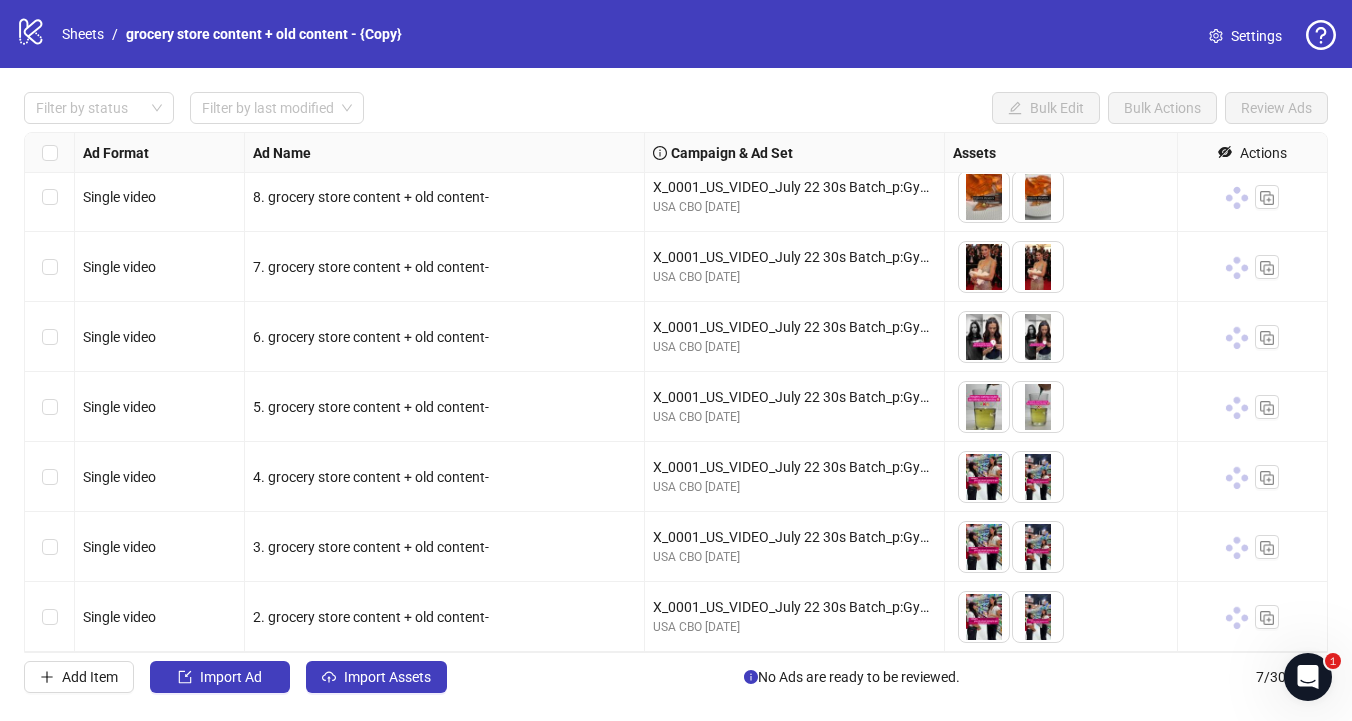 scroll, scrollTop: 0, scrollLeft: 0, axis: both 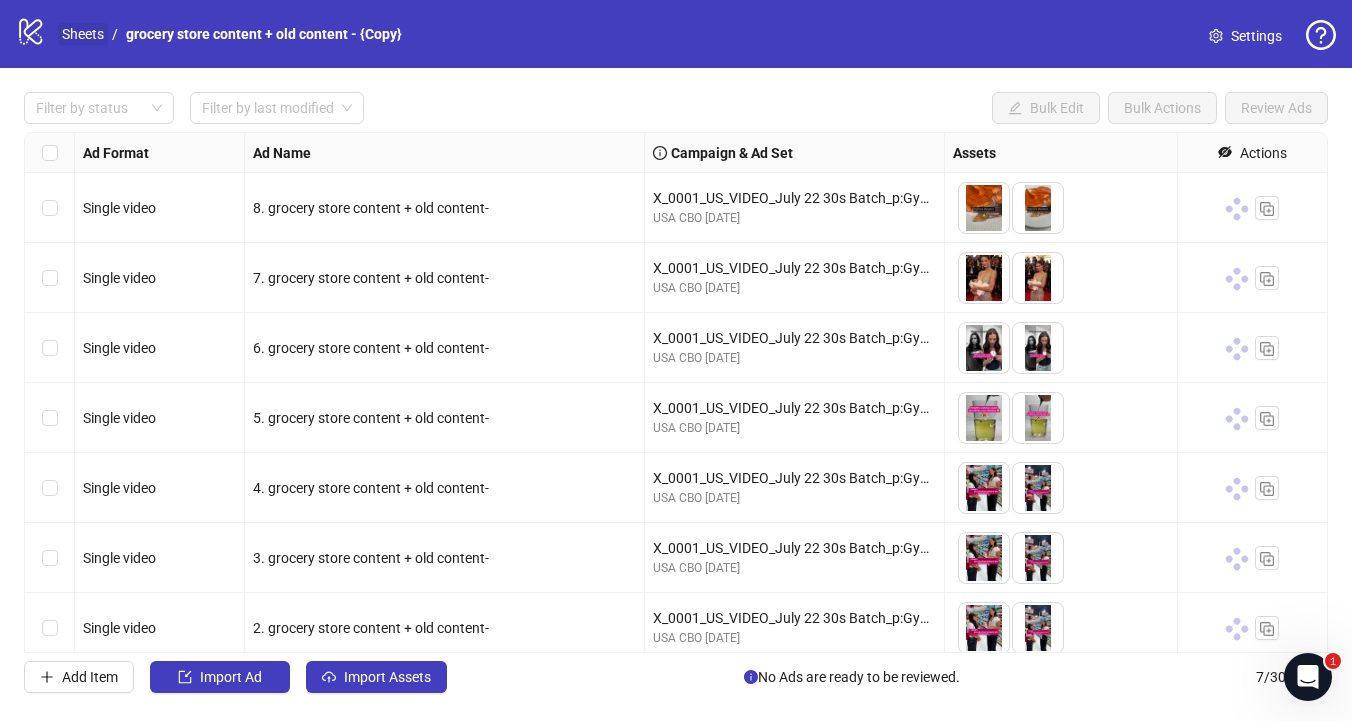 click on "Sheets" at bounding box center [83, 34] 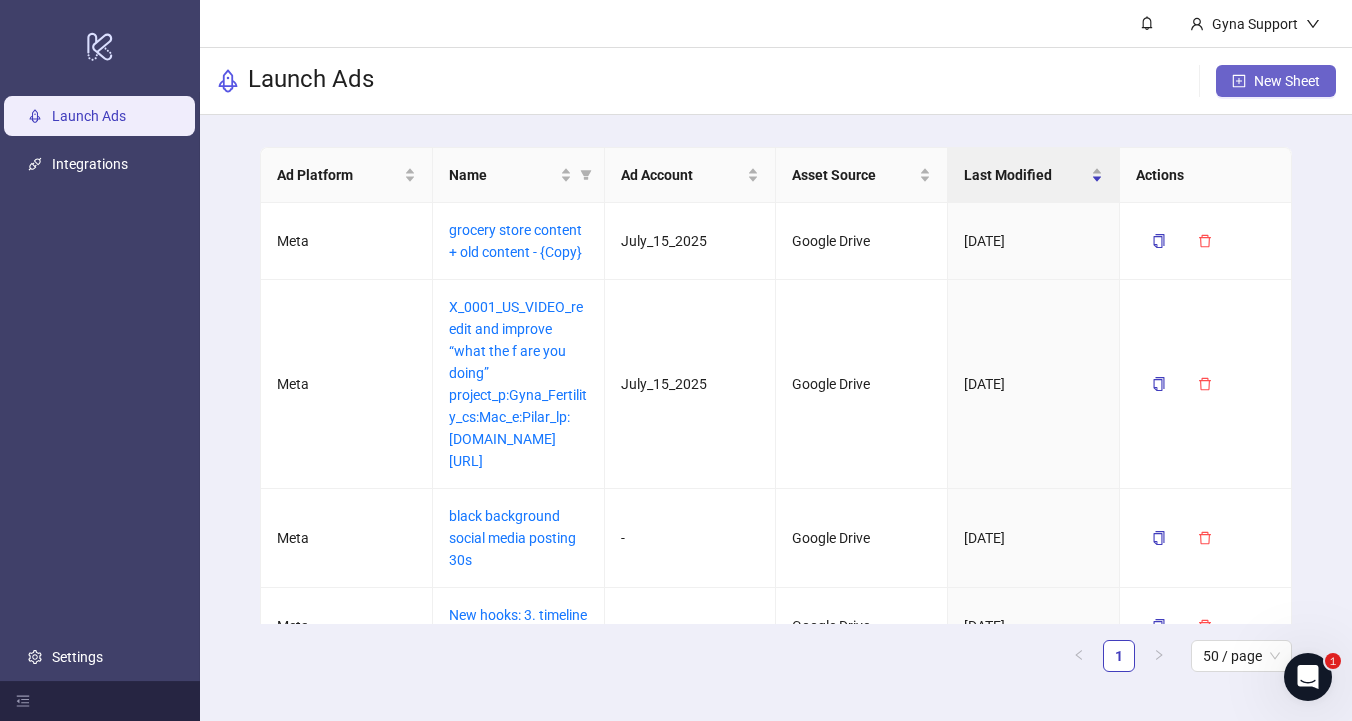 click on "New Sheet" at bounding box center (1287, 81) 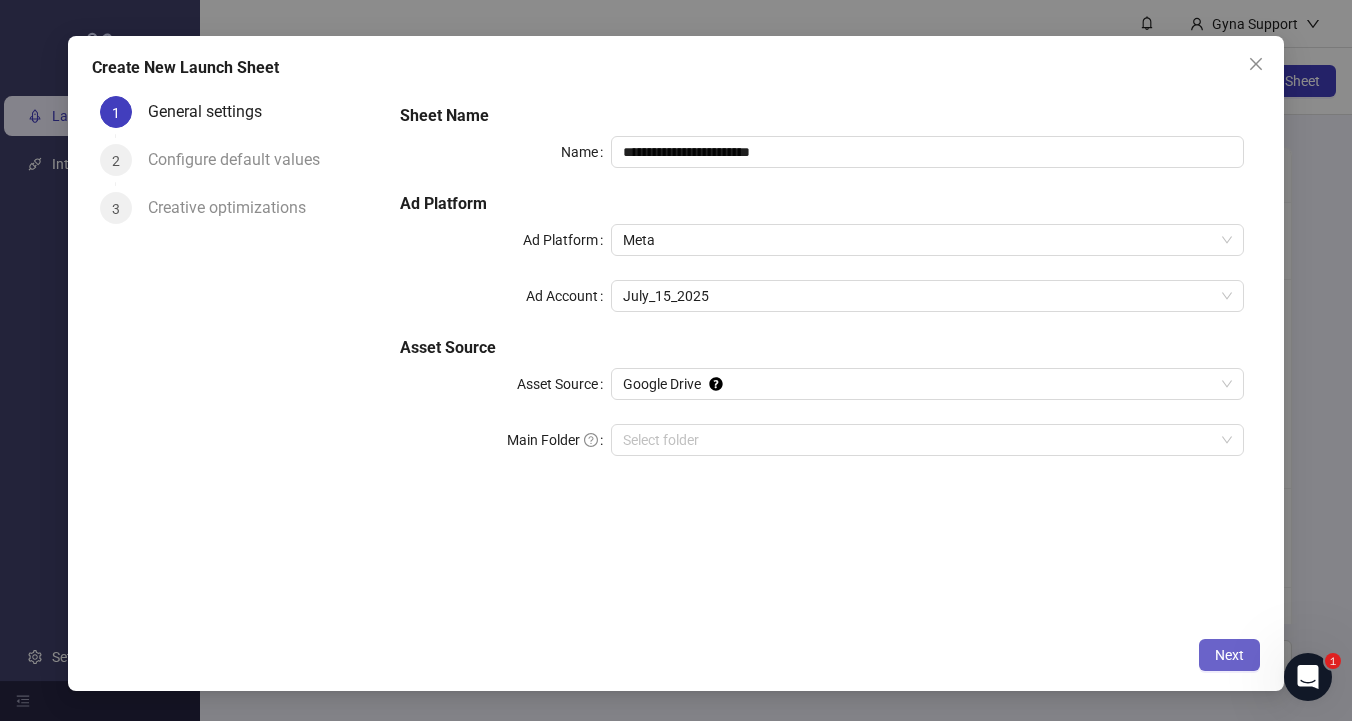 click on "Next" at bounding box center [1229, 655] 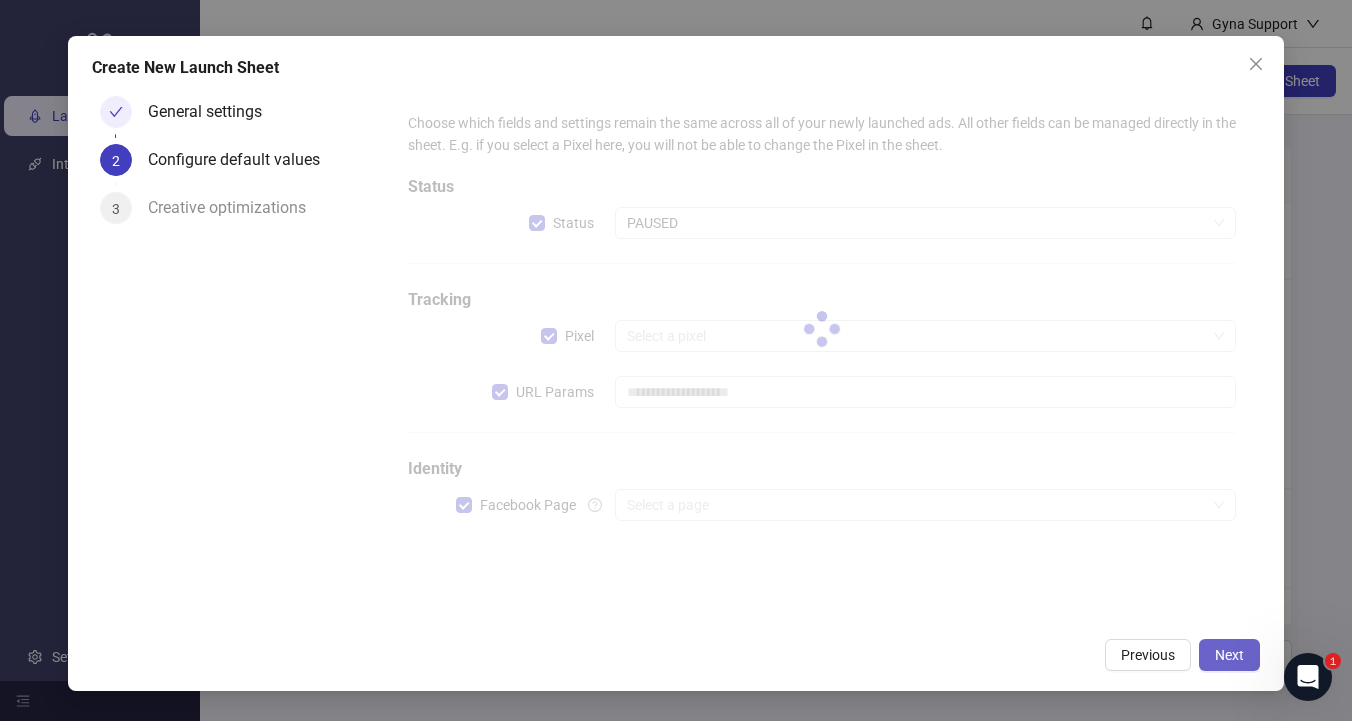 type on "**********" 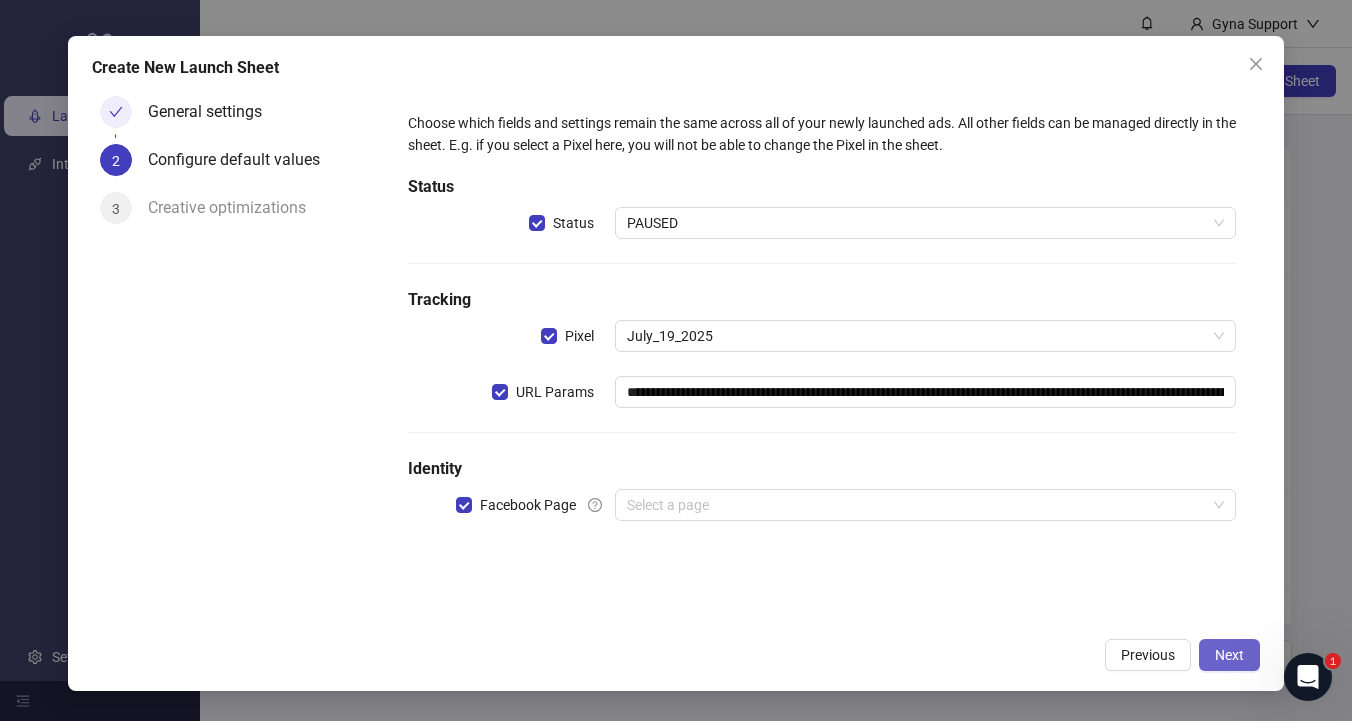 click on "Next" at bounding box center [1229, 655] 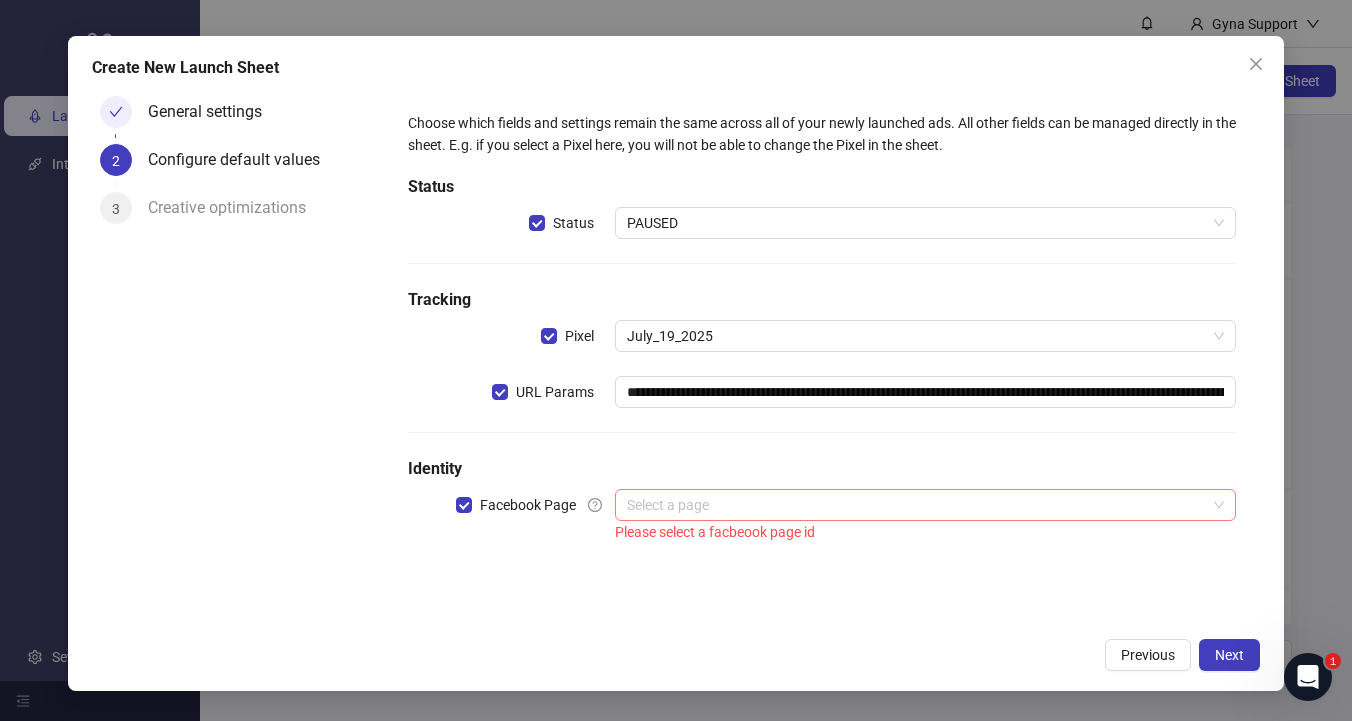 click at bounding box center (916, 505) 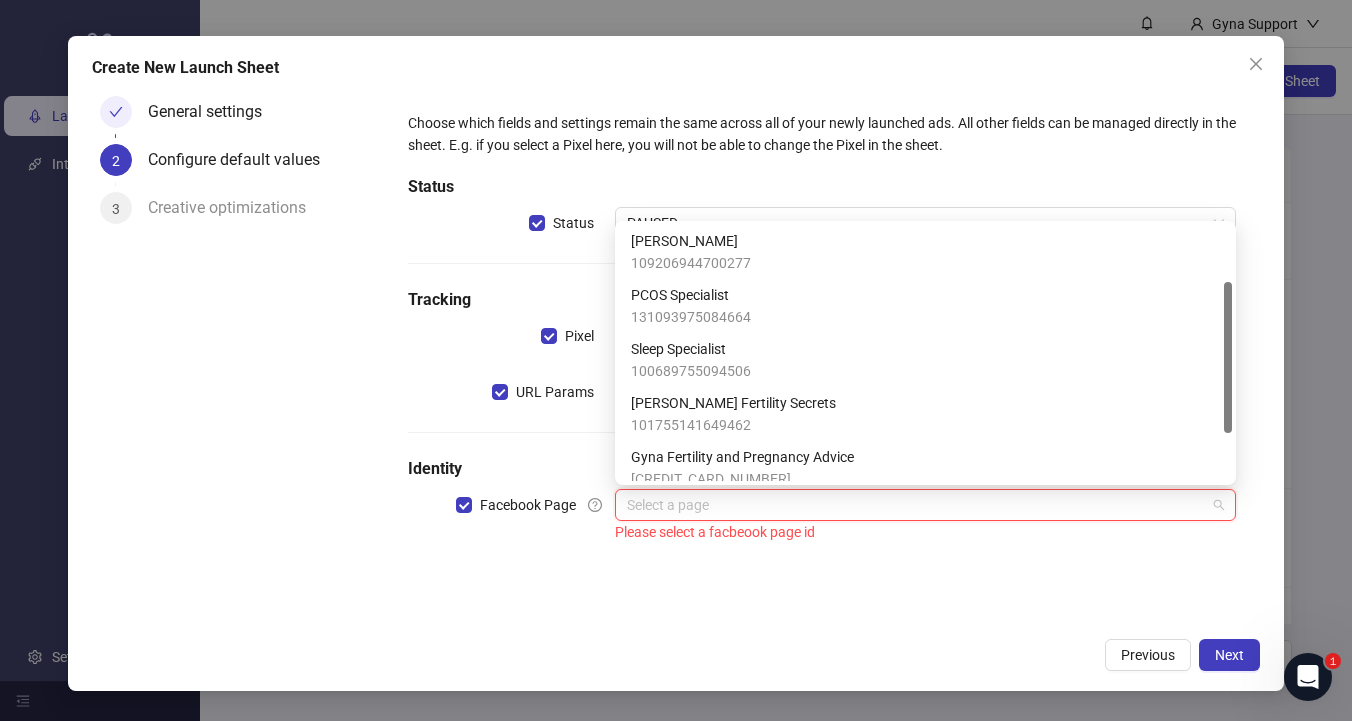 scroll, scrollTop: 176, scrollLeft: 0, axis: vertical 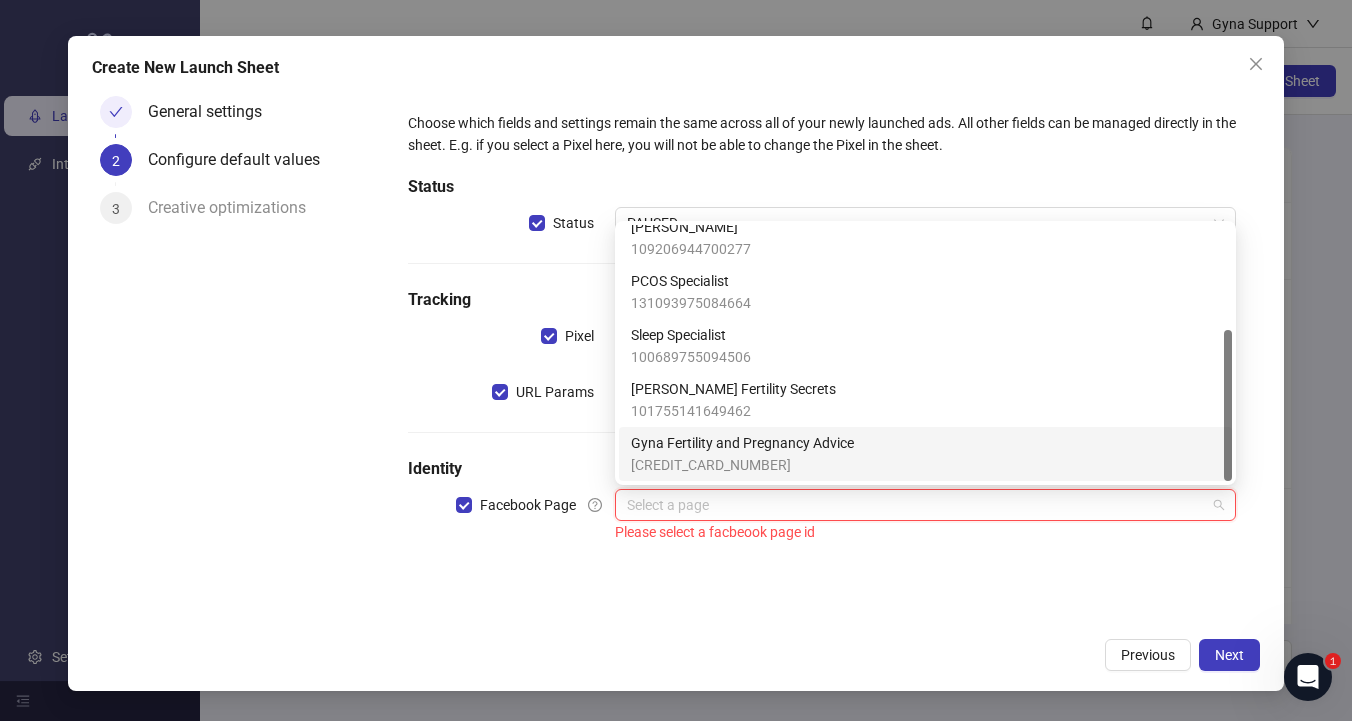 click on "102245561489897" at bounding box center (742, 465) 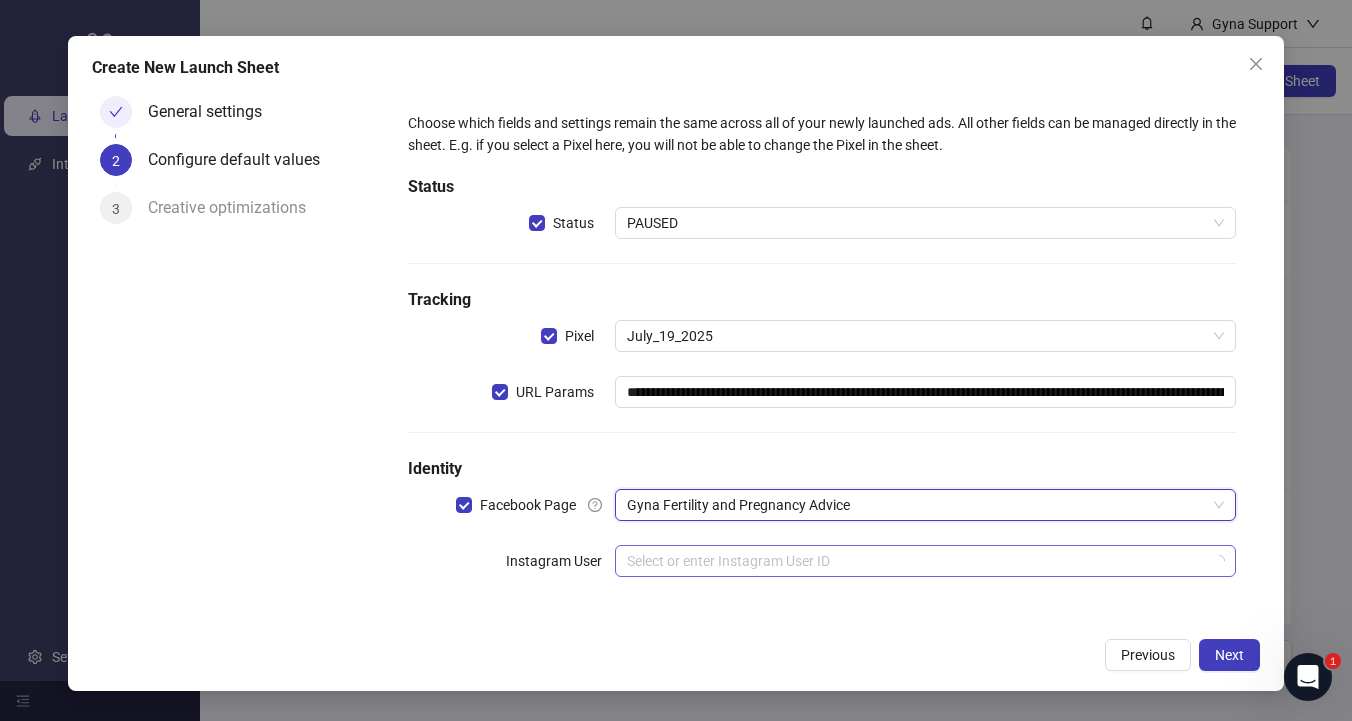click at bounding box center [916, 561] 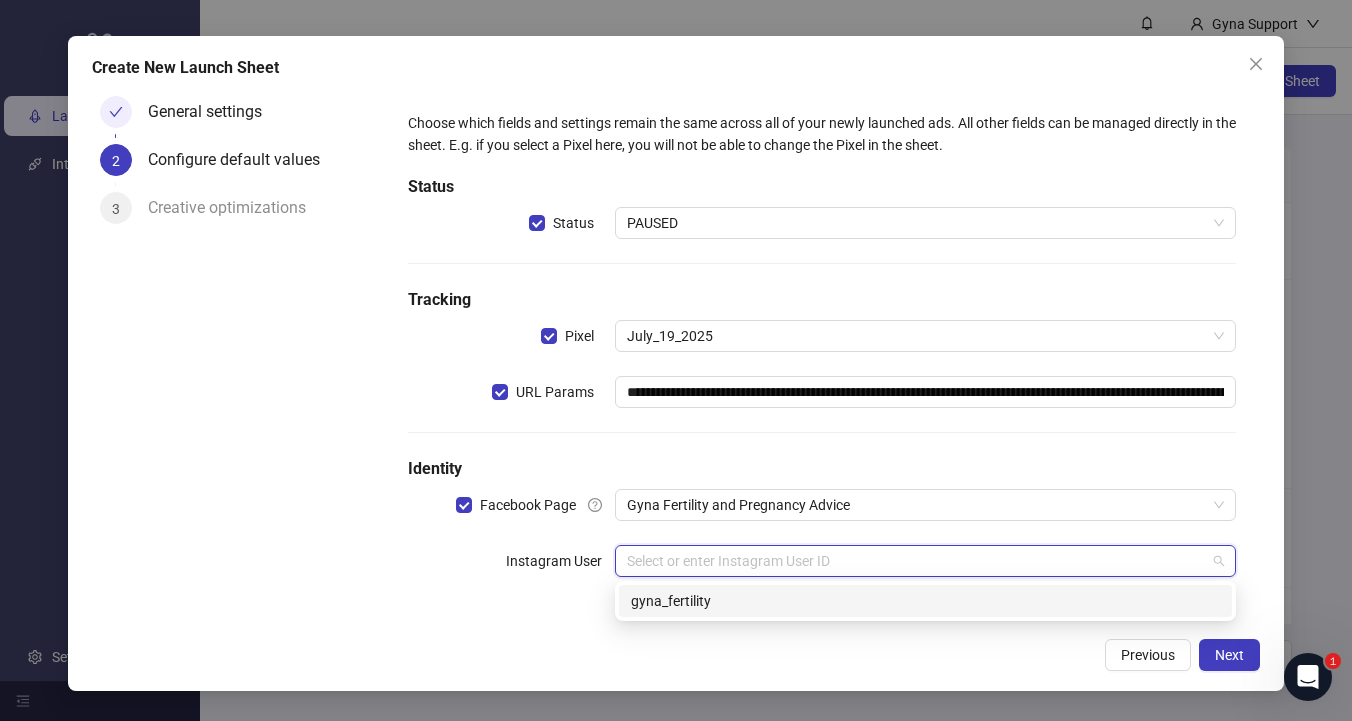 click on "gyna_fertility" at bounding box center [925, 601] 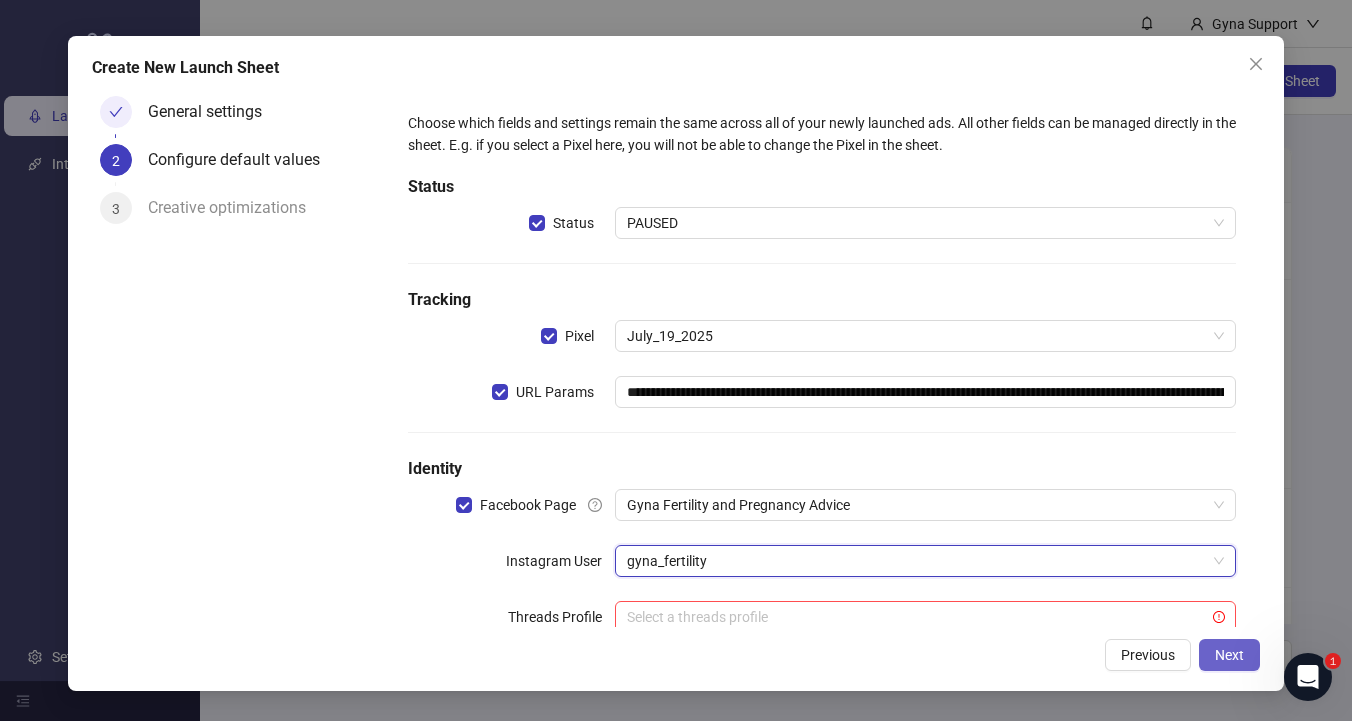 click on "Next" at bounding box center [1229, 655] 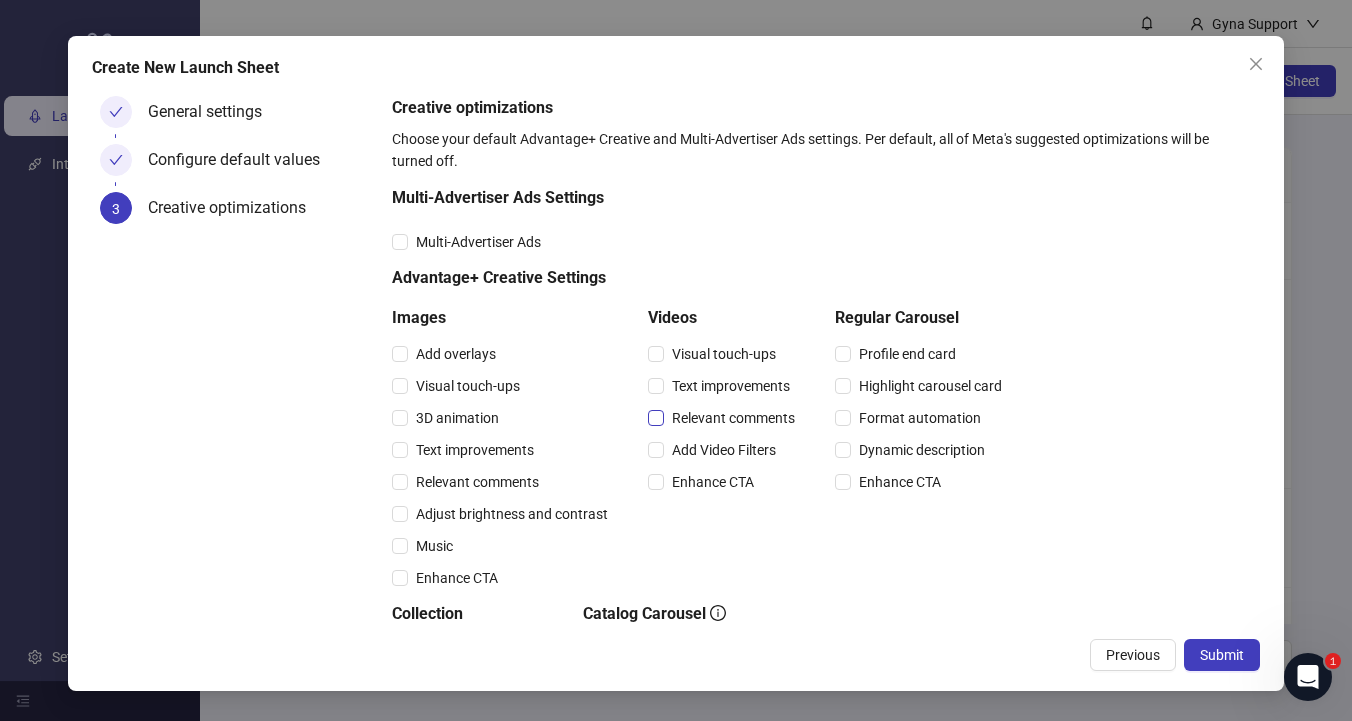 drag, startPoint x: 678, startPoint y: 396, endPoint x: 688, endPoint y: 411, distance: 18.027756 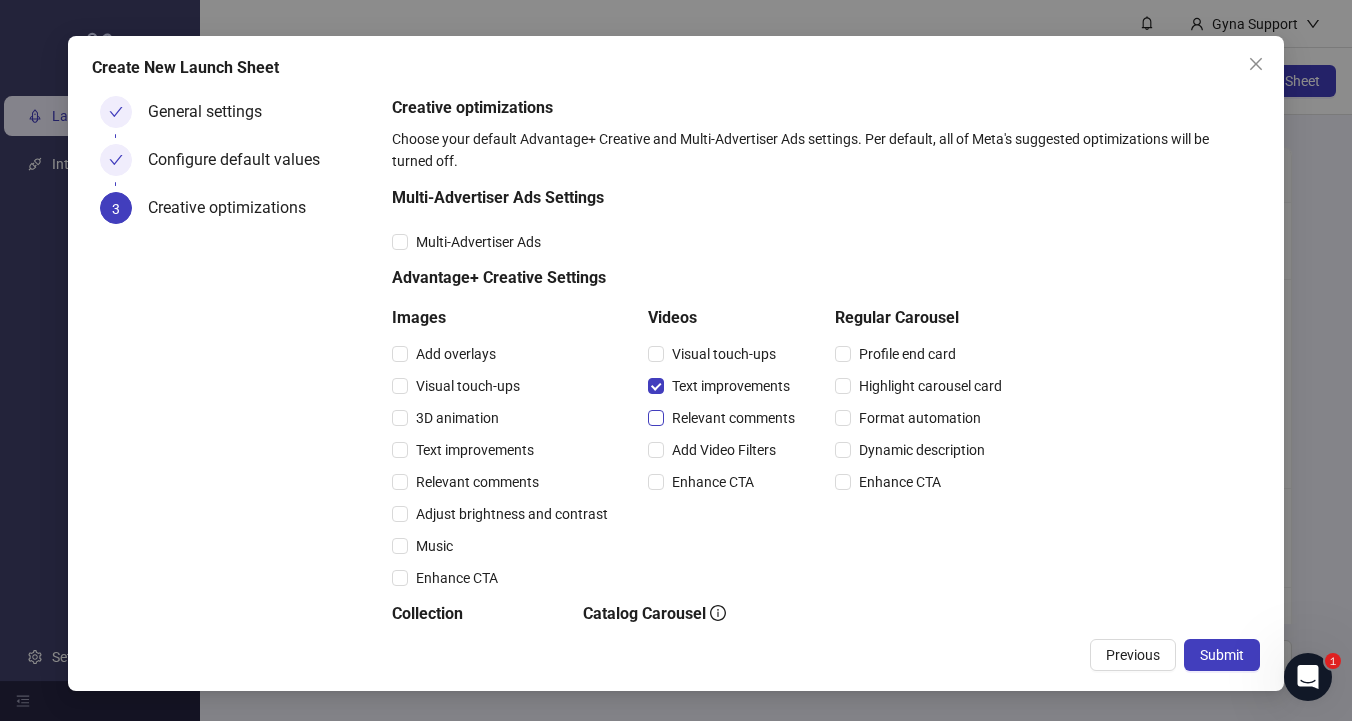 click on "Relevant comments" at bounding box center (733, 418) 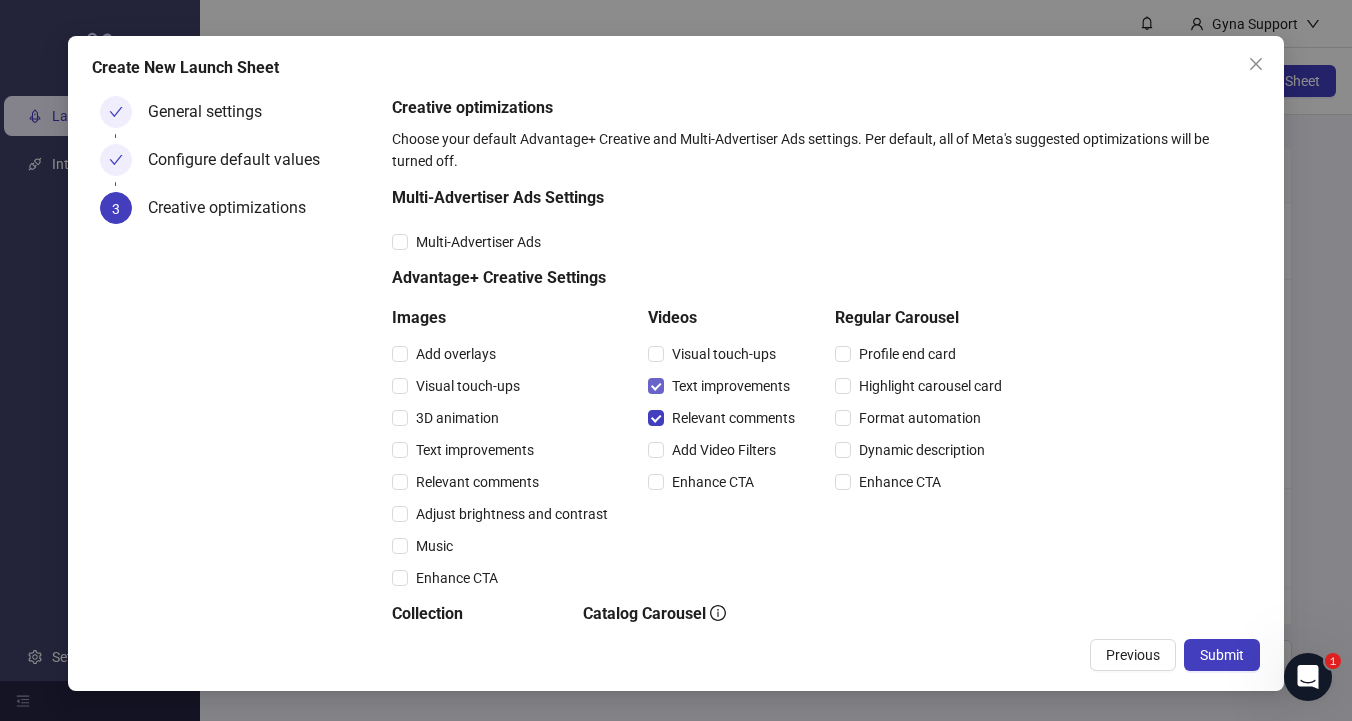 click on "Text improvements" at bounding box center (731, 386) 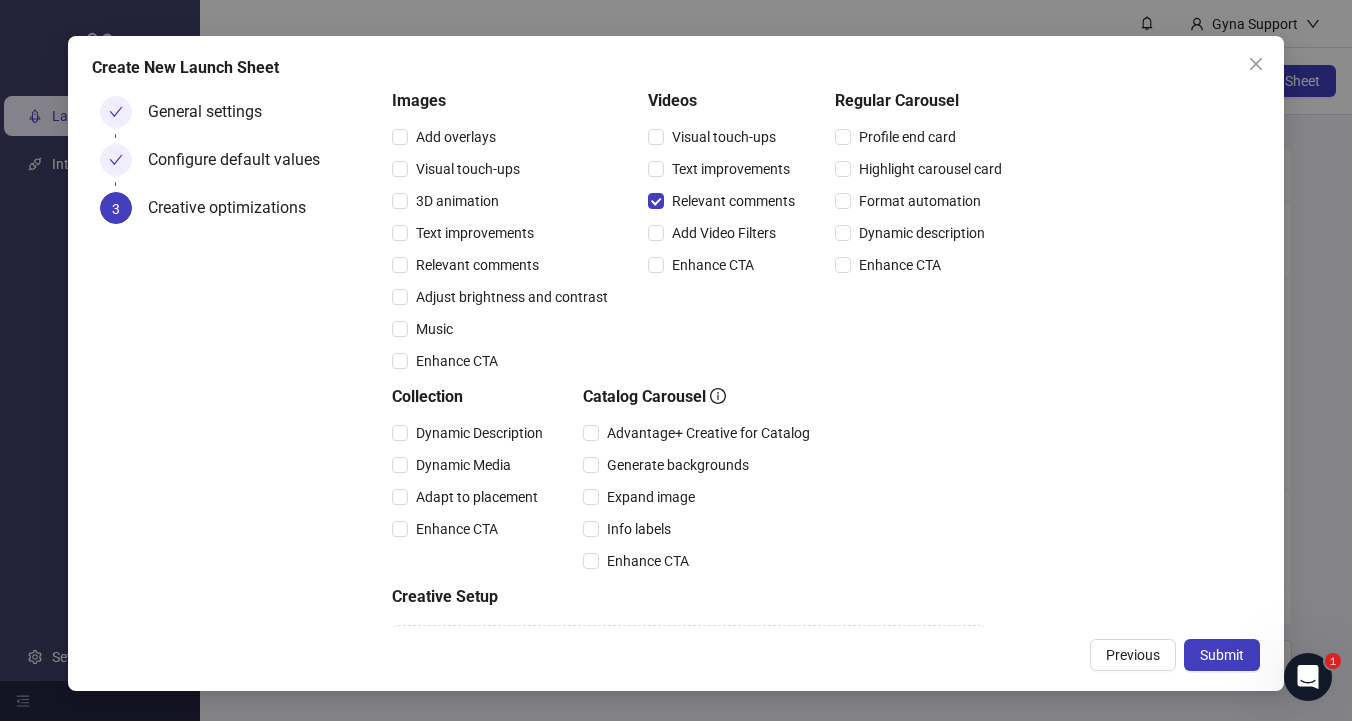 scroll, scrollTop: 311, scrollLeft: 0, axis: vertical 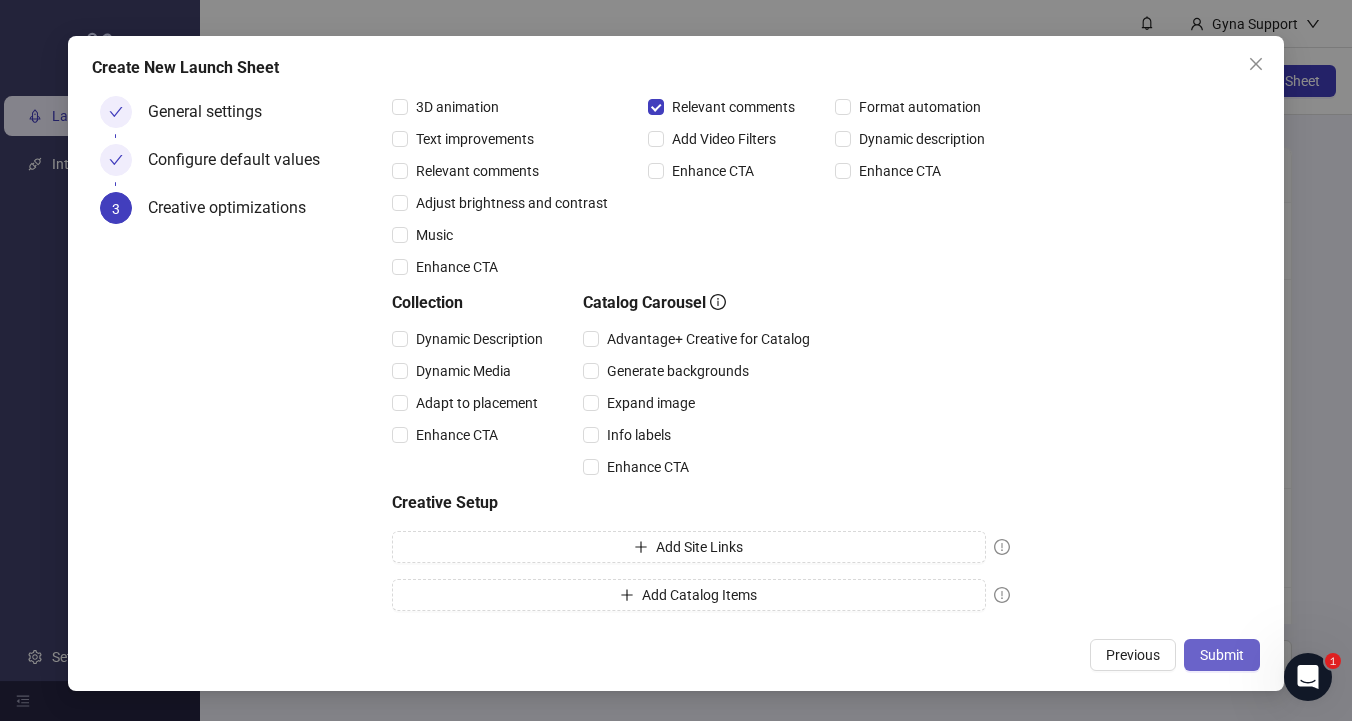 click on "Submit" at bounding box center [1222, 655] 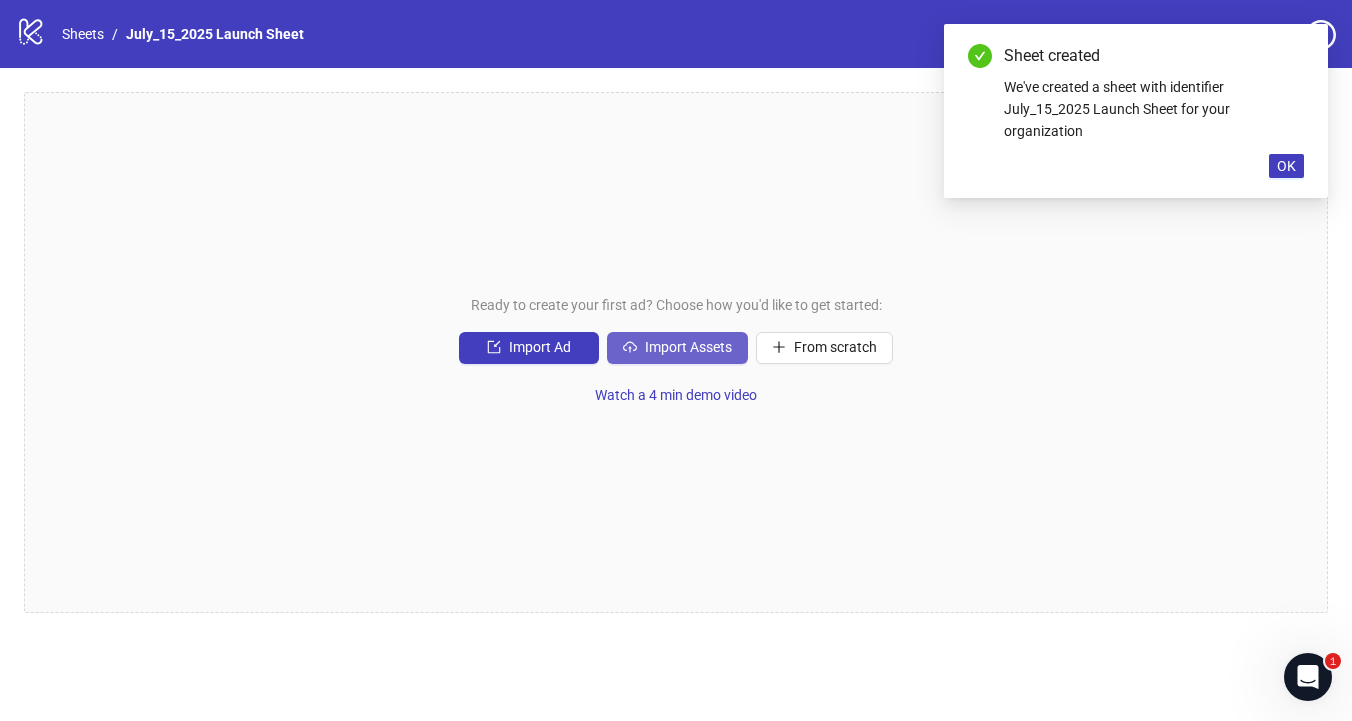 click on "Import Assets" at bounding box center [688, 347] 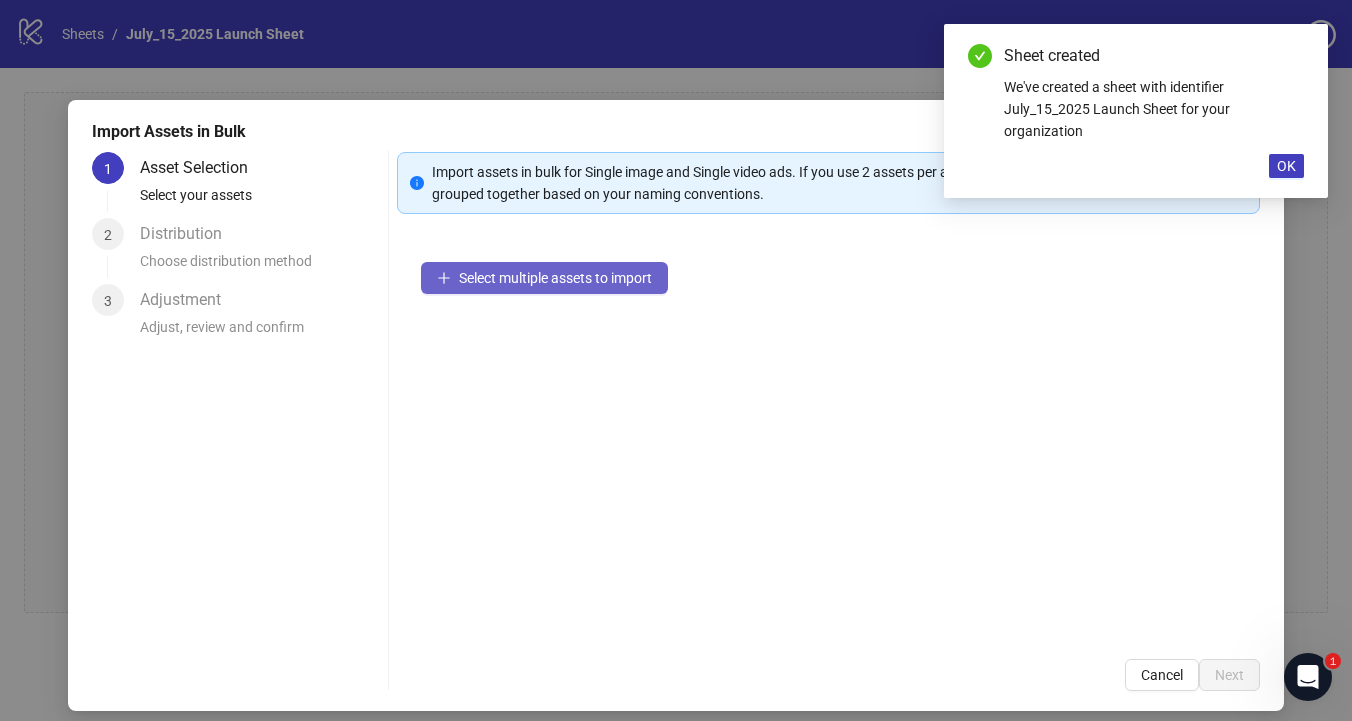 click on "Select multiple assets to import" at bounding box center (555, 278) 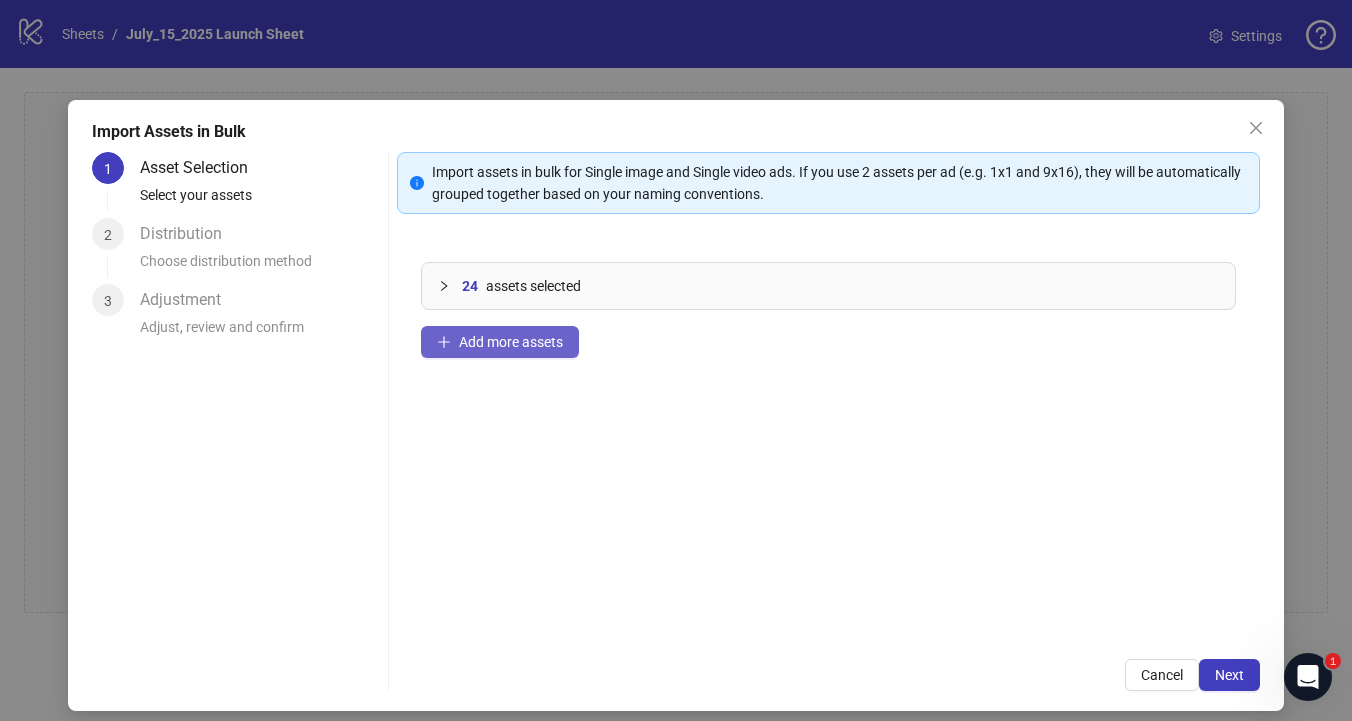 click on "Add more assets" at bounding box center [511, 342] 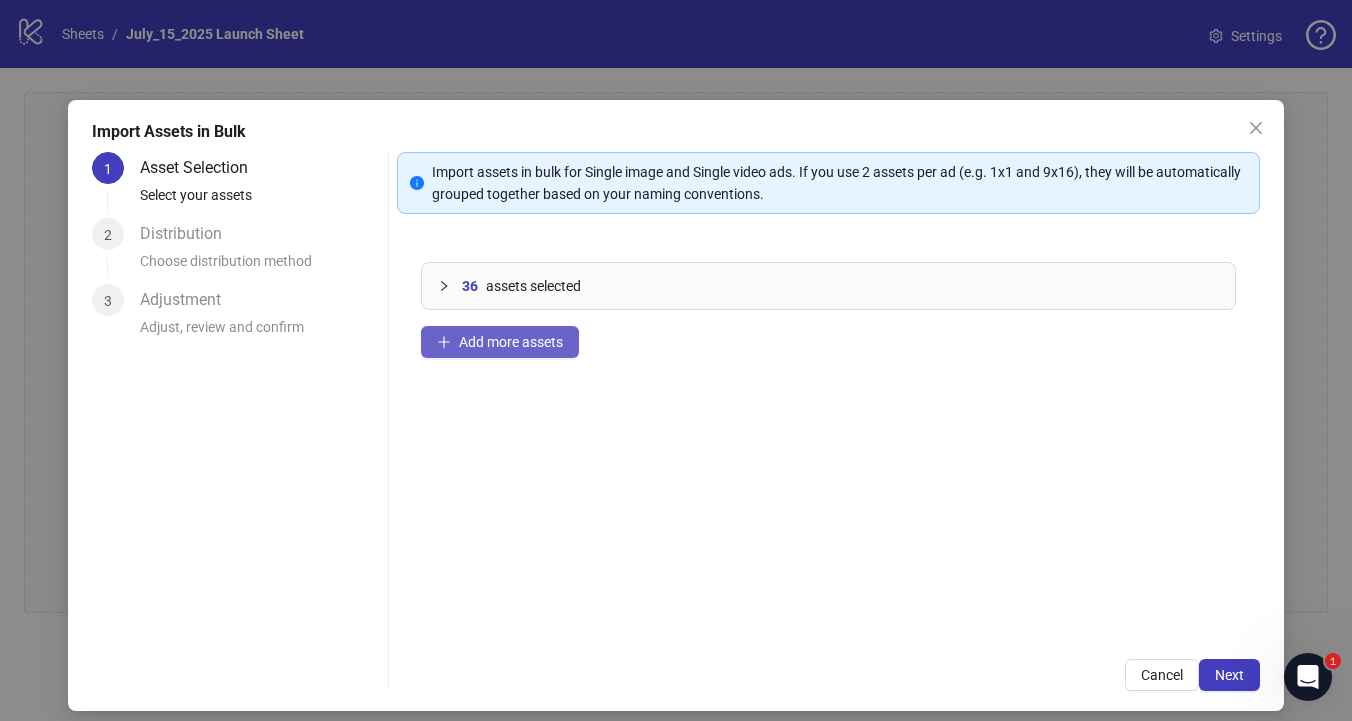 click on "Add more assets" at bounding box center (511, 342) 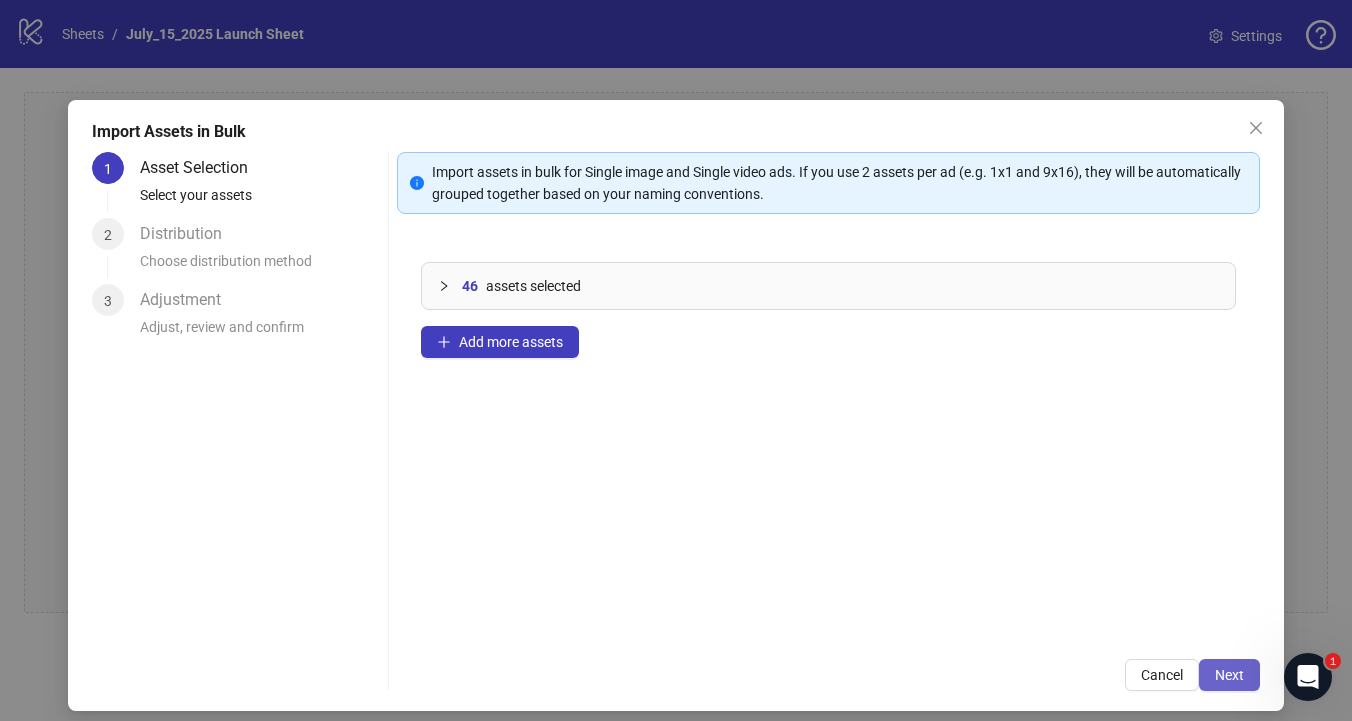click on "Next" at bounding box center (1229, 675) 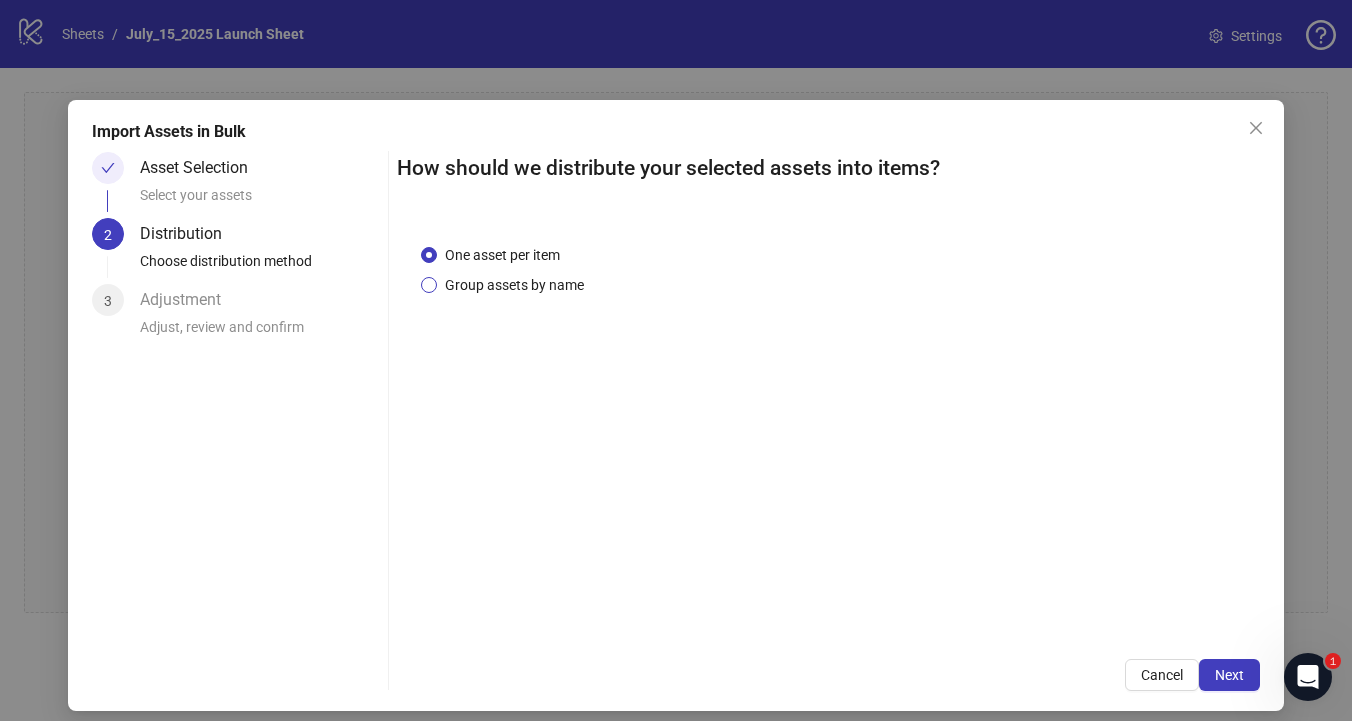 click on "Group assets by name" at bounding box center (514, 285) 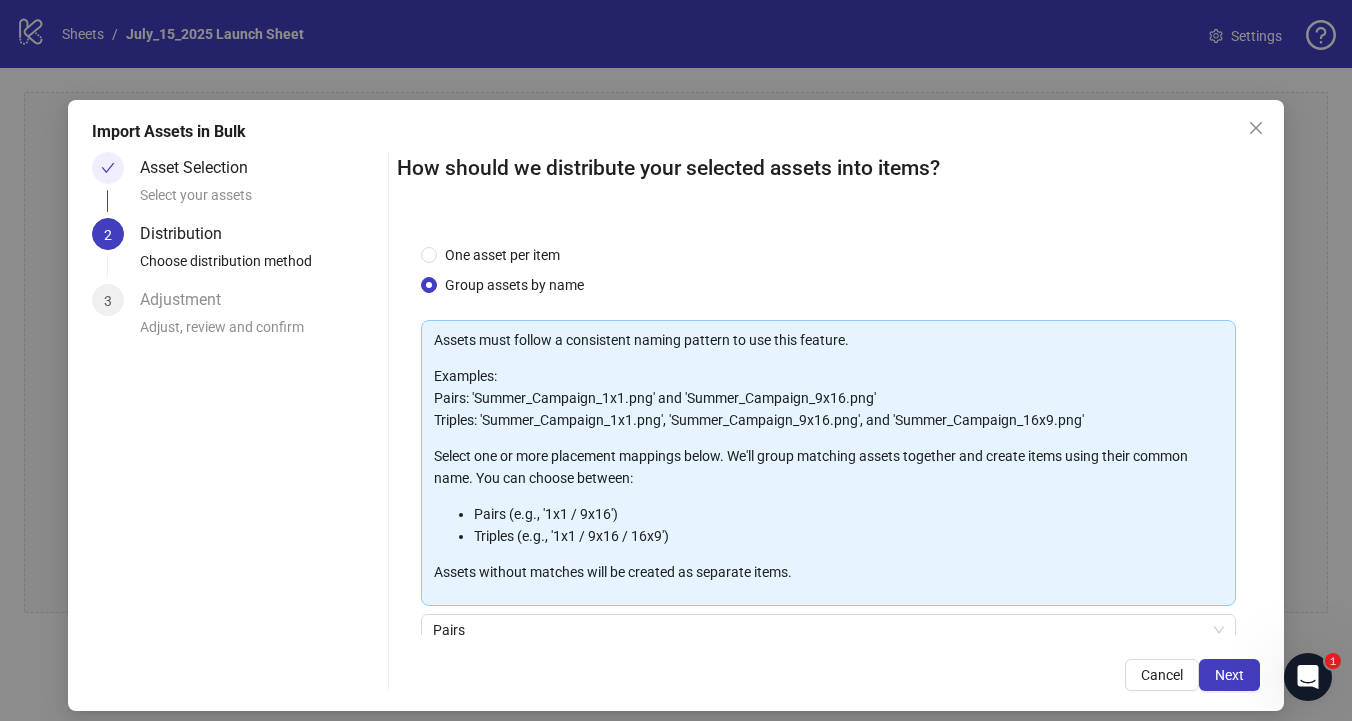 scroll, scrollTop: 170, scrollLeft: 0, axis: vertical 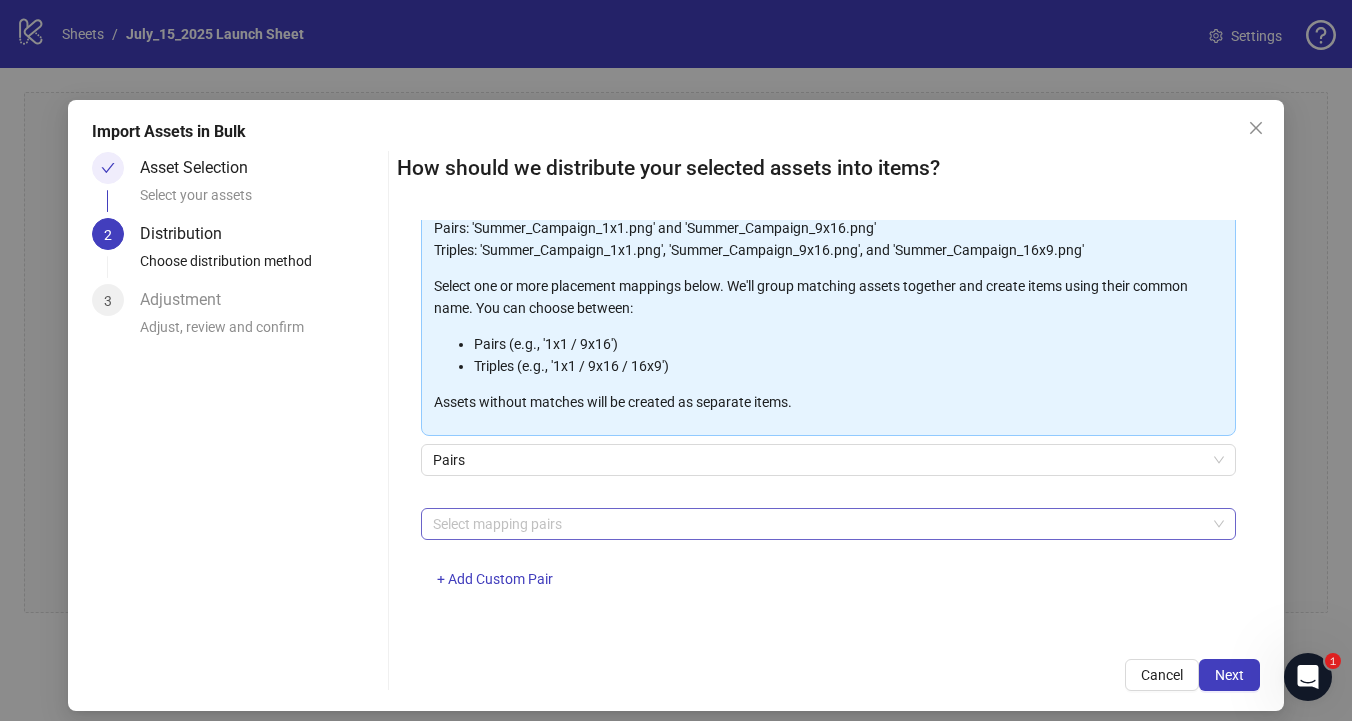click at bounding box center (818, 524) 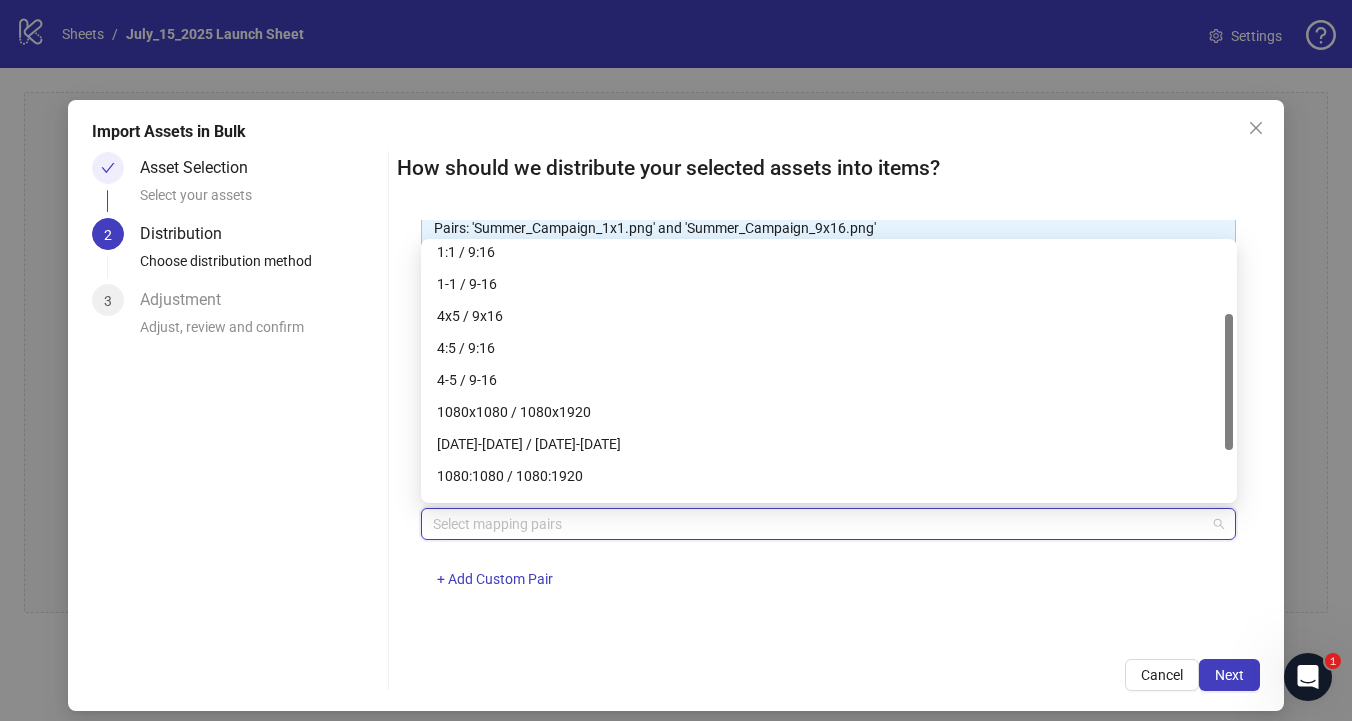 scroll, scrollTop: 131, scrollLeft: 0, axis: vertical 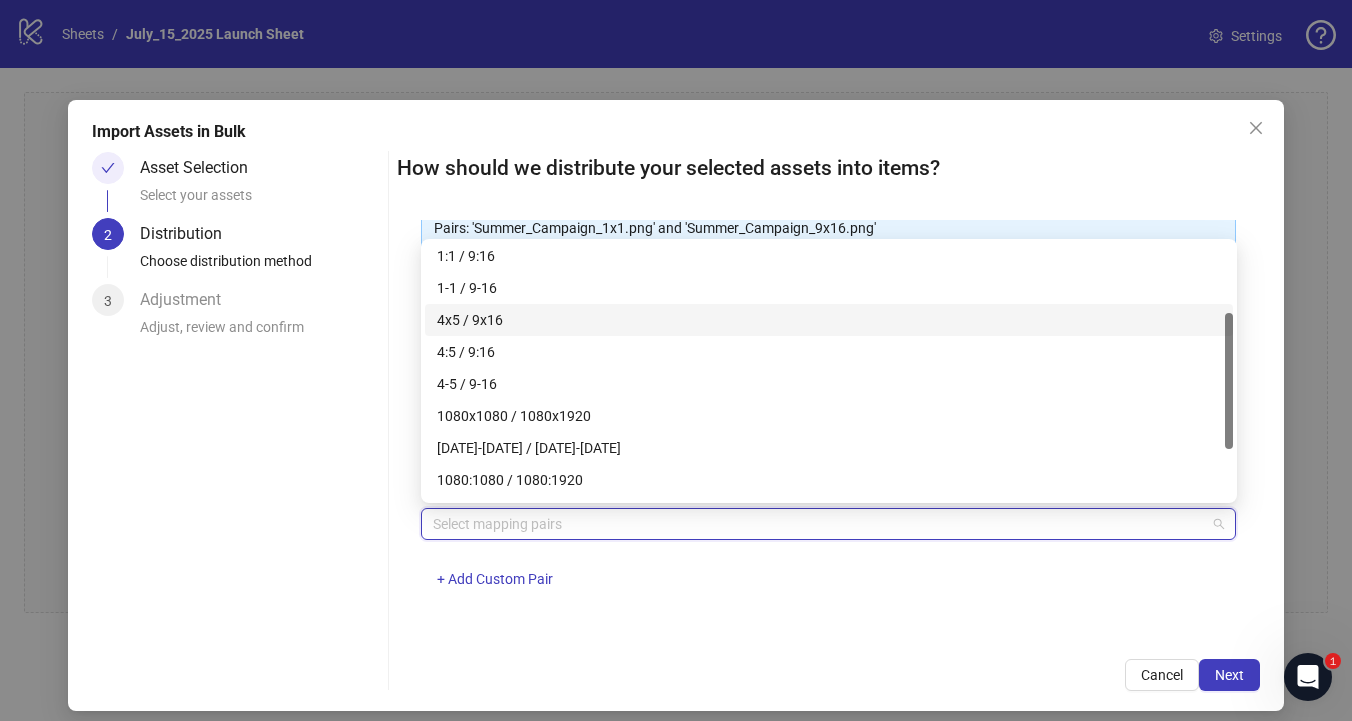click on "4x5 / 9x16" at bounding box center [829, 320] 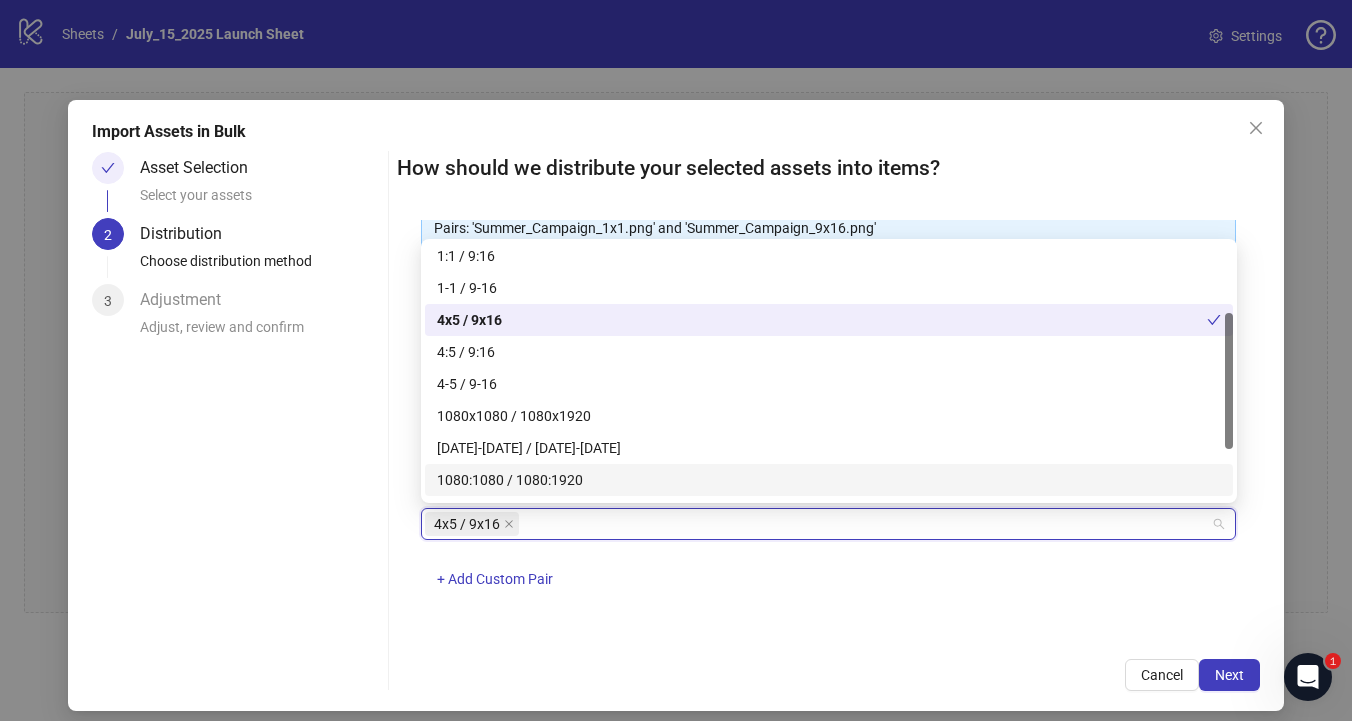 click on "Cancel Next" at bounding box center (829, 675) 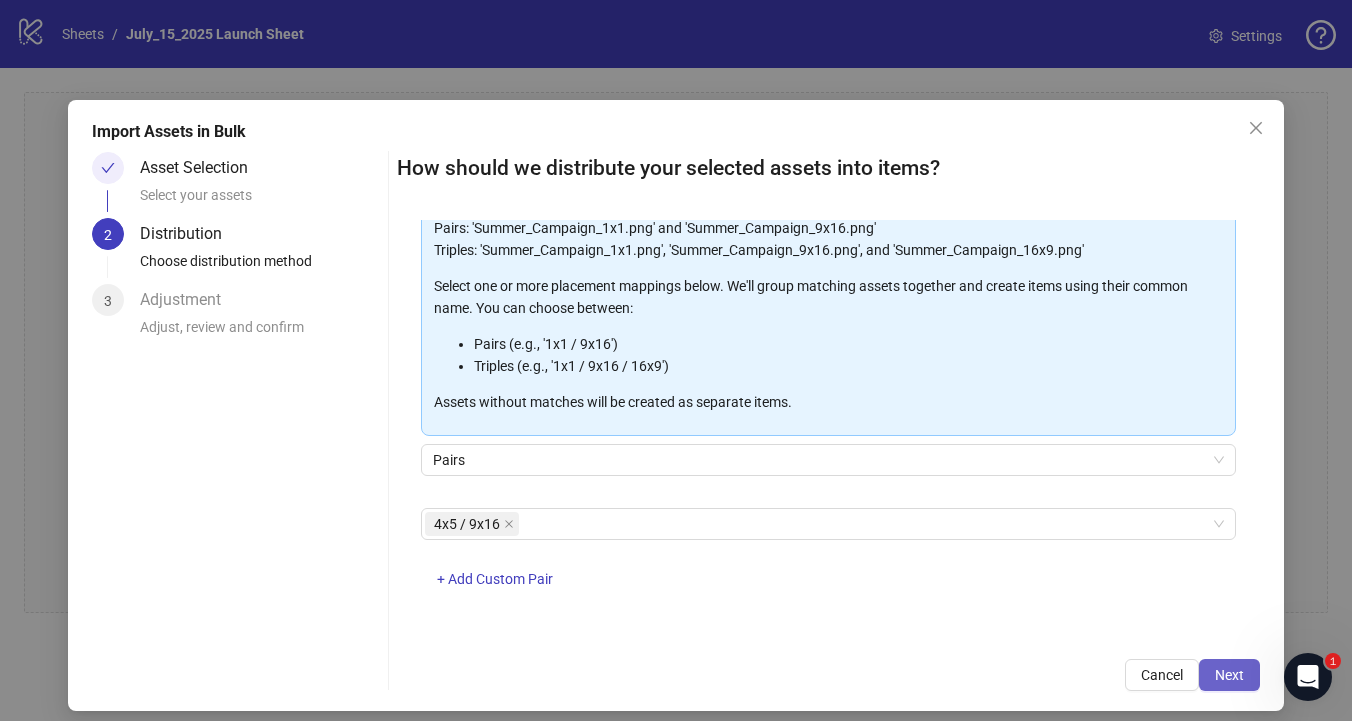 click on "Next" at bounding box center [1229, 675] 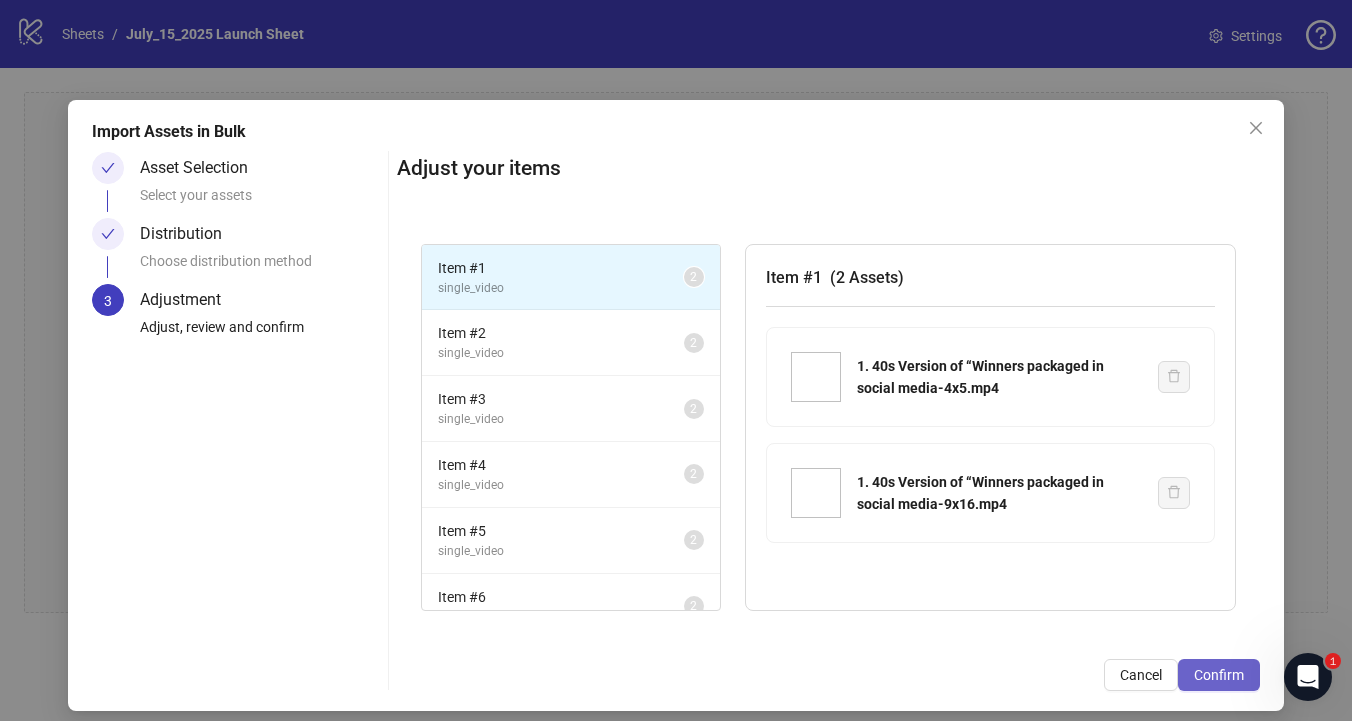 click on "Confirm" at bounding box center [1219, 675] 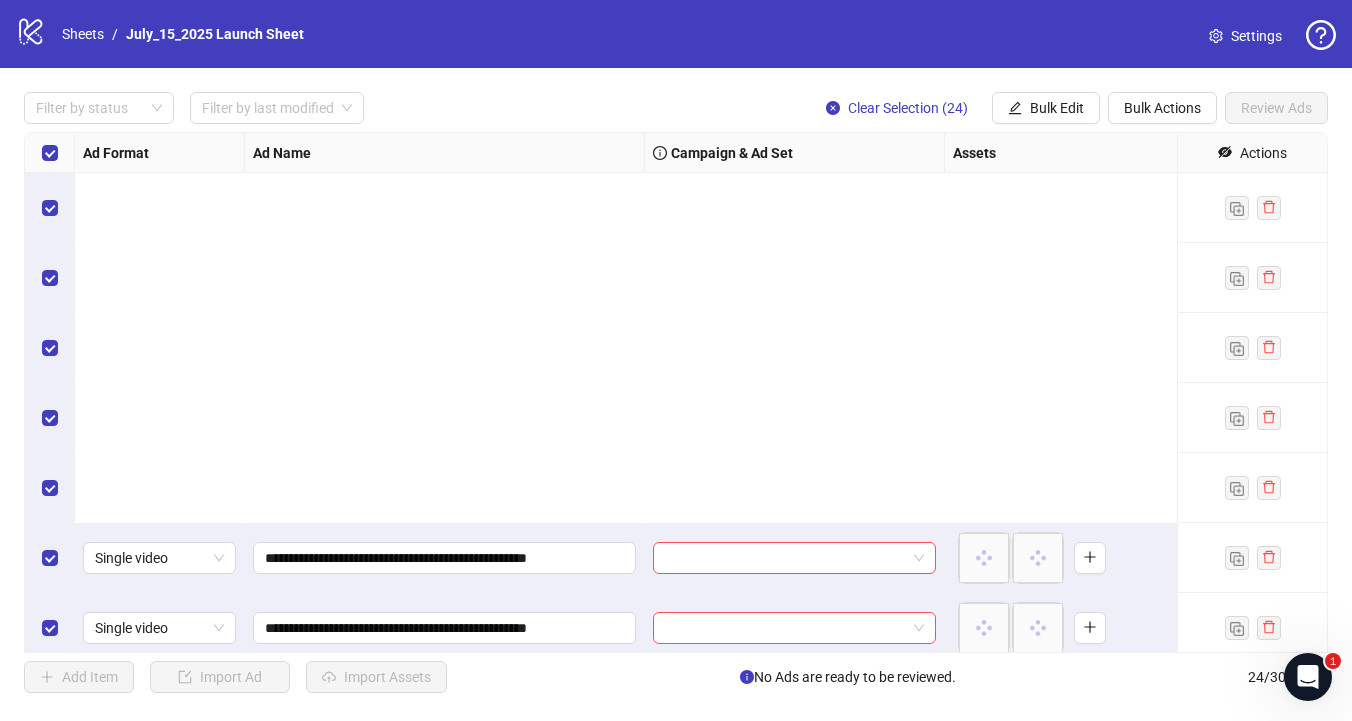 scroll, scrollTop: 1201, scrollLeft: 0, axis: vertical 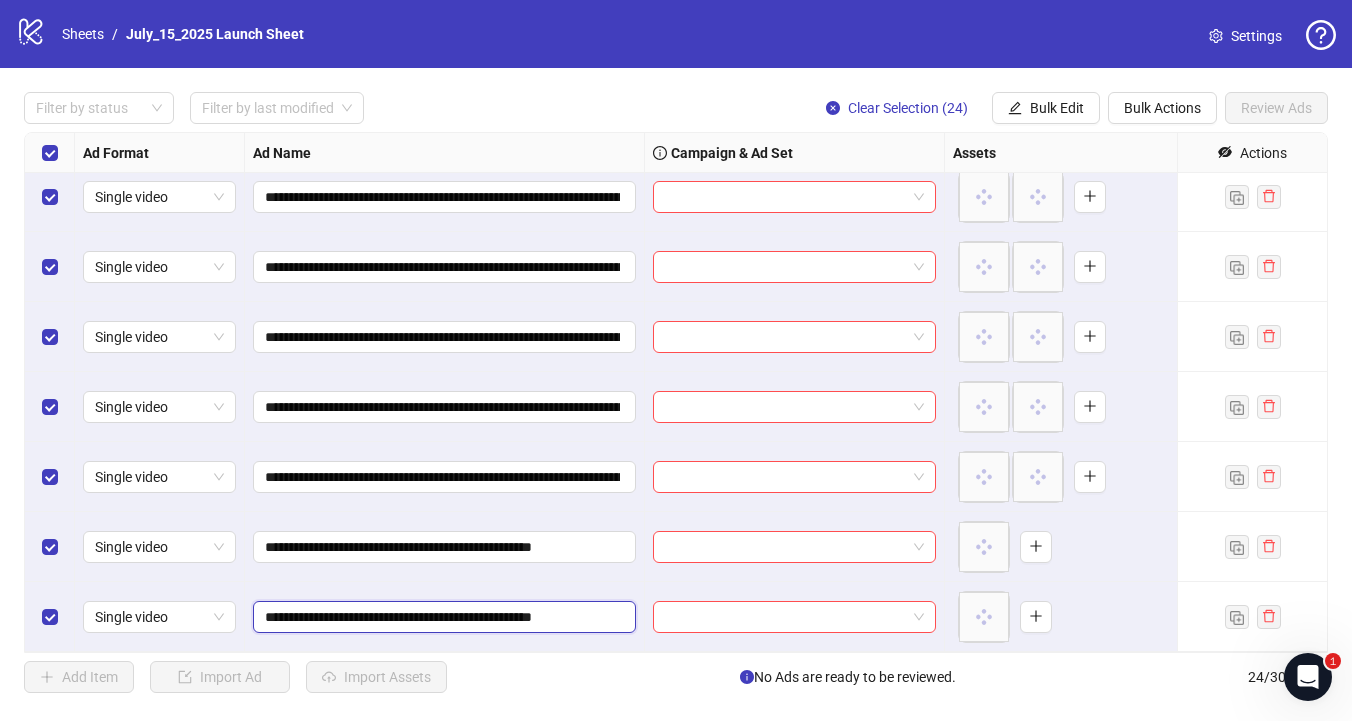 drag, startPoint x: 619, startPoint y: 614, endPoint x: 258, endPoint y: 605, distance: 361.11218 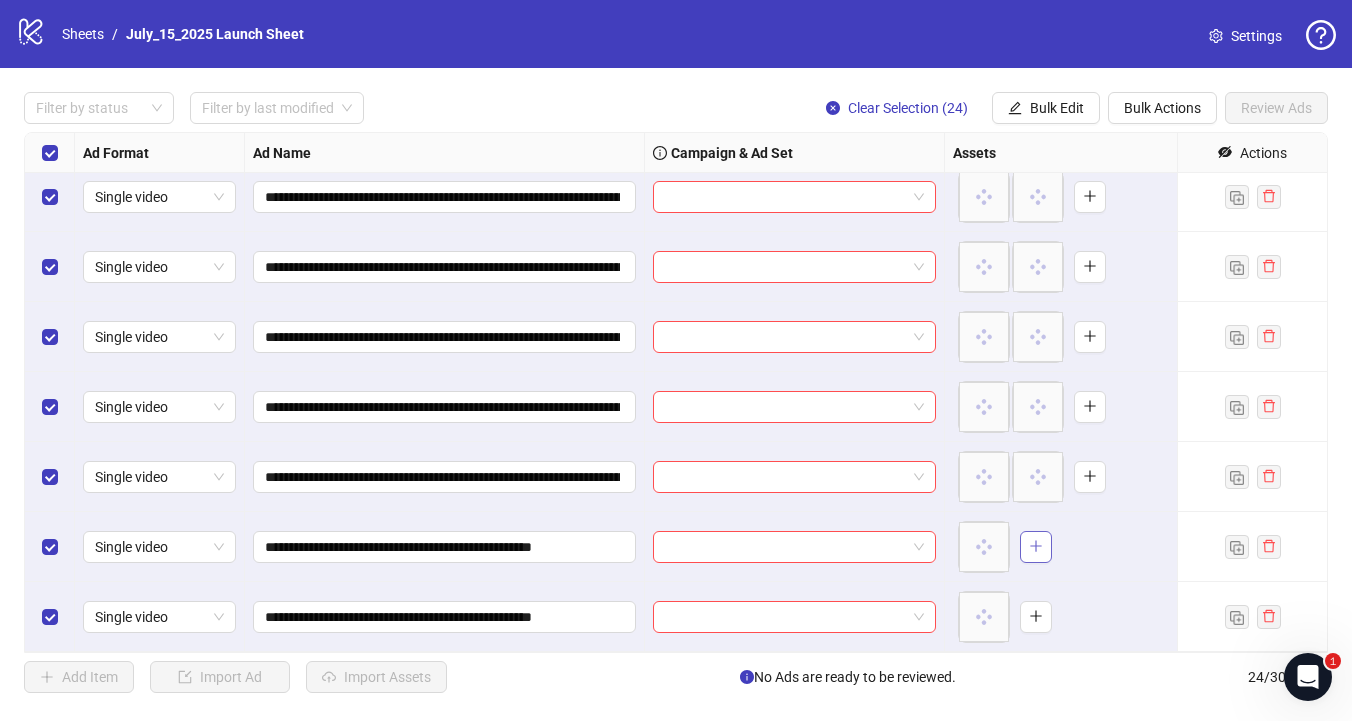 click 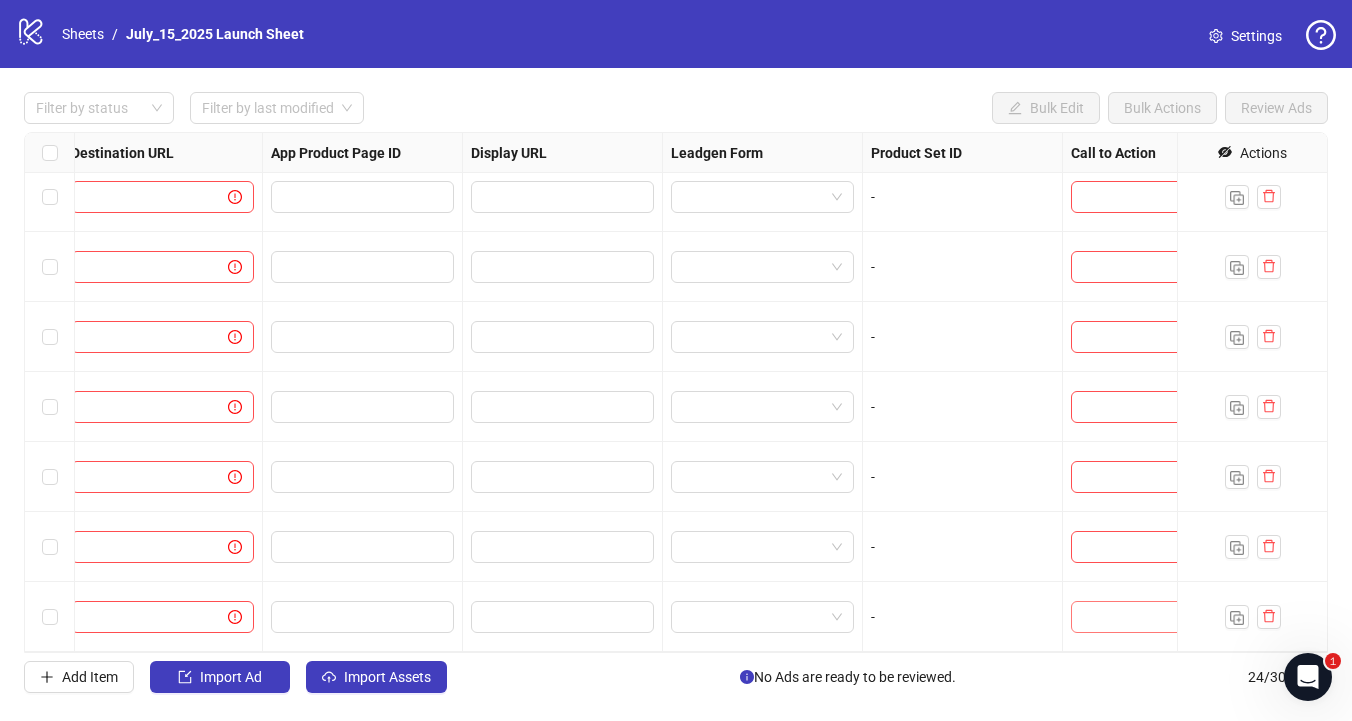 scroll, scrollTop: 1201, scrollLeft: 1968, axis: both 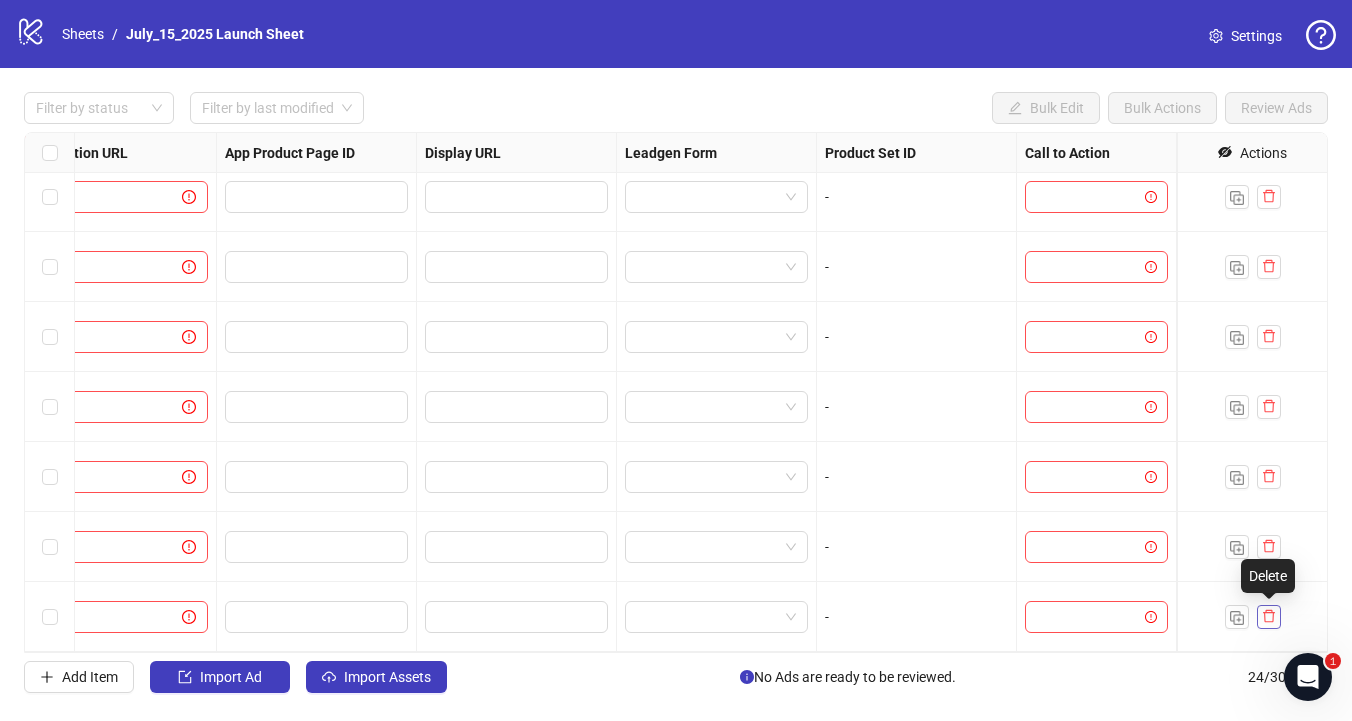 click 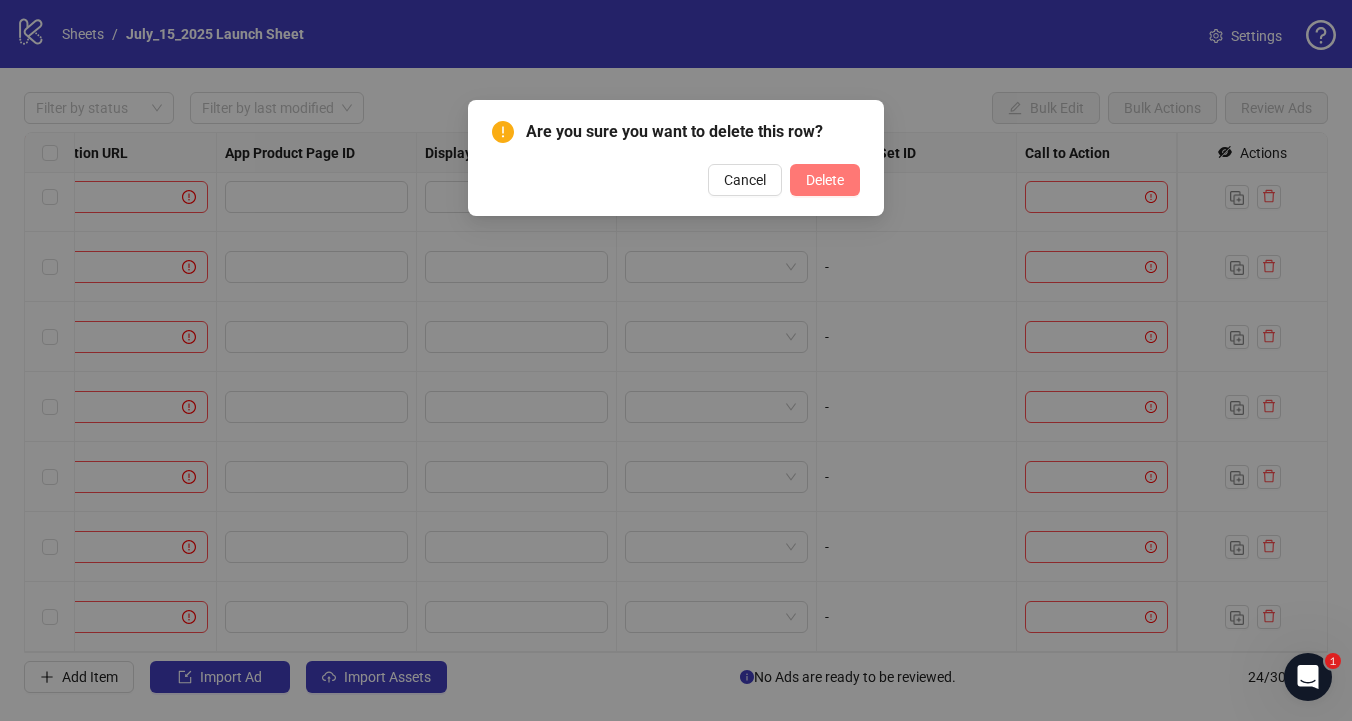 drag, startPoint x: 814, startPoint y: 179, endPoint x: 818, endPoint y: 195, distance: 16.492422 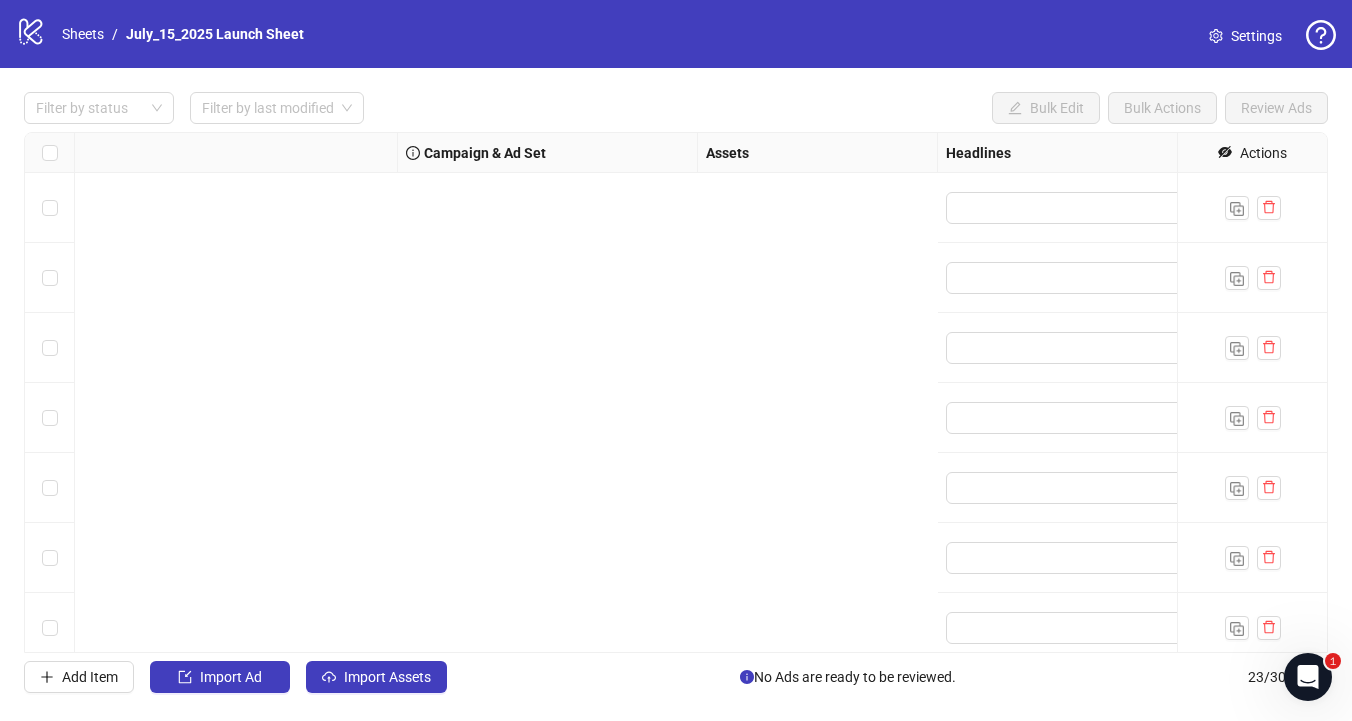 scroll, scrollTop: 0, scrollLeft: 0, axis: both 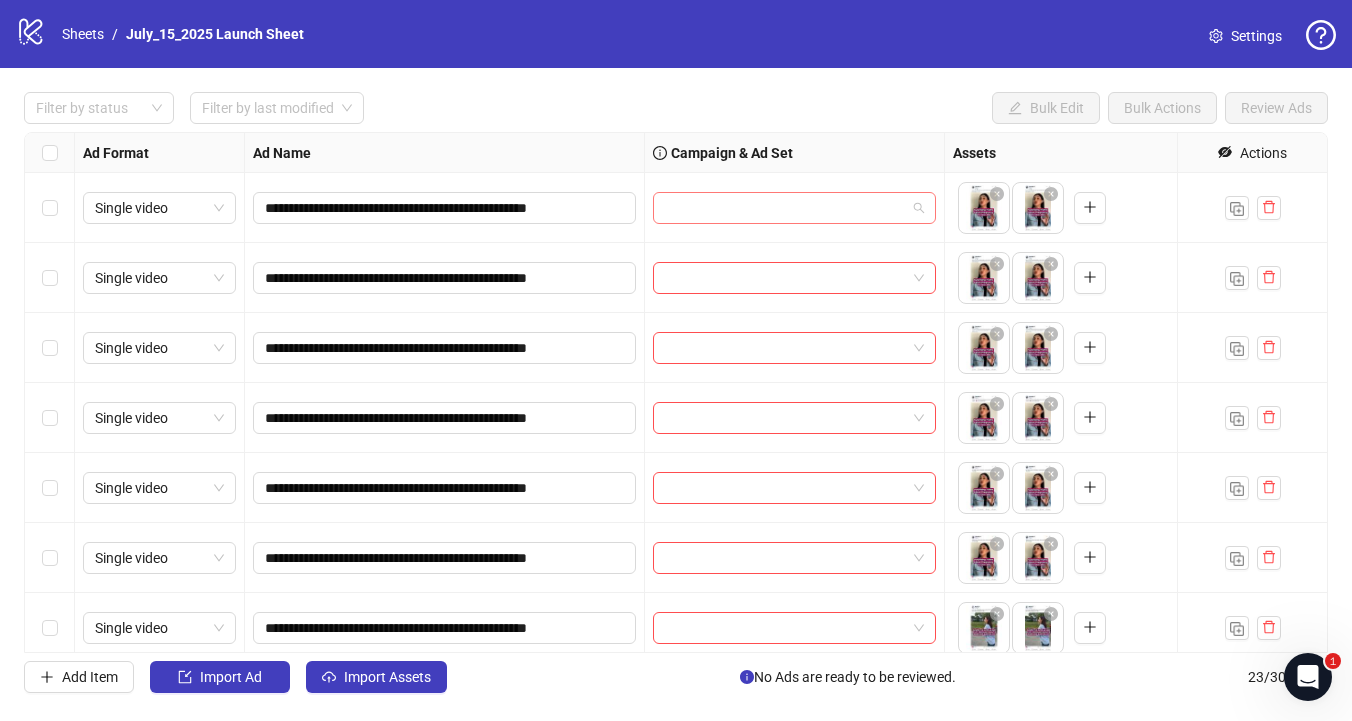 click at bounding box center (785, 208) 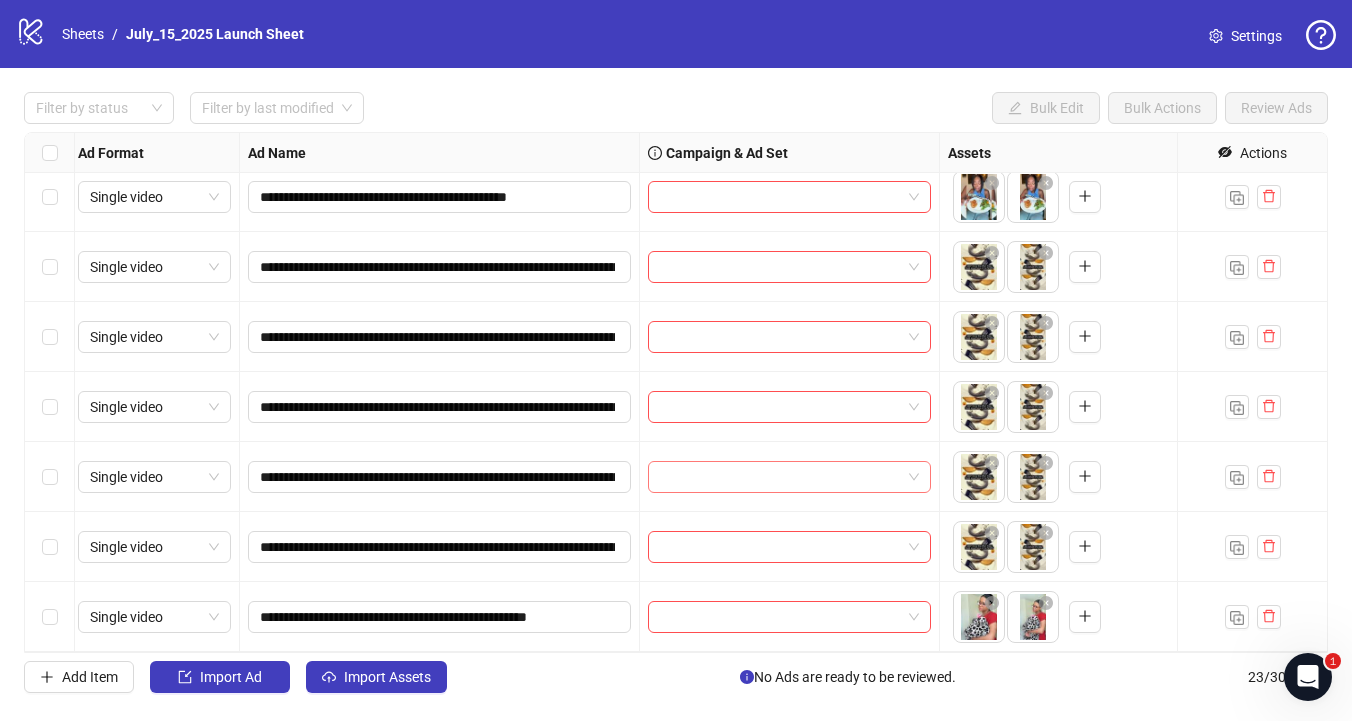 scroll, scrollTop: 1131, scrollLeft: 2, axis: both 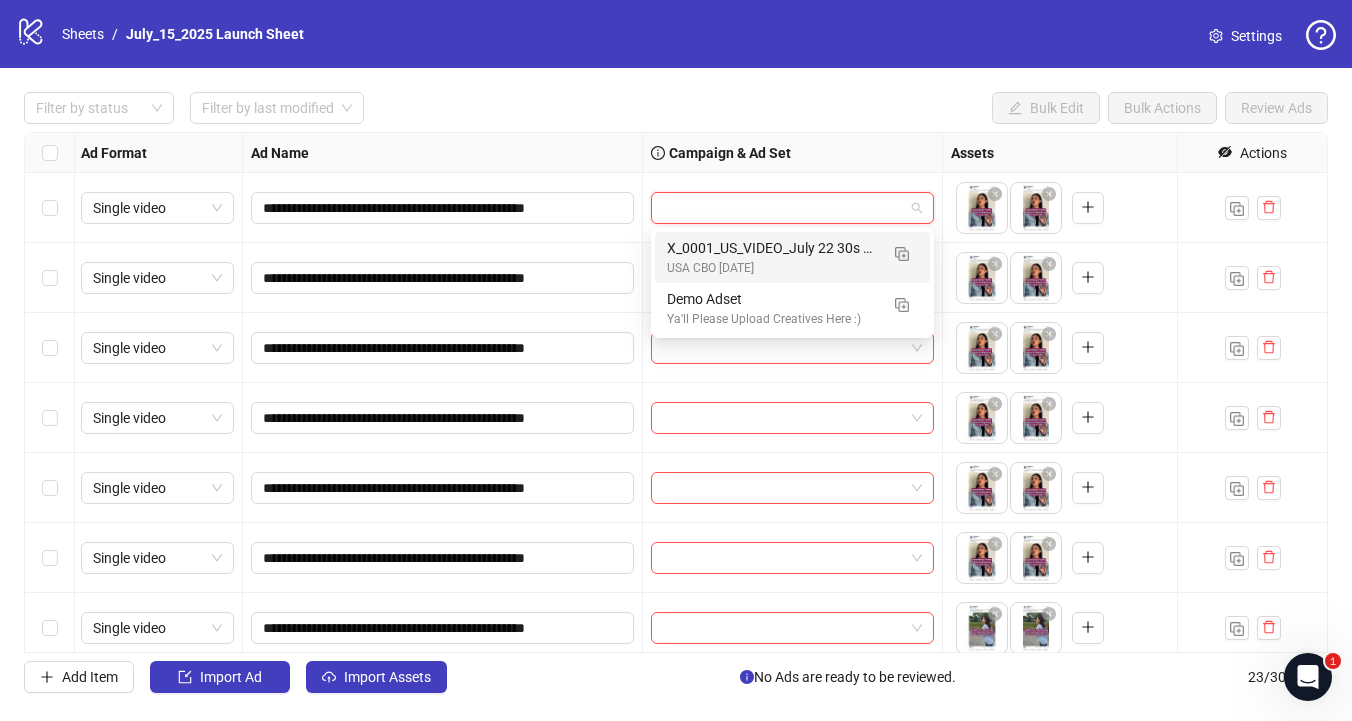 click at bounding box center (783, 208) 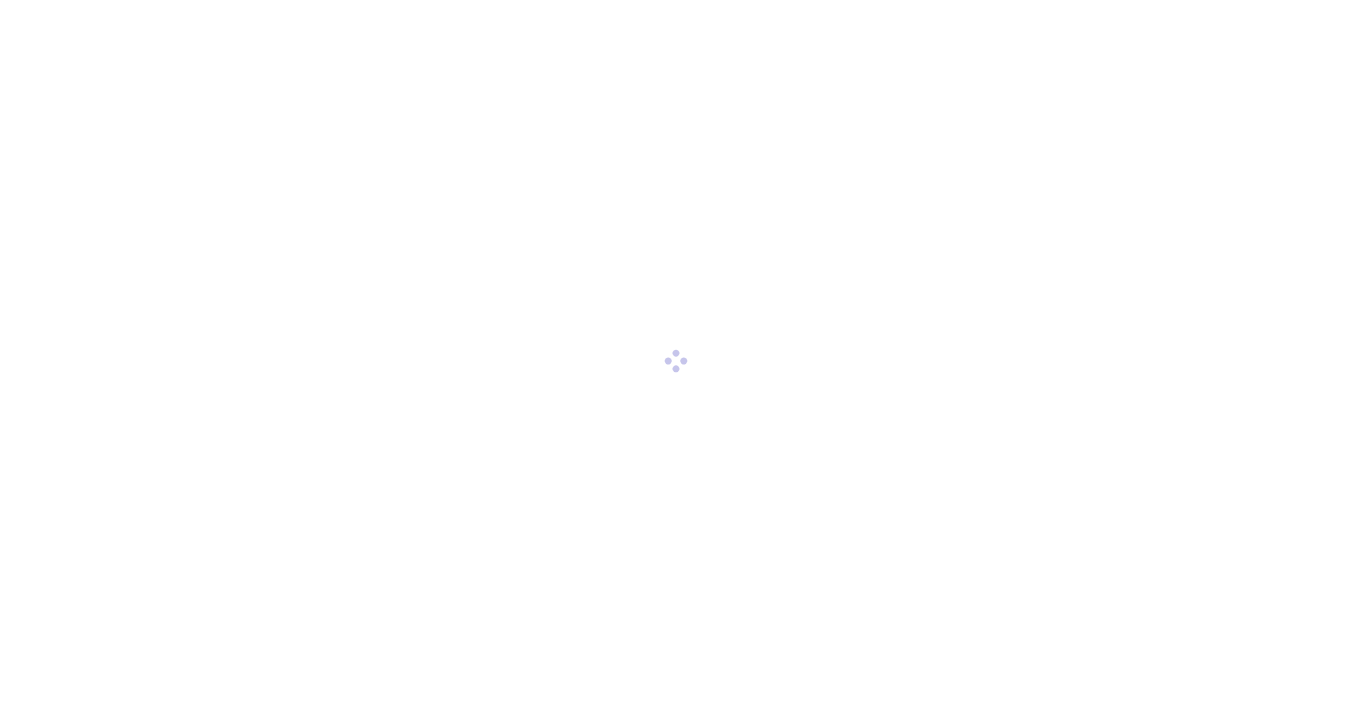 scroll, scrollTop: 0, scrollLeft: 0, axis: both 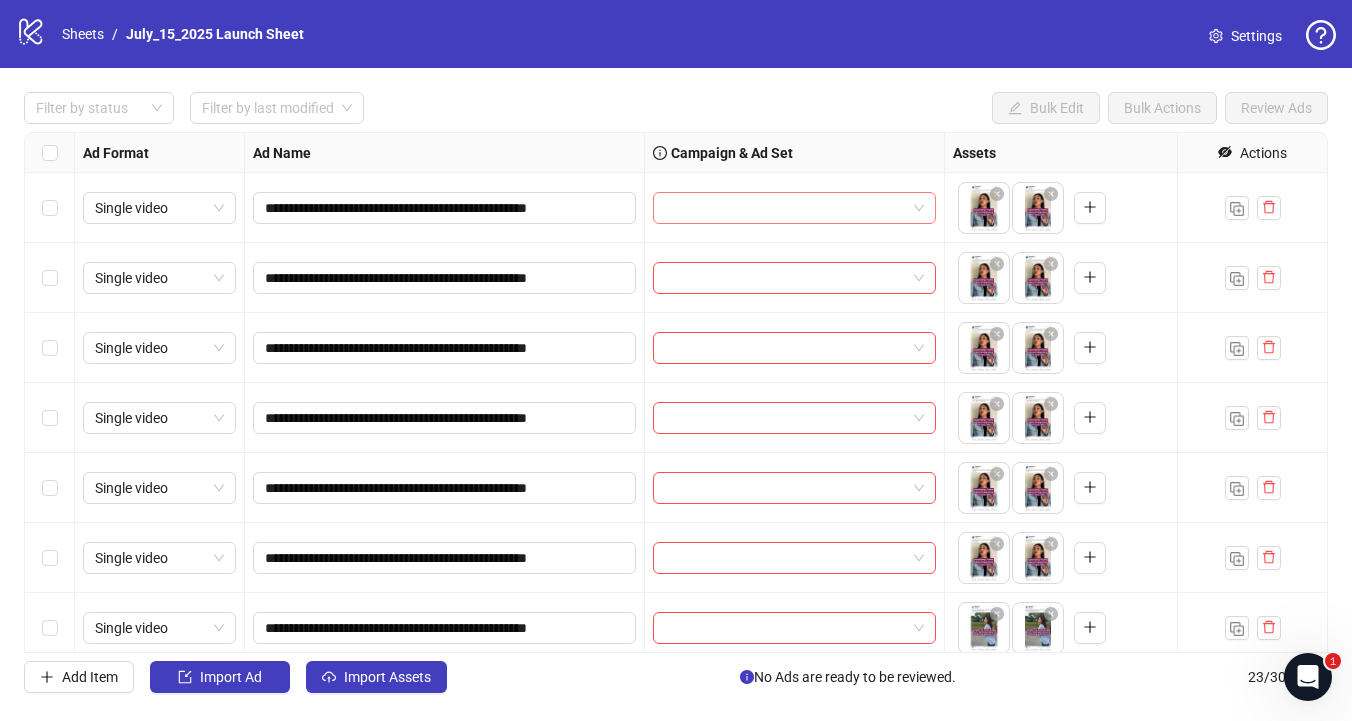 click at bounding box center (785, 208) 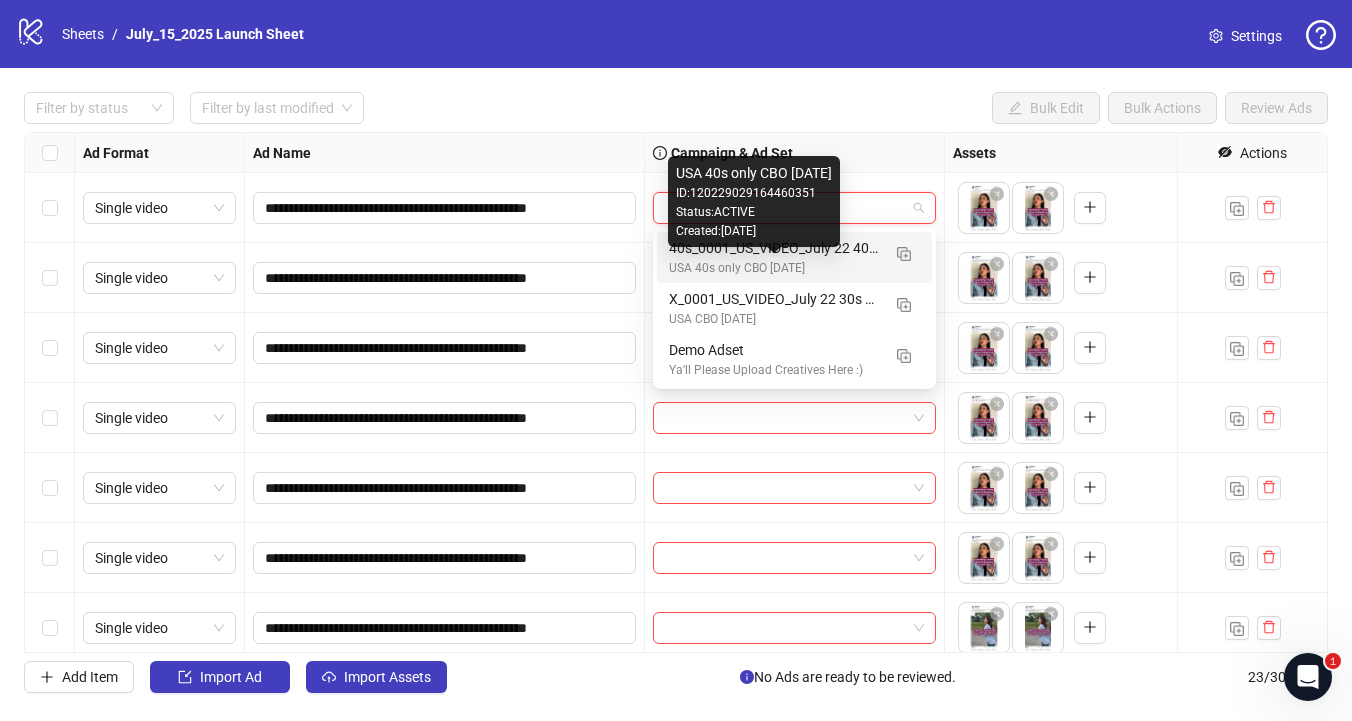 click on "USA 40s only CBO [DATE]" at bounding box center [774, 268] 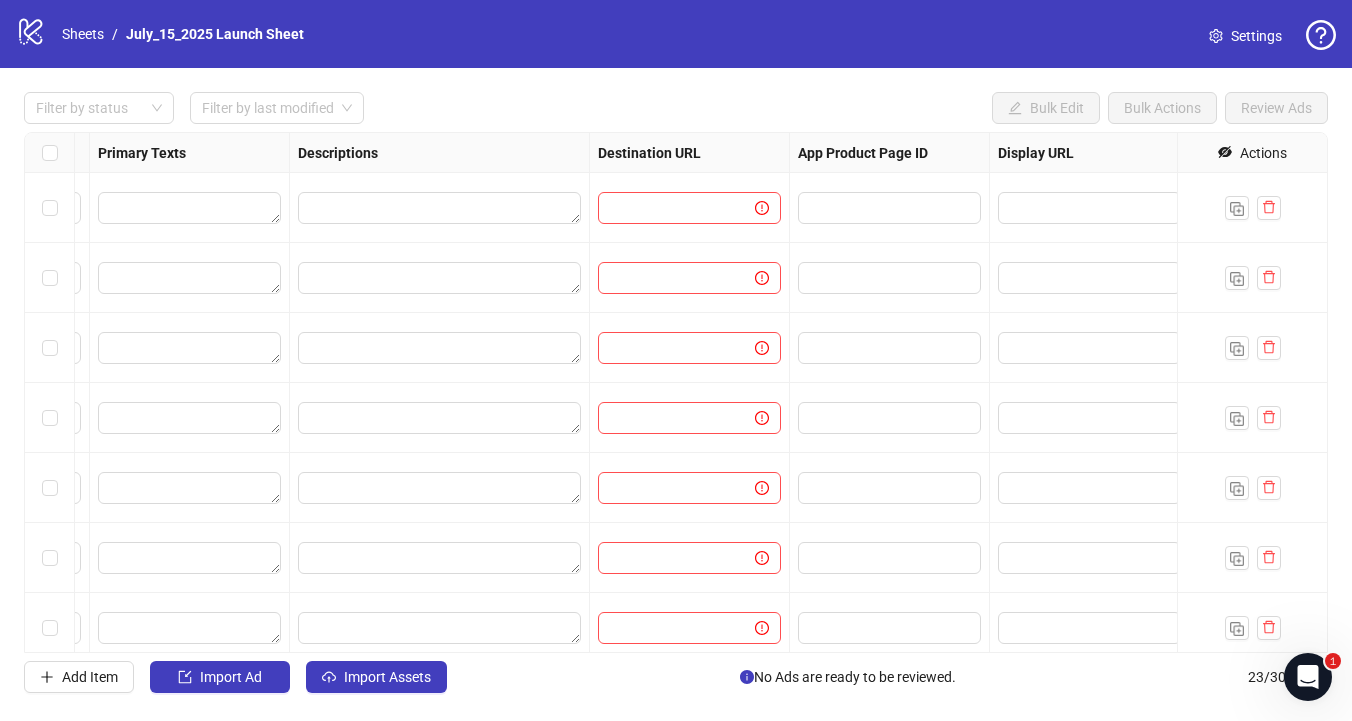 scroll, scrollTop: 0, scrollLeft: 1354, axis: horizontal 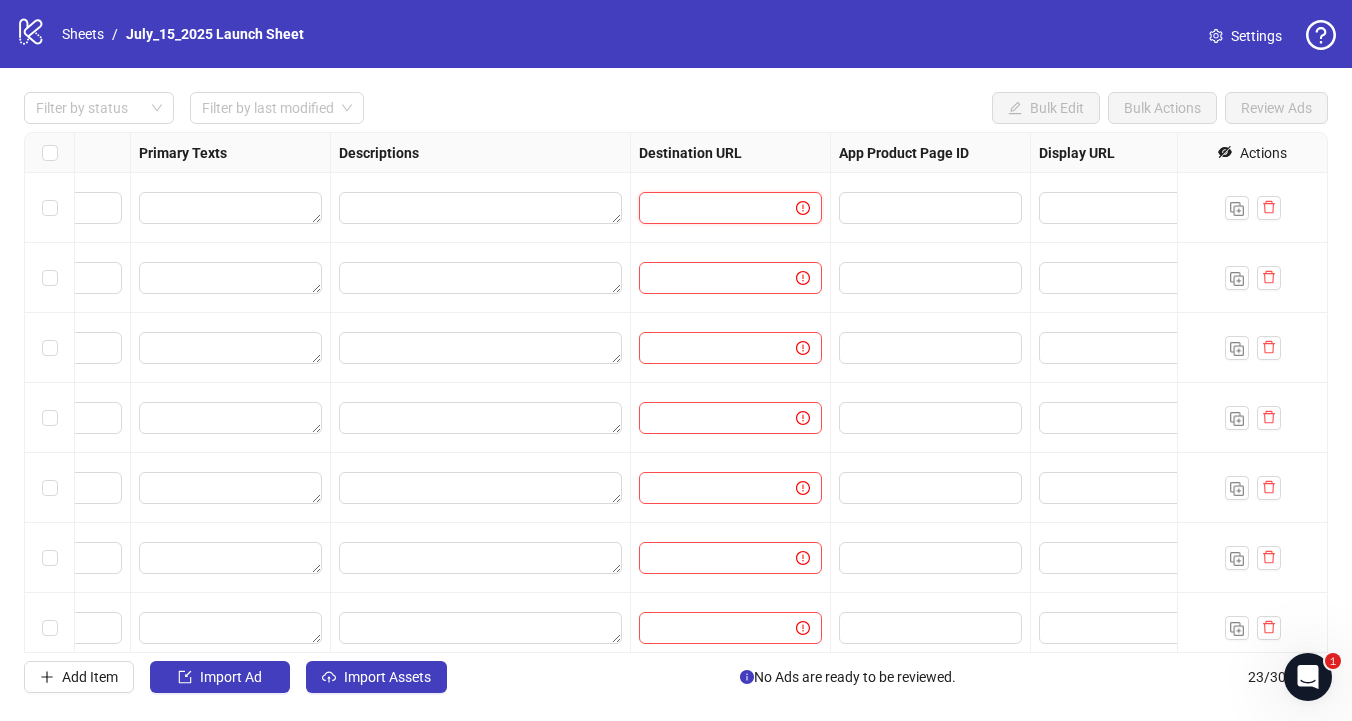 click at bounding box center (709, 208) 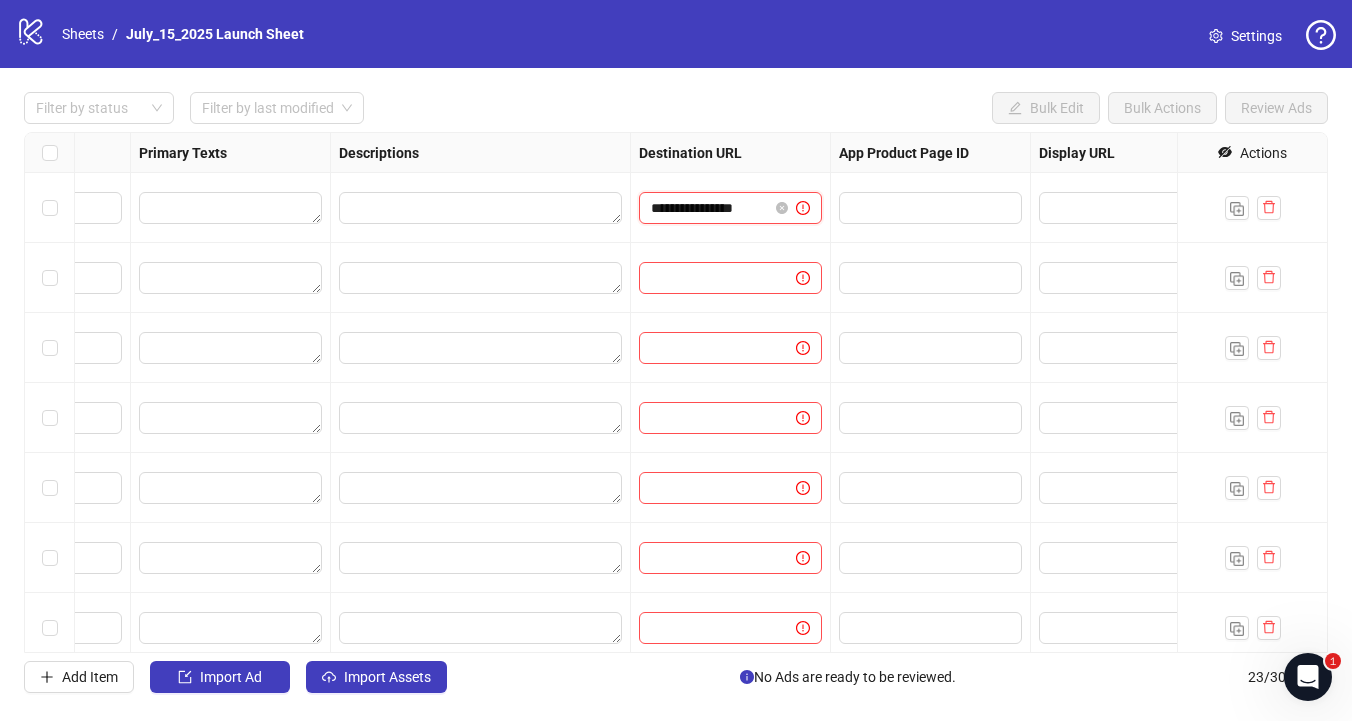 type on "**********" 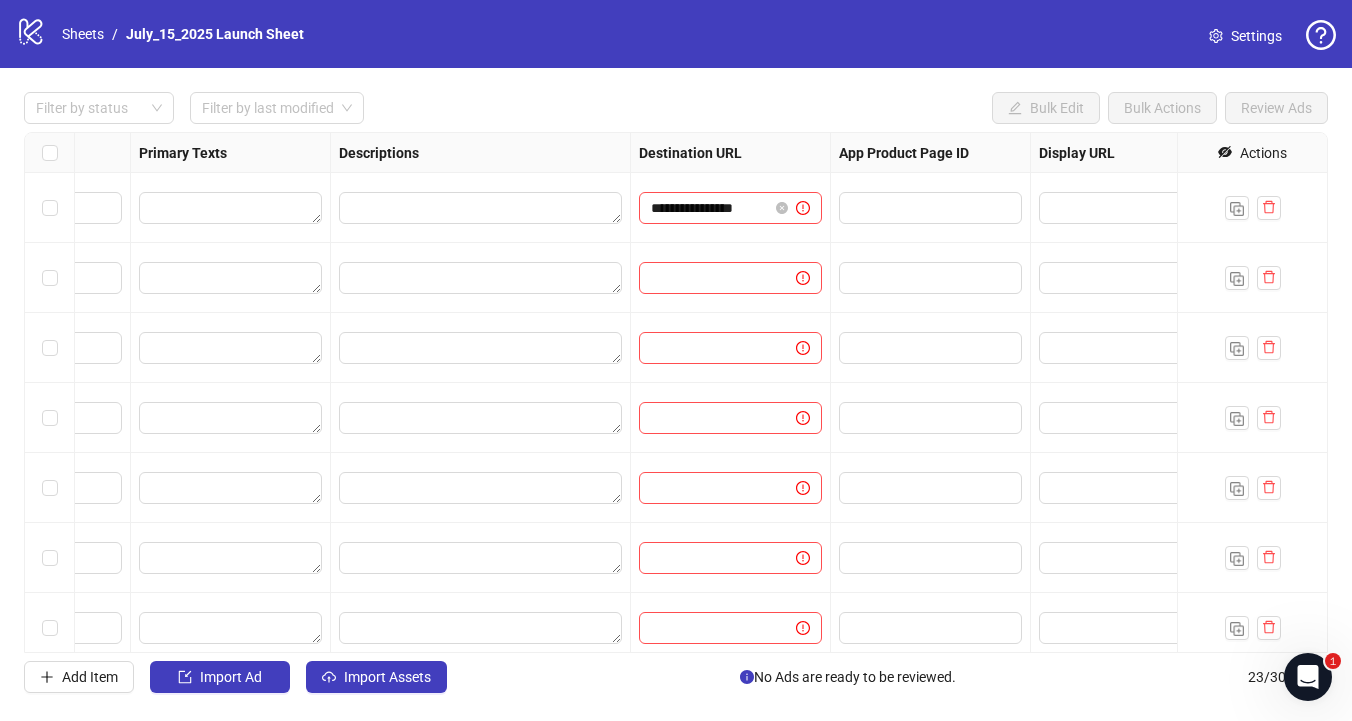 drag, startPoint x: 824, startPoint y: 63, endPoint x: 750, endPoint y: 184, distance: 141.83441 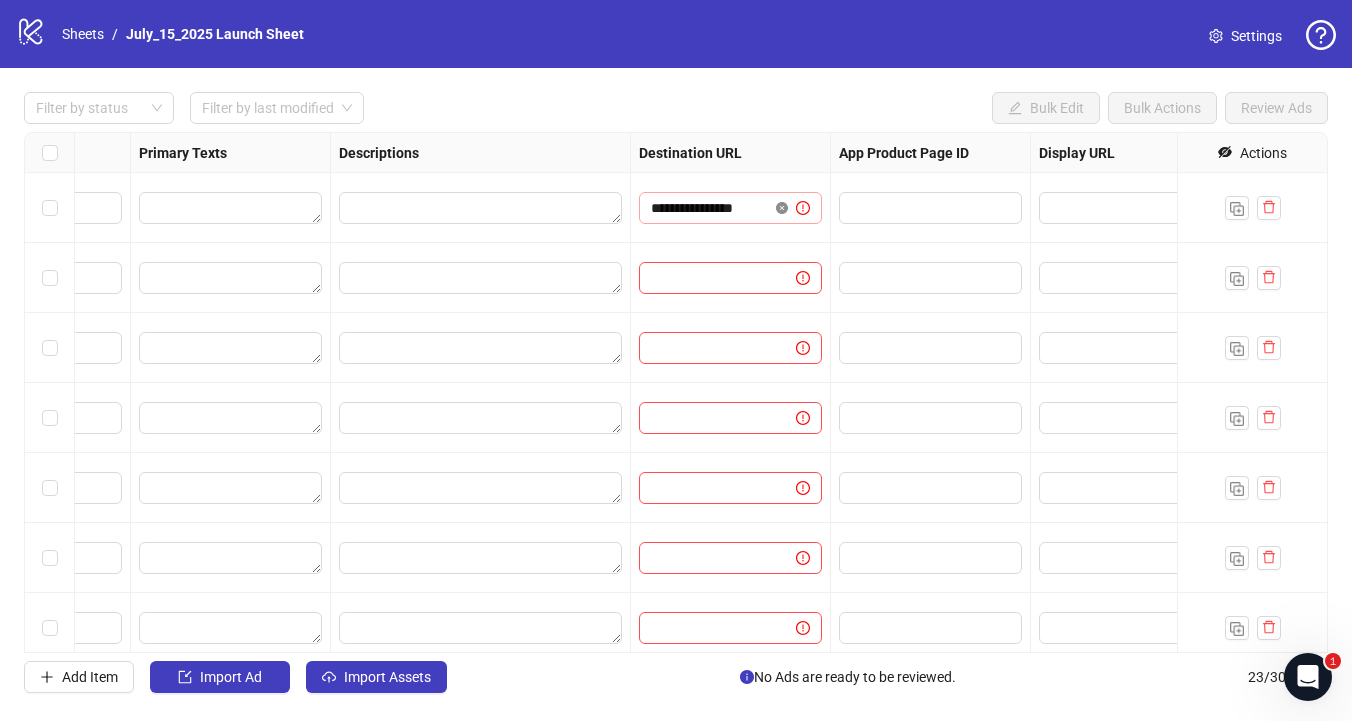 drag, startPoint x: 723, startPoint y: 242, endPoint x: 785, endPoint y: 205, distance: 72.20111 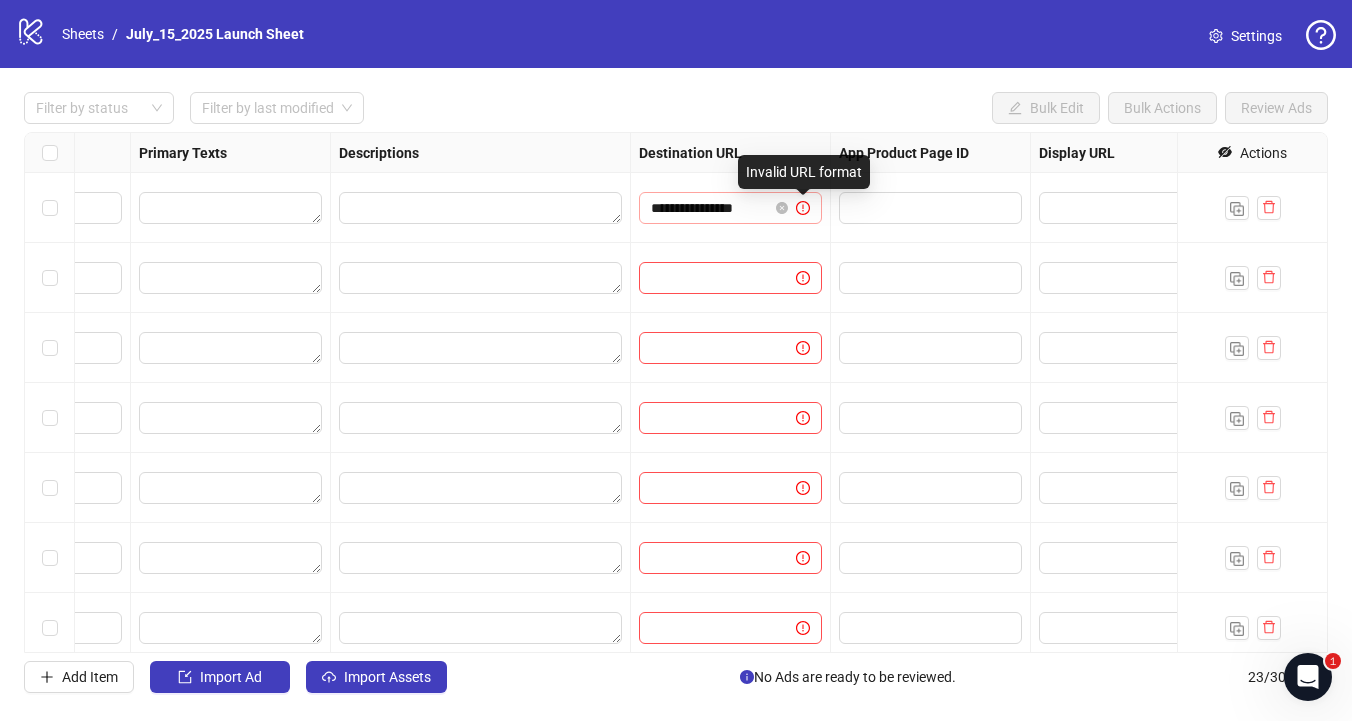 click 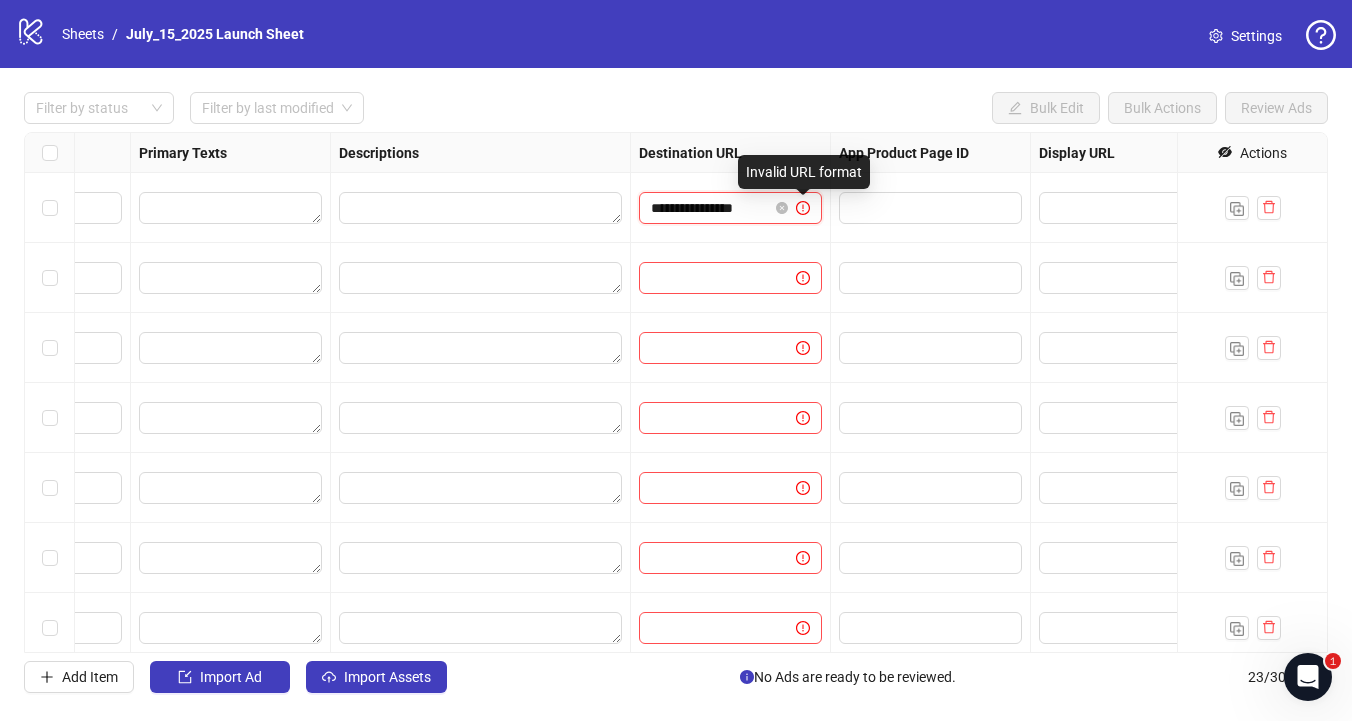 click on "**********" at bounding box center [709, 208] 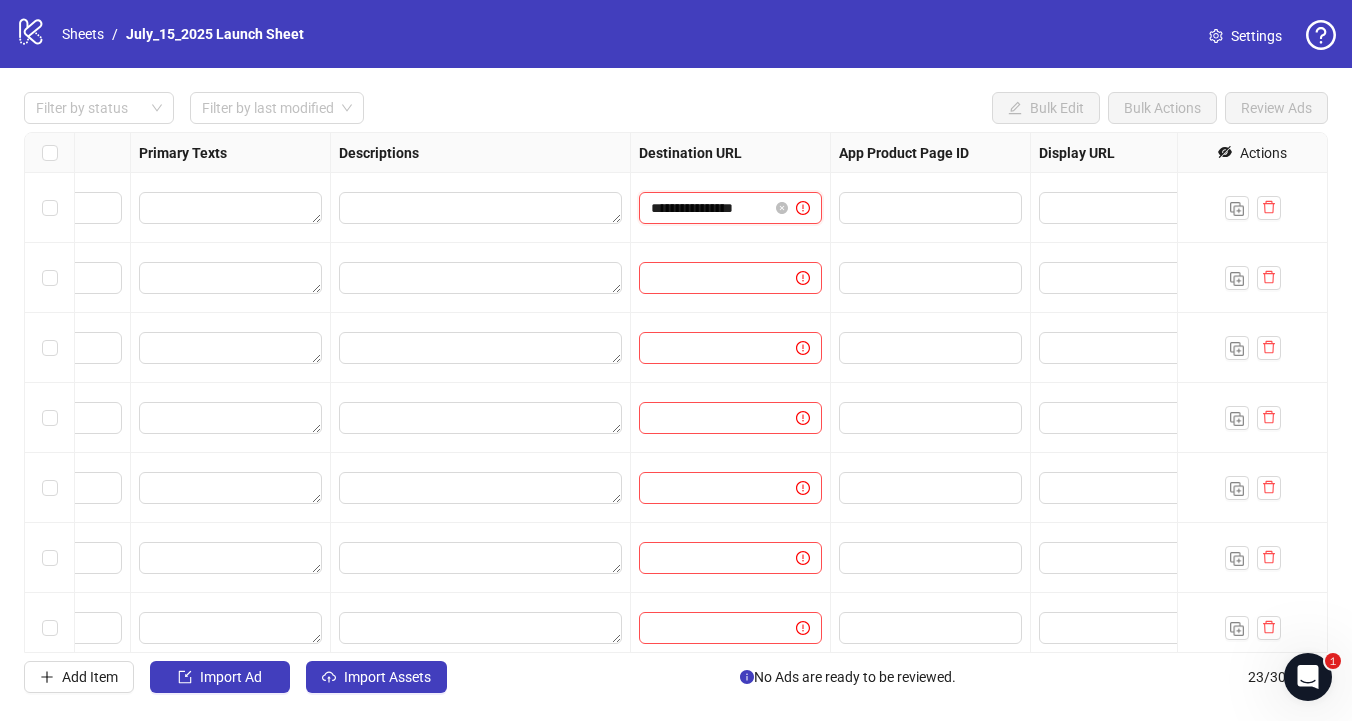 click on "**********" at bounding box center [709, 208] 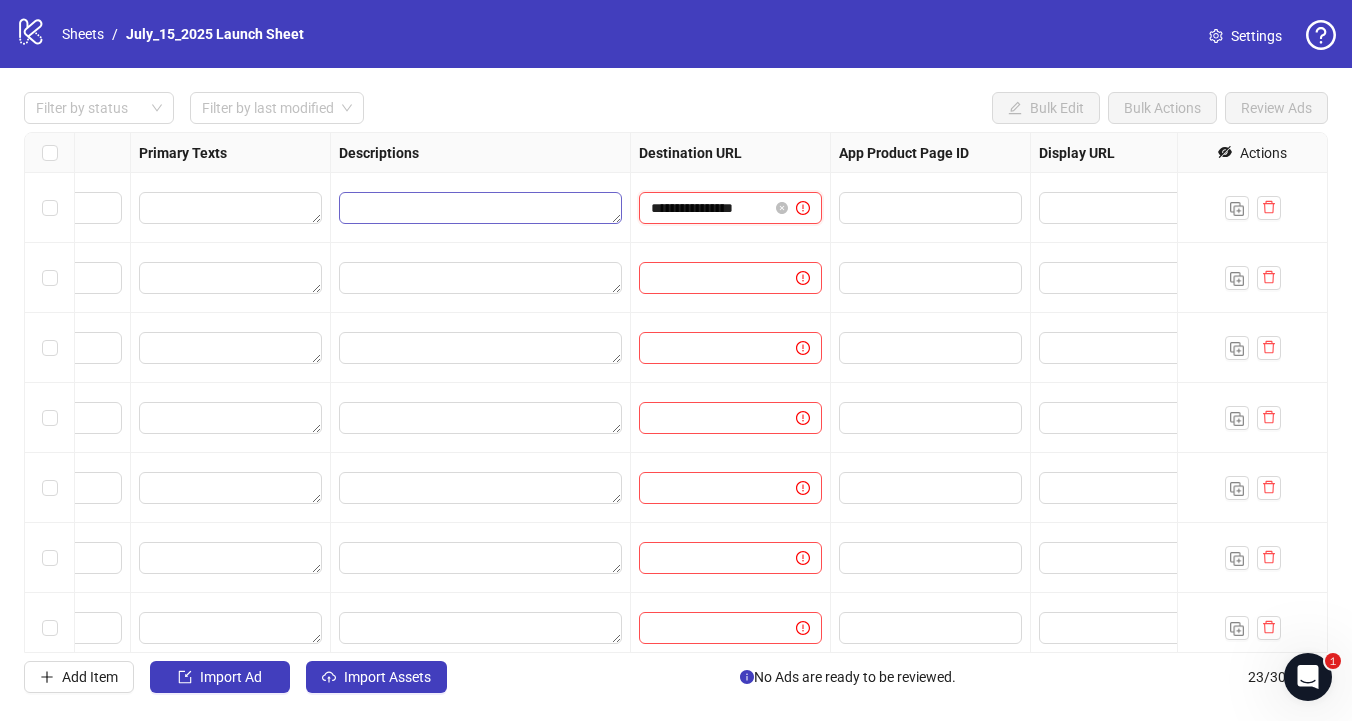 drag, startPoint x: 689, startPoint y: 206, endPoint x: 539, endPoint y: 199, distance: 150.16324 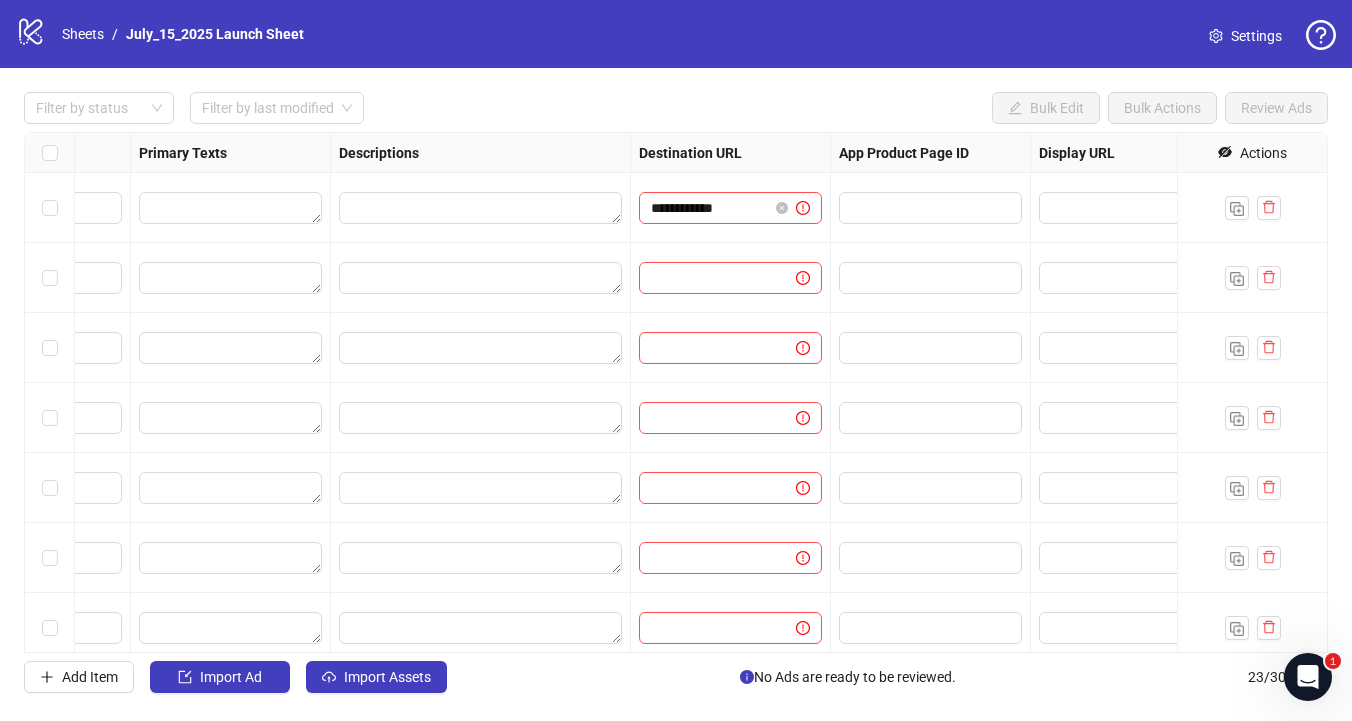 click on "logo/logo-mobile Sheets / July_15_2025 Launch Sheet Settings" at bounding box center (676, 34) 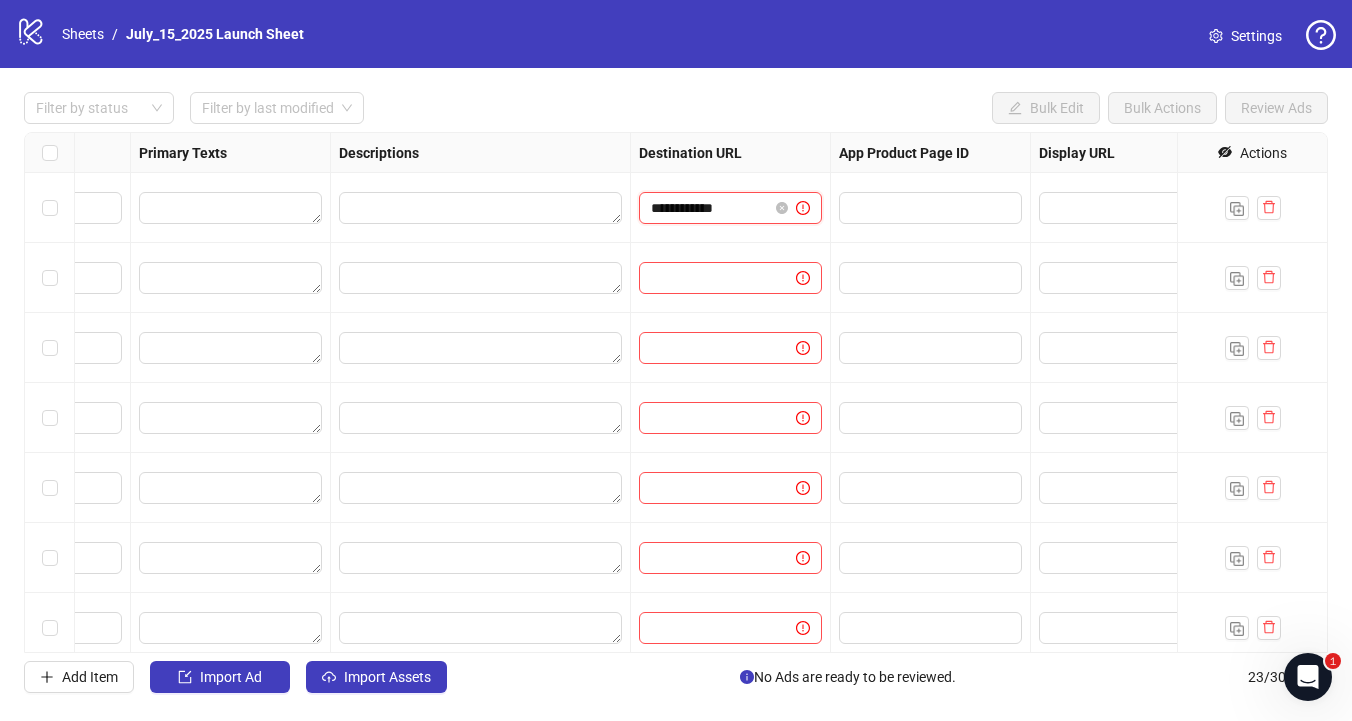 click on "**********" at bounding box center [709, 208] 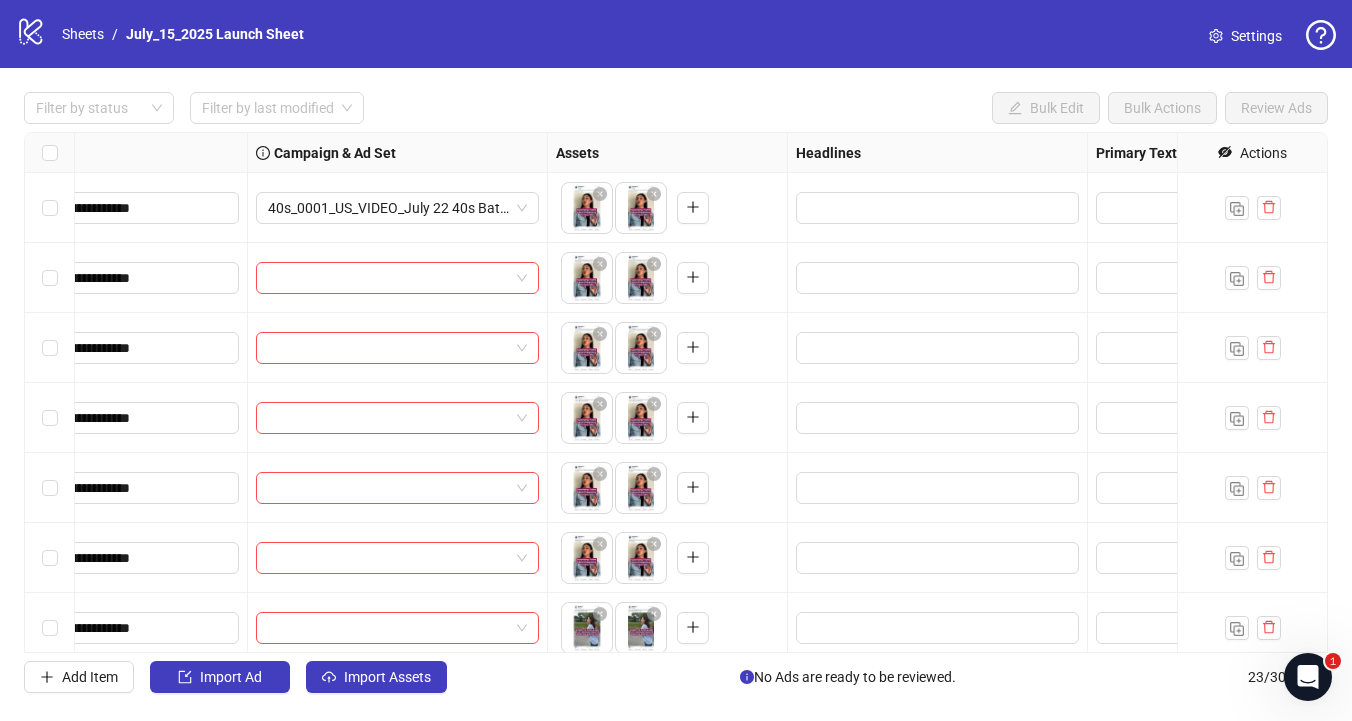 scroll, scrollTop: 0, scrollLeft: 0, axis: both 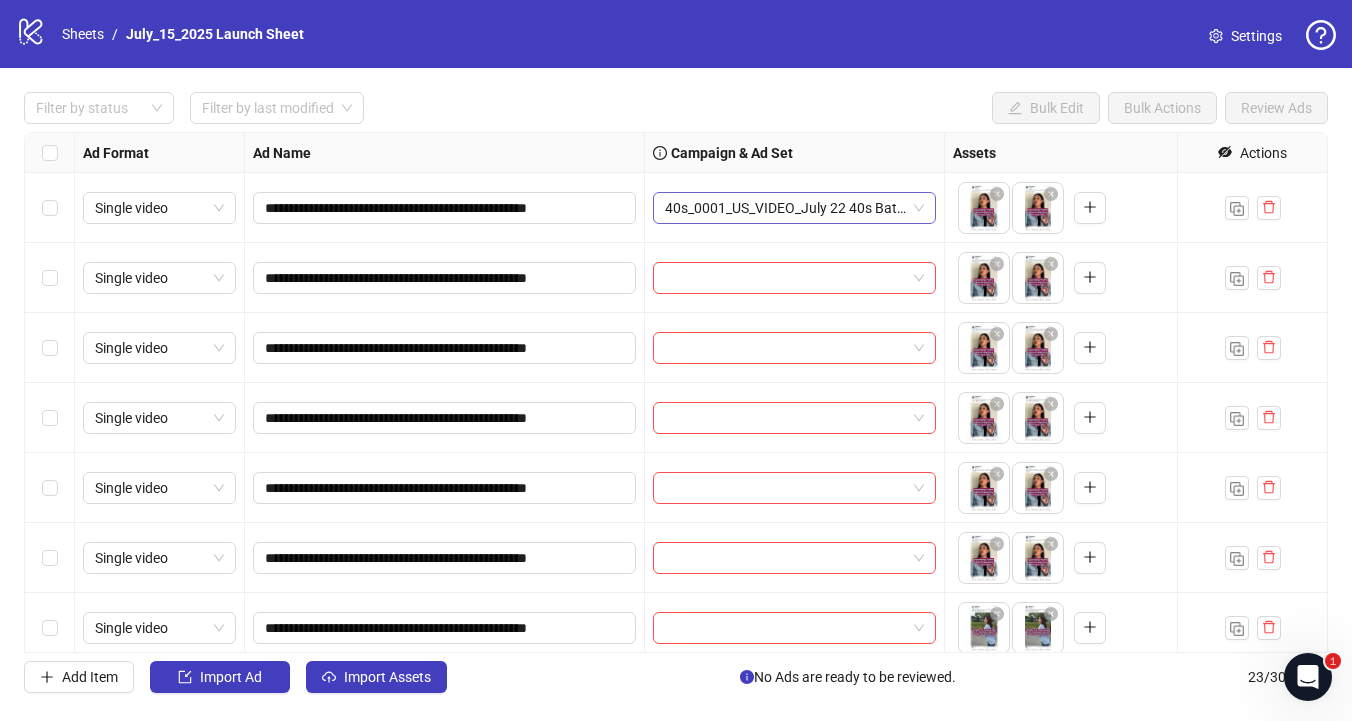 click on "40s_0001_US_VIDEO_July 22 40s Batch_p:Gyna_Fertility_cs:Mac_e:Pilar_lp:[DOMAIN_NAME][URL]" at bounding box center (794, 208) 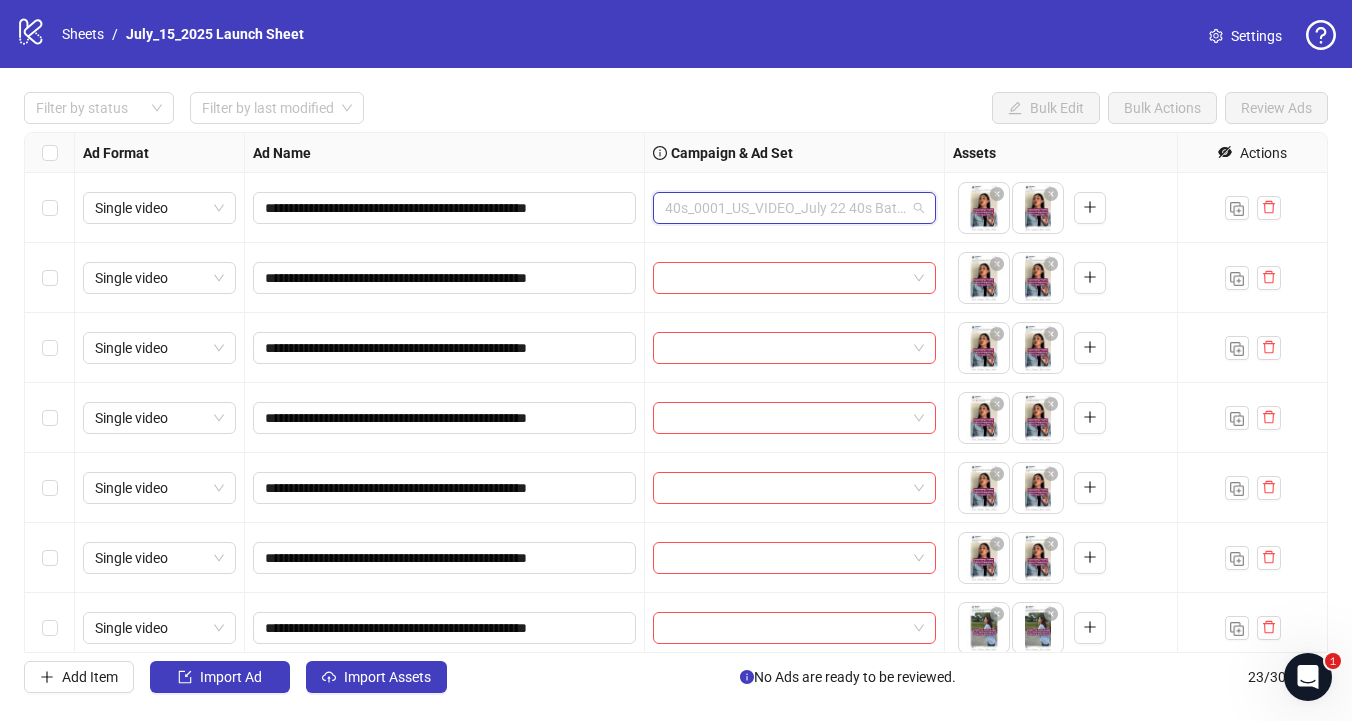 click on "40s_0001_US_VIDEO_July 22 40s Batch_p:Gyna_Fertility_cs:Mac_e:Pilar_lp:[DOMAIN_NAME][URL]" at bounding box center (794, 208) 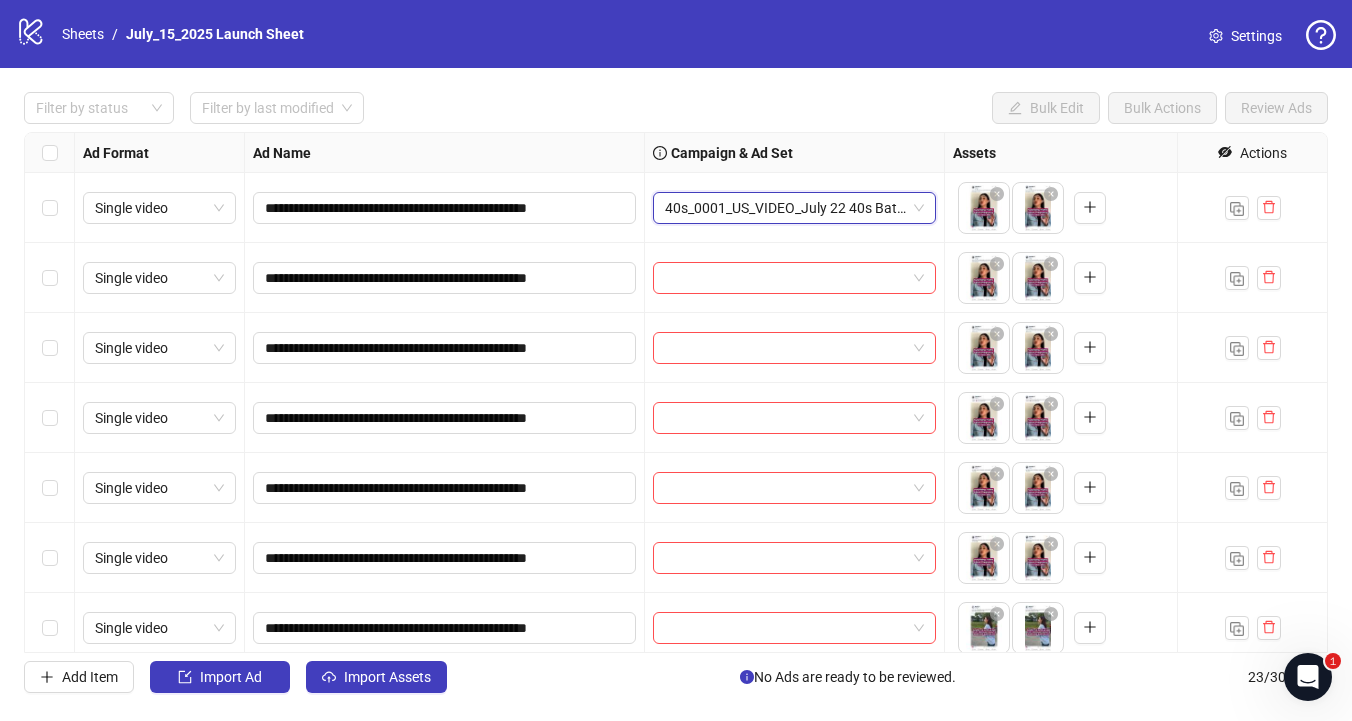 click on "40s_0001_US_VIDEO_July 22 40s Batch_p:Gyna_Fertility_cs:Mac_e:Pilar_lp:[DOMAIN_NAME][URL]" at bounding box center (794, 208) 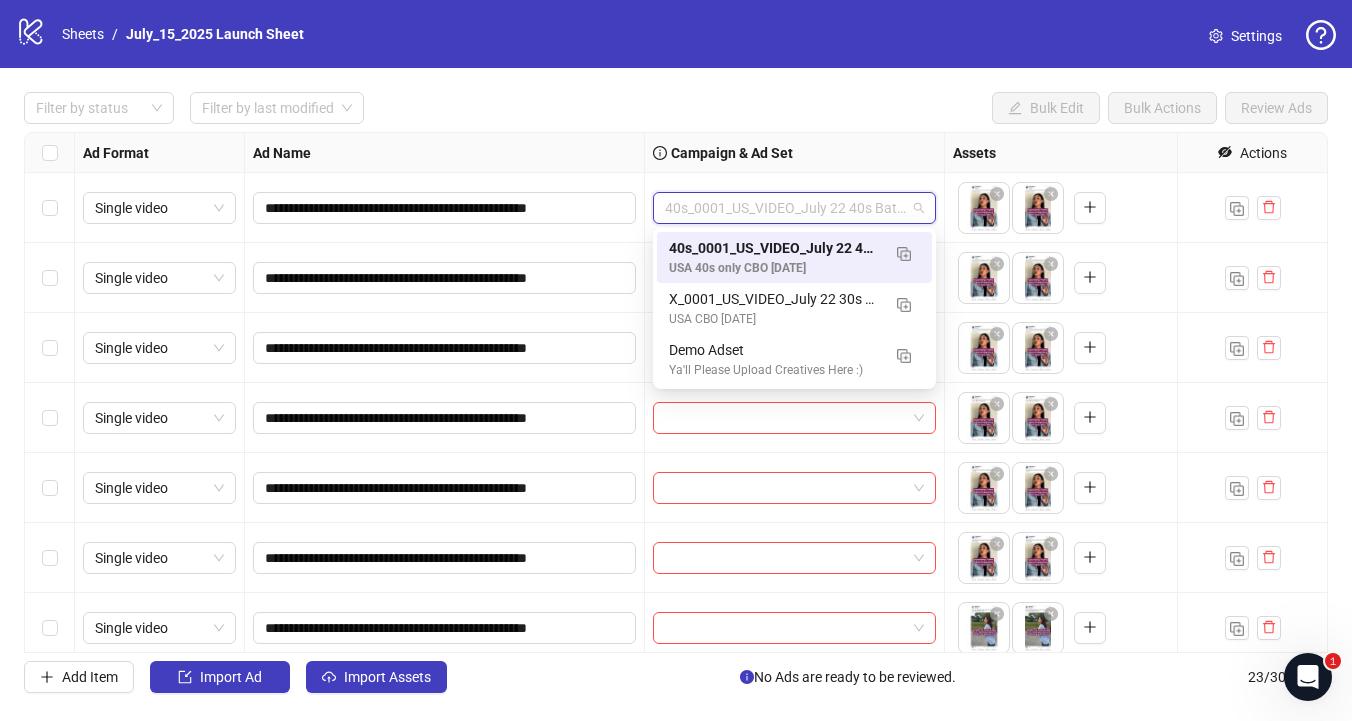 click on "Ad Name" at bounding box center (445, 153) 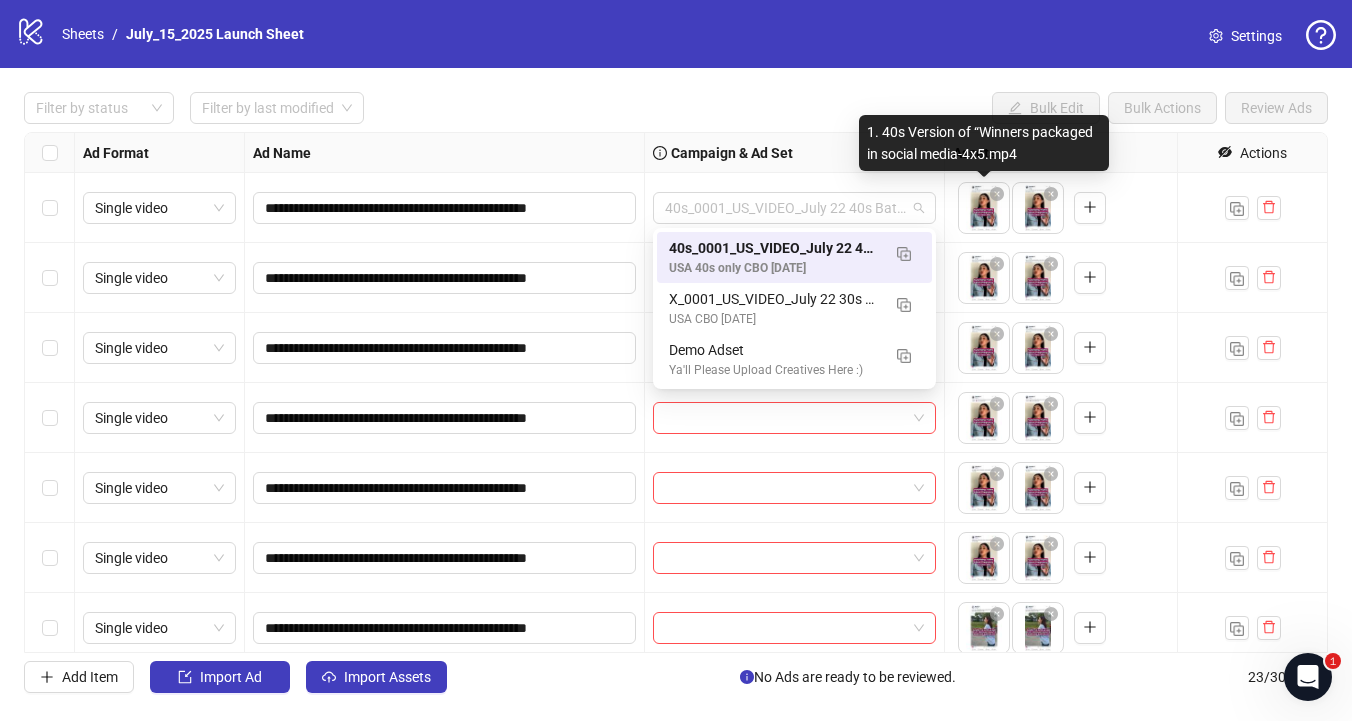 drag, startPoint x: 662, startPoint y: 207, endPoint x: 977, endPoint y: 204, distance: 315.01428 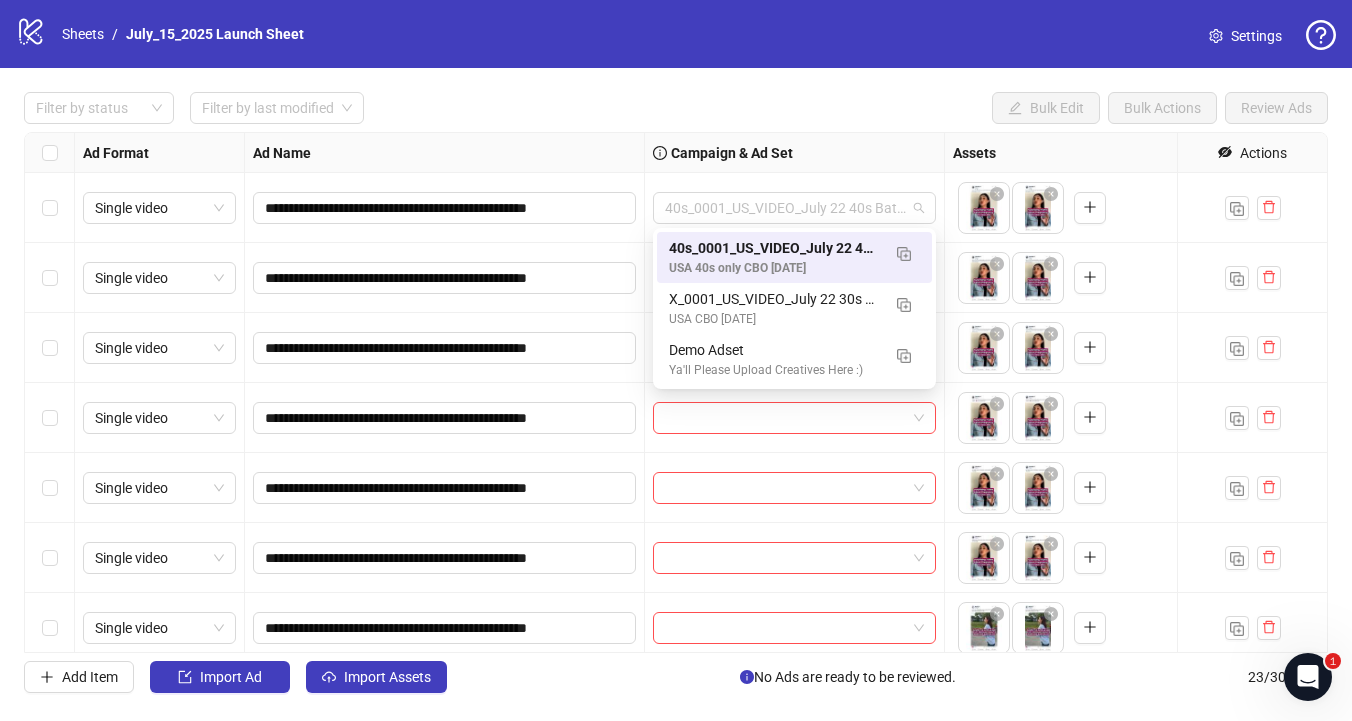 click on "**********" at bounding box center [676, 392] 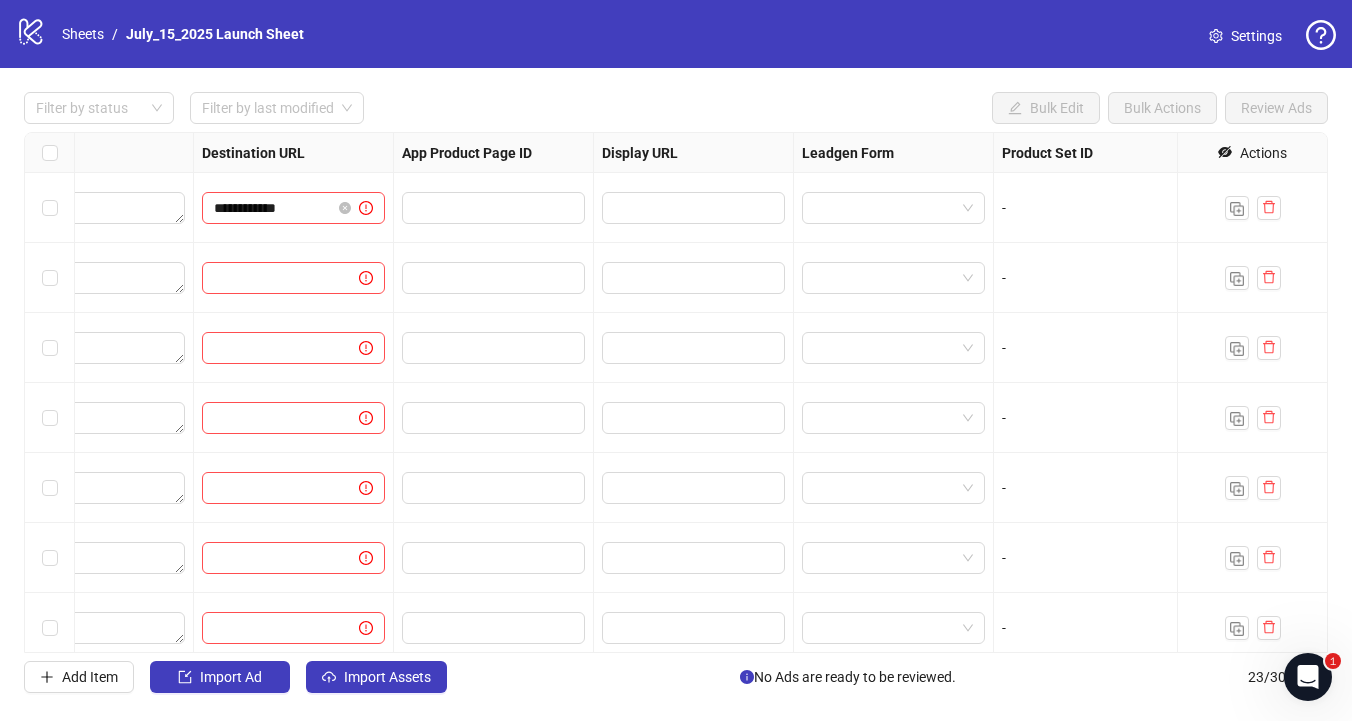 scroll, scrollTop: 0, scrollLeft: 1797, axis: horizontal 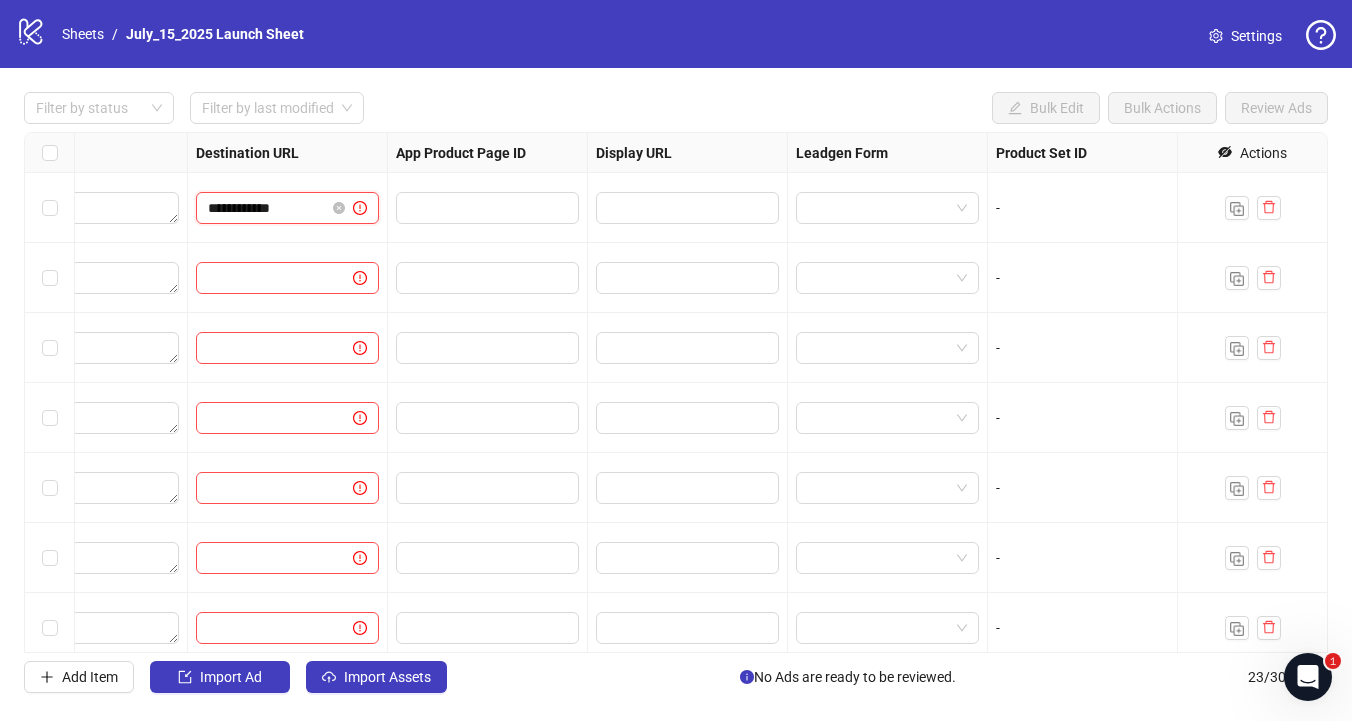 drag, startPoint x: 258, startPoint y: 212, endPoint x: 247, endPoint y: 212, distance: 11 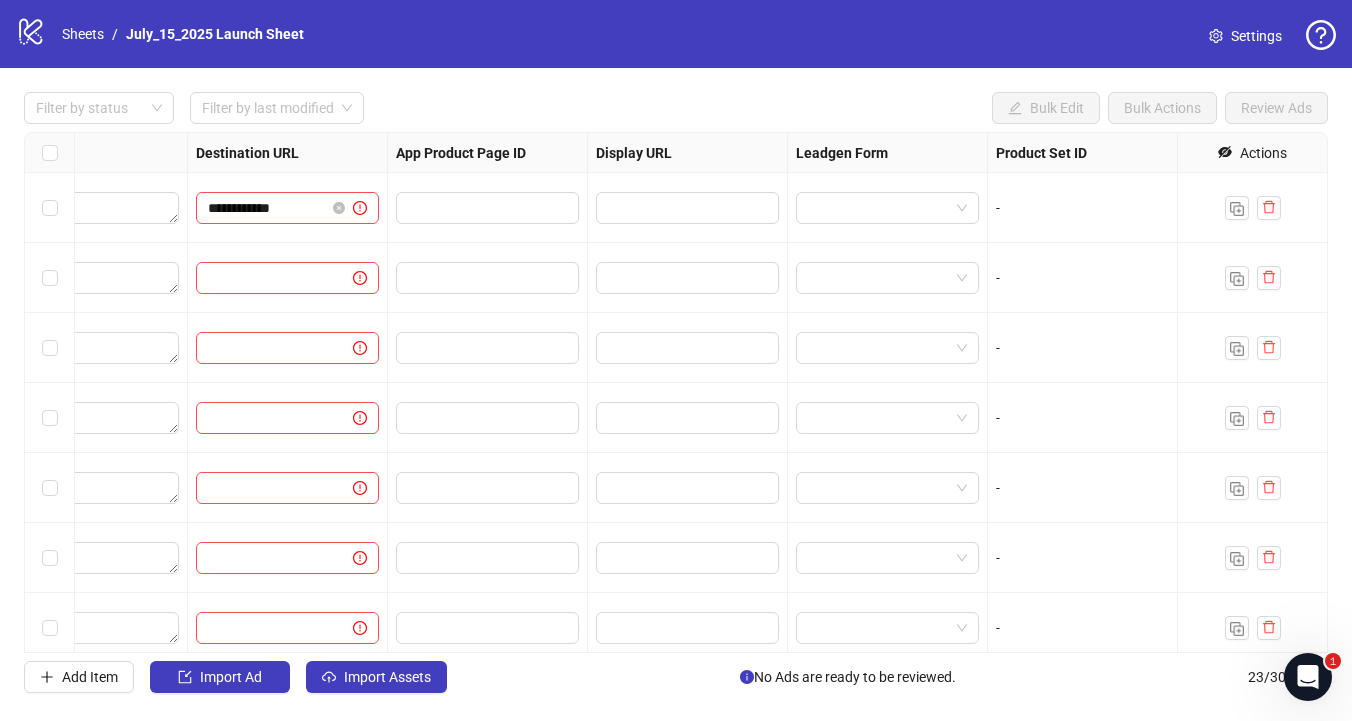 drag, startPoint x: 206, startPoint y: 209, endPoint x: 361, endPoint y: 148, distance: 166.5713 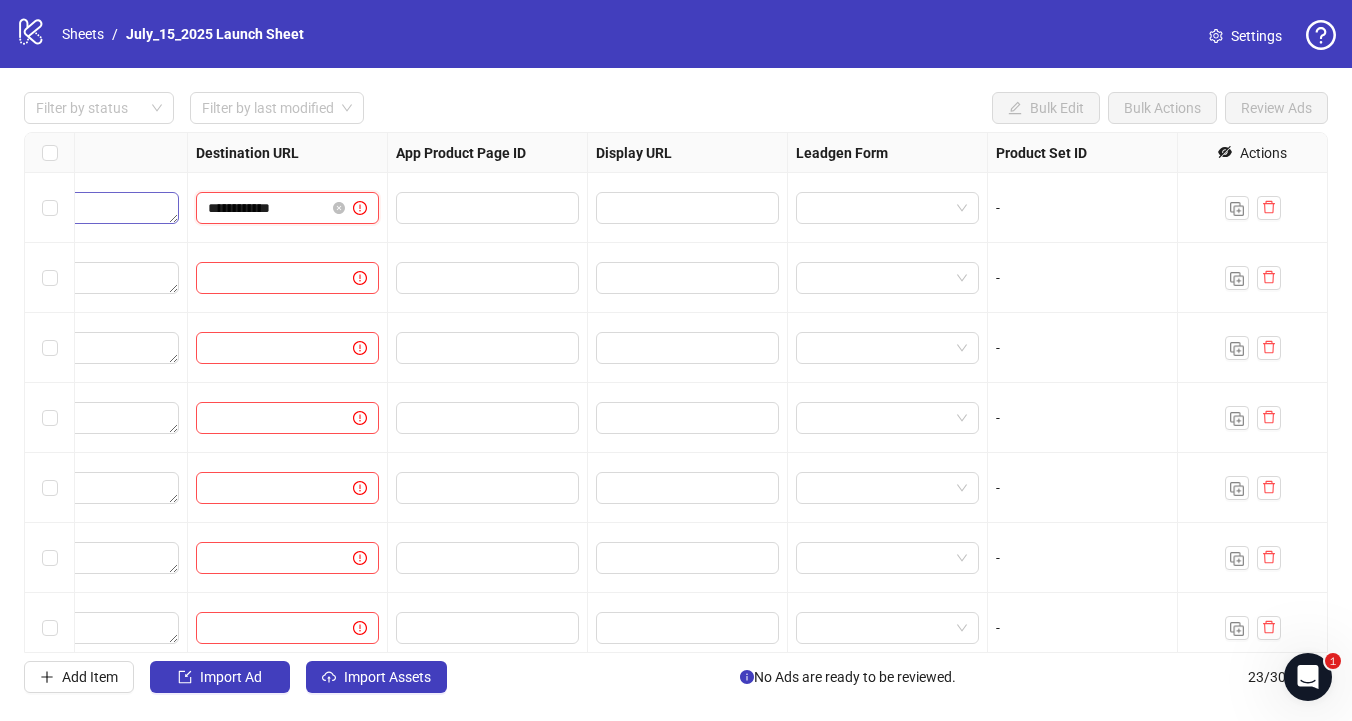 drag, startPoint x: 203, startPoint y: 208, endPoint x: 164, endPoint y: 206, distance: 39.051247 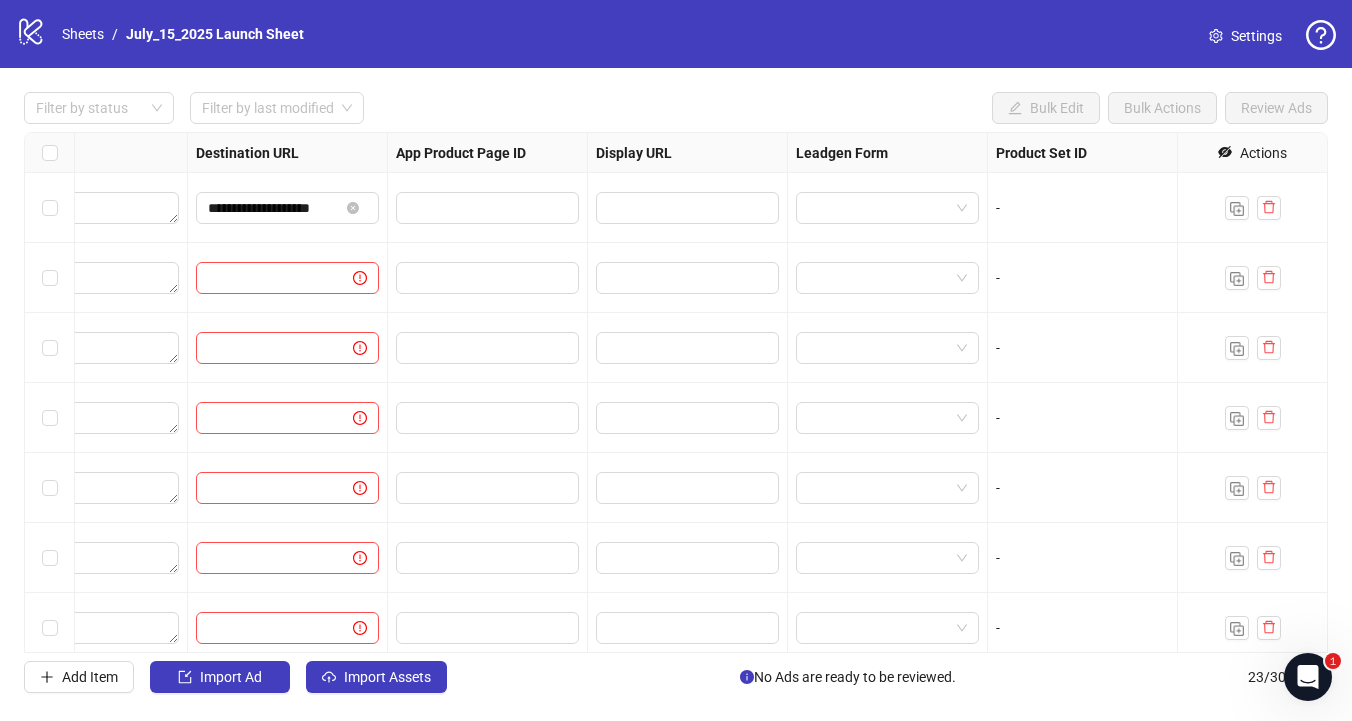 click on "**********" at bounding box center (676, 392) 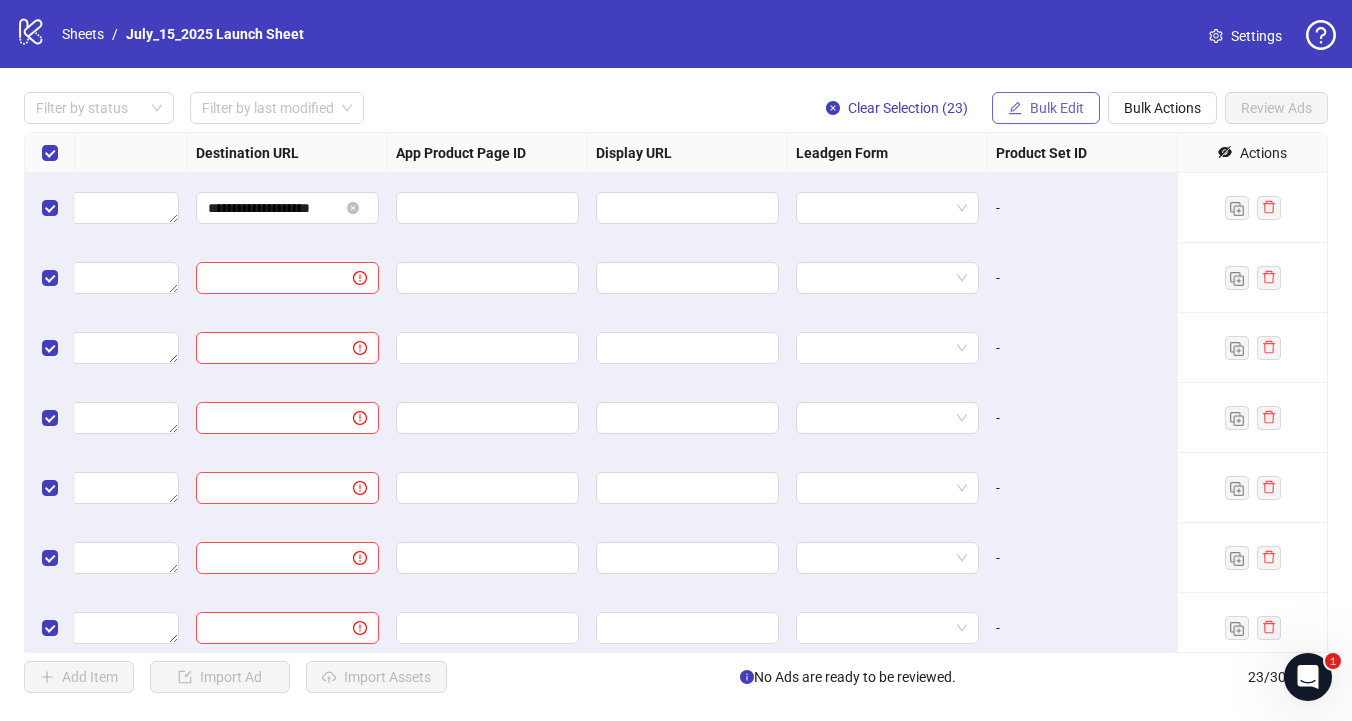 click on "Bulk Edit" at bounding box center [1057, 108] 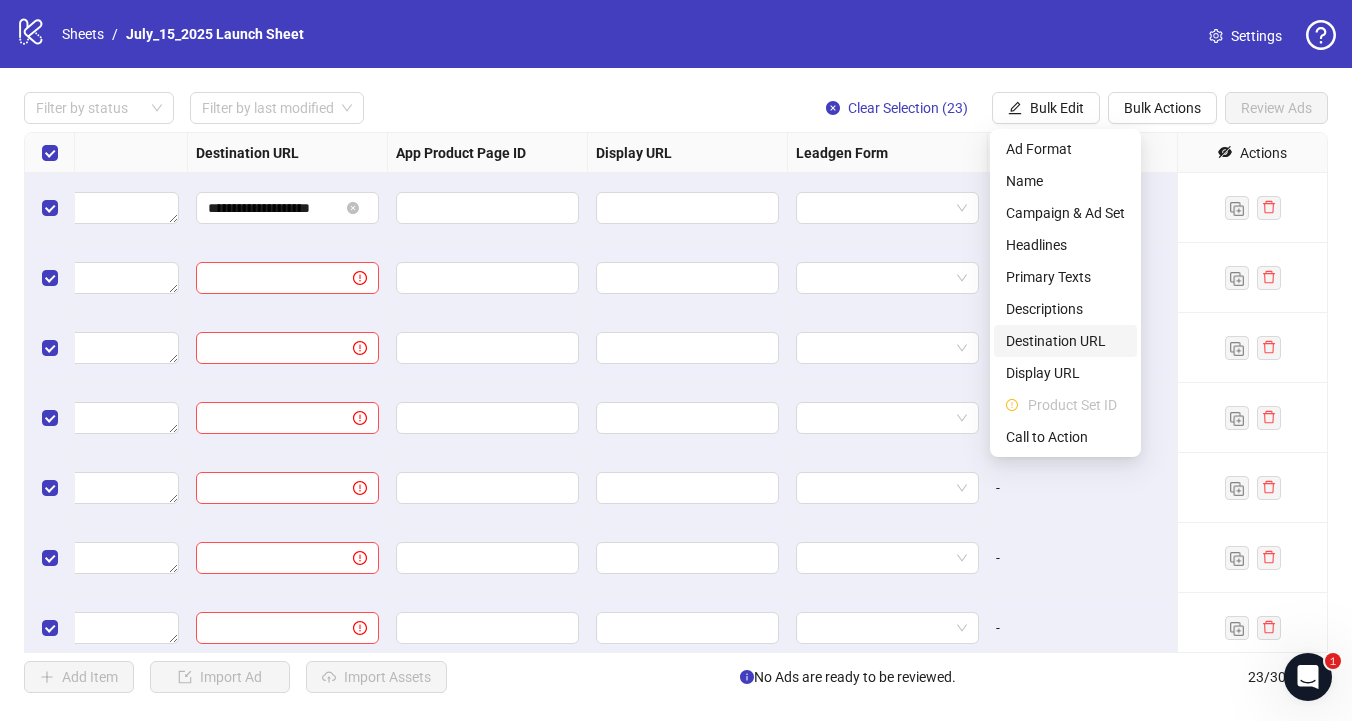 click on "Destination URL" at bounding box center [1065, 341] 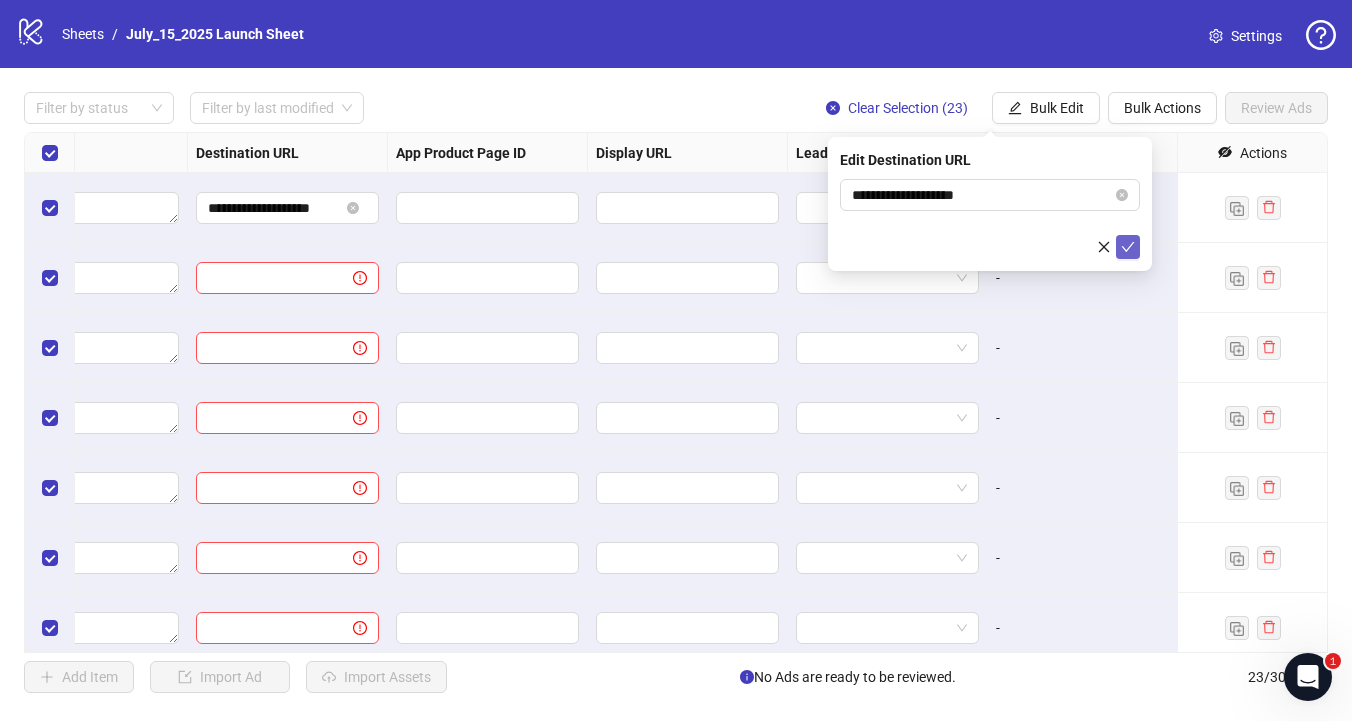 click 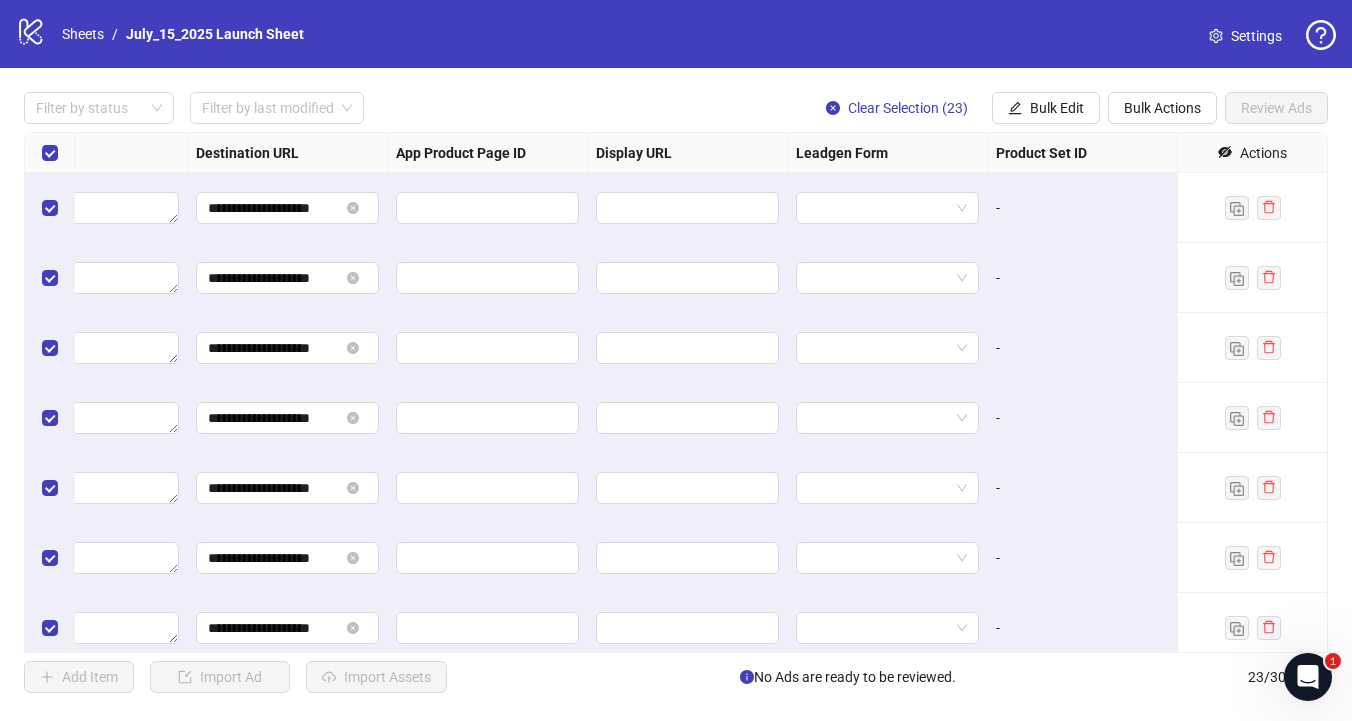 scroll, scrollTop: 0, scrollLeft: 1968, axis: horizontal 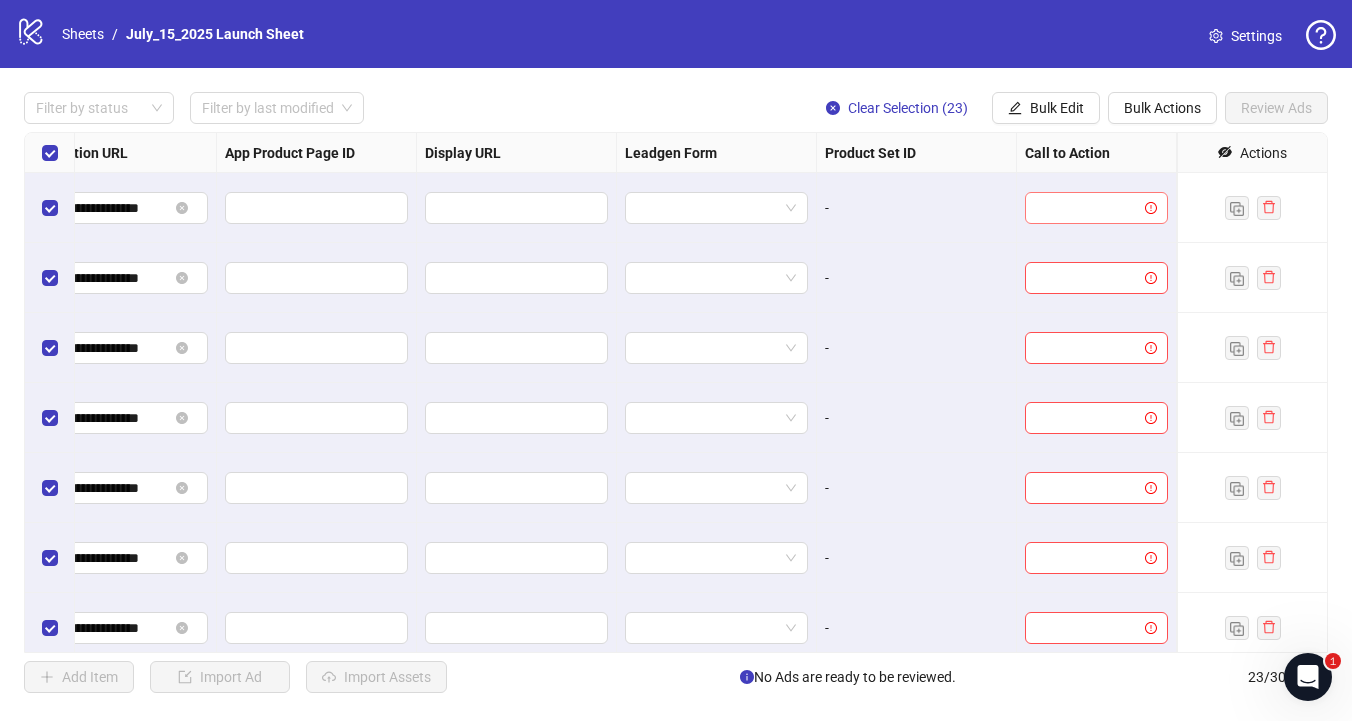 click at bounding box center [1087, 208] 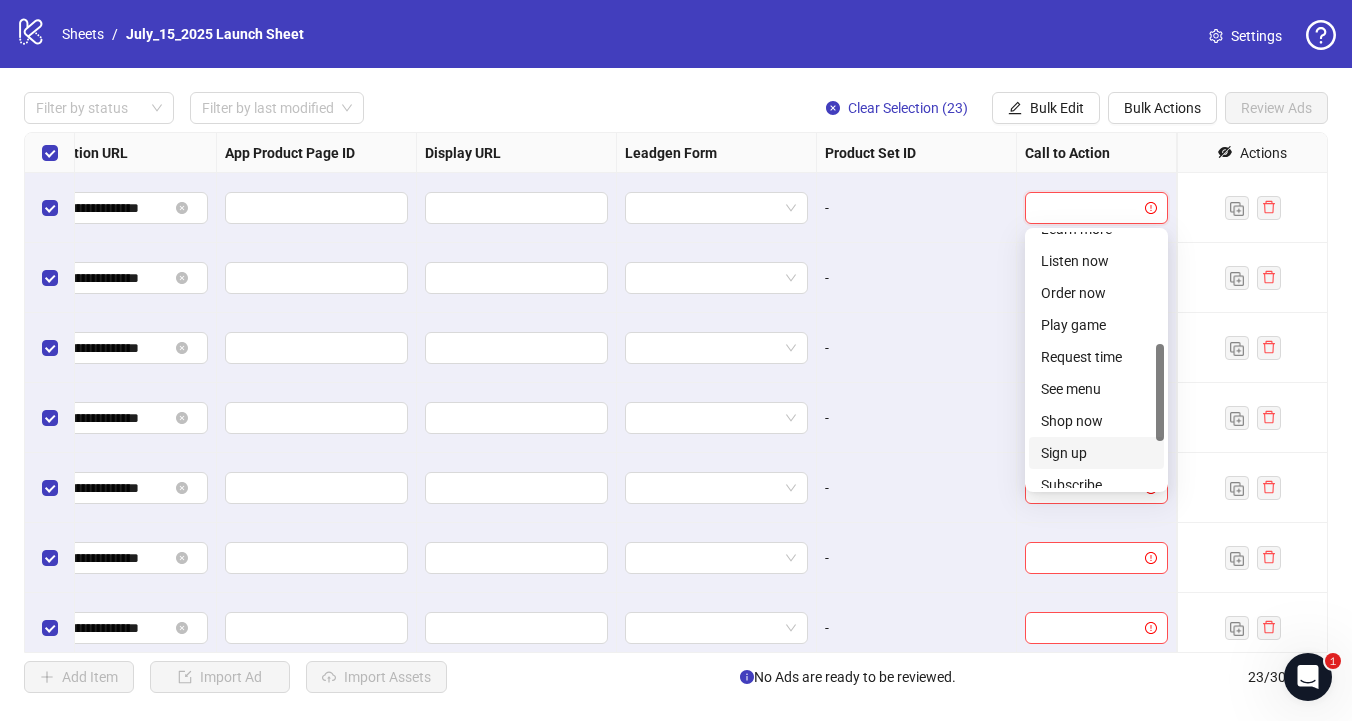 scroll, scrollTop: 289, scrollLeft: 0, axis: vertical 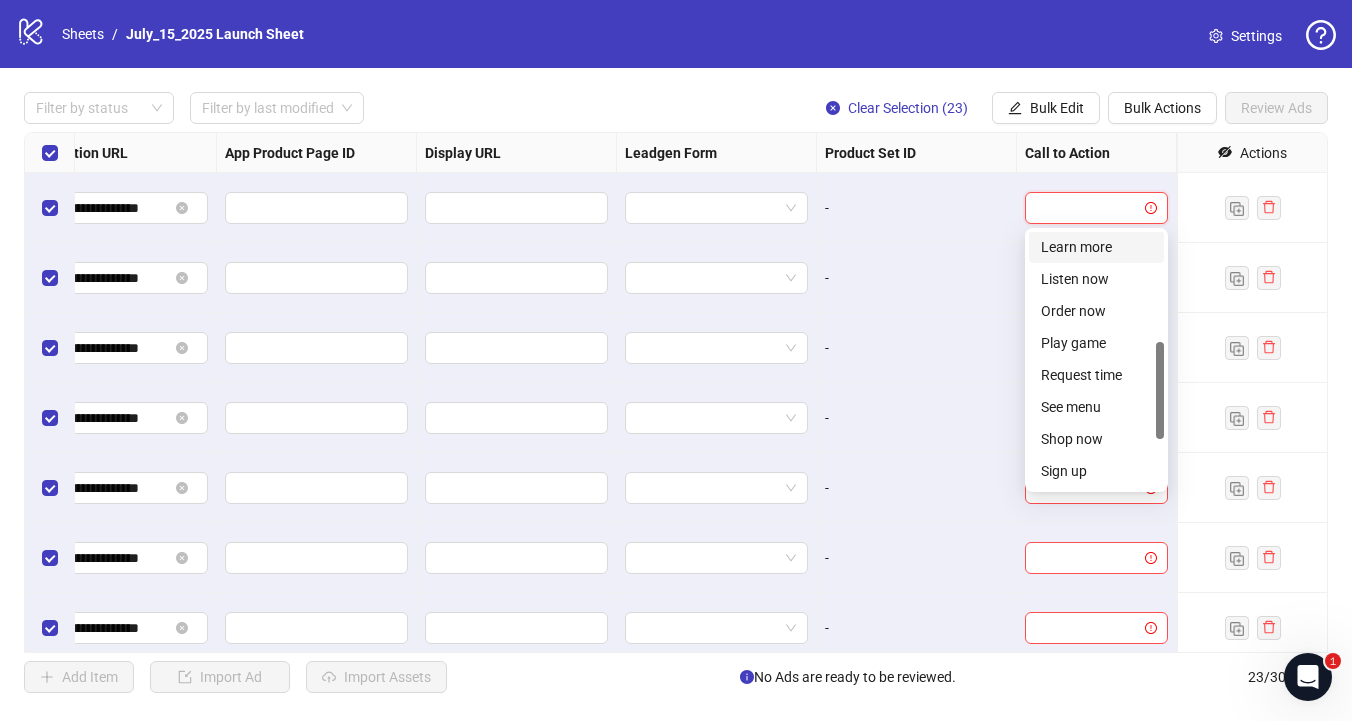 click on "Learn more" at bounding box center (1096, 247) 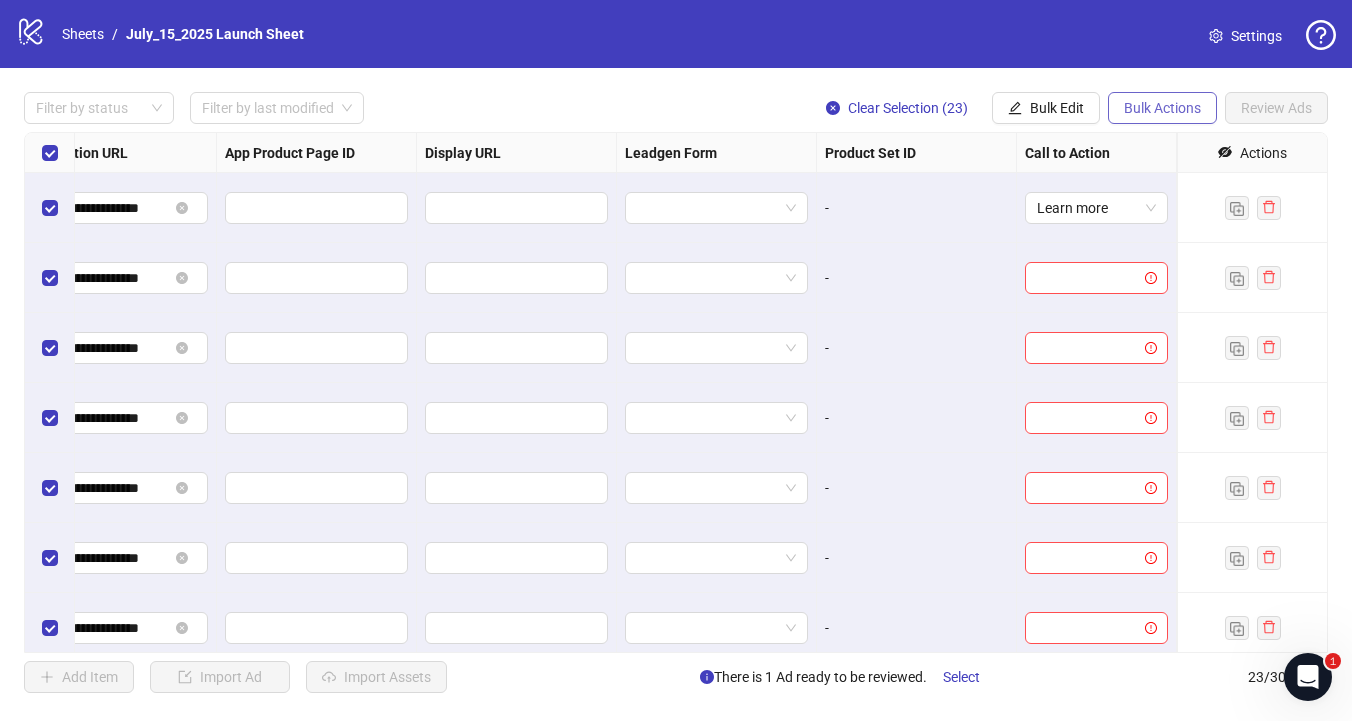 click on "Bulk Actions" at bounding box center [1162, 108] 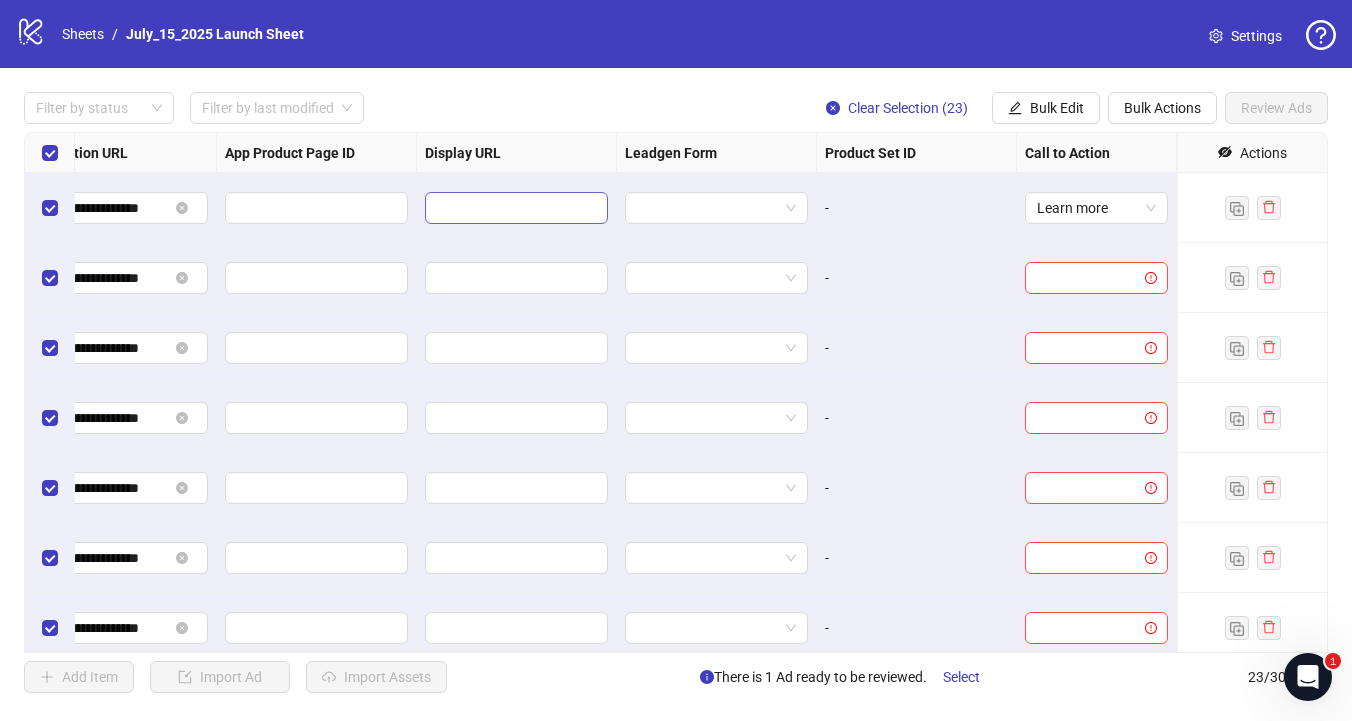 drag, startPoint x: 940, startPoint y: 334, endPoint x: 573, endPoint y: 215, distance: 385.81082 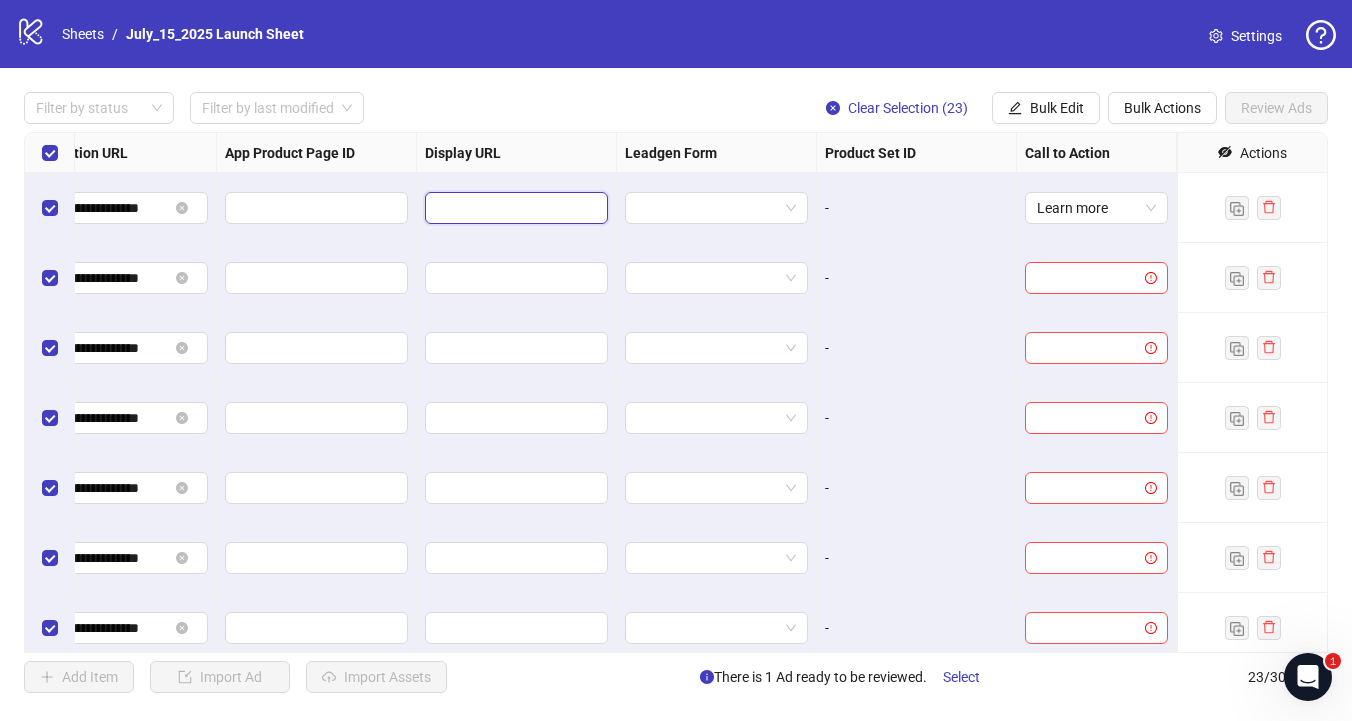 click at bounding box center (514, 208) 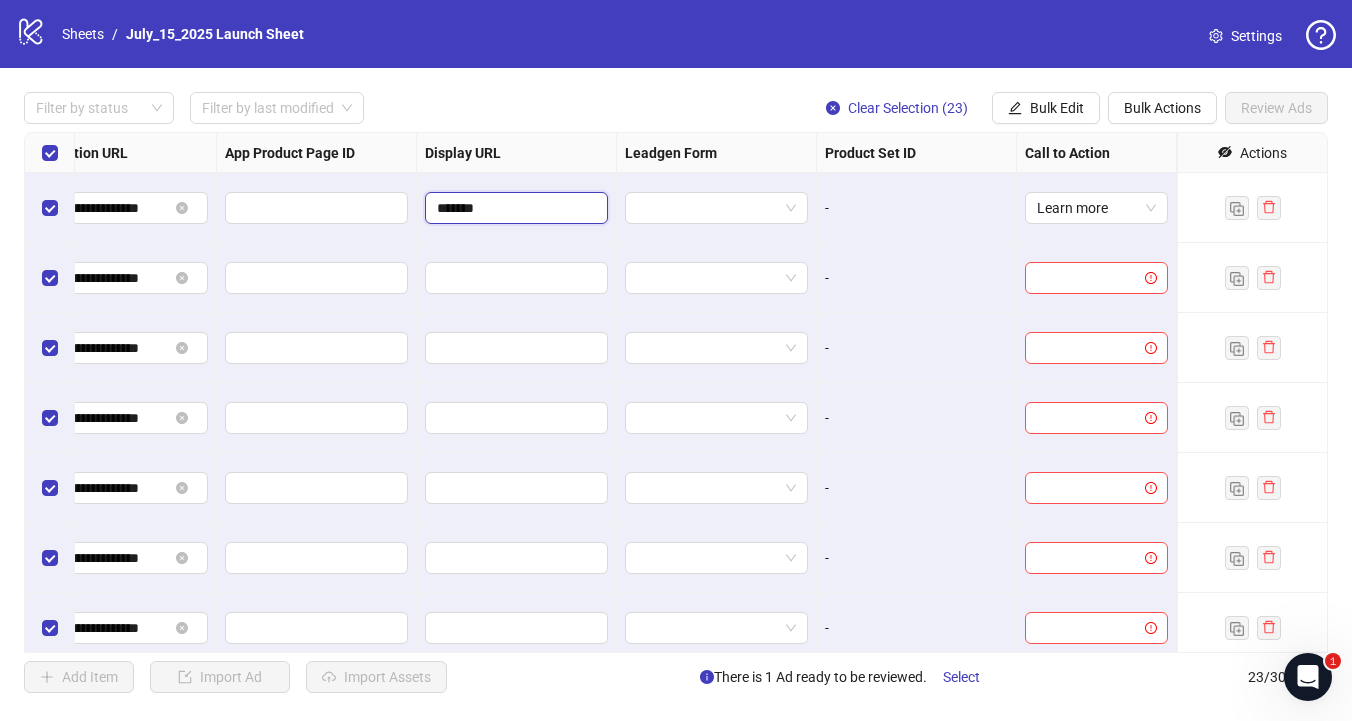 type on "********" 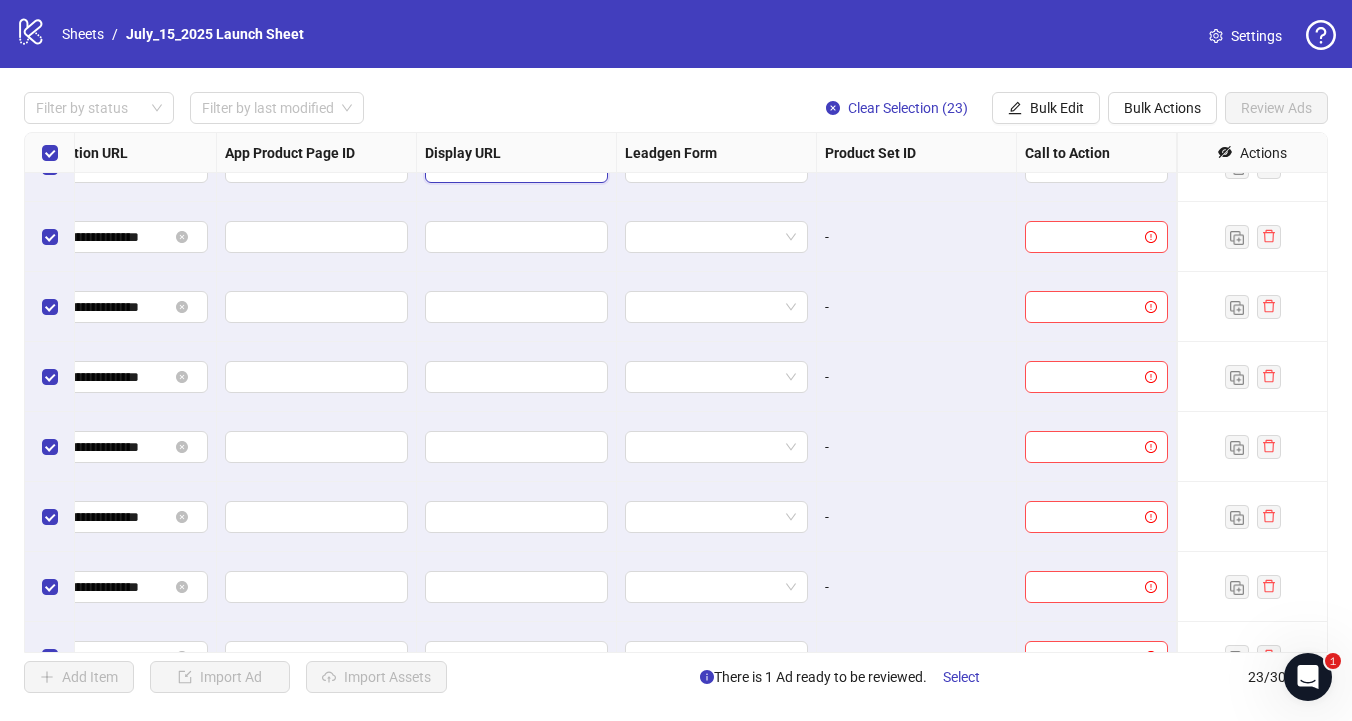 scroll, scrollTop: 0, scrollLeft: 1968, axis: horizontal 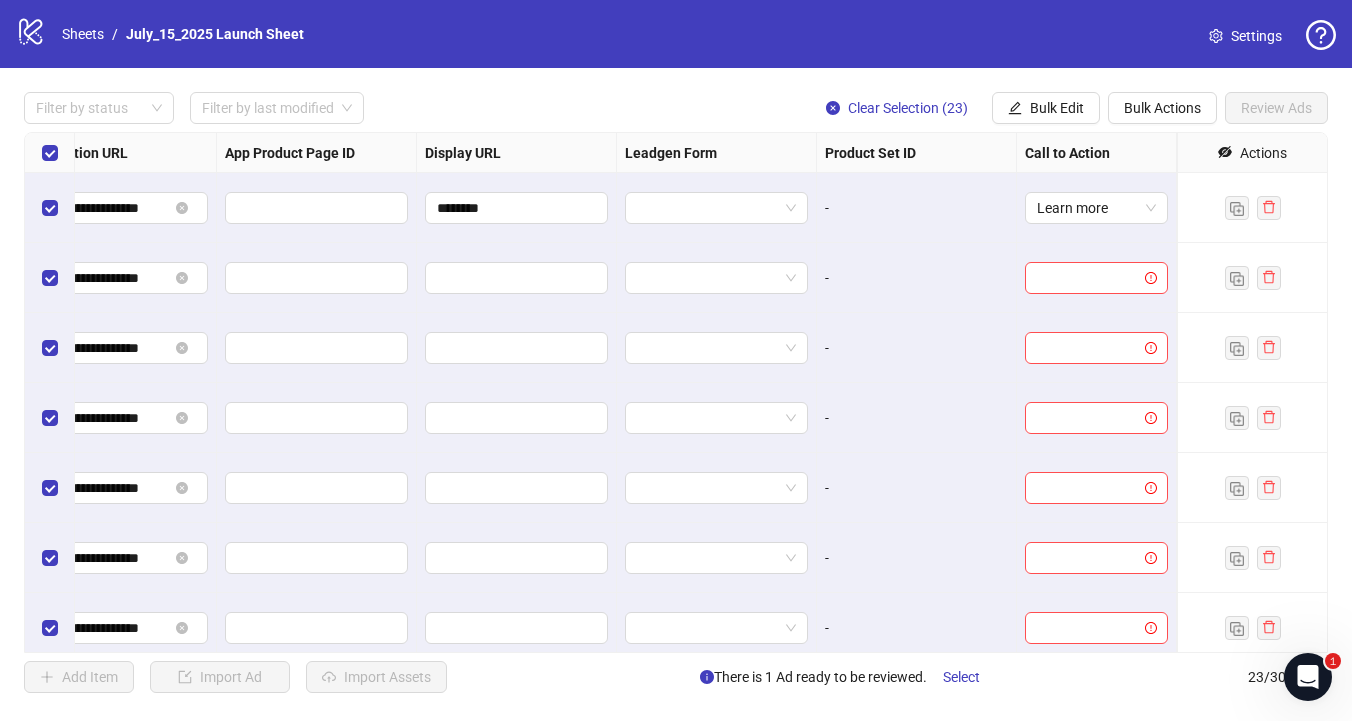 click on "**********" at bounding box center [676, 392] 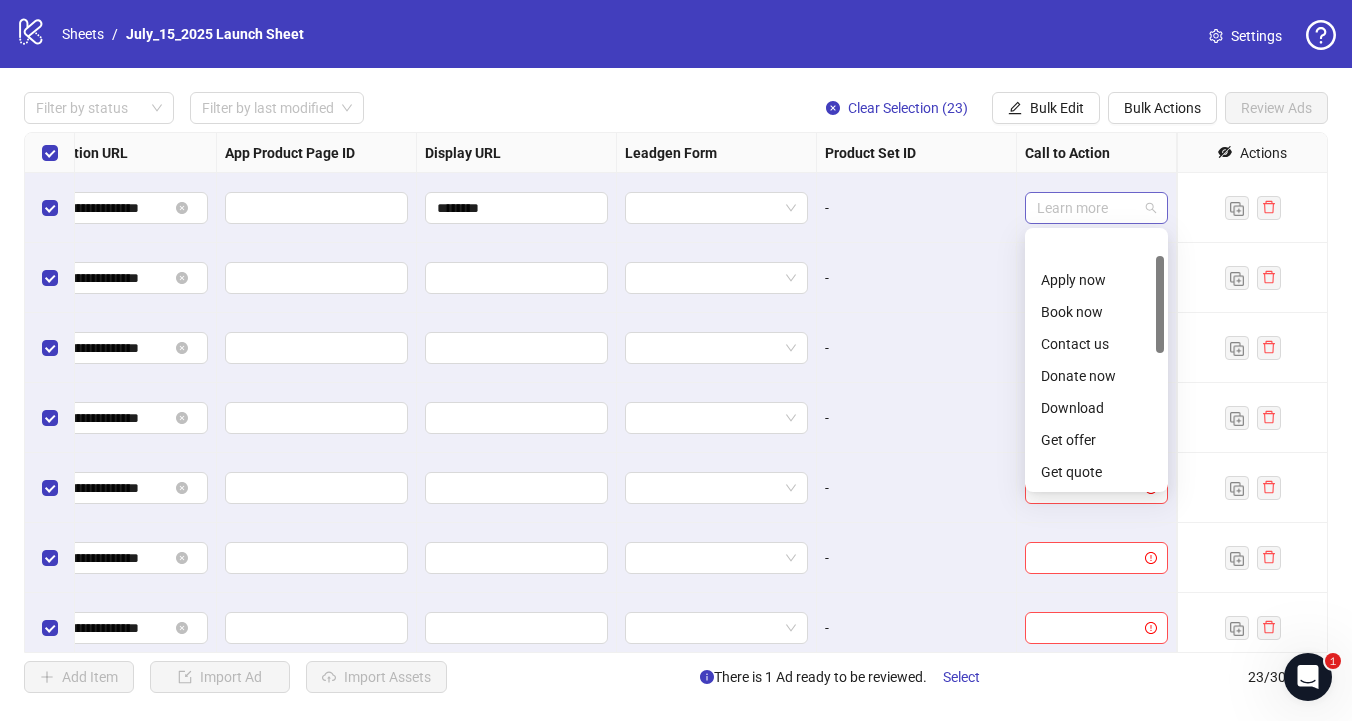 click on "Learn more" at bounding box center [1096, 208] 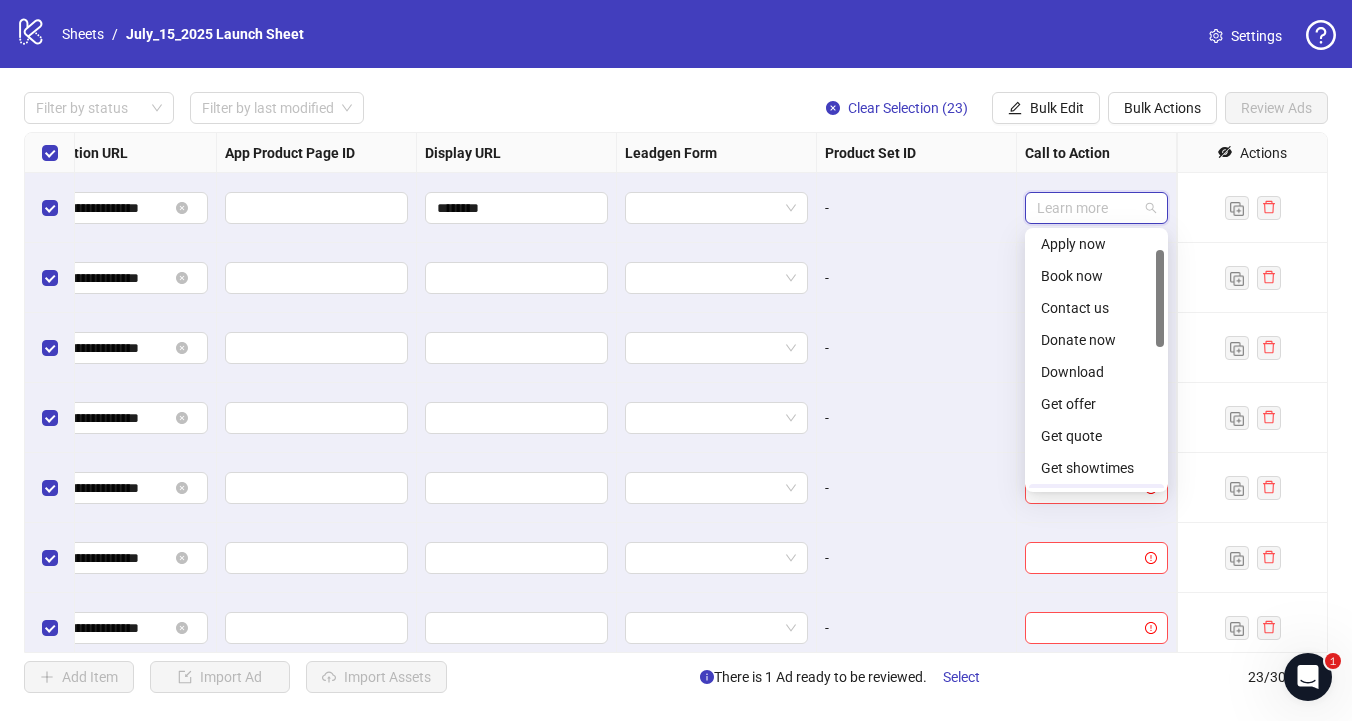 scroll, scrollTop: 0, scrollLeft: 0, axis: both 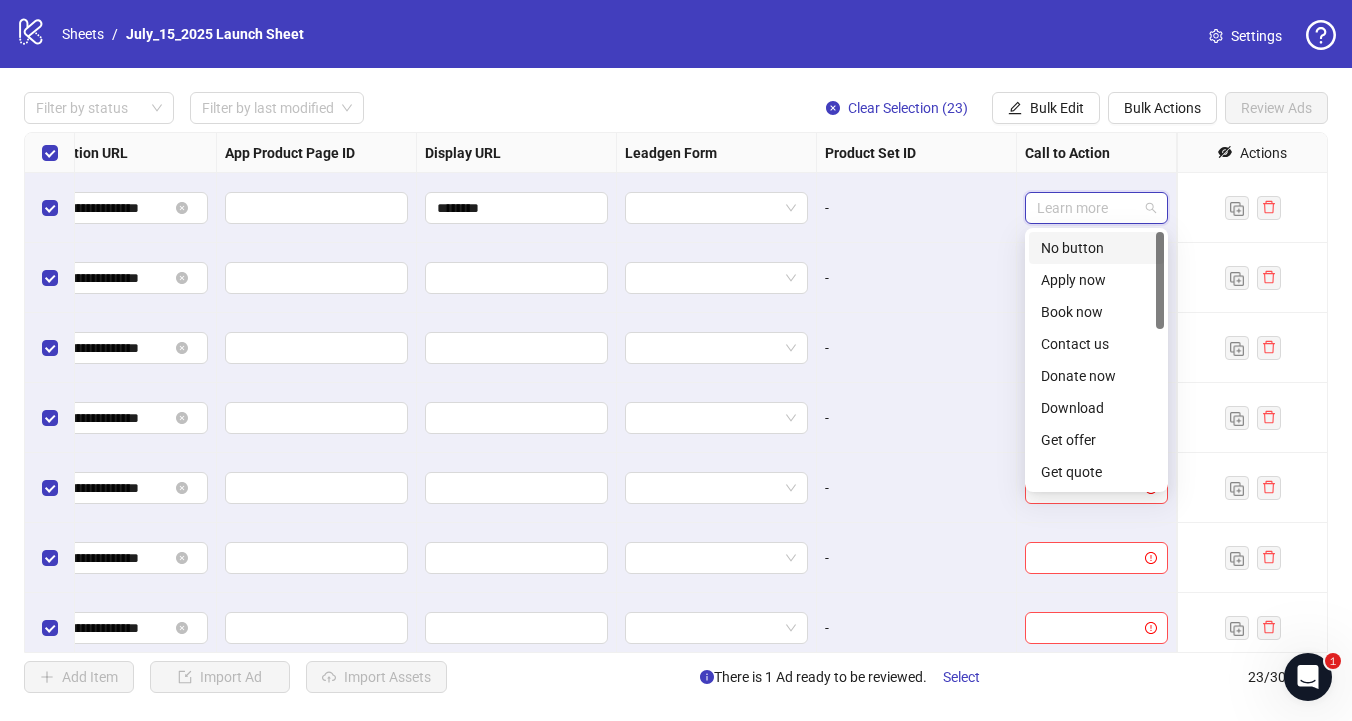 click on "logo/logo-mobile Sheets / July_15_2025 Launch Sheet Settings" at bounding box center (676, 34) 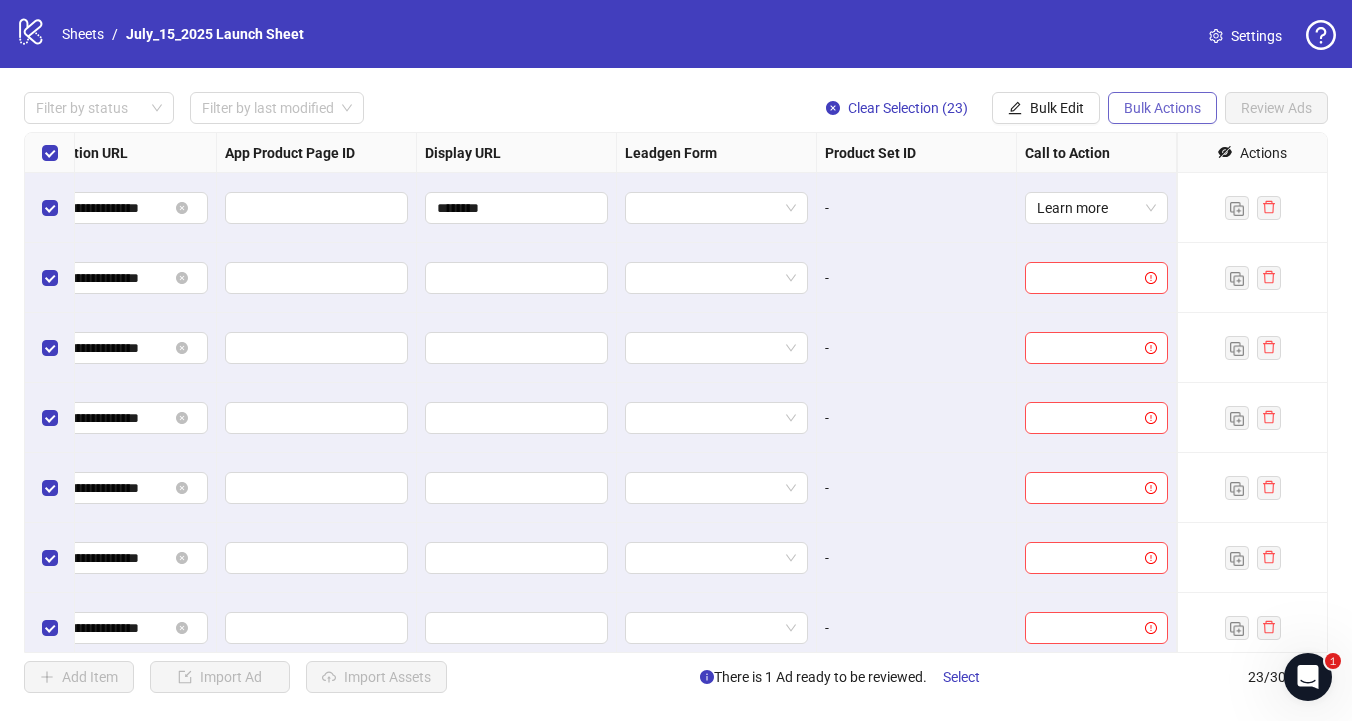 click on "Bulk Actions" at bounding box center (1162, 108) 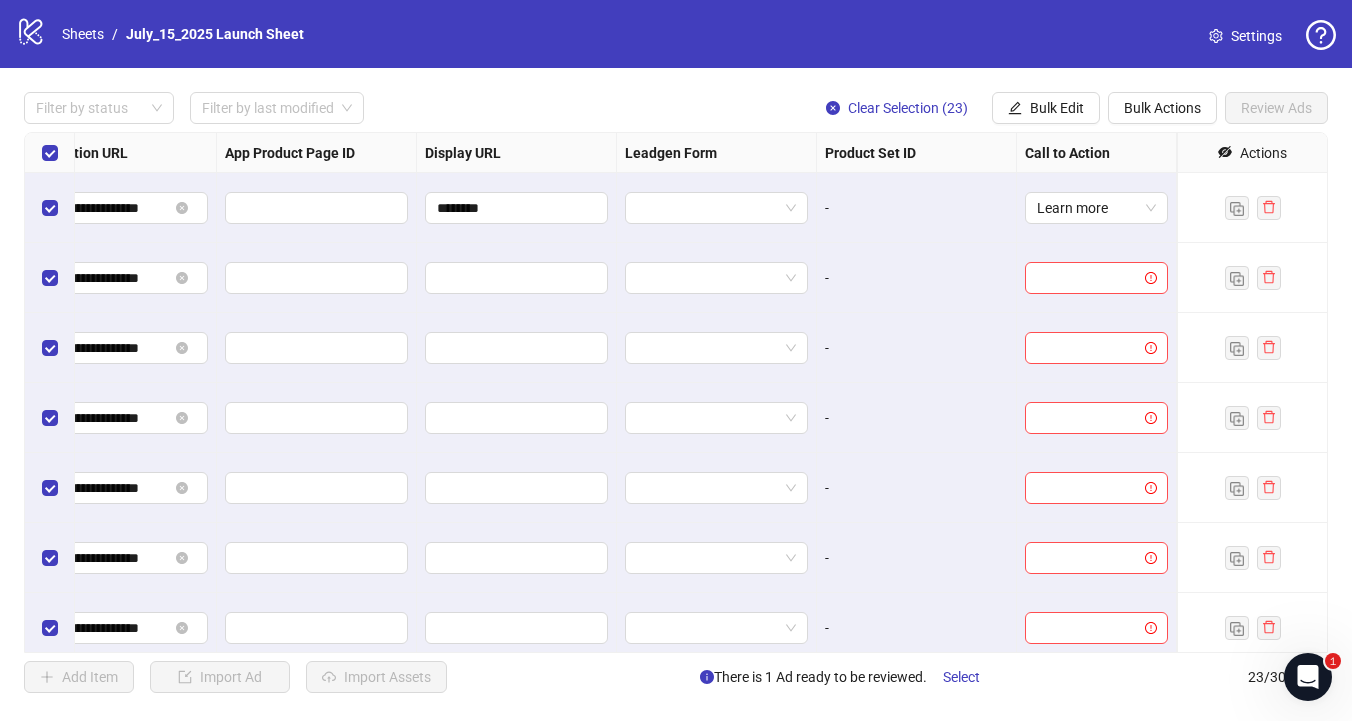 click at bounding box center (50, 153) 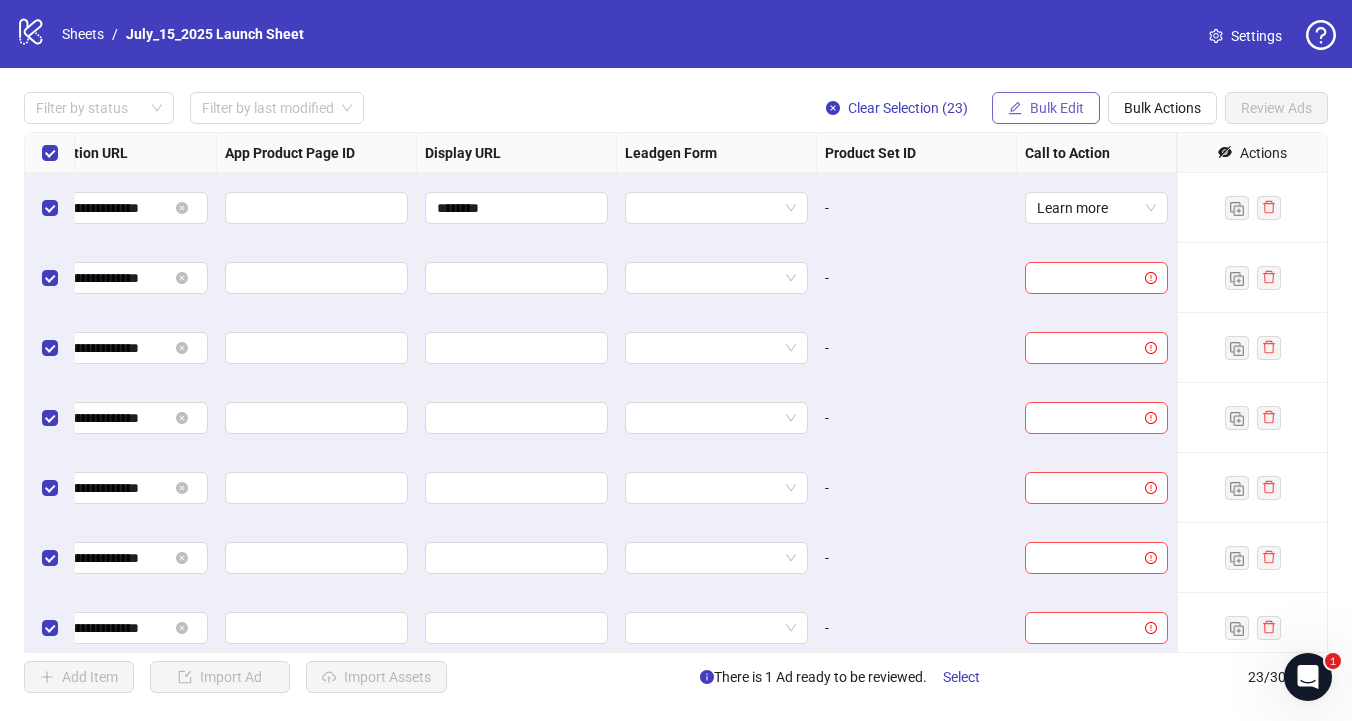 click on "Bulk Edit" at bounding box center (1057, 108) 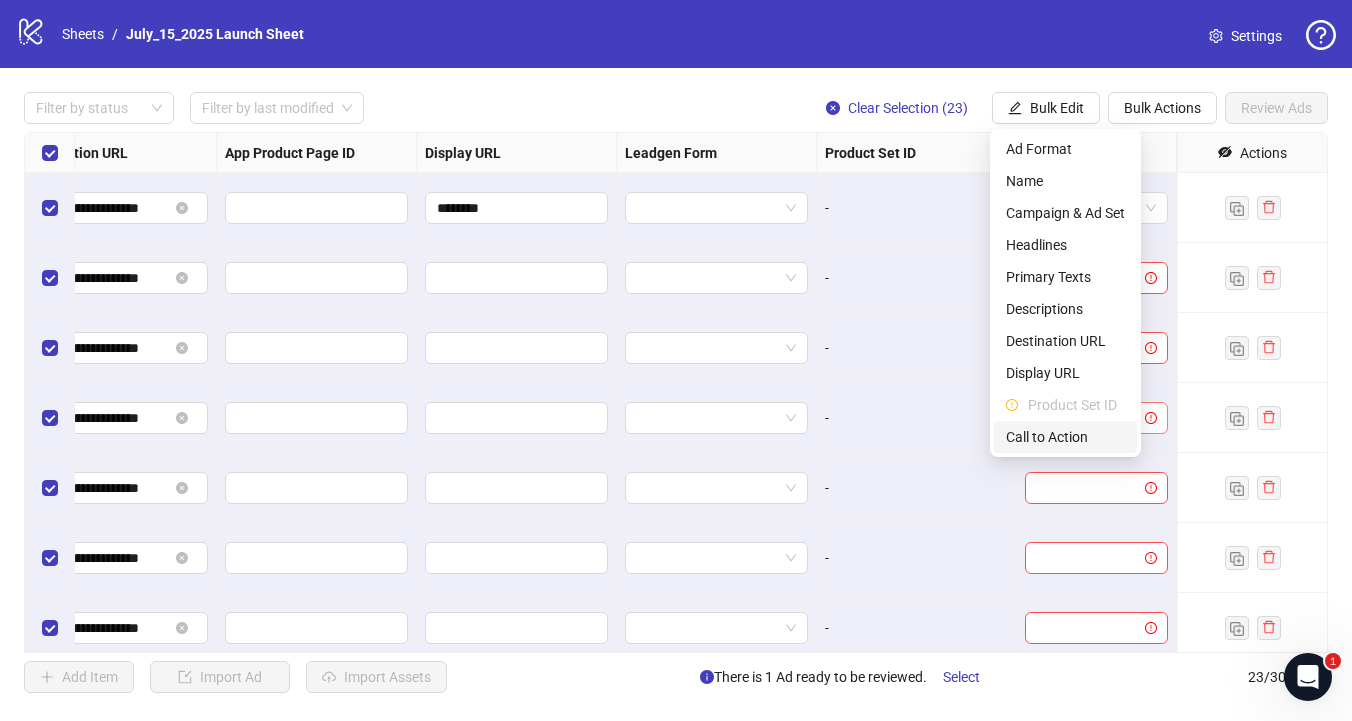 click on "Call to Action" at bounding box center [1065, 437] 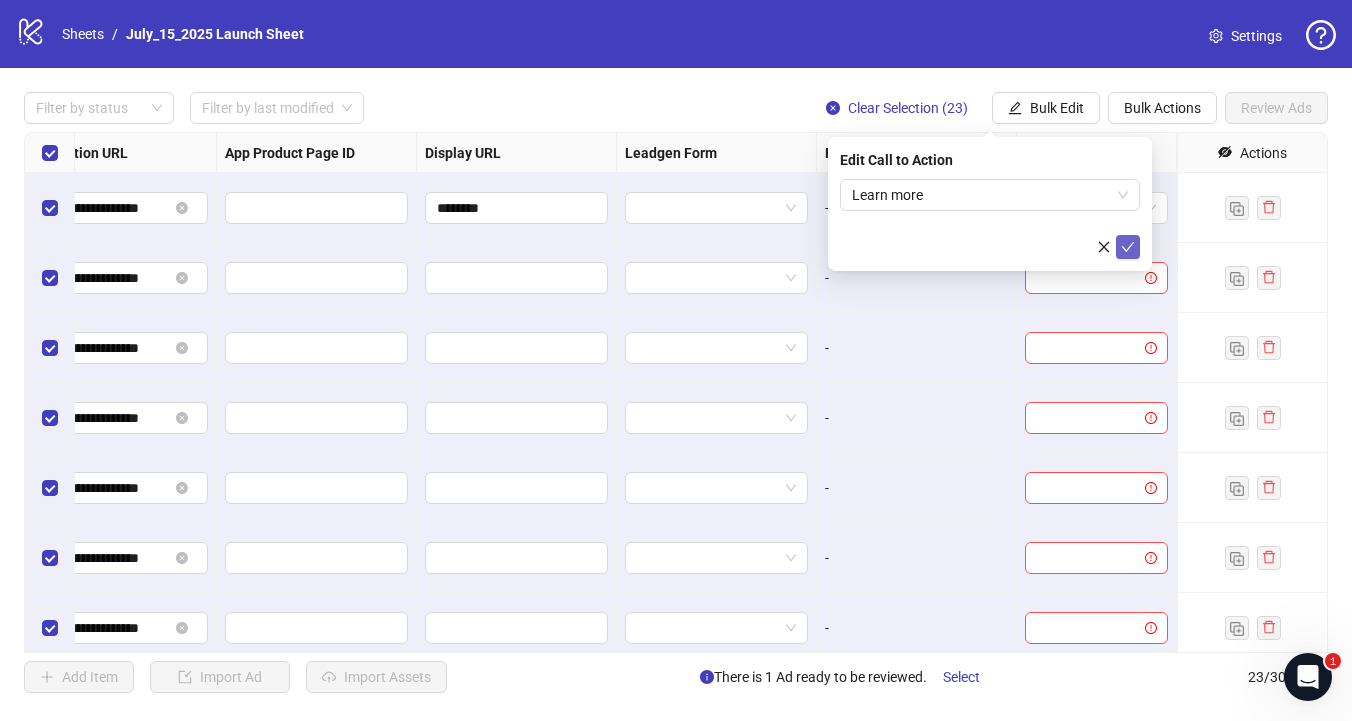 click 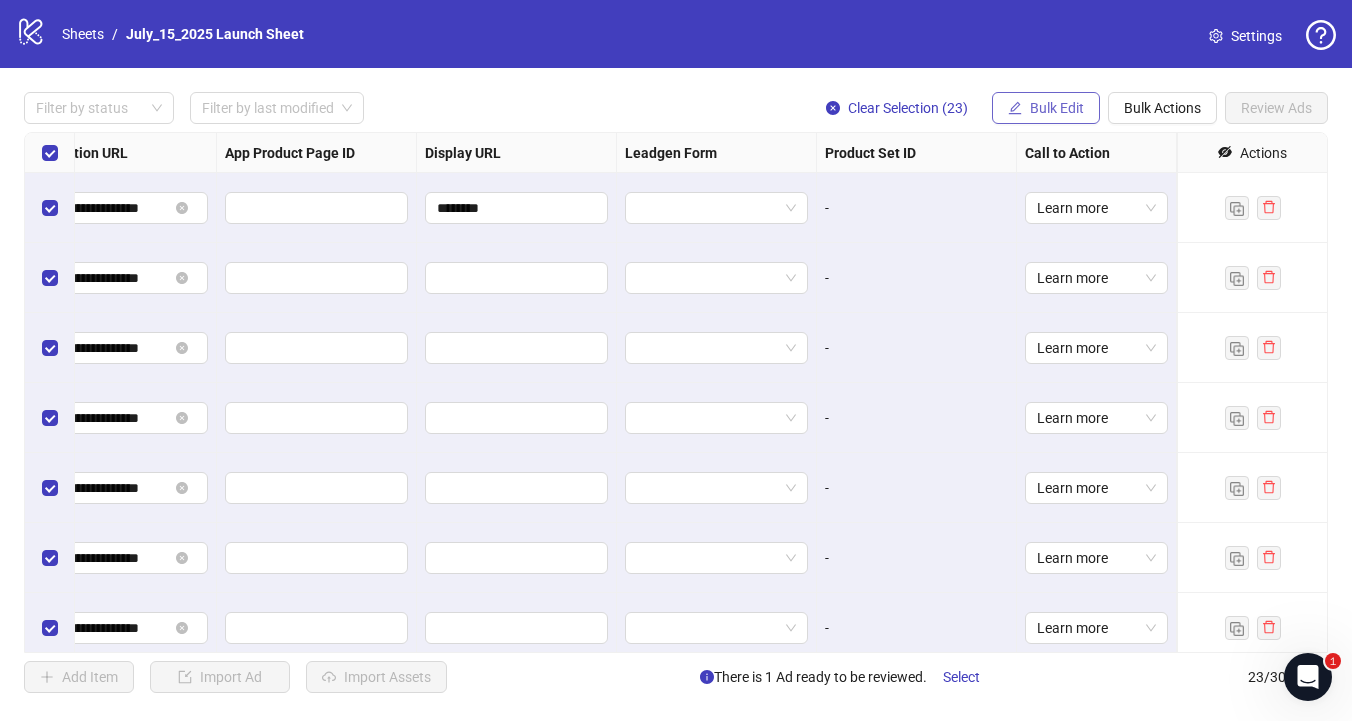 click on "Bulk Edit" at bounding box center (1057, 108) 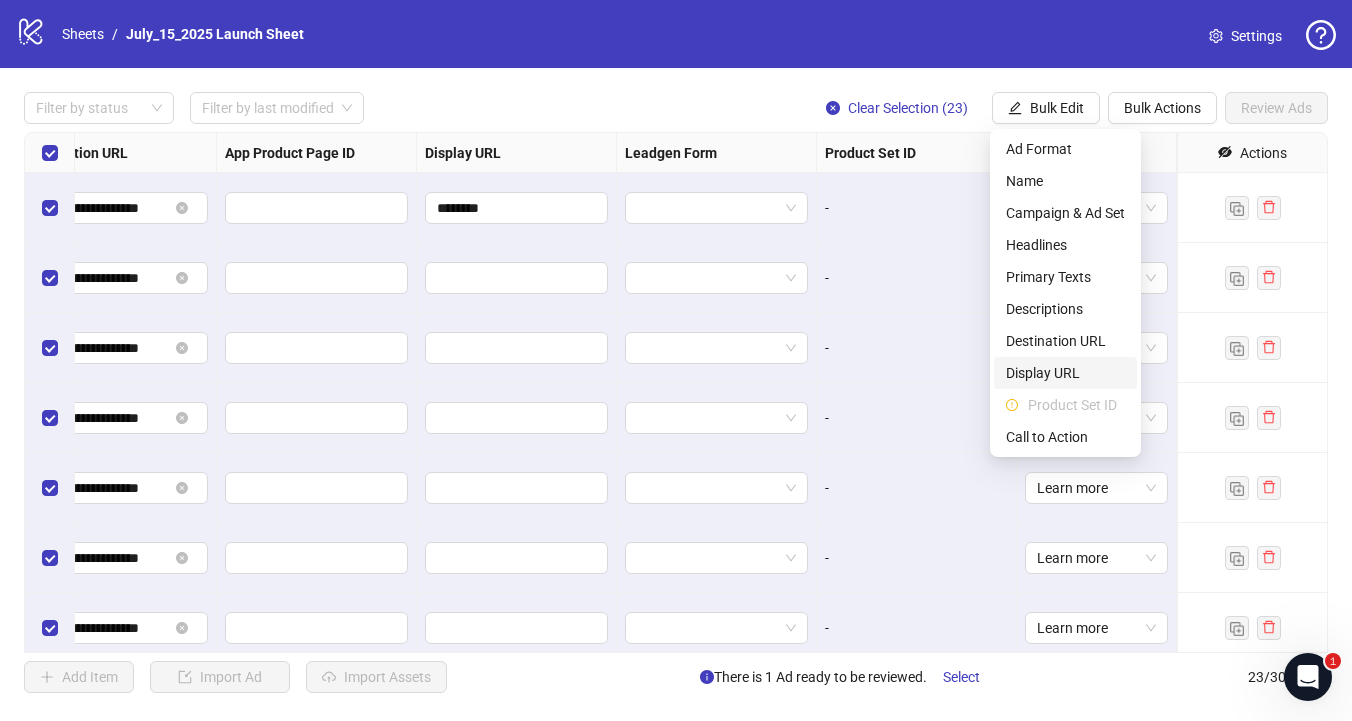 click on "Display URL" at bounding box center [1065, 373] 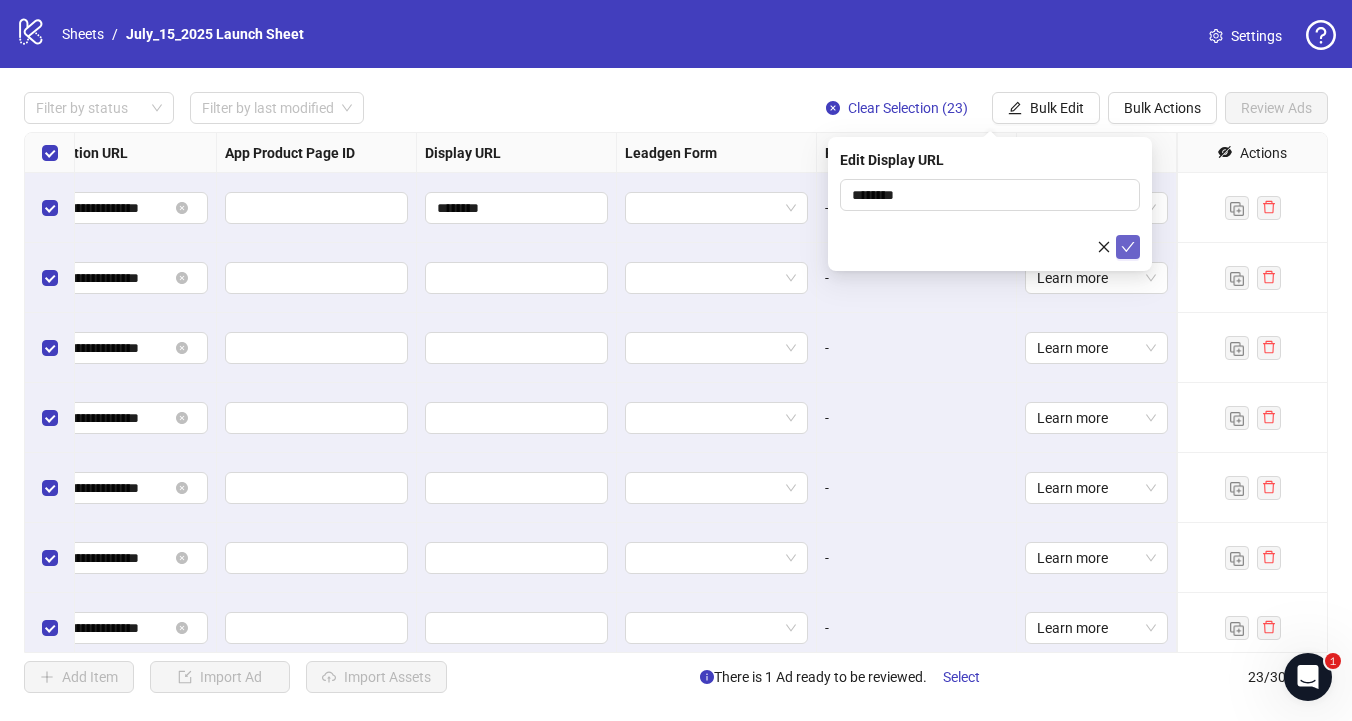 click 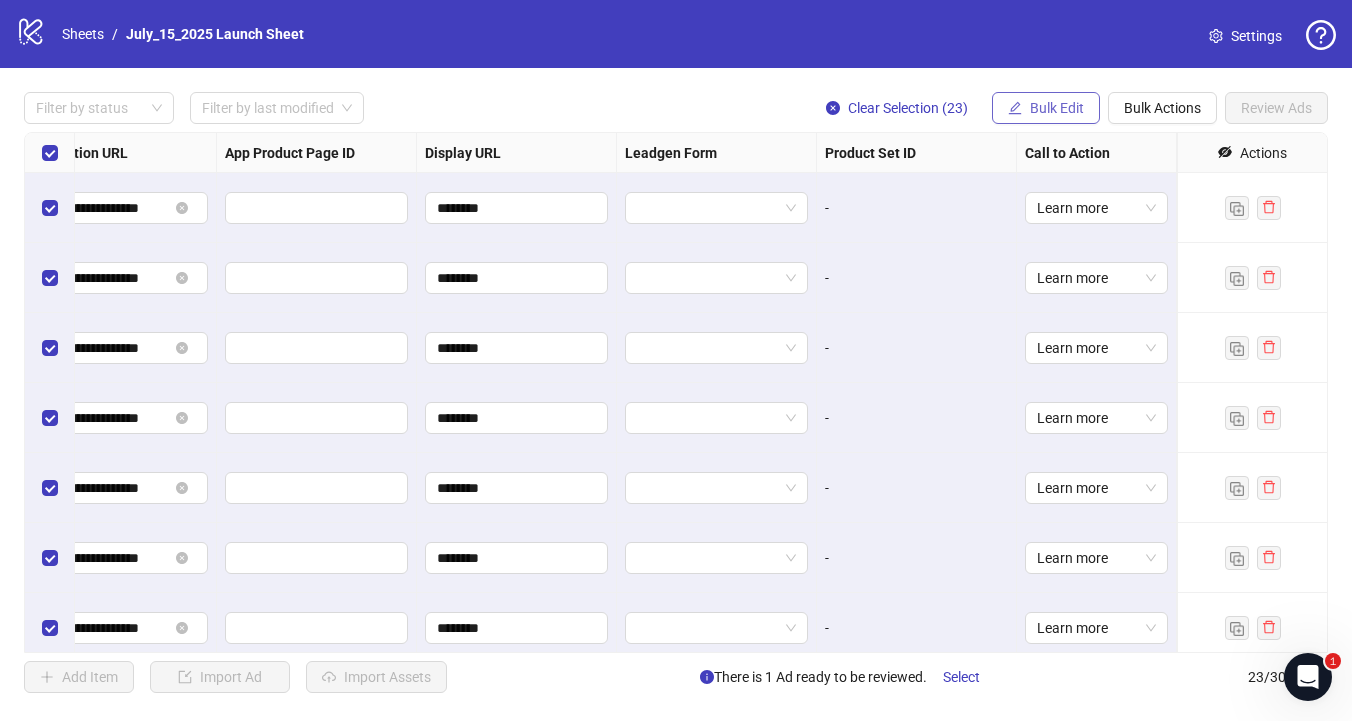 click on "Bulk Edit" at bounding box center [1057, 108] 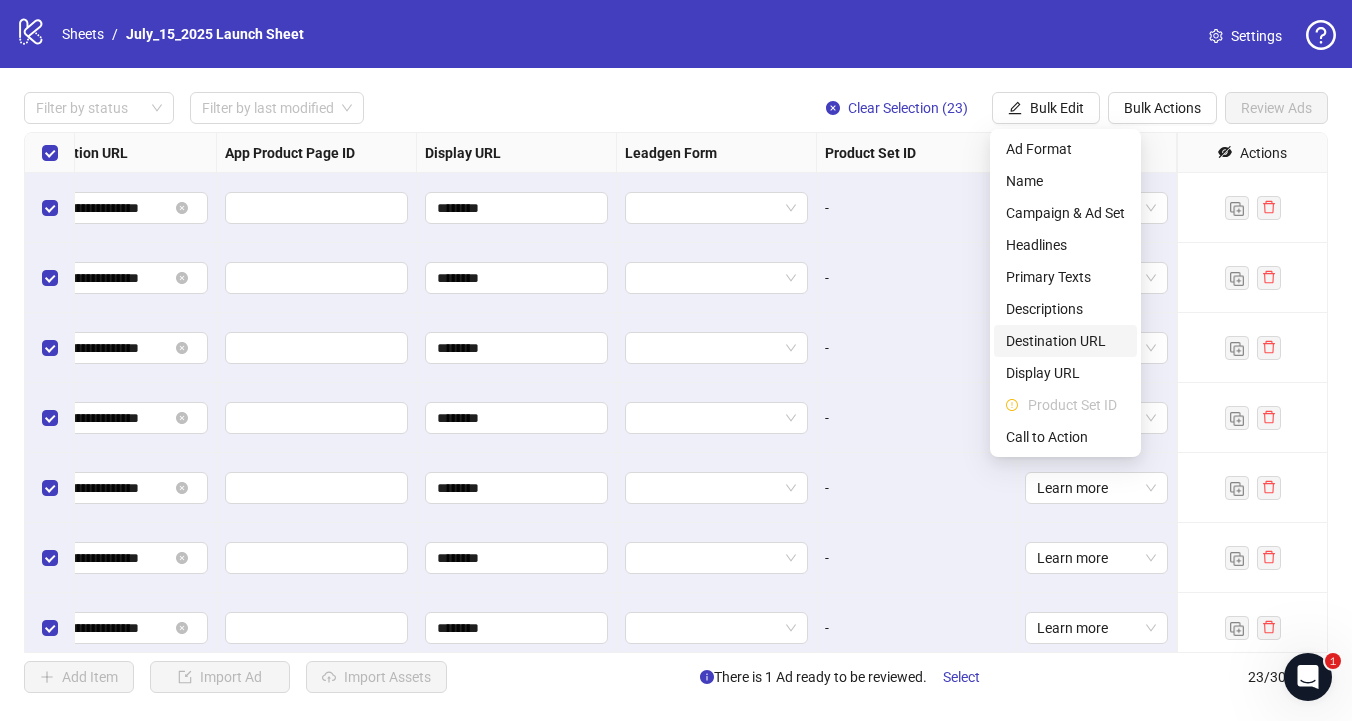 click on "Destination URL" at bounding box center [1065, 341] 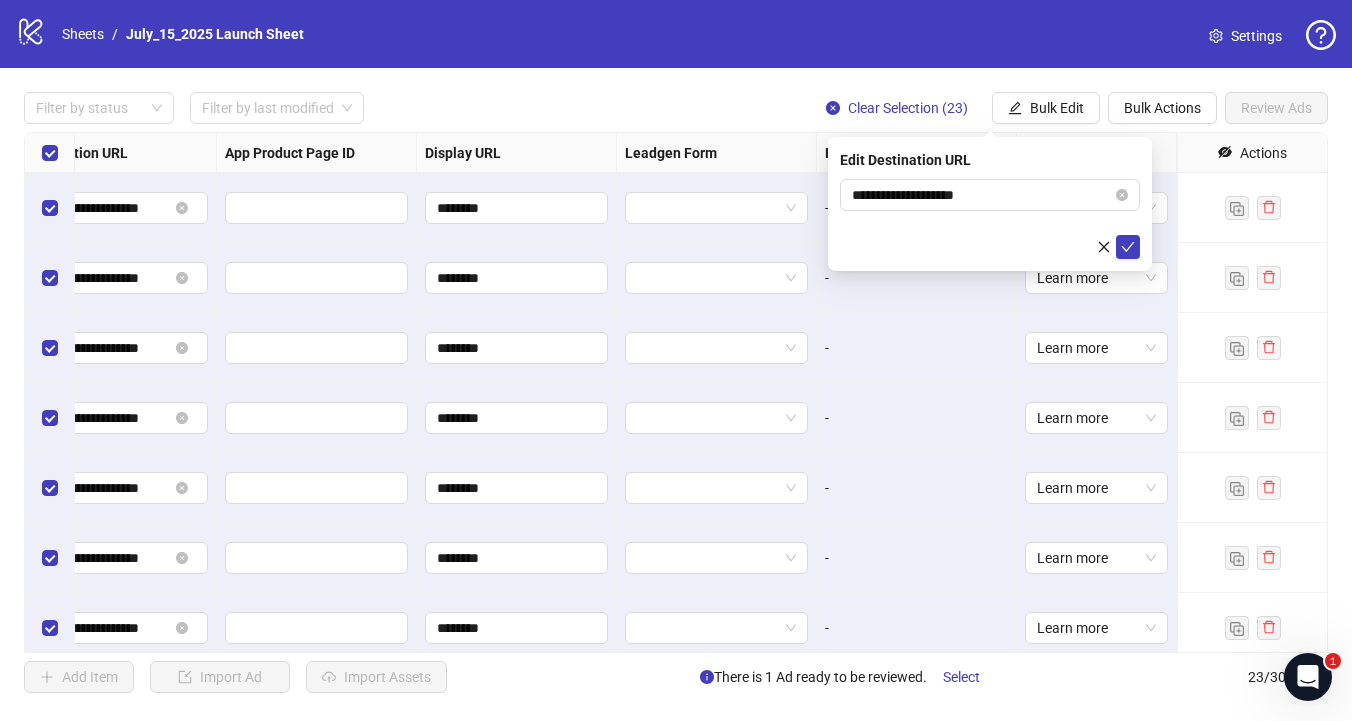 drag, startPoint x: 1125, startPoint y: 242, endPoint x: 846, endPoint y: 321, distance: 289.96896 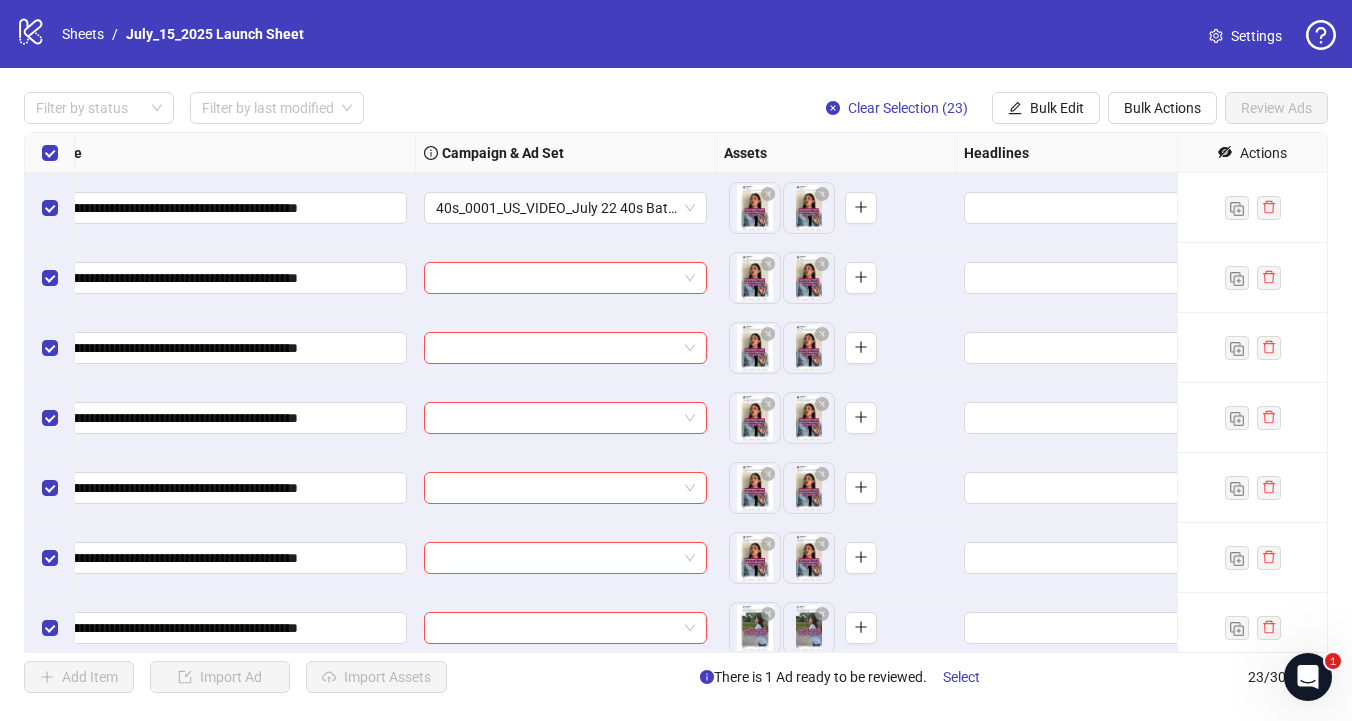 scroll, scrollTop: 0, scrollLeft: 0, axis: both 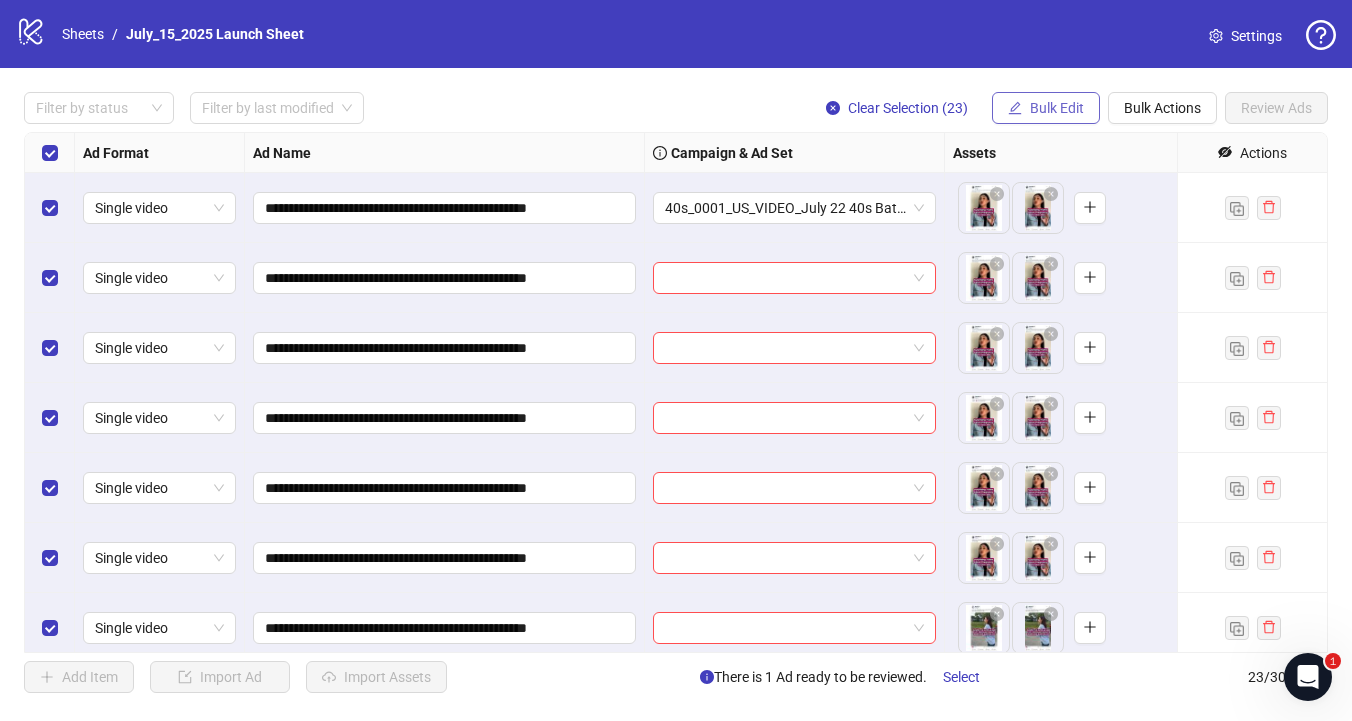 click on "Bulk Edit" at bounding box center [1057, 108] 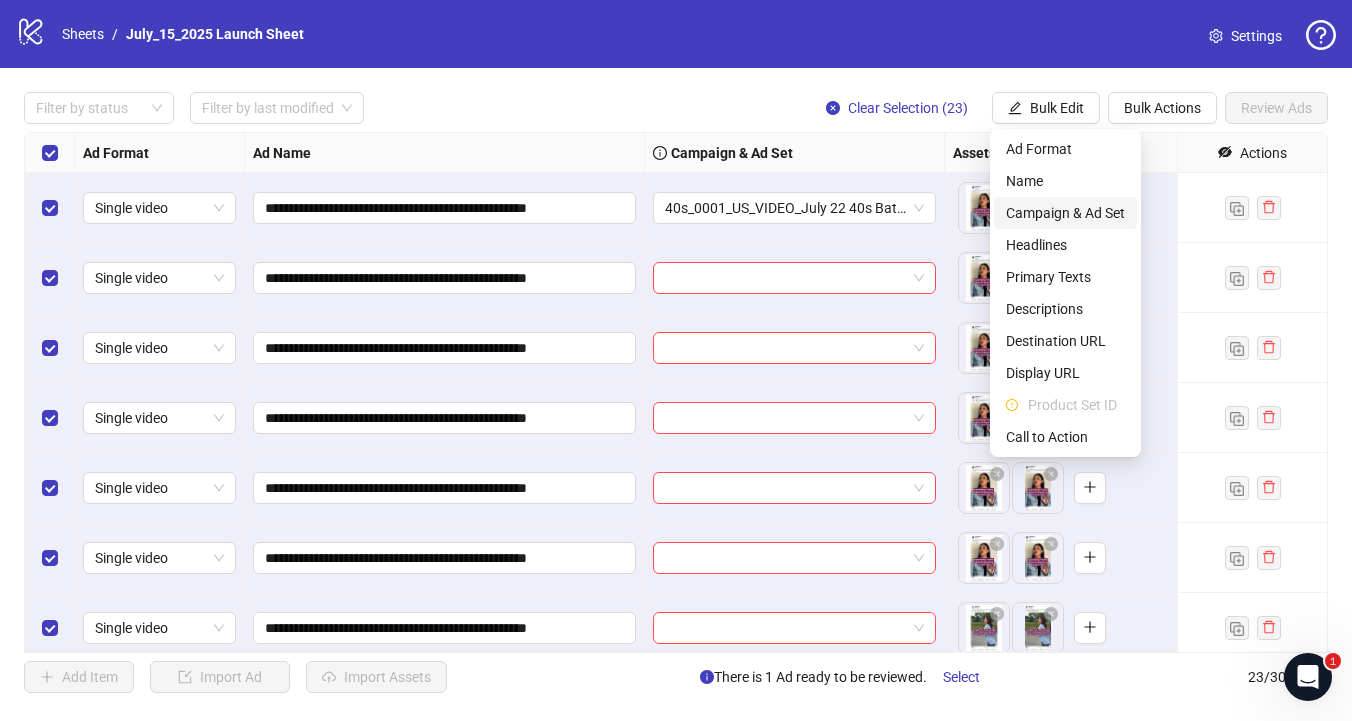 click on "Campaign & Ad Set" at bounding box center (1065, 213) 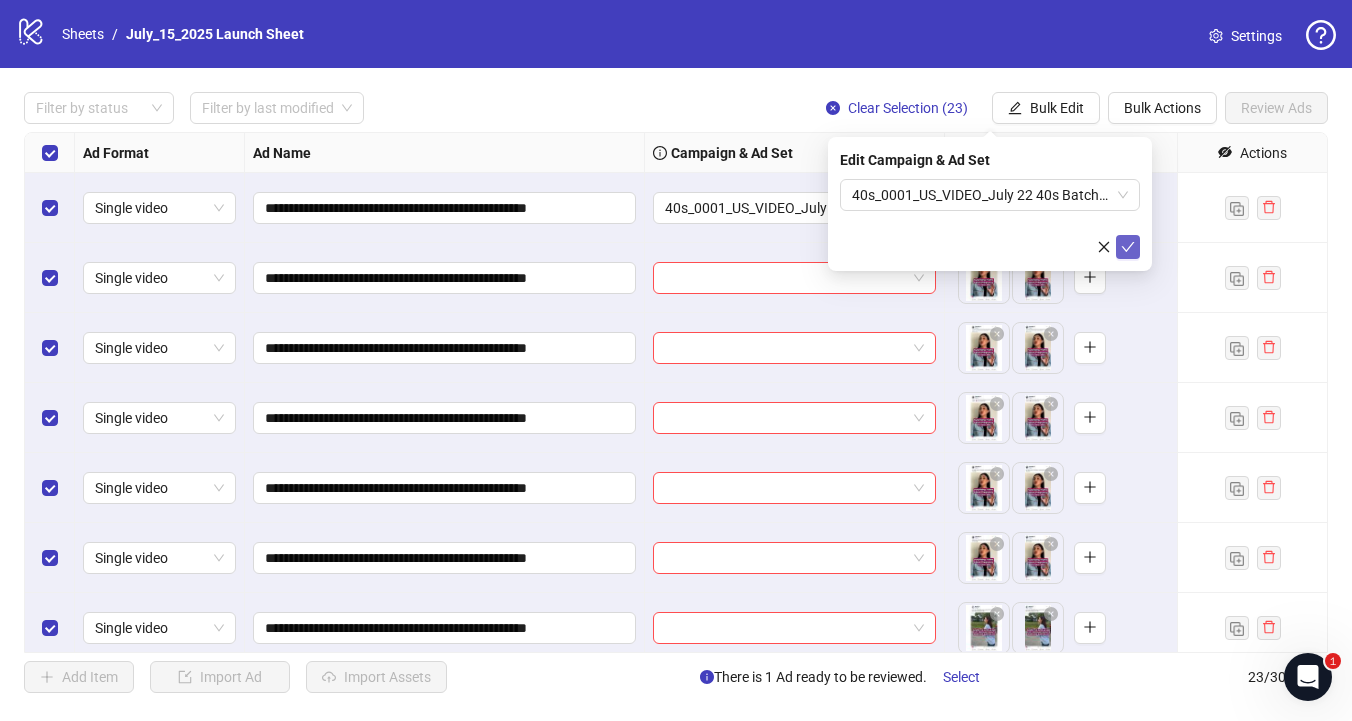 click 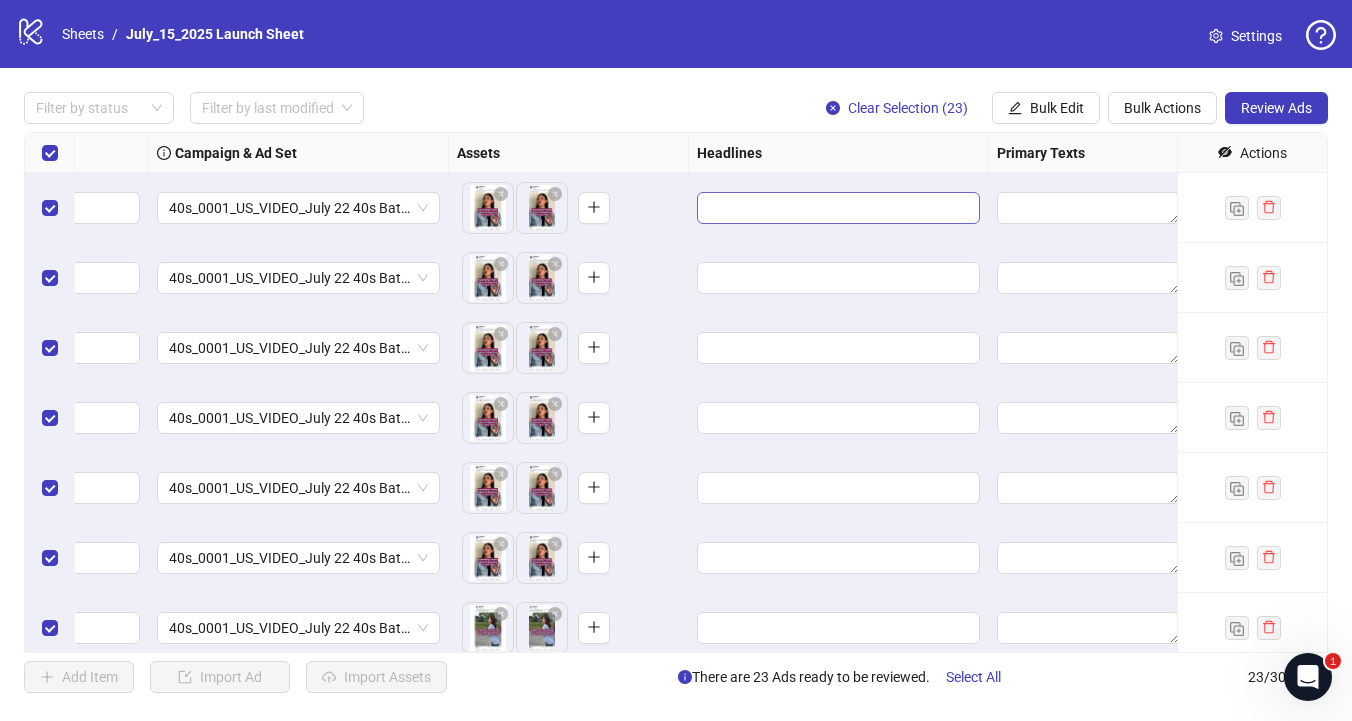 scroll, scrollTop: 0, scrollLeft: 493, axis: horizontal 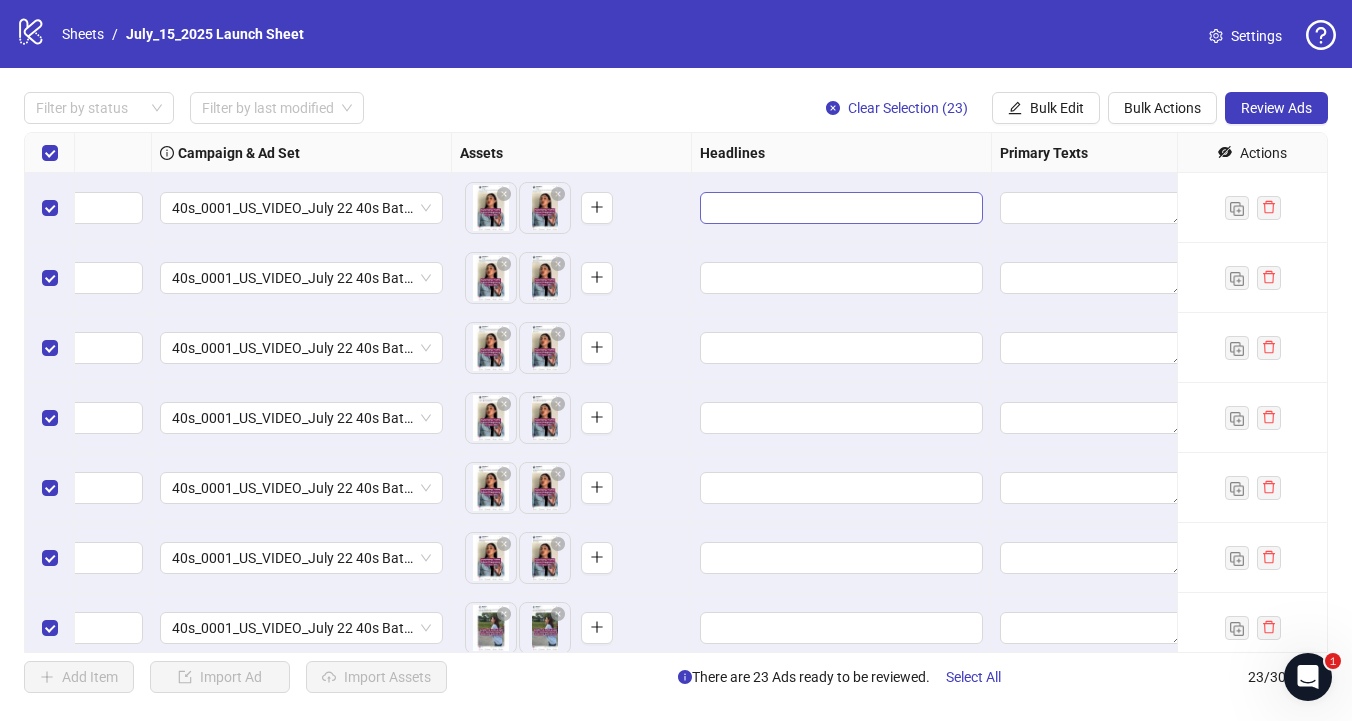 click on "**********" at bounding box center (676, 392) 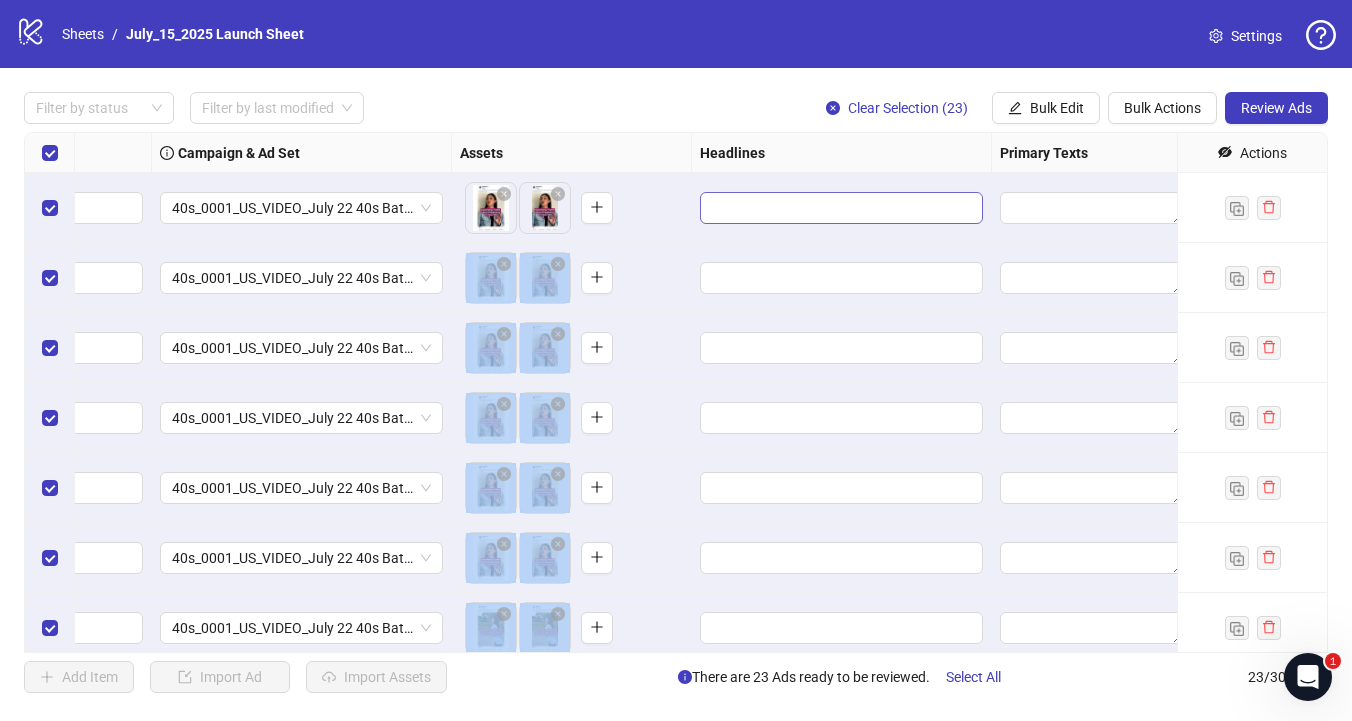 scroll, scrollTop: 3, scrollLeft: 493, axis: both 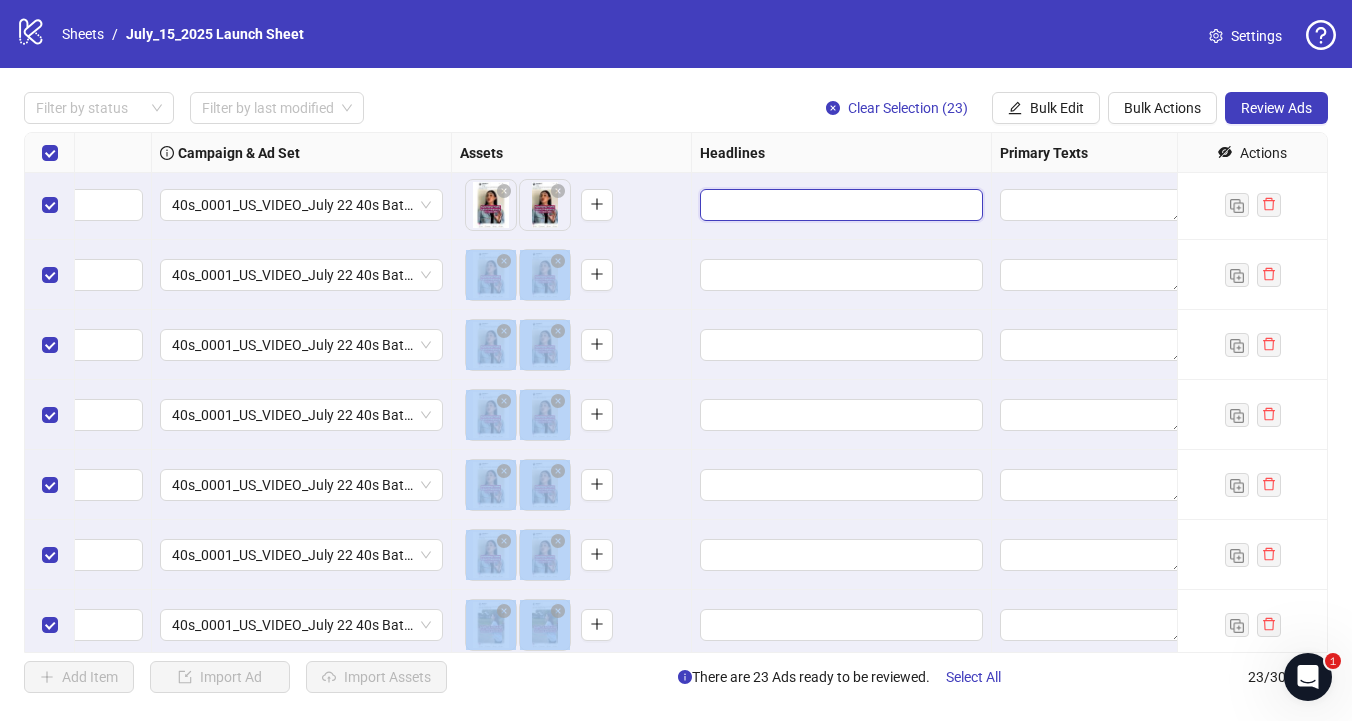 click at bounding box center [839, 205] 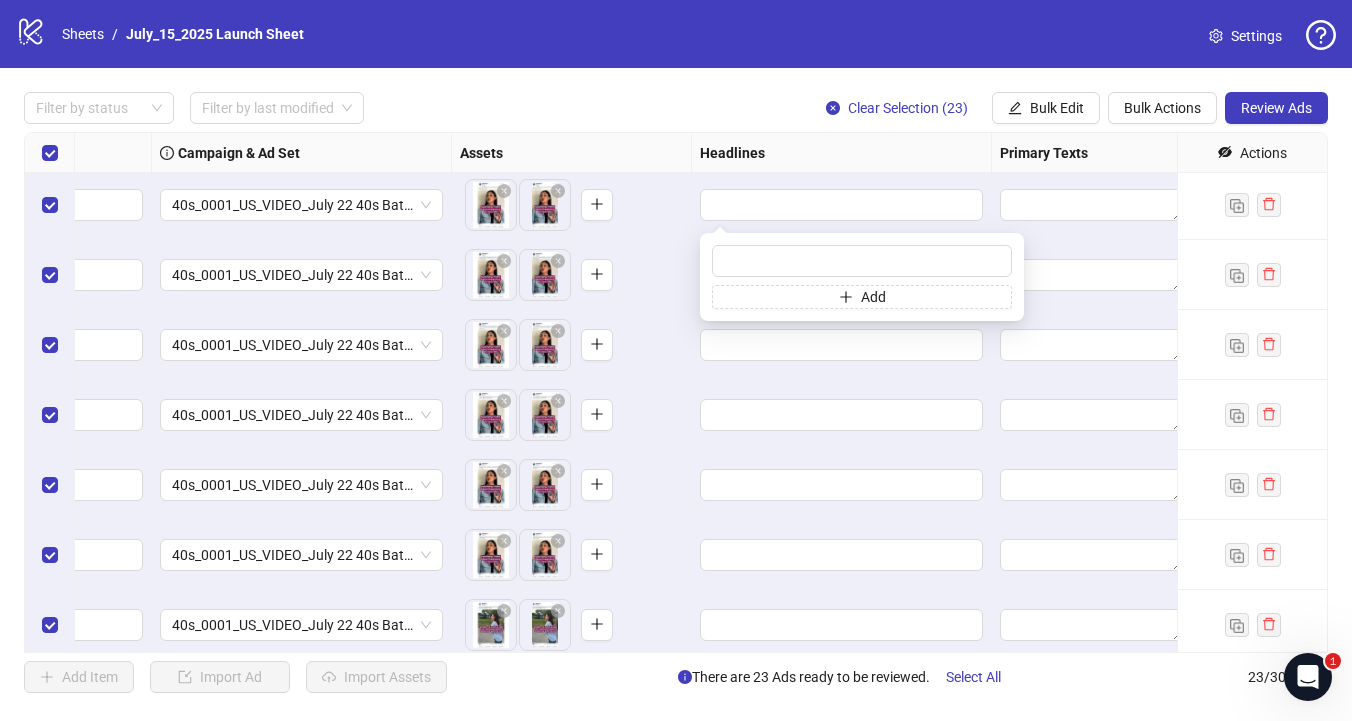 scroll, scrollTop: 3, scrollLeft: 501, axis: both 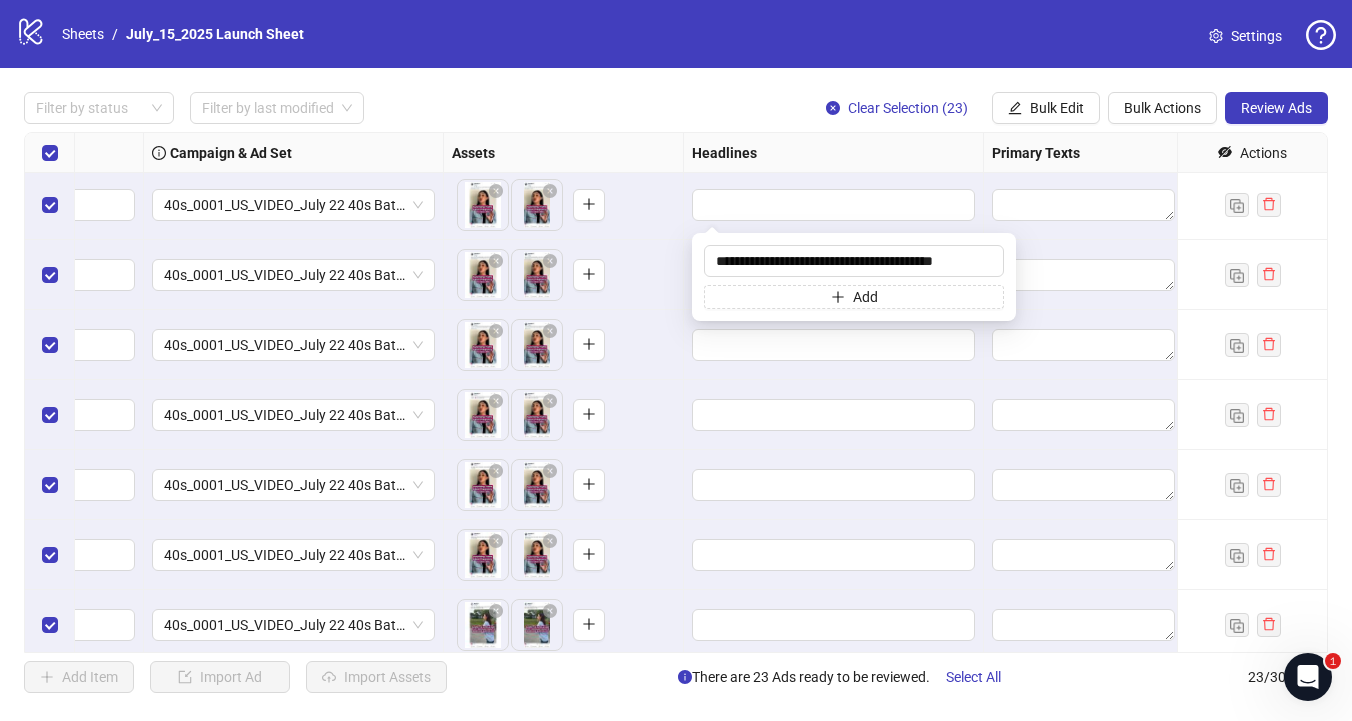 type on "**********" 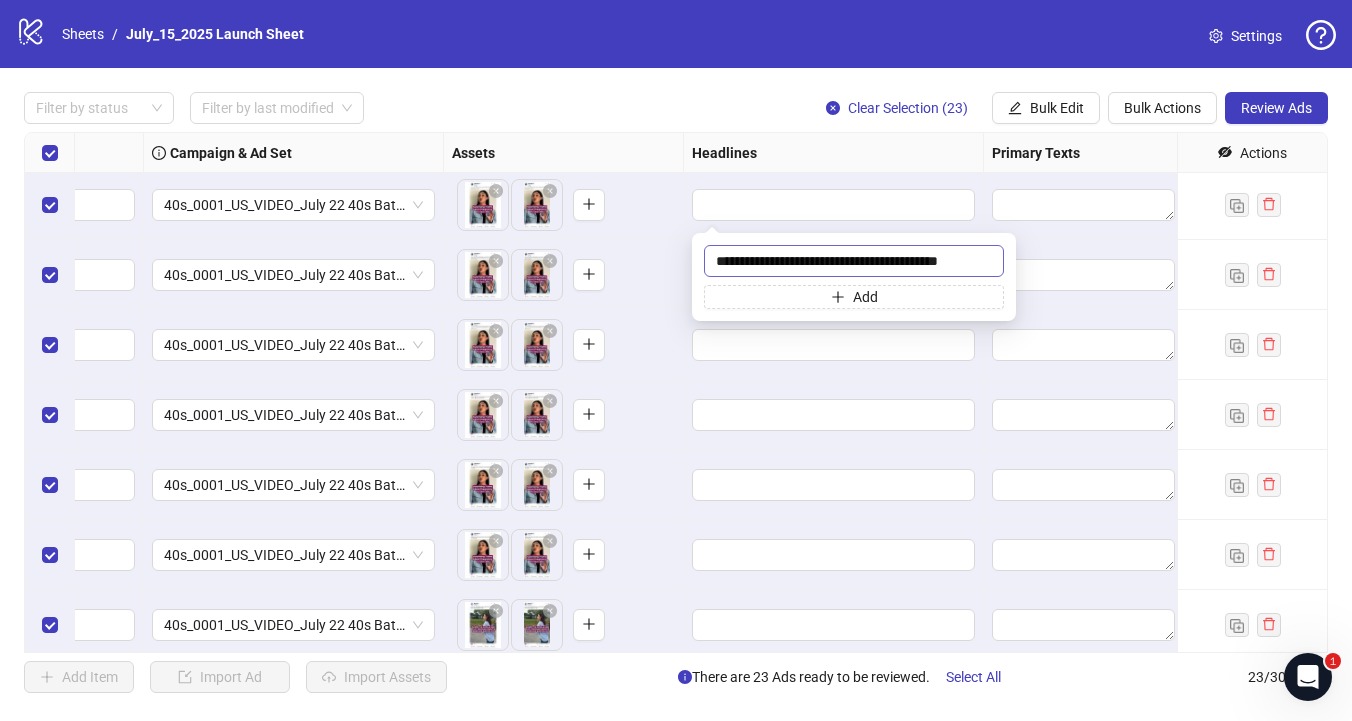 scroll, scrollTop: 0, scrollLeft: 0, axis: both 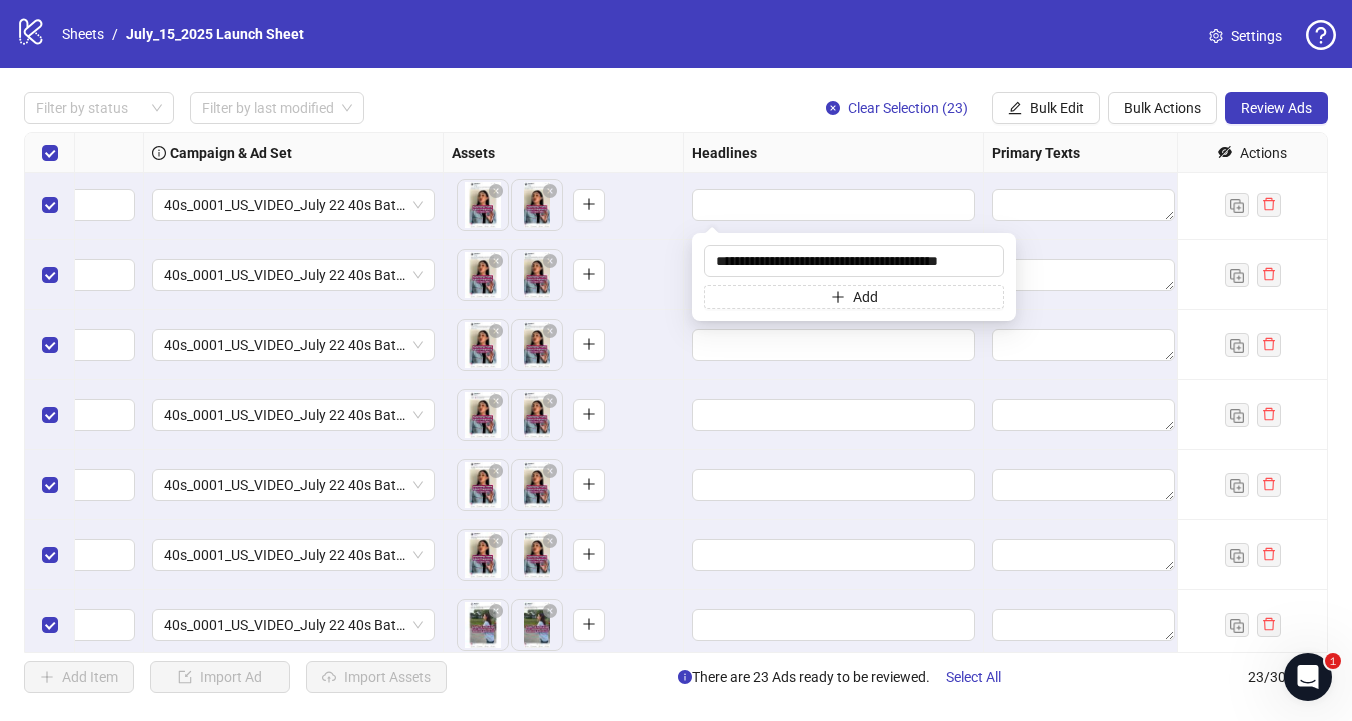 click on "Filter by status Filter by last modified Clear Selection (23) Bulk Edit Bulk Actions Review Ads" at bounding box center (676, 108) 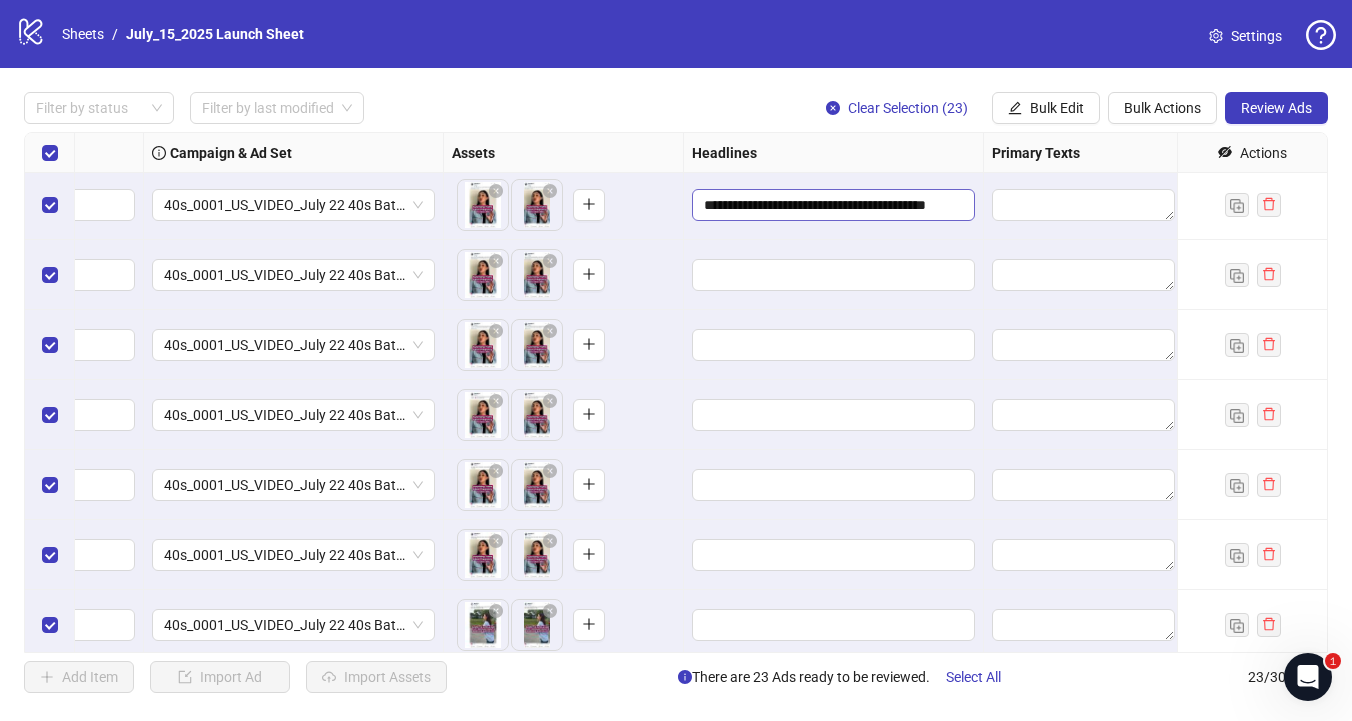scroll, scrollTop: 0, scrollLeft: 32, axis: horizontal 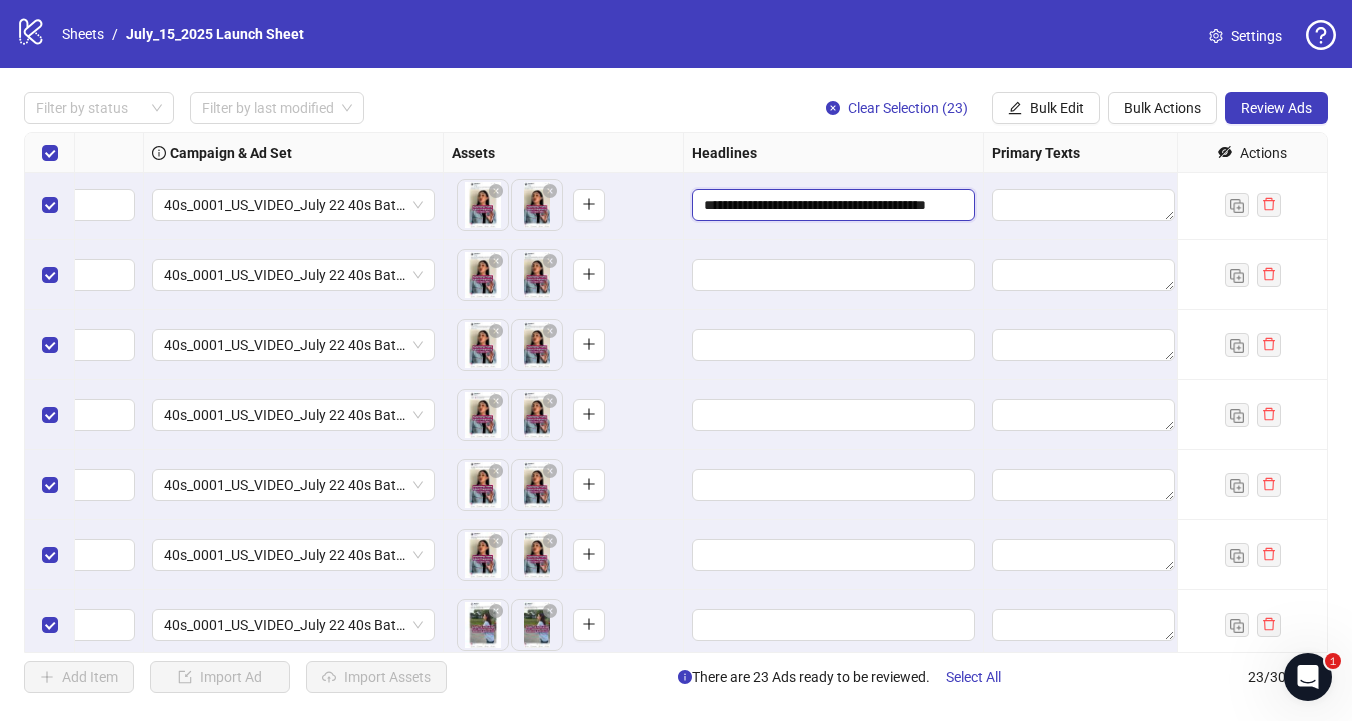click on "**********" at bounding box center [831, 205] 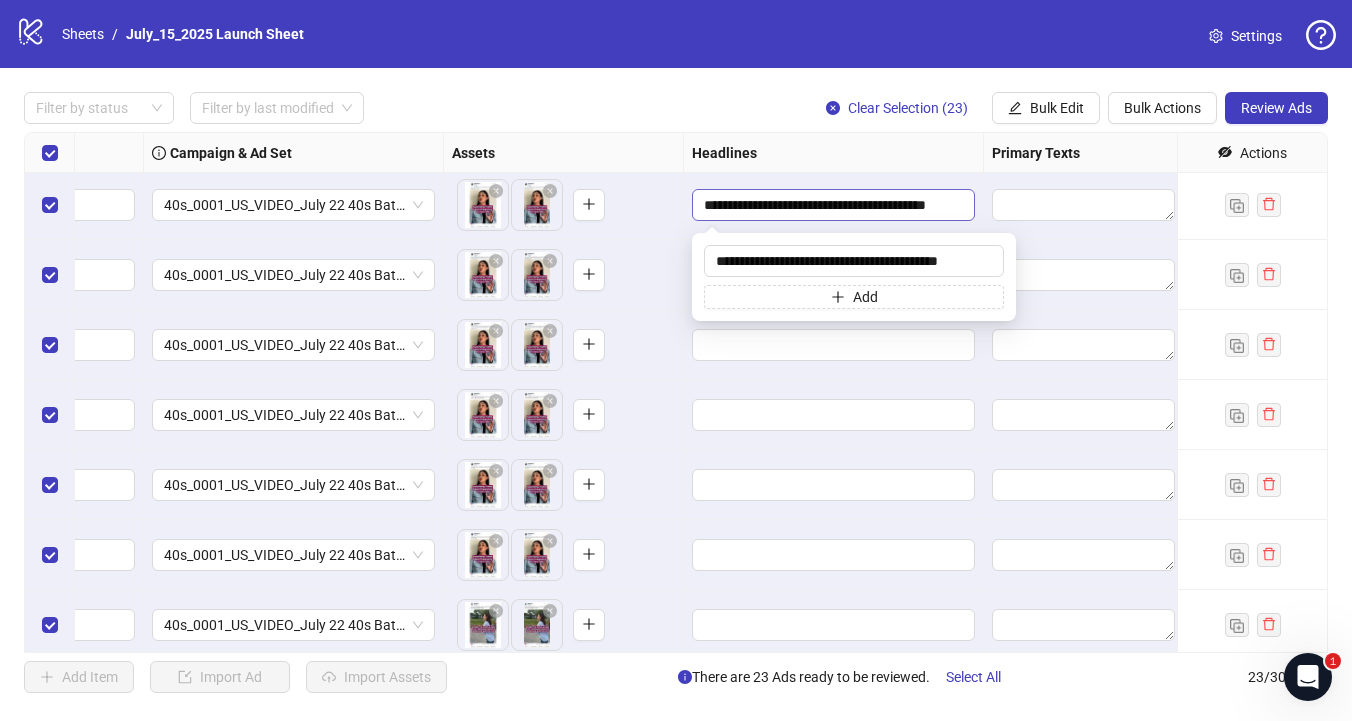scroll, scrollTop: 0, scrollLeft: 0, axis: both 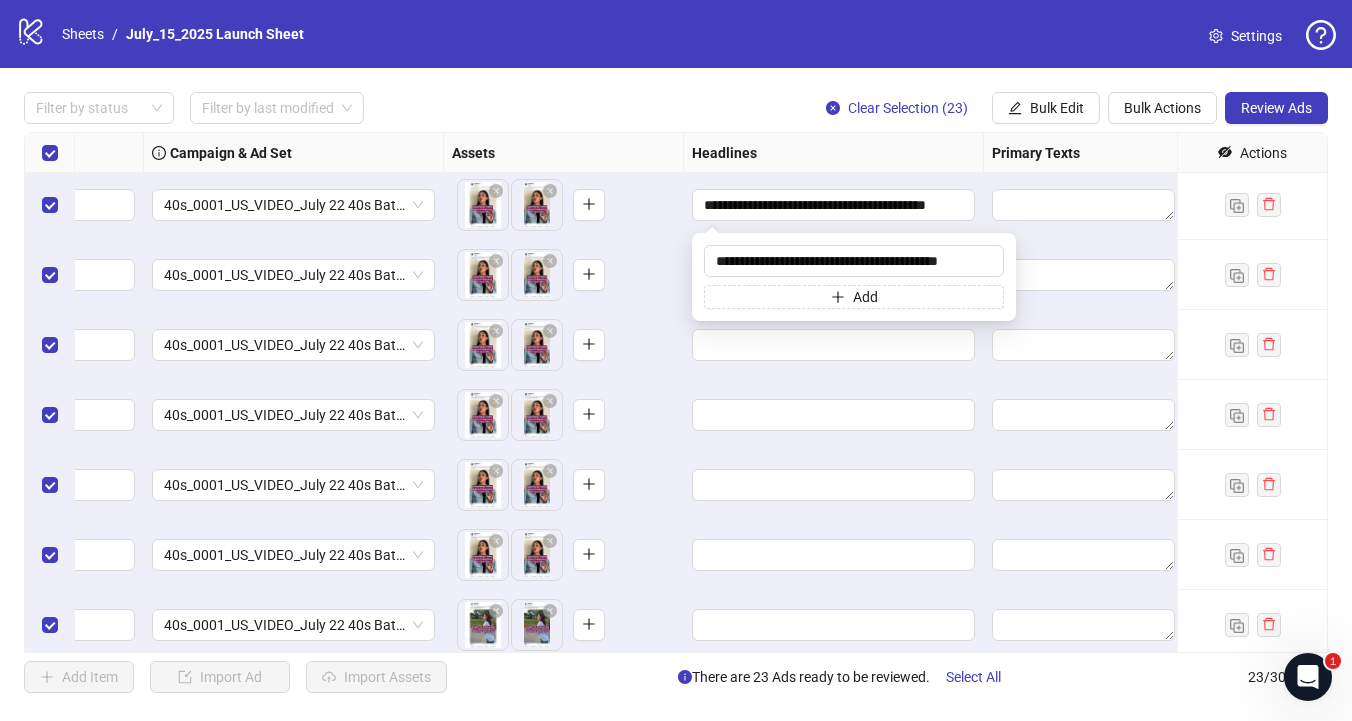 click on "Filter by status Filter by last modified Clear Selection (23) Bulk Edit Bulk Actions Review Ads" at bounding box center (676, 108) 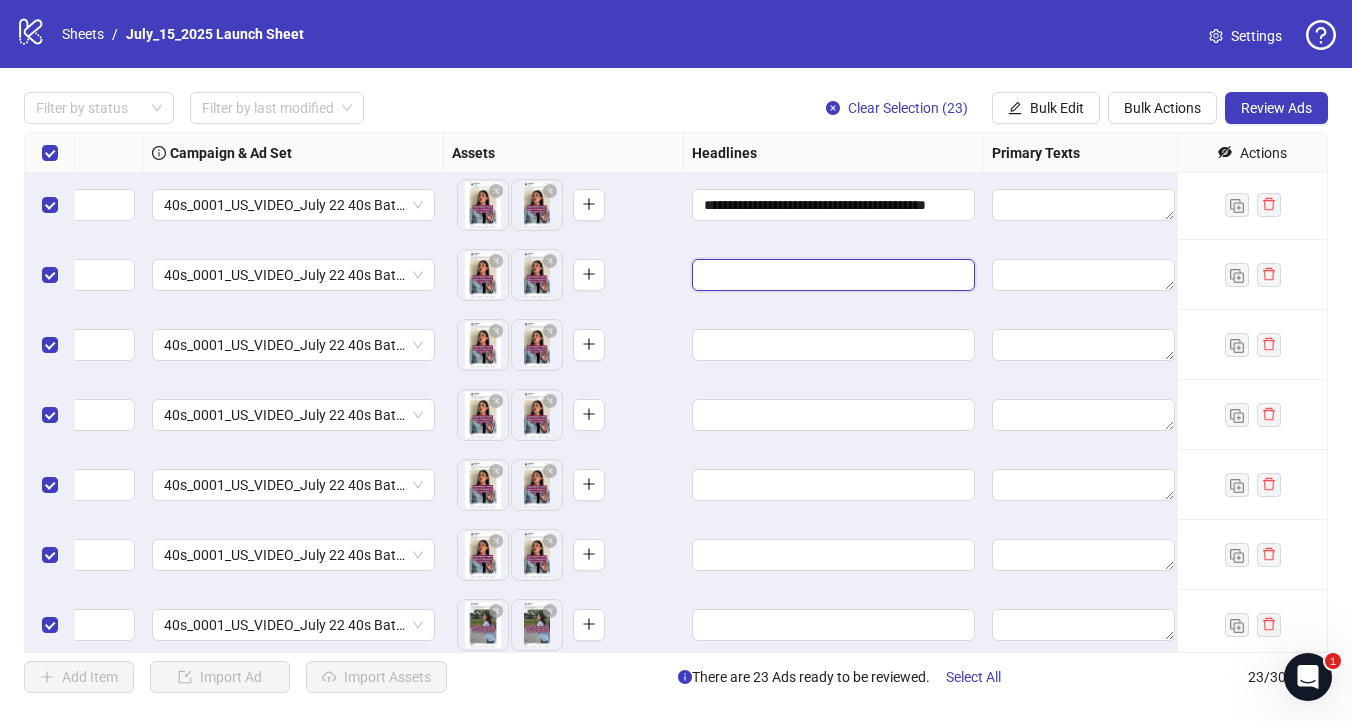 click at bounding box center [831, 275] 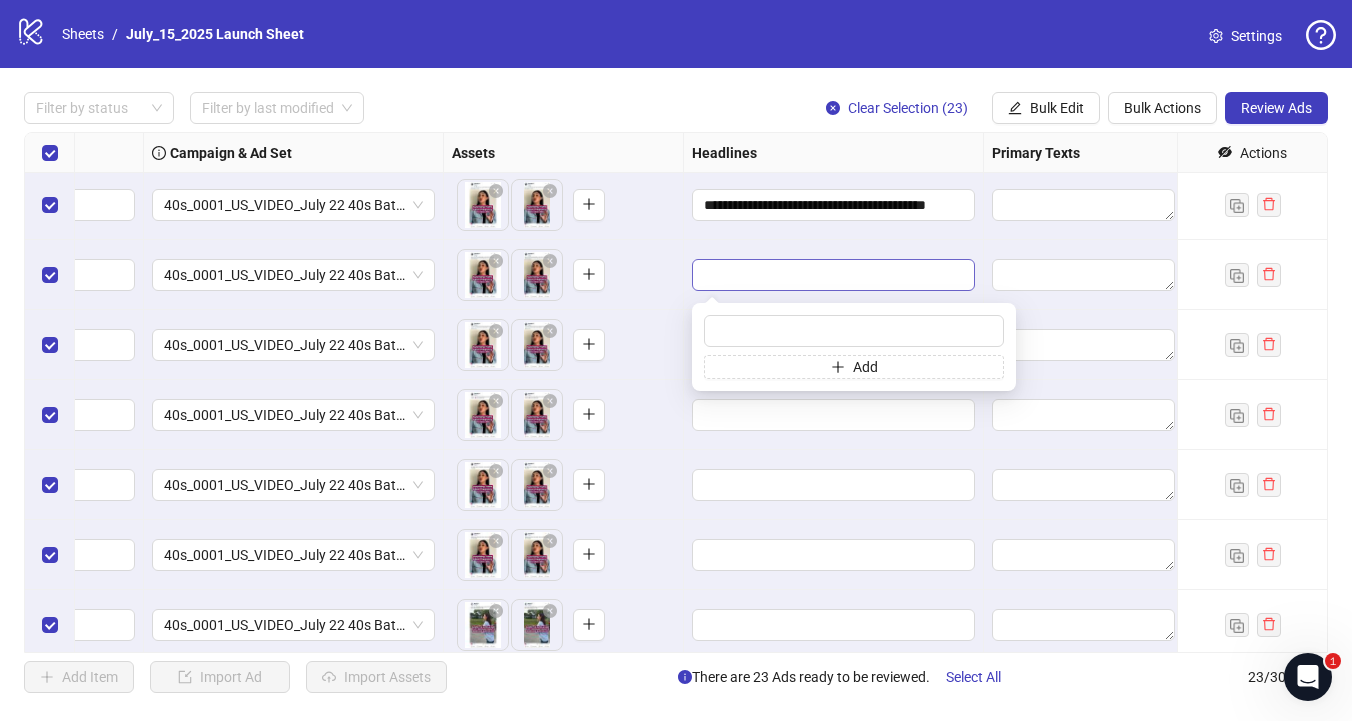 type on "**********" 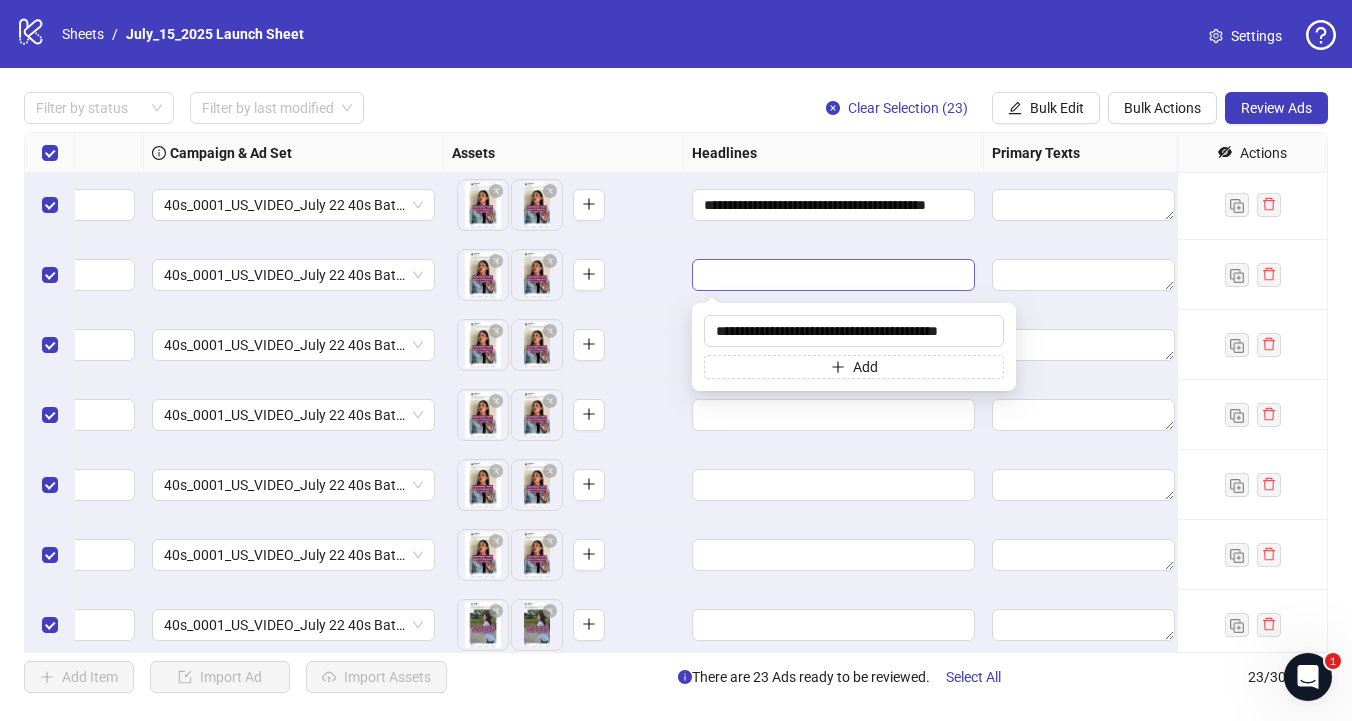 scroll, scrollTop: 0, scrollLeft: 10, axis: horizontal 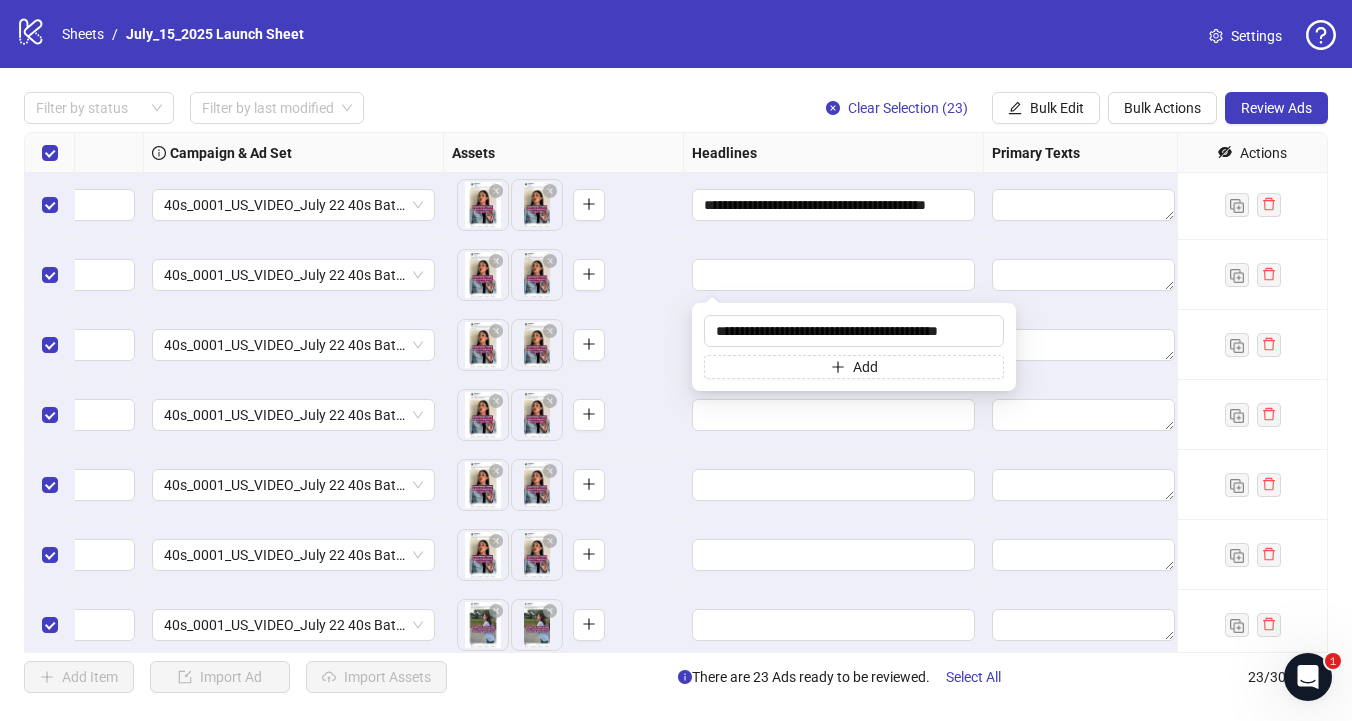 click on "To pick up a draggable item, press the space bar.
While dragging, use the arrow keys to move the item.
Press space again to drop the item in its new position, or press escape to cancel." at bounding box center (563, 205) 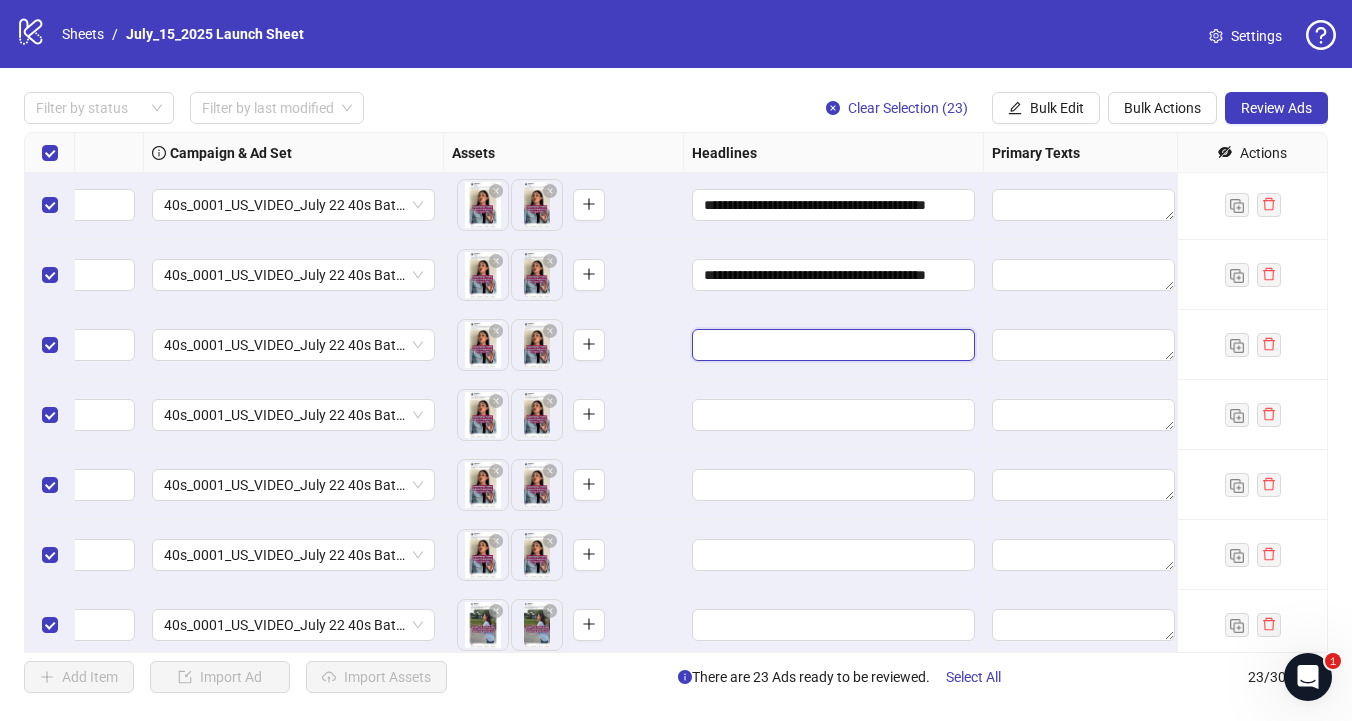 click at bounding box center (831, 345) 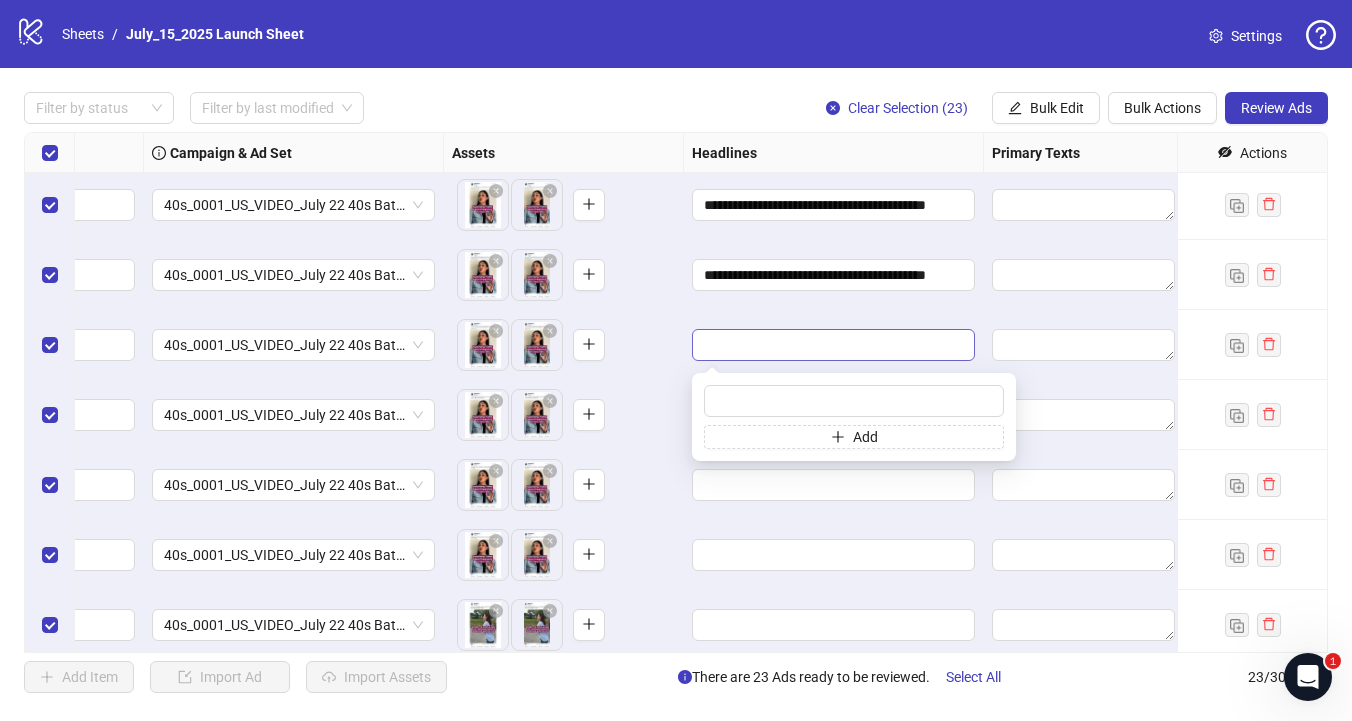 type on "**********" 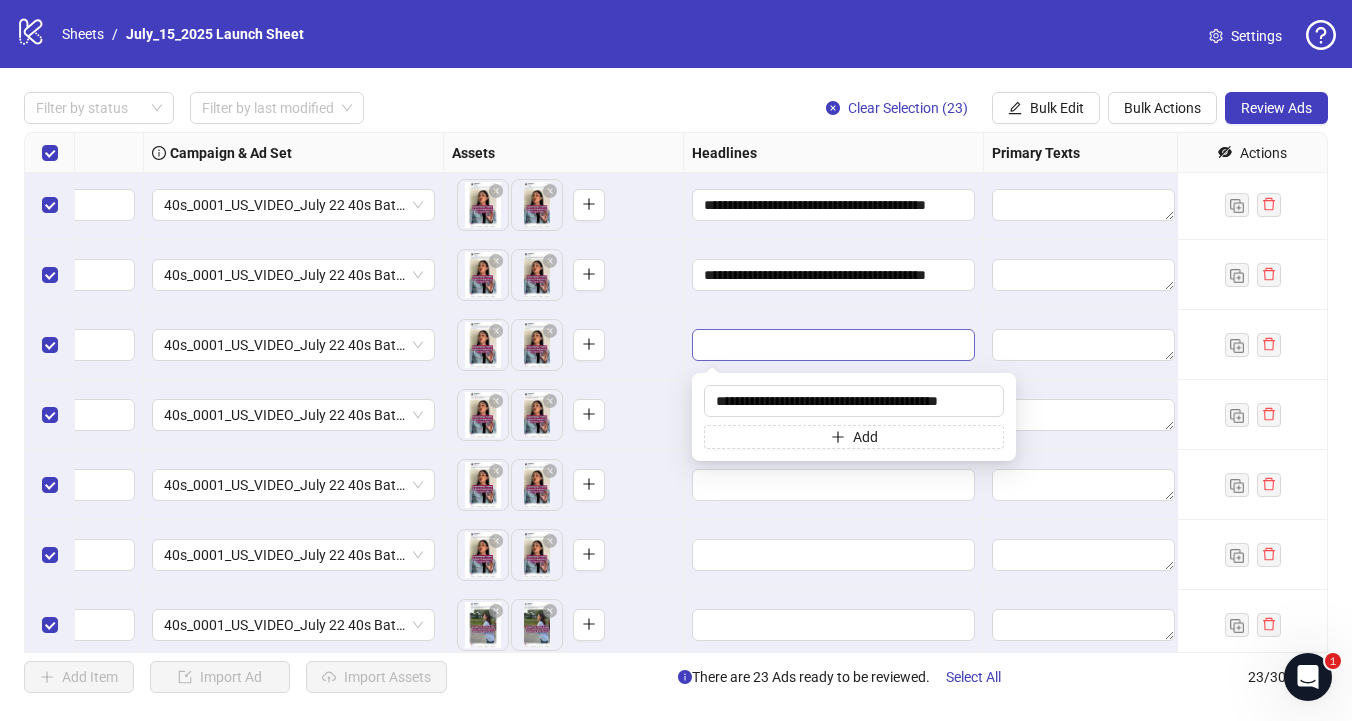 scroll, scrollTop: 0, scrollLeft: 10, axis: horizontal 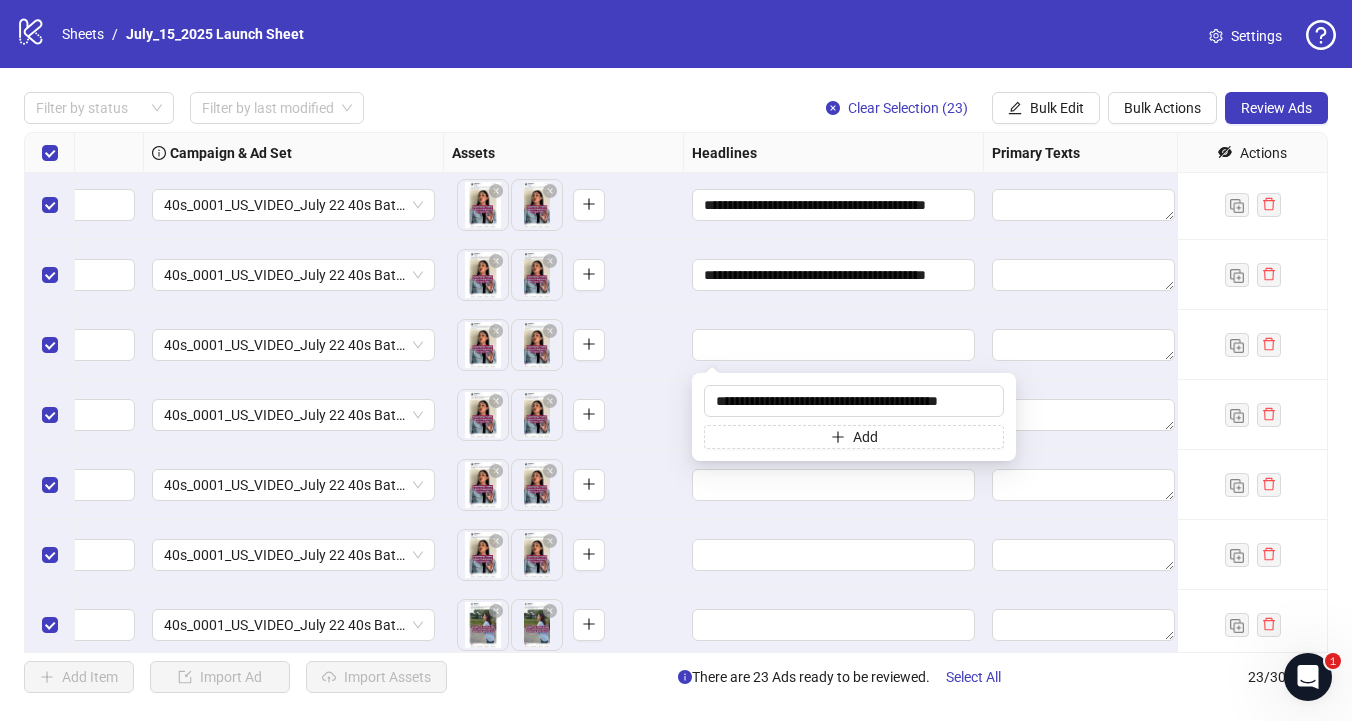 click on "Filter by status Filter by last modified Clear Selection (23) Bulk Edit Bulk Actions Review Ads" at bounding box center [676, 108] 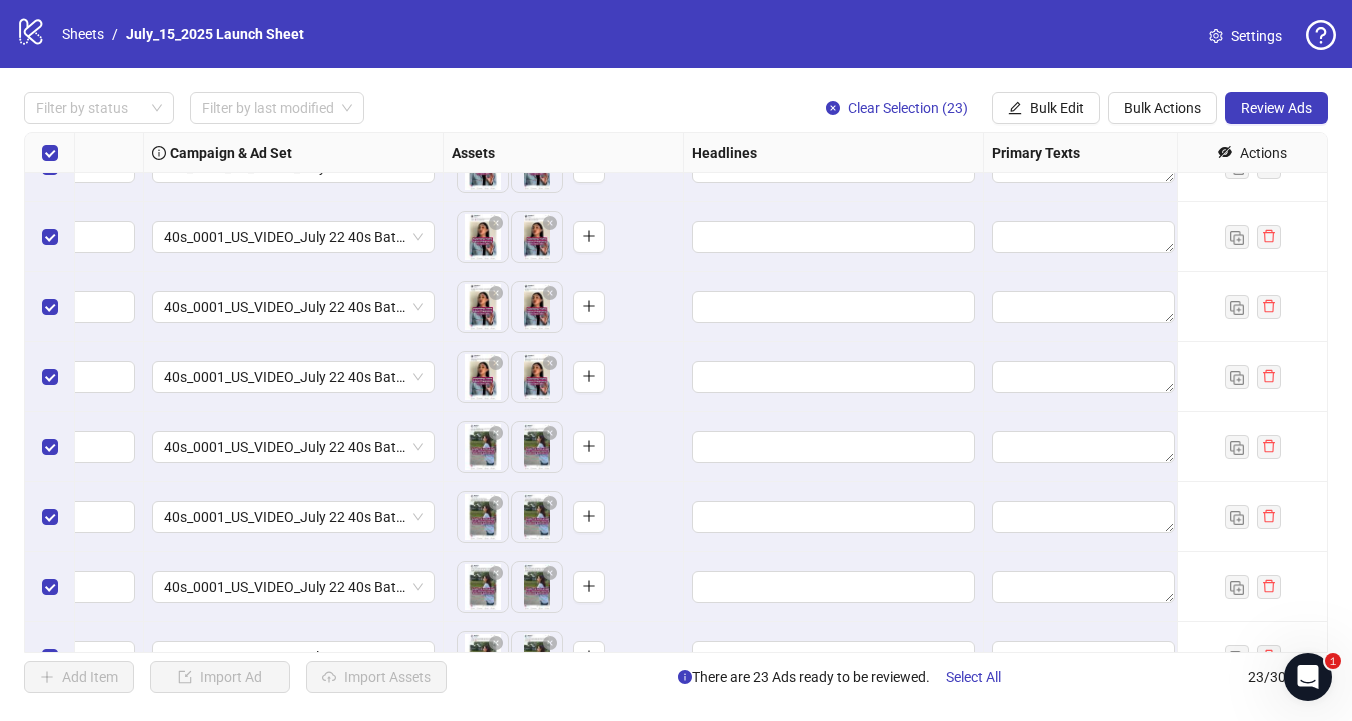 scroll, scrollTop: 176, scrollLeft: 501, axis: both 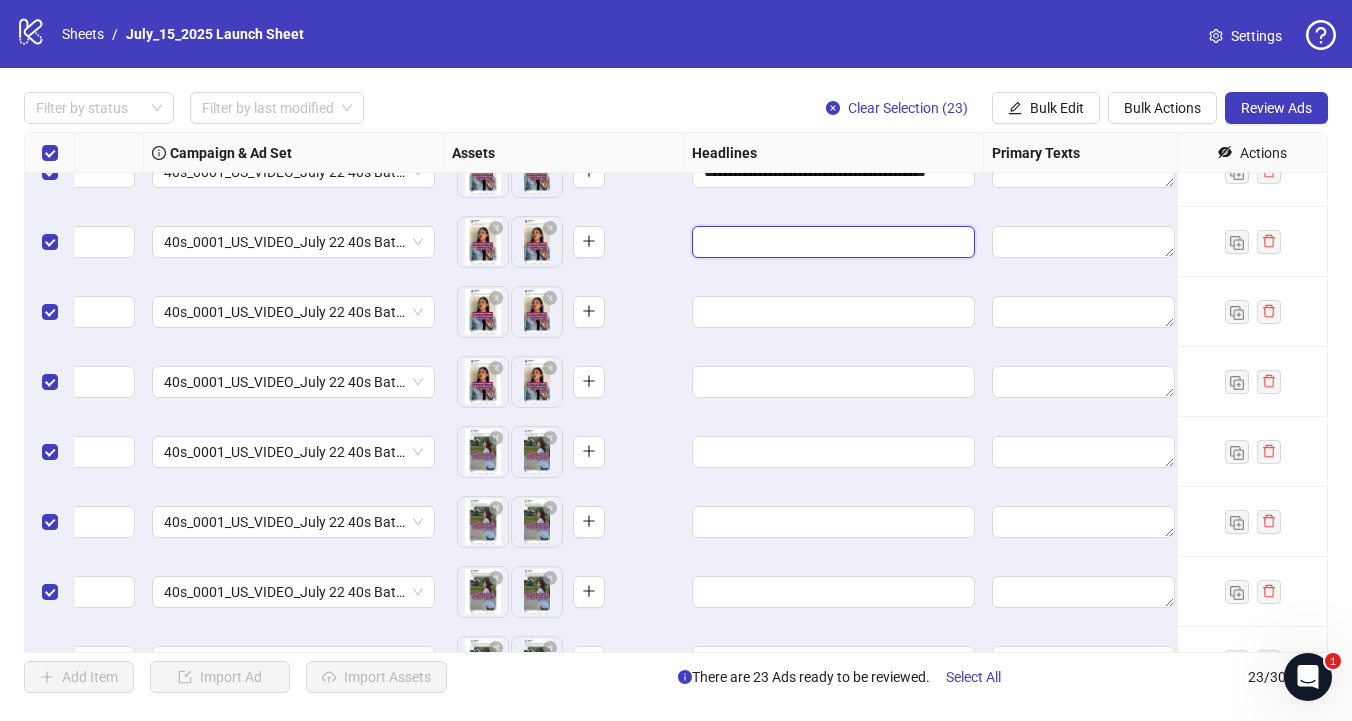 click at bounding box center [831, 242] 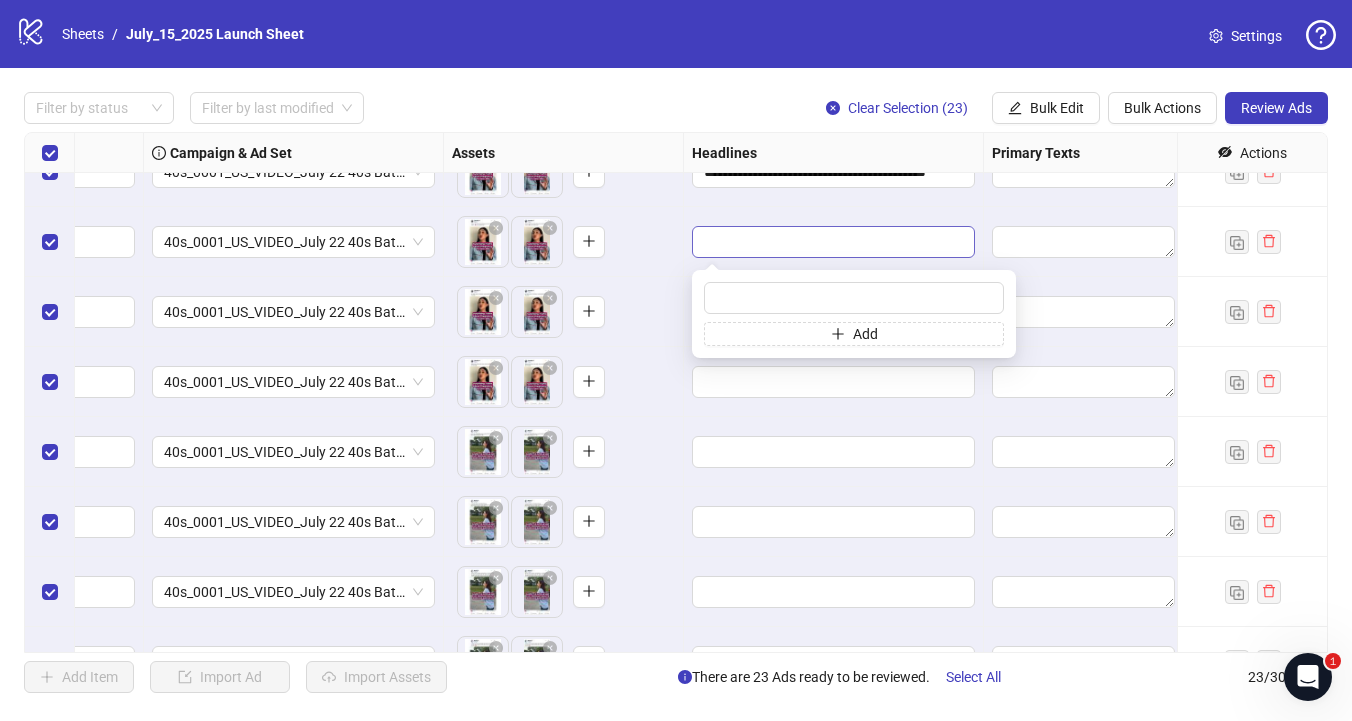 type on "**********" 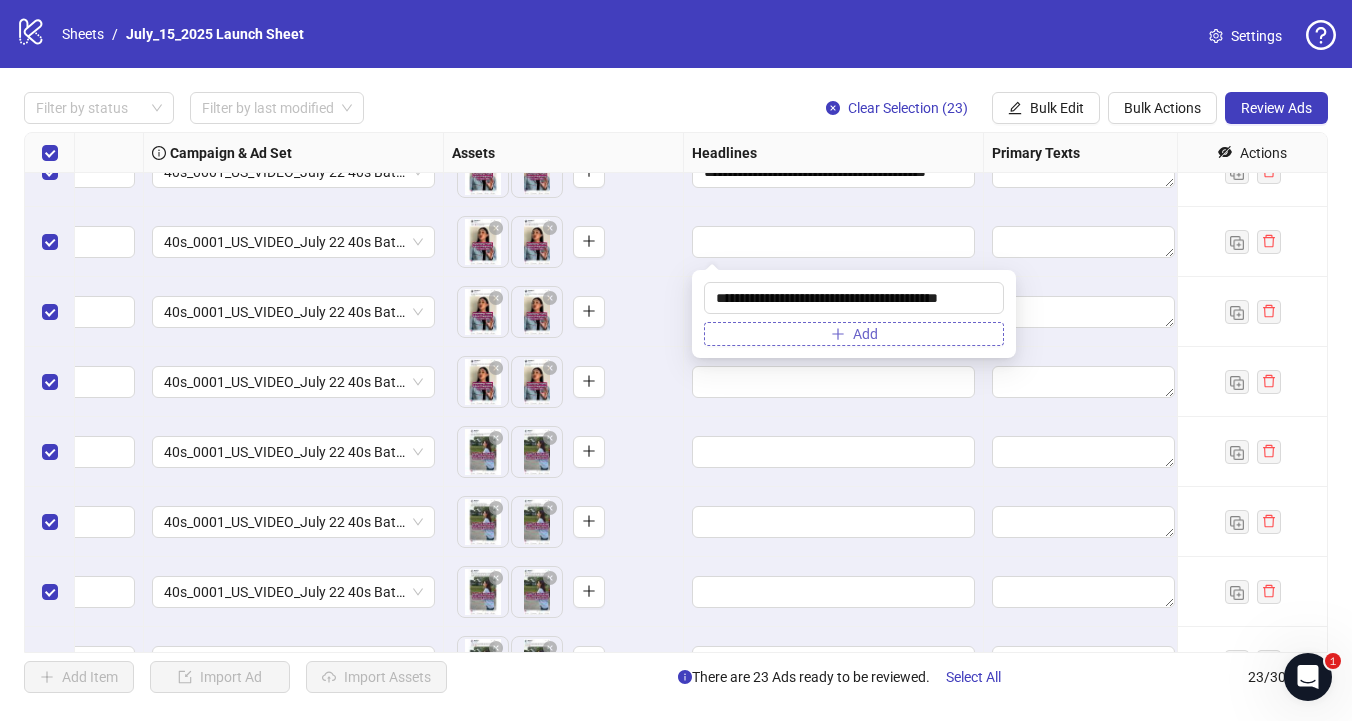 scroll, scrollTop: 0, scrollLeft: 10, axis: horizontal 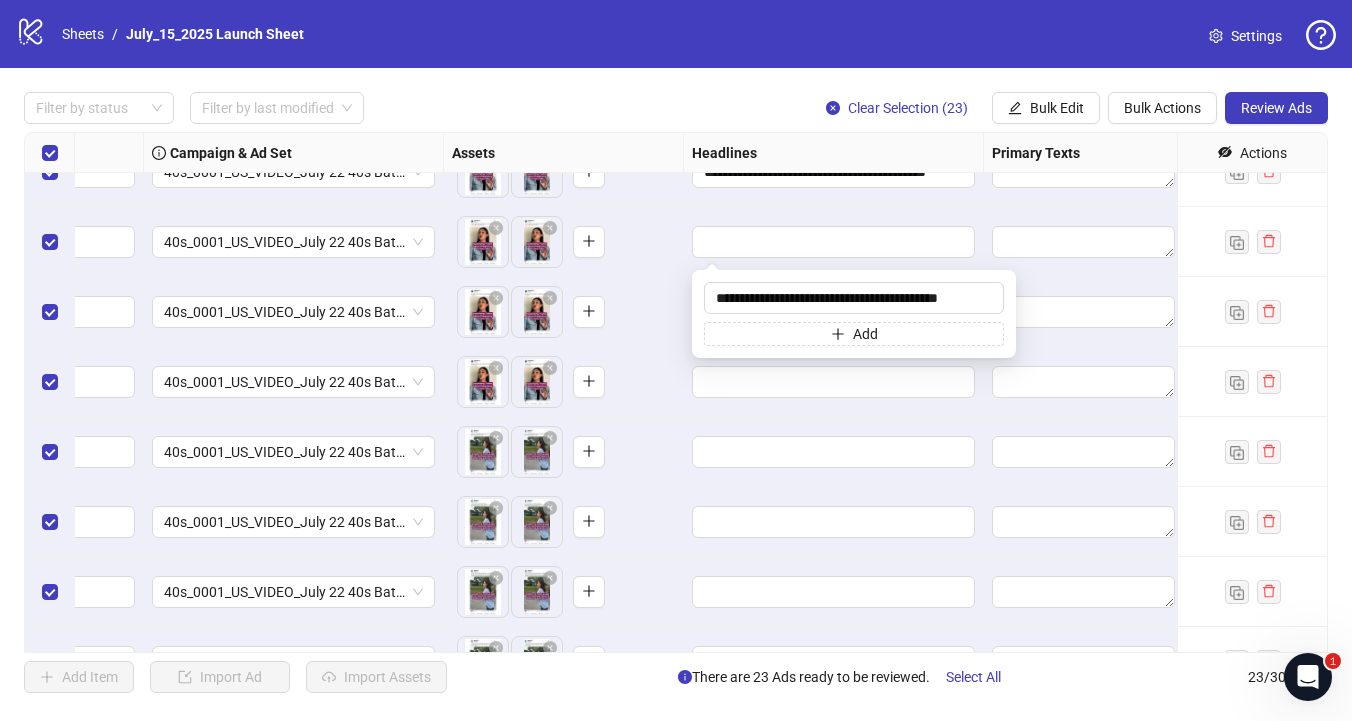 click on "To pick up a draggable item, press the space bar.
While dragging, use the arrow keys to move the item.
Press space again to drop the item in its new position, or press escape to cancel." at bounding box center [563, 242] 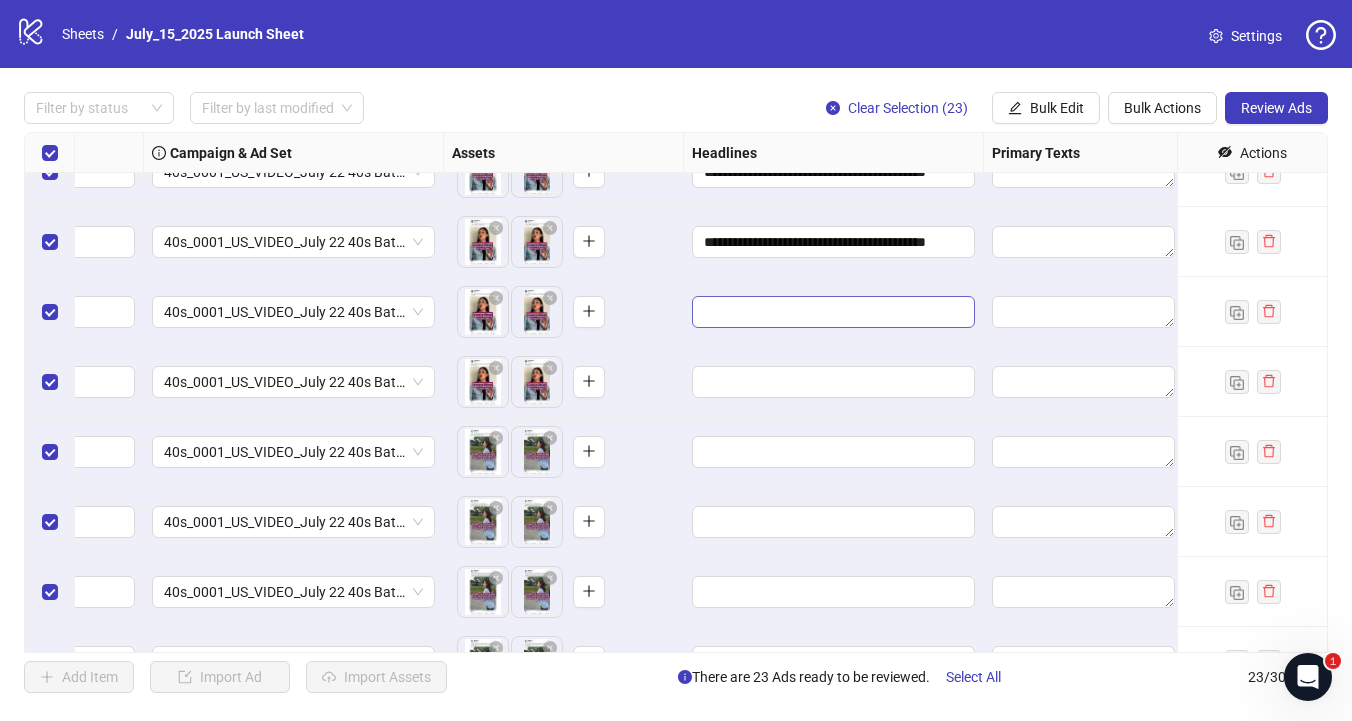 drag, startPoint x: 736, startPoint y: 295, endPoint x: 736, endPoint y: 316, distance: 21 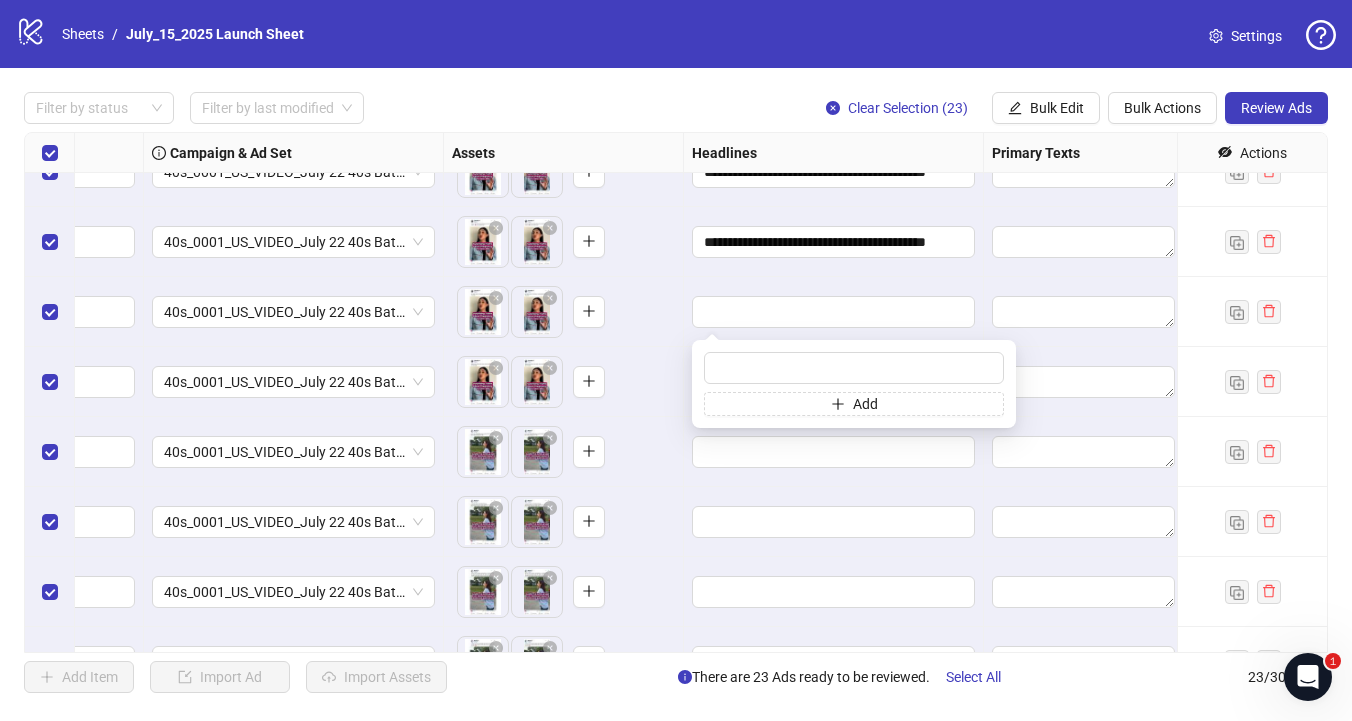 type on "**********" 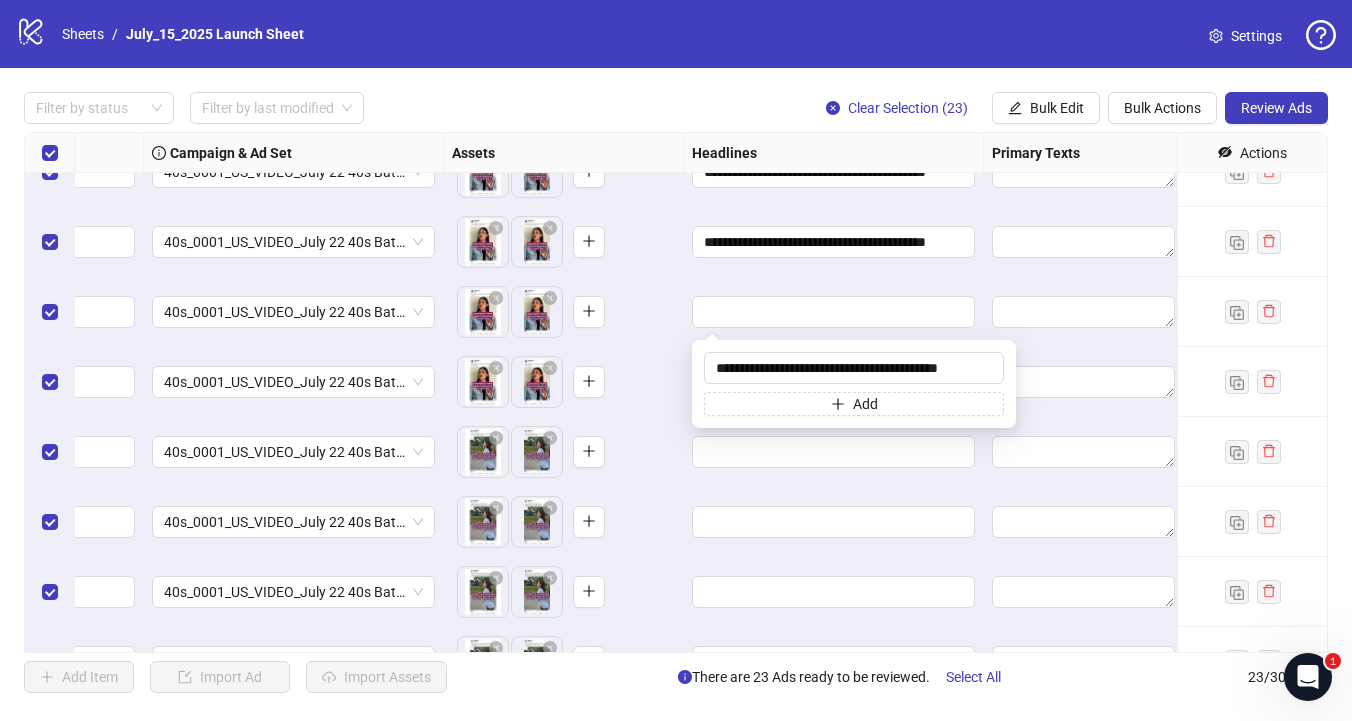 scroll, scrollTop: 0, scrollLeft: 10, axis: horizontal 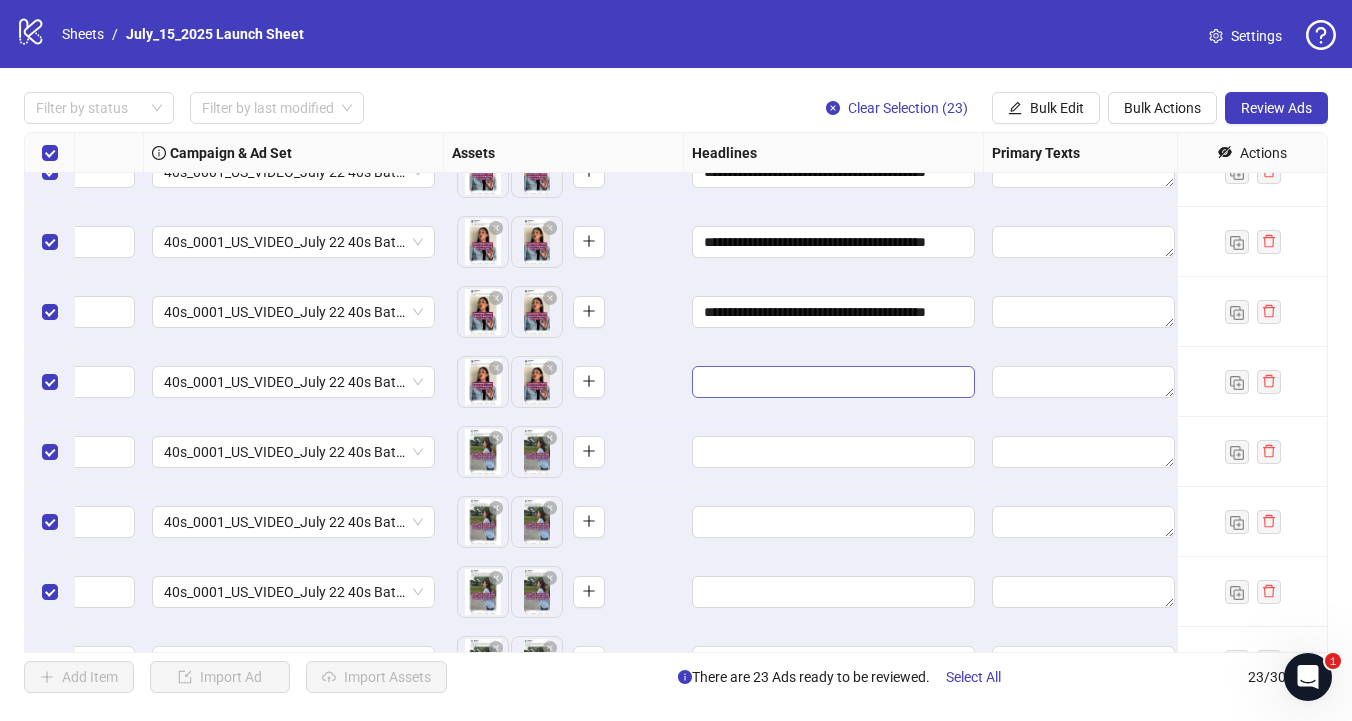 click at bounding box center (833, 382) 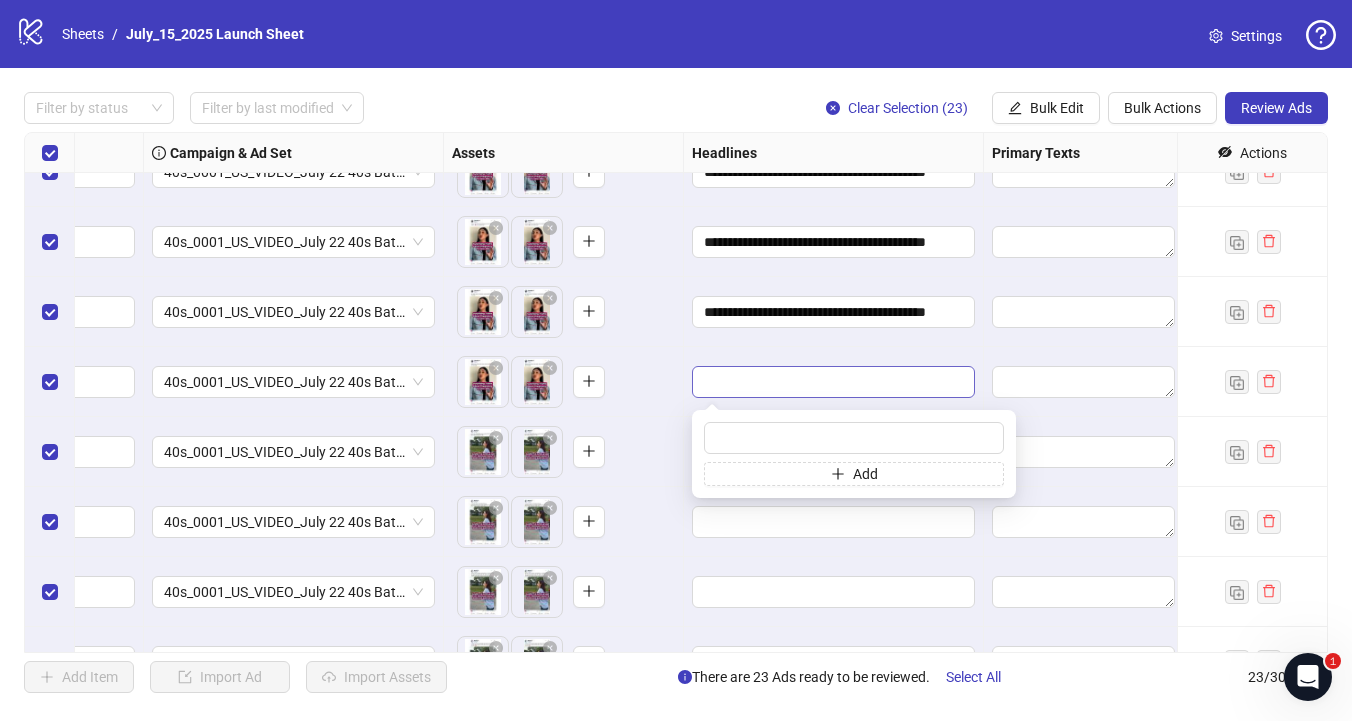 type on "**********" 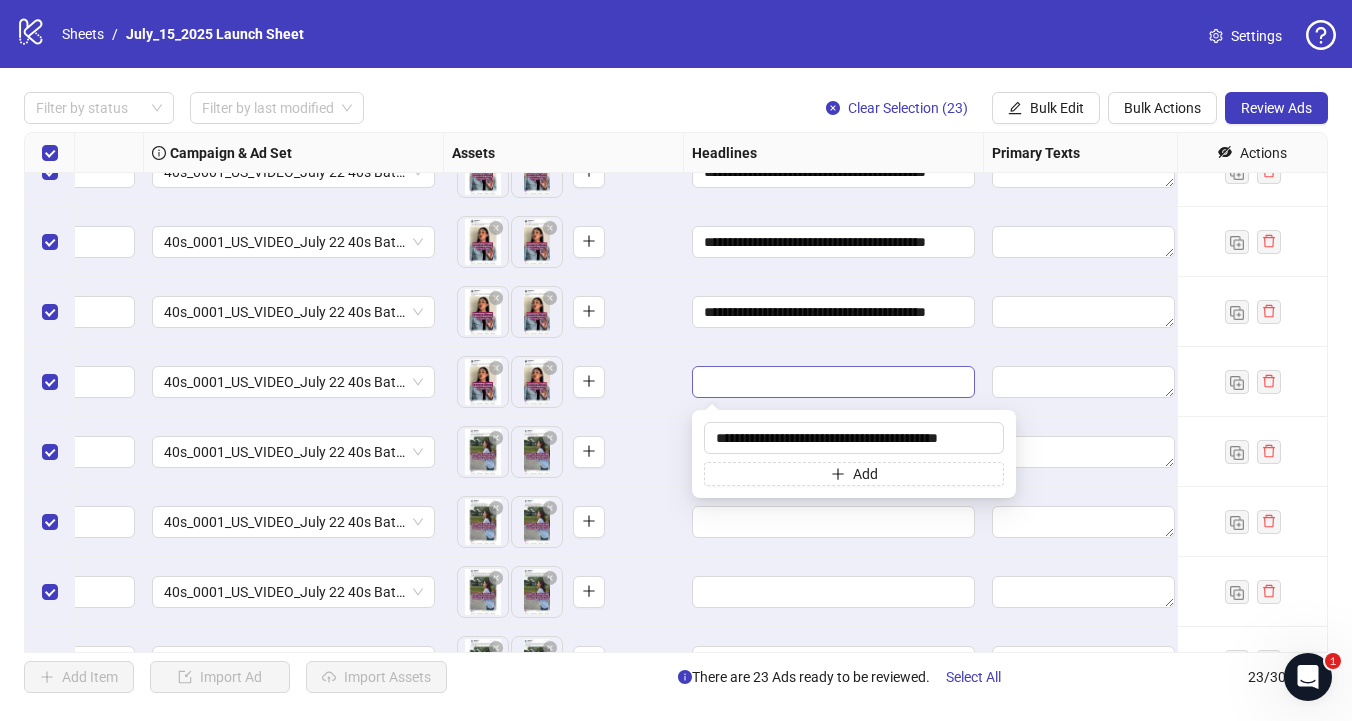 scroll, scrollTop: 0, scrollLeft: 10, axis: horizontal 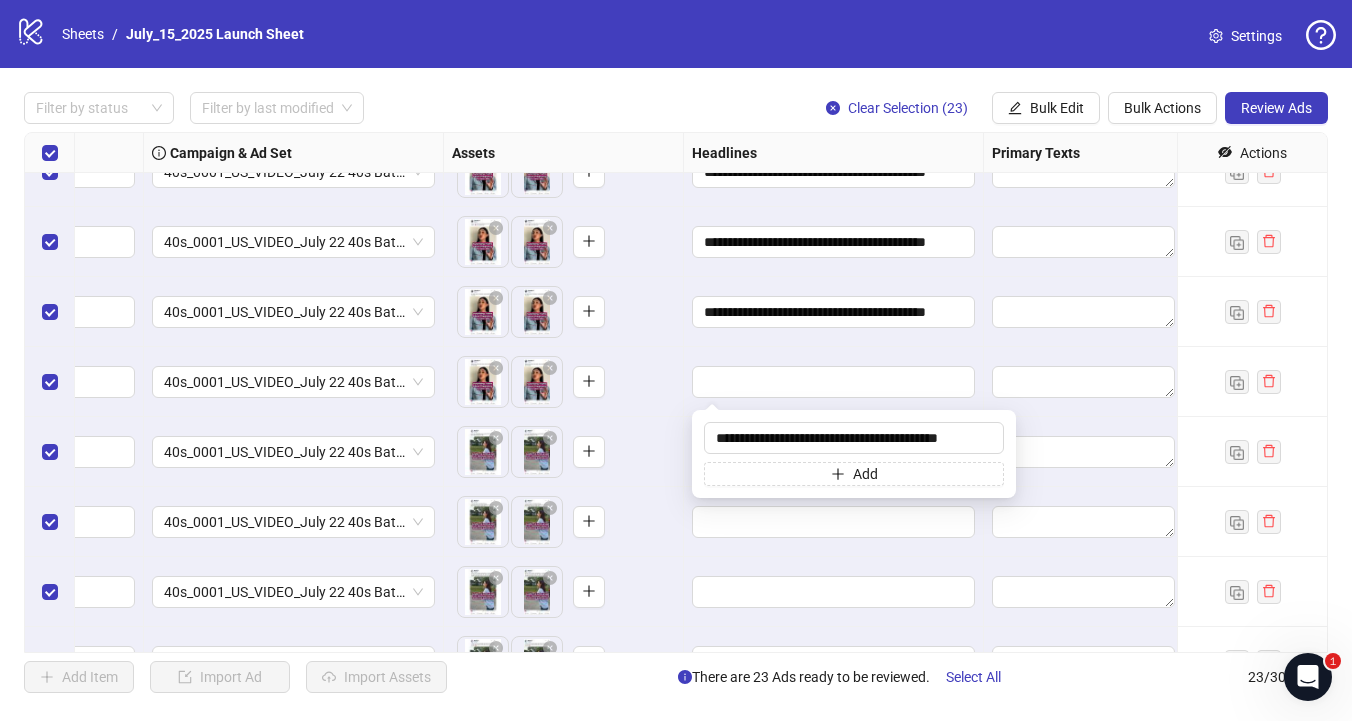 click on "To pick up a draggable item, press the space bar.
While dragging, use the arrow keys to move the item.
Press space again to drop the item in its new position, or press escape to cancel." at bounding box center (563, 382) 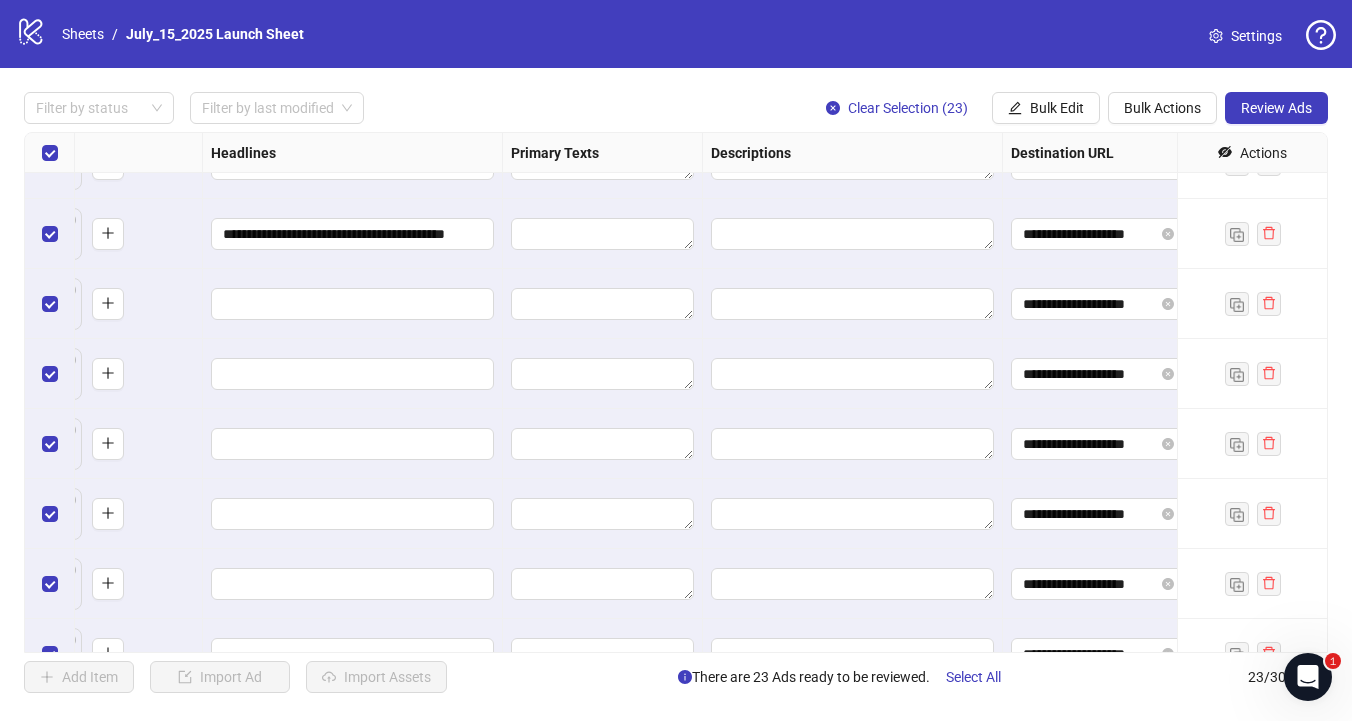 scroll, scrollTop: 325, scrollLeft: 982, axis: both 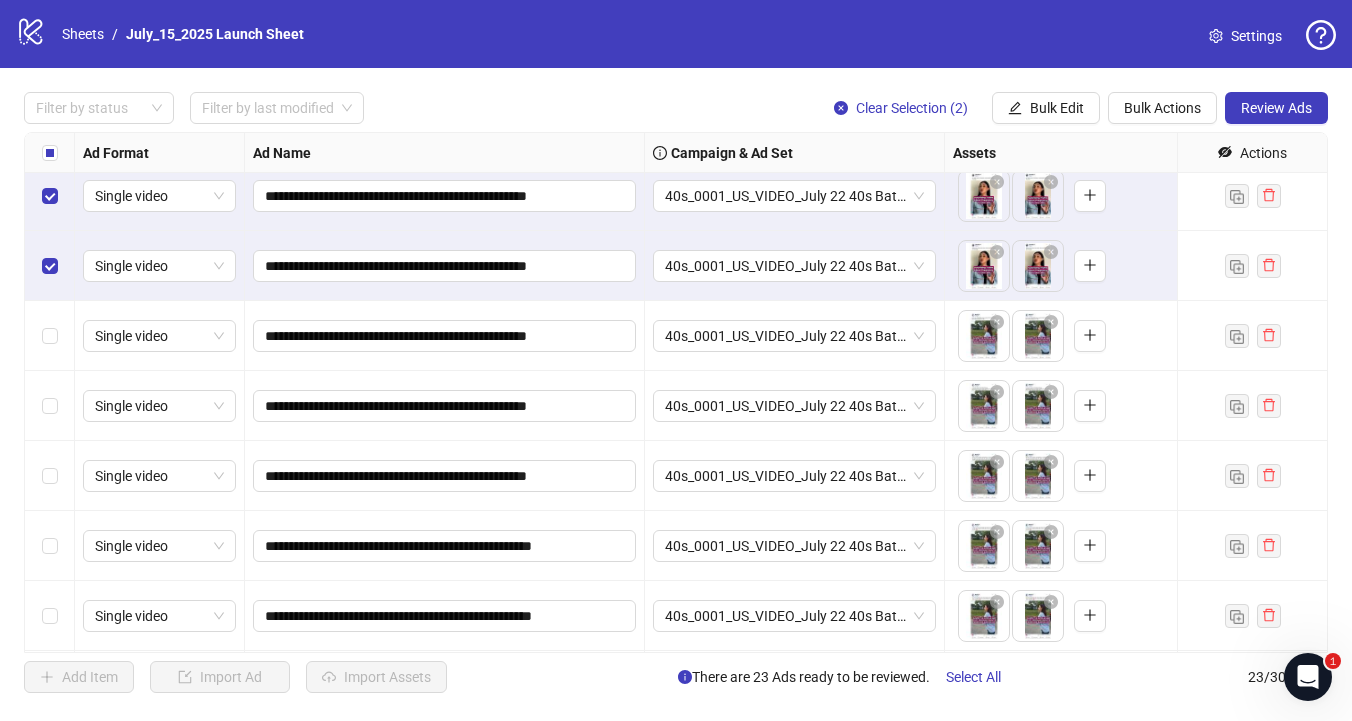 drag, startPoint x: 58, startPoint y: 336, endPoint x: 49, endPoint y: 358, distance: 23.769728 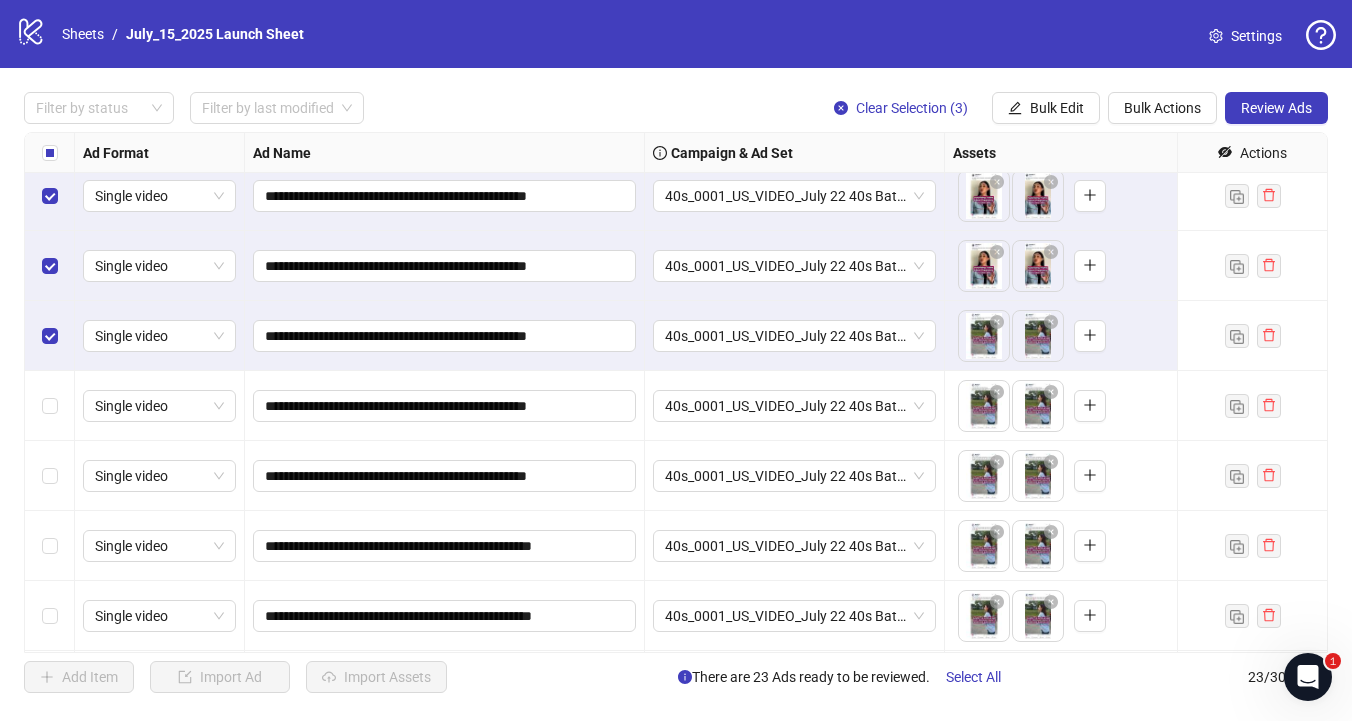 click at bounding box center [50, 406] 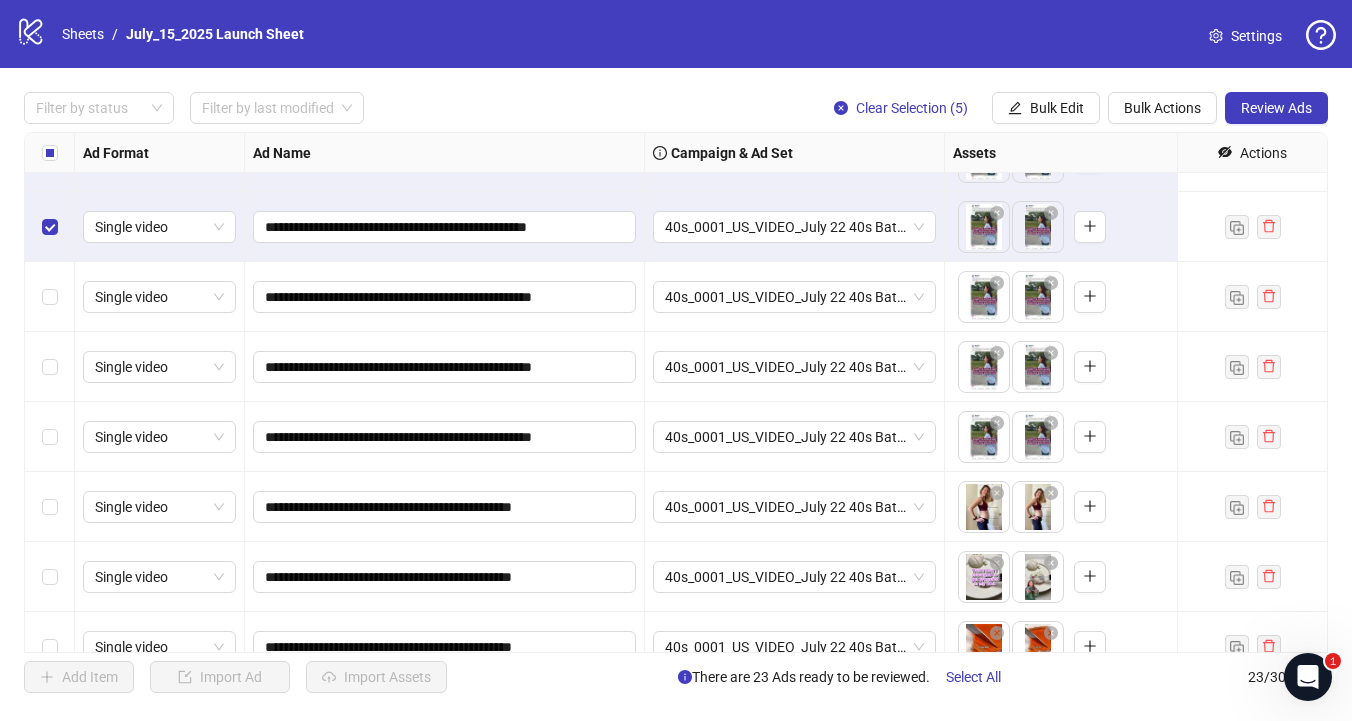 scroll, scrollTop: 565, scrollLeft: 0, axis: vertical 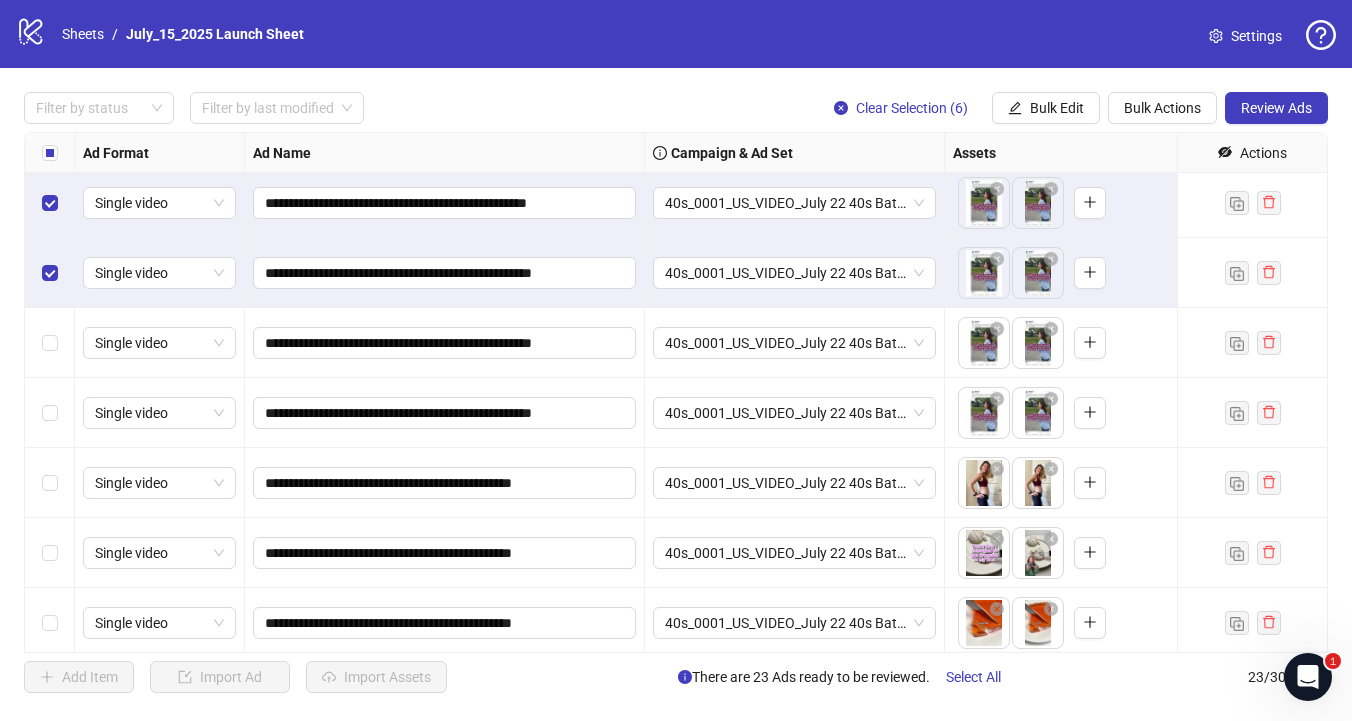 click at bounding box center (50, 343) 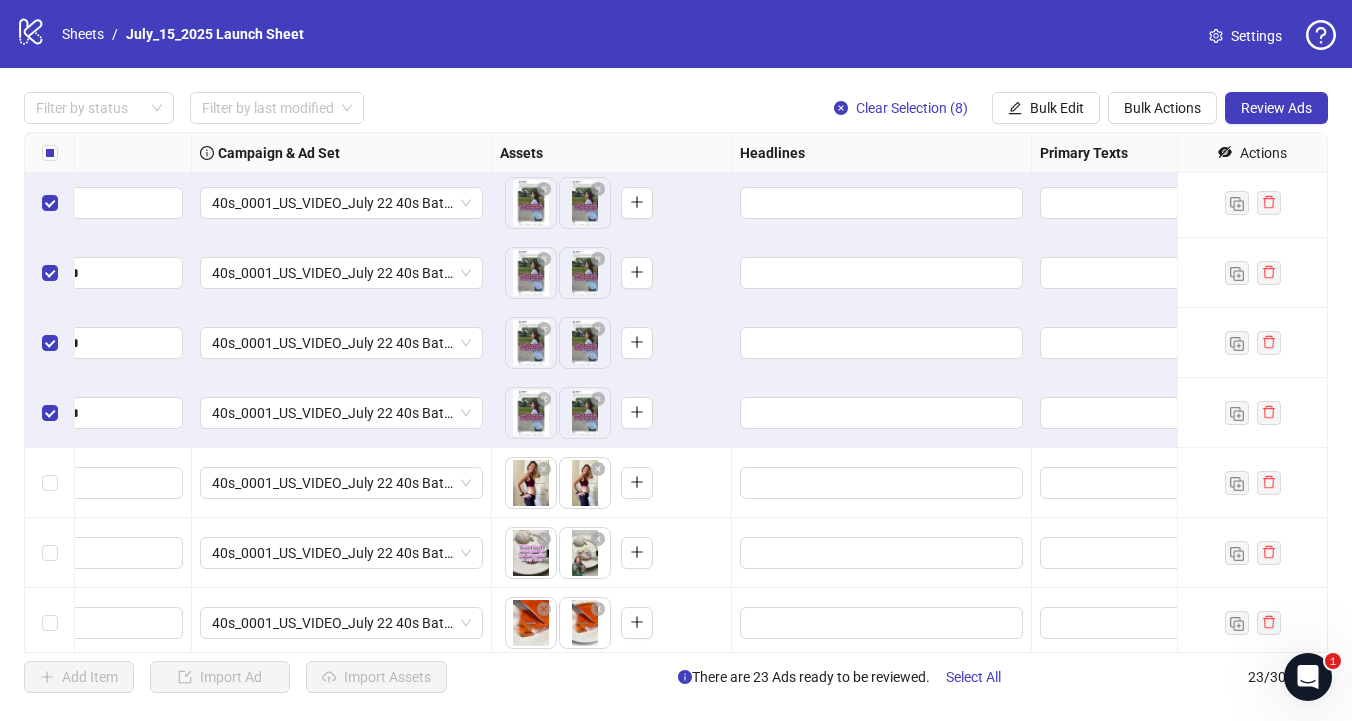 scroll, scrollTop: 562, scrollLeft: 452, axis: both 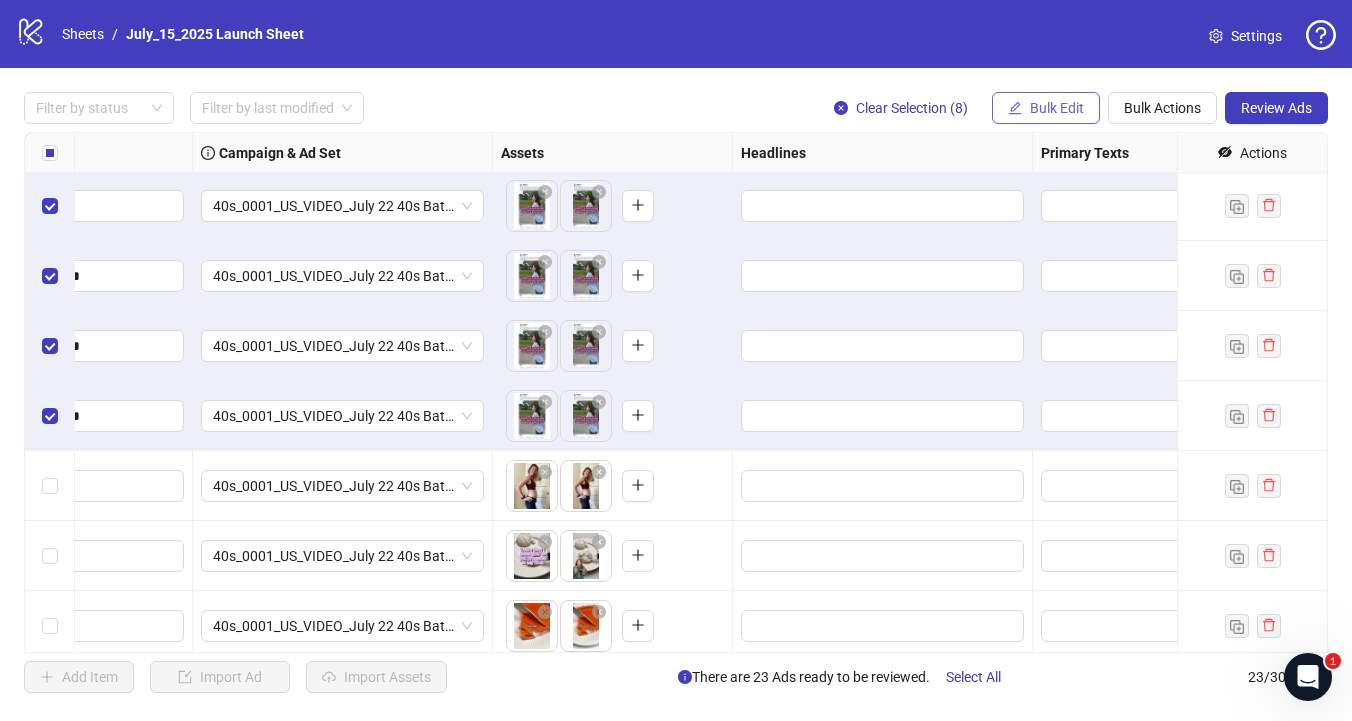 click on "Bulk Edit" at bounding box center [1057, 108] 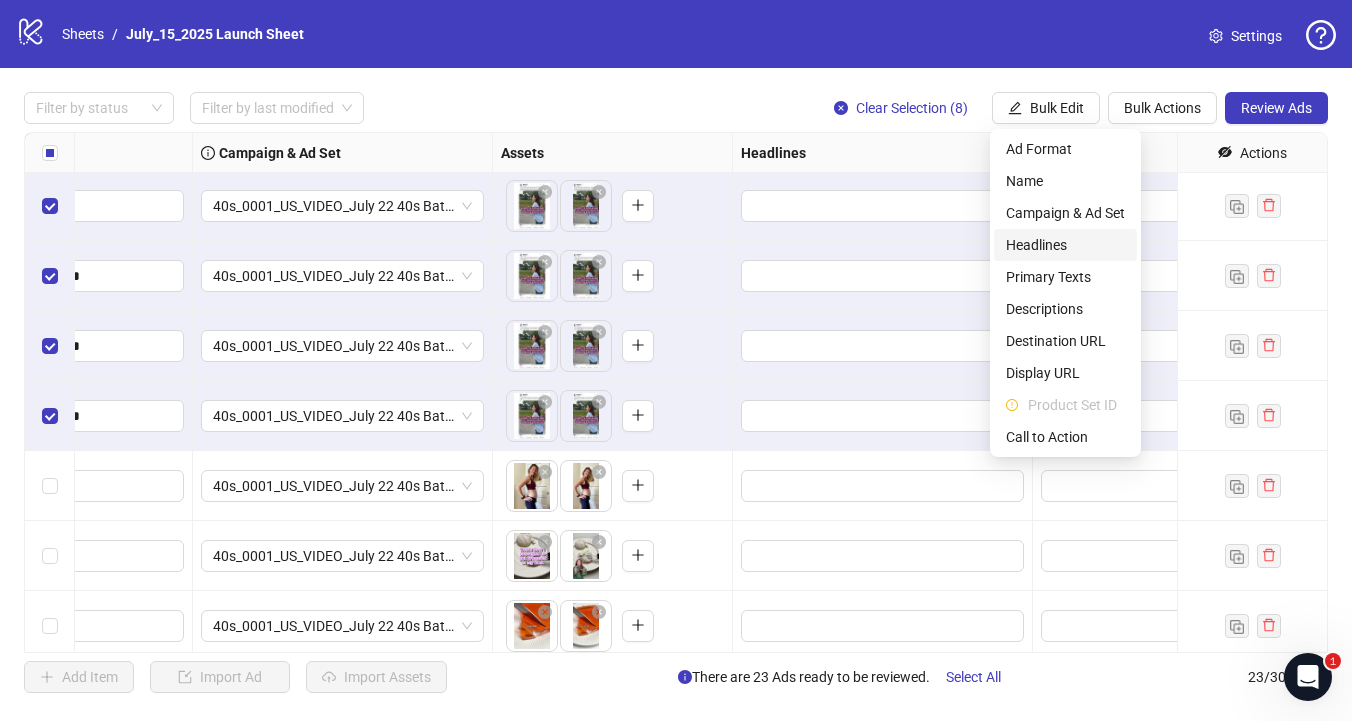 click on "Headlines" at bounding box center [1065, 245] 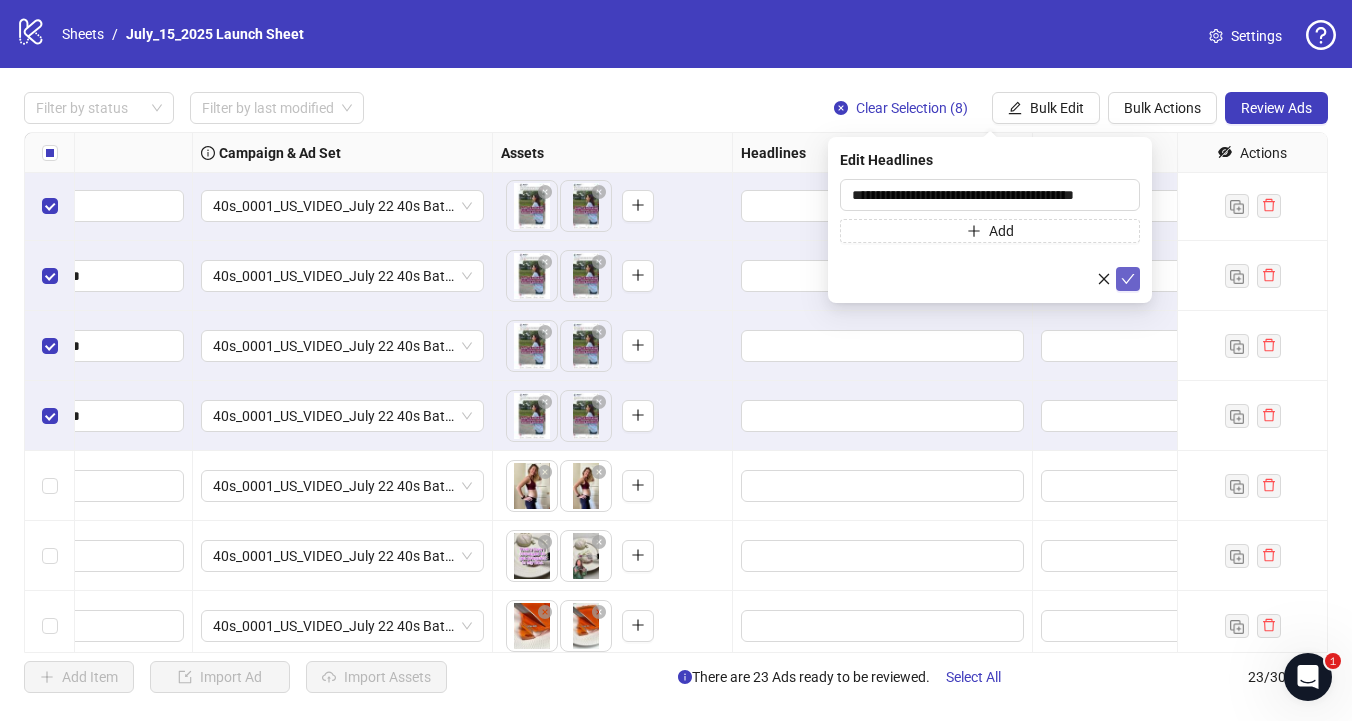 click 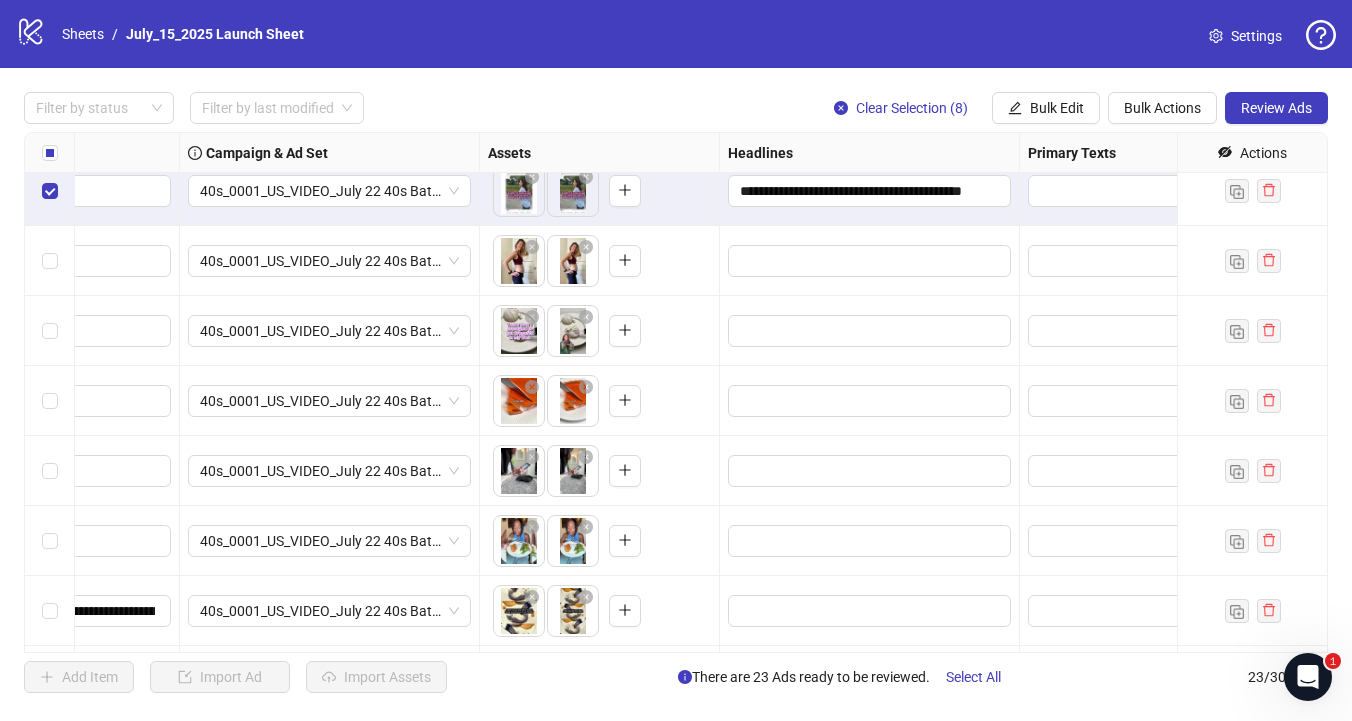 scroll, scrollTop: 743, scrollLeft: 465, axis: both 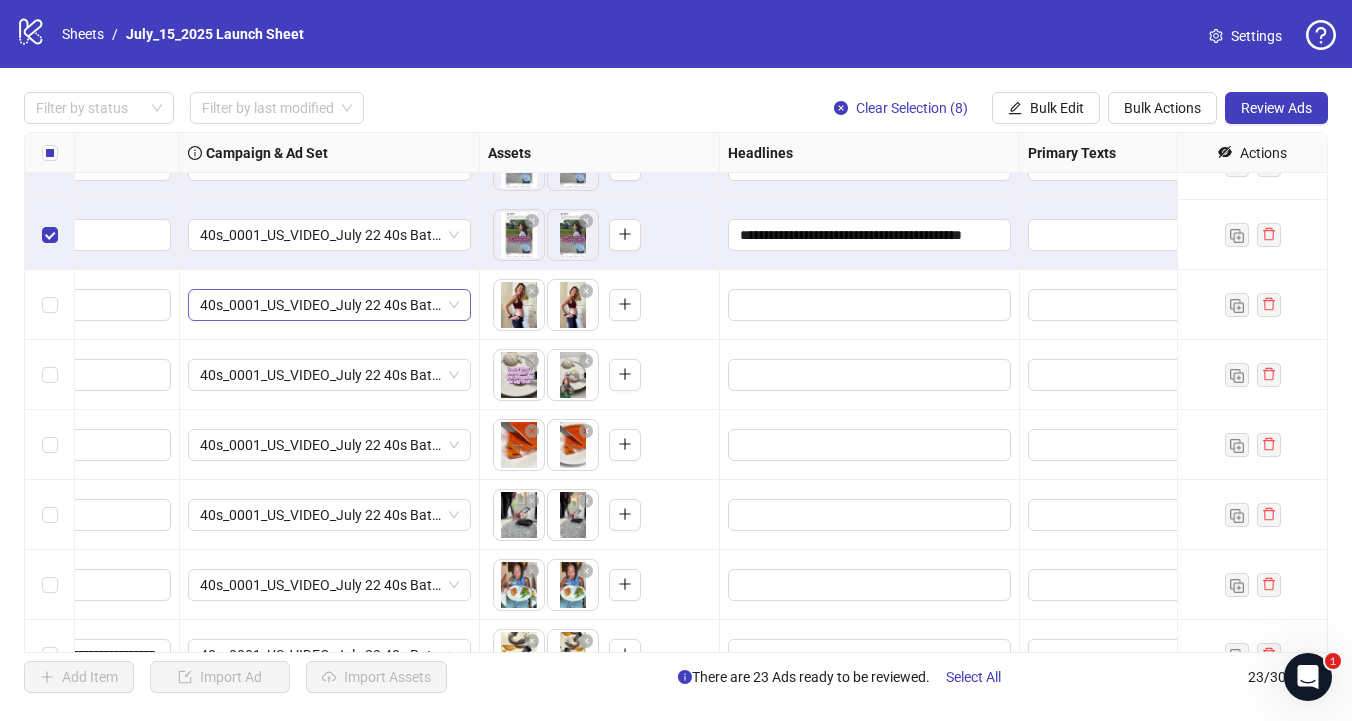click on "40s_0001_US_VIDEO_July 22 40s Batch_p:Gyna_Fertility_cs:Mac_e:Pilar_lp:[DOMAIN_NAME][URL]" at bounding box center (329, 305) 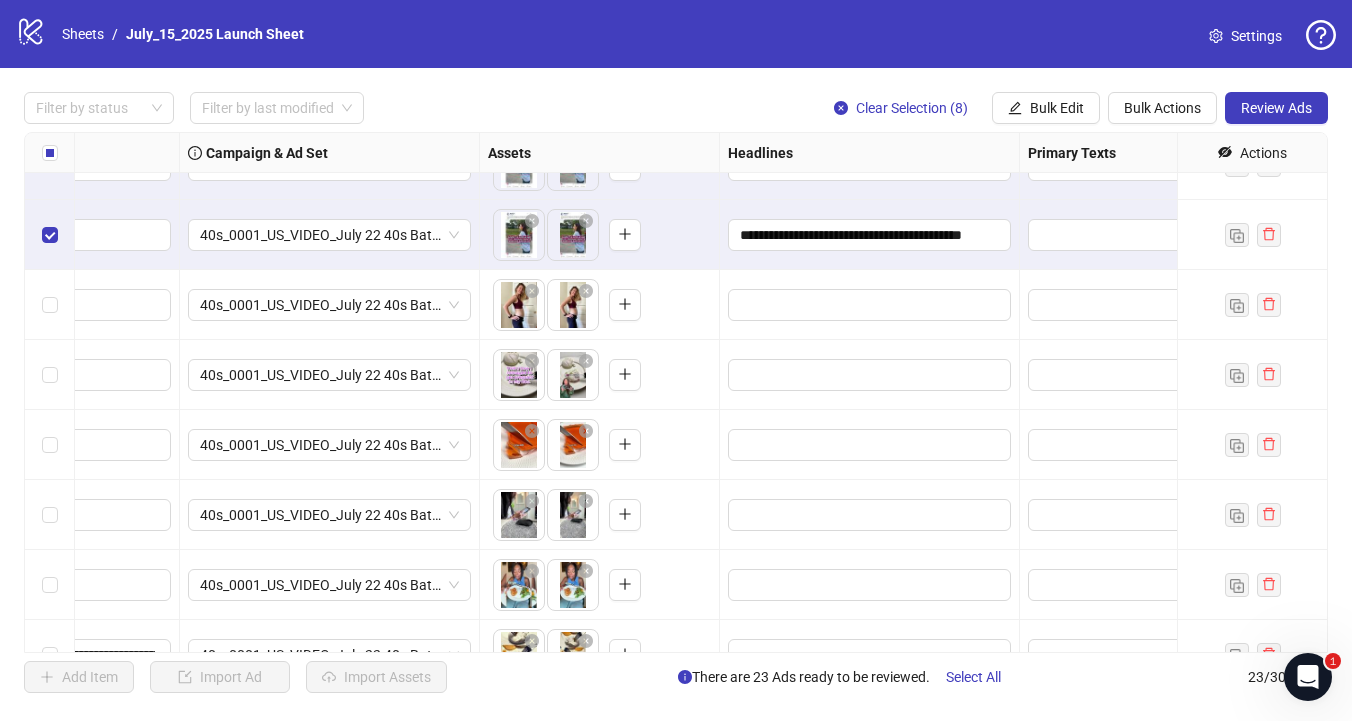 click on "logo/logo-mobile Sheets / July_15_2025 Launch Sheet Settings" at bounding box center (676, 34) 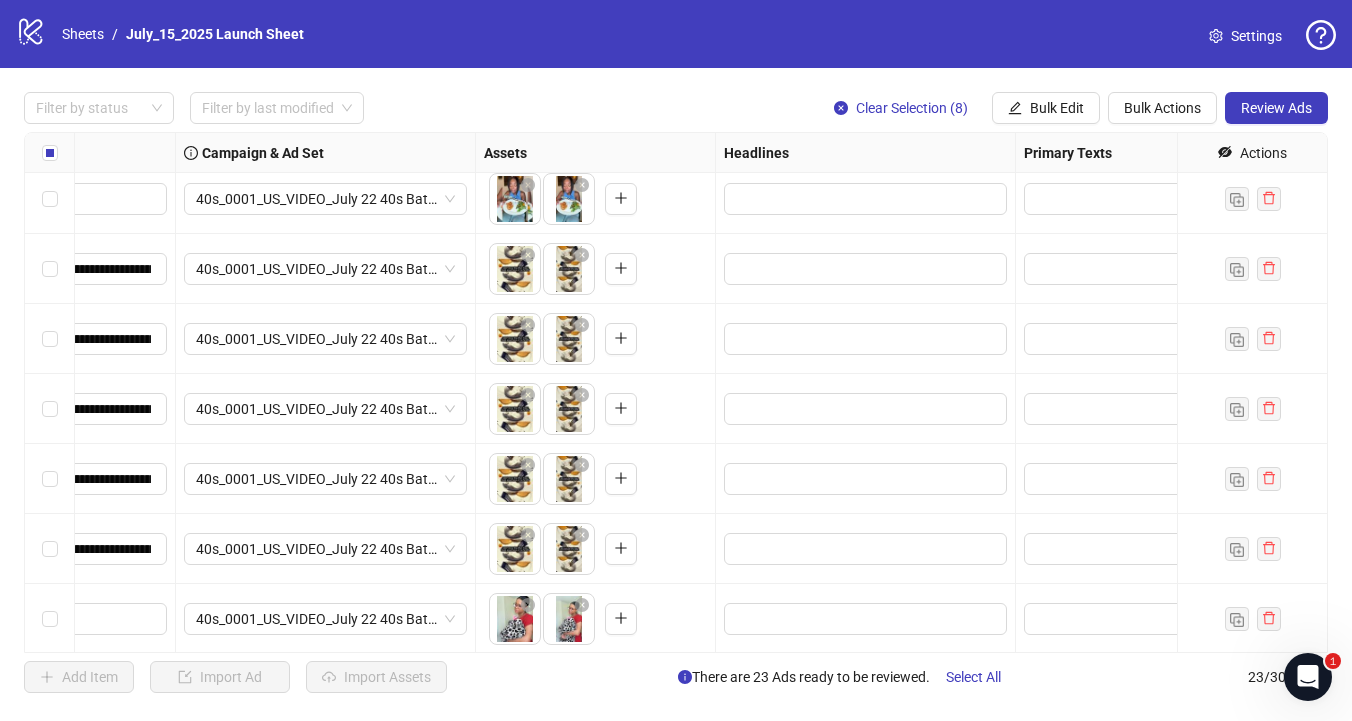 scroll, scrollTop: 1131, scrollLeft: 469, axis: both 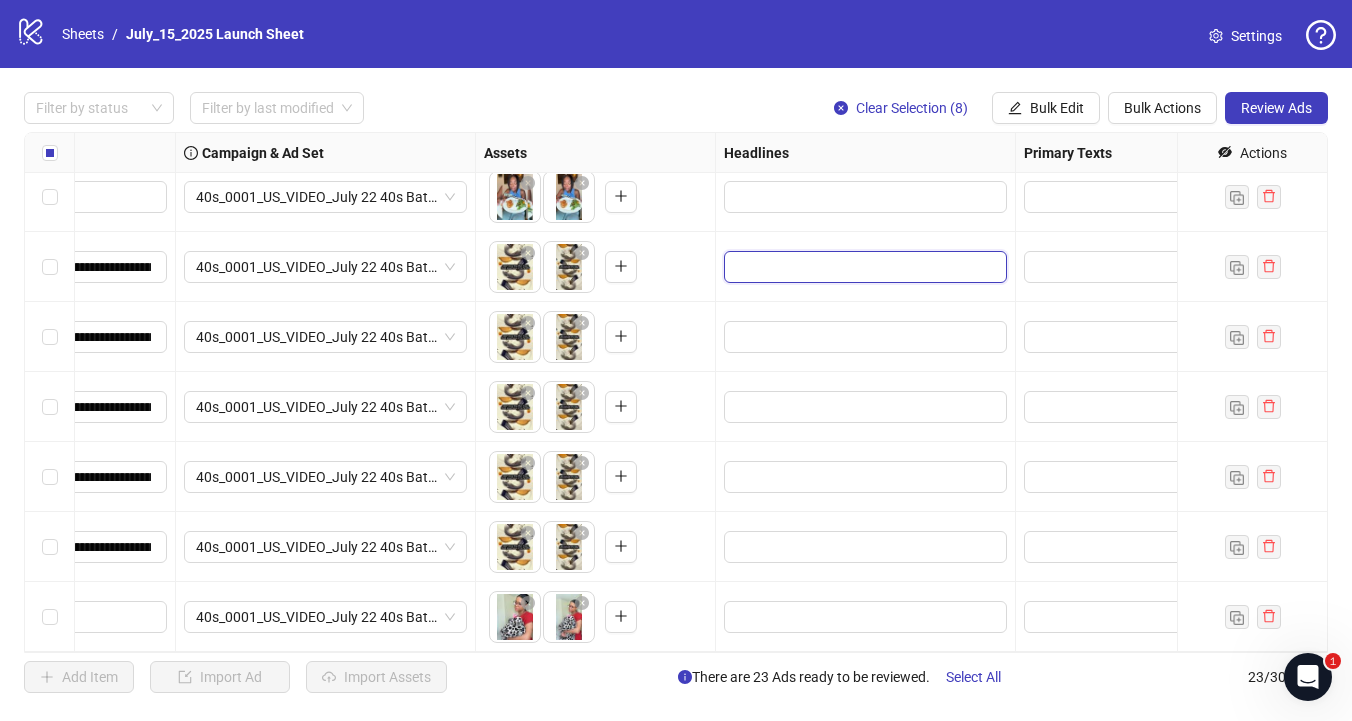 click at bounding box center (863, 267) 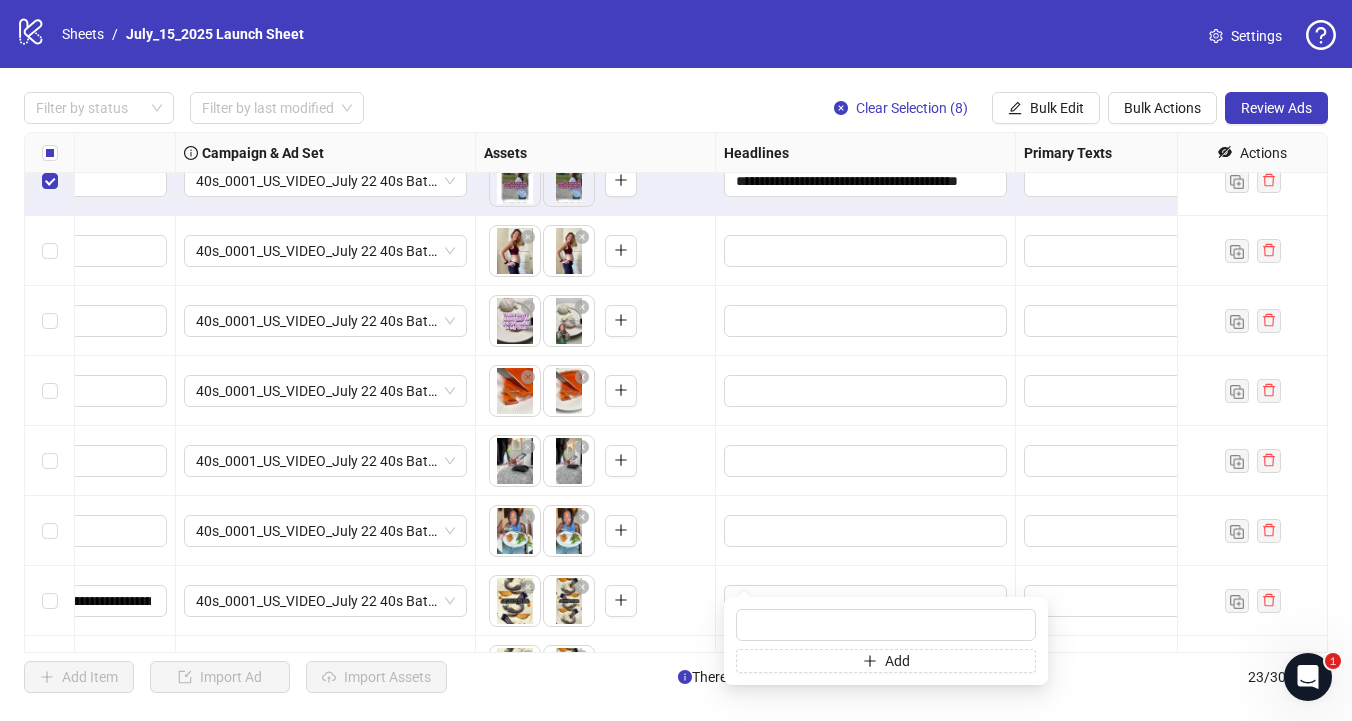 scroll, scrollTop: 787, scrollLeft: 469, axis: both 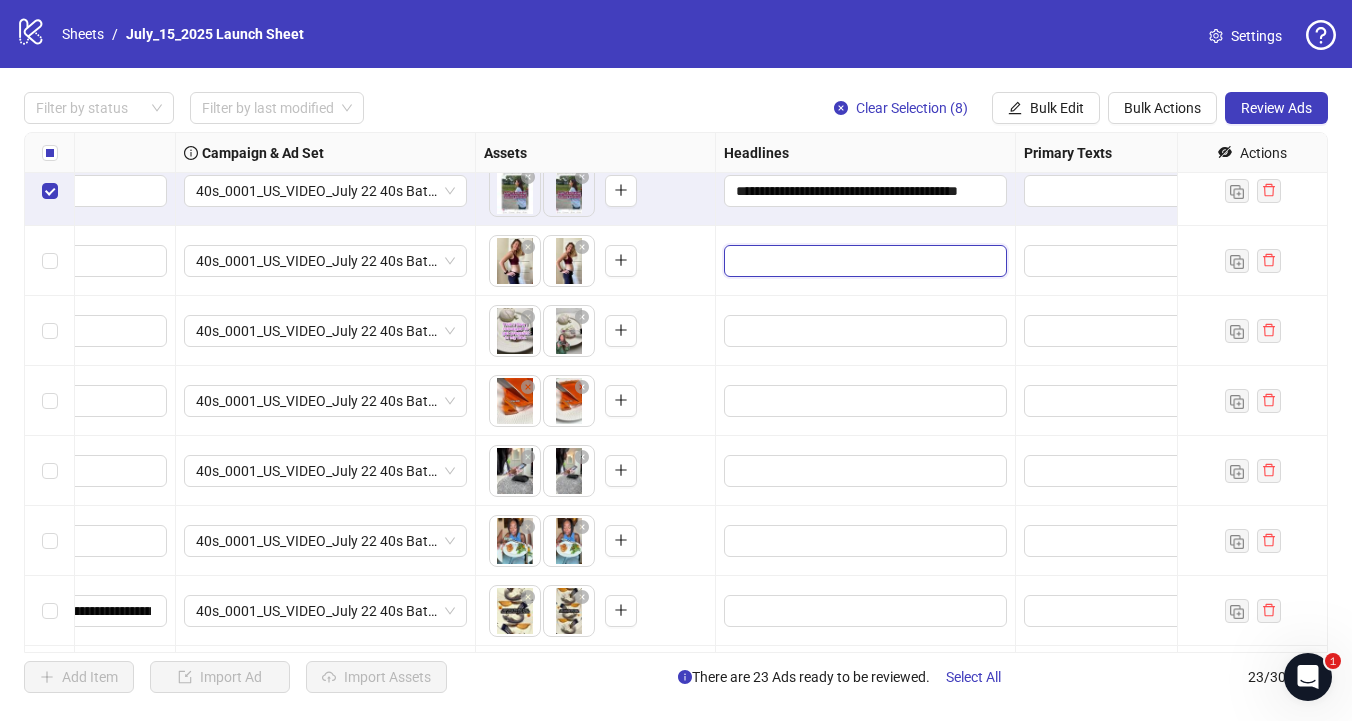 click at bounding box center (863, 261) 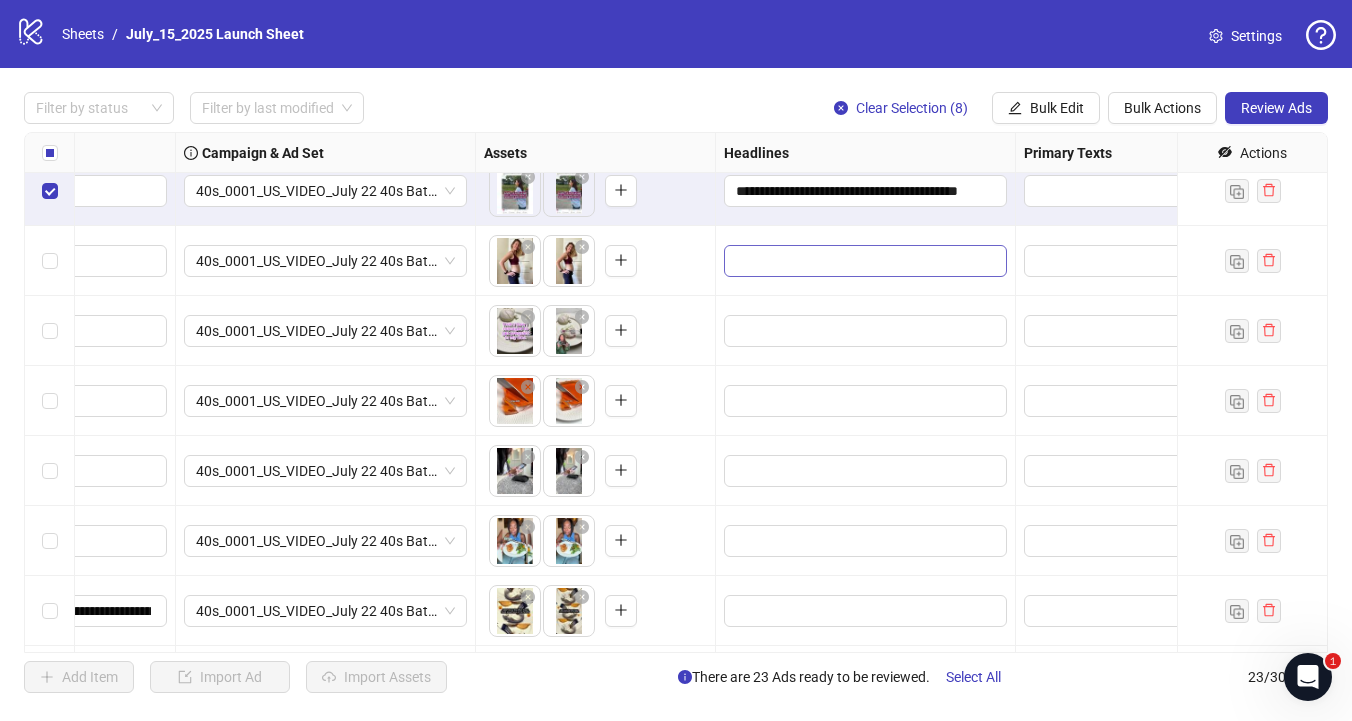 drag, startPoint x: 787, startPoint y: 247, endPoint x: 783, endPoint y: 257, distance: 10.770329 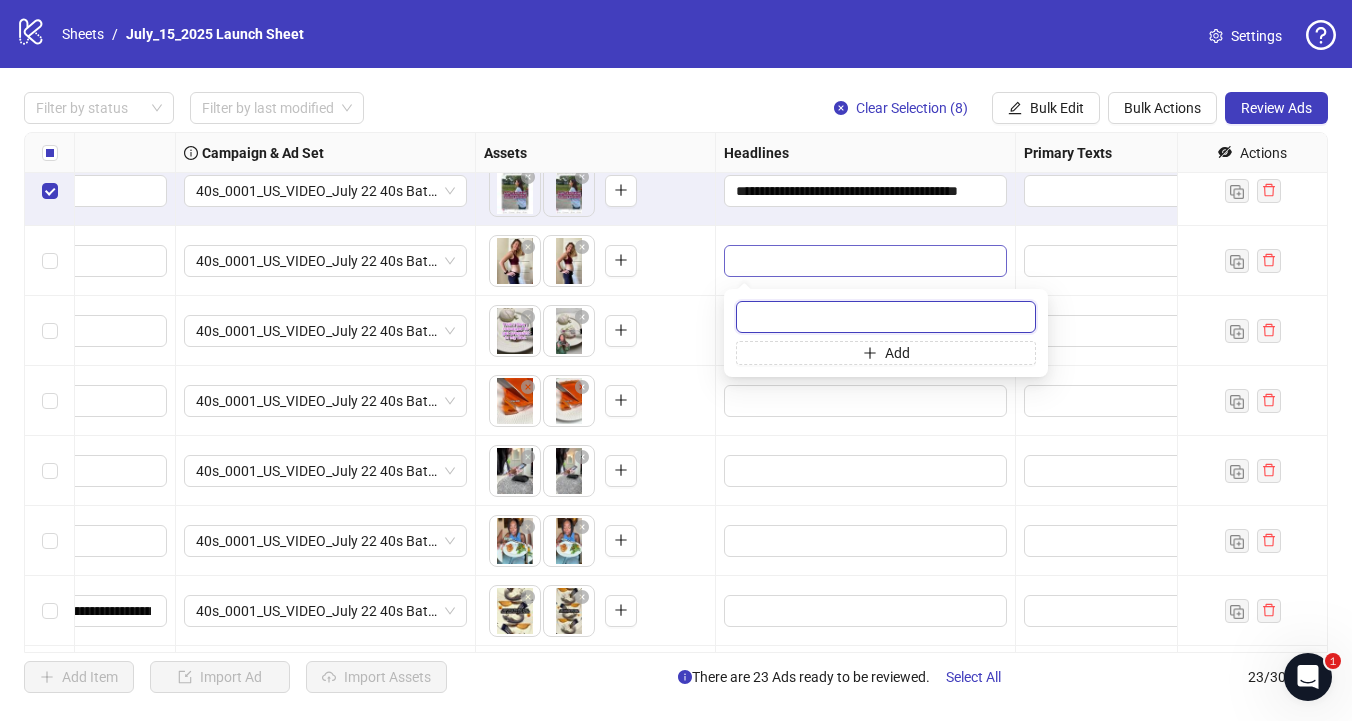 type on "*" 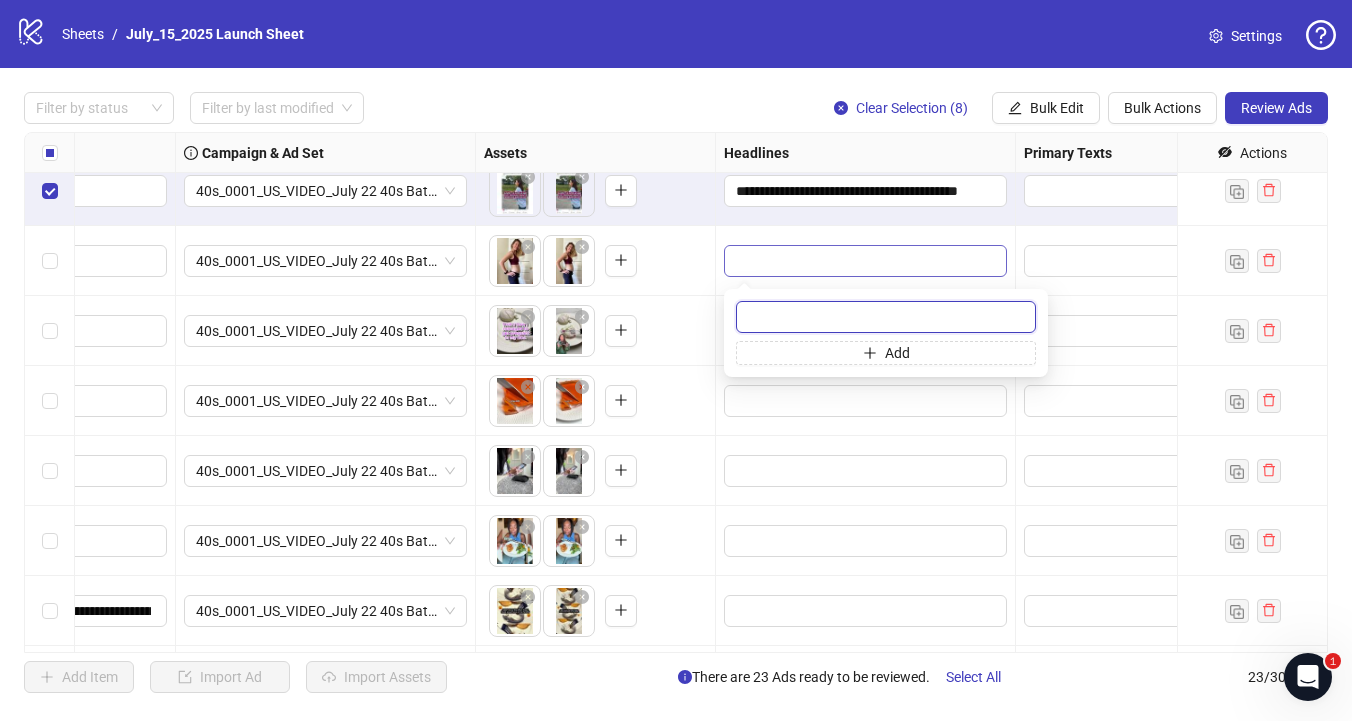 type on "*" 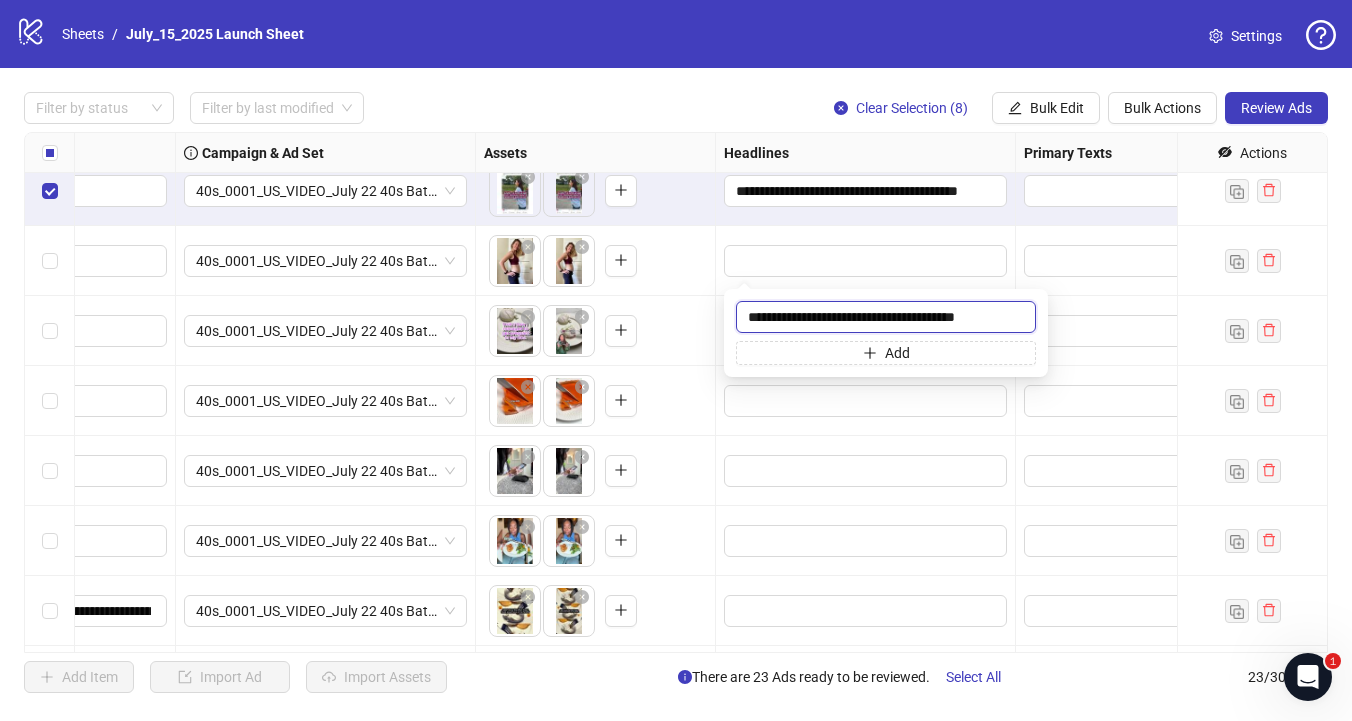 drag, startPoint x: 1016, startPoint y: 310, endPoint x: 977, endPoint y: 314, distance: 39.20459 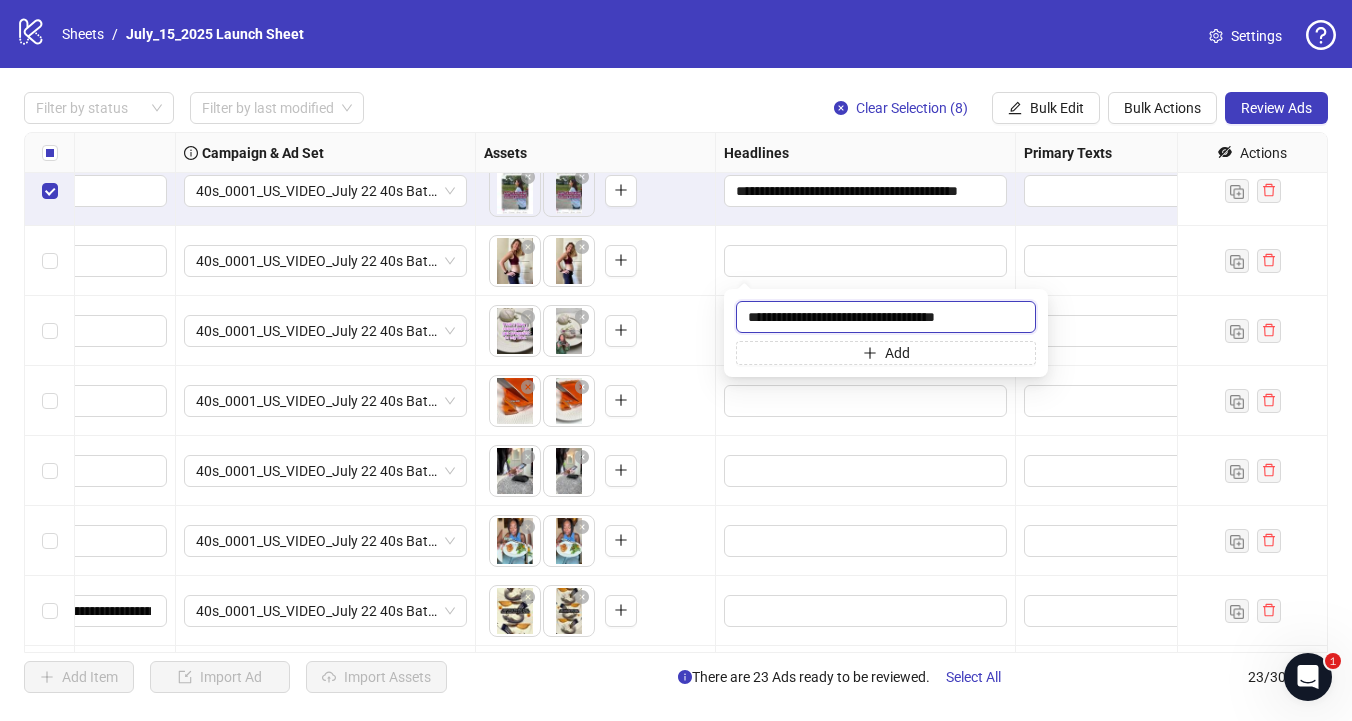 drag, startPoint x: 798, startPoint y: 312, endPoint x: 660, endPoint y: 325, distance: 138.61096 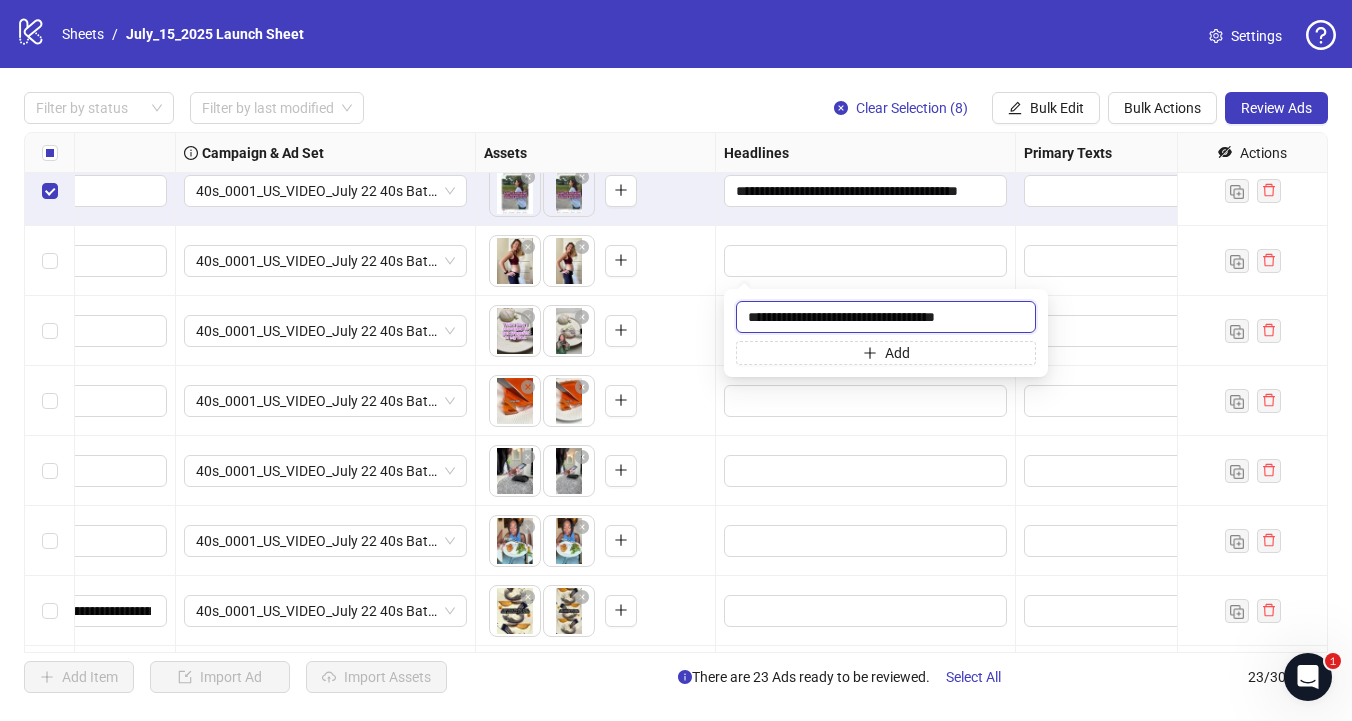 drag, startPoint x: 1005, startPoint y: 315, endPoint x: 658, endPoint y: 327, distance: 347.20743 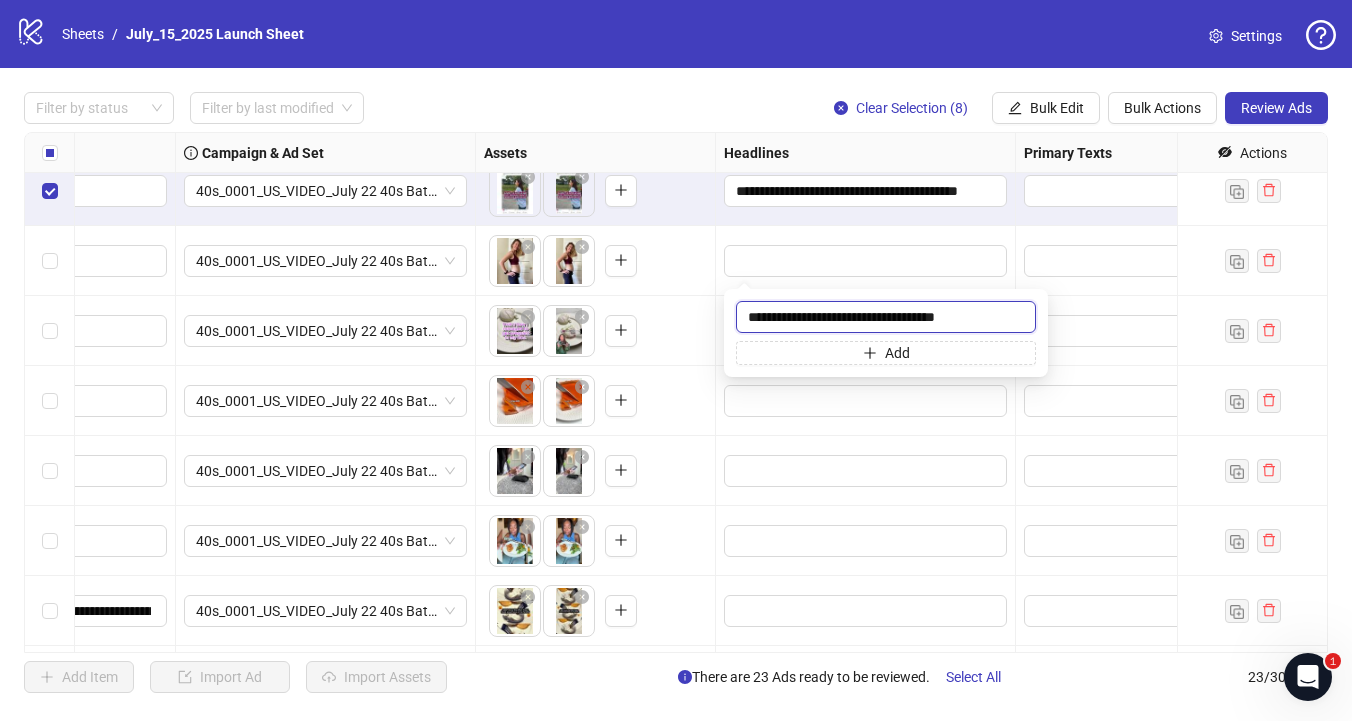 click on "**********" at bounding box center (886, 317) 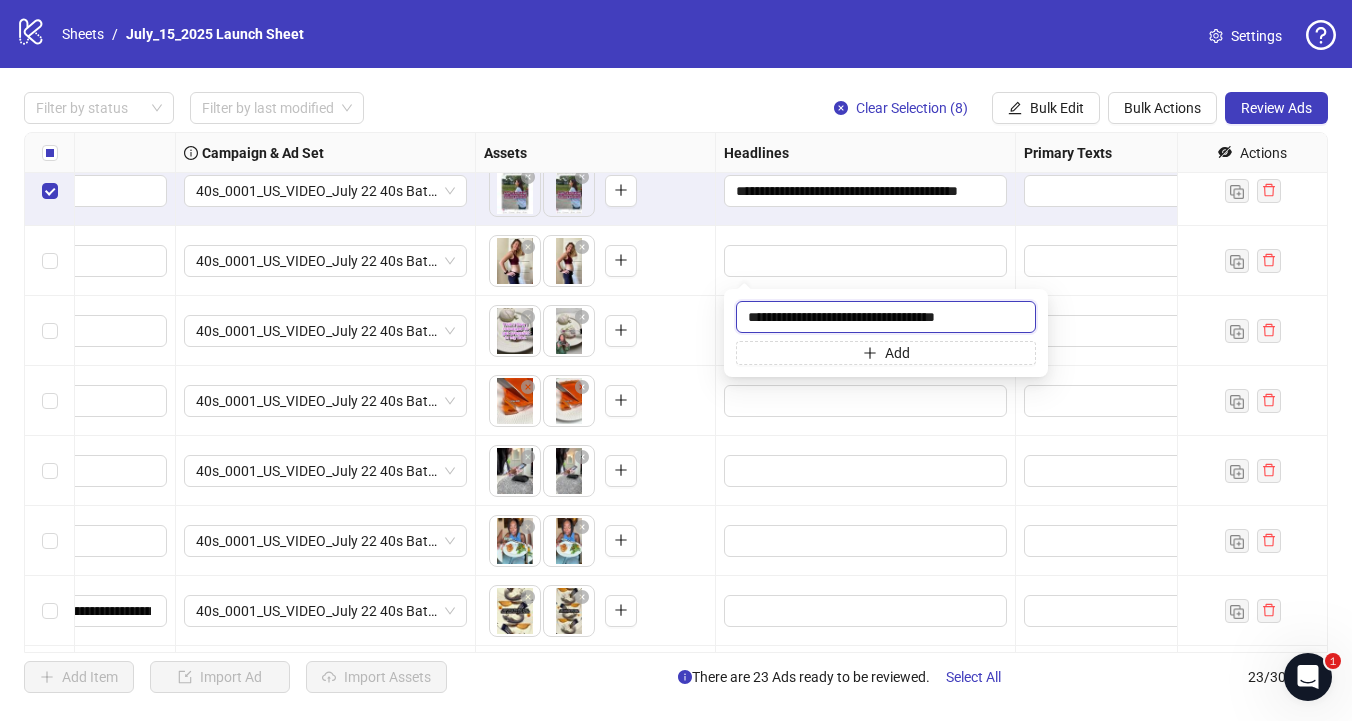 drag, startPoint x: 1009, startPoint y: 321, endPoint x: 714, endPoint y: 311, distance: 295.16943 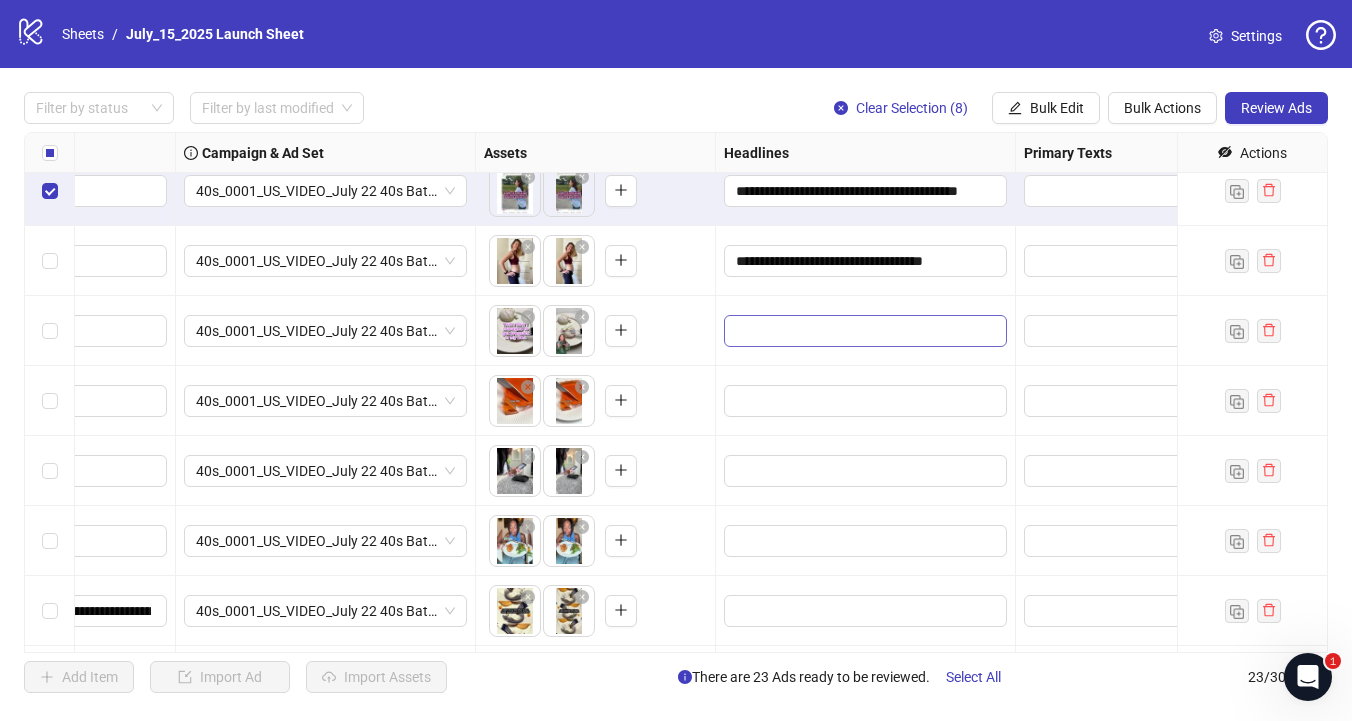click at bounding box center (865, 331) 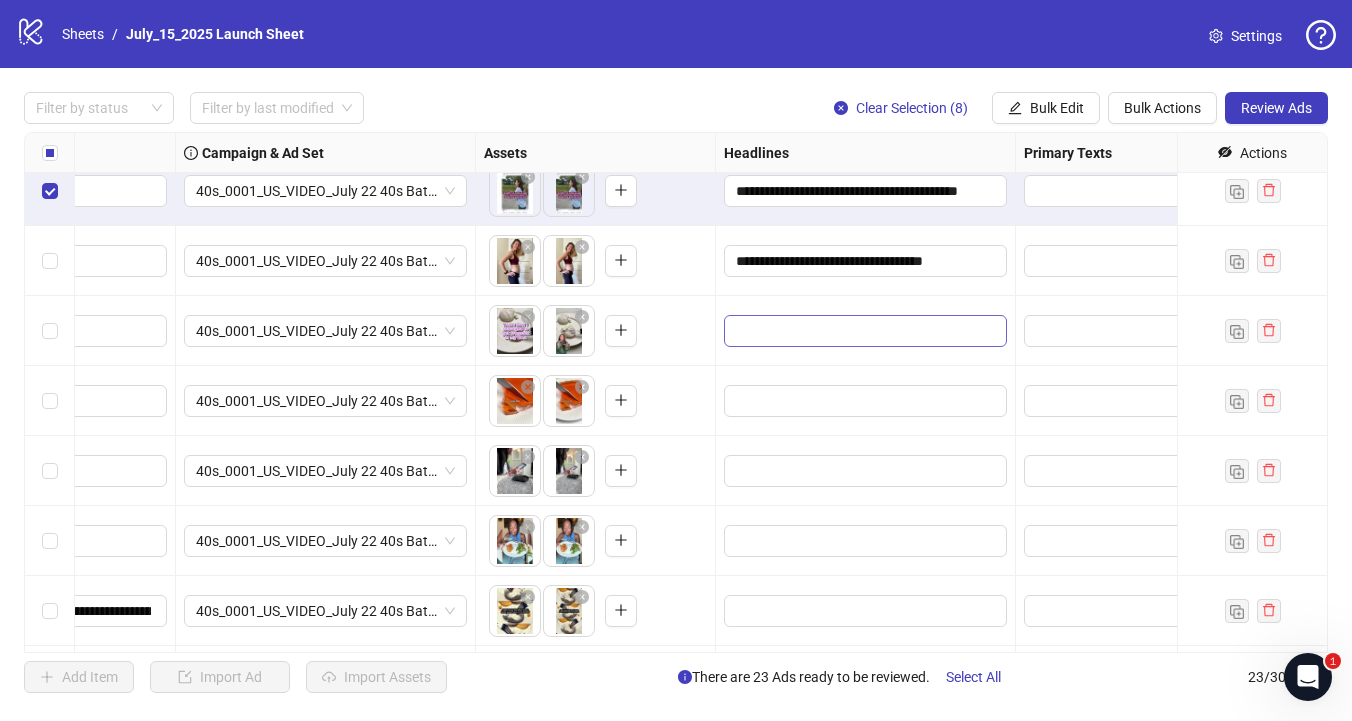 drag, startPoint x: 831, startPoint y: 344, endPoint x: 820, endPoint y: 329, distance: 18.601076 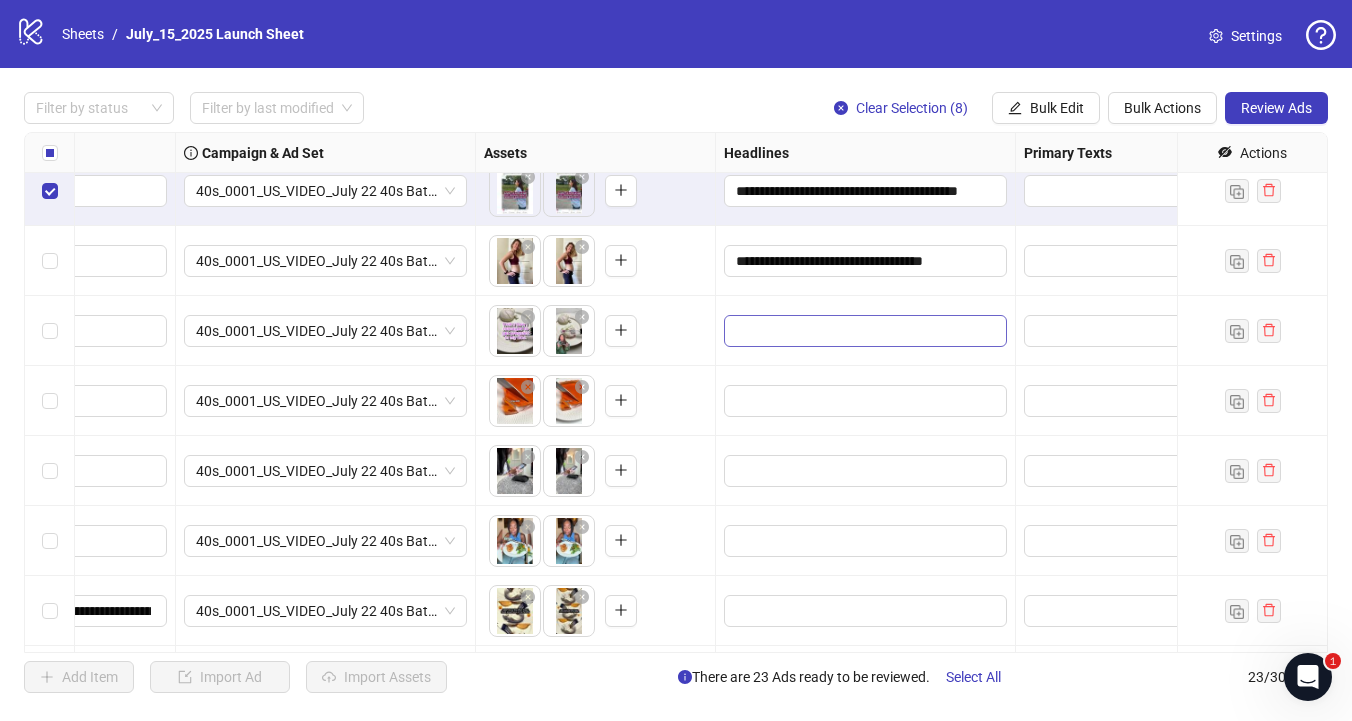 click at bounding box center (863, 331) 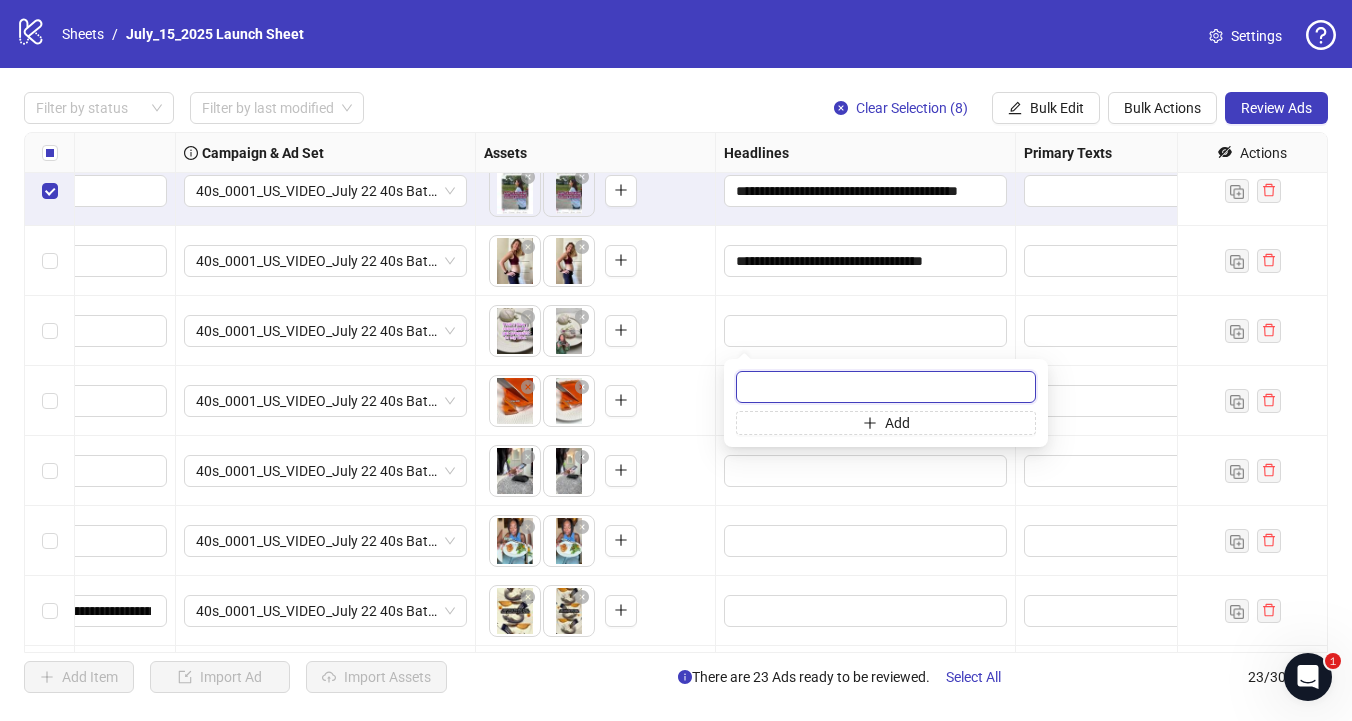 paste on "**********" 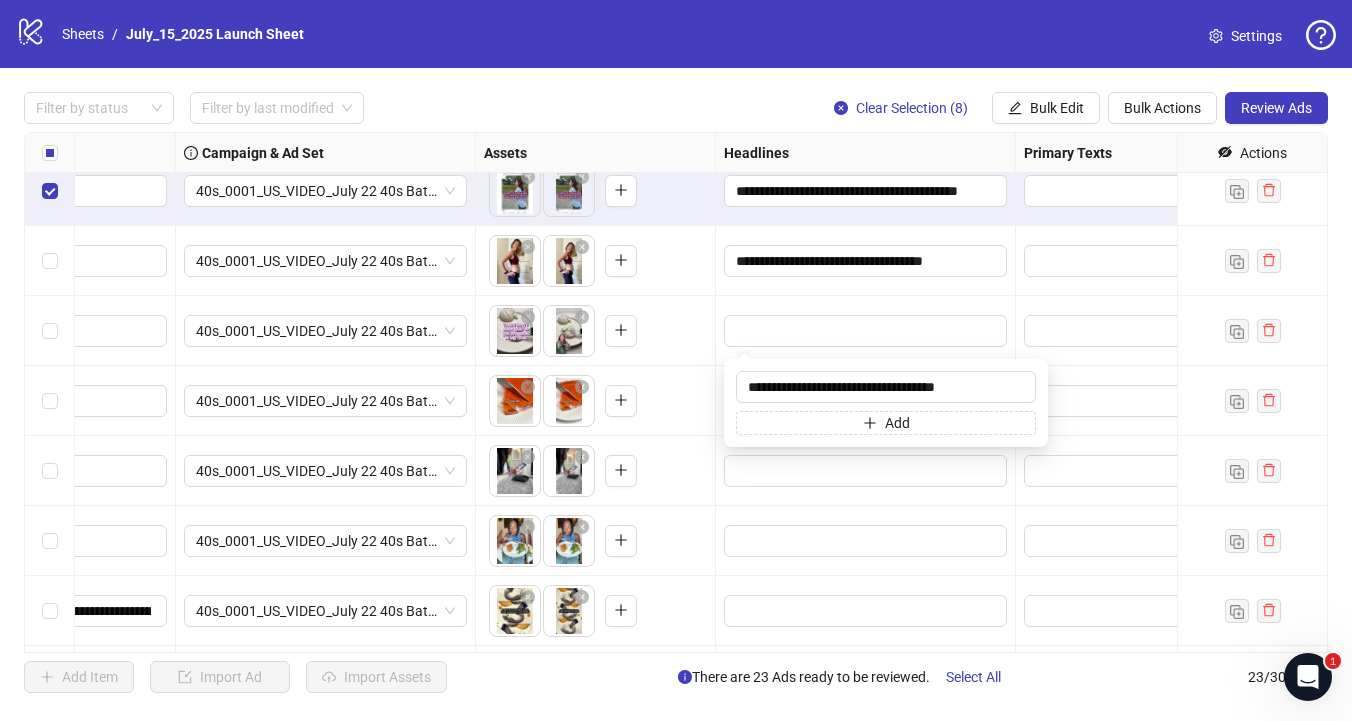 click on "To pick up a draggable item, press the space bar.
While dragging, use the arrow keys to move the item.
Press space again to drop the item in its new position, or press escape to cancel." at bounding box center [595, 401] 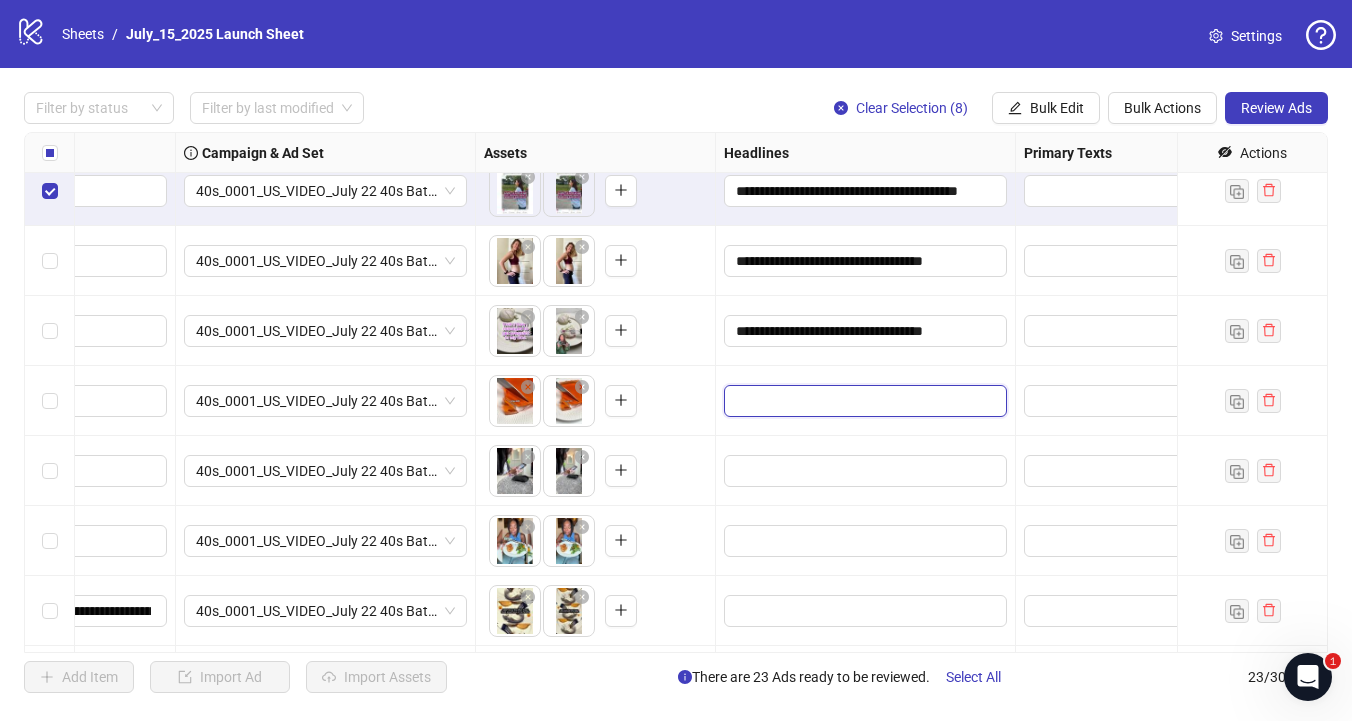 click at bounding box center (863, 401) 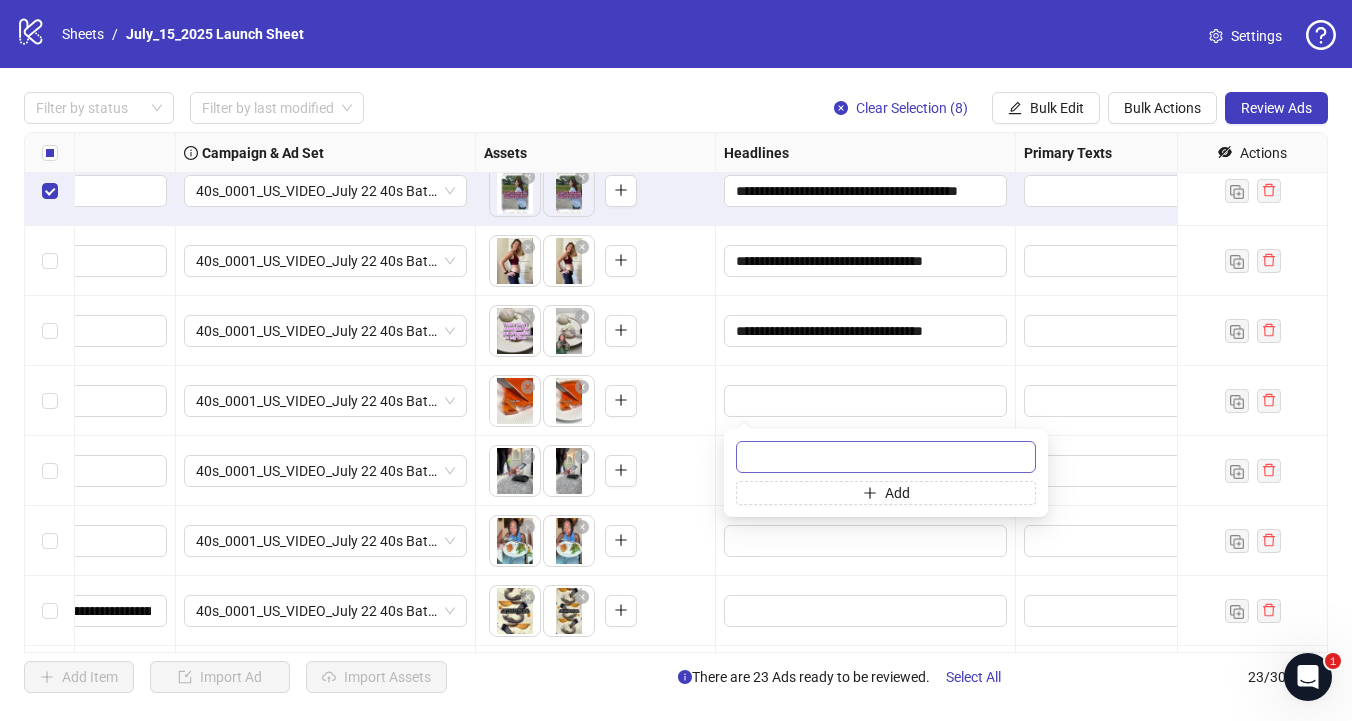 type on "**********" 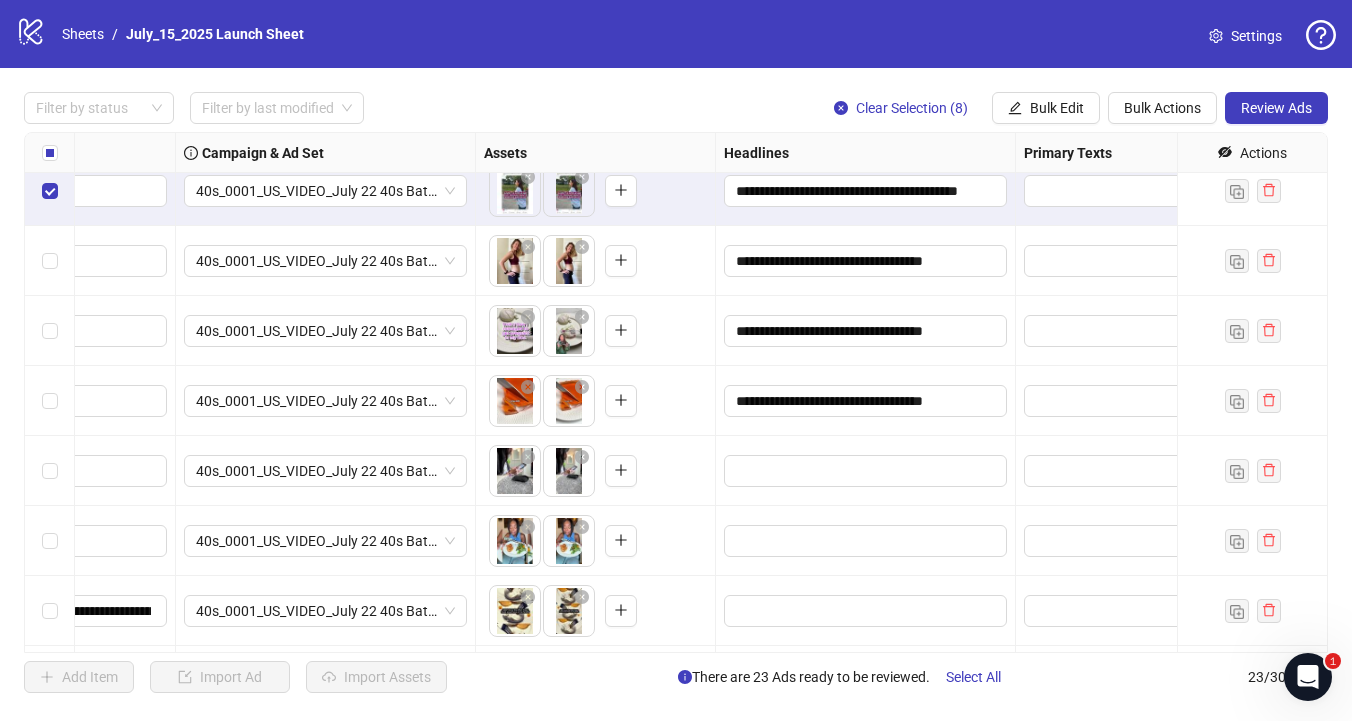 click on "To pick up a draggable item, press the space bar.
While dragging, use the arrow keys to move the item.
Press space again to drop the item in its new position, or press escape to cancel." at bounding box center (596, 401) 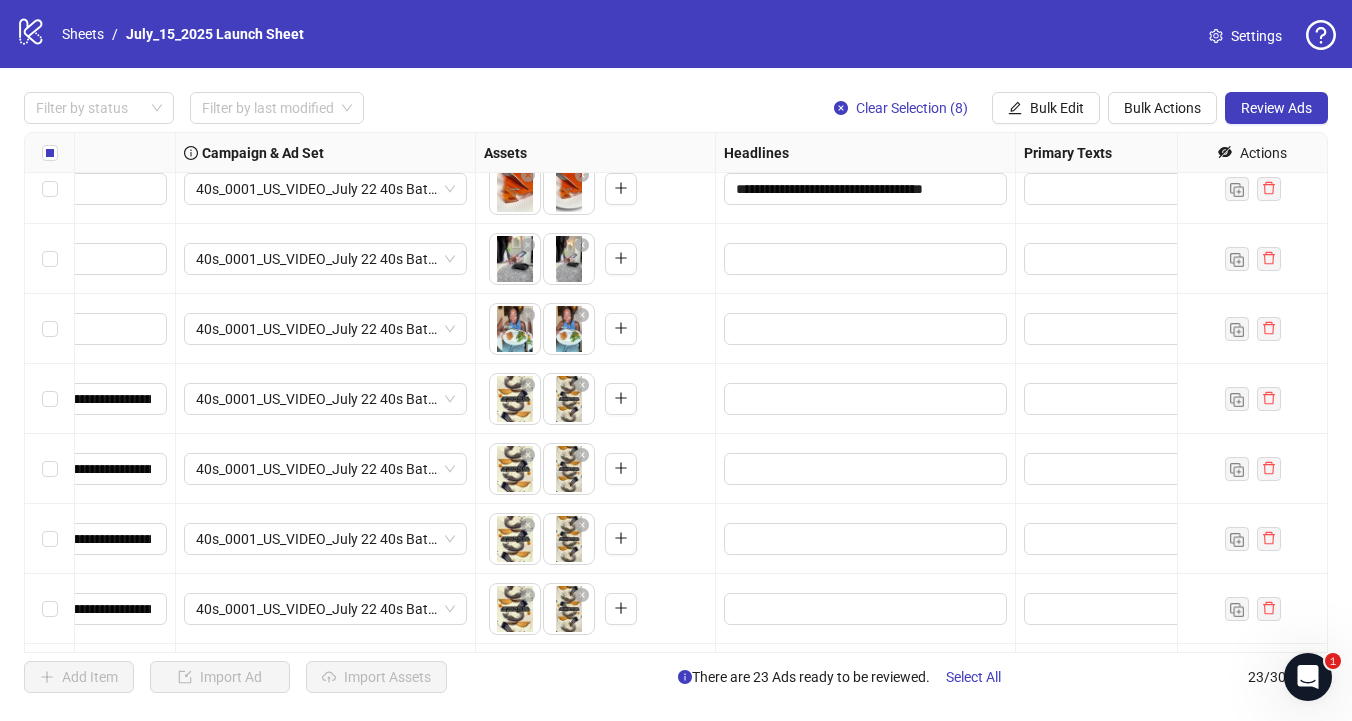scroll, scrollTop: 943, scrollLeft: 469, axis: both 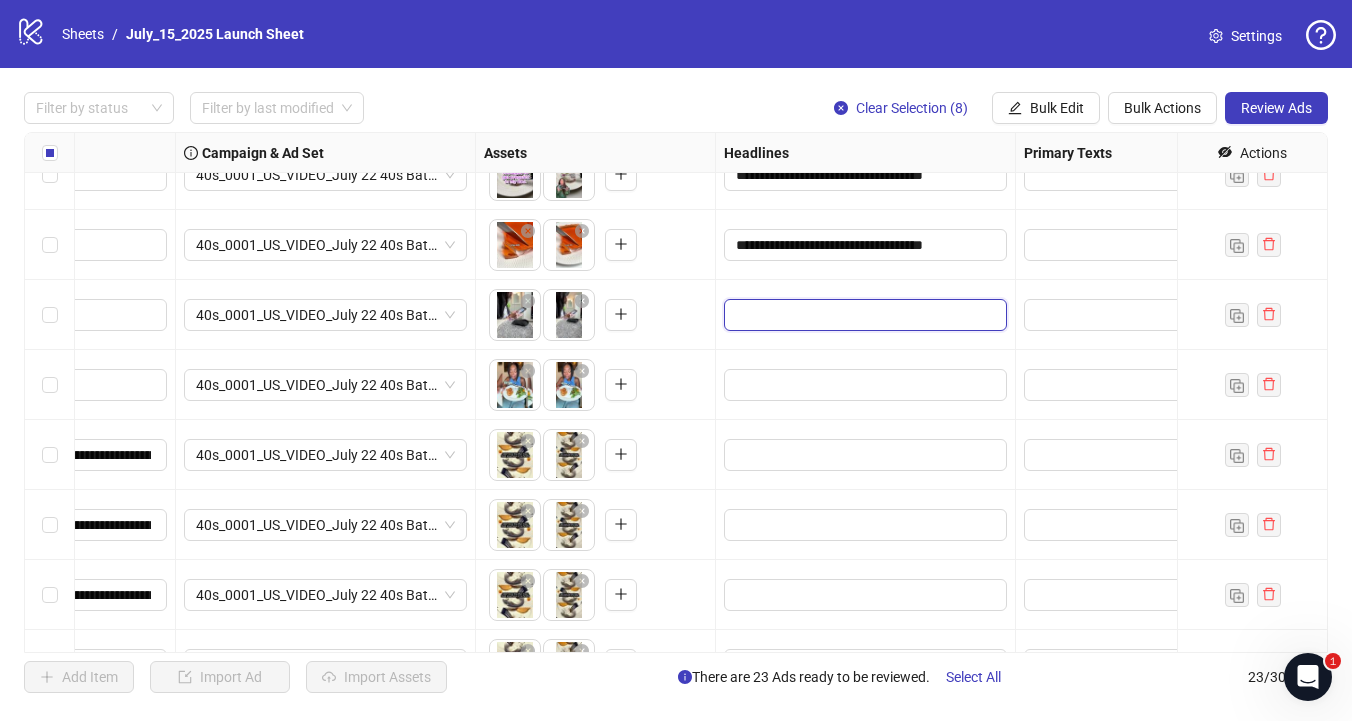 drag, startPoint x: 742, startPoint y: 315, endPoint x: 755, endPoint y: 325, distance: 16.40122 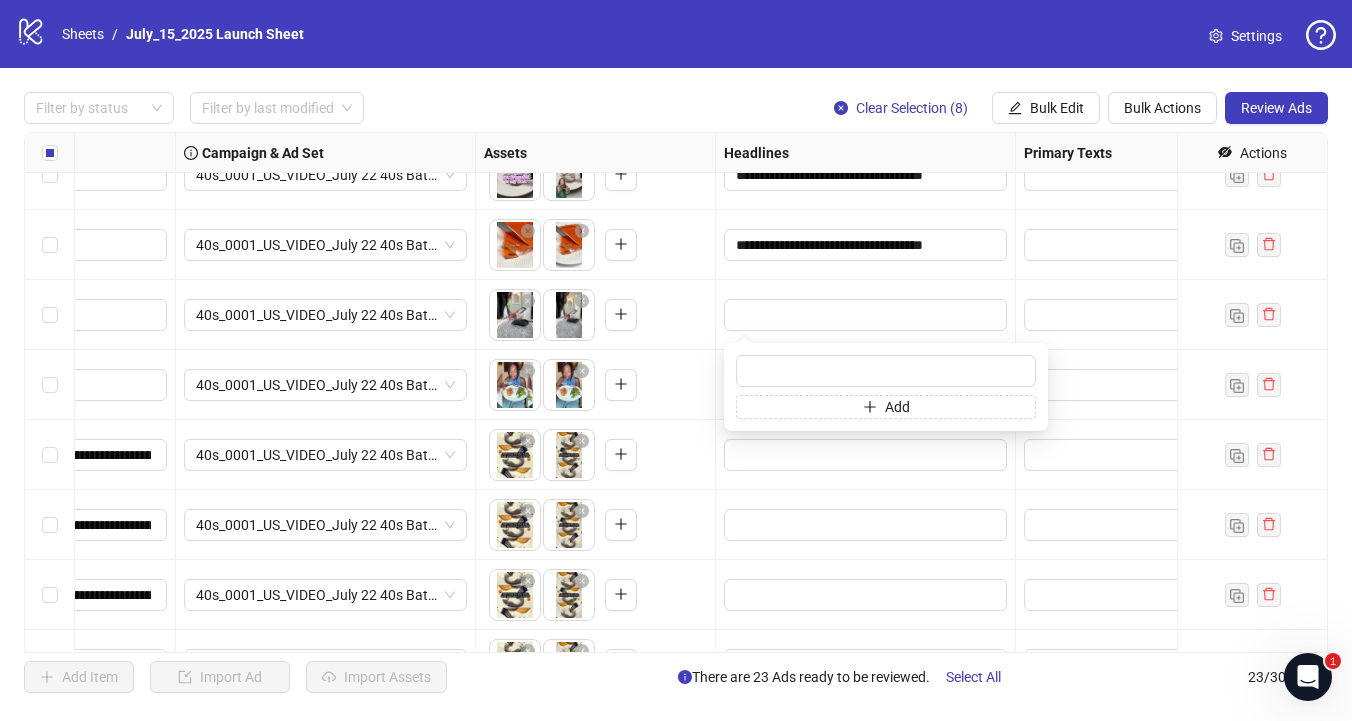 type on "**********" 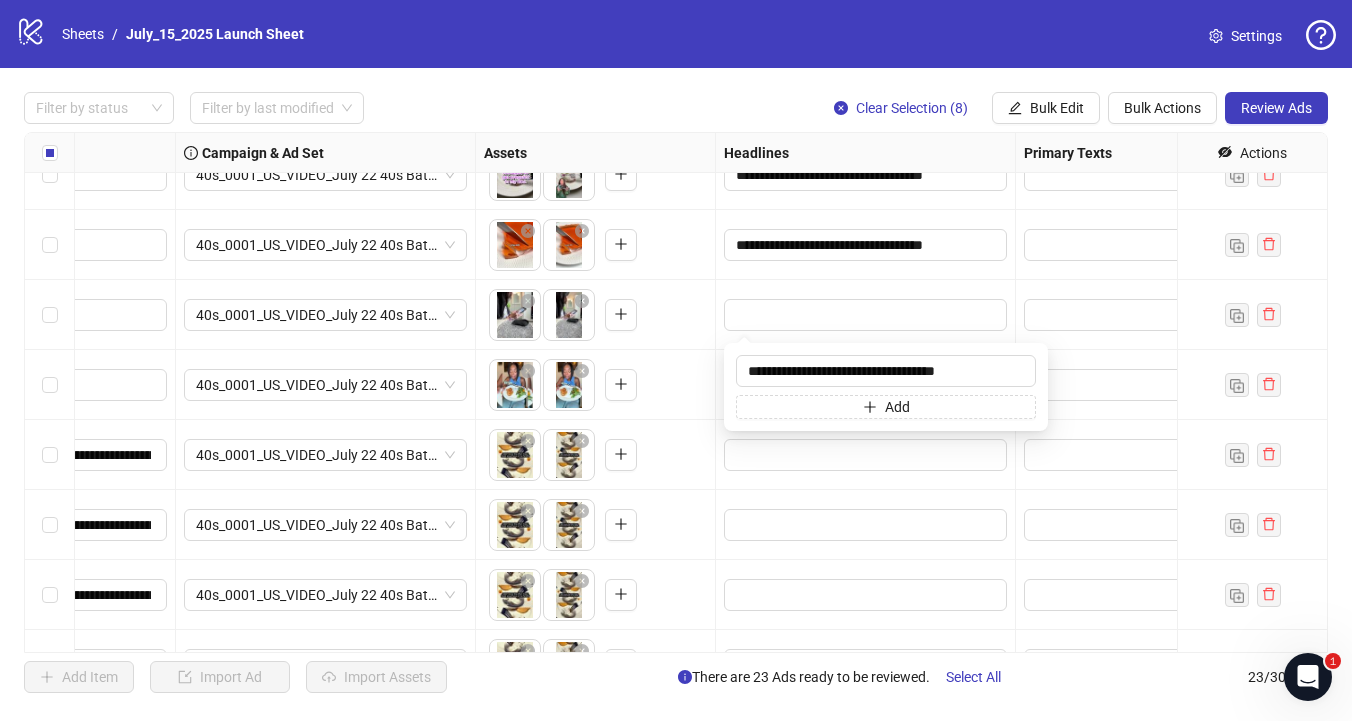 click on "To pick up a draggable item, press the space bar.
While dragging, use the arrow keys to move the item.
Press space again to drop the item in its new position, or press escape to cancel." at bounding box center (596, 455) 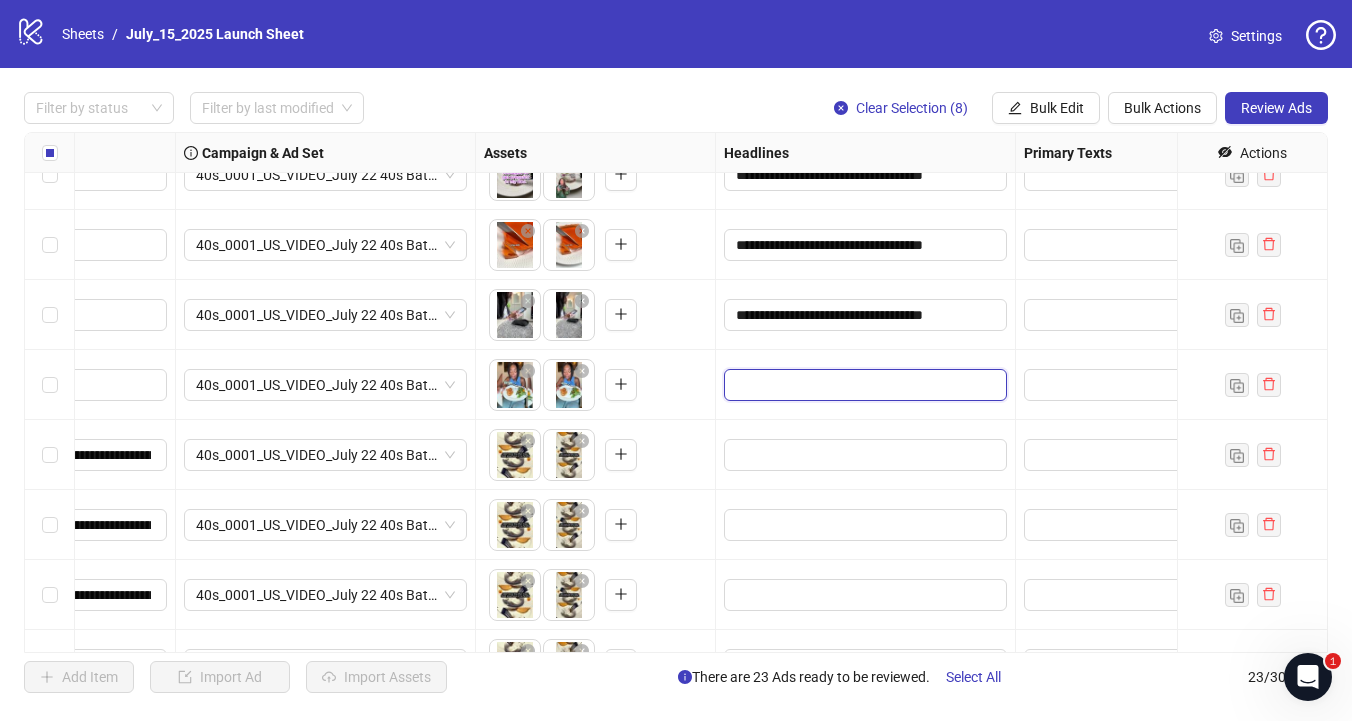 click at bounding box center (863, 385) 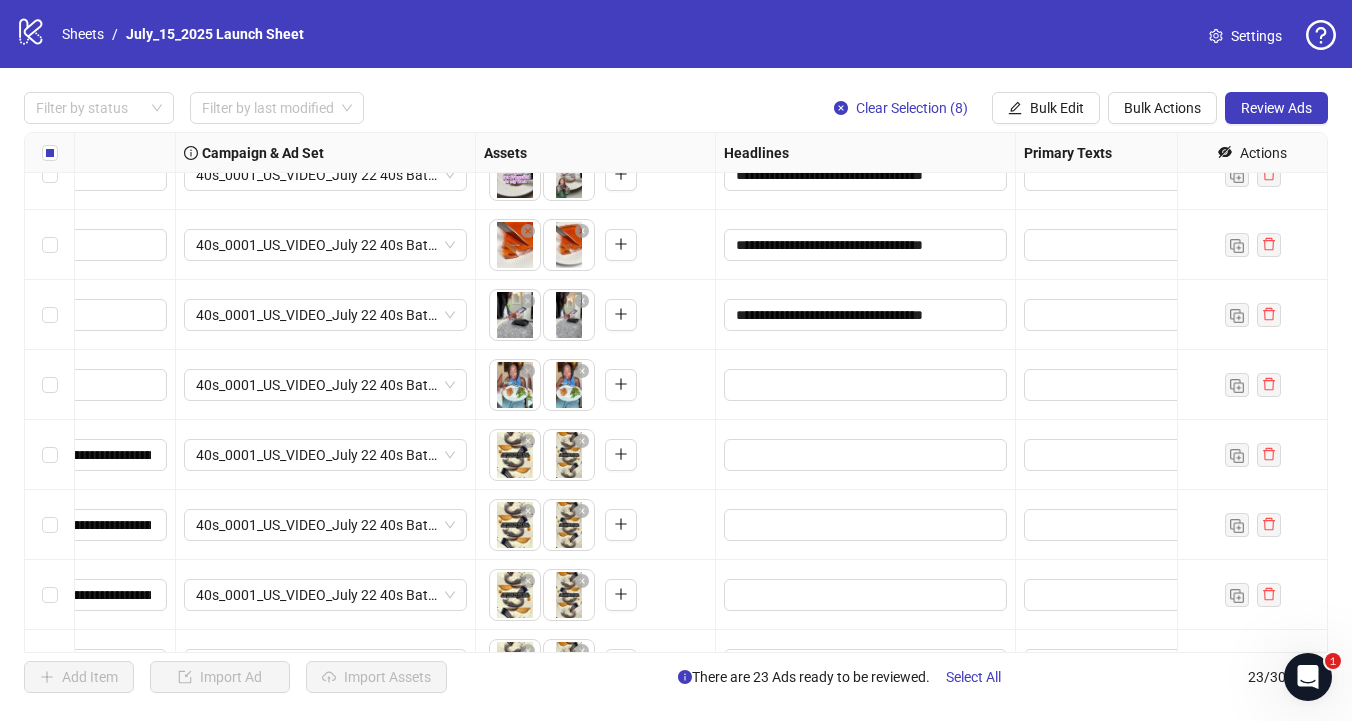 type on "**********" 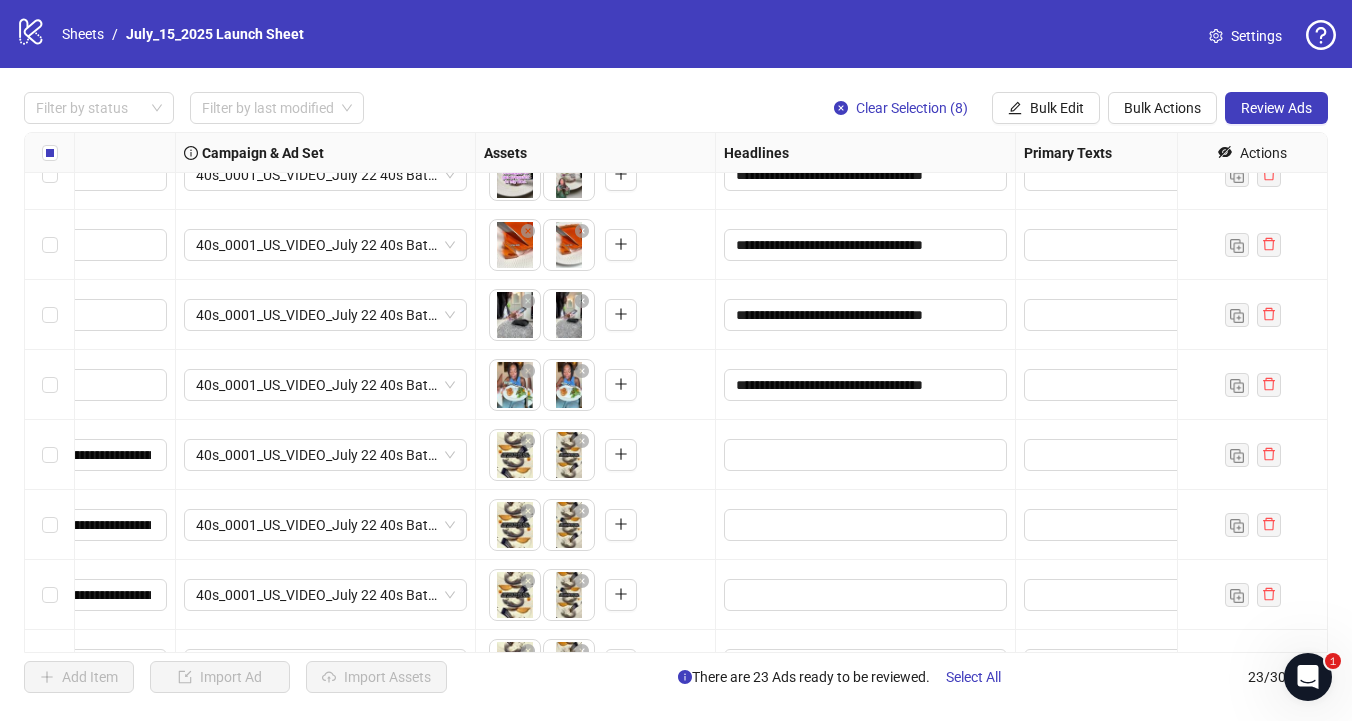 click on "To pick up a draggable item, press the space bar.
While dragging, use the arrow keys to move the item.
Press space again to drop the item in its new position, or press escape to cancel." at bounding box center (595, 455) 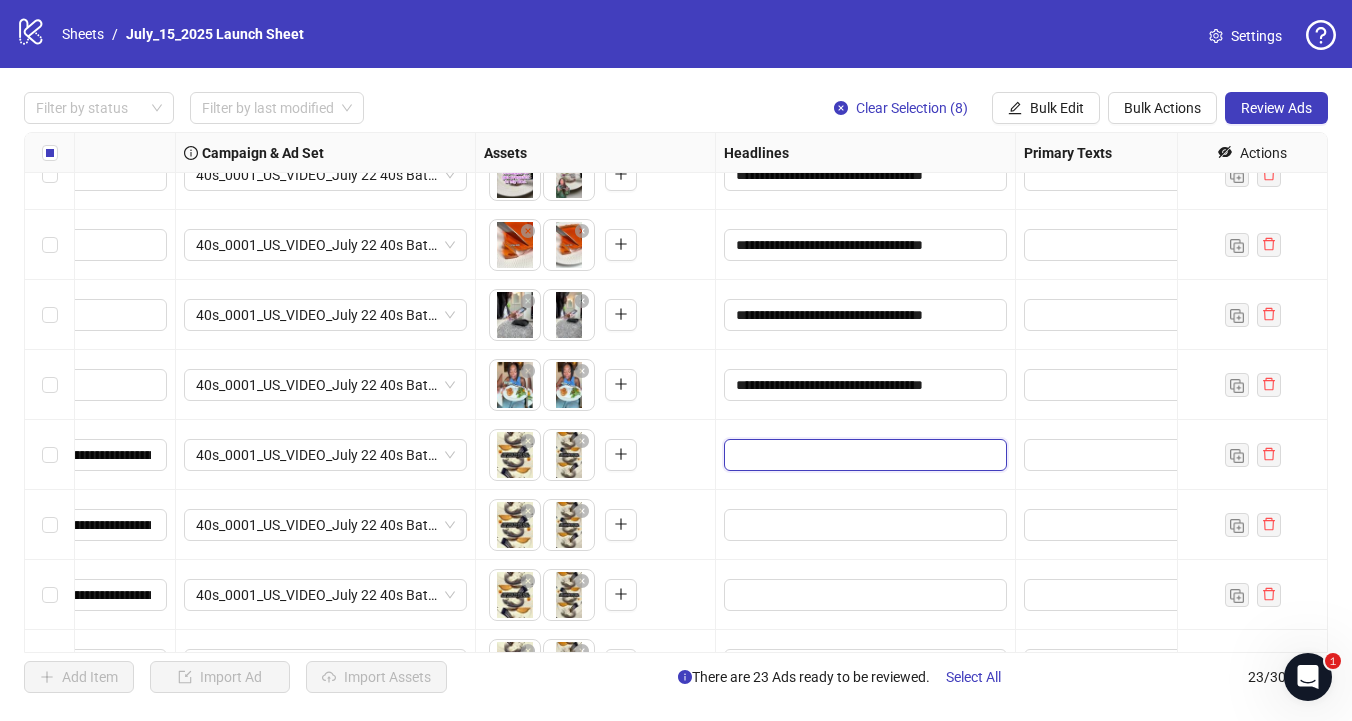 click at bounding box center (863, 455) 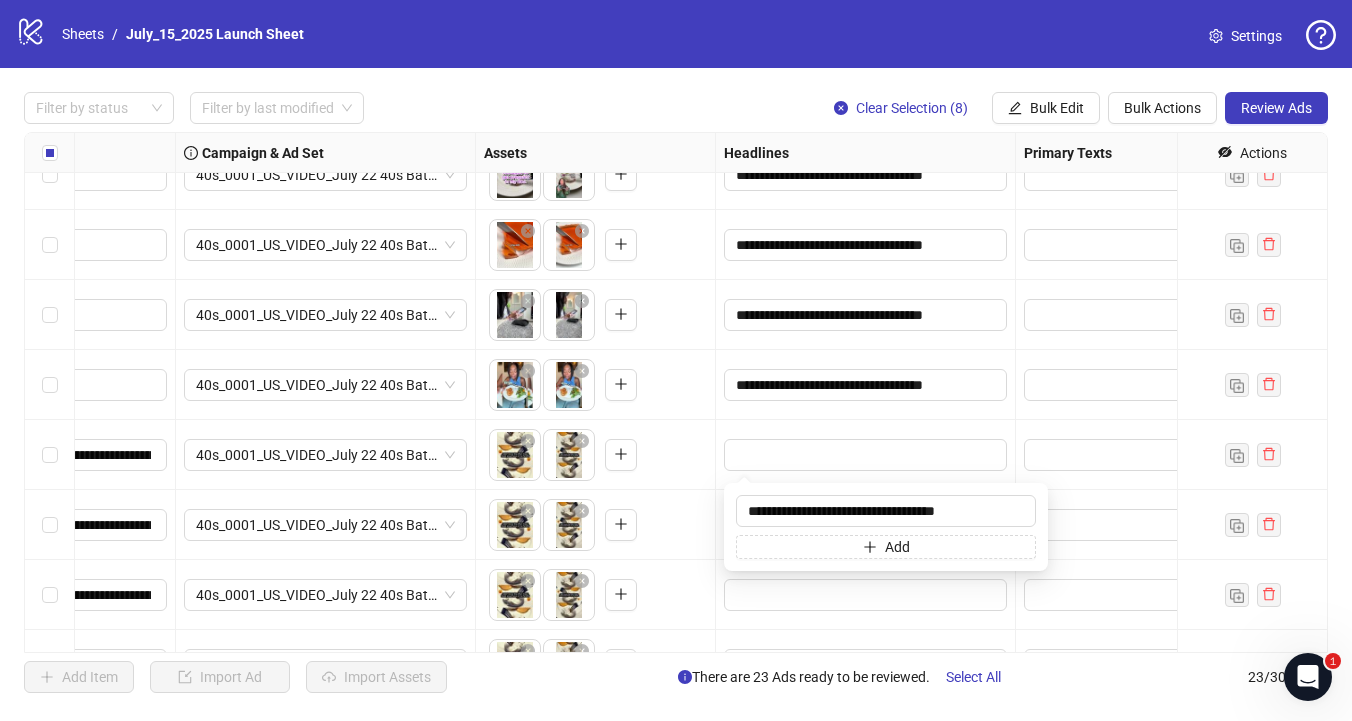 click on "To pick up a draggable item, press the space bar.
While dragging, use the arrow keys to move the item.
Press space again to drop the item in its new position, or press escape to cancel." at bounding box center [596, 525] 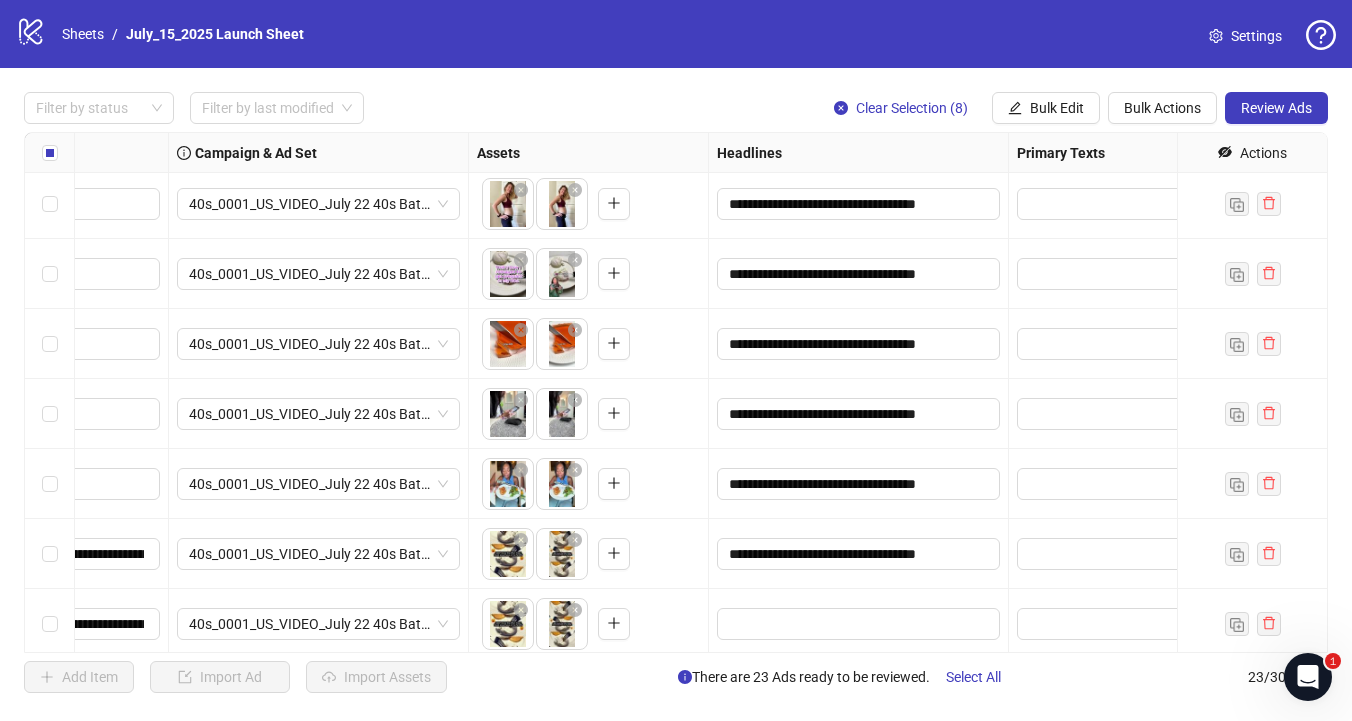 scroll, scrollTop: 684, scrollLeft: 476, axis: both 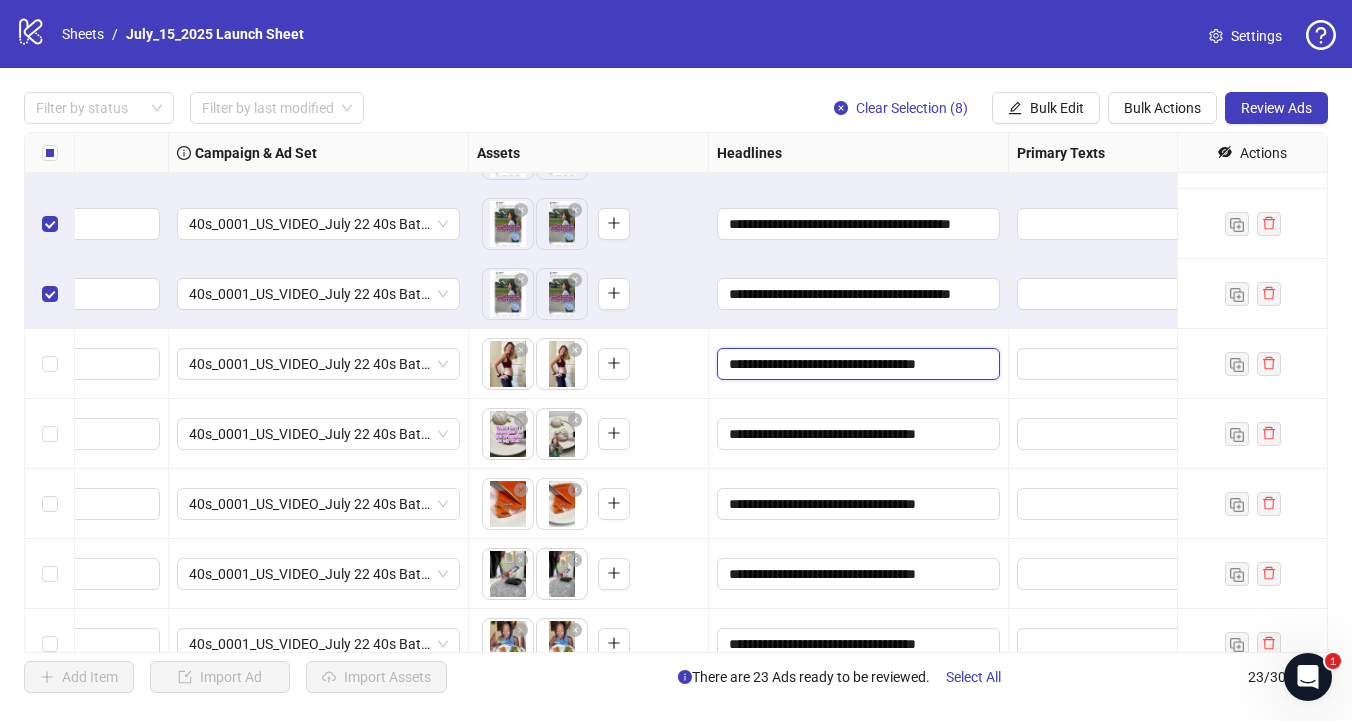 click on "**********" at bounding box center [856, 364] 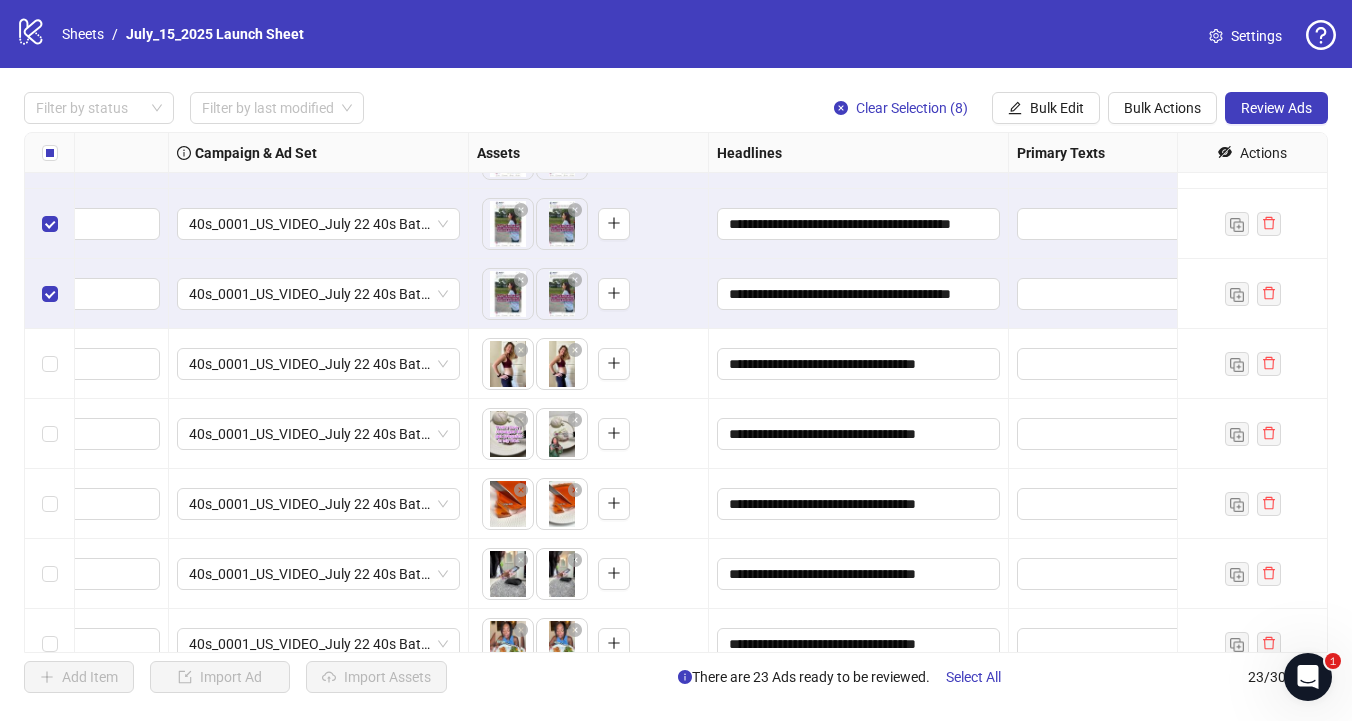 drag, startPoint x: 833, startPoint y: 363, endPoint x: 708, endPoint y: 364, distance: 125.004 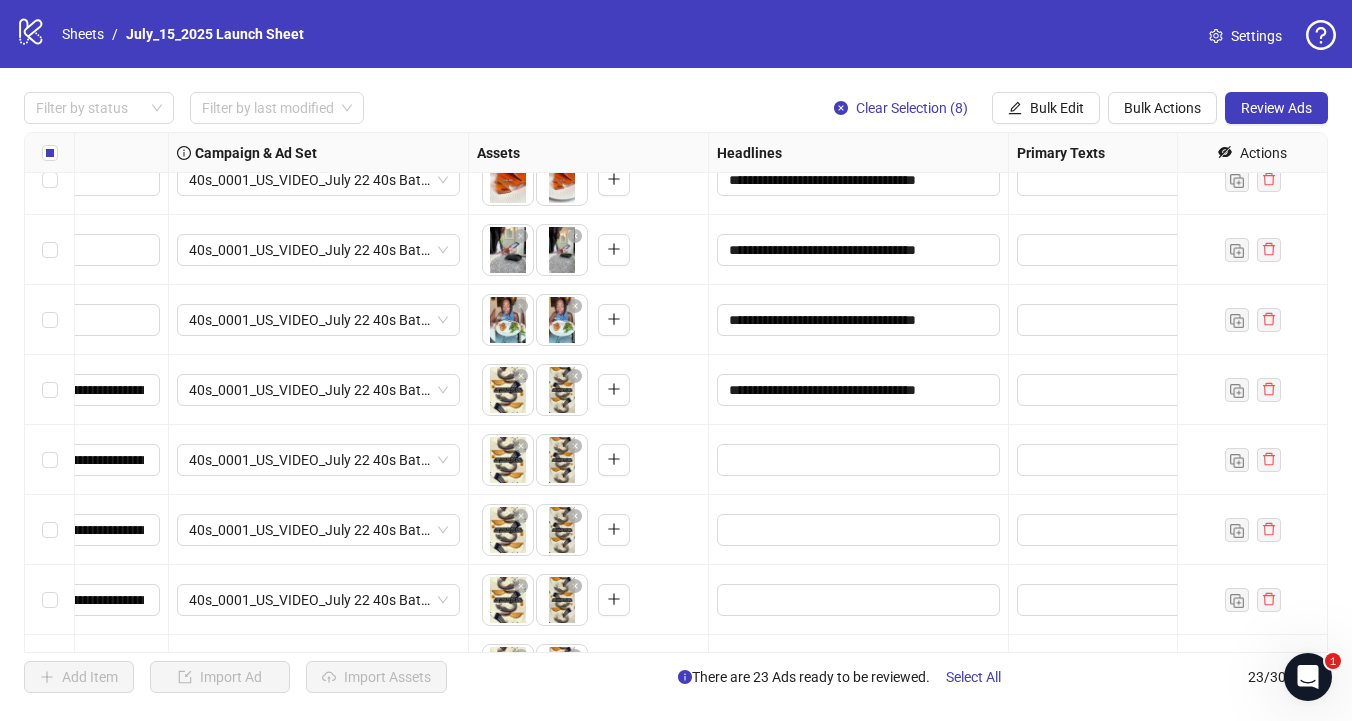 scroll, scrollTop: 1008, scrollLeft: 481, axis: both 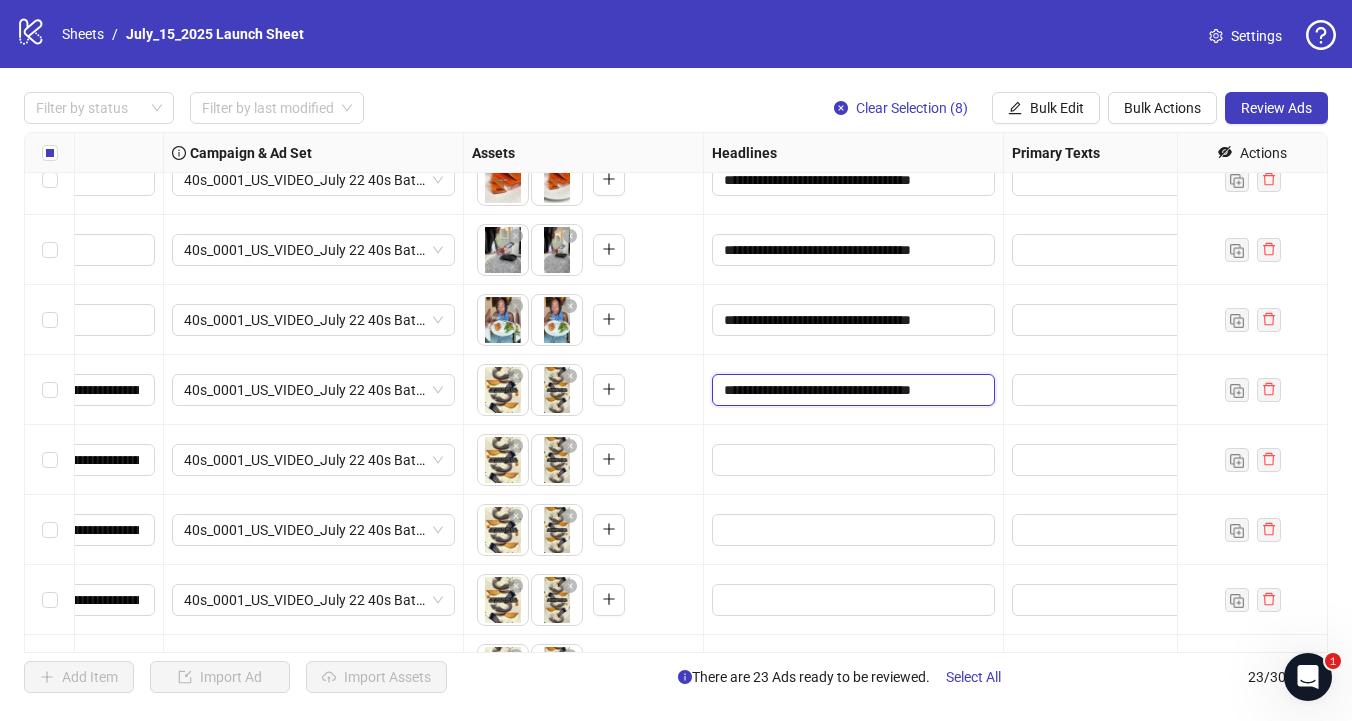 click on "**********" at bounding box center [851, 390] 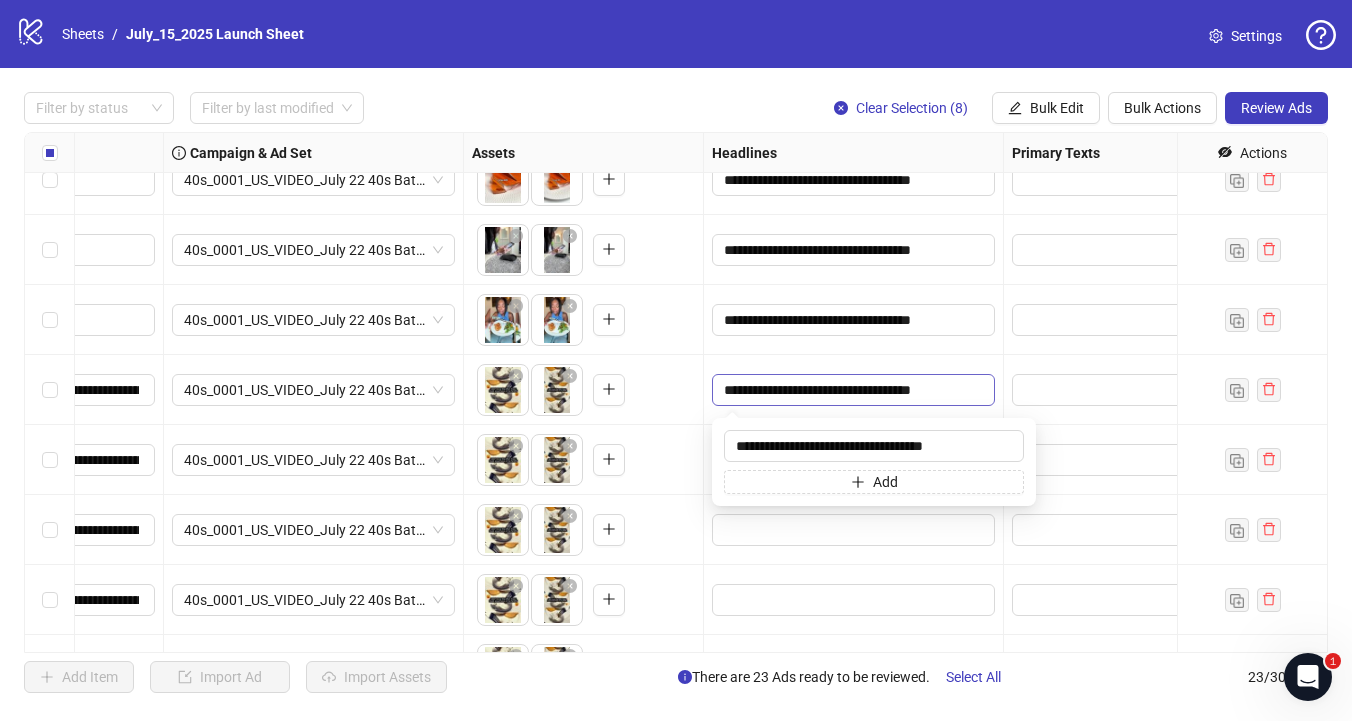 click on "**********" at bounding box center (851, 390) 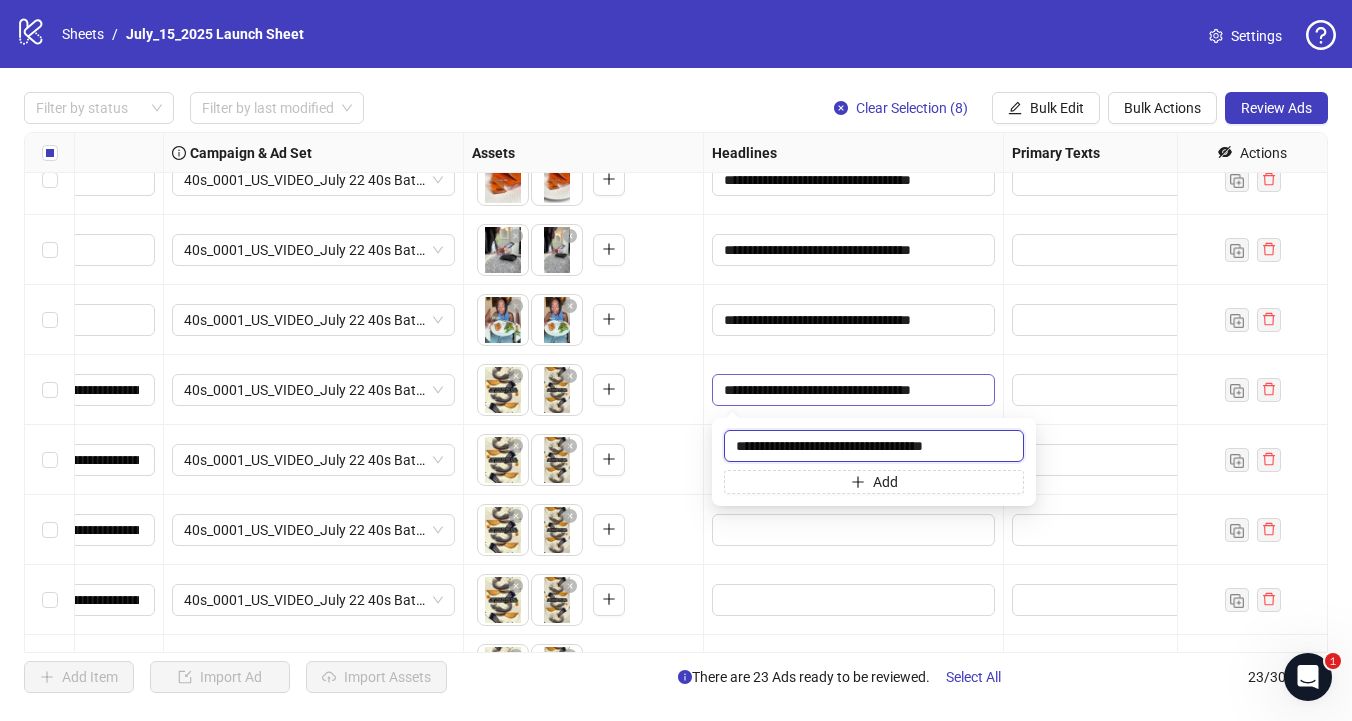 scroll, scrollTop: 1008, scrollLeft: 487, axis: both 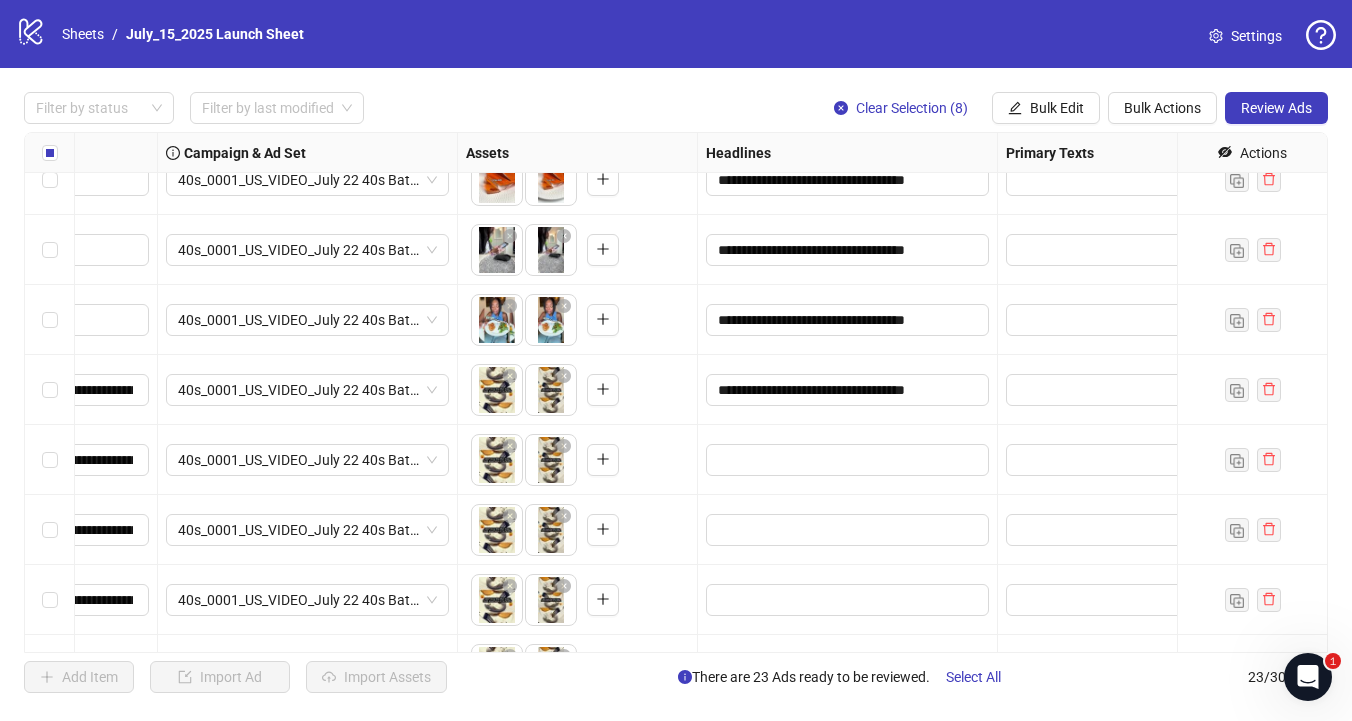drag, startPoint x: 970, startPoint y: 387, endPoint x: 692, endPoint y: 390, distance: 278.01617 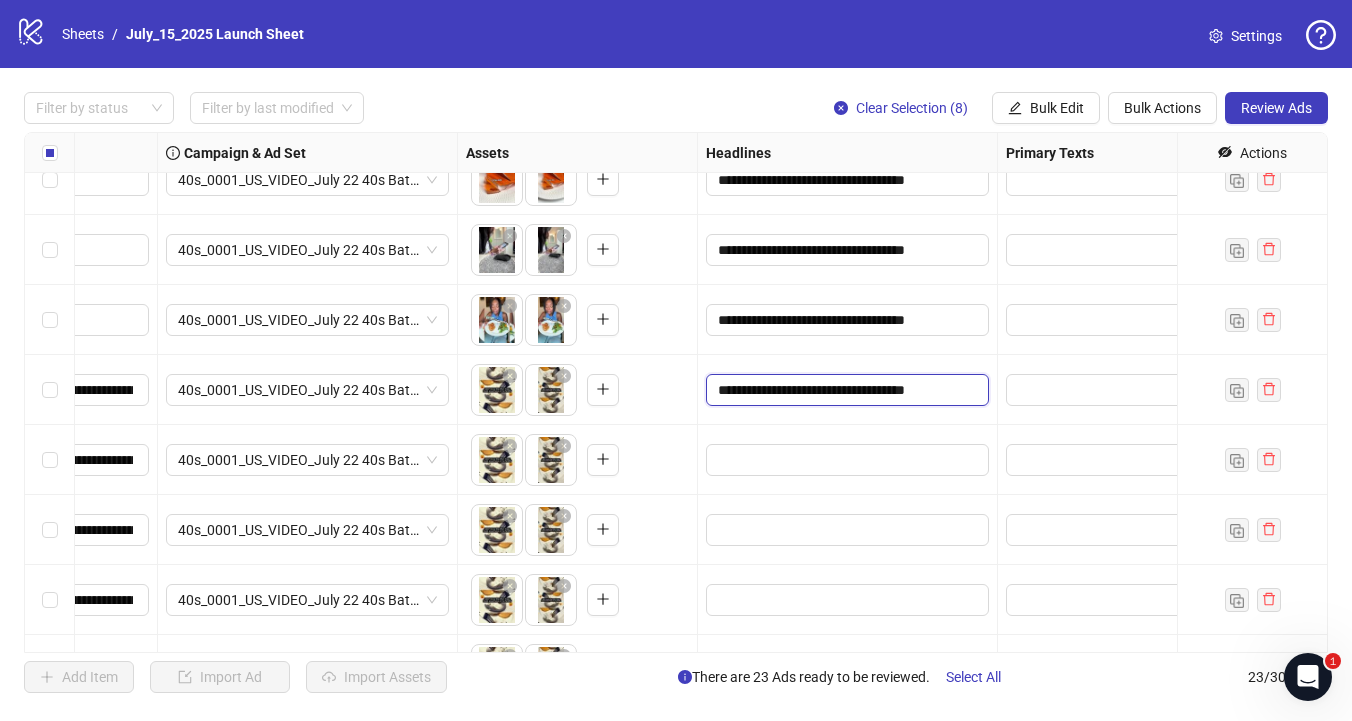 click on "**********" at bounding box center [845, 390] 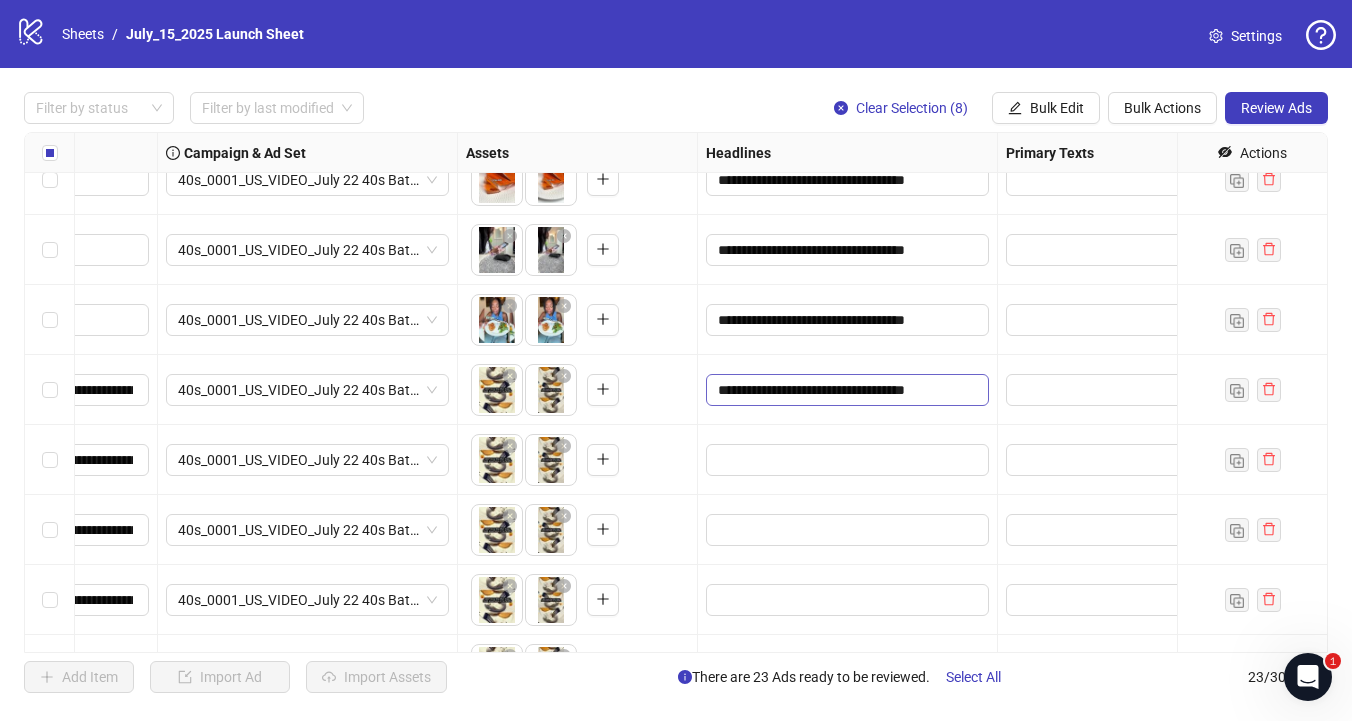 click on "**********" at bounding box center (845, 390) 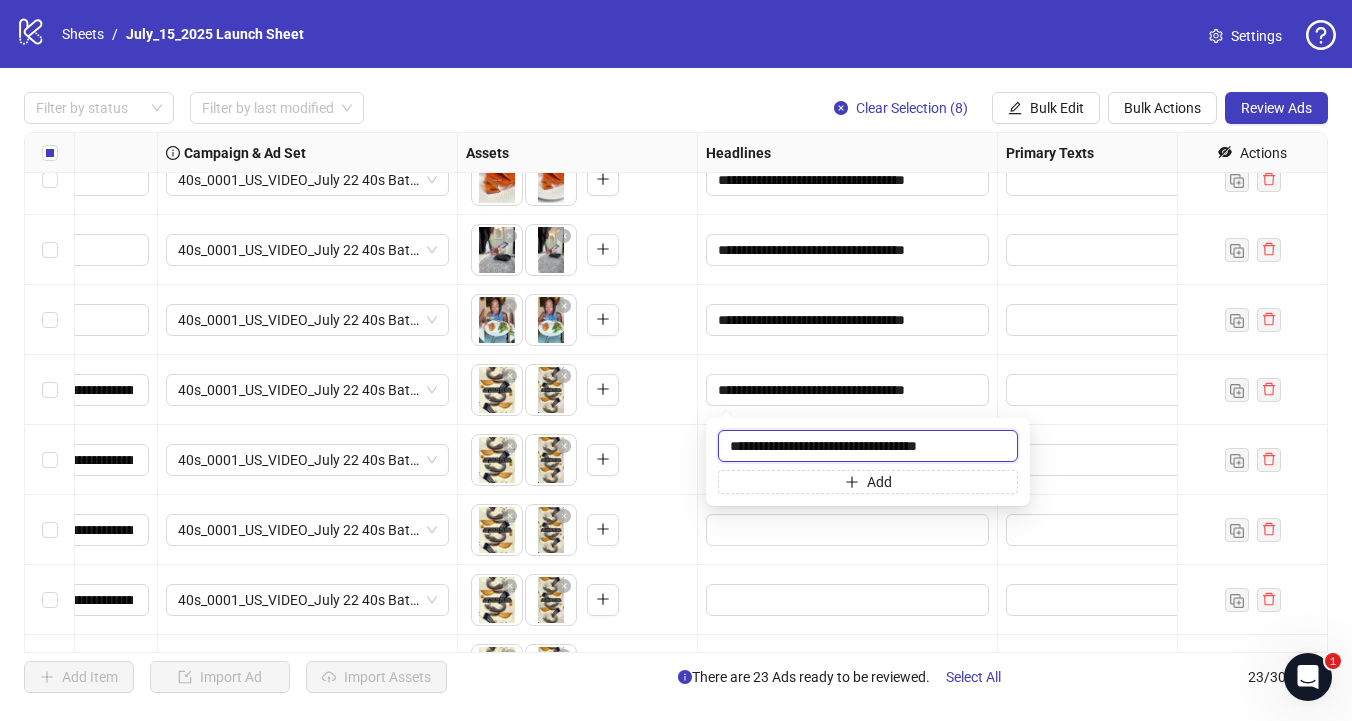 click on "**********" at bounding box center (868, 446) 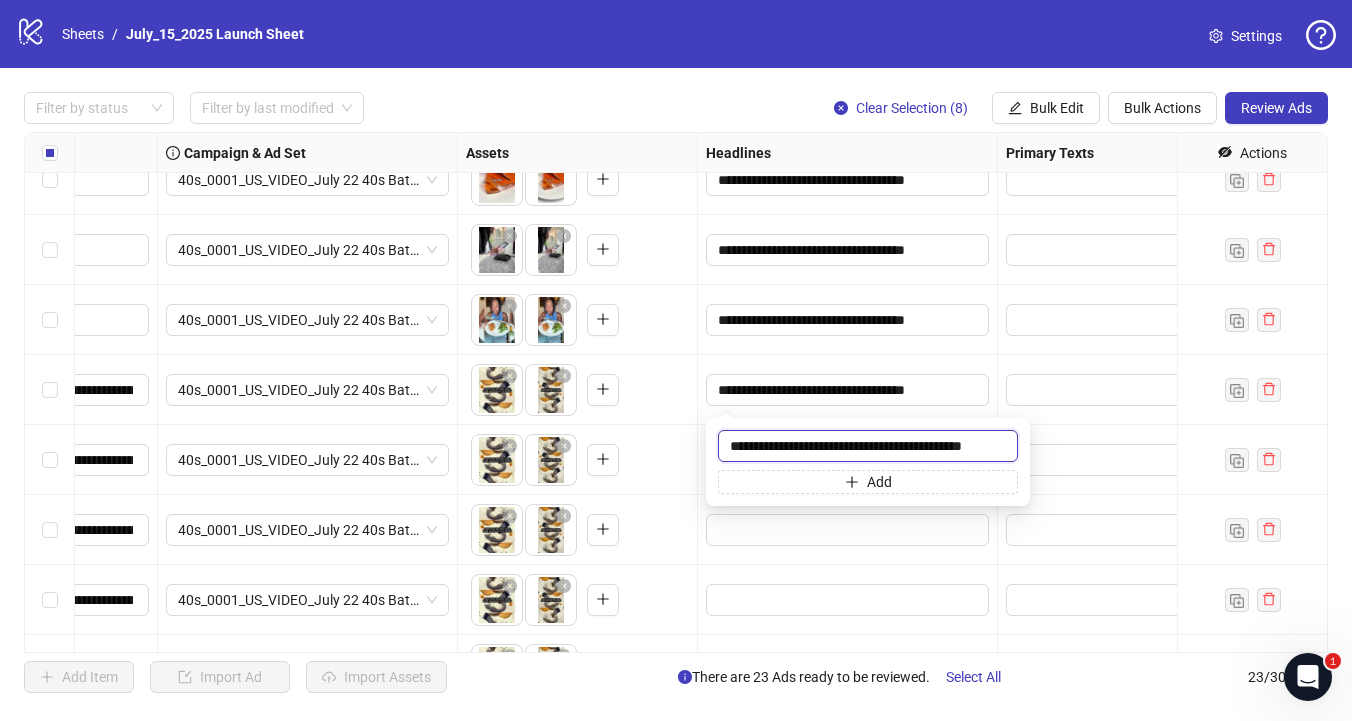 click on "**********" at bounding box center (868, 446) 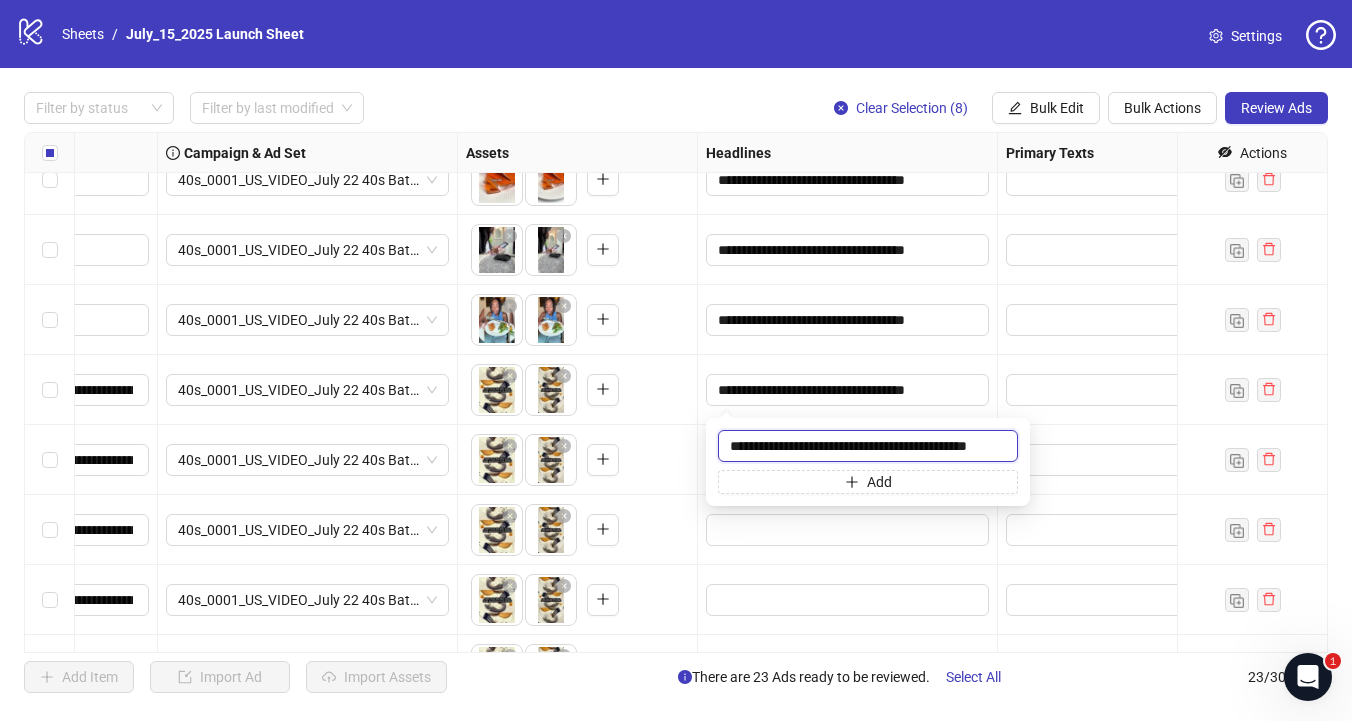 drag, startPoint x: 864, startPoint y: 444, endPoint x: 982, endPoint y: 449, distance: 118.10589 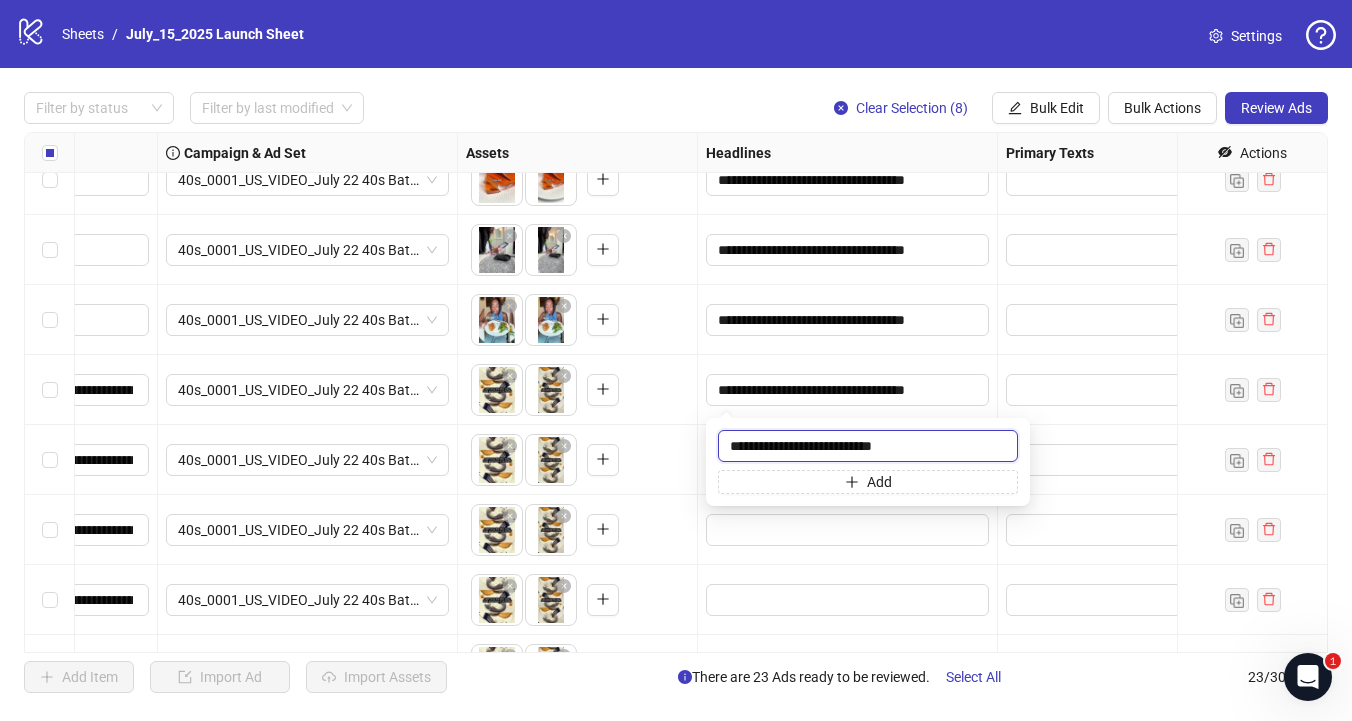 type on "**********" 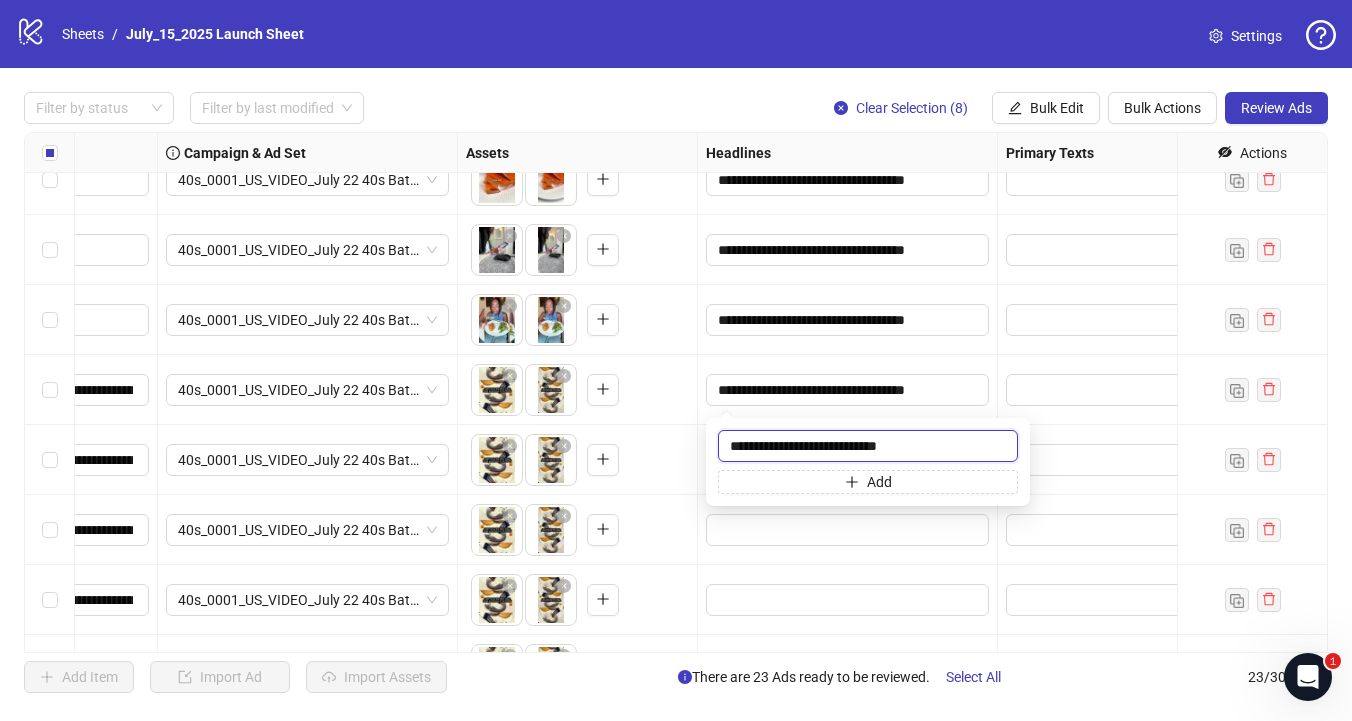 click on "**********" at bounding box center [868, 446] 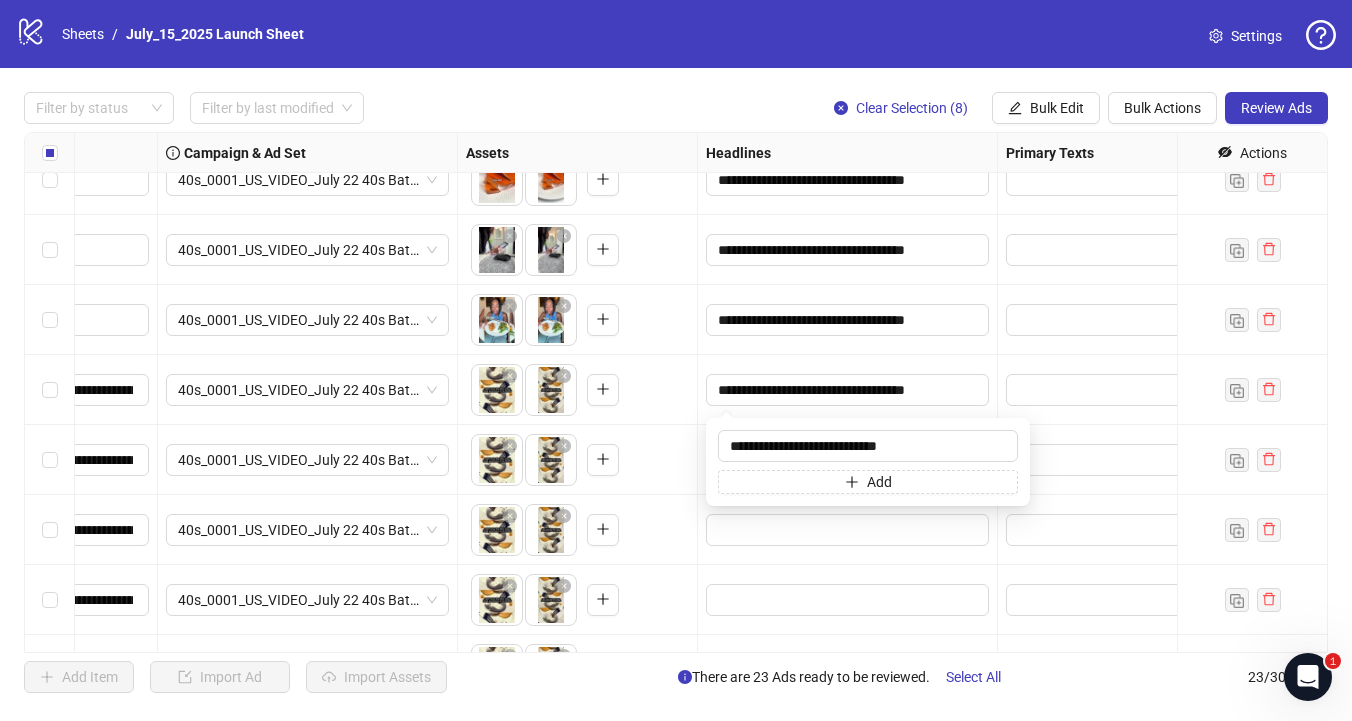 click at bounding box center (848, 600) 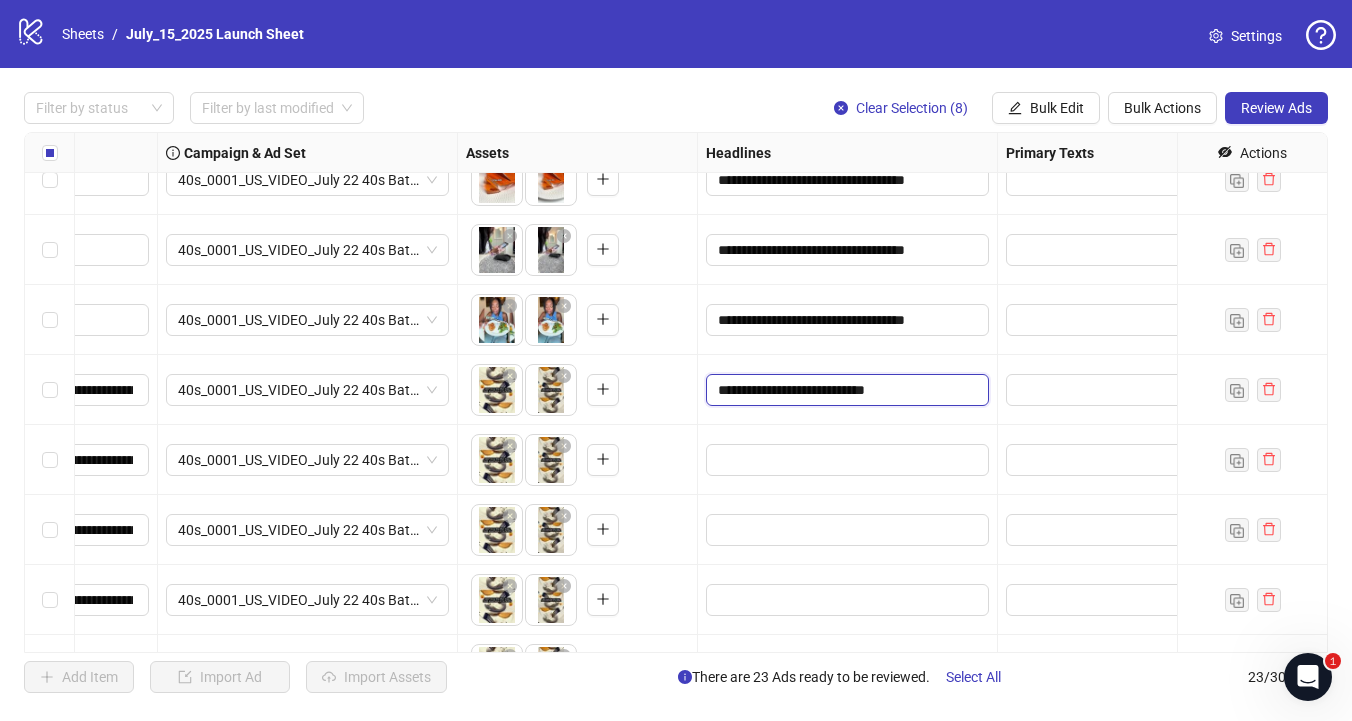 click on "**********" at bounding box center (845, 390) 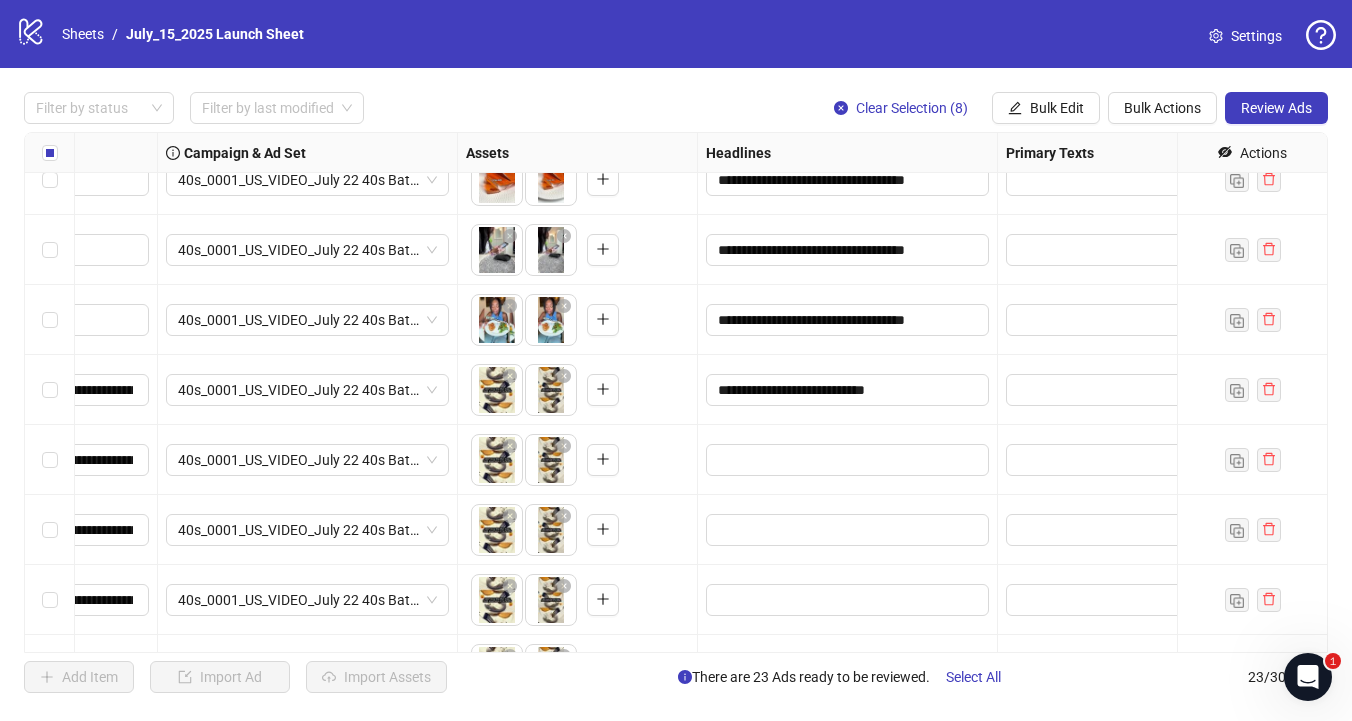 drag, startPoint x: 772, startPoint y: 389, endPoint x: 657, endPoint y: 384, distance: 115.10864 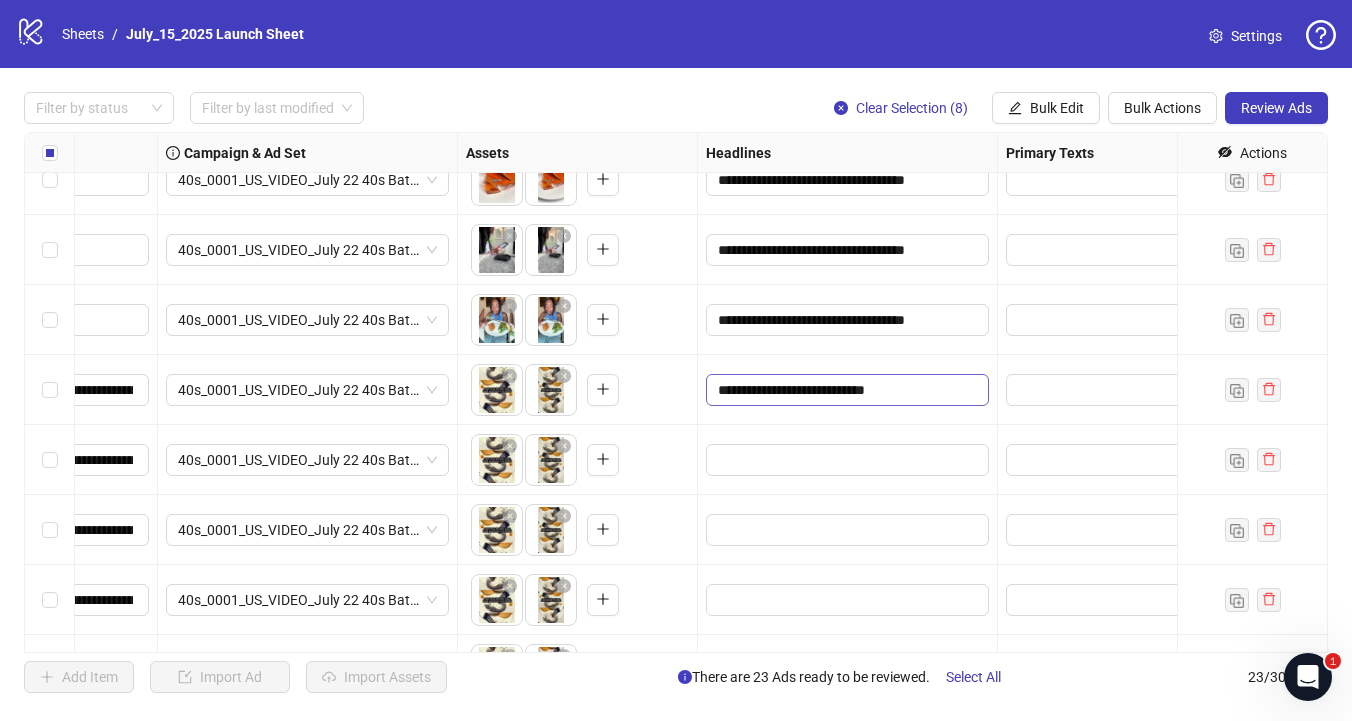 click on "**********" at bounding box center (847, 390) 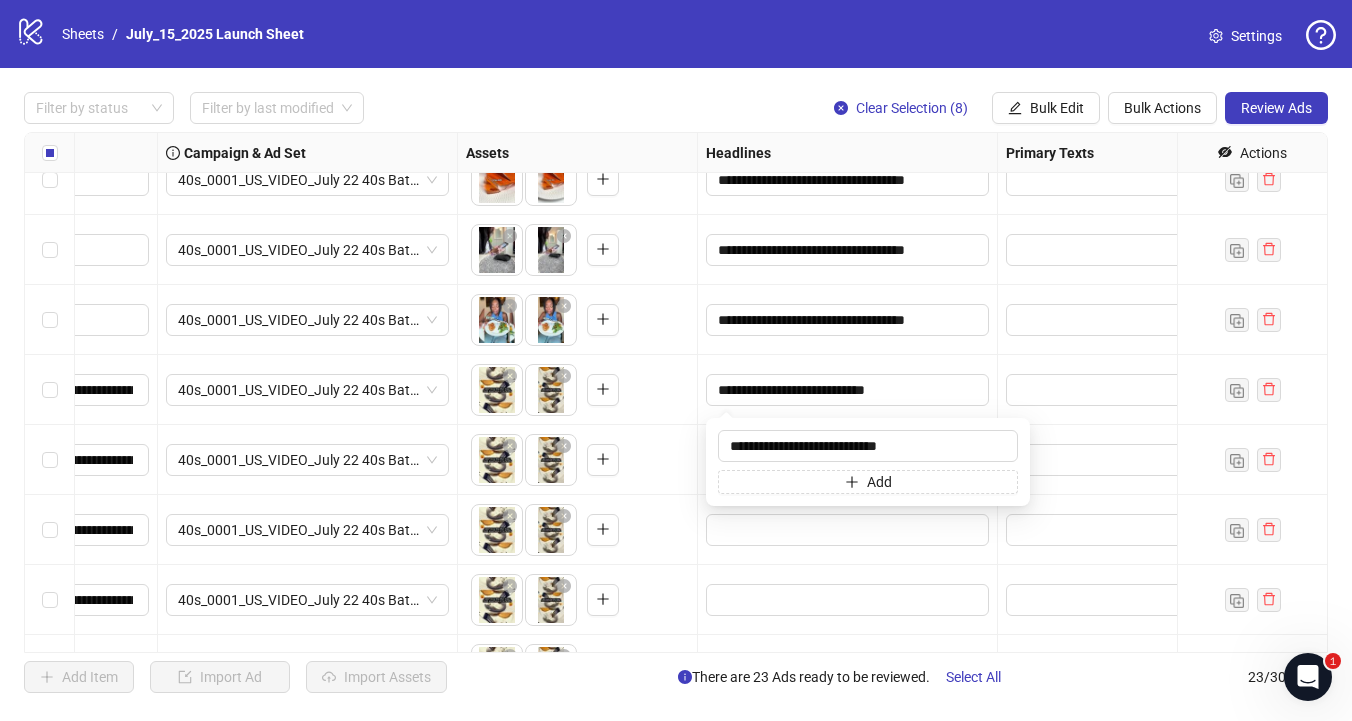 click on "To pick up a draggable item, press the space bar.
While dragging, use the arrow keys to move the item.
Press space again to drop the item in its new position, or press escape to cancel." at bounding box center [577, 390] 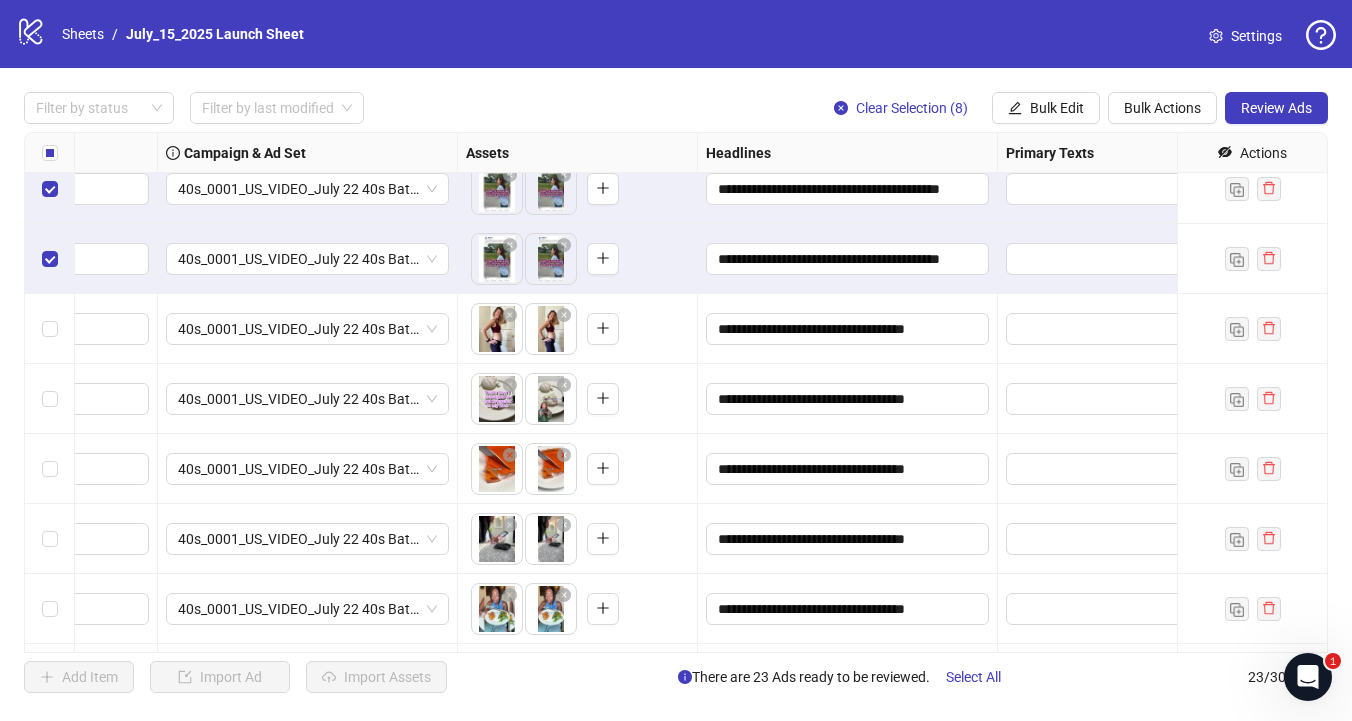 scroll, scrollTop: 700, scrollLeft: 487, axis: both 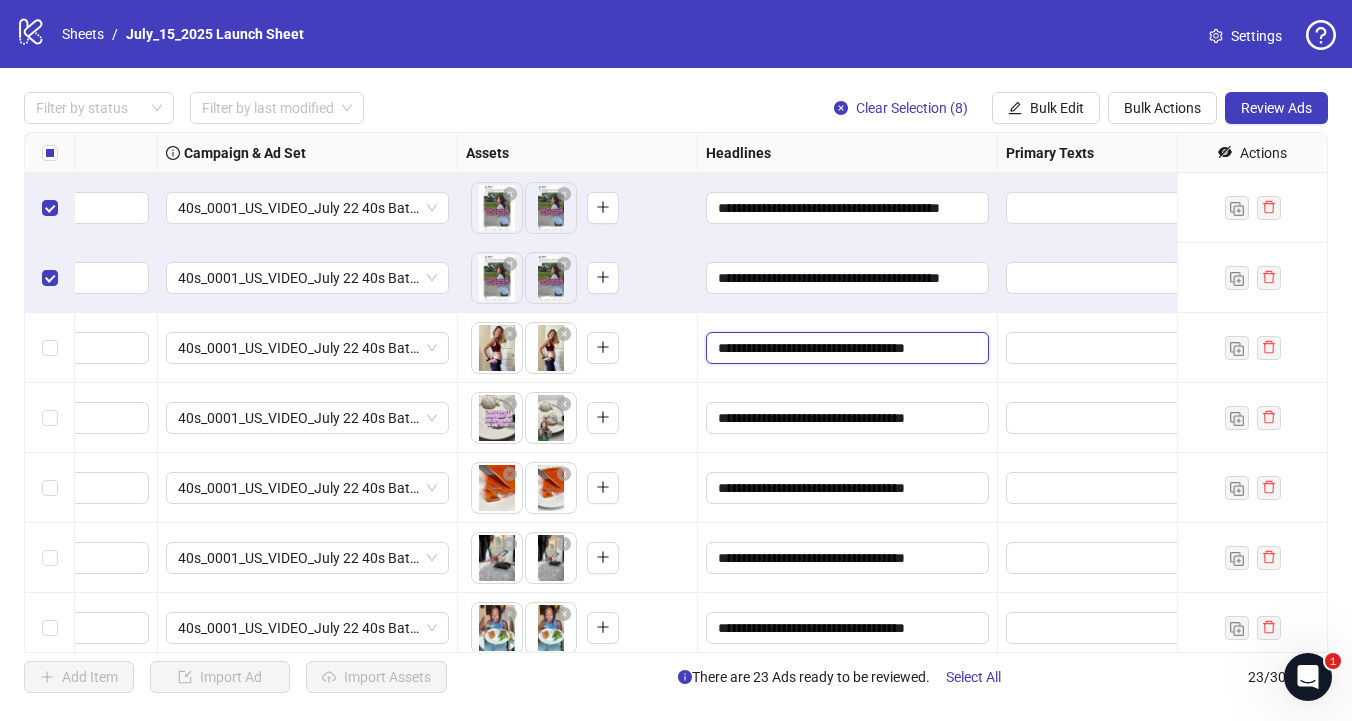 click on "**********" at bounding box center [845, 348] 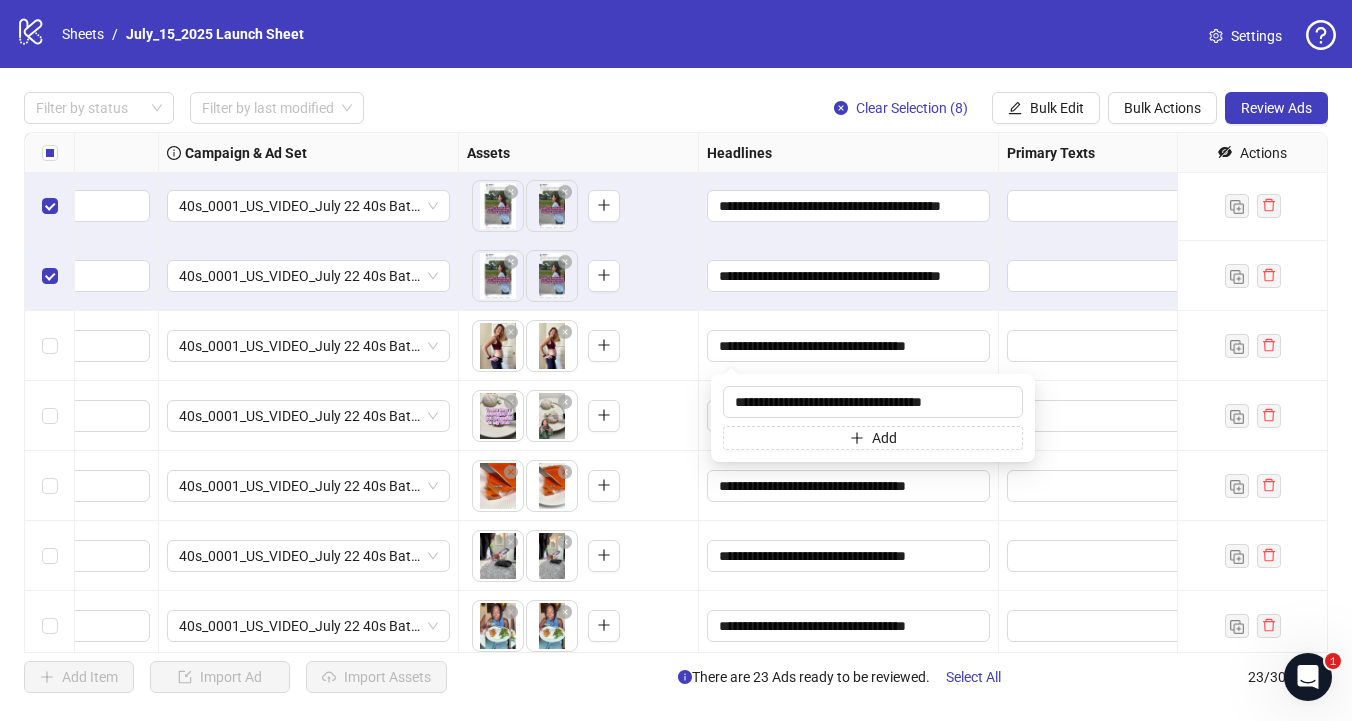 scroll, scrollTop: 702, scrollLeft: 482, axis: both 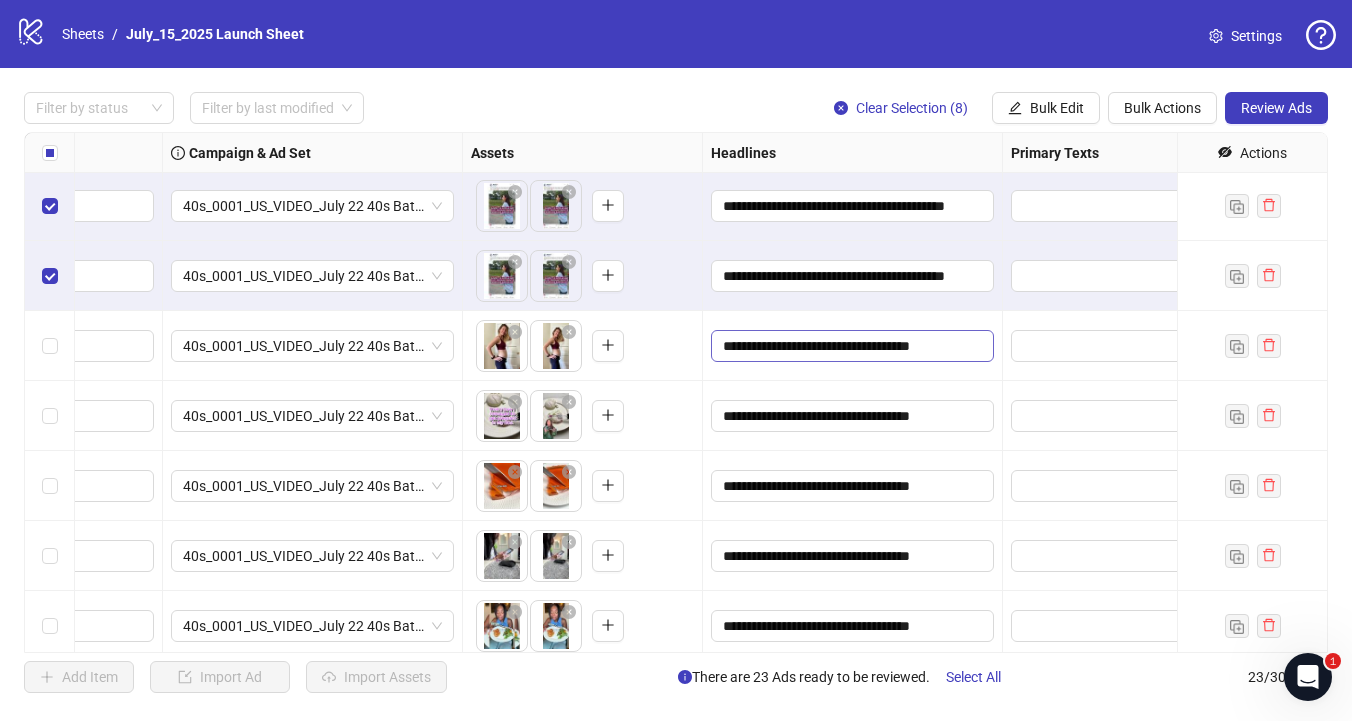 drag, startPoint x: 908, startPoint y: 346, endPoint x: 979, endPoint y: 347, distance: 71.00704 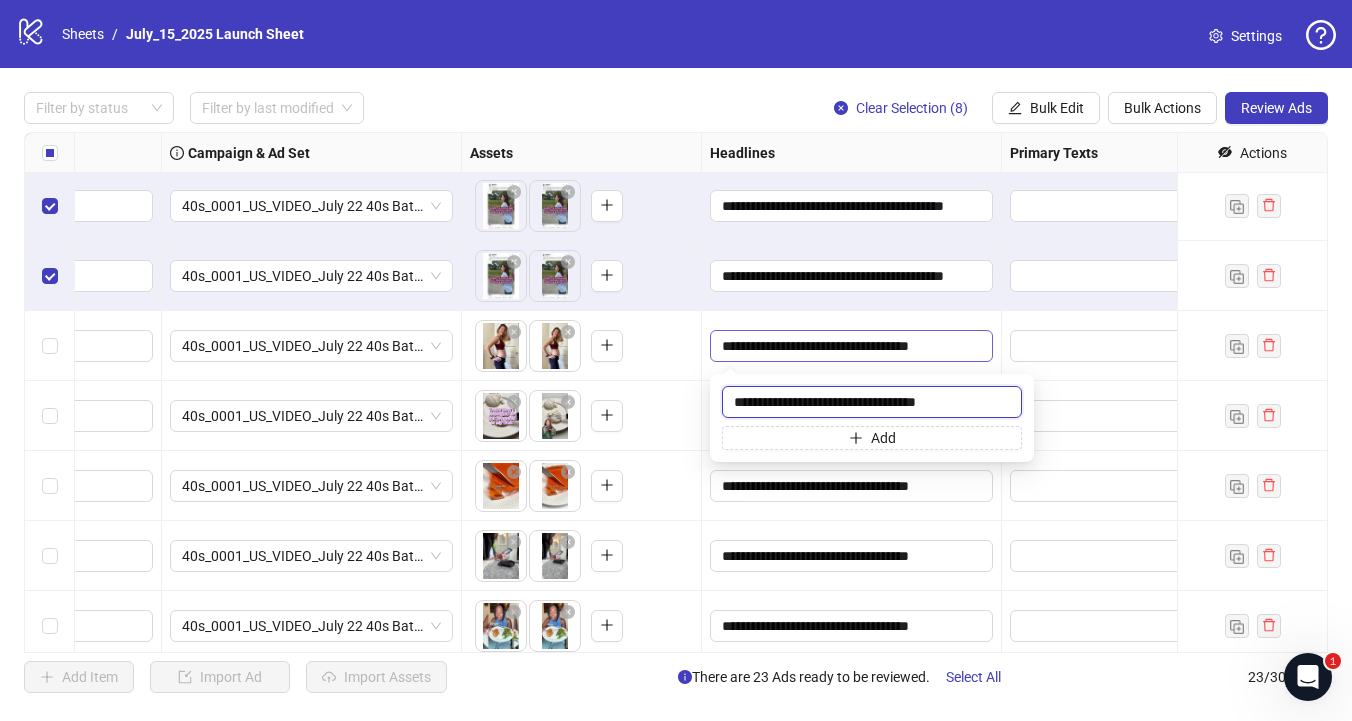 scroll, scrollTop: 698, scrollLeft: 483, axis: both 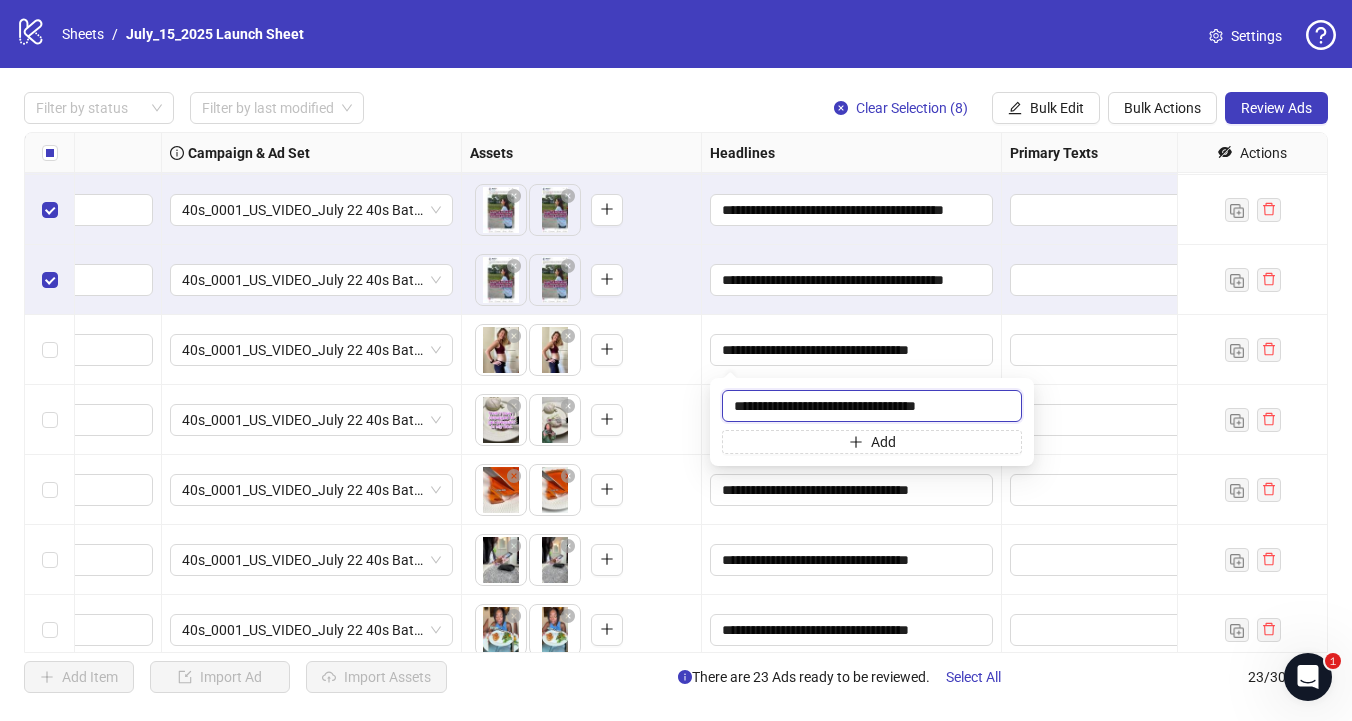 drag, startPoint x: 971, startPoint y: 406, endPoint x: 919, endPoint y: 406, distance: 52 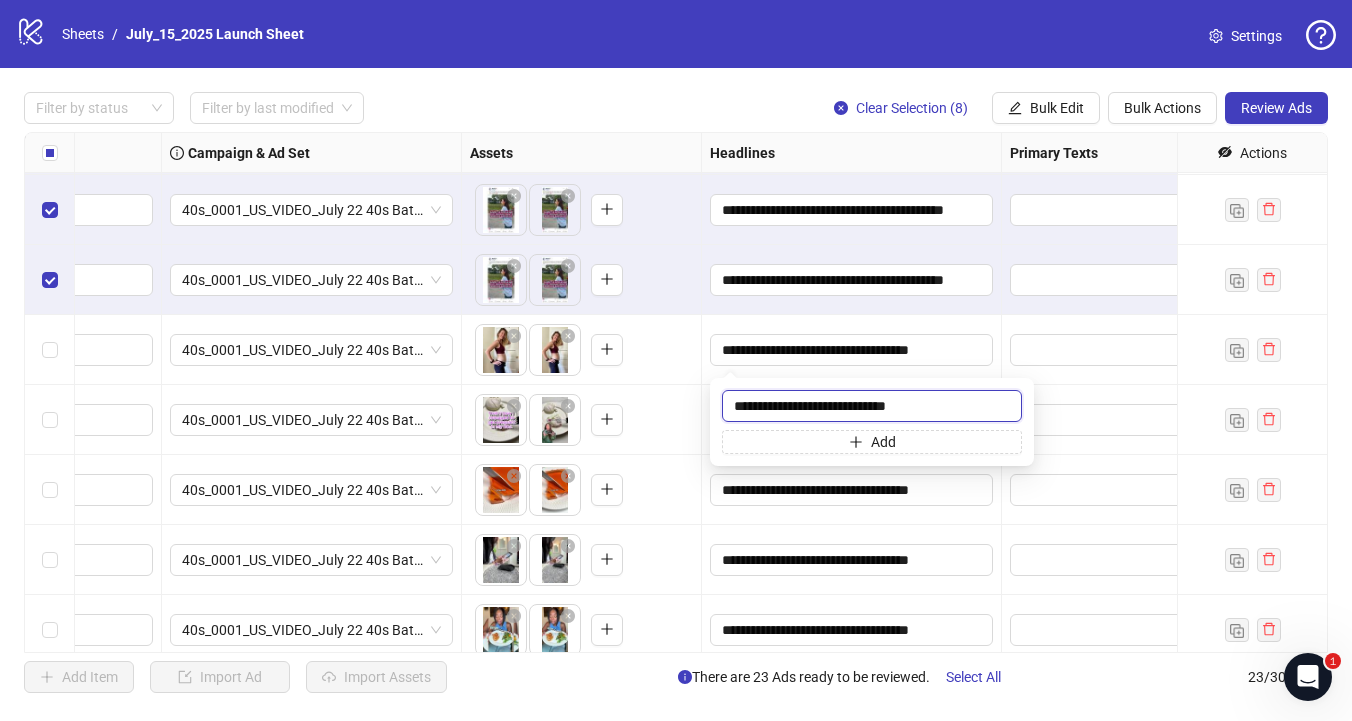 type on "**********" 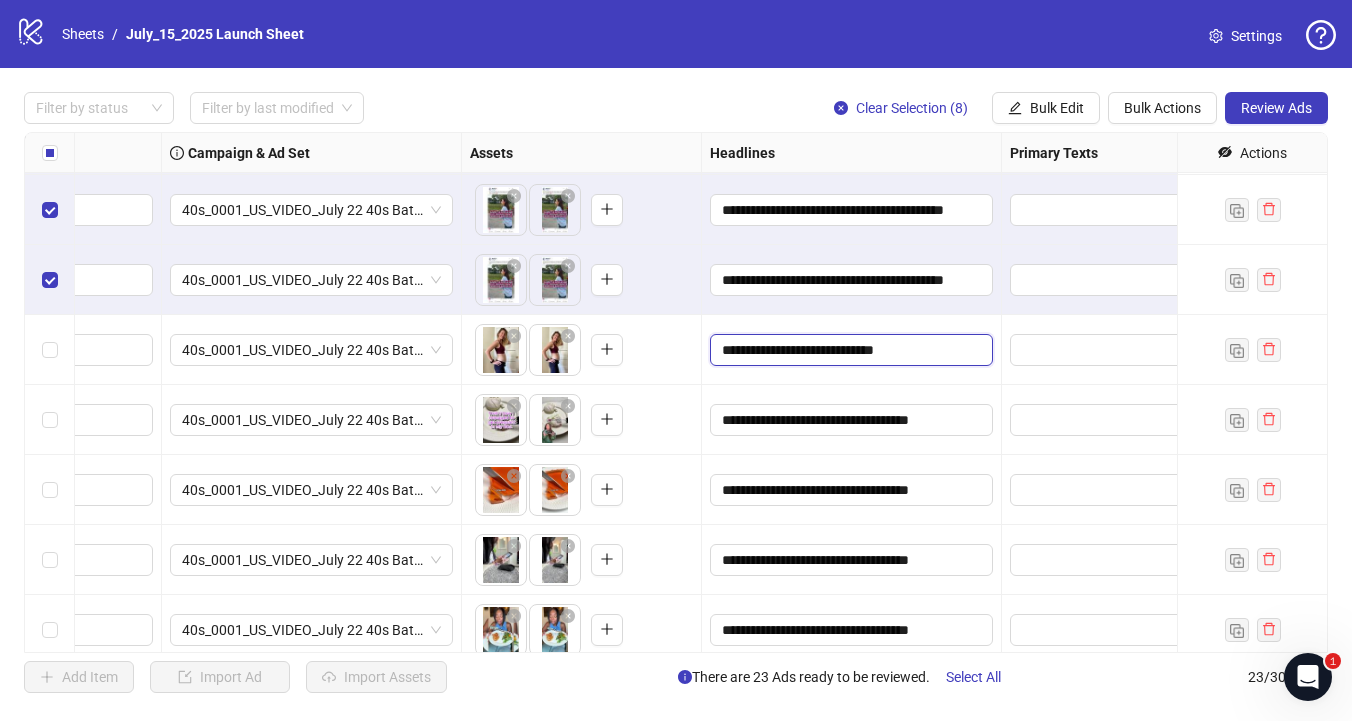 drag, startPoint x: 925, startPoint y: 346, endPoint x: 701, endPoint y: 352, distance: 224.08034 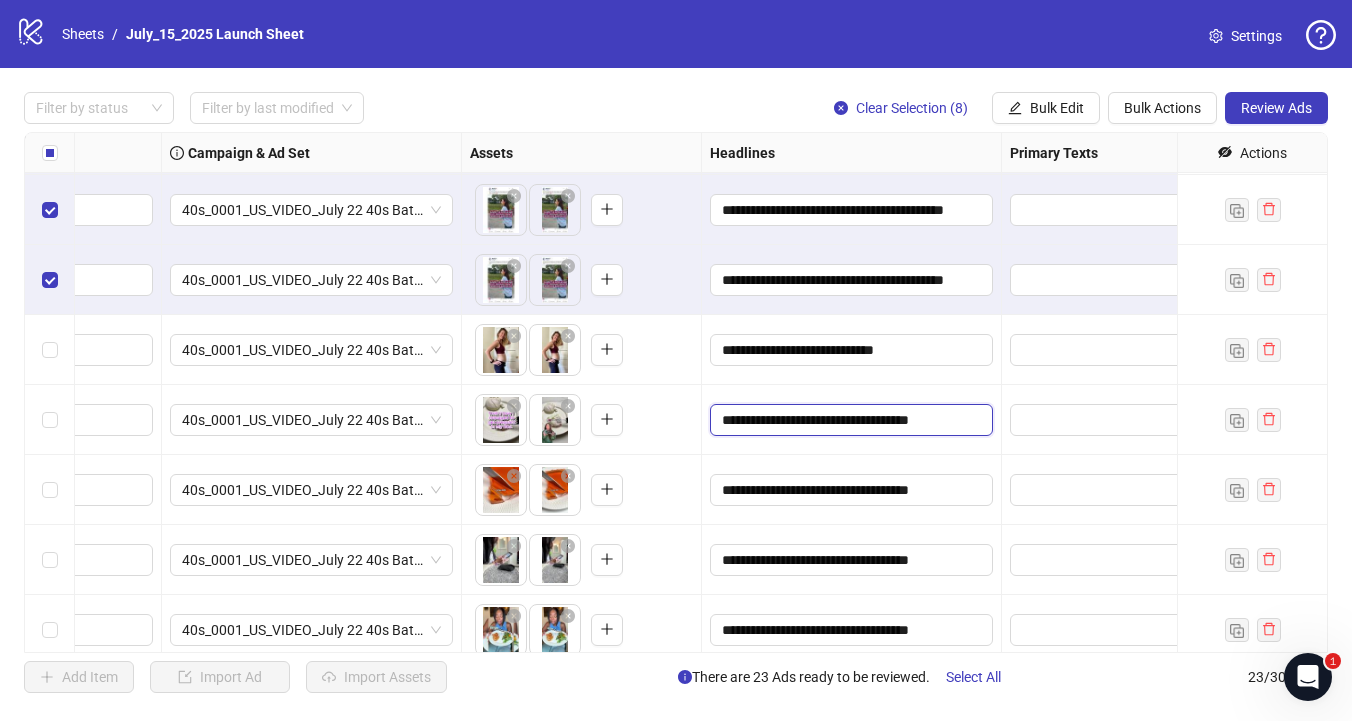 click on "**********" at bounding box center [849, 420] 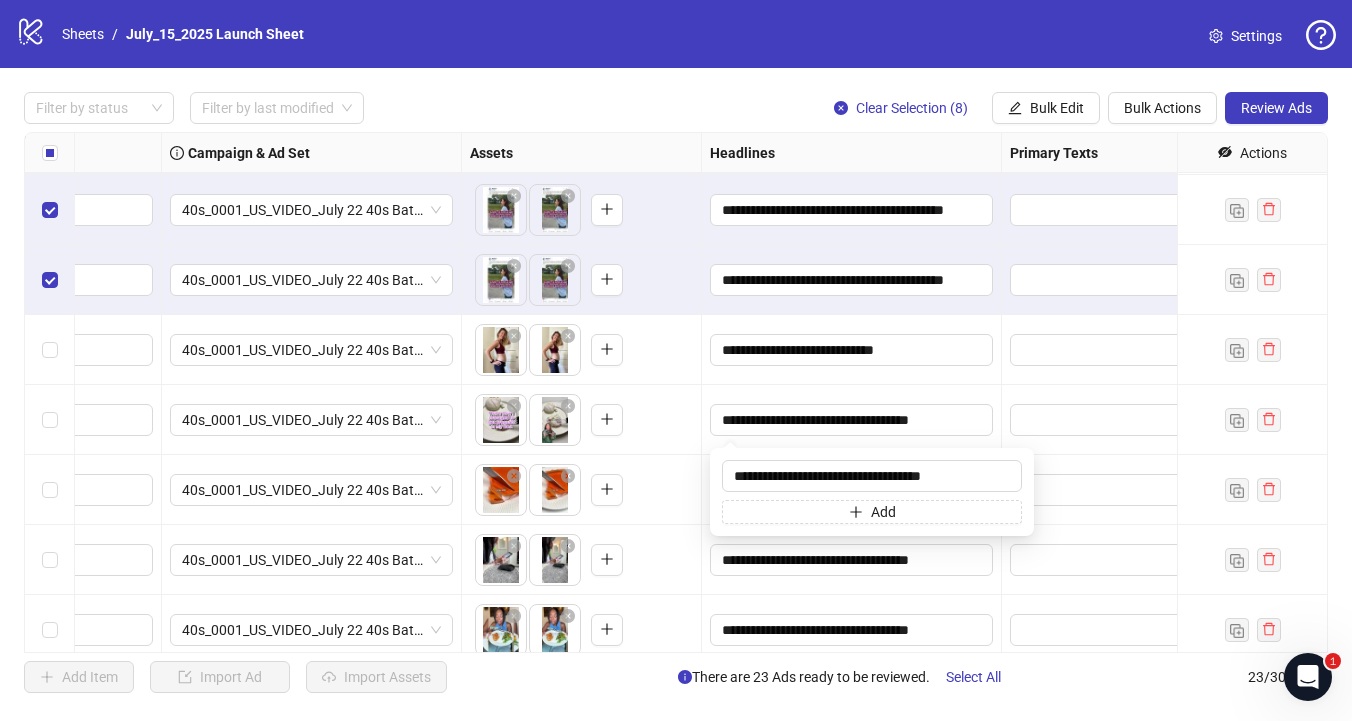 drag, startPoint x: 987, startPoint y: 479, endPoint x: 636, endPoint y: 462, distance: 351.41144 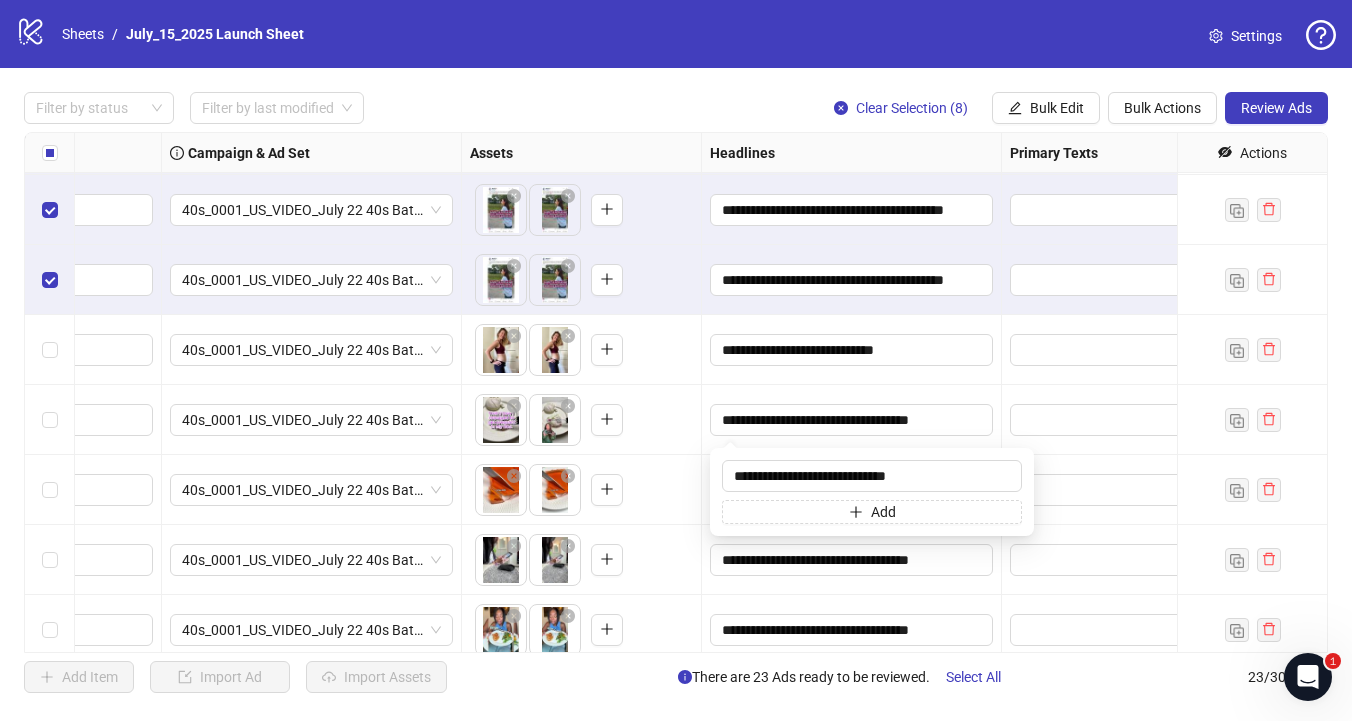 click at bounding box center (1252, 420) 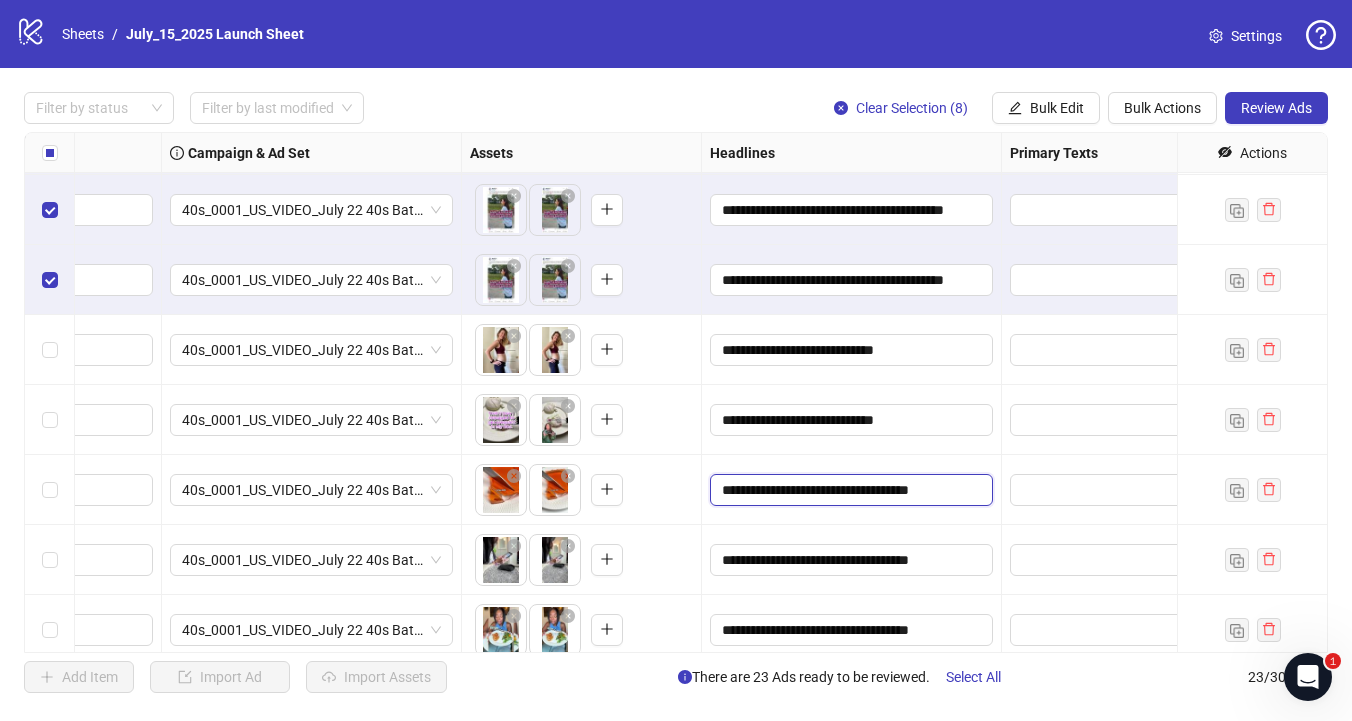 click on "**********" at bounding box center (849, 490) 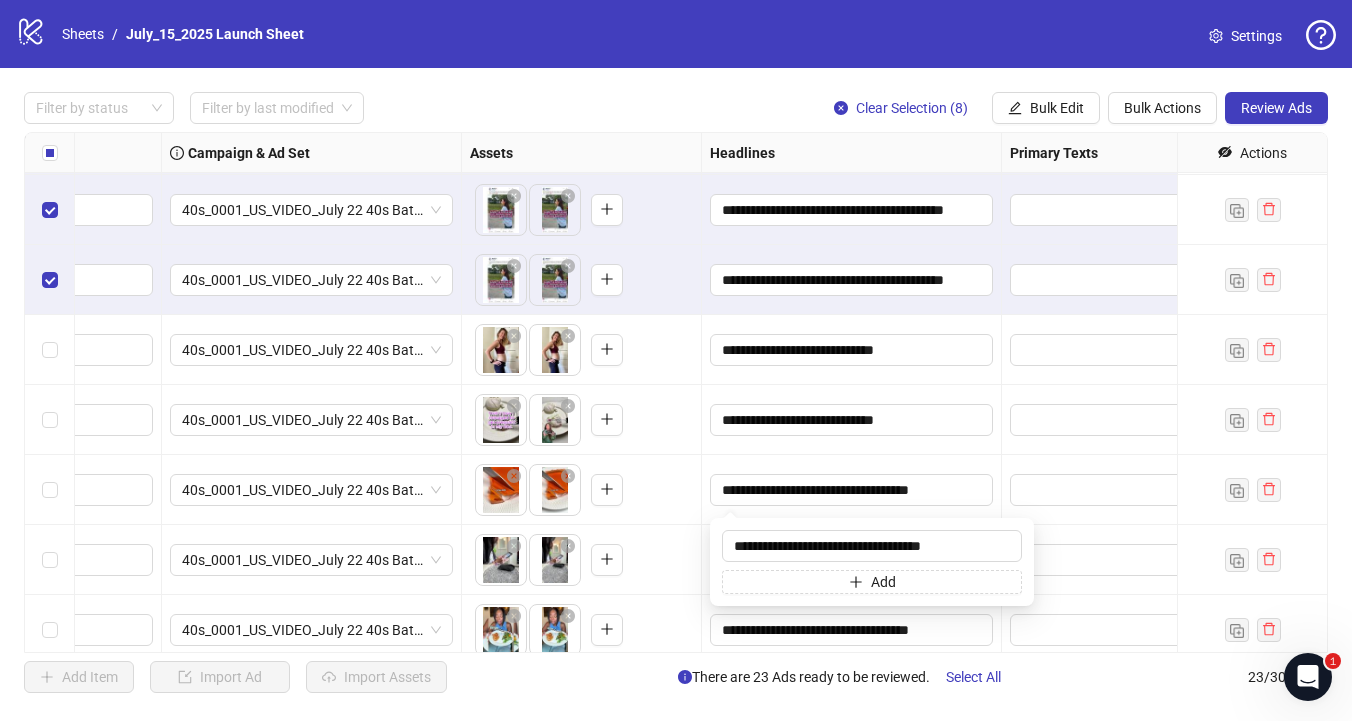 drag, startPoint x: 954, startPoint y: 552, endPoint x: 761, endPoint y: 523, distance: 195.1666 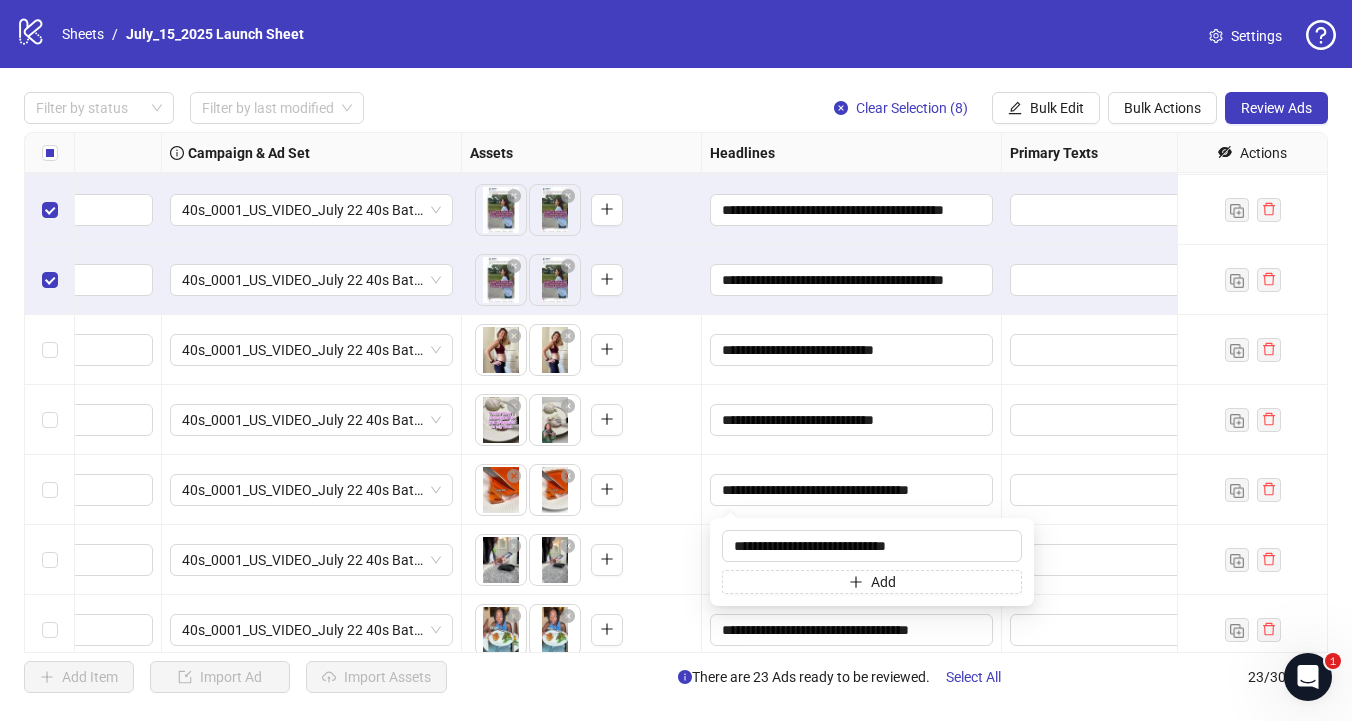 click at bounding box center (1102, 490) 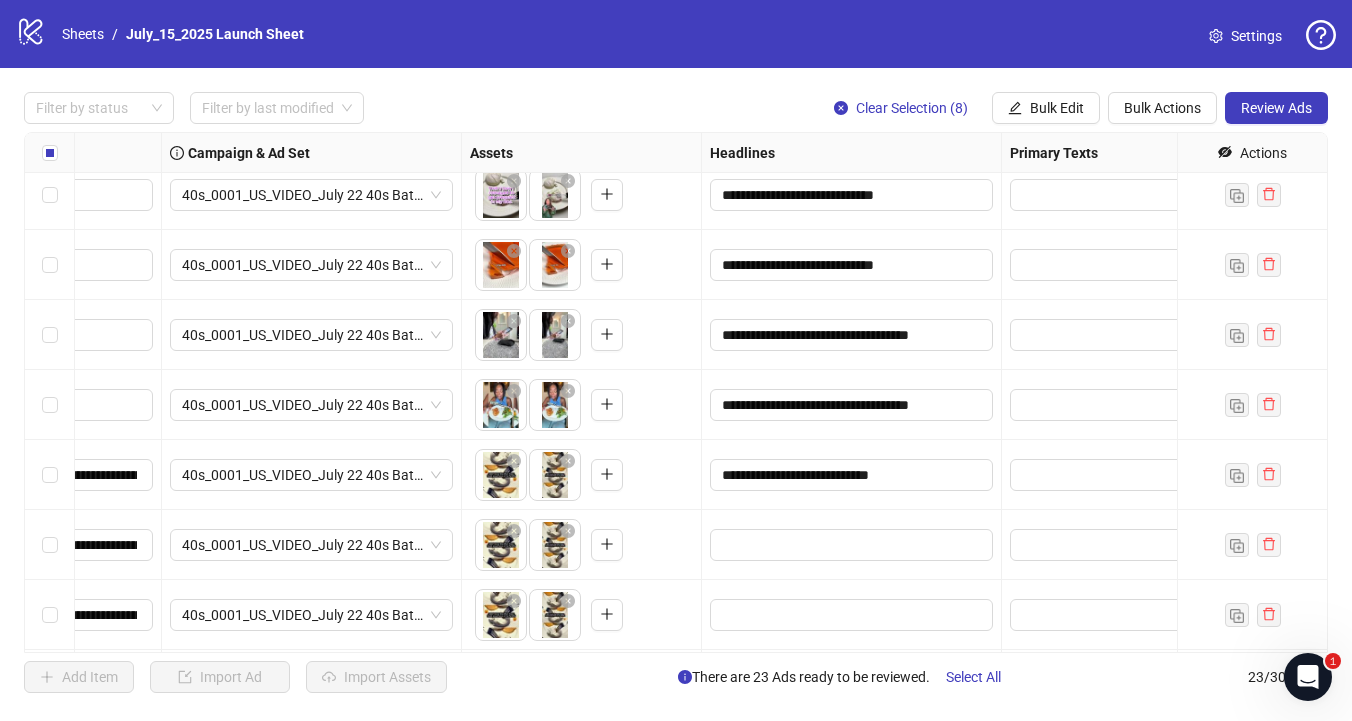 scroll, scrollTop: 938, scrollLeft: 483, axis: both 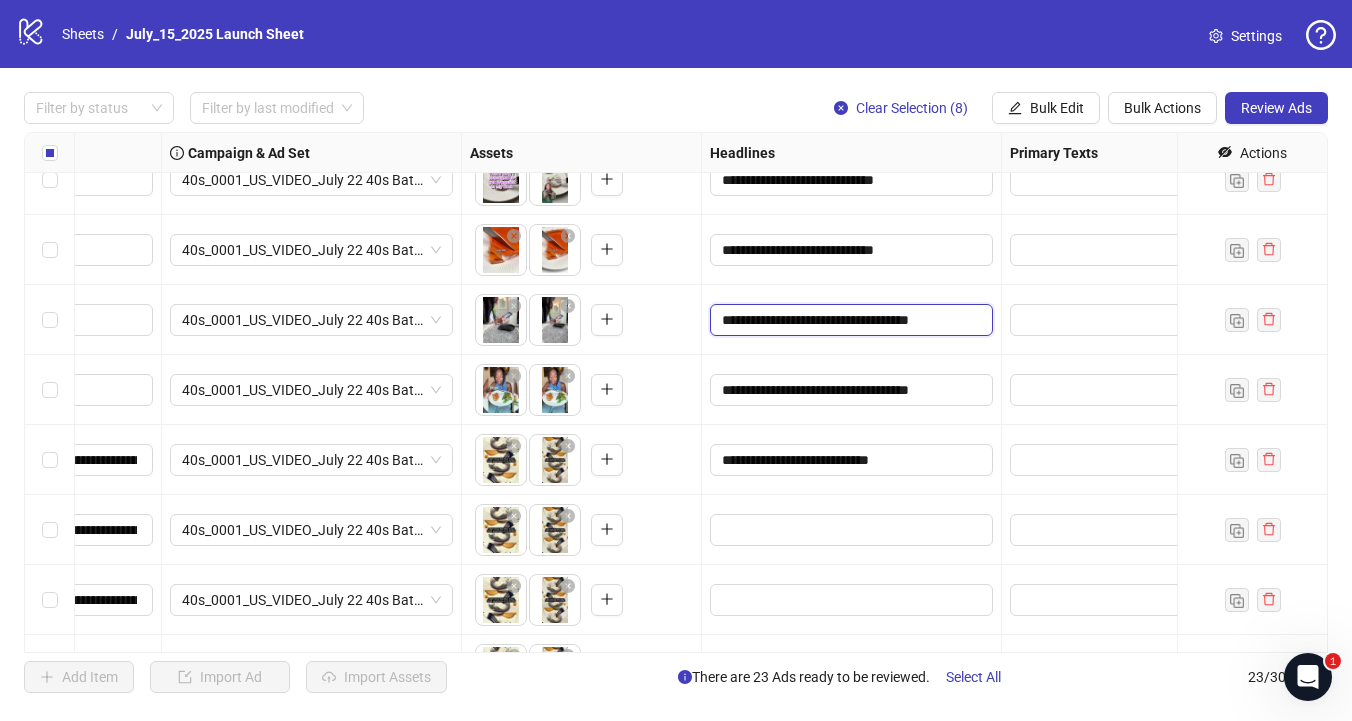 click on "**********" at bounding box center [849, 320] 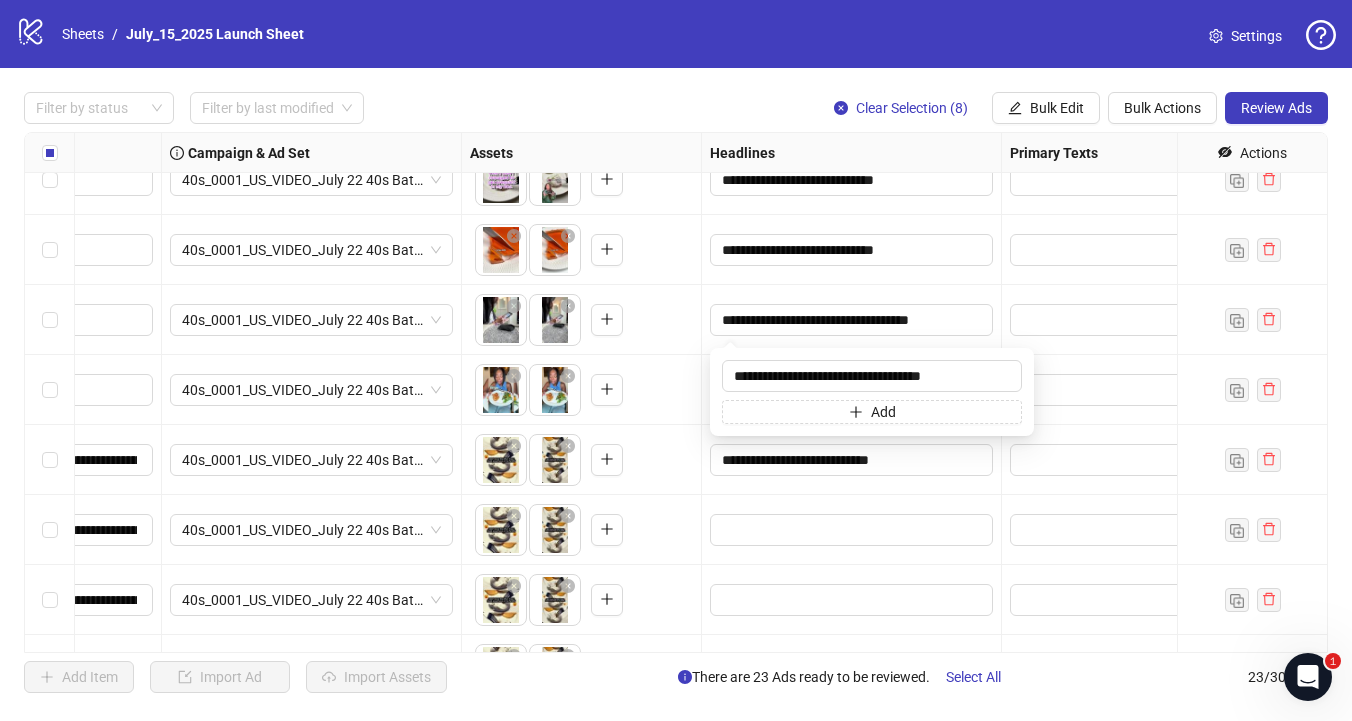 drag, startPoint x: 974, startPoint y: 378, endPoint x: 719, endPoint y: 381, distance: 255.01764 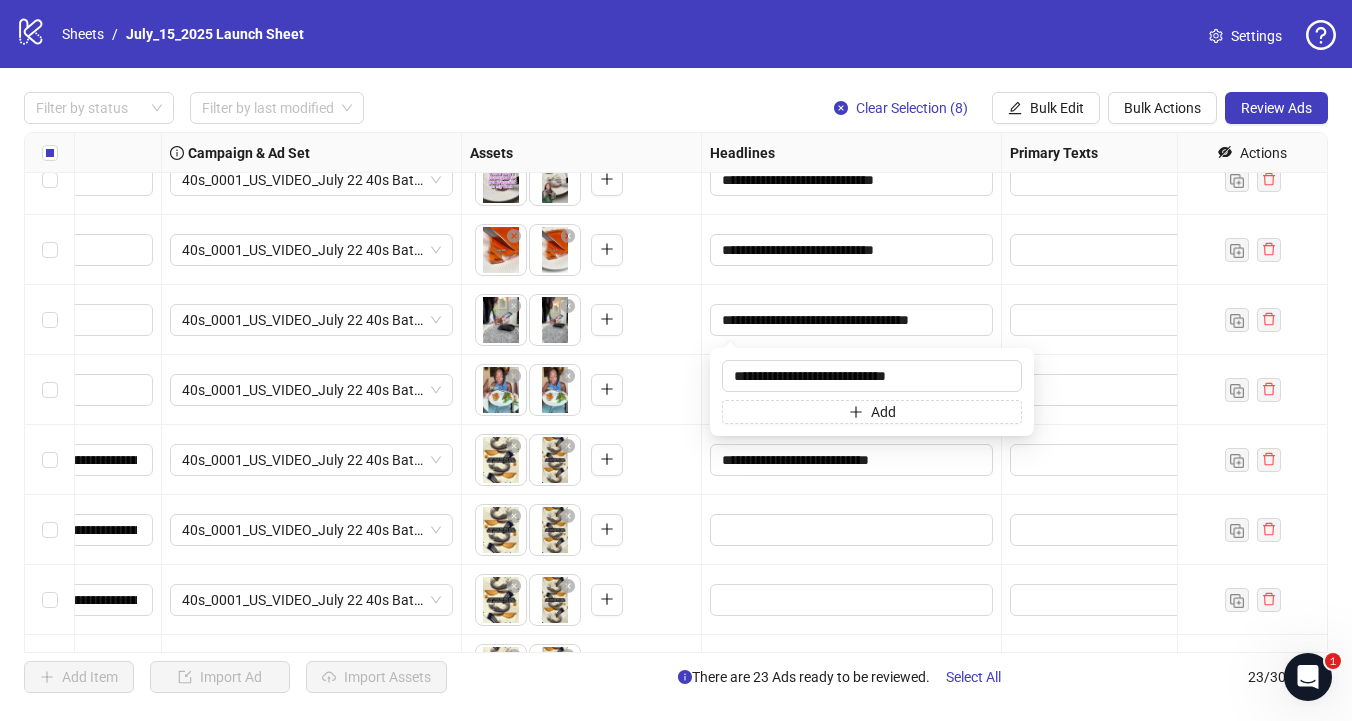 click at bounding box center [1102, 320] 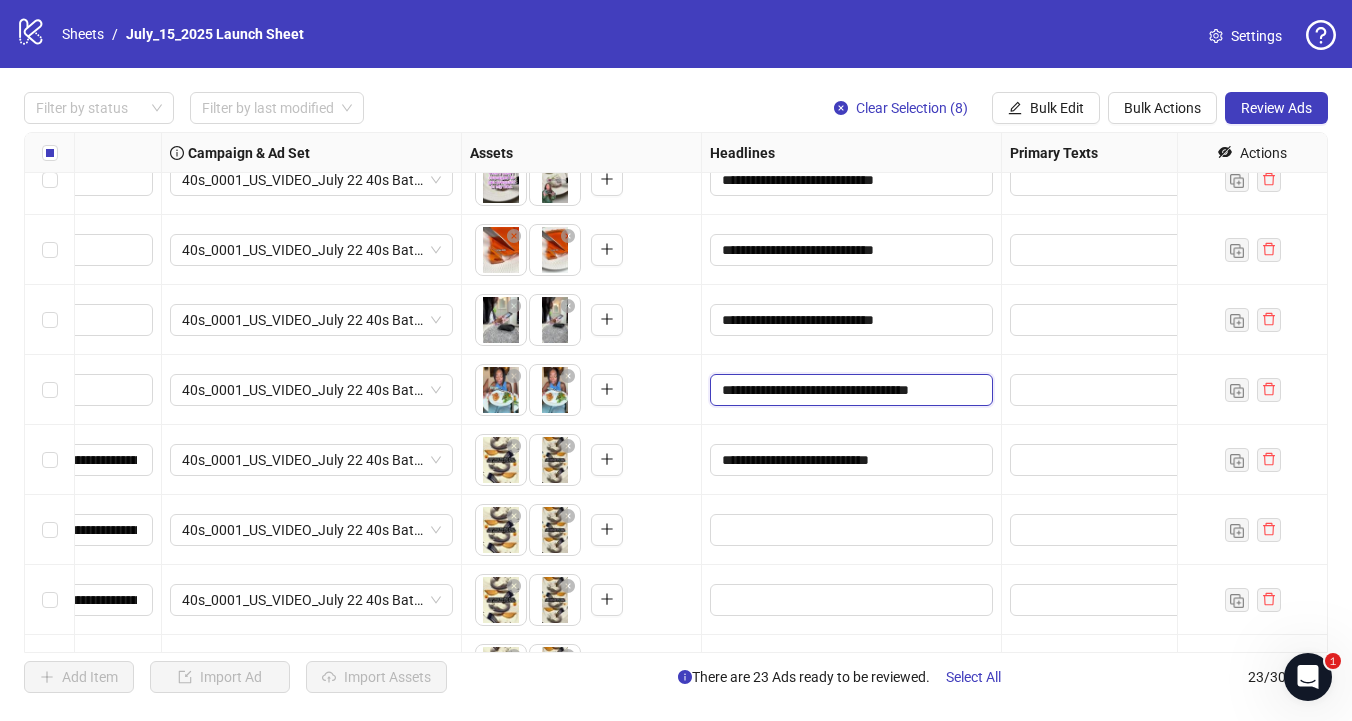 click on "**********" at bounding box center (849, 390) 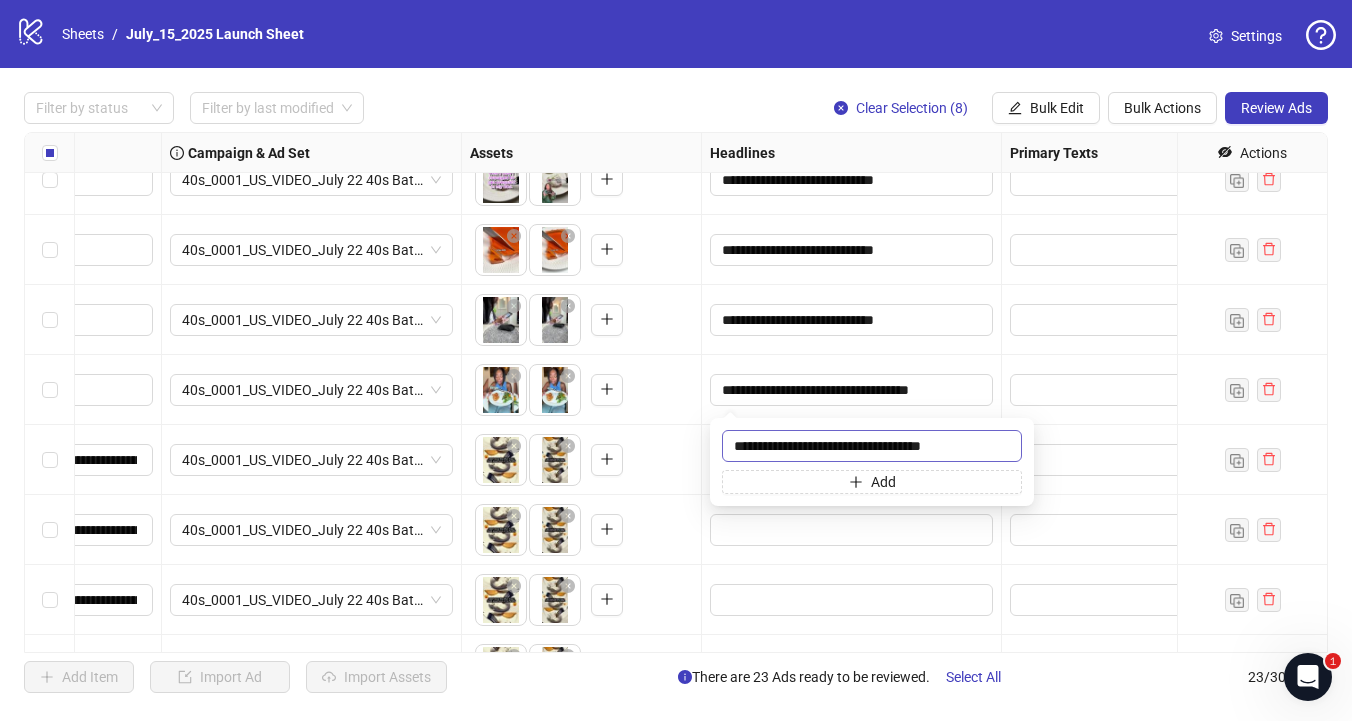 drag, startPoint x: 974, startPoint y: 448, endPoint x: 742, endPoint y: 444, distance: 232.03448 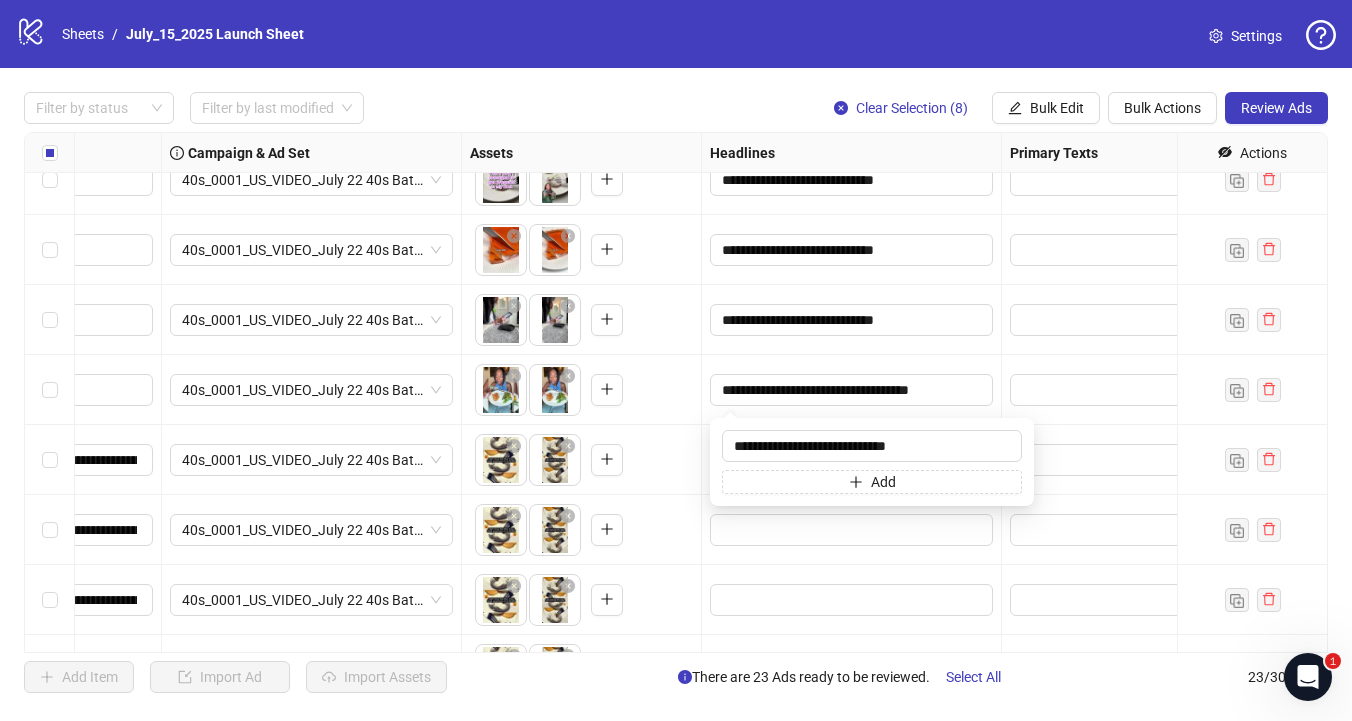 click at bounding box center (1252, 390) 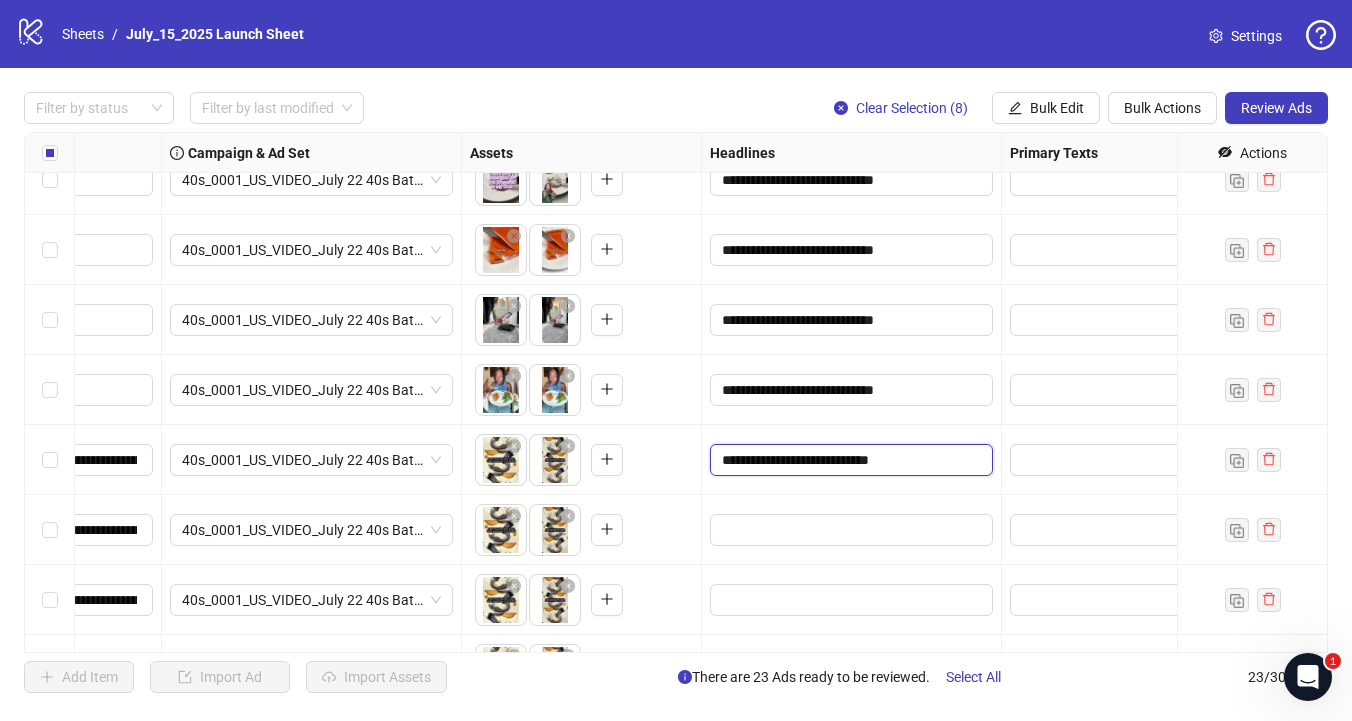 drag, startPoint x: 917, startPoint y: 462, endPoint x: 538, endPoint y: 448, distance: 379.25848 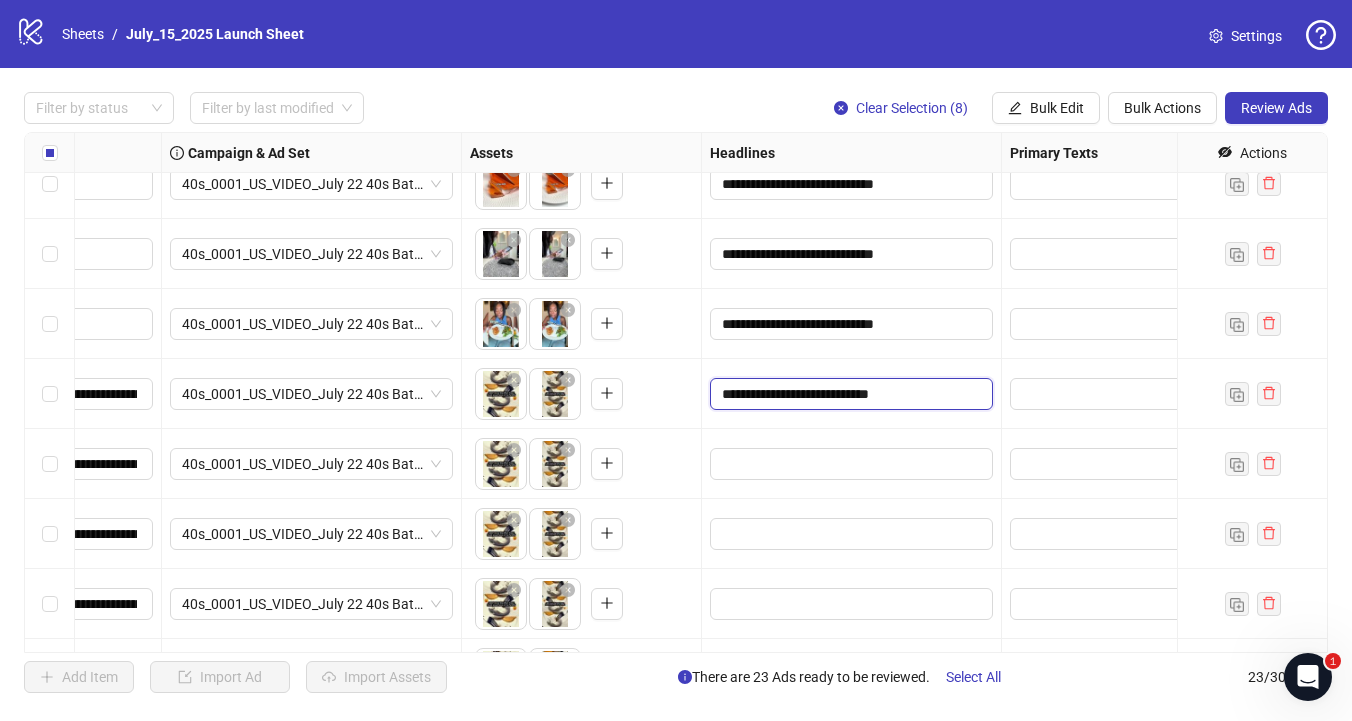 scroll, scrollTop: 999, scrollLeft: 483, axis: both 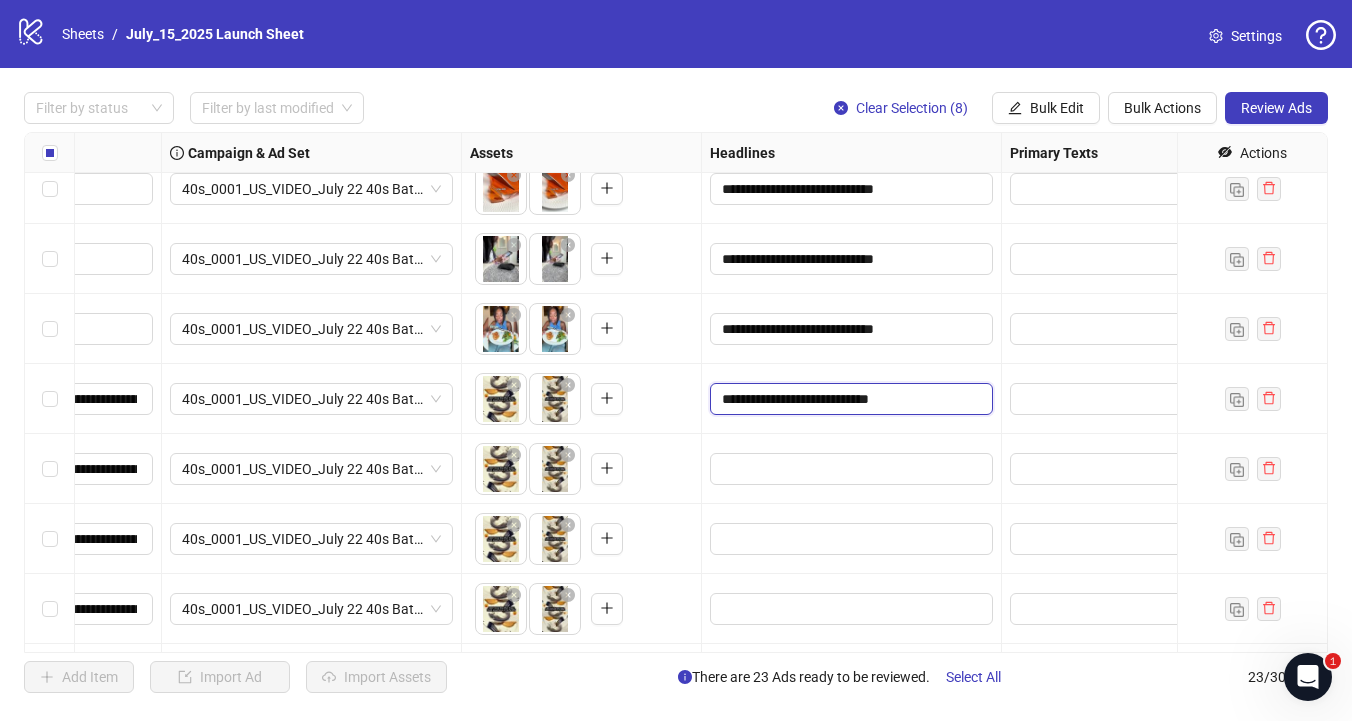click on "**********" at bounding box center [849, 399] 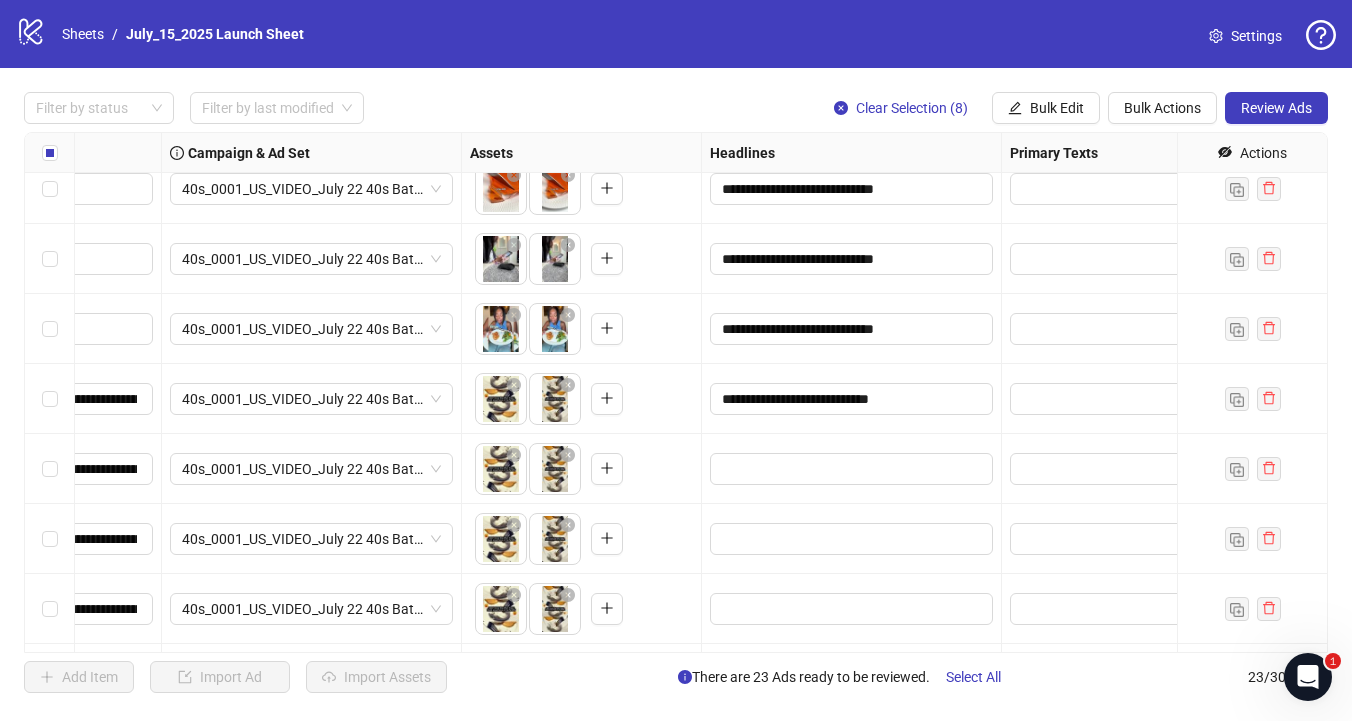 drag, startPoint x: 867, startPoint y: 402, endPoint x: 648, endPoint y: 405, distance: 219.02055 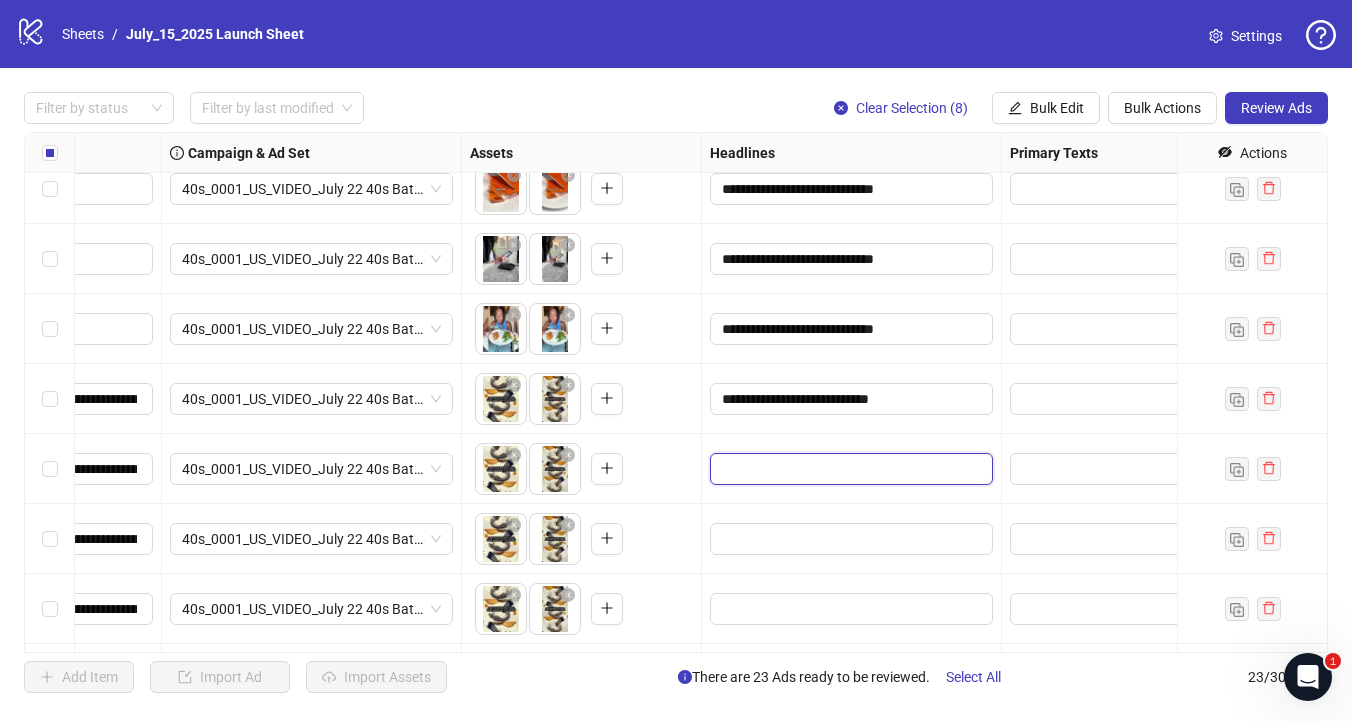 click at bounding box center (849, 469) 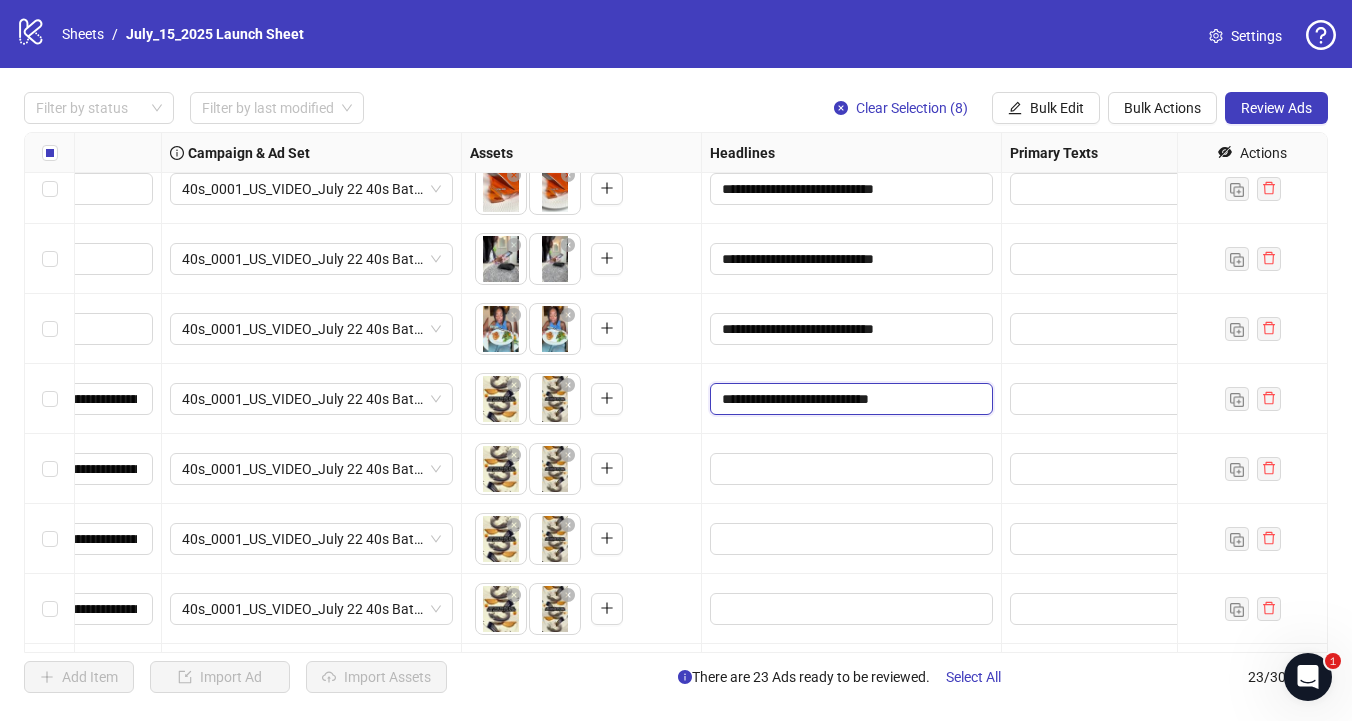 drag, startPoint x: 916, startPoint y: 400, endPoint x: 696, endPoint y: 385, distance: 220.51077 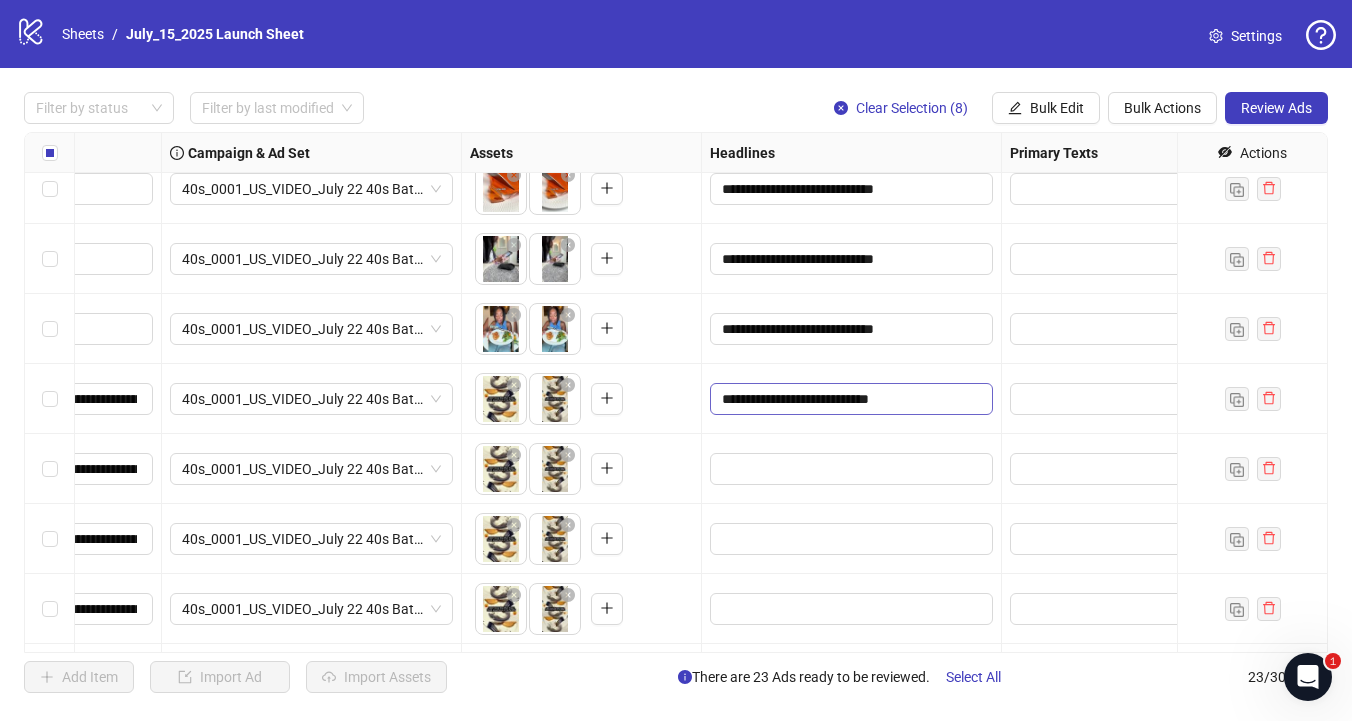 drag, startPoint x: 937, startPoint y: 416, endPoint x: 922, endPoint y: 406, distance: 18.027756 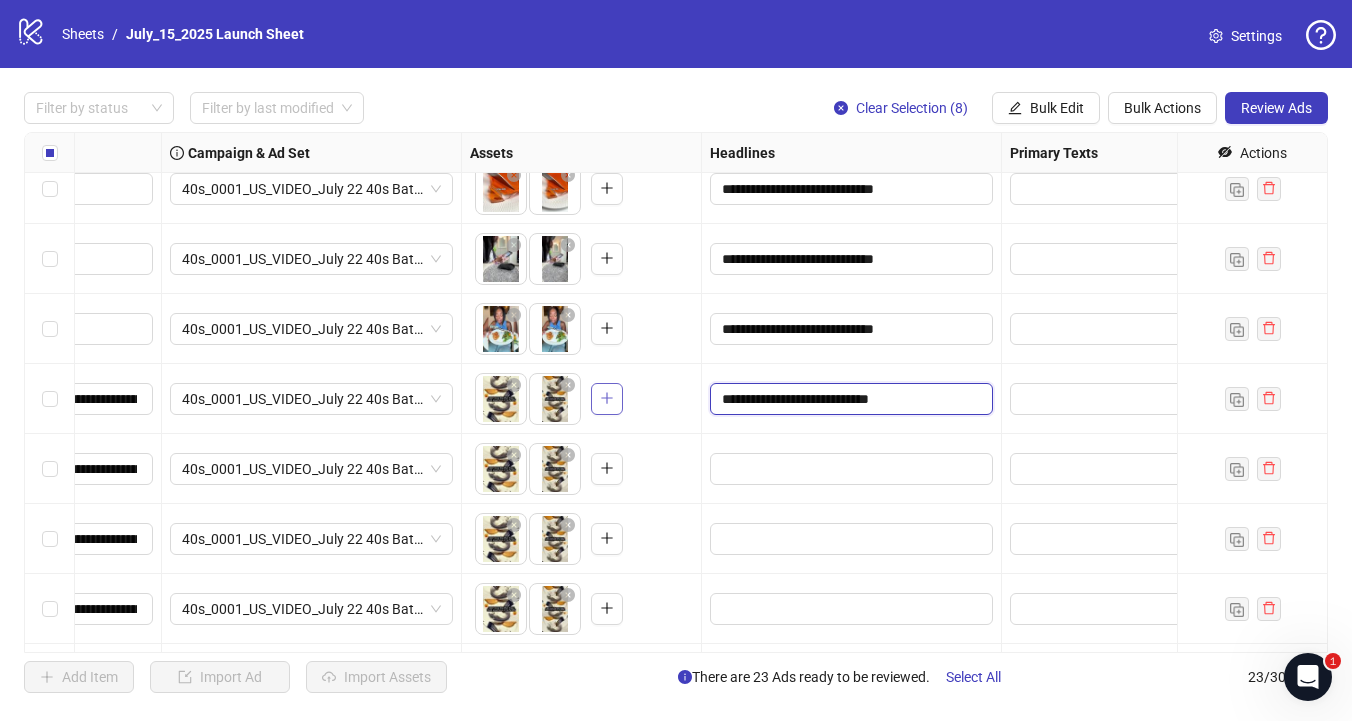 drag, startPoint x: 686, startPoint y: 404, endPoint x: 599, endPoint y: 398, distance: 87.20665 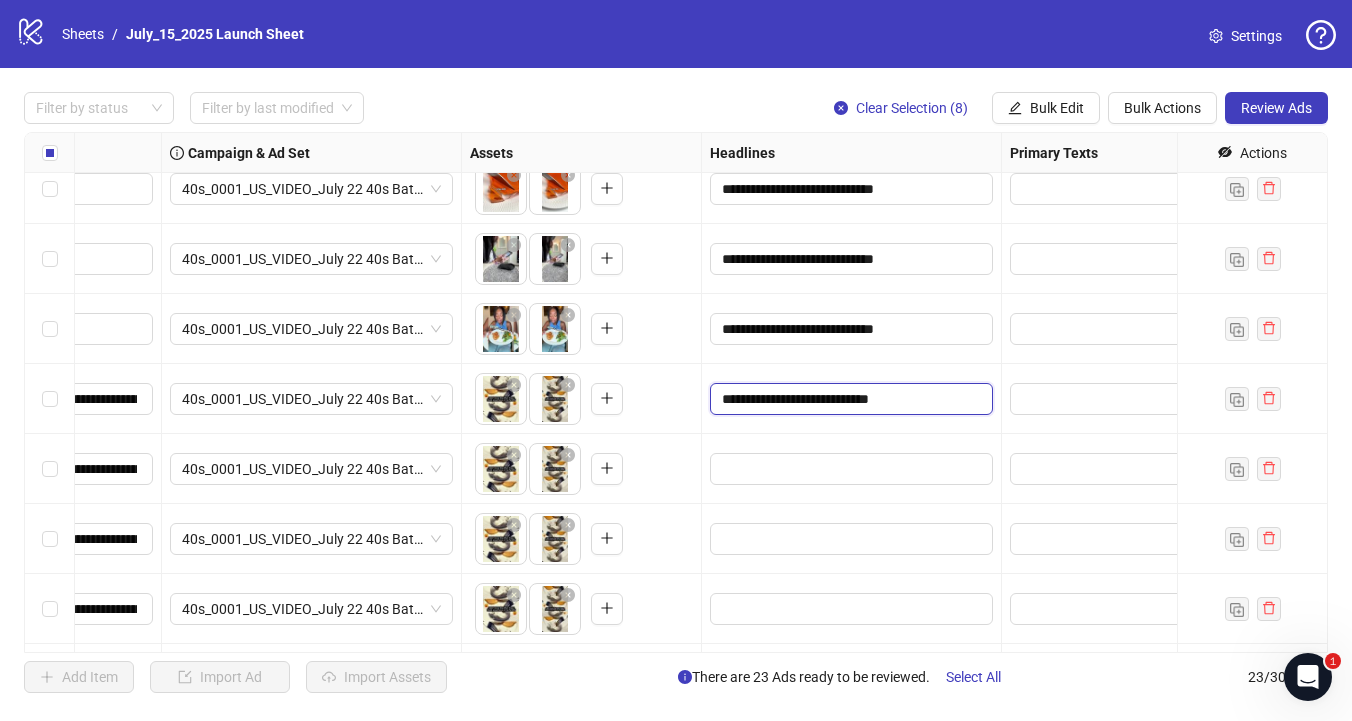 click on "**********" at bounding box center [849, 399] 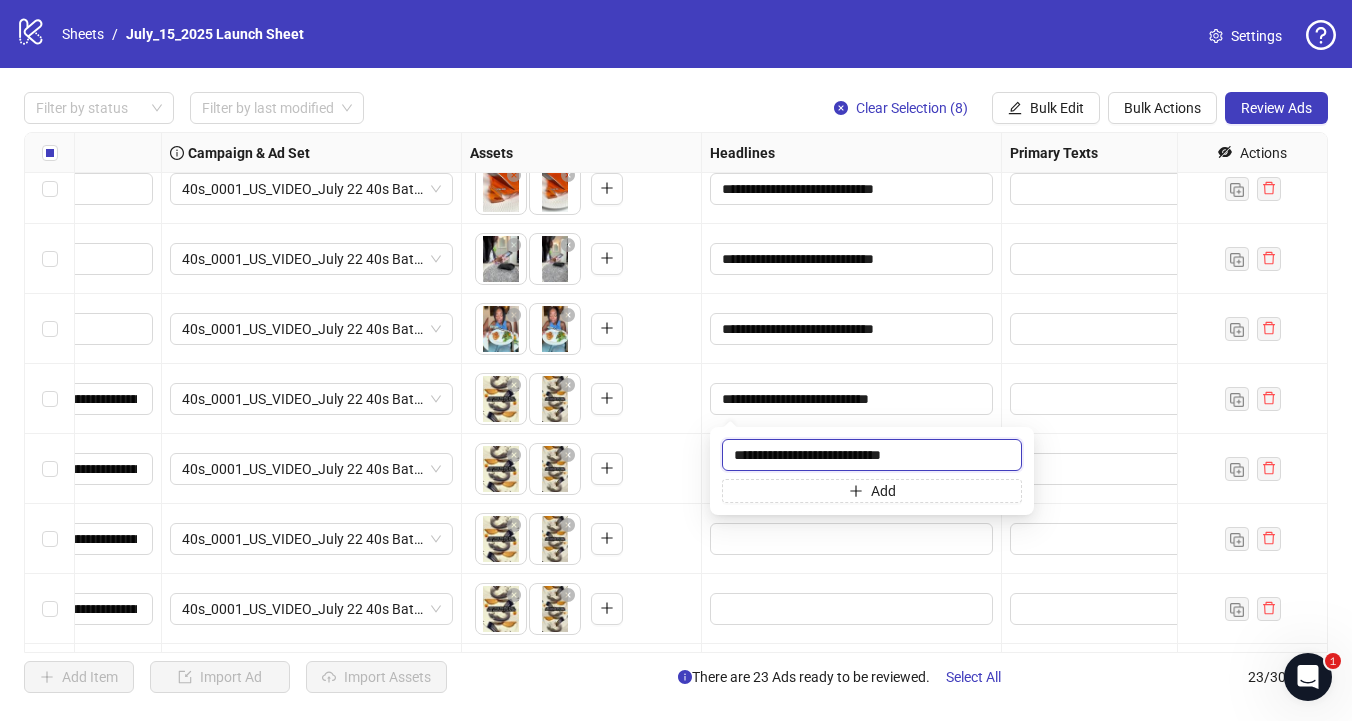 drag, startPoint x: 898, startPoint y: 462, endPoint x: 646, endPoint y: 443, distance: 252.71526 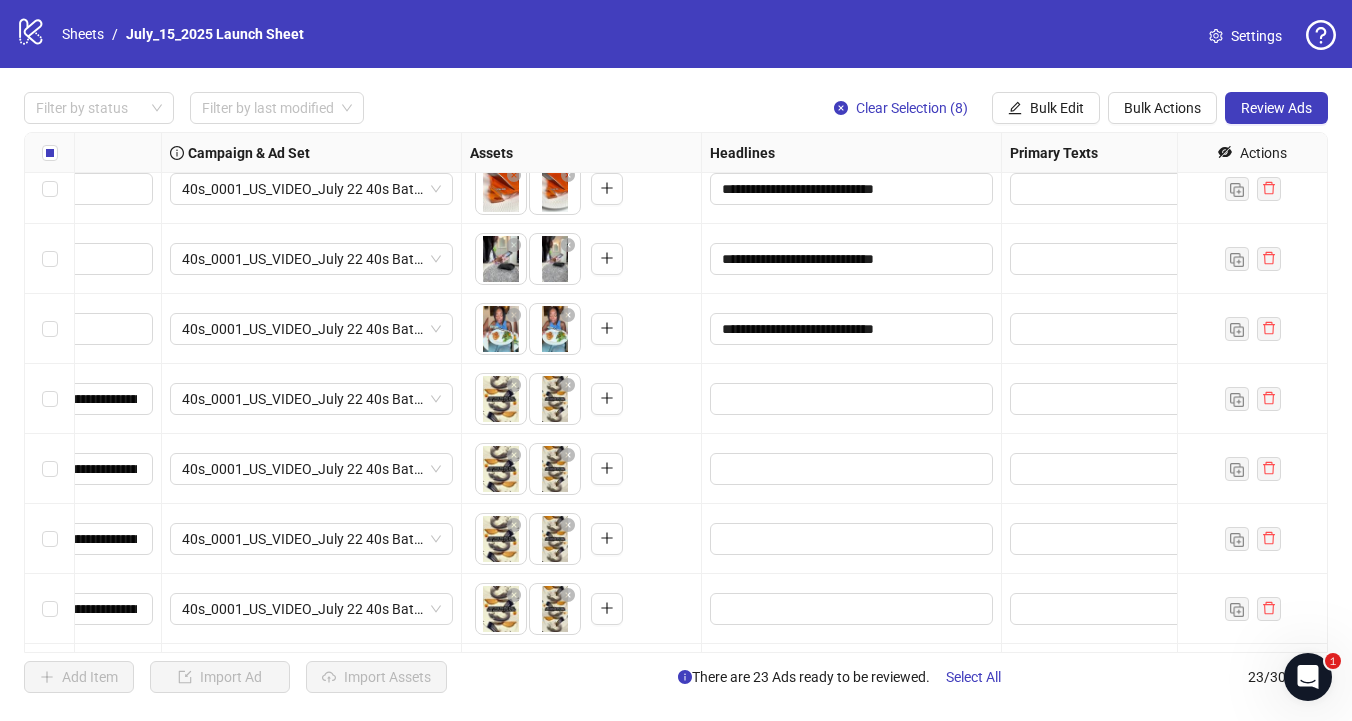 click at bounding box center [1102, 329] 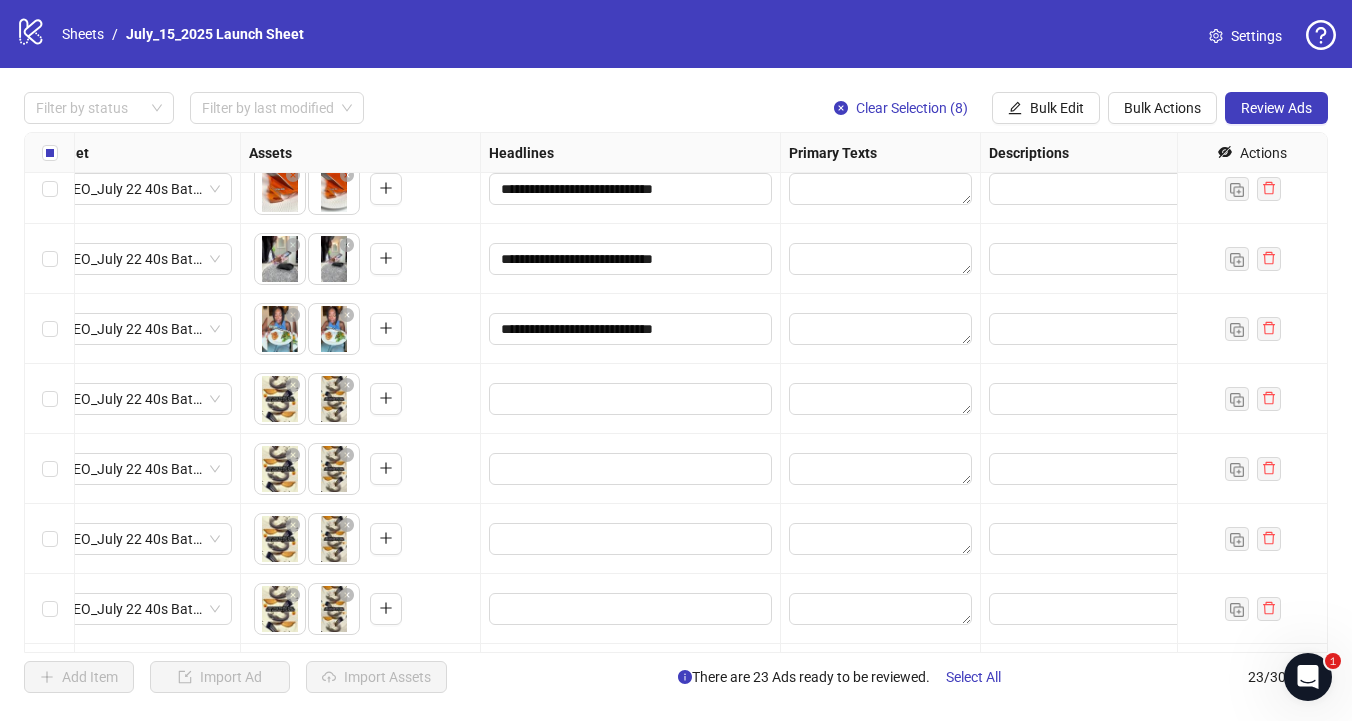 scroll, scrollTop: 997, scrollLeft: 710, axis: both 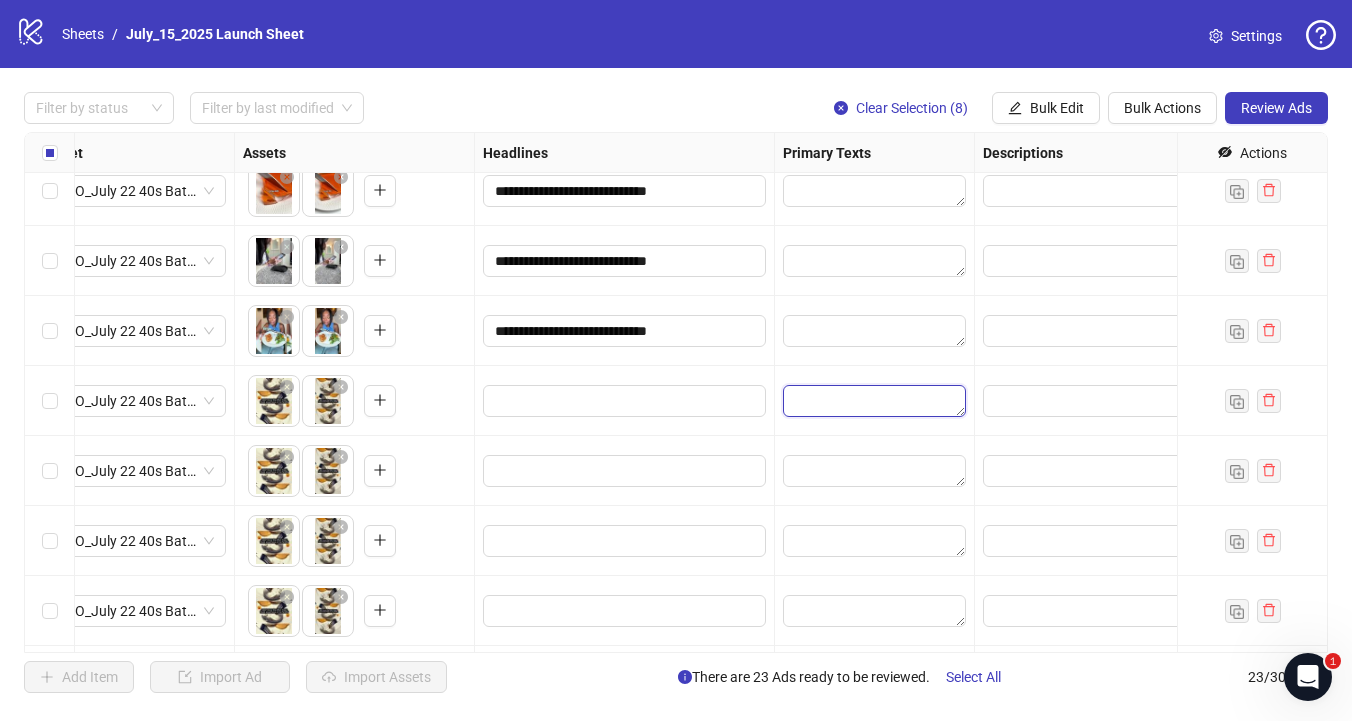 click at bounding box center [874, 401] 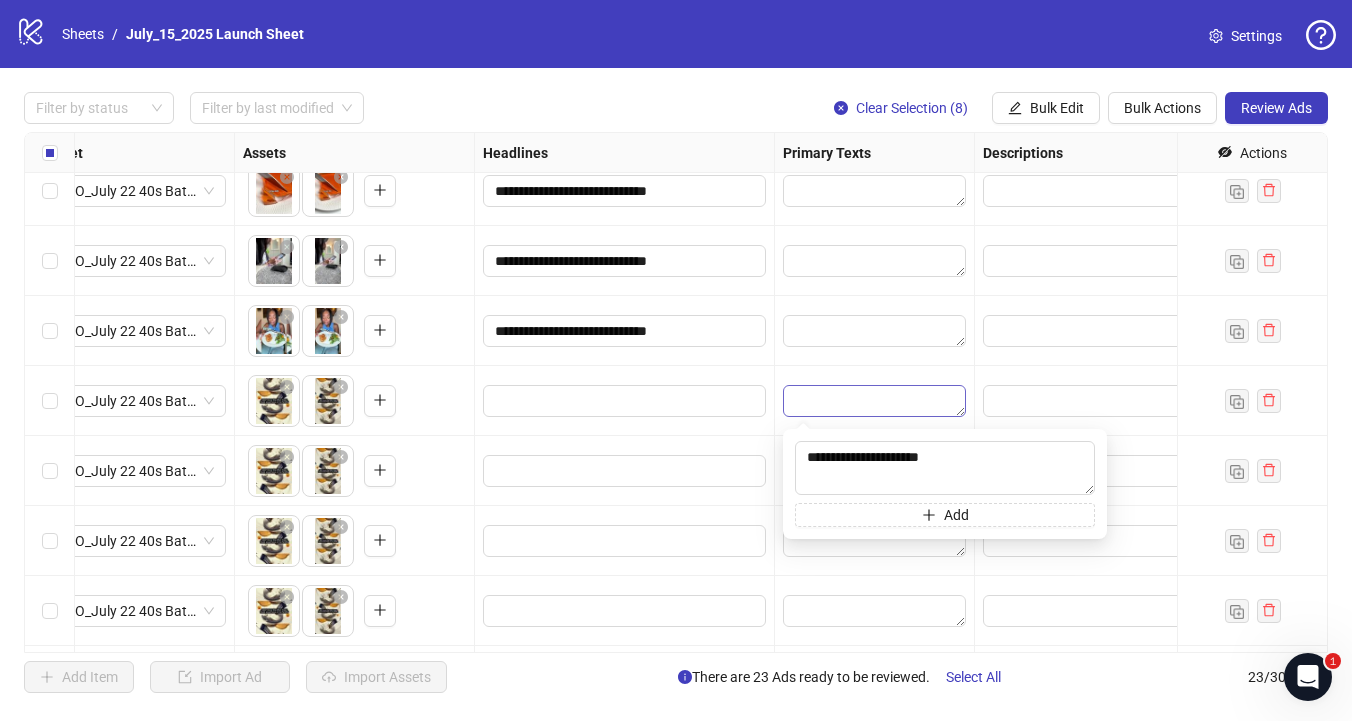 type on "**********" 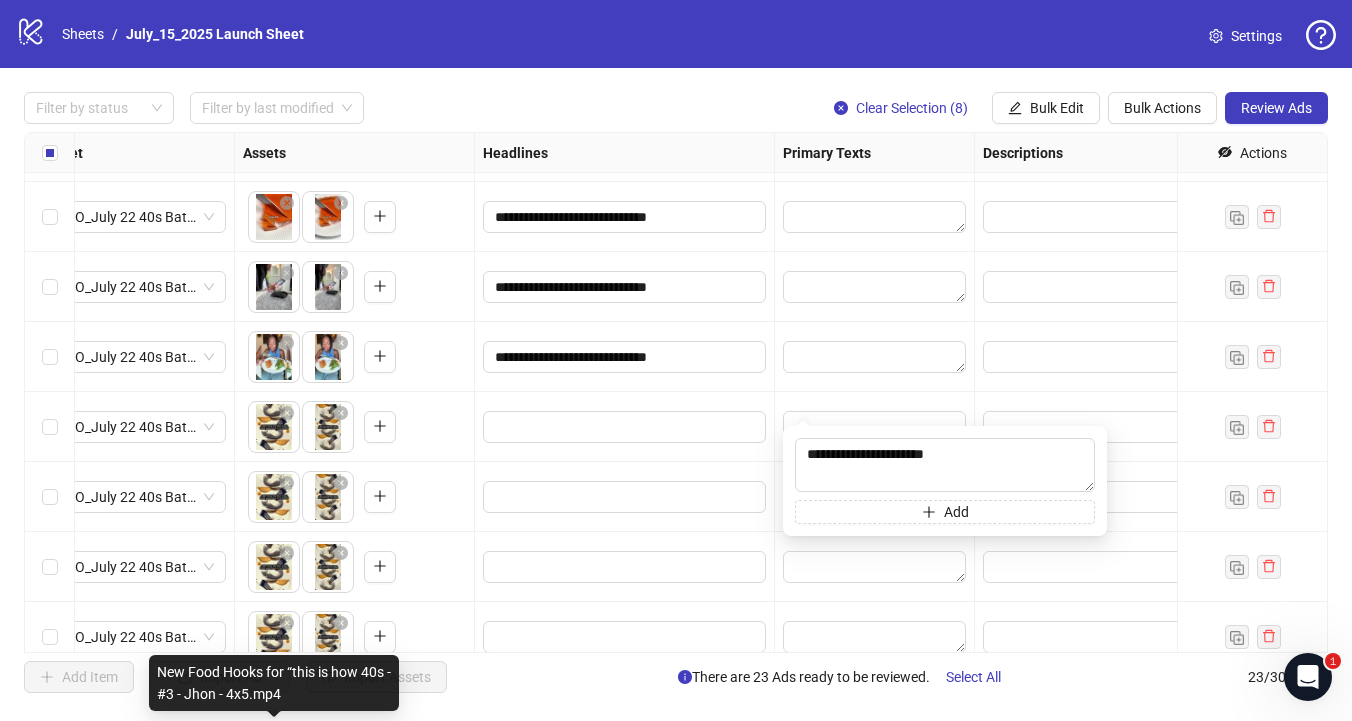 scroll, scrollTop: 949, scrollLeft: 705, axis: both 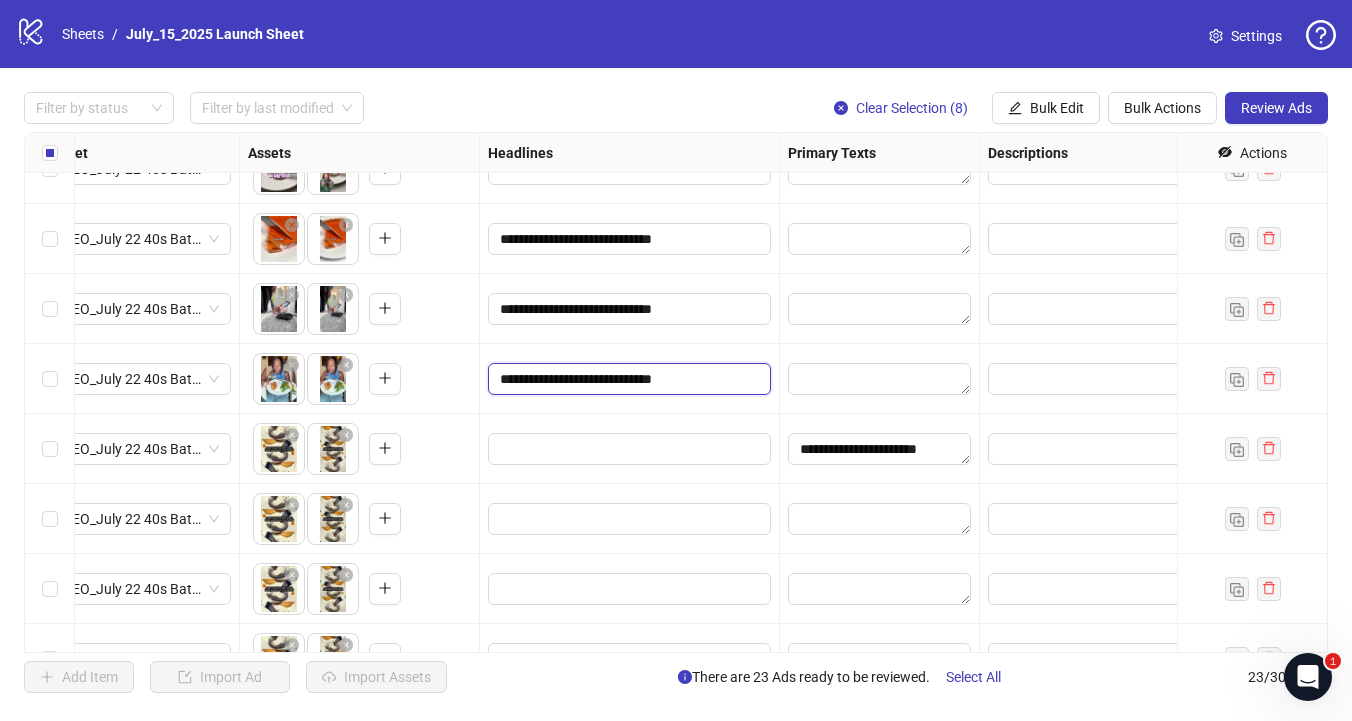 drag, startPoint x: 709, startPoint y: 381, endPoint x: 473, endPoint y: 380, distance: 236.00212 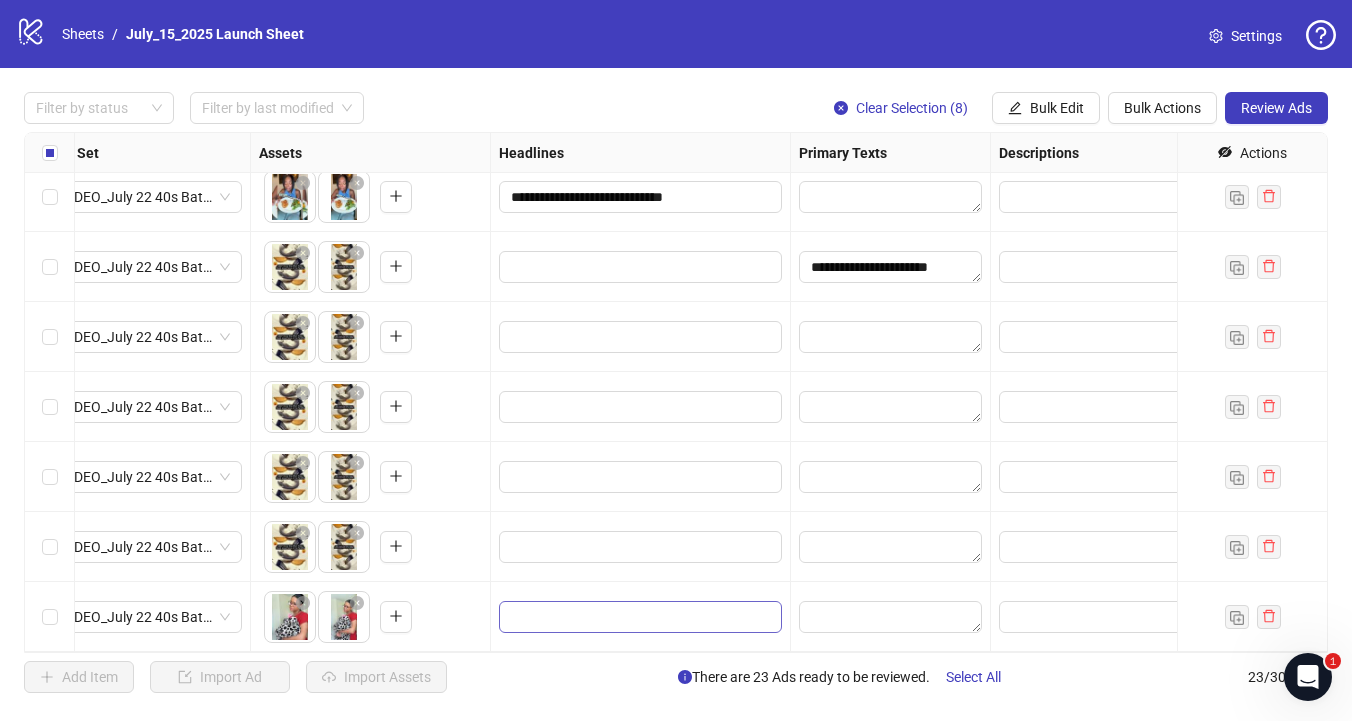 click on "**********" at bounding box center (676, 392) 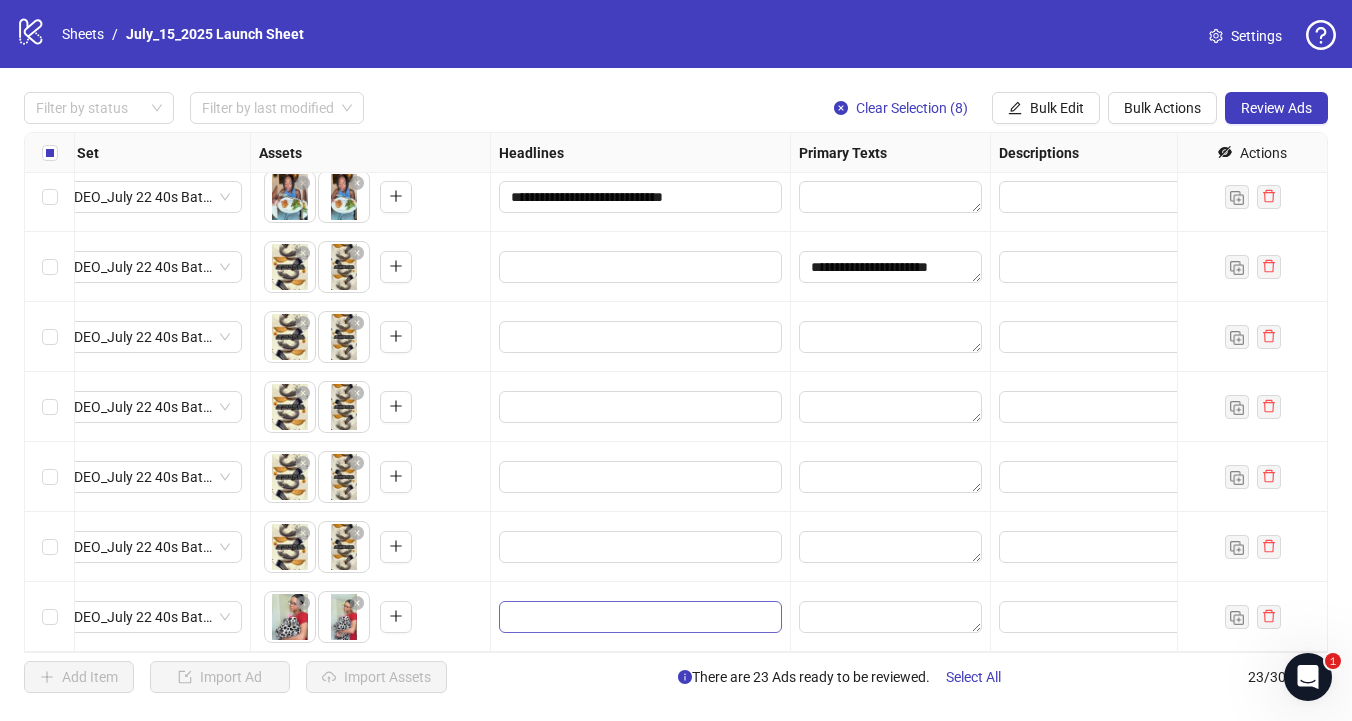 scroll, scrollTop: 1131, scrollLeft: 692, axis: both 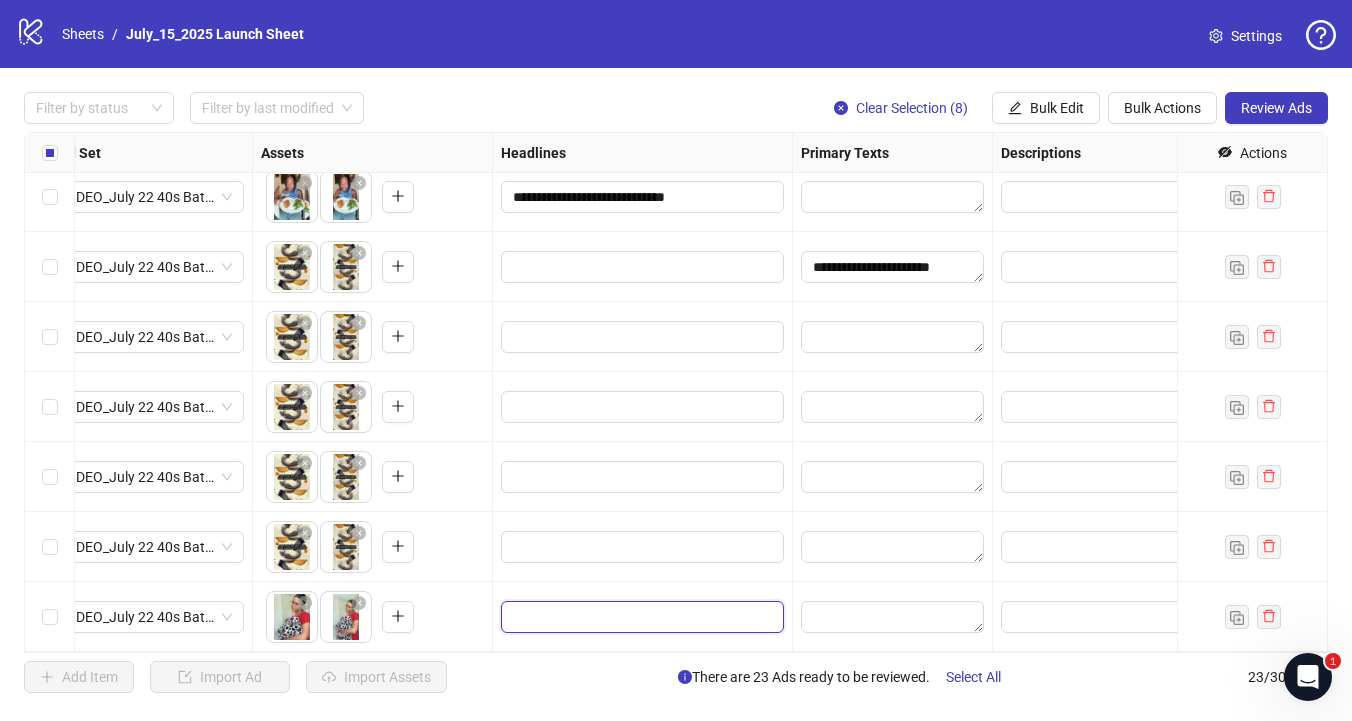 click at bounding box center [640, 617] 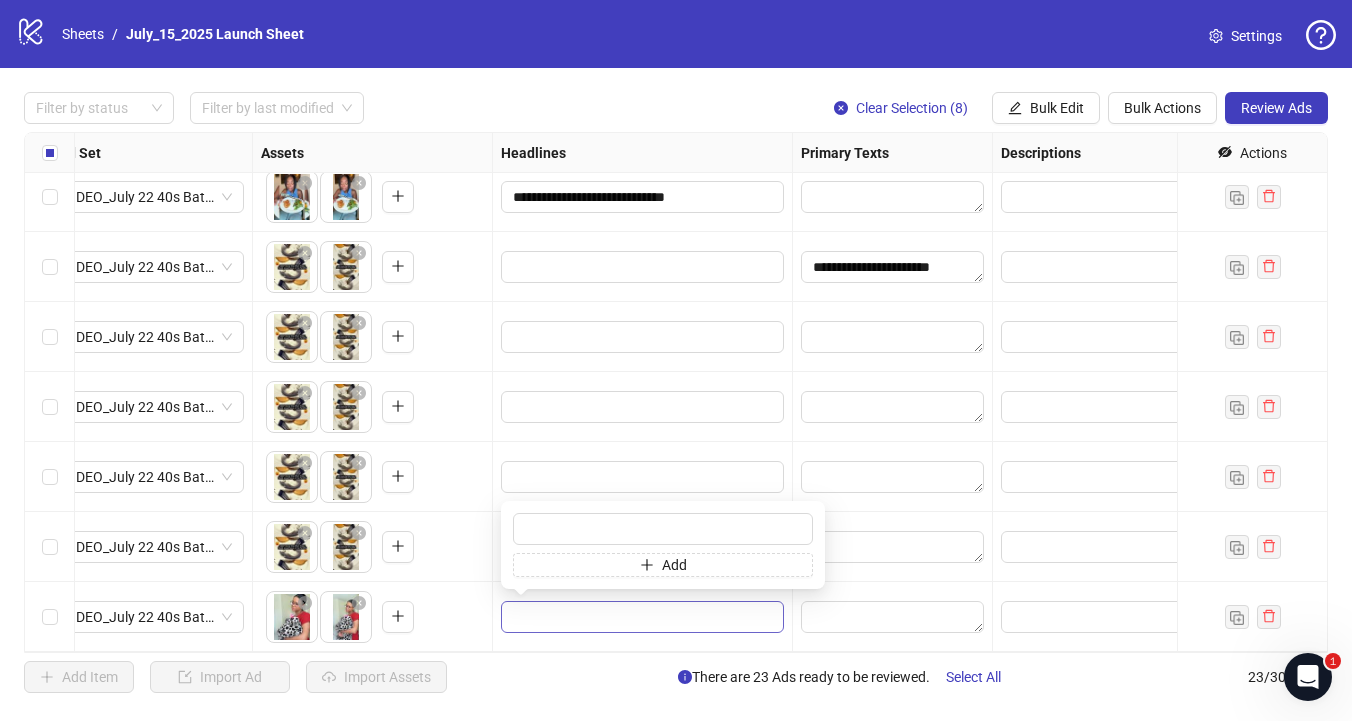 type on "**********" 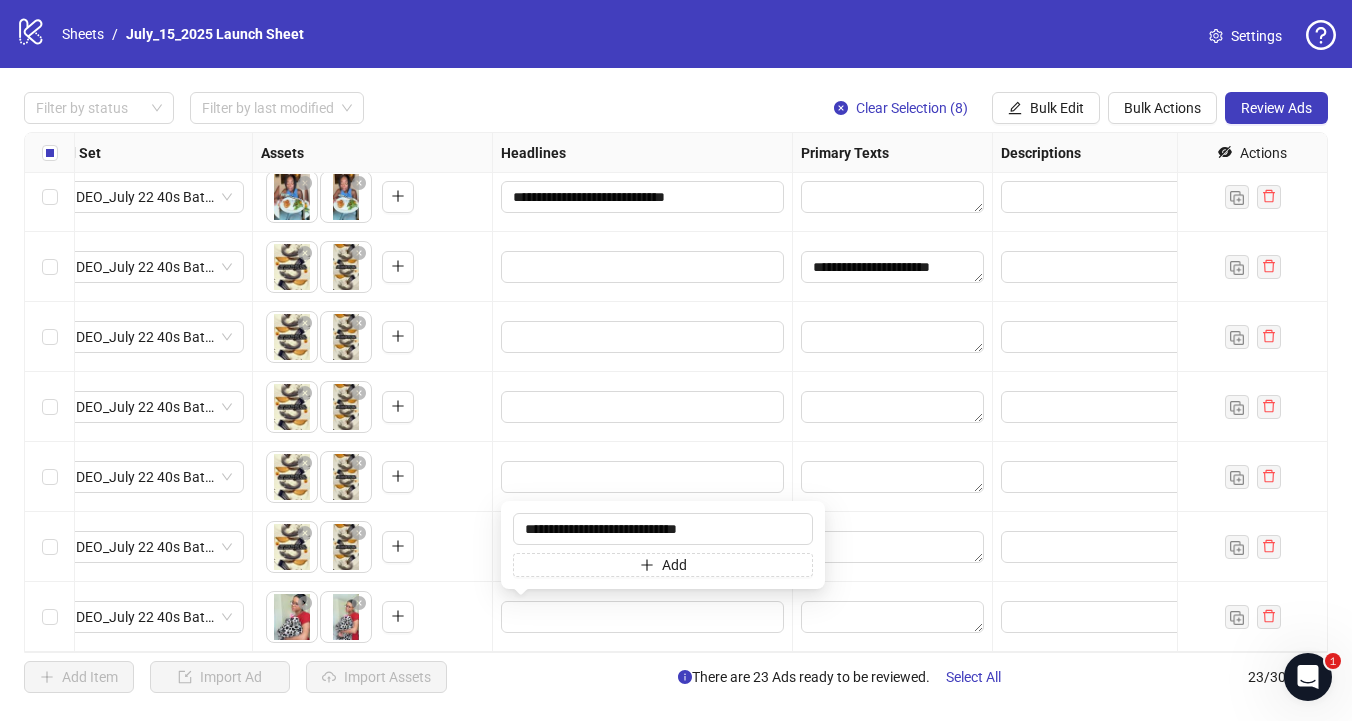 click at bounding box center (643, 407) 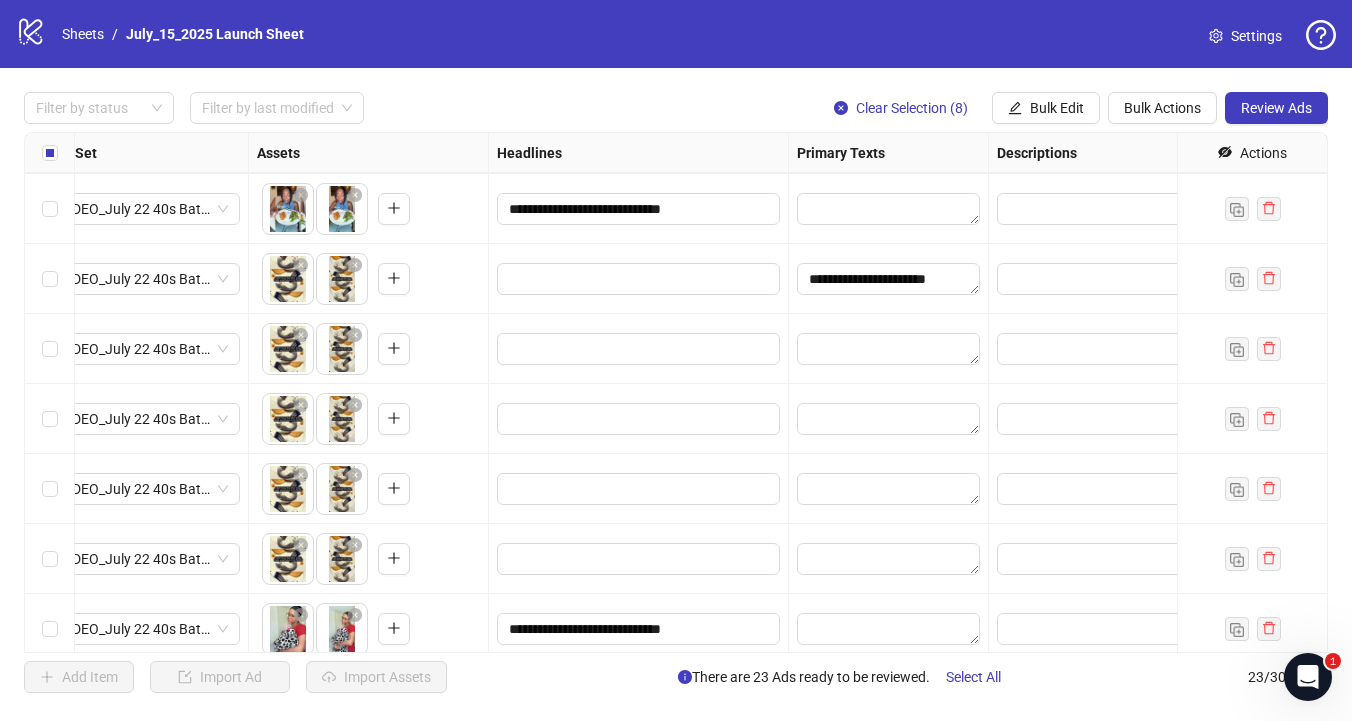 scroll, scrollTop: 1131, scrollLeft: 696, axis: both 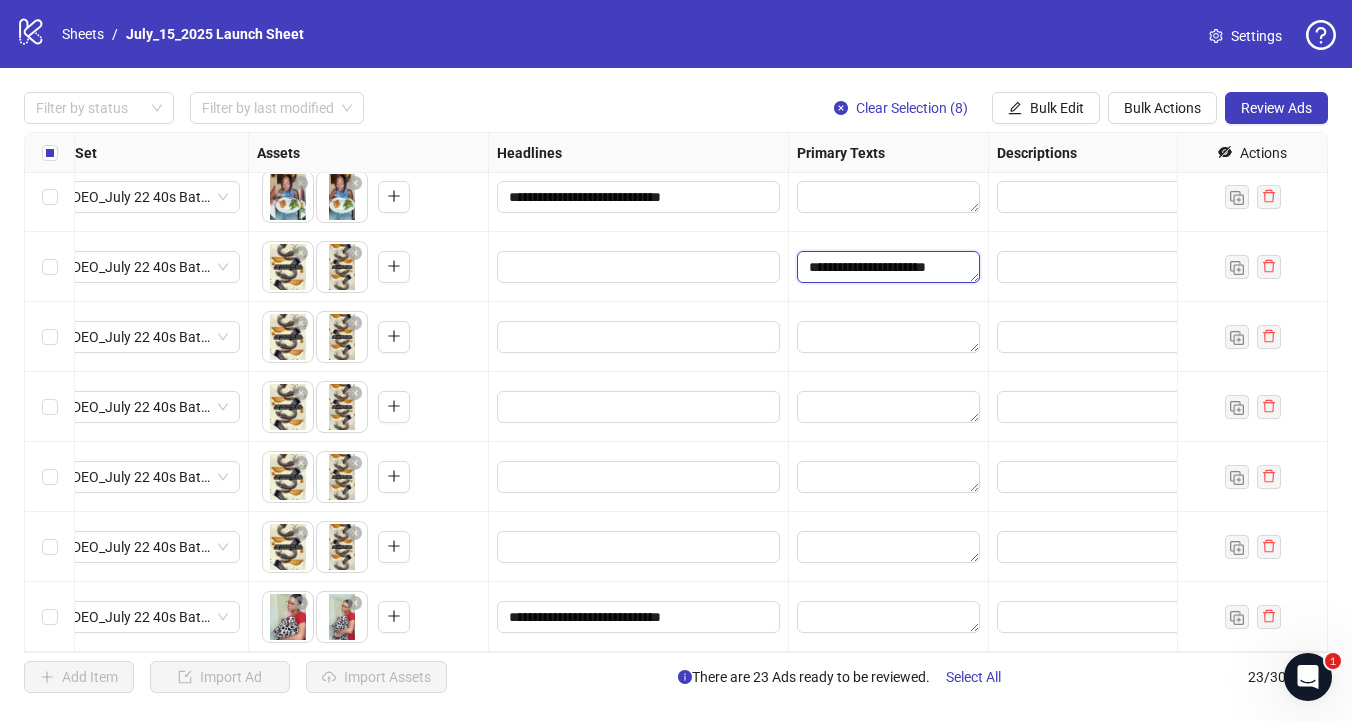 click on "**********" at bounding box center (888, 267) 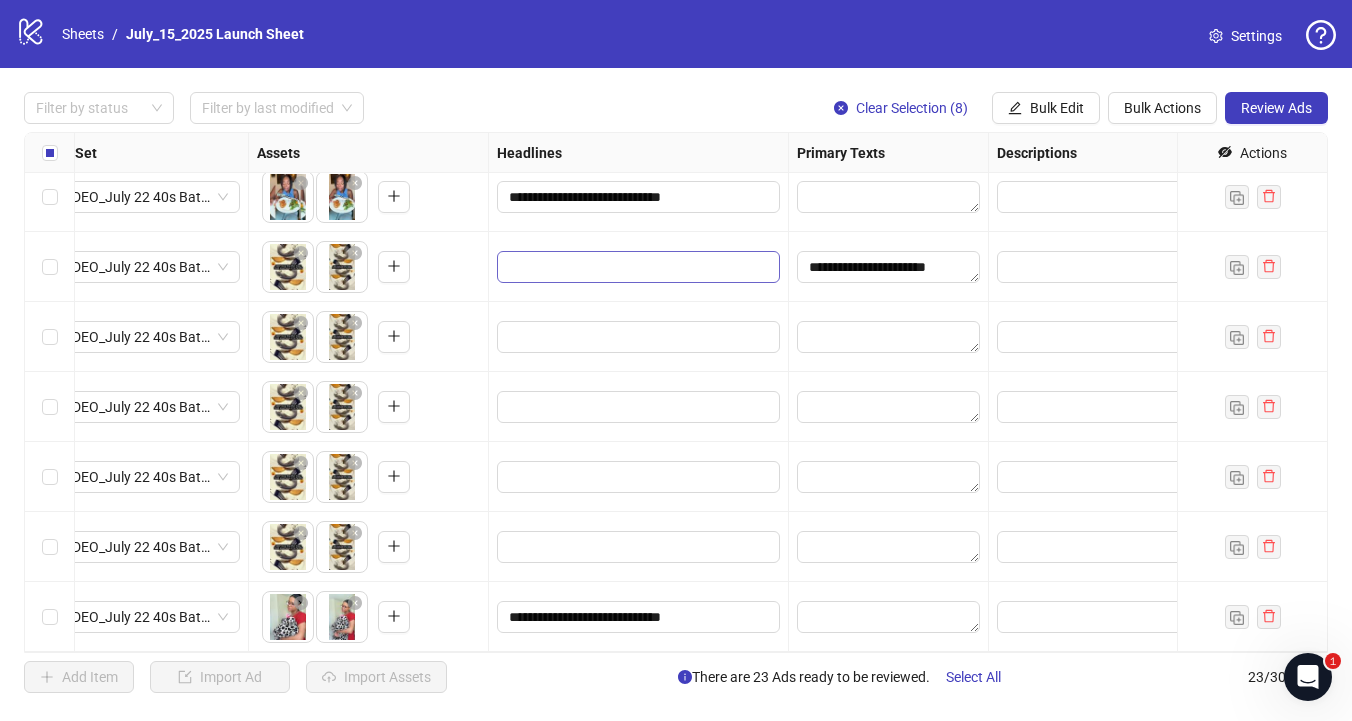 drag, startPoint x: 956, startPoint y: 265, endPoint x: 759, endPoint y: 268, distance: 197.02284 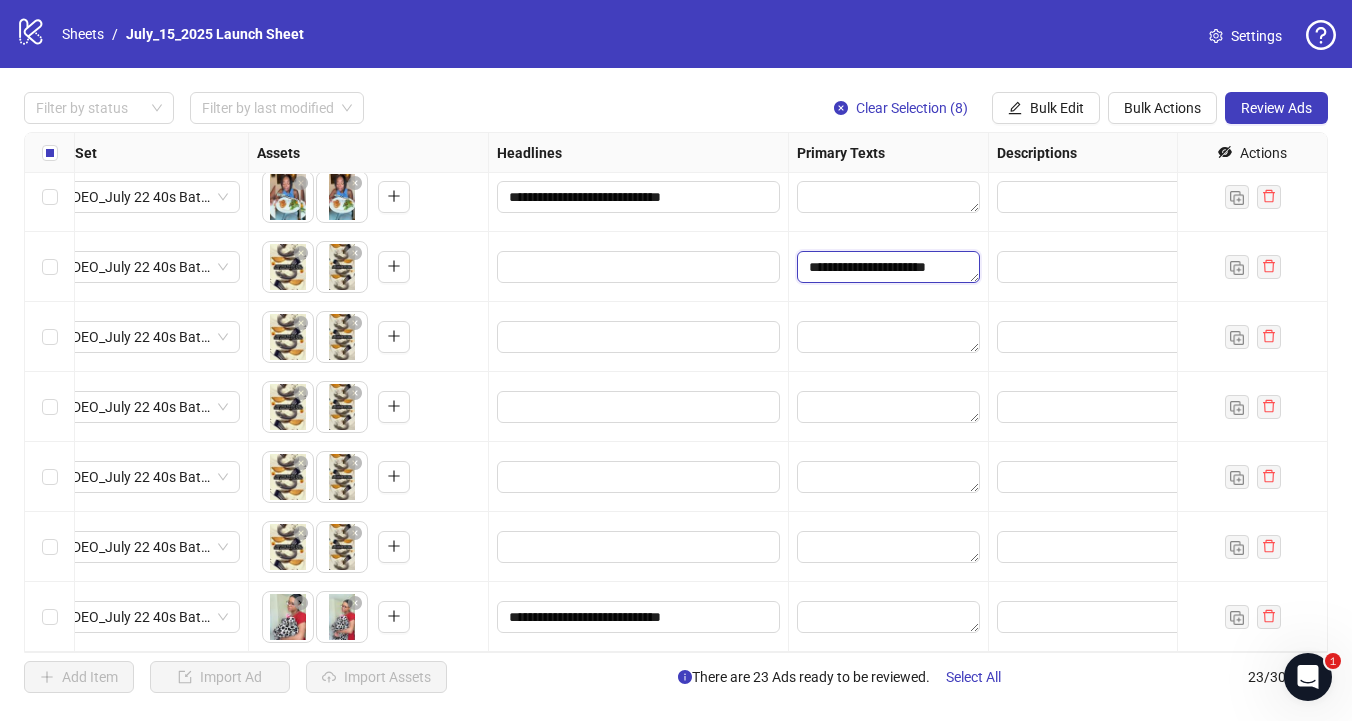 click on "**********" at bounding box center (888, 267) 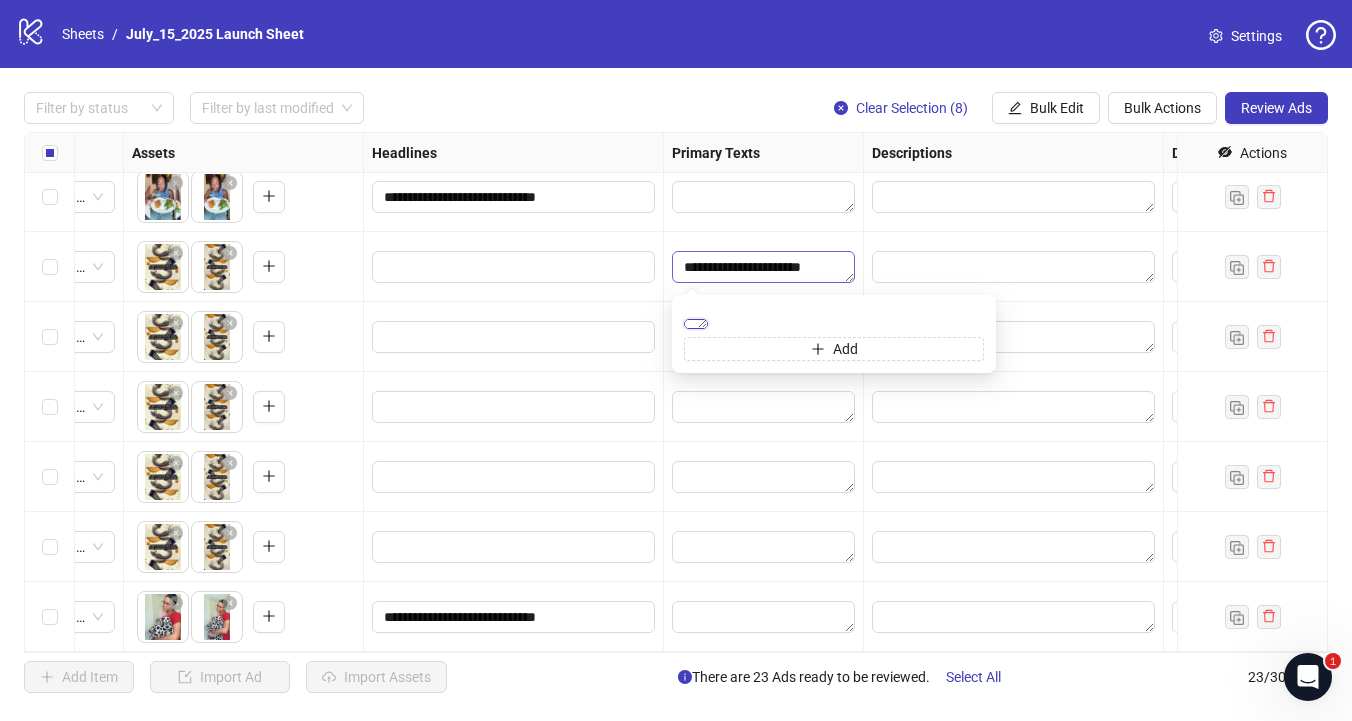scroll, scrollTop: 1131, scrollLeft: 818, axis: both 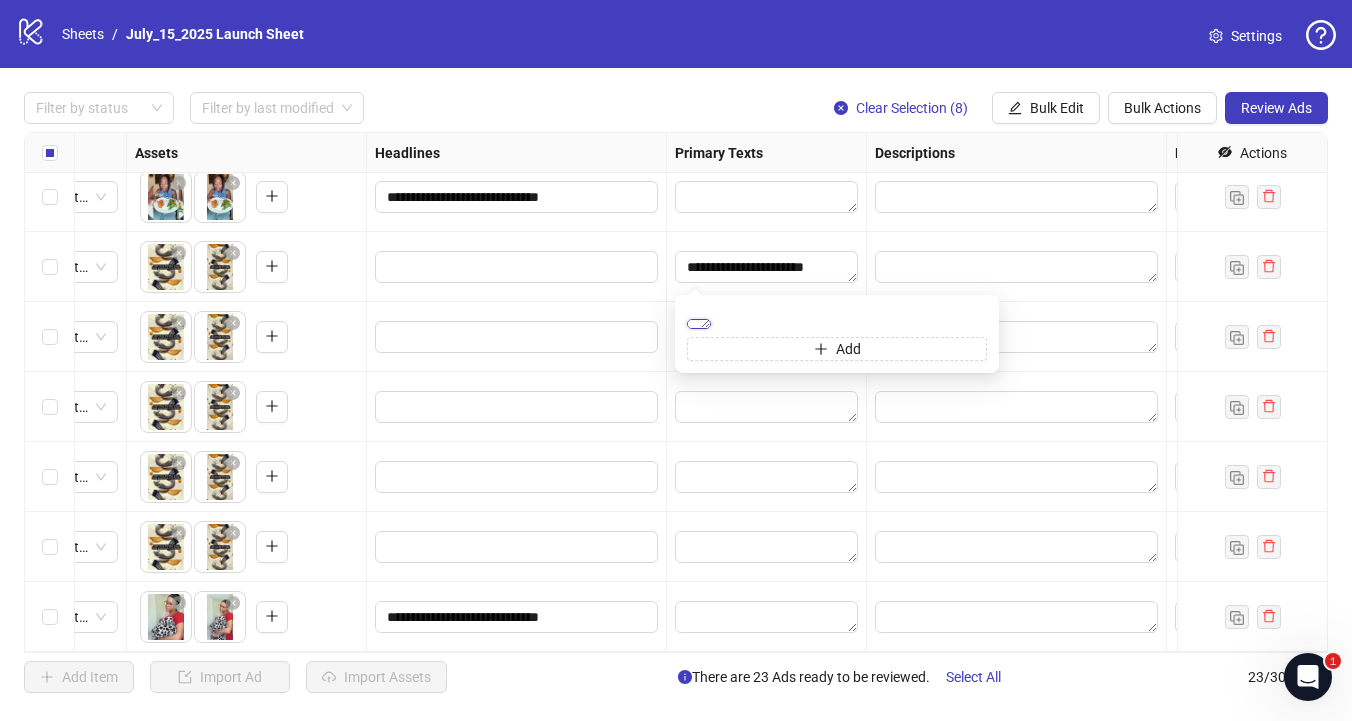 drag, startPoint x: 869, startPoint y: 316, endPoint x: 650, endPoint y: 317, distance: 219.00229 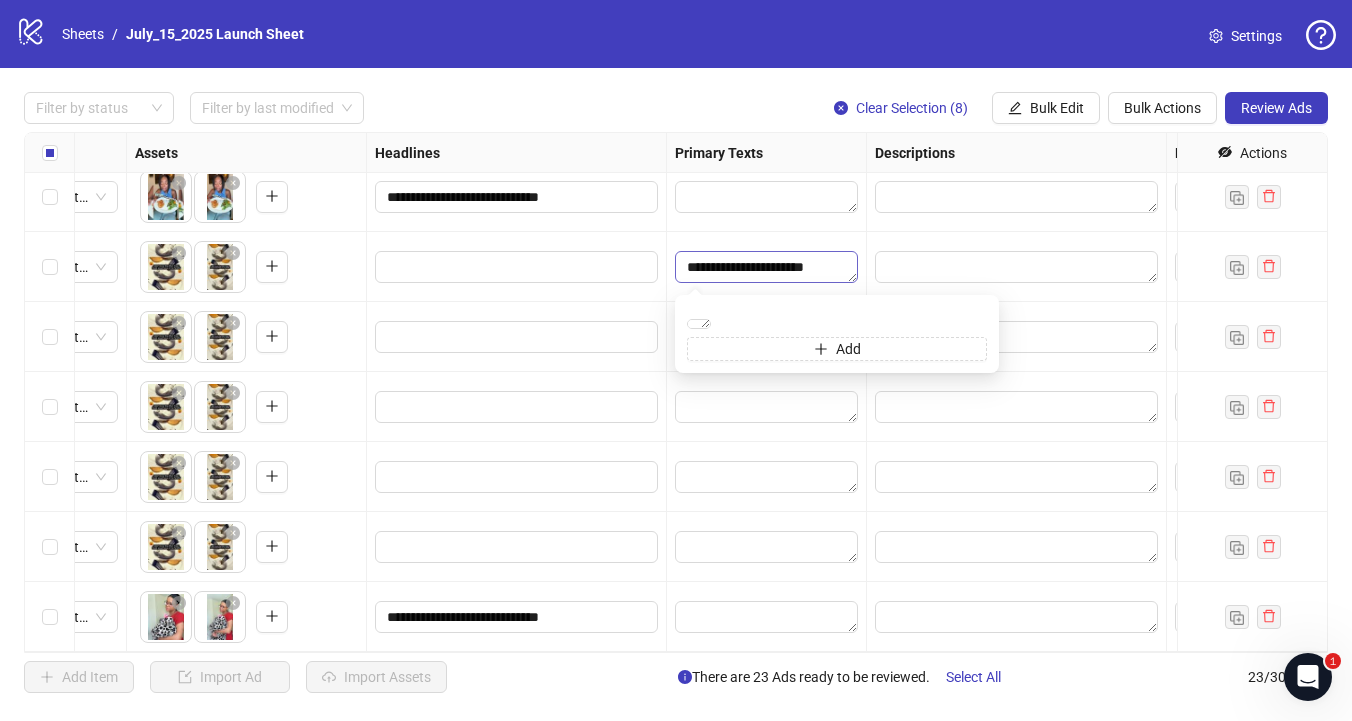 click on "**********" at bounding box center (766, 267) 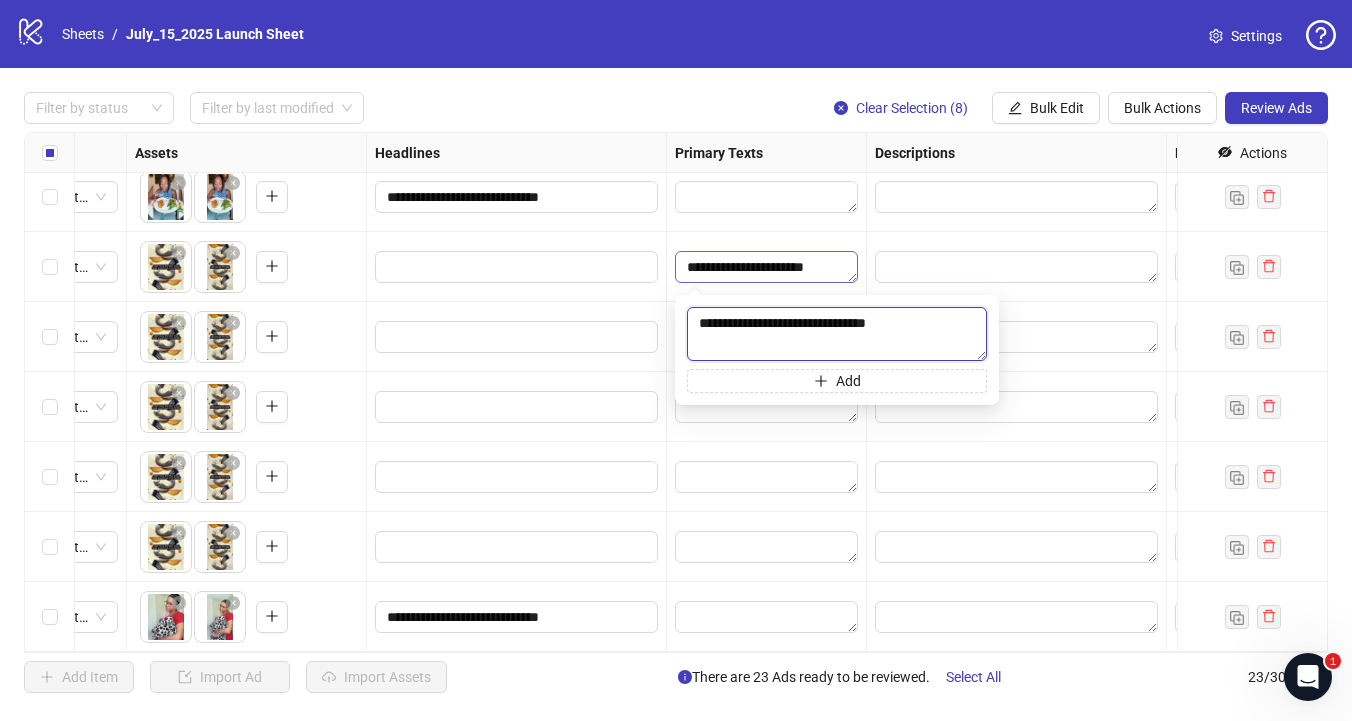 type on "**********" 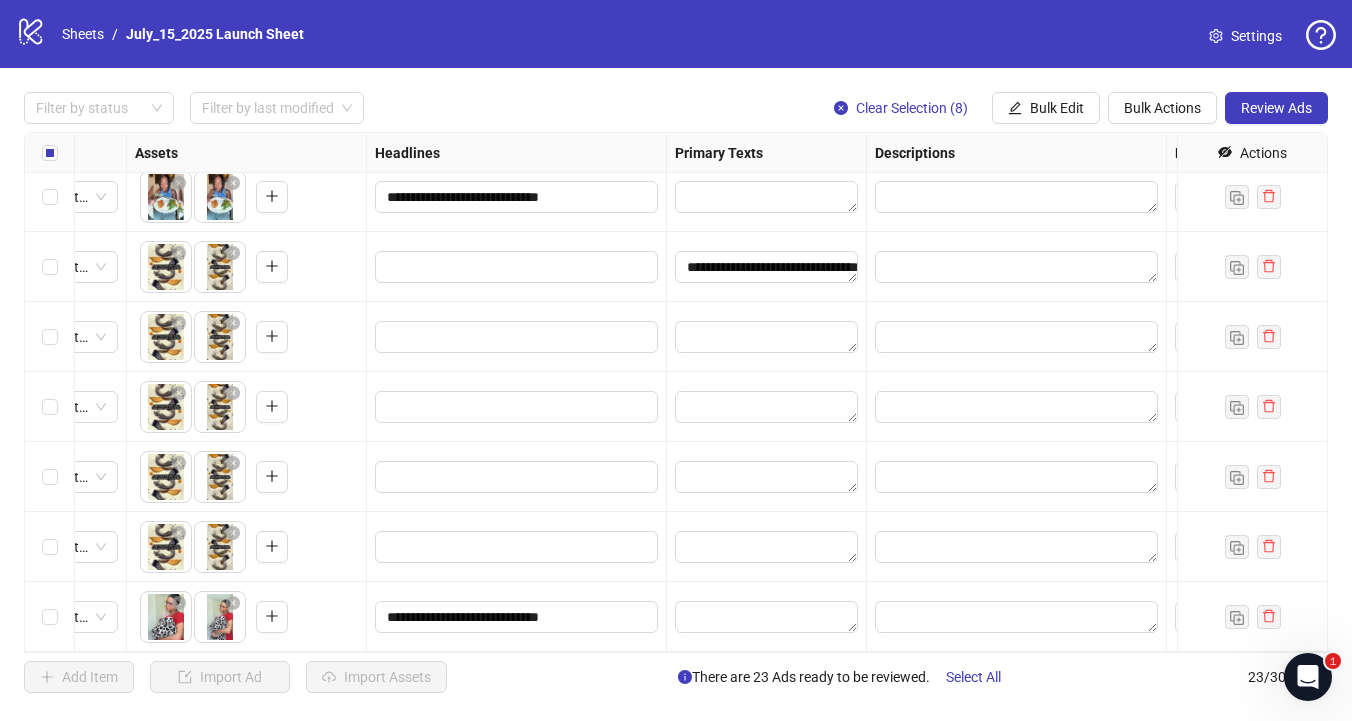 click at bounding box center [517, 337] 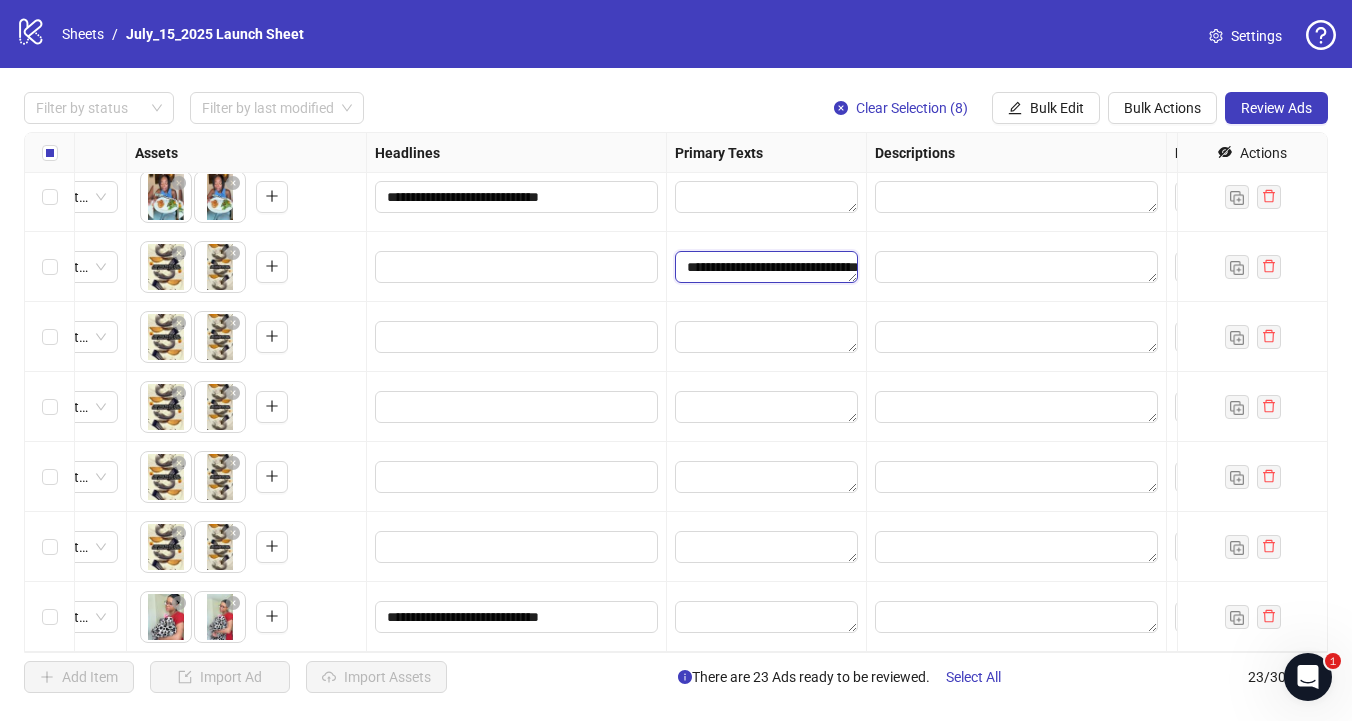 click on "**********" at bounding box center [766, 267] 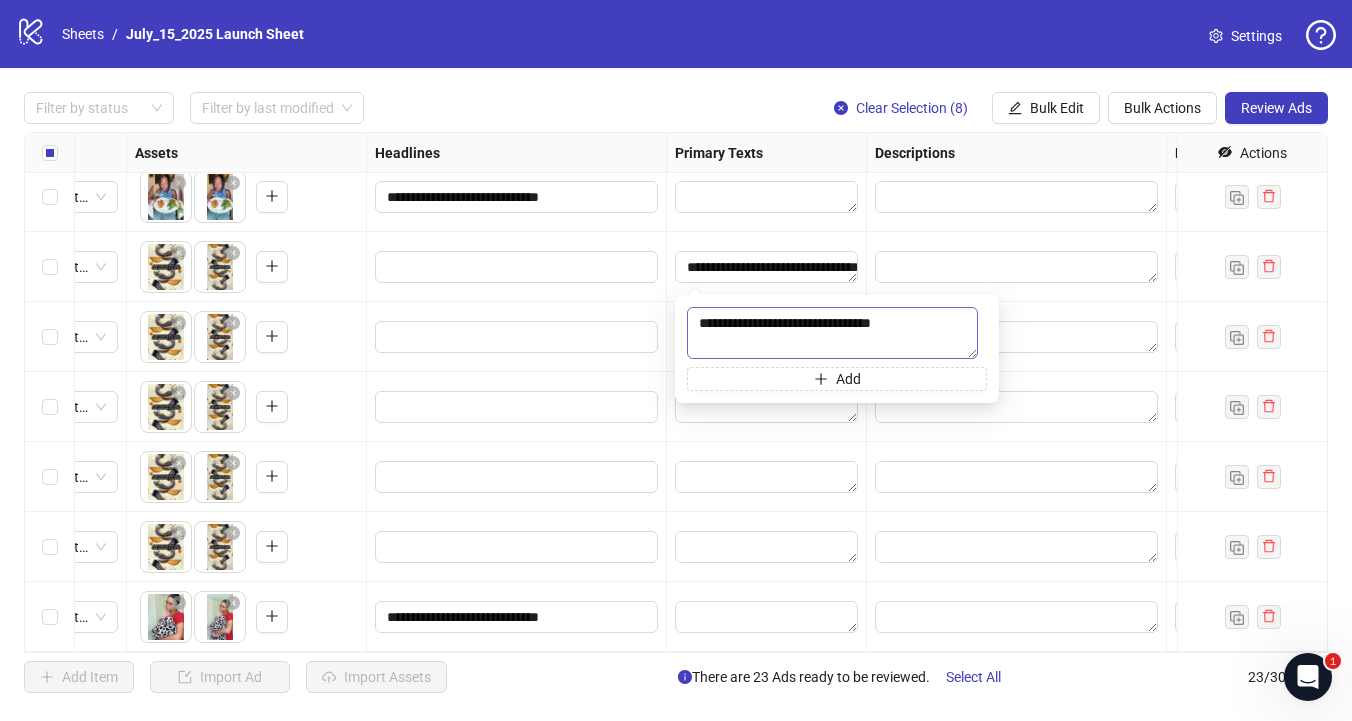 click on "**********" at bounding box center (832, 333) 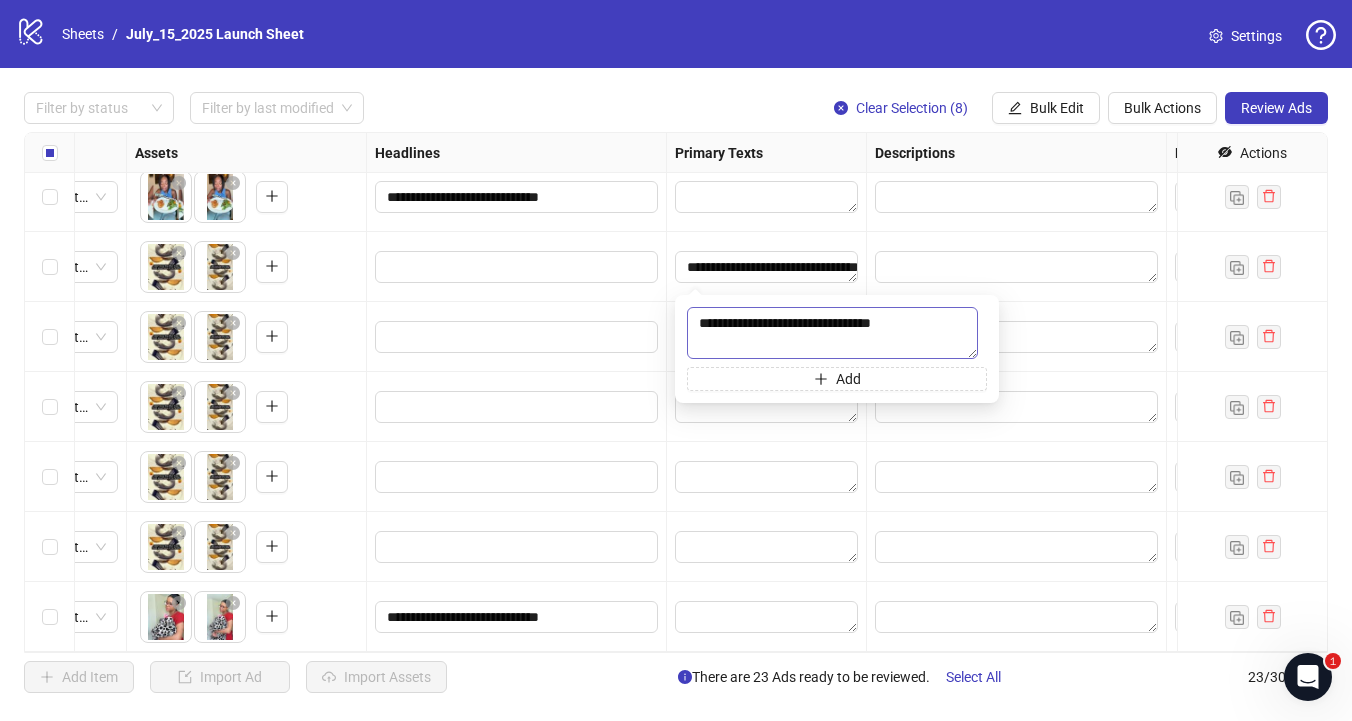 click on "**********" at bounding box center [832, 333] 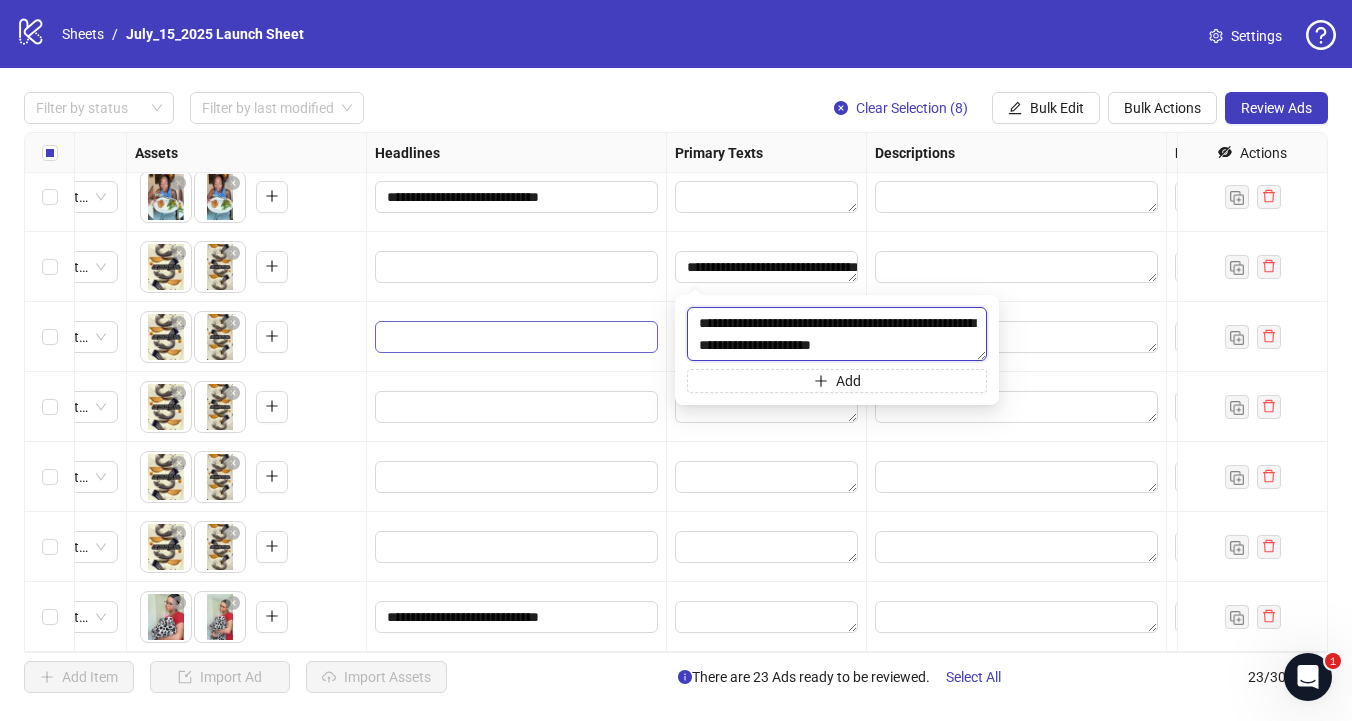 drag, startPoint x: 951, startPoint y: 346, endPoint x: 622, endPoint y: 339, distance: 329.07446 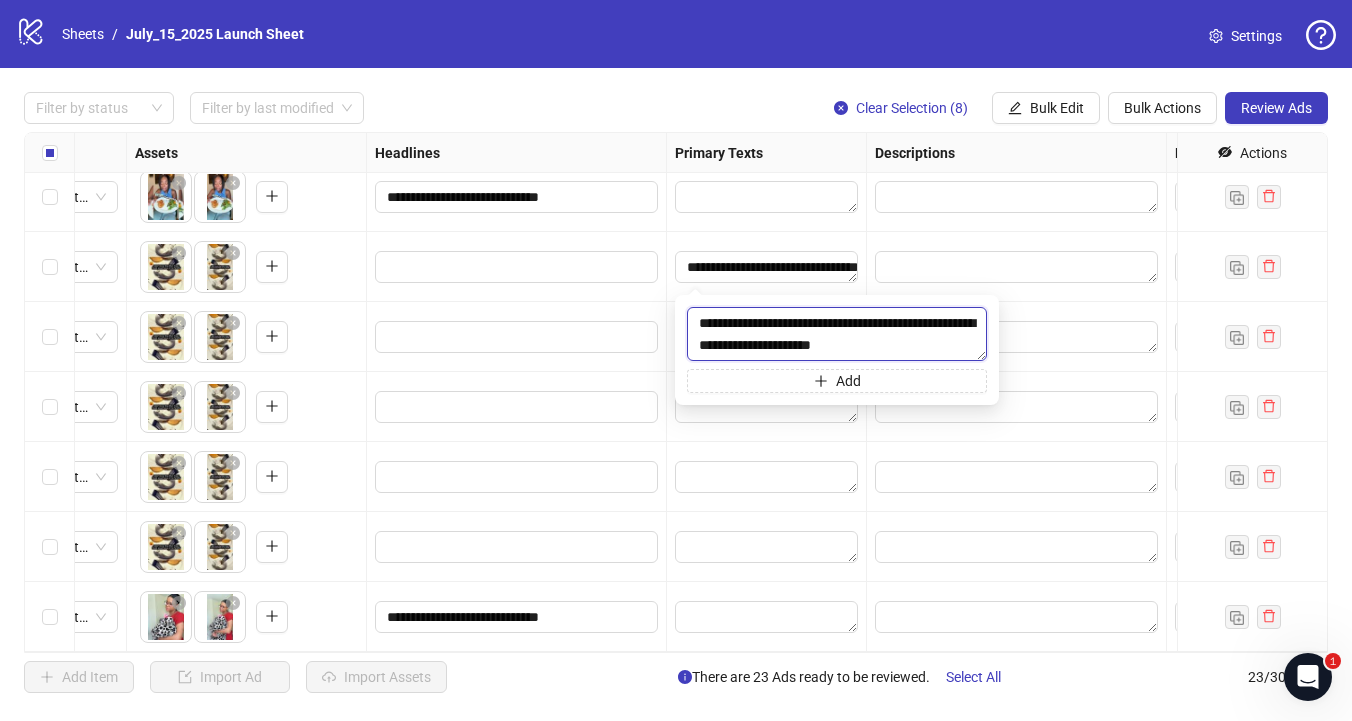 click on "**********" at bounding box center [837, 334] 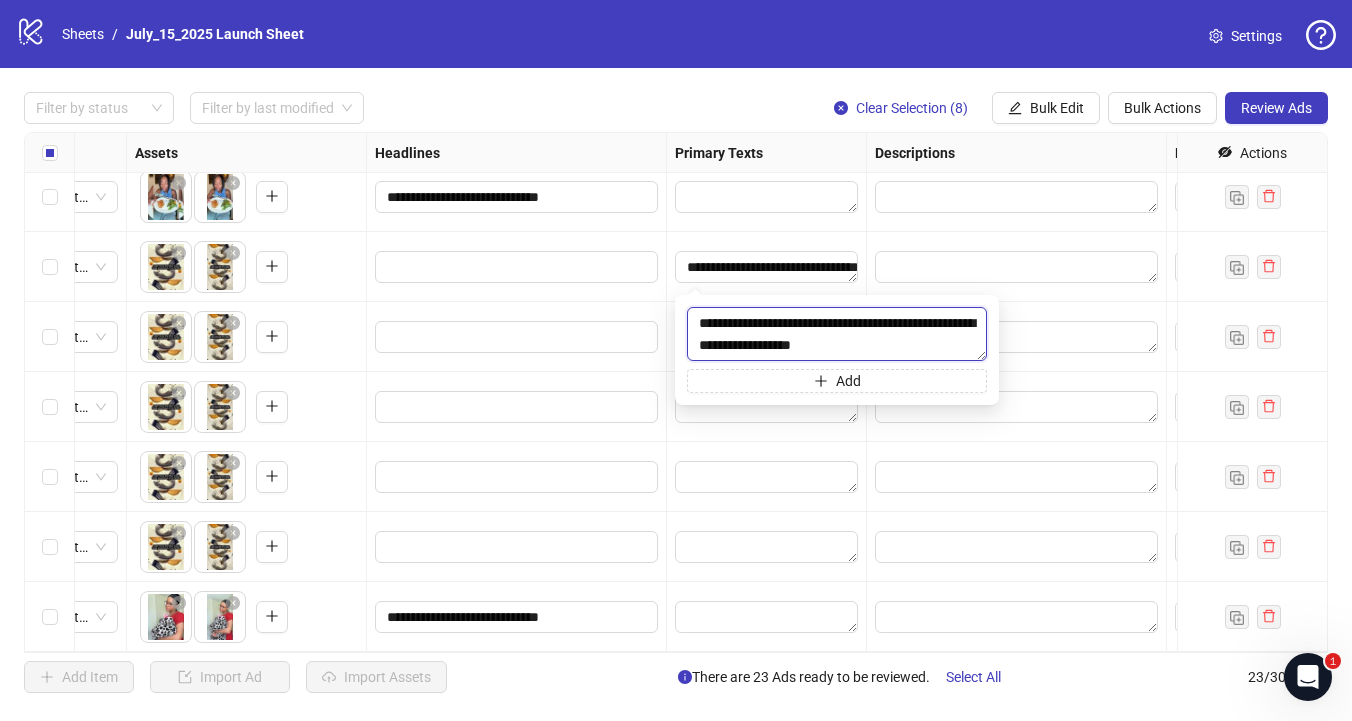 drag, startPoint x: 880, startPoint y: 349, endPoint x: 626, endPoint y: 305, distance: 257.78287 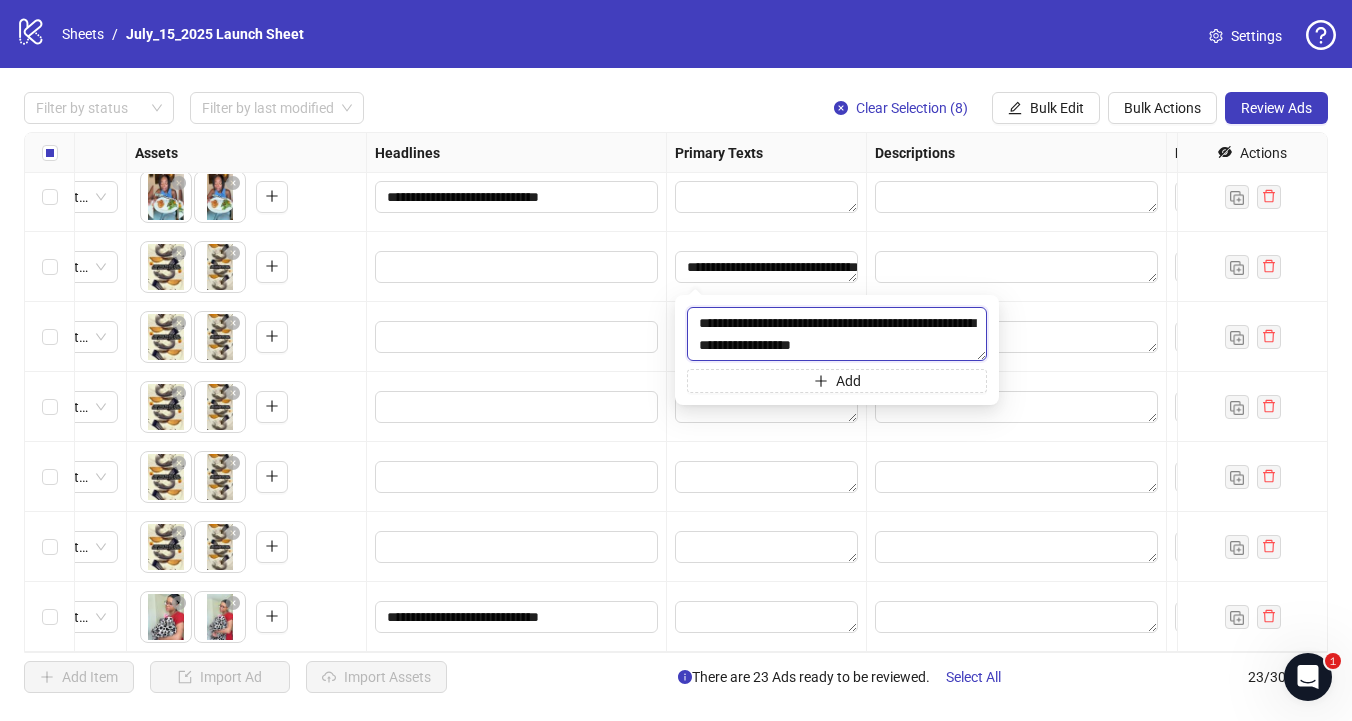click on "**********" at bounding box center (837, 334) 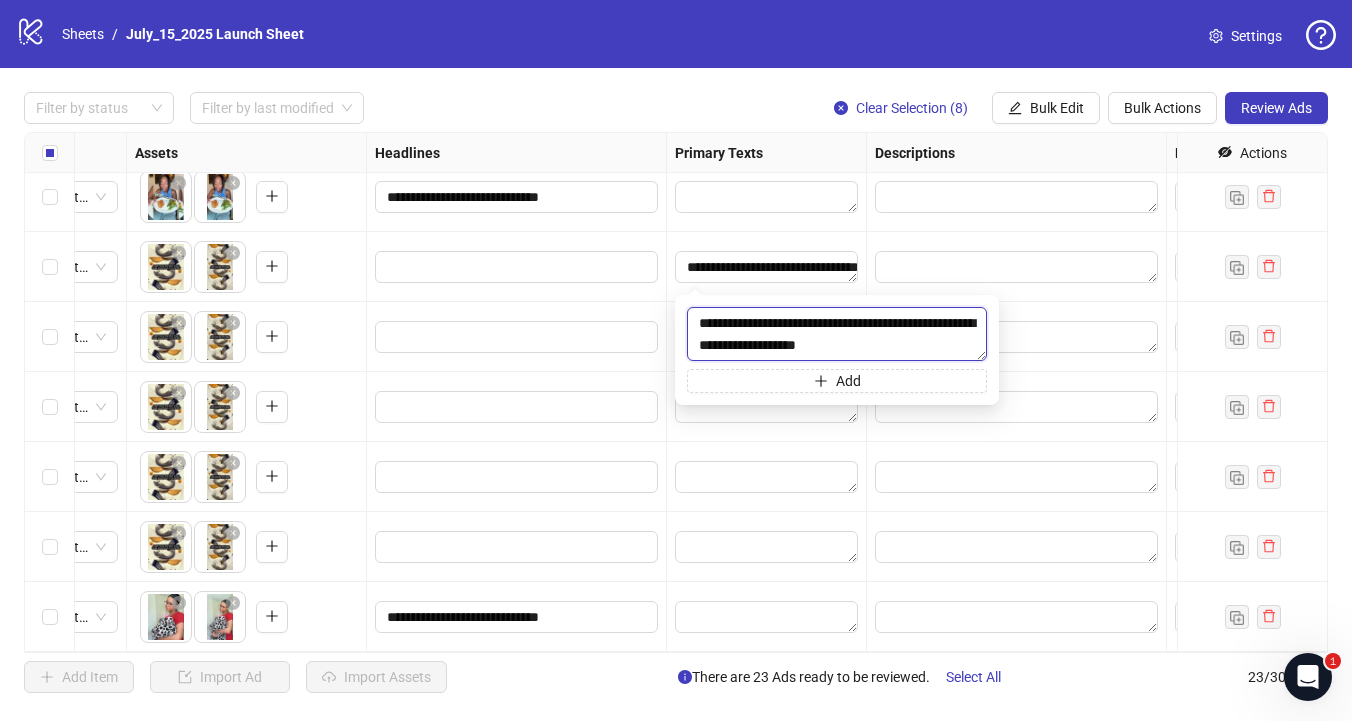 scroll, scrollTop: 0, scrollLeft: 0, axis: both 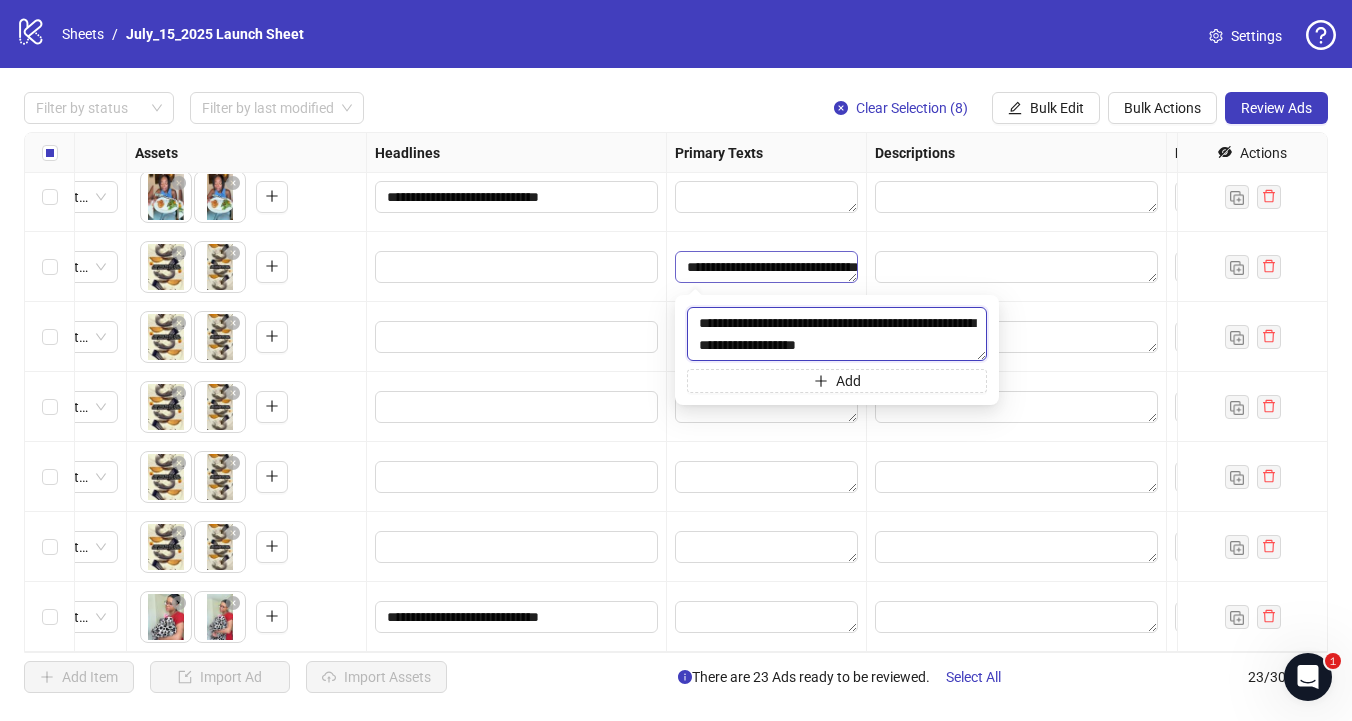 drag, startPoint x: 929, startPoint y: 319, endPoint x: 684, endPoint y: 268, distance: 250.25188 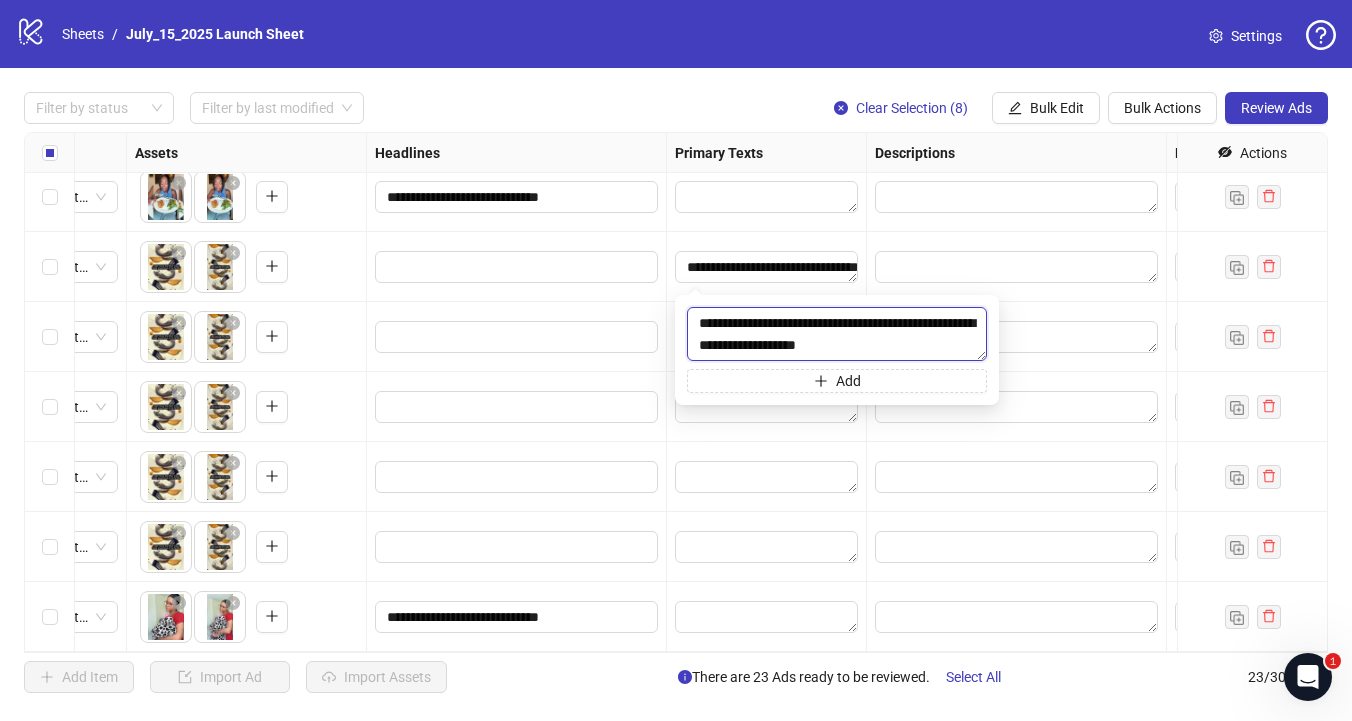 click on "**********" at bounding box center [837, 334] 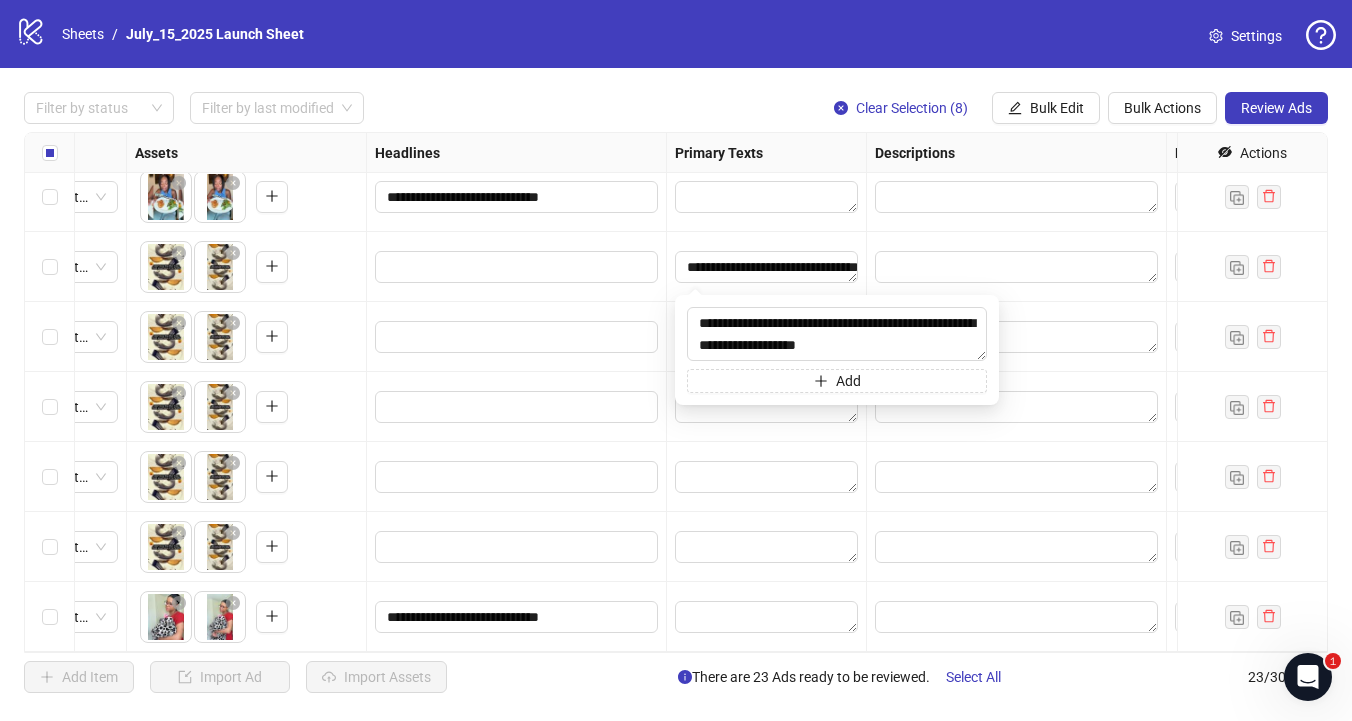 click at bounding box center [517, 337] 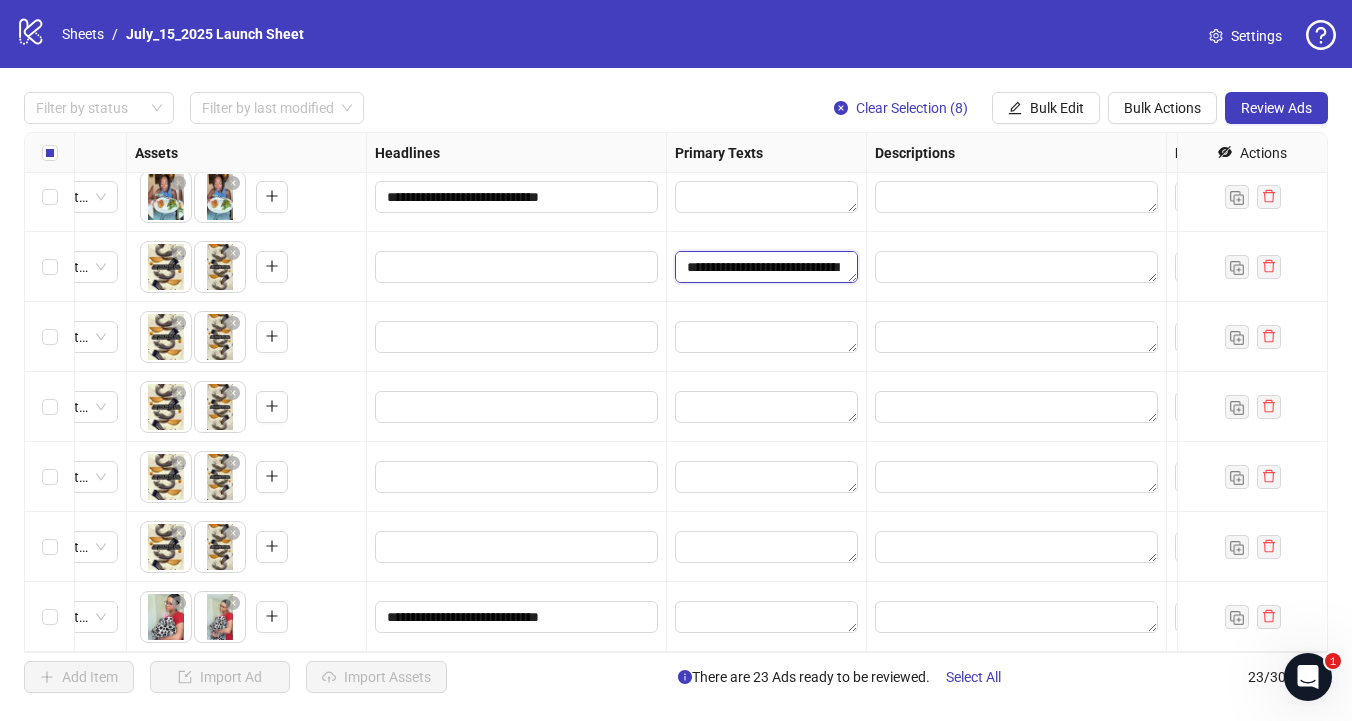 click on "**********" at bounding box center [766, 267] 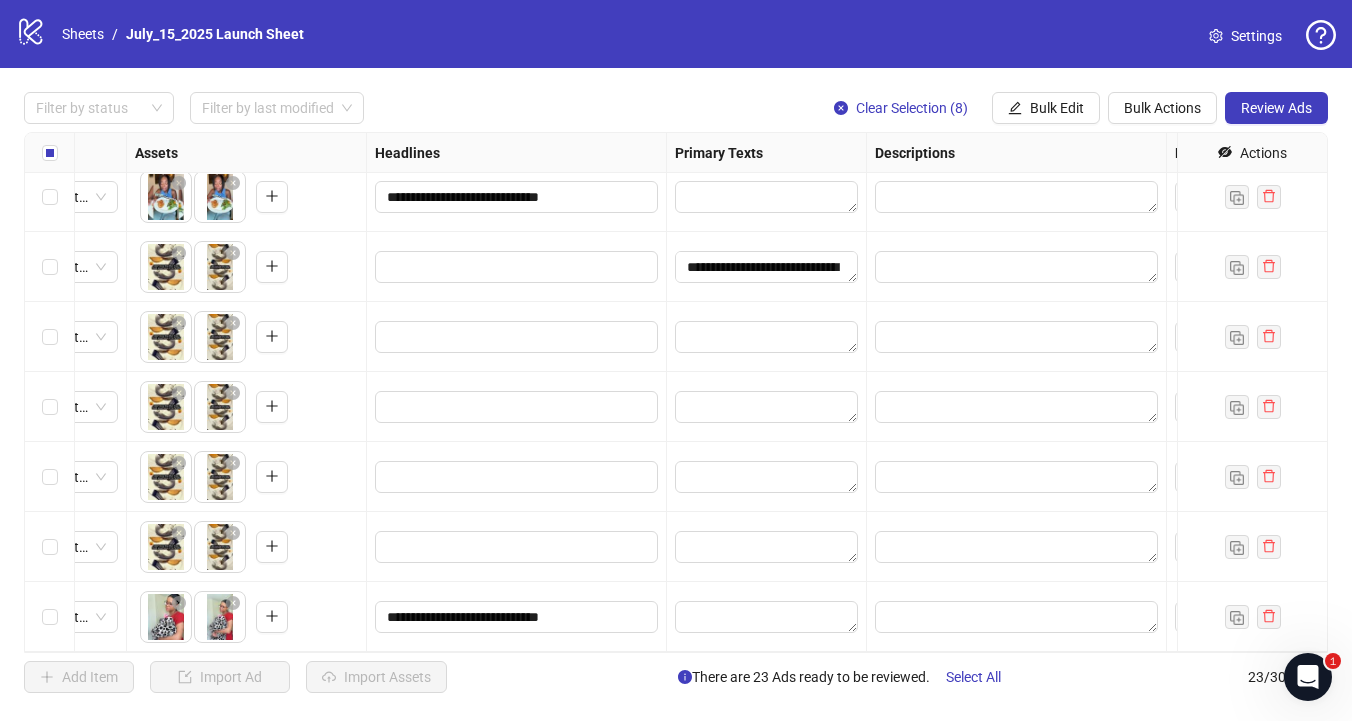 scroll, scrollTop: 1131, scrollLeft: 821, axis: both 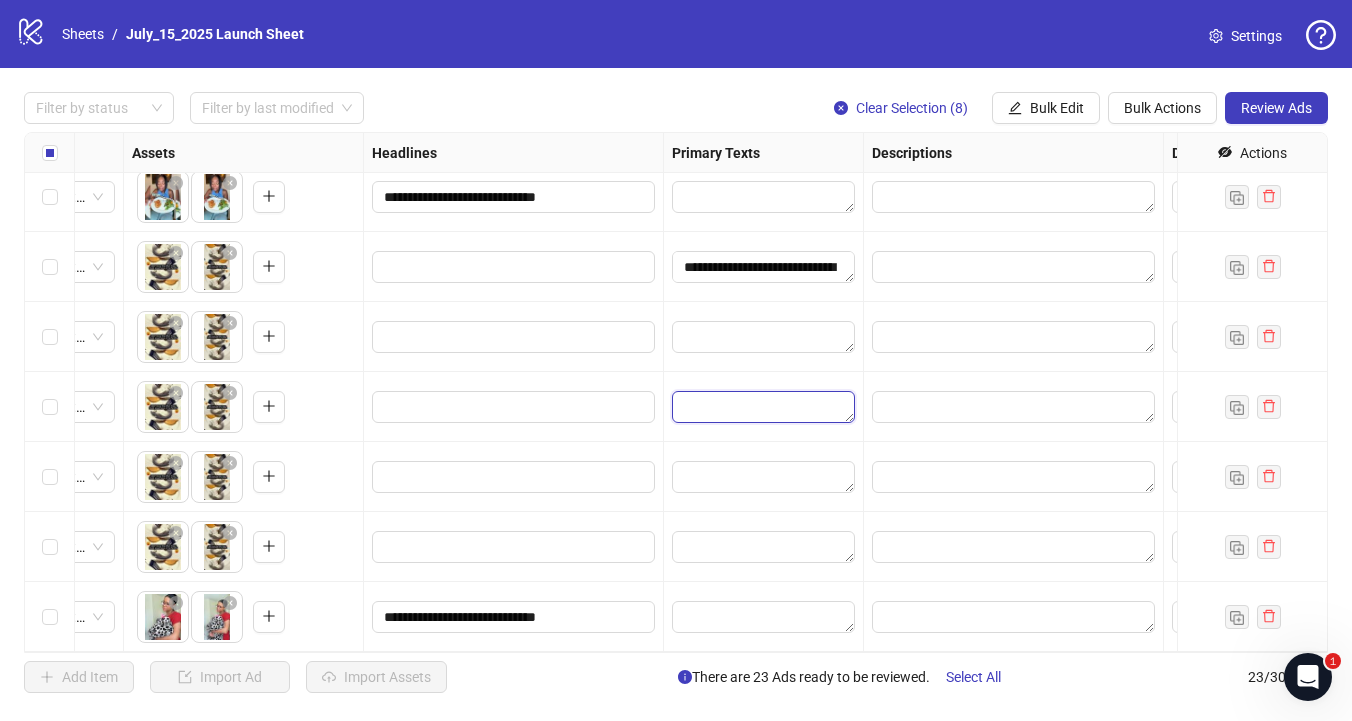 click at bounding box center (763, 407) 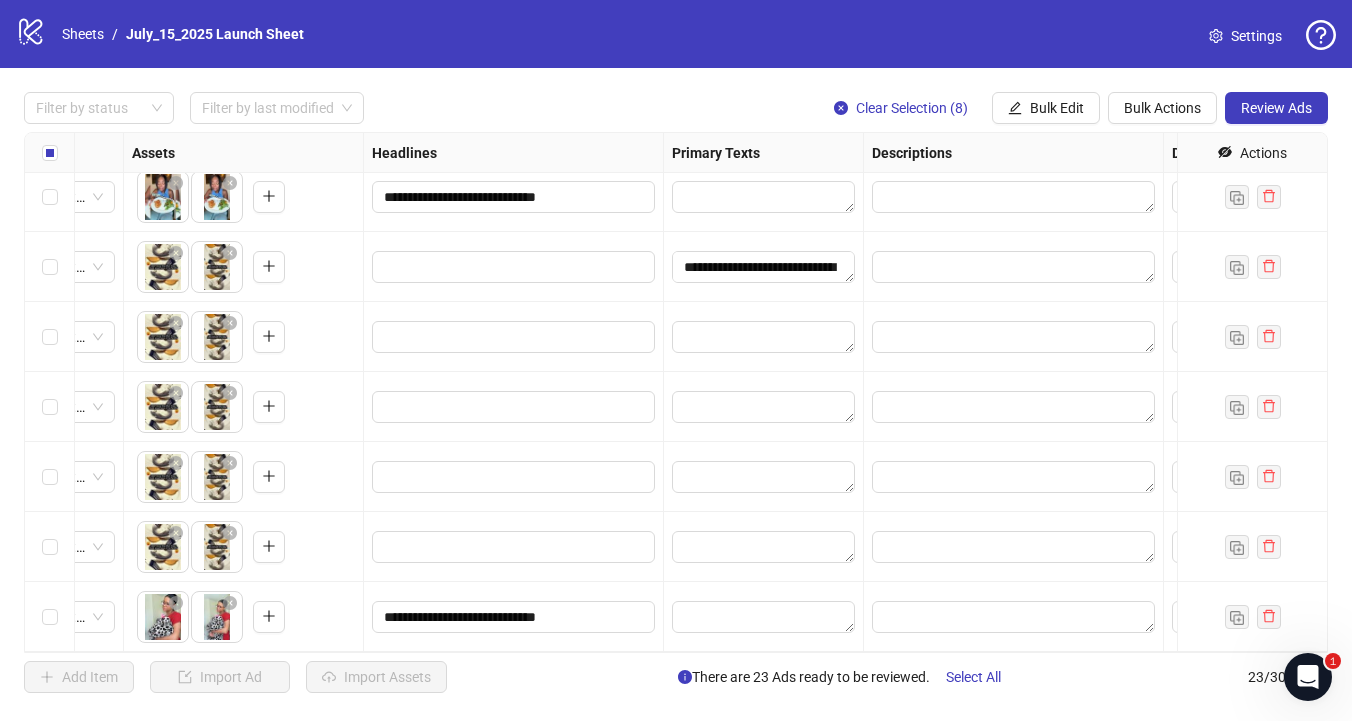 click on "**********" at bounding box center [764, 267] 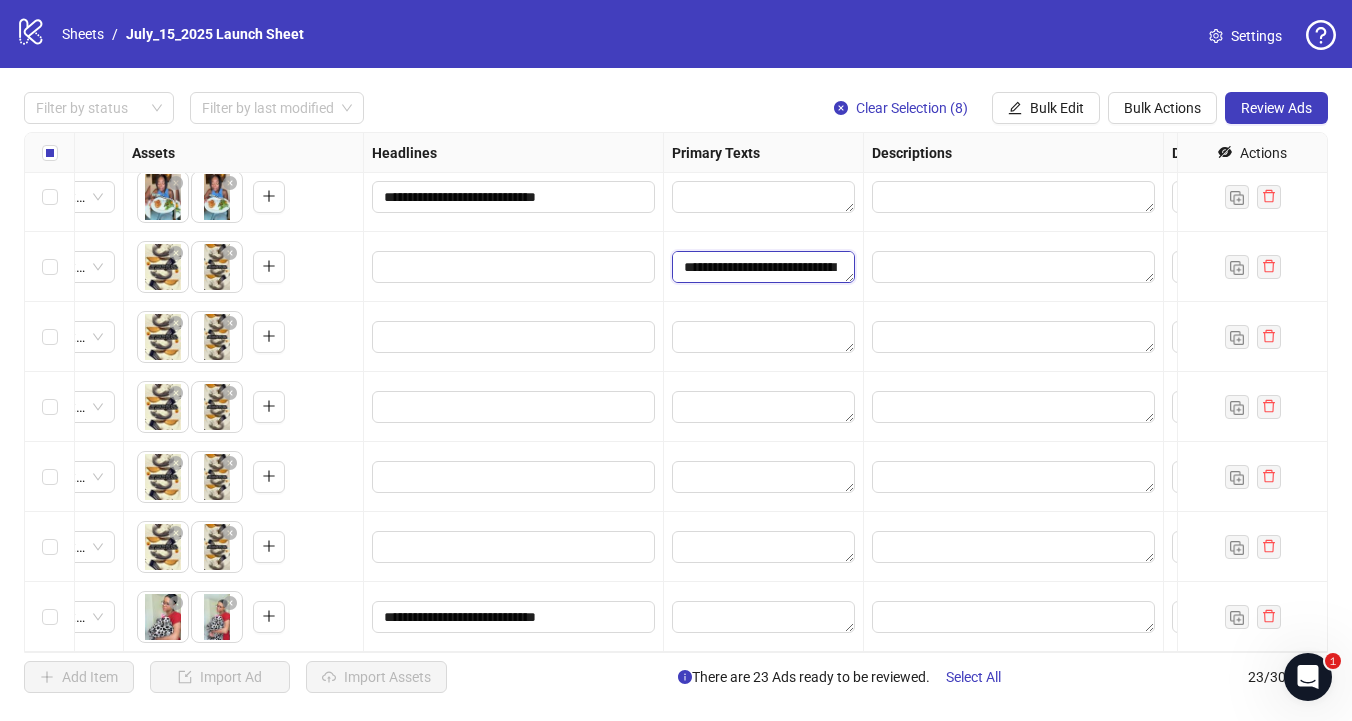 click on "**********" at bounding box center [763, 267] 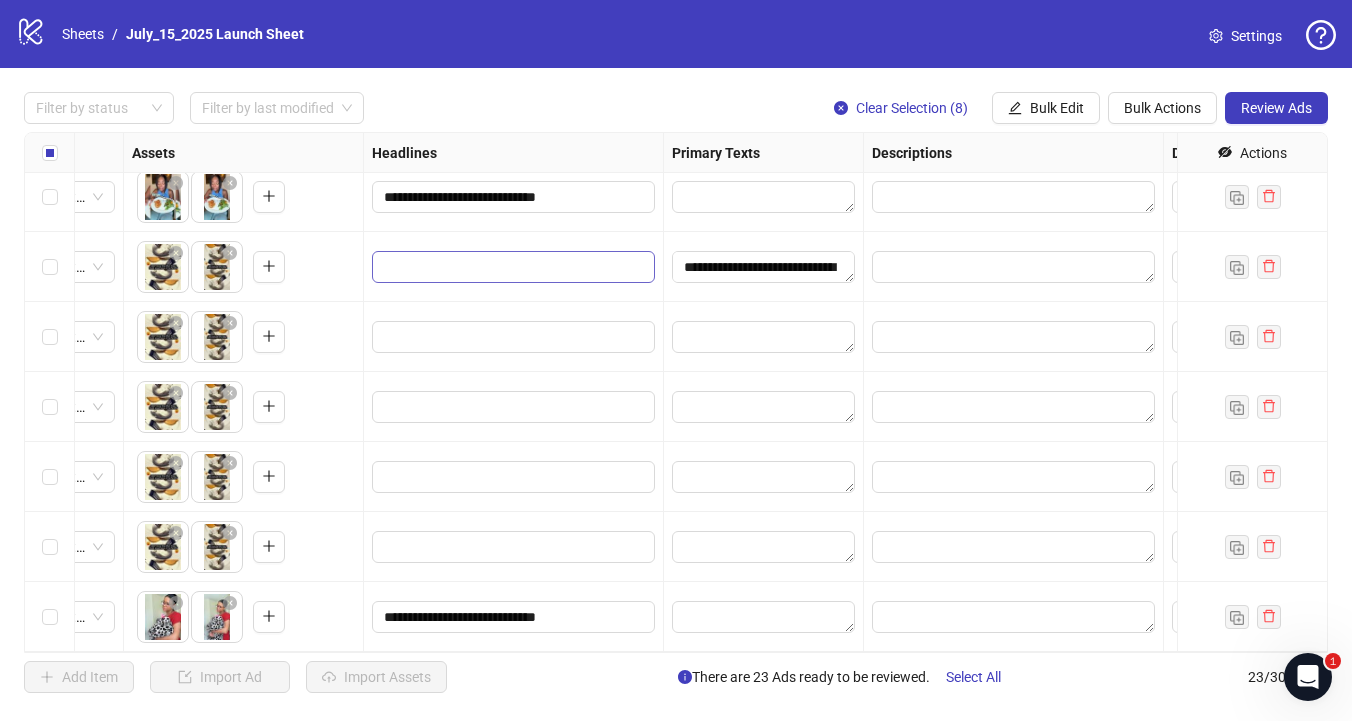 drag, startPoint x: 732, startPoint y: 268, endPoint x: 569, endPoint y: 267, distance: 163.00307 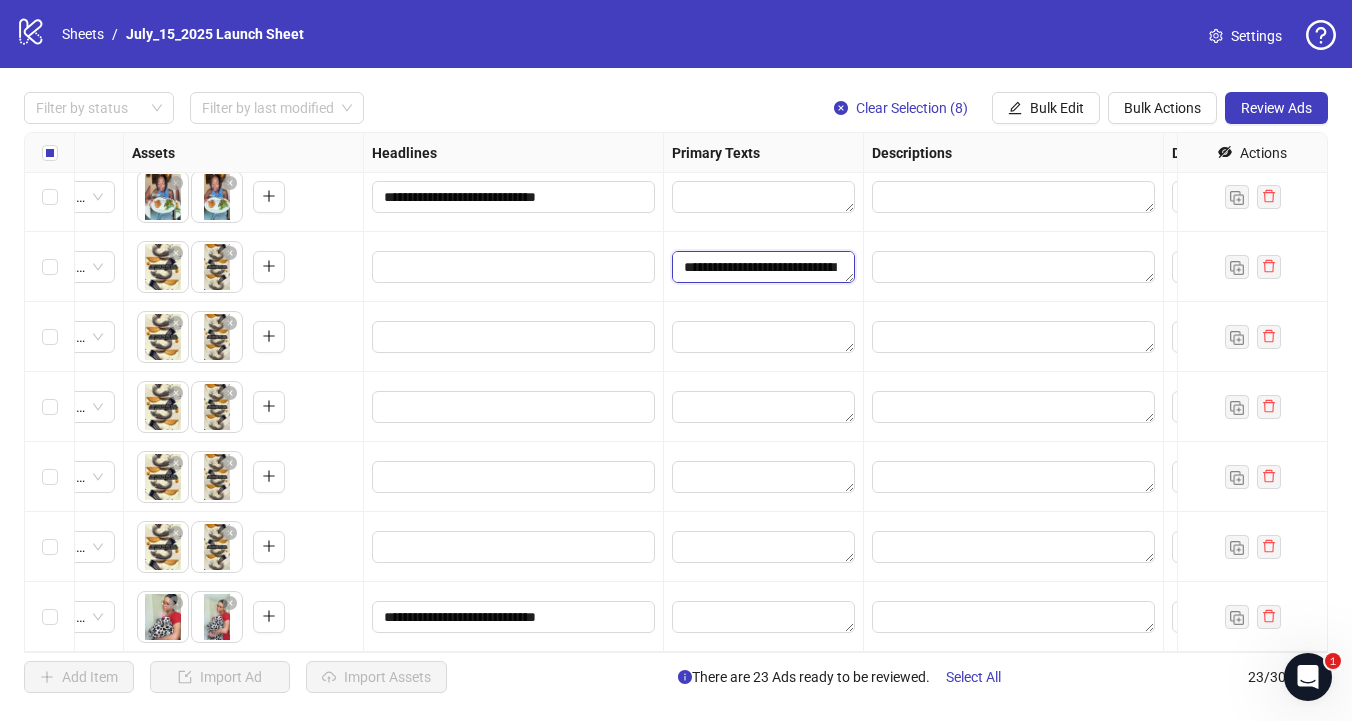 click on "**********" at bounding box center [763, 267] 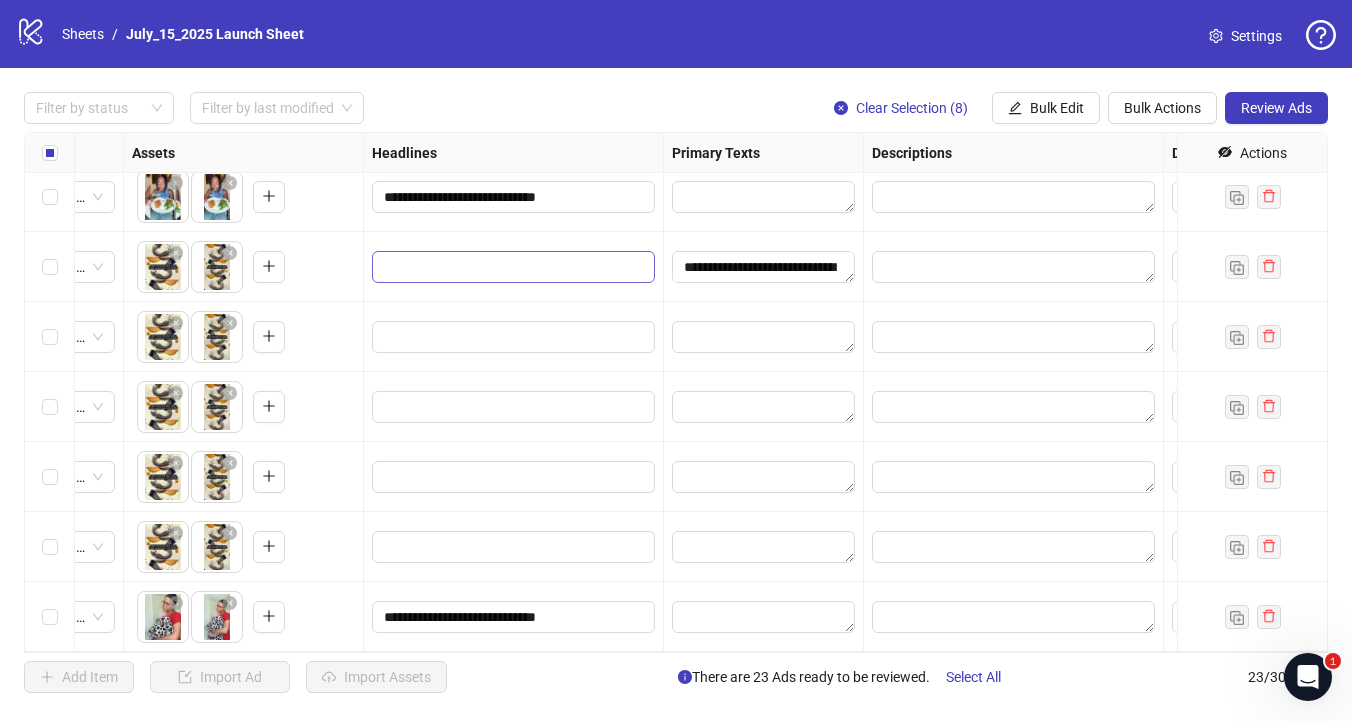 drag, startPoint x: 730, startPoint y: 267, endPoint x: 649, endPoint y: 266, distance: 81.00617 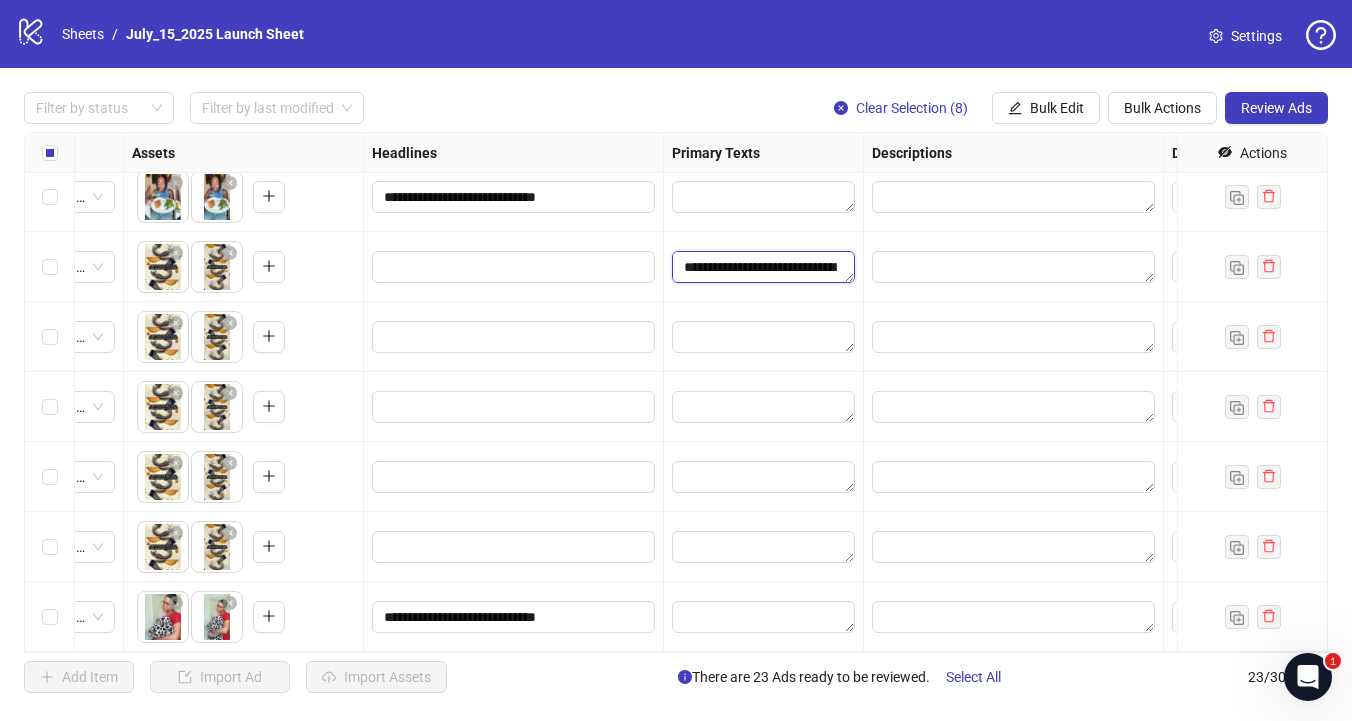 click on "**********" at bounding box center (763, 267) 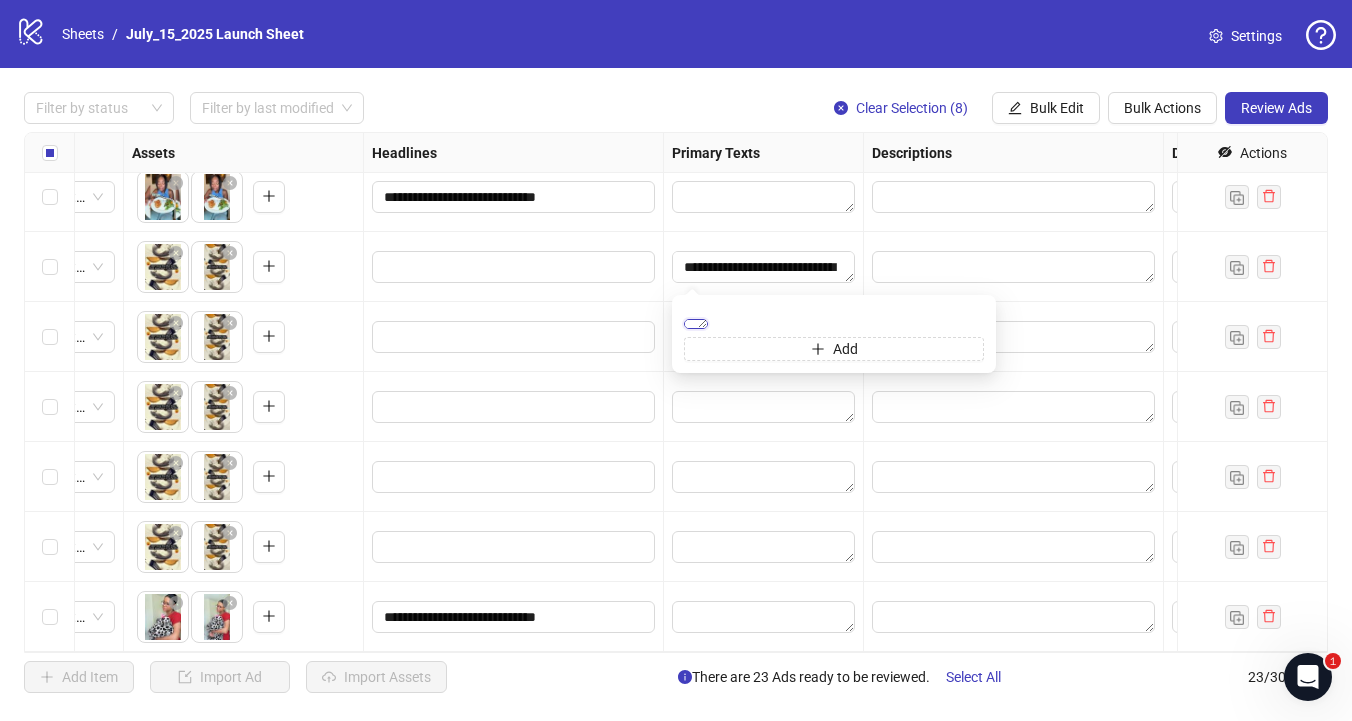 drag, startPoint x: 744, startPoint y: 326, endPoint x: 675, endPoint y: 321, distance: 69.18092 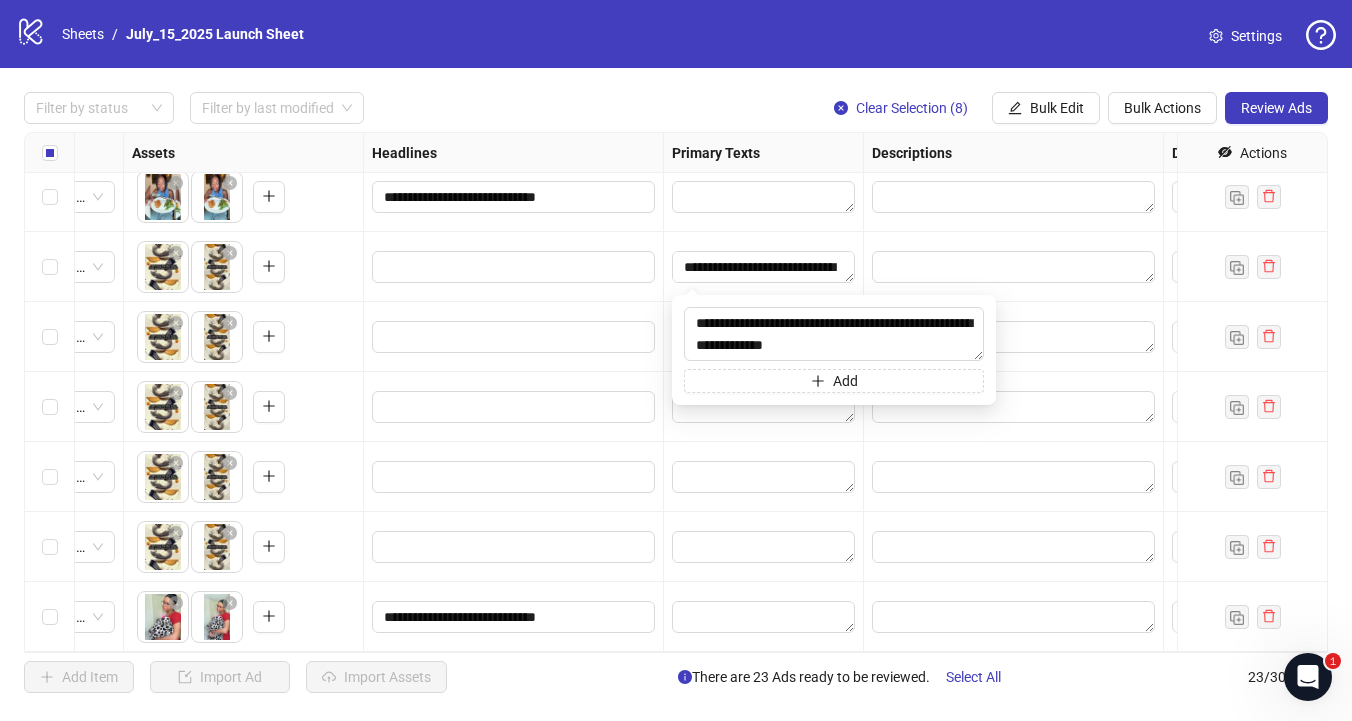 click at bounding box center [764, 477] 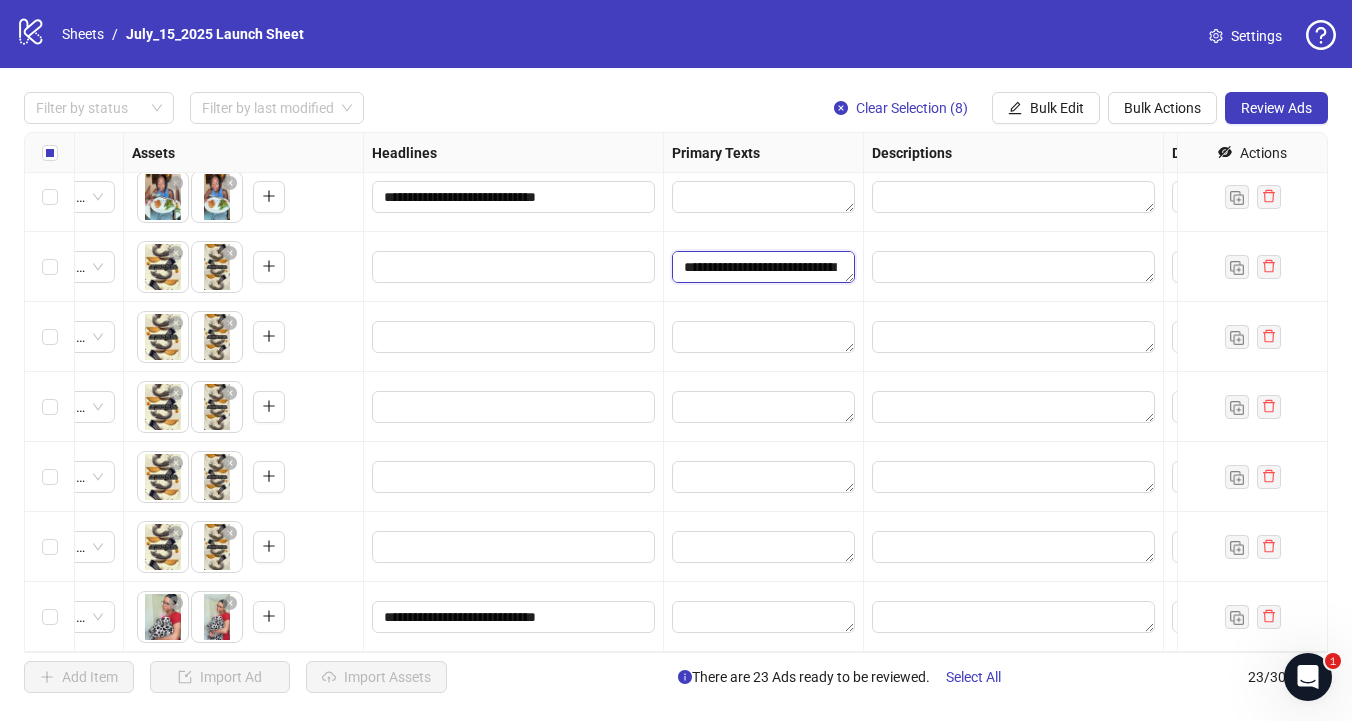 click on "**********" at bounding box center (763, 267) 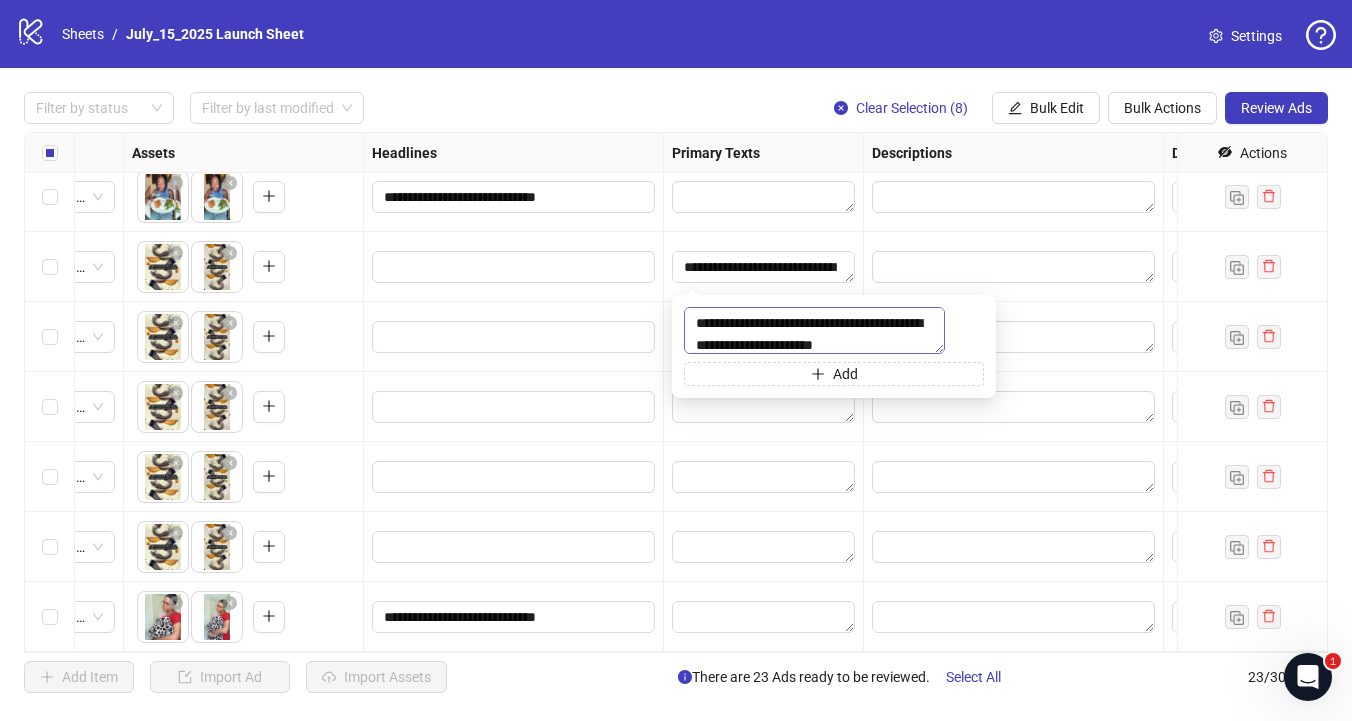click on "**********" at bounding box center (814, 330) 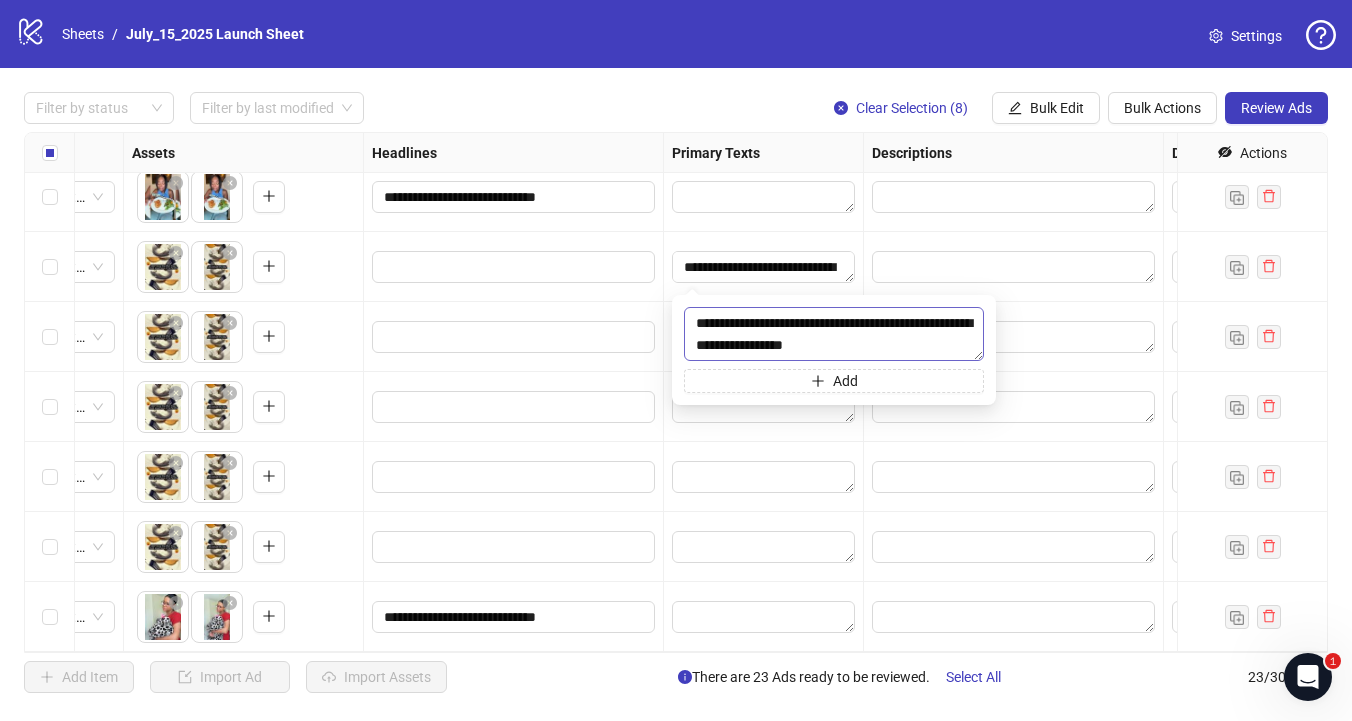 drag, startPoint x: 940, startPoint y: 320, endPoint x: 874, endPoint y: 332, distance: 67.08204 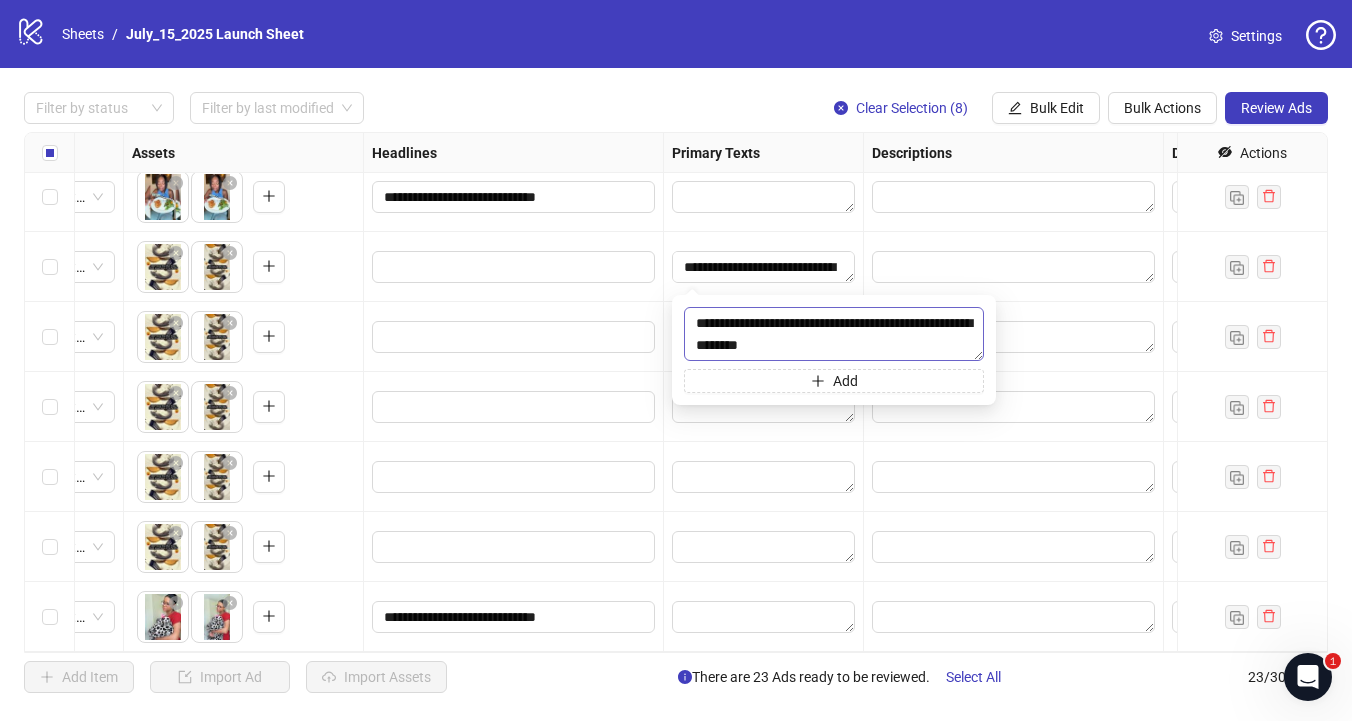 click on "**********" at bounding box center [834, 334] 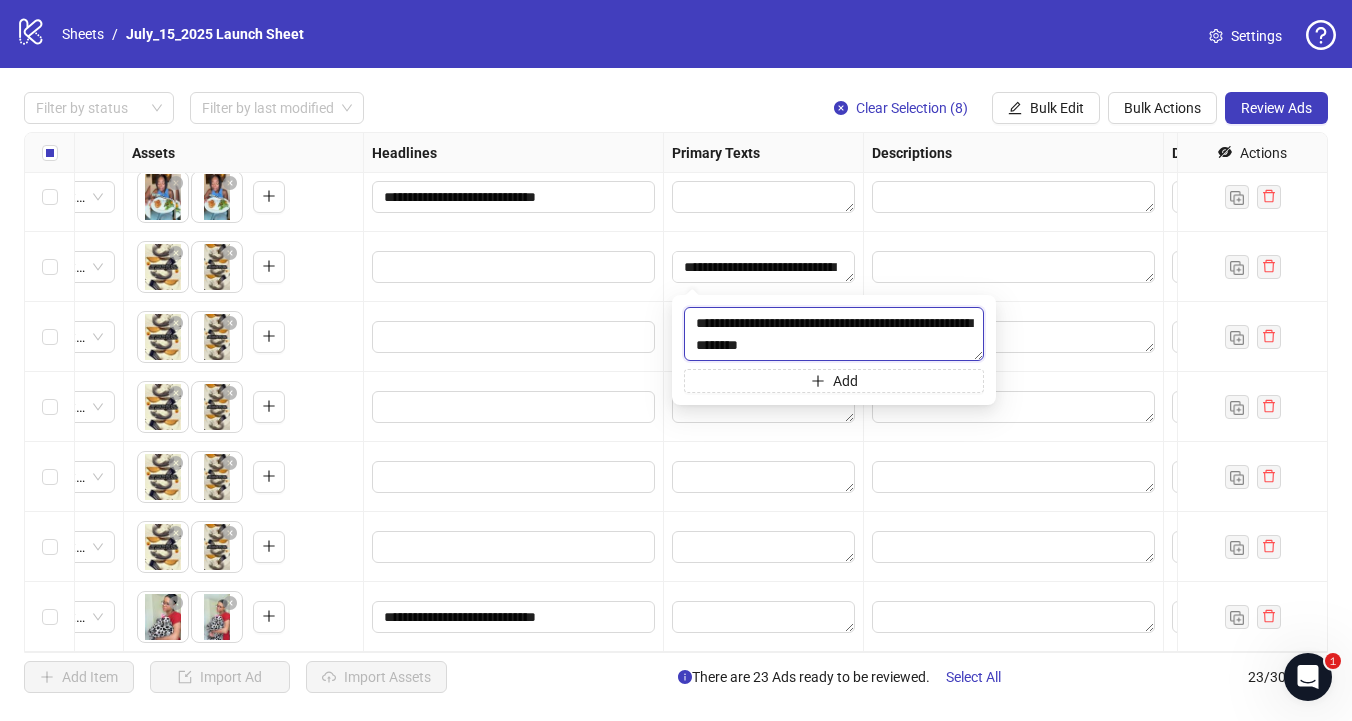 click on "**********" at bounding box center (834, 334) 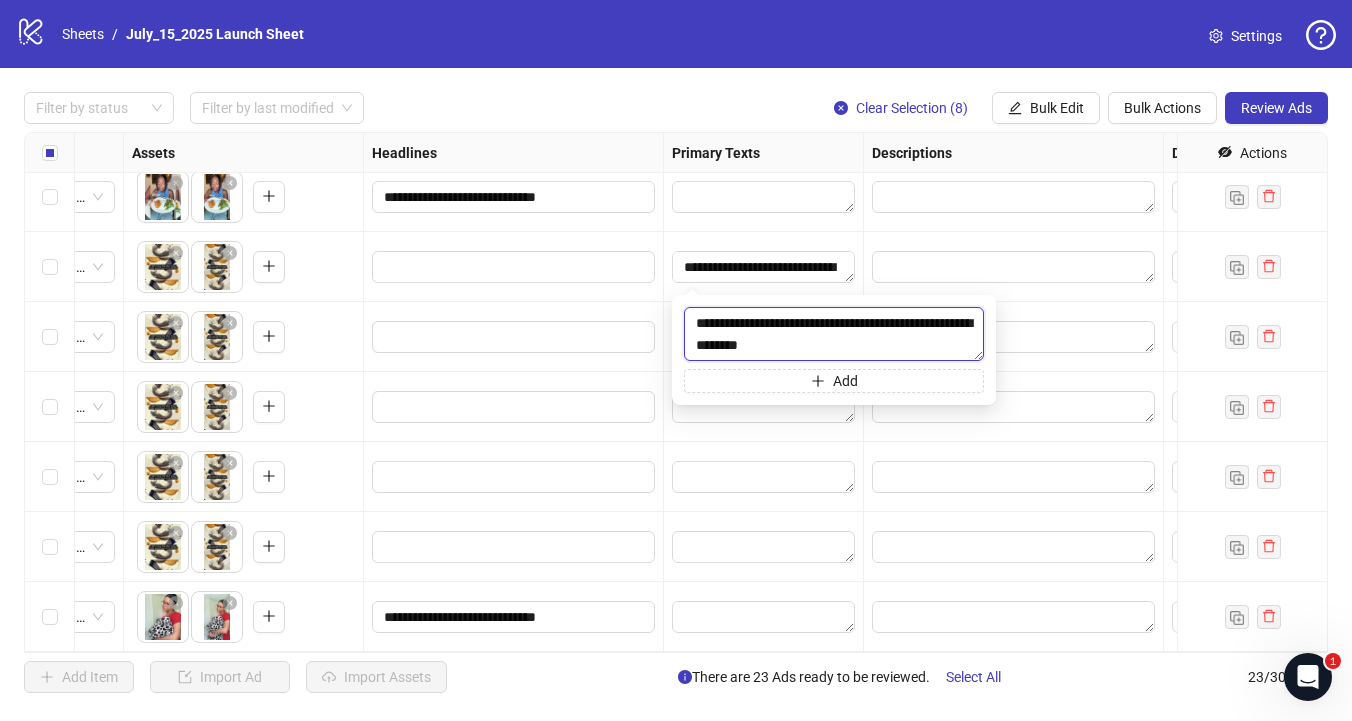 scroll, scrollTop: 1, scrollLeft: 0, axis: vertical 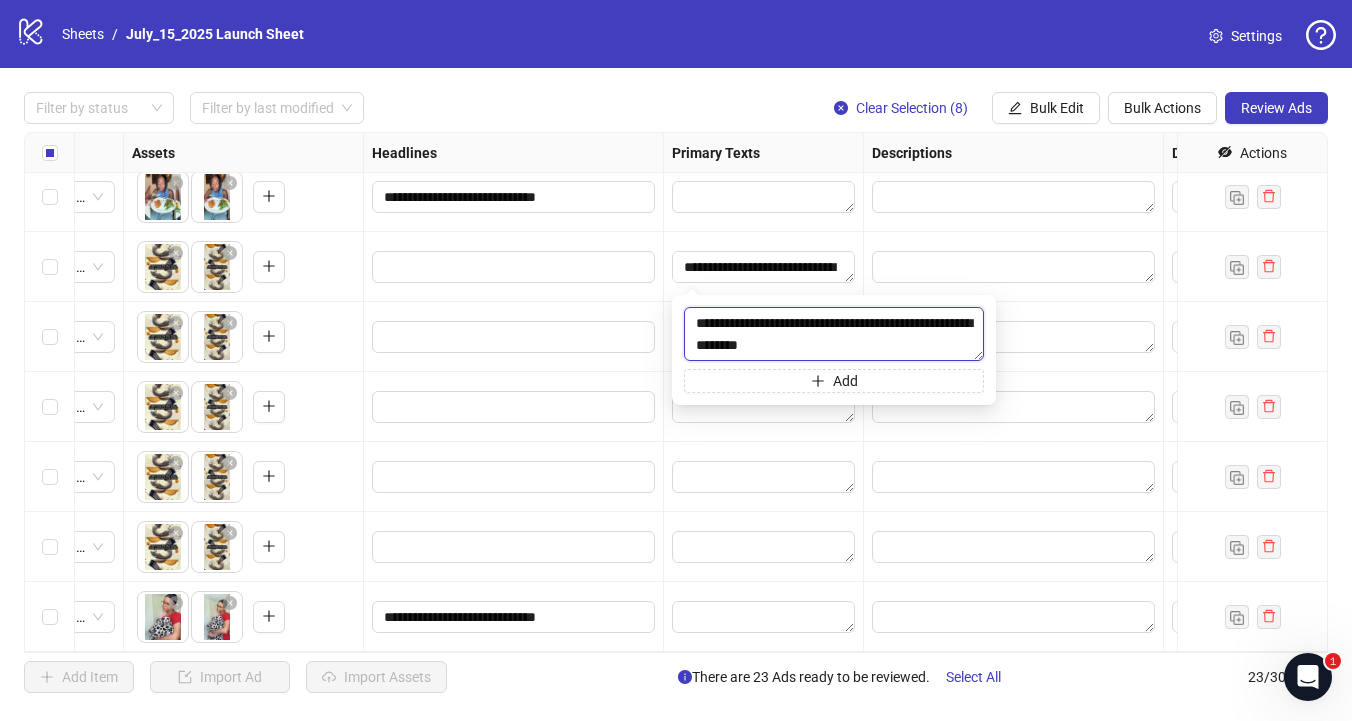 drag, startPoint x: 745, startPoint y: 325, endPoint x: 668, endPoint y: 319, distance: 77.23341 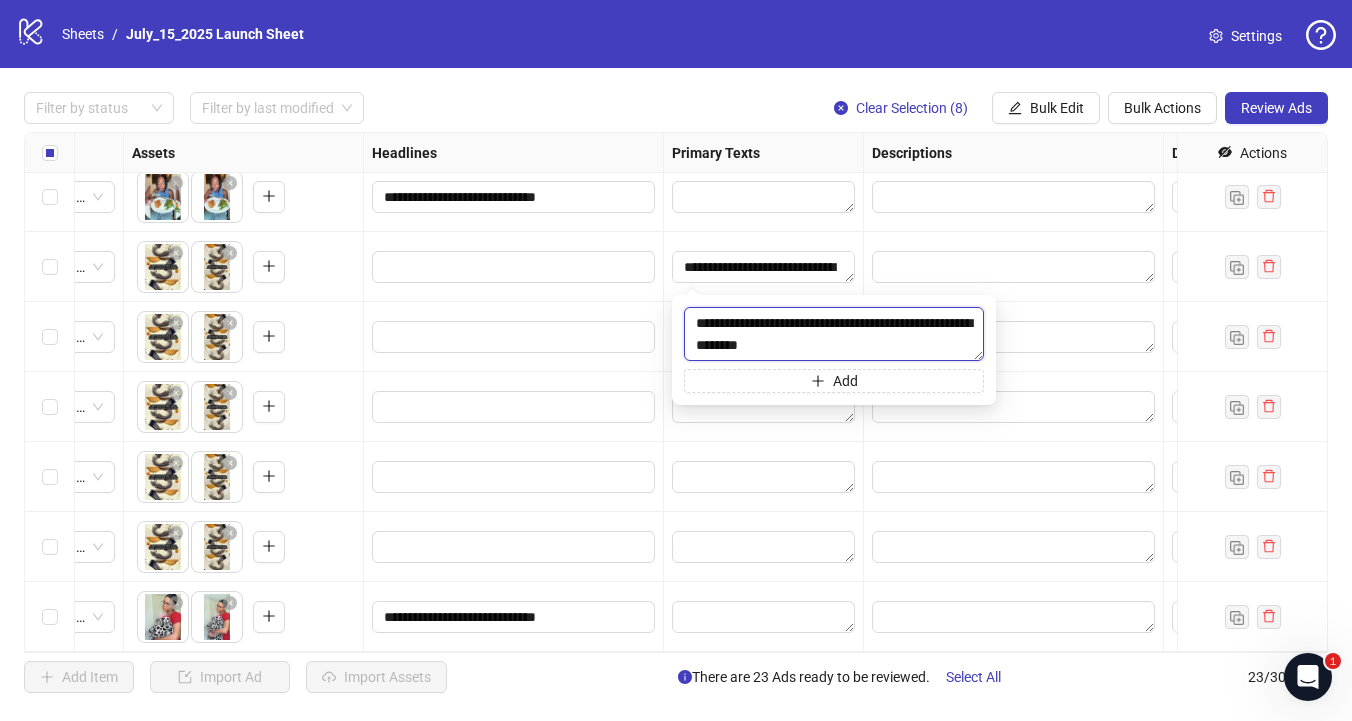 click on "**********" at bounding box center [834, 334] 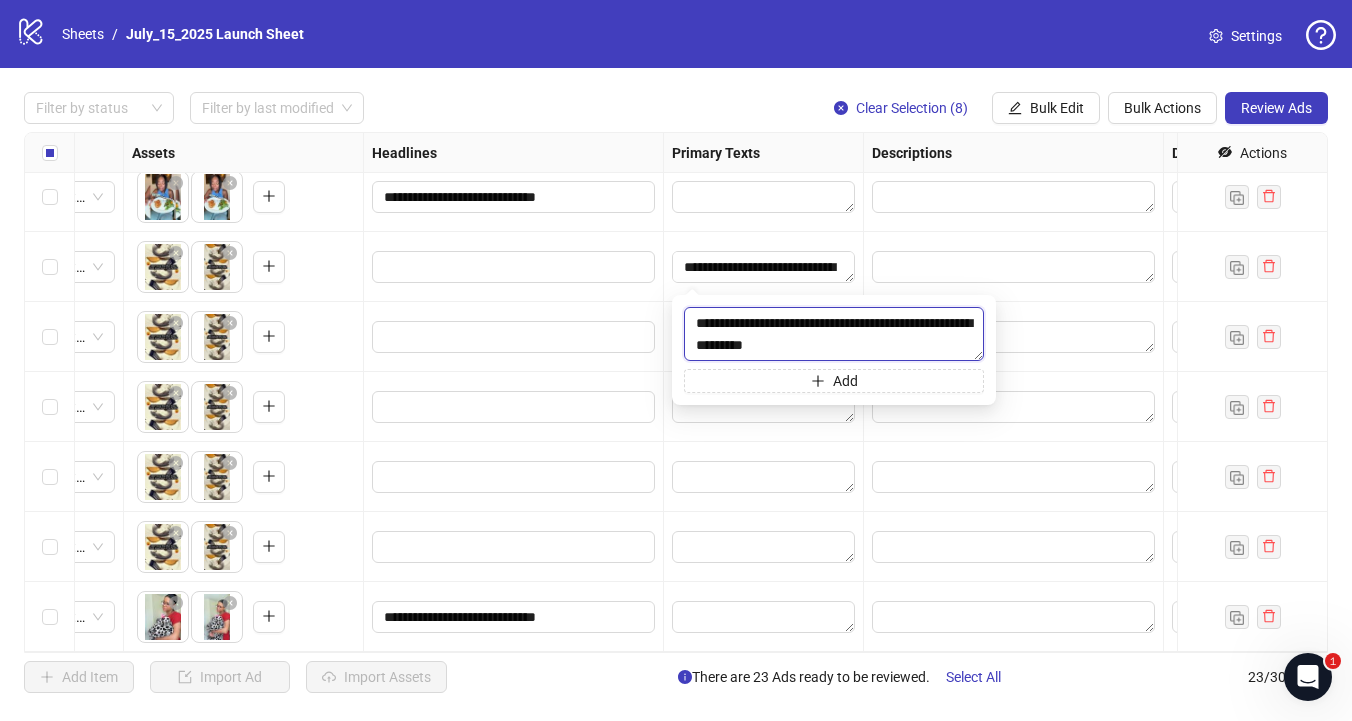scroll, scrollTop: 0, scrollLeft: 0, axis: both 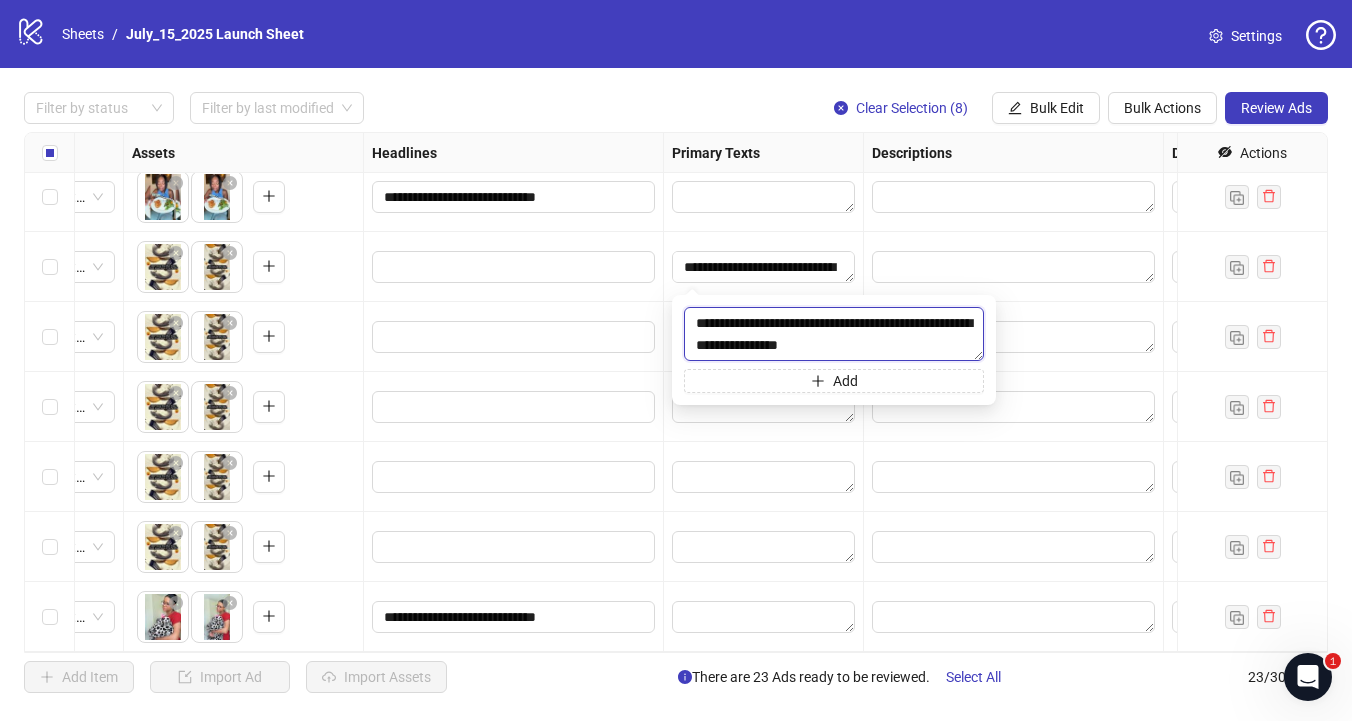 click on "**********" at bounding box center (834, 334) 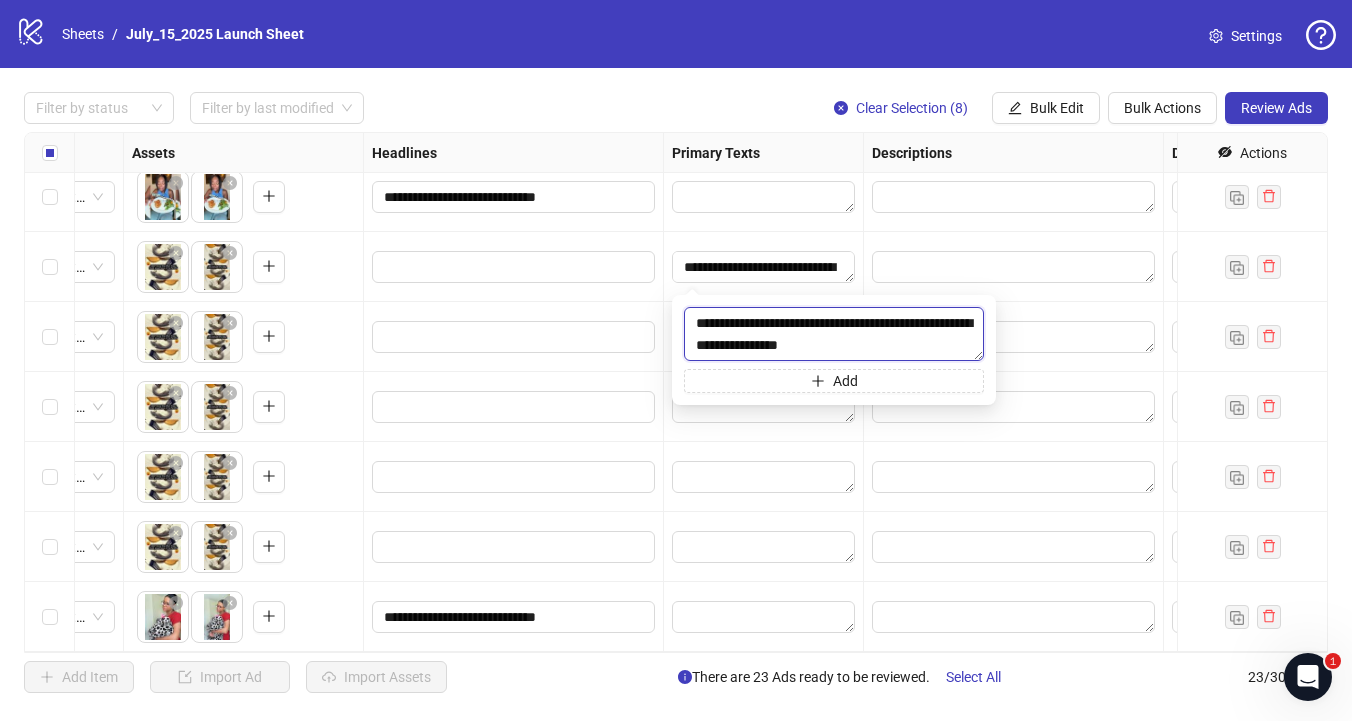 click on "**********" at bounding box center (834, 334) 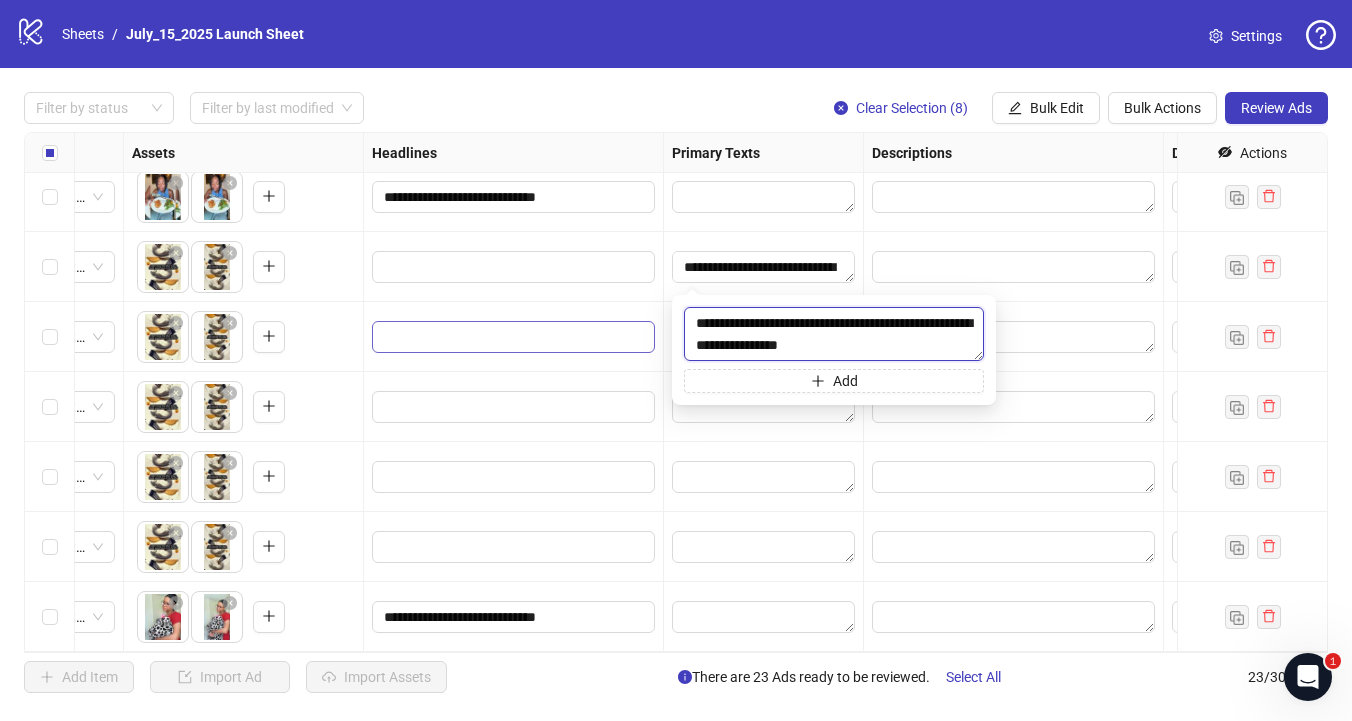 drag, startPoint x: 924, startPoint y: 319, endPoint x: 605, endPoint y: 320, distance: 319.00156 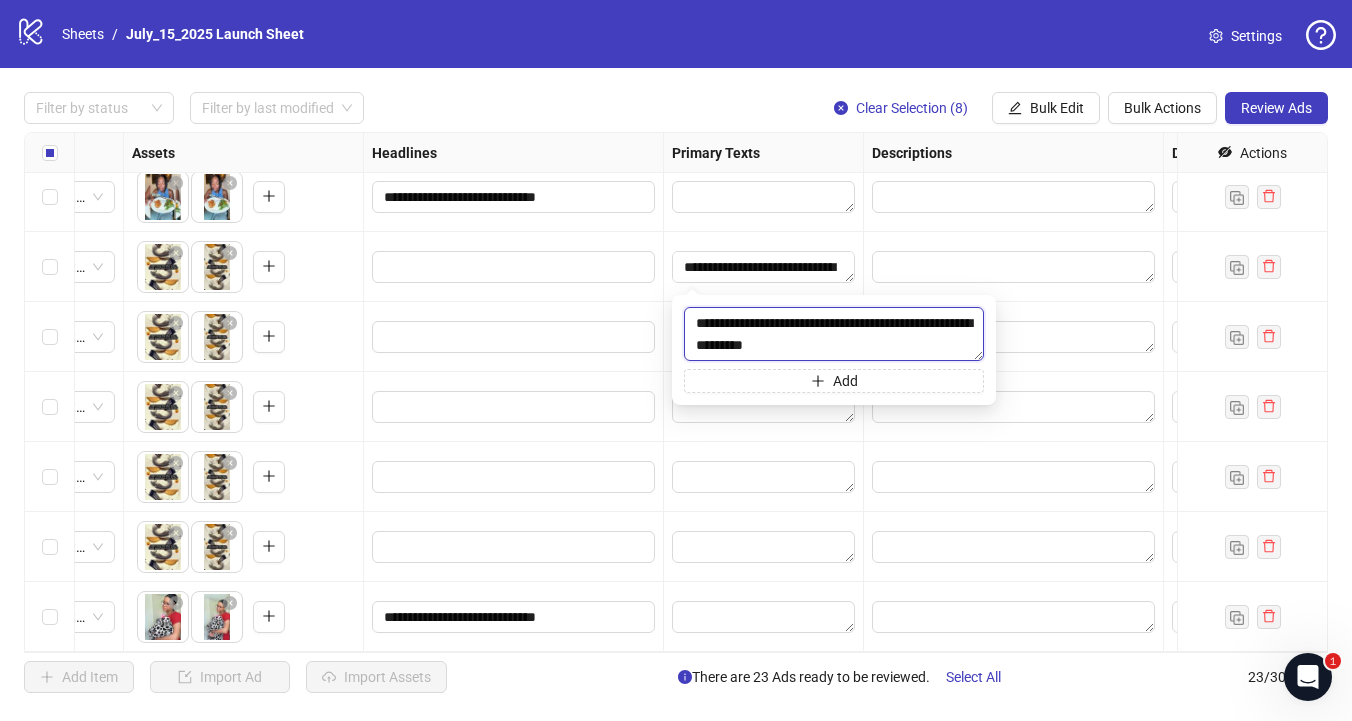 click on "**********" at bounding box center (834, 334) 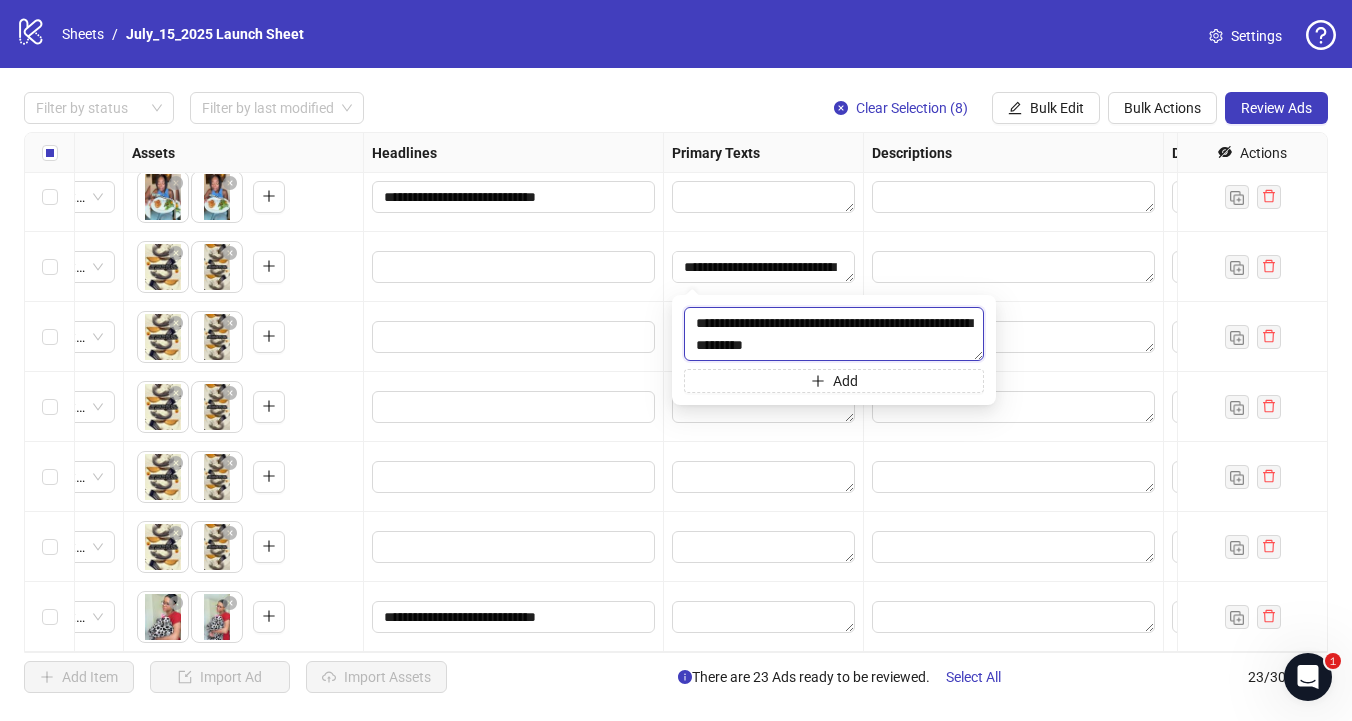 click on "**********" at bounding box center (834, 334) 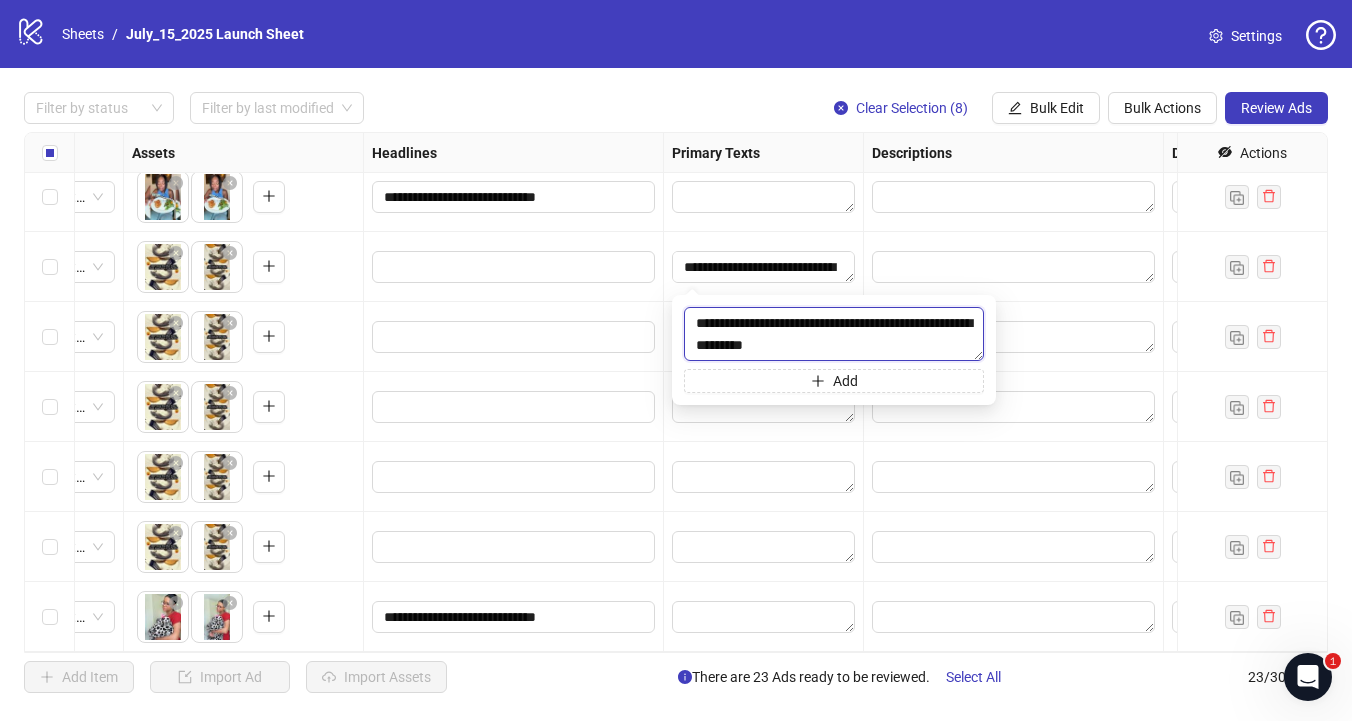click on "**********" at bounding box center [834, 334] 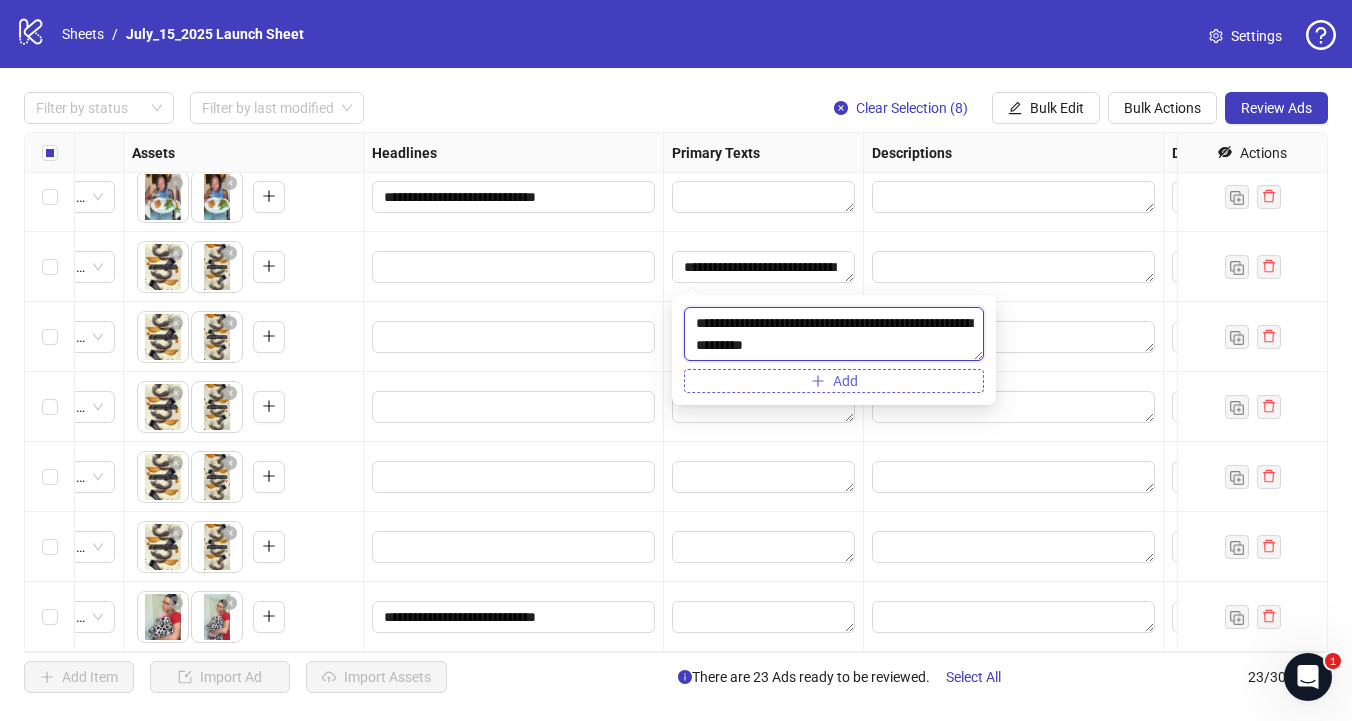 scroll, scrollTop: 22, scrollLeft: 0, axis: vertical 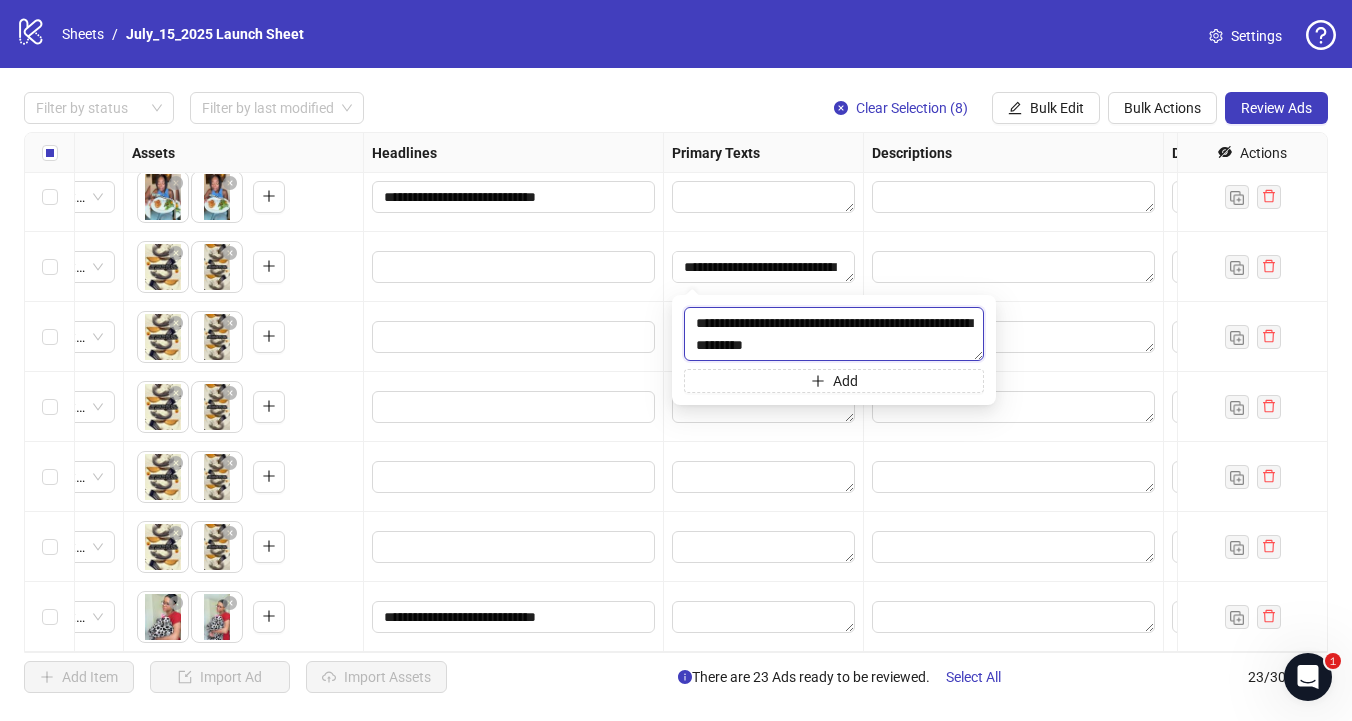 drag, startPoint x: 882, startPoint y: 326, endPoint x: 907, endPoint y: 361, distance: 43.011627 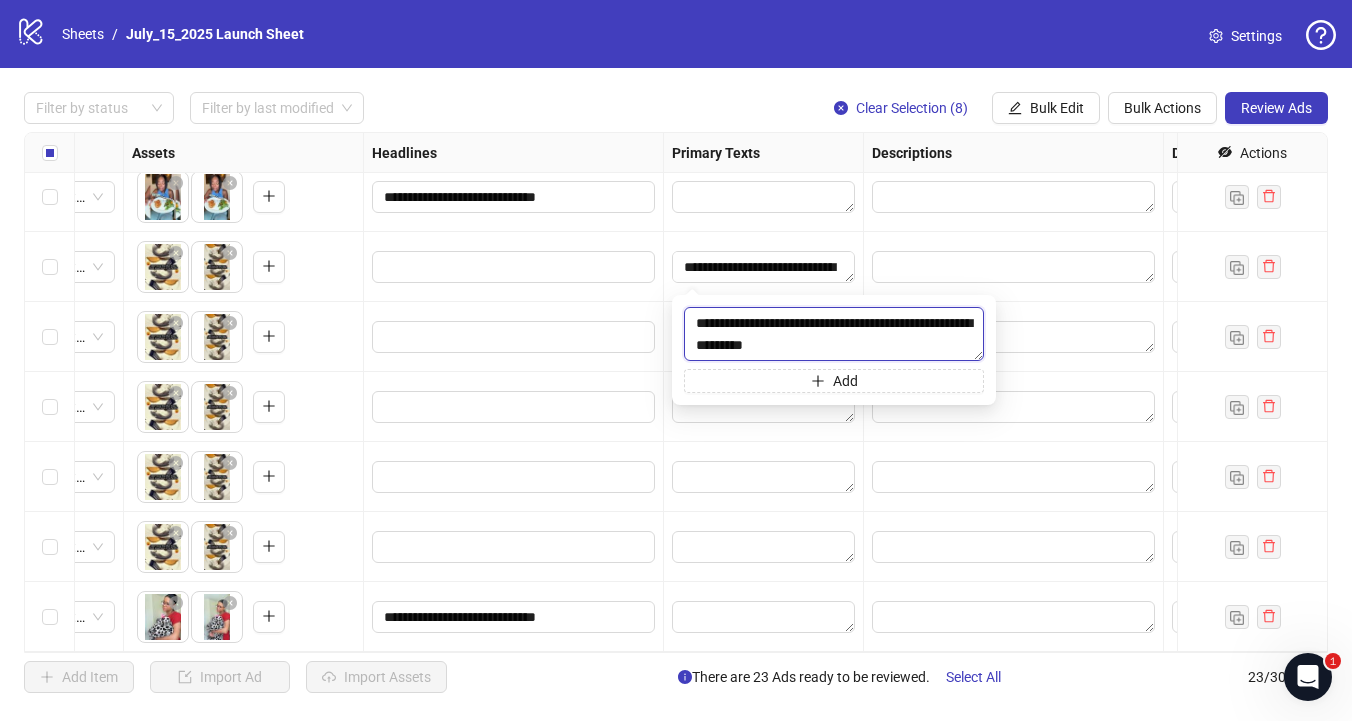 type on "**********" 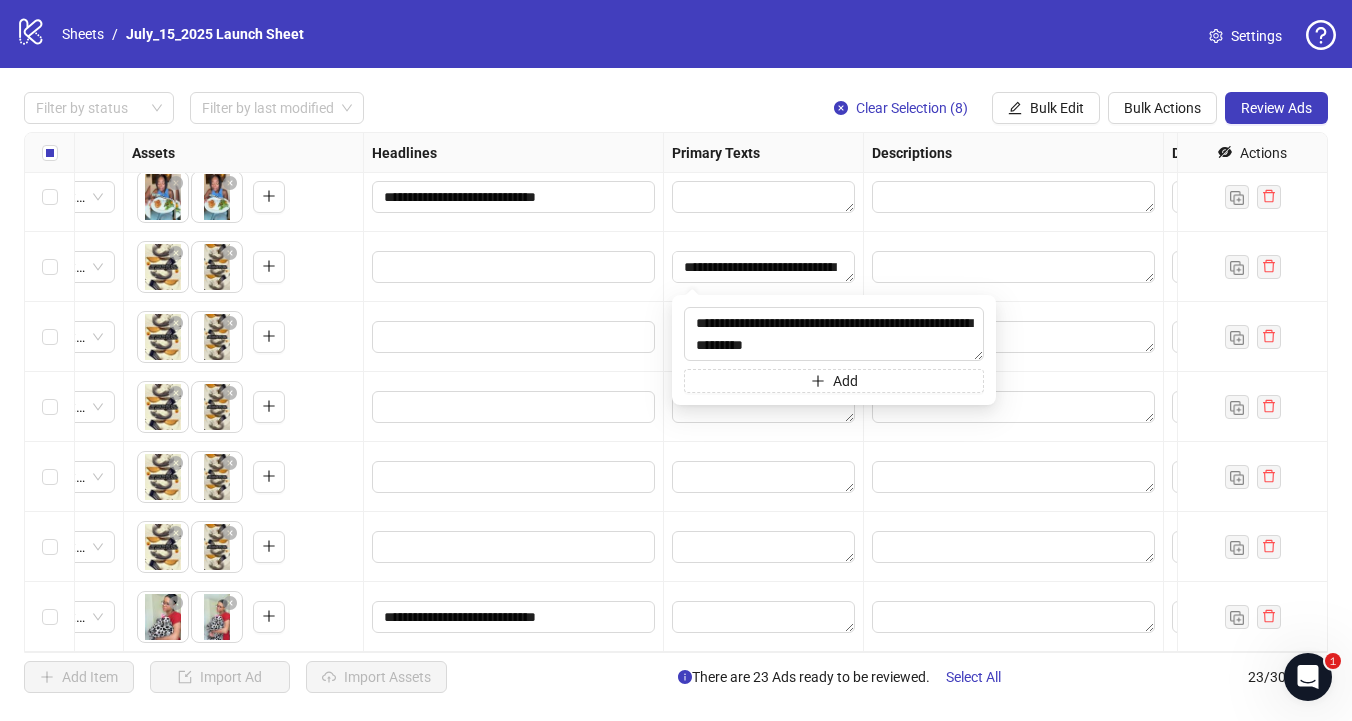 click on "Filter by status Filter by last modified Clear Selection (8) Bulk Edit Bulk Actions Review Ads" at bounding box center [676, 108] 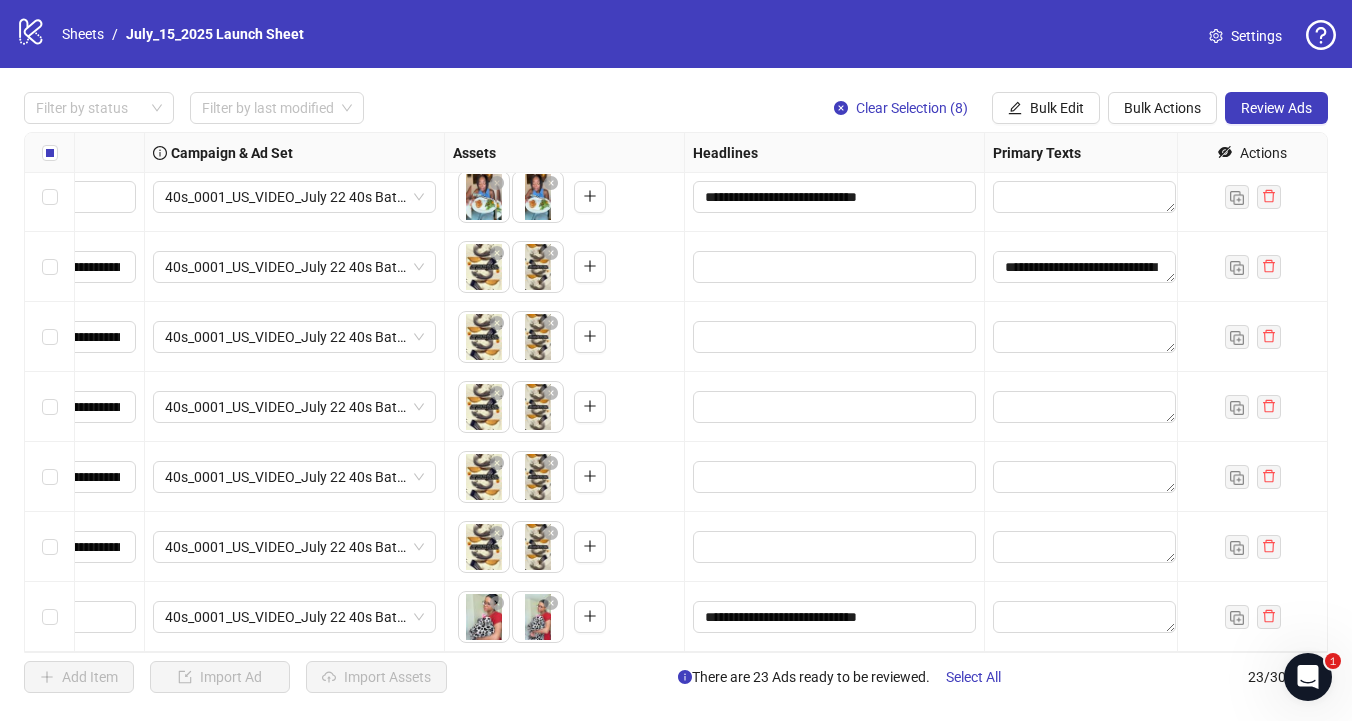 scroll, scrollTop: 1131, scrollLeft: 492, axis: both 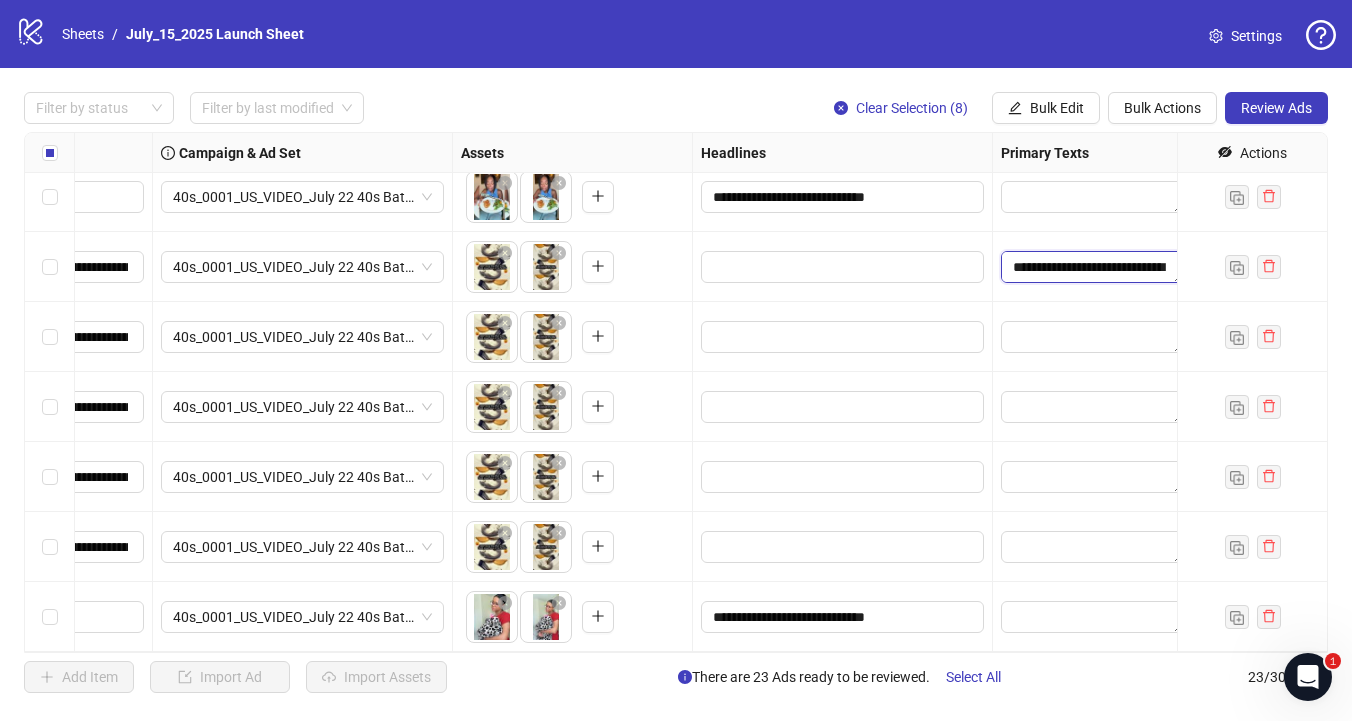 click on "**********" at bounding box center [1092, 267] 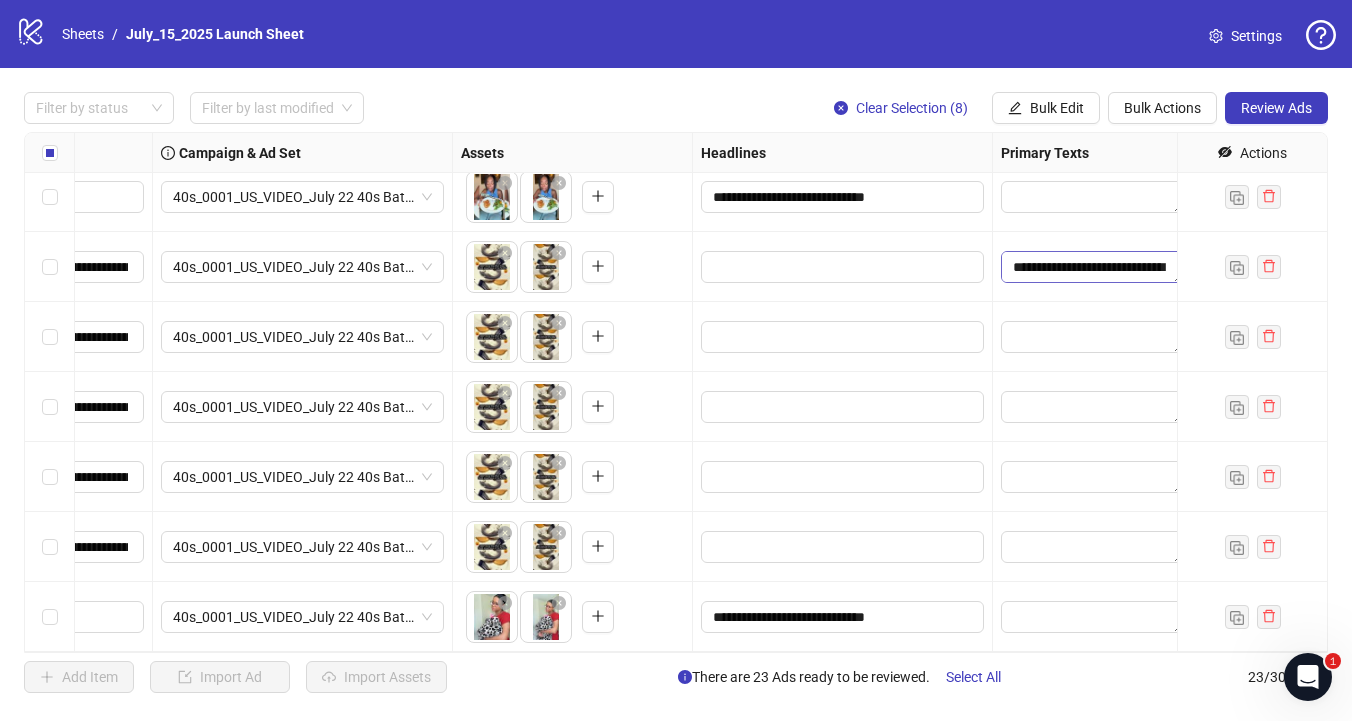 drag, startPoint x: 1013, startPoint y: 267, endPoint x: 1062, endPoint y: 261, distance: 49.365982 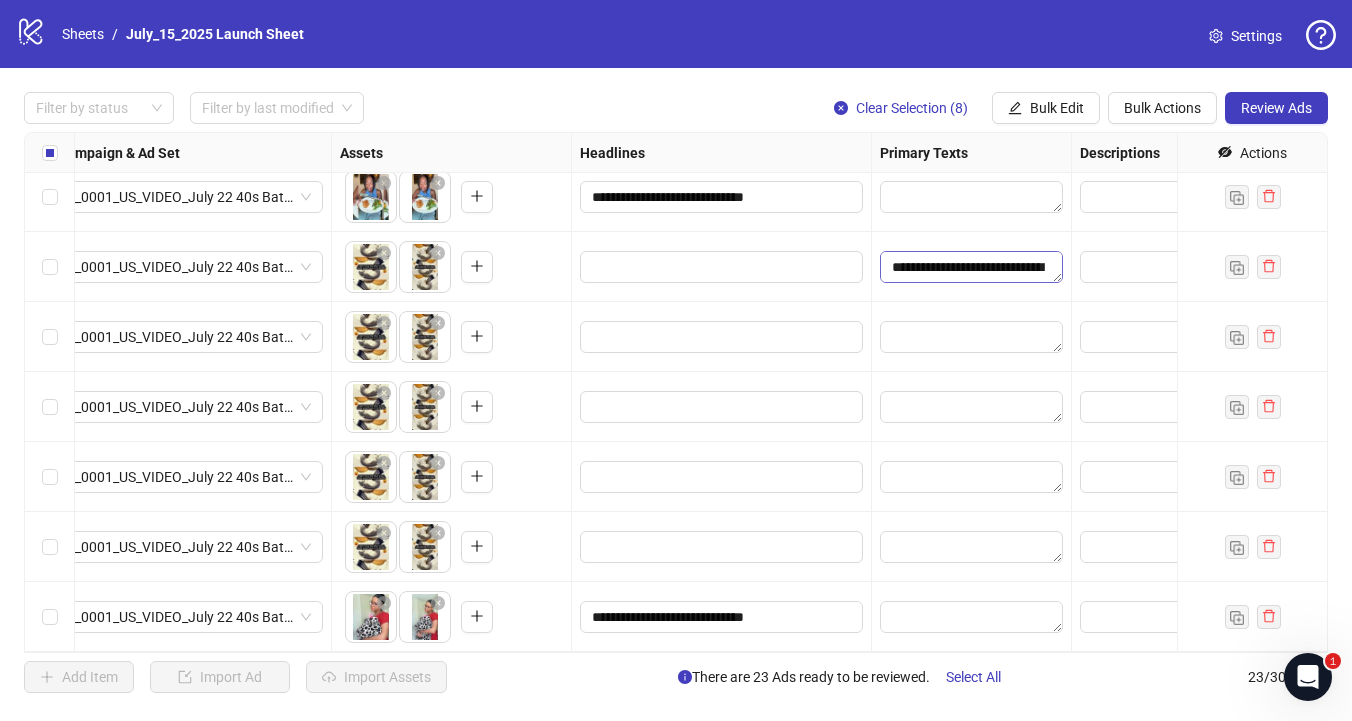 scroll, scrollTop: 1129, scrollLeft: 632, axis: both 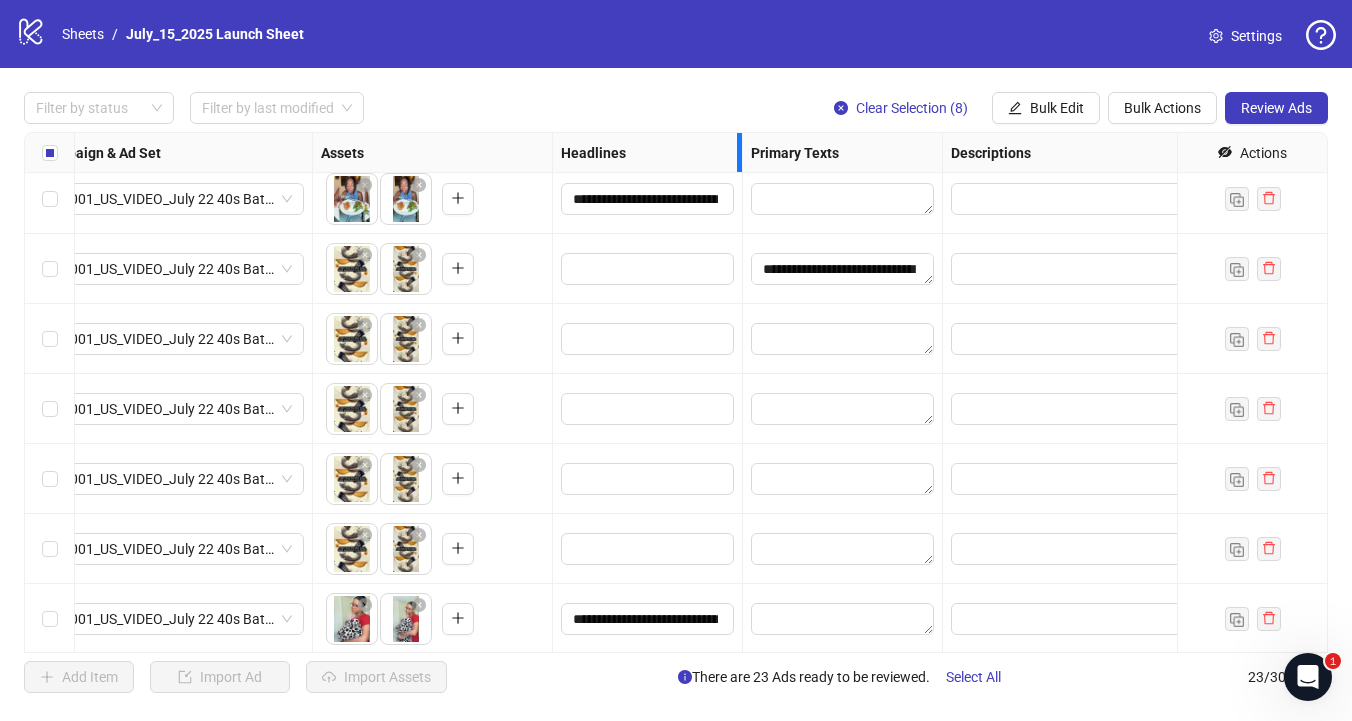 drag, startPoint x: 851, startPoint y: 149, endPoint x: 739, endPoint y: 150, distance: 112.00446 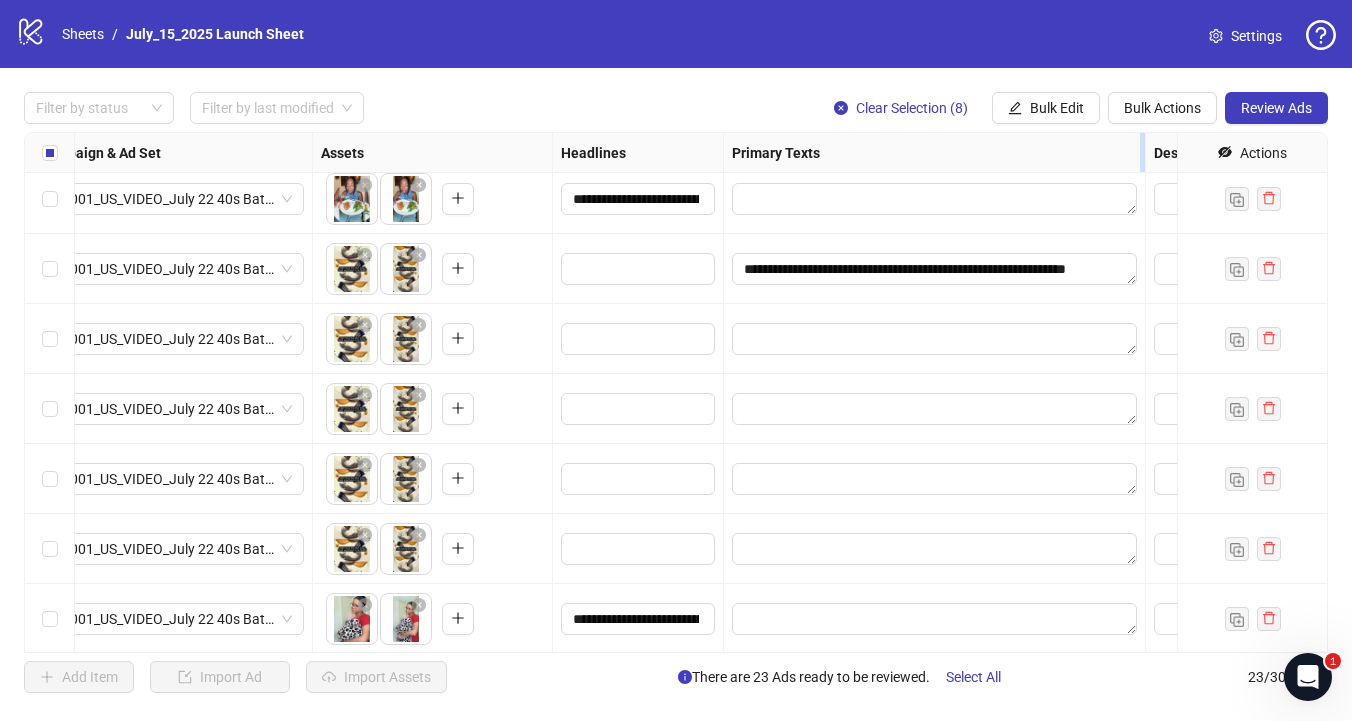 drag, startPoint x: 922, startPoint y: 148, endPoint x: 1144, endPoint y: 154, distance: 222.08107 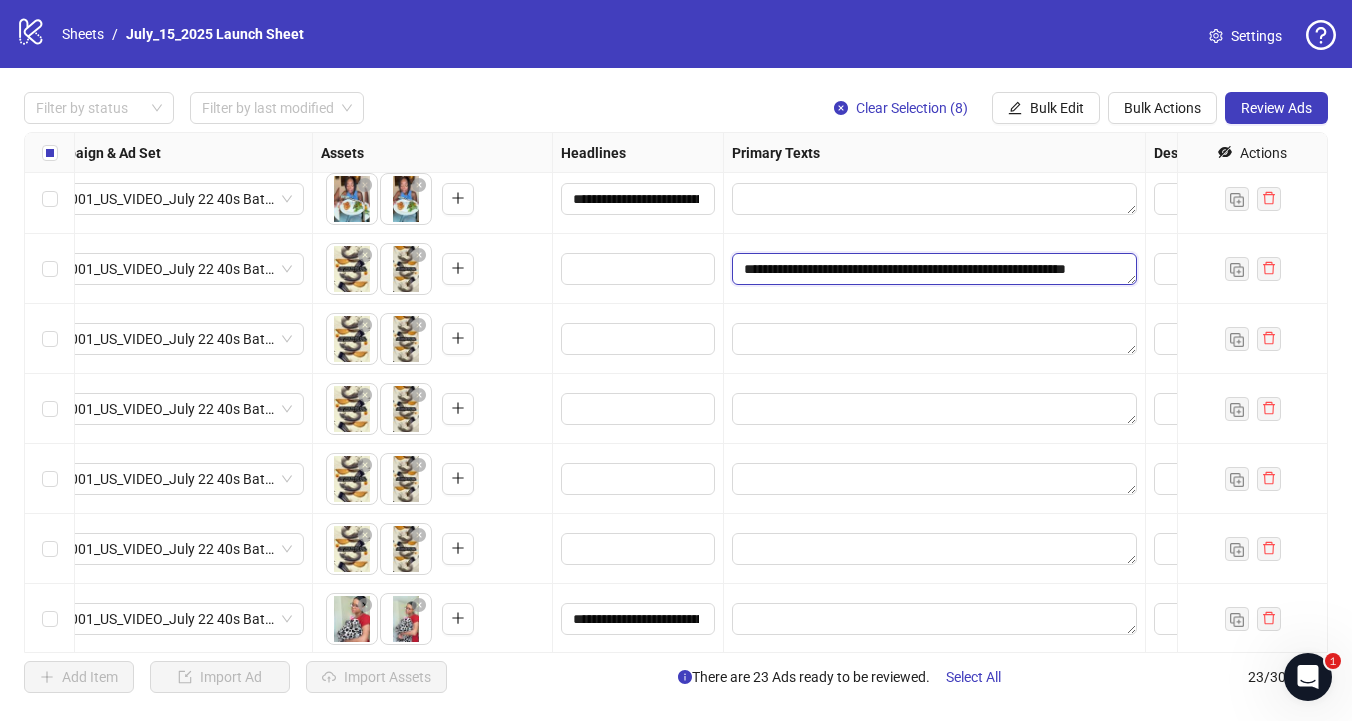 click on "**********" at bounding box center (934, 269) 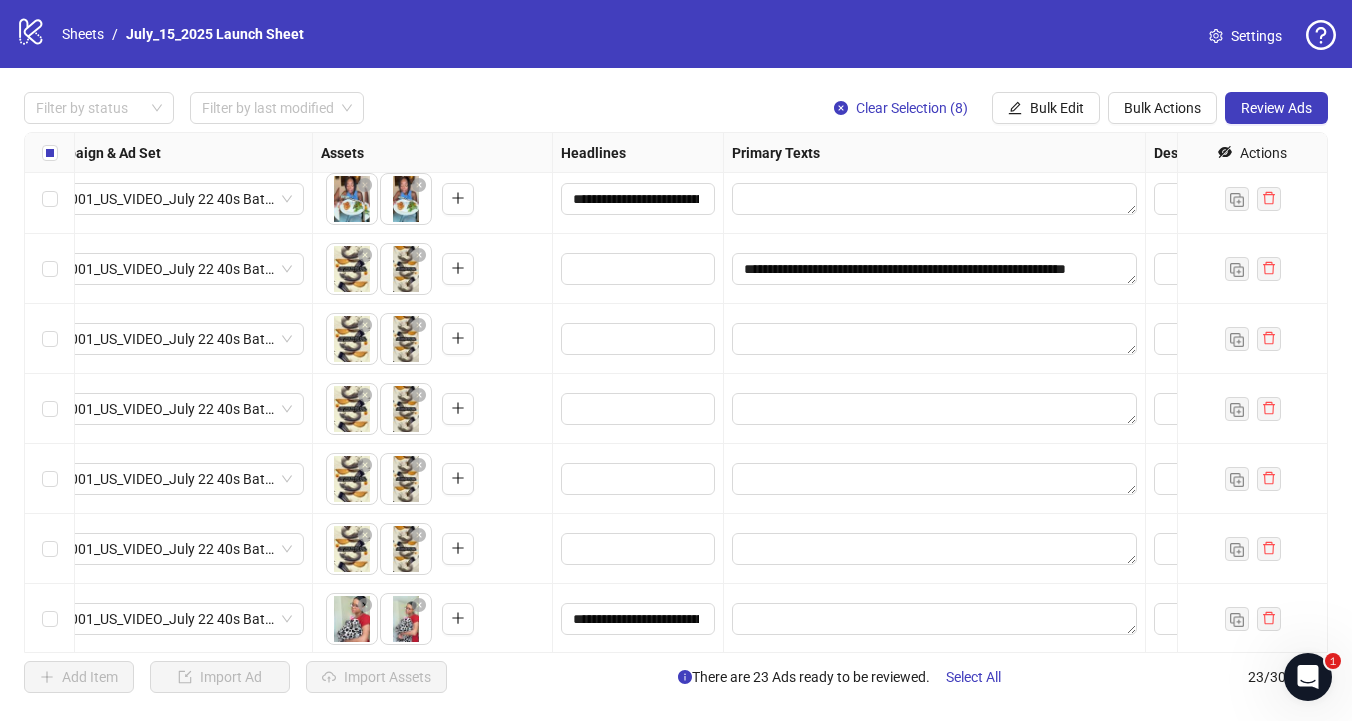 drag, startPoint x: 1069, startPoint y: 266, endPoint x: 632, endPoint y: 252, distance: 437.2242 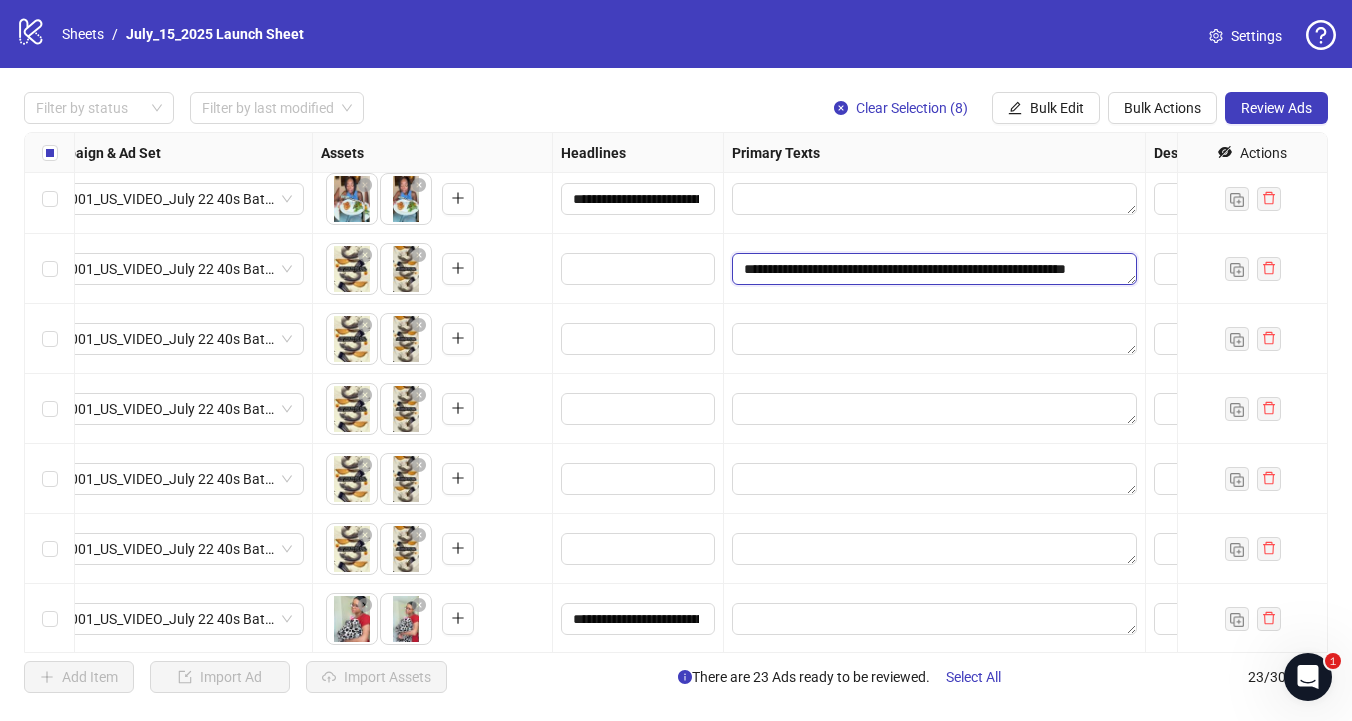 click on "**********" at bounding box center (934, 269) 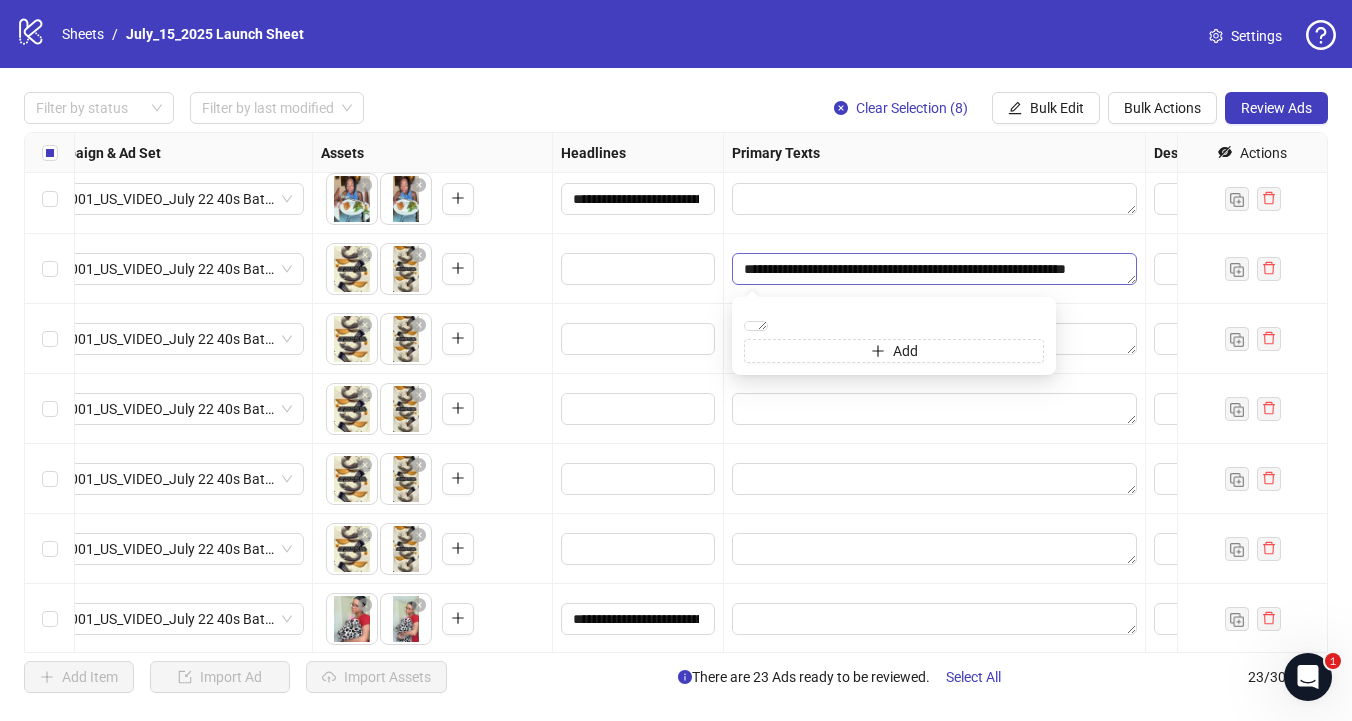 click on "**********" at bounding box center (934, 269) 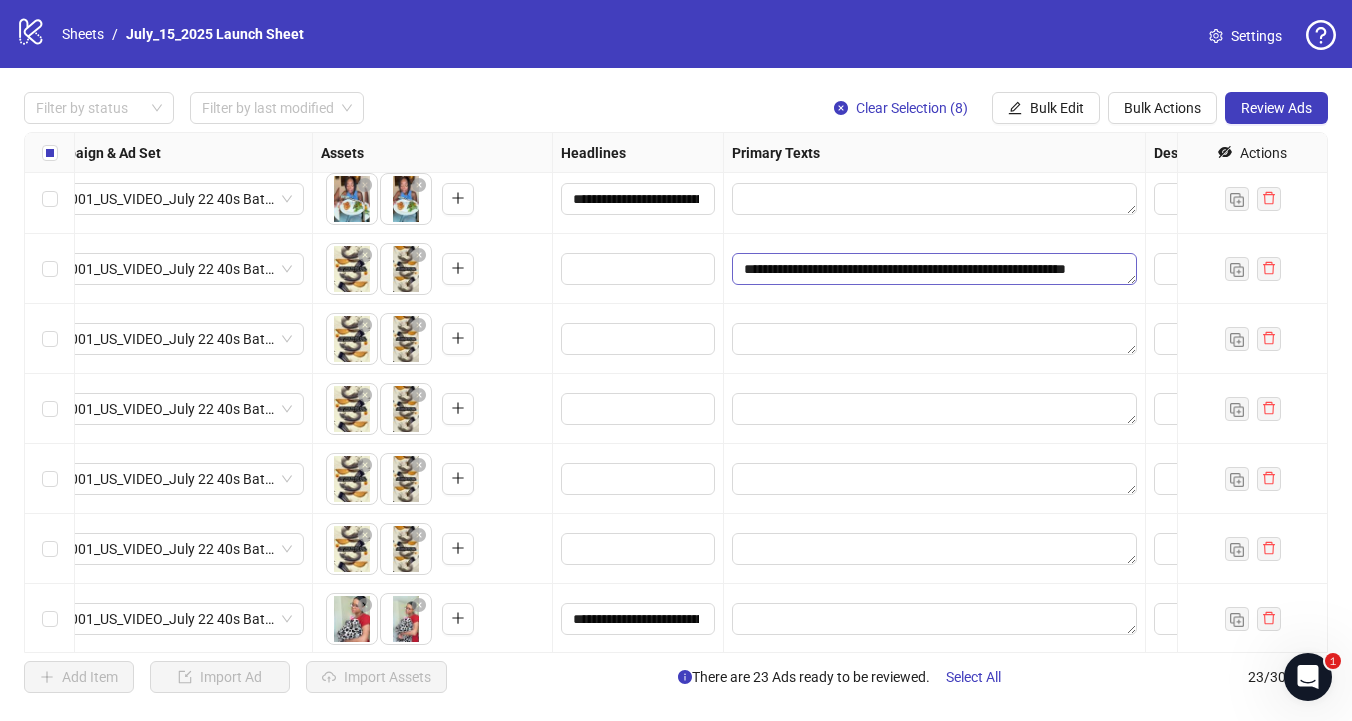 click on "**********" at bounding box center [934, 269] 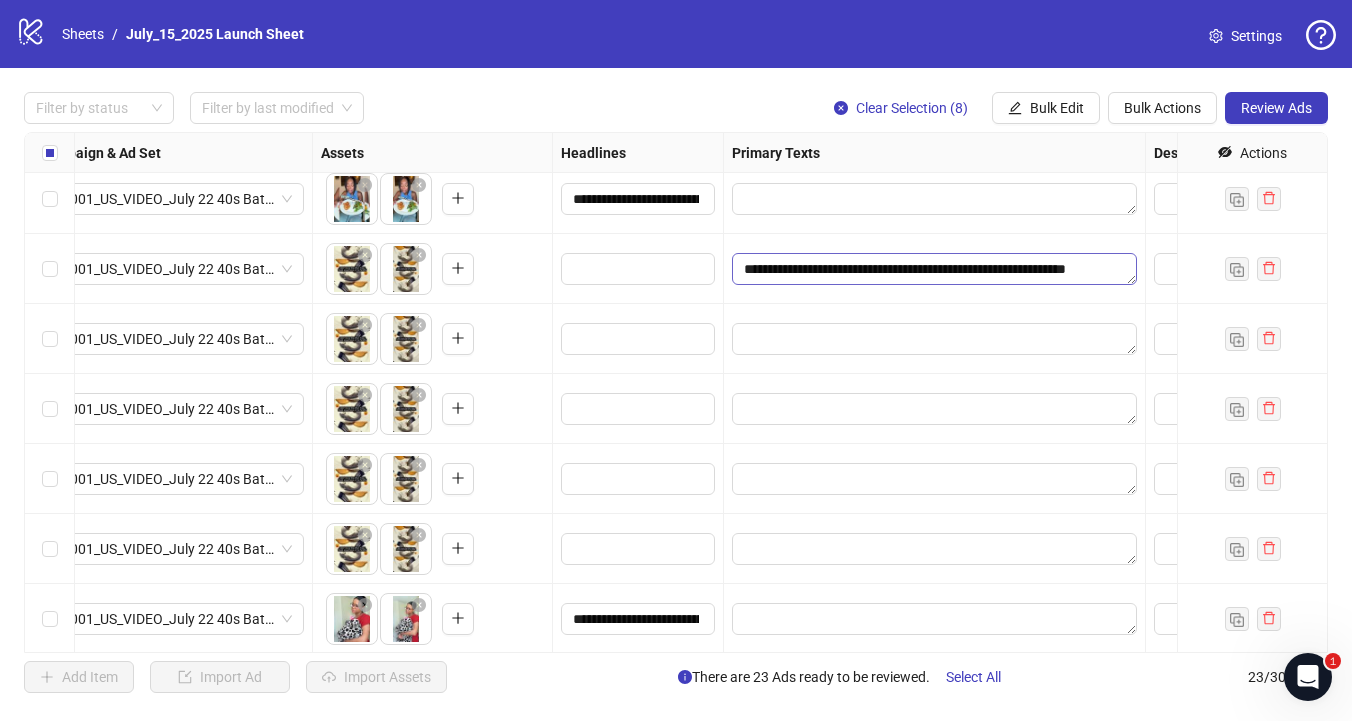 drag, startPoint x: 940, startPoint y: 266, endPoint x: 992, endPoint y: 266, distance: 52 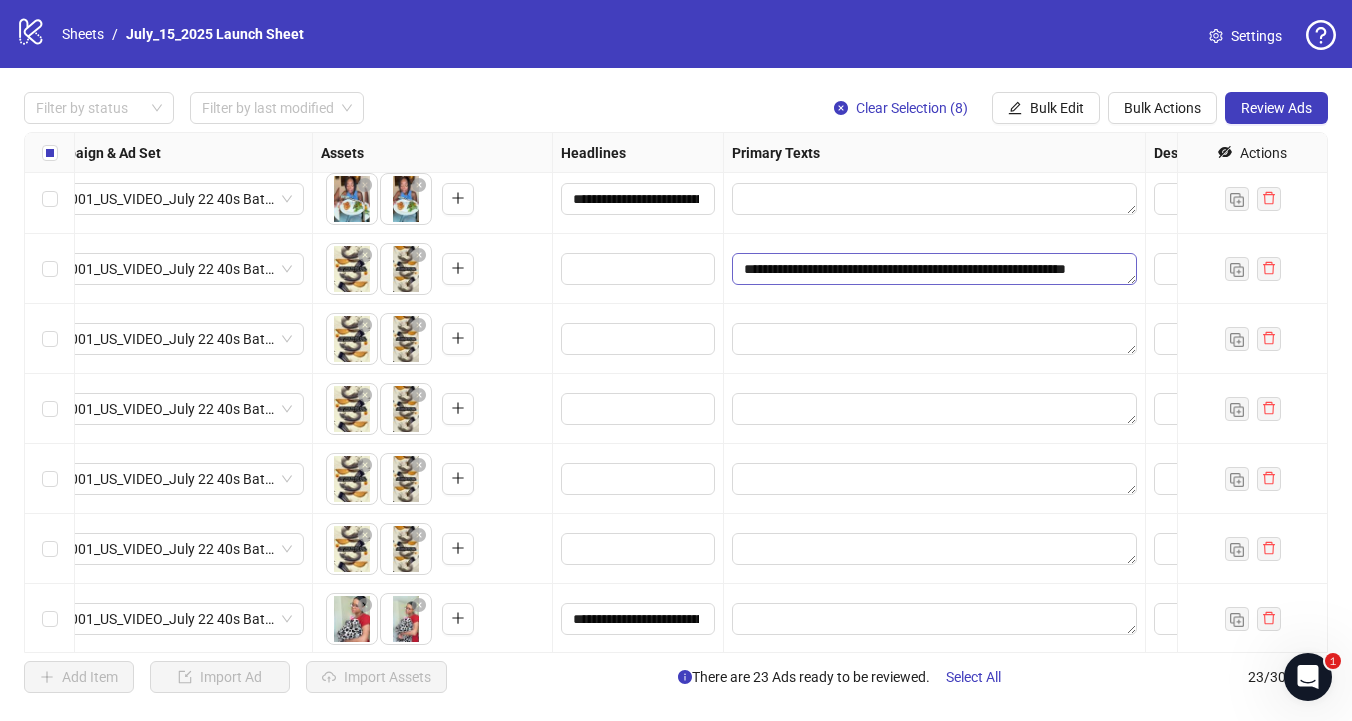 drag, startPoint x: 989, startPoint y: 268, endPoint x: 972, endPoint y: 267, distance: 17.029387 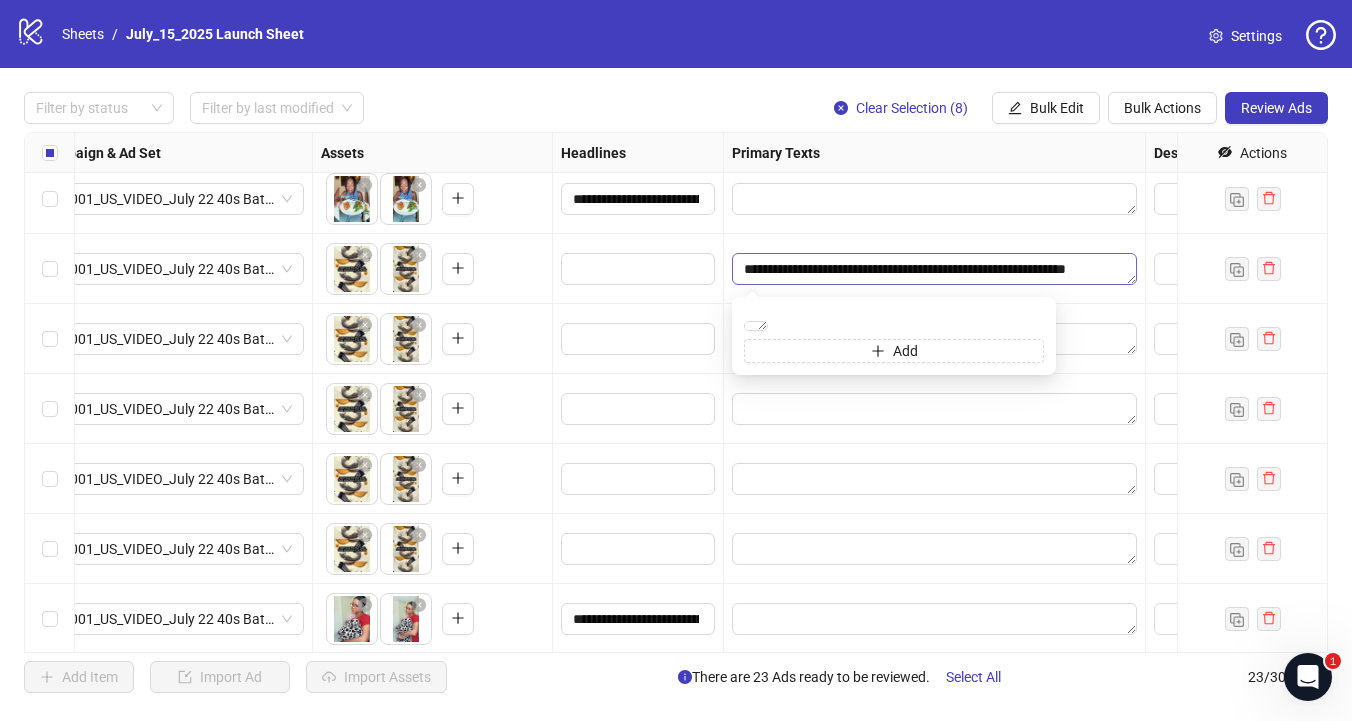 click on "**********" at bounding box center (934, 269) 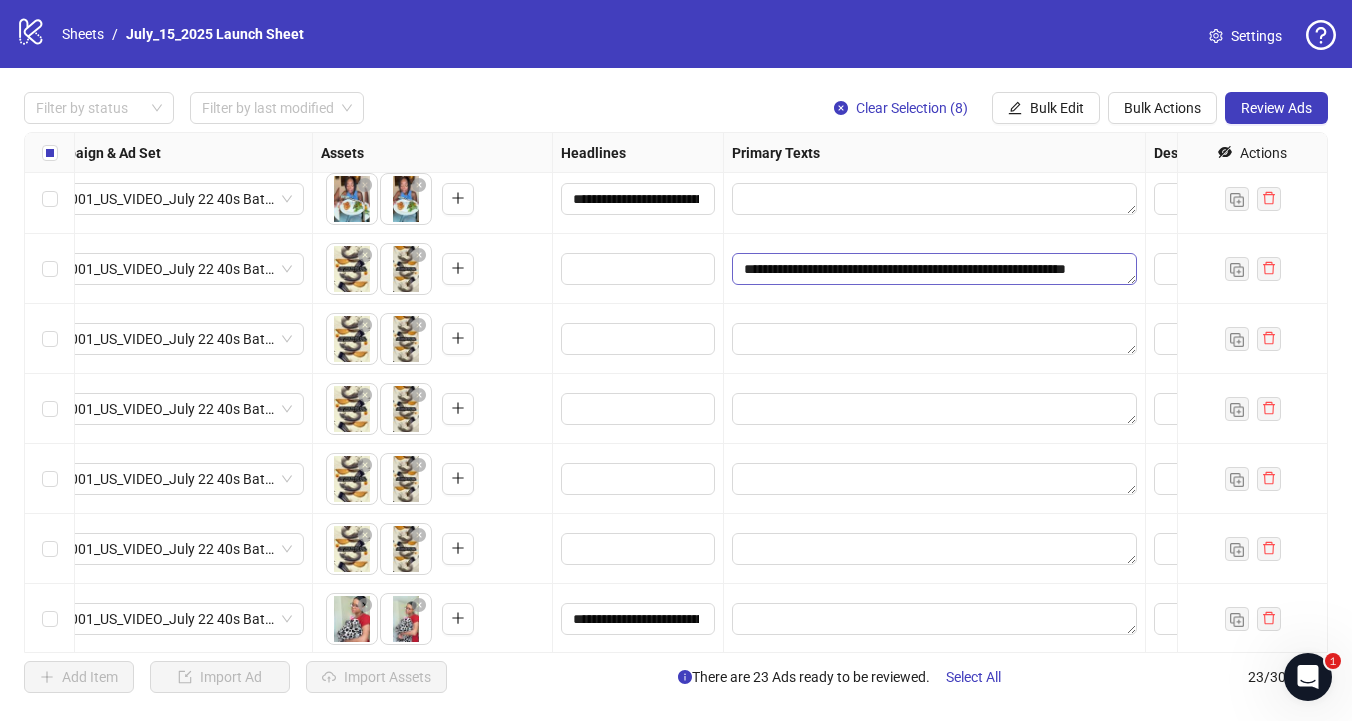 drag, startPoint x: 976, startPoint y: 267, endPoint x: 991, endPoint y: 268, distance: 15.033297 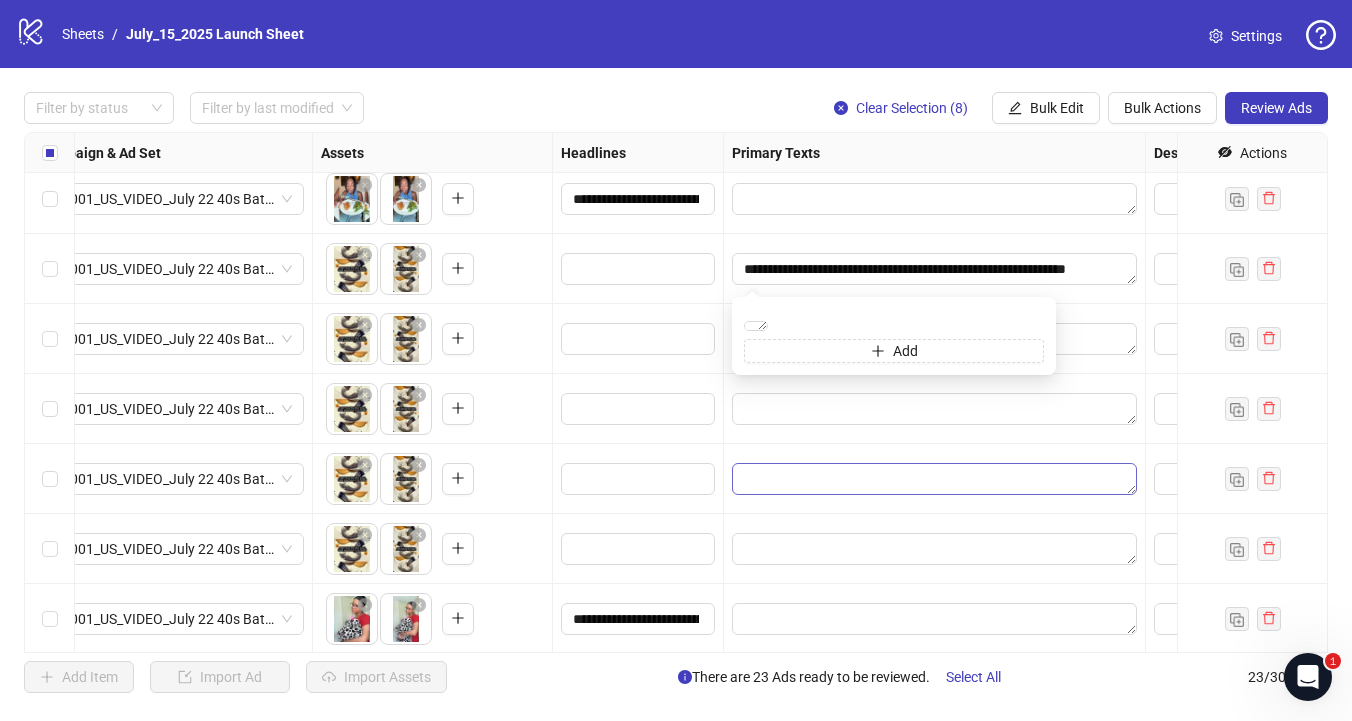 click at bounding box center (934, 479) 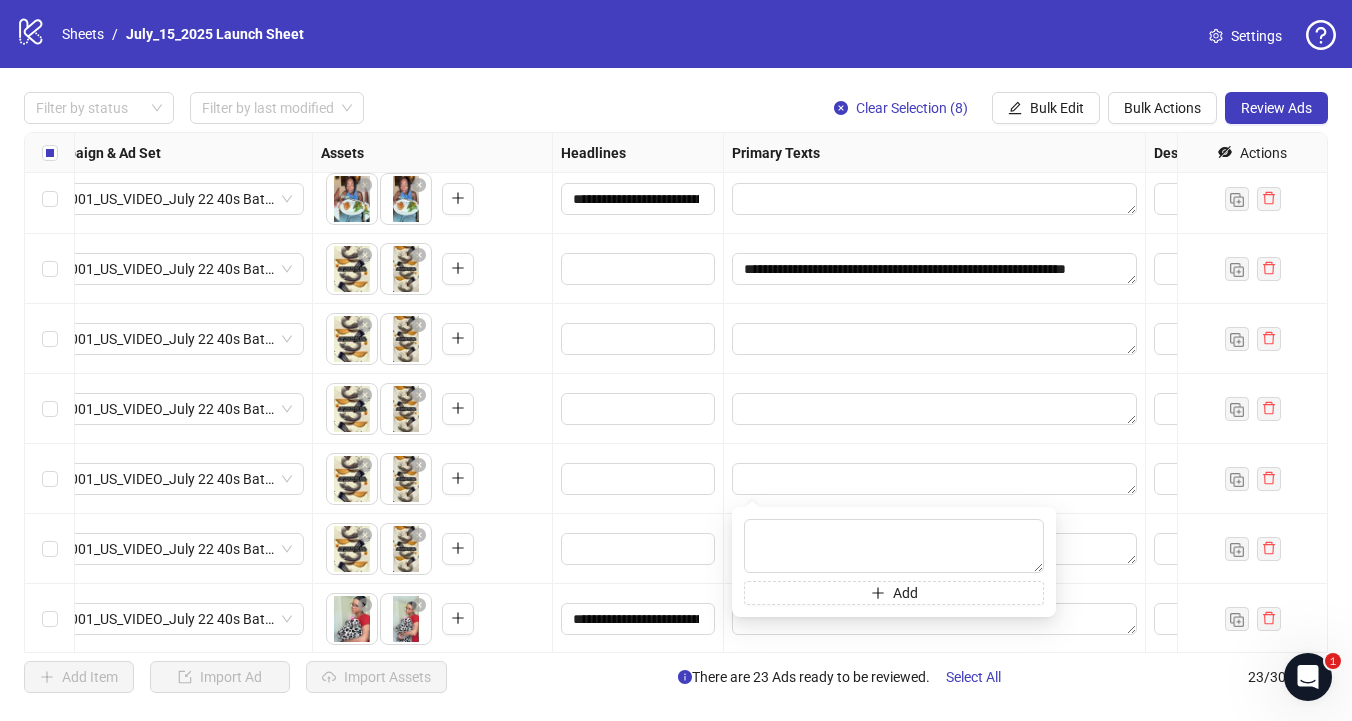 click on "**********" at bounding box center (935, 269) 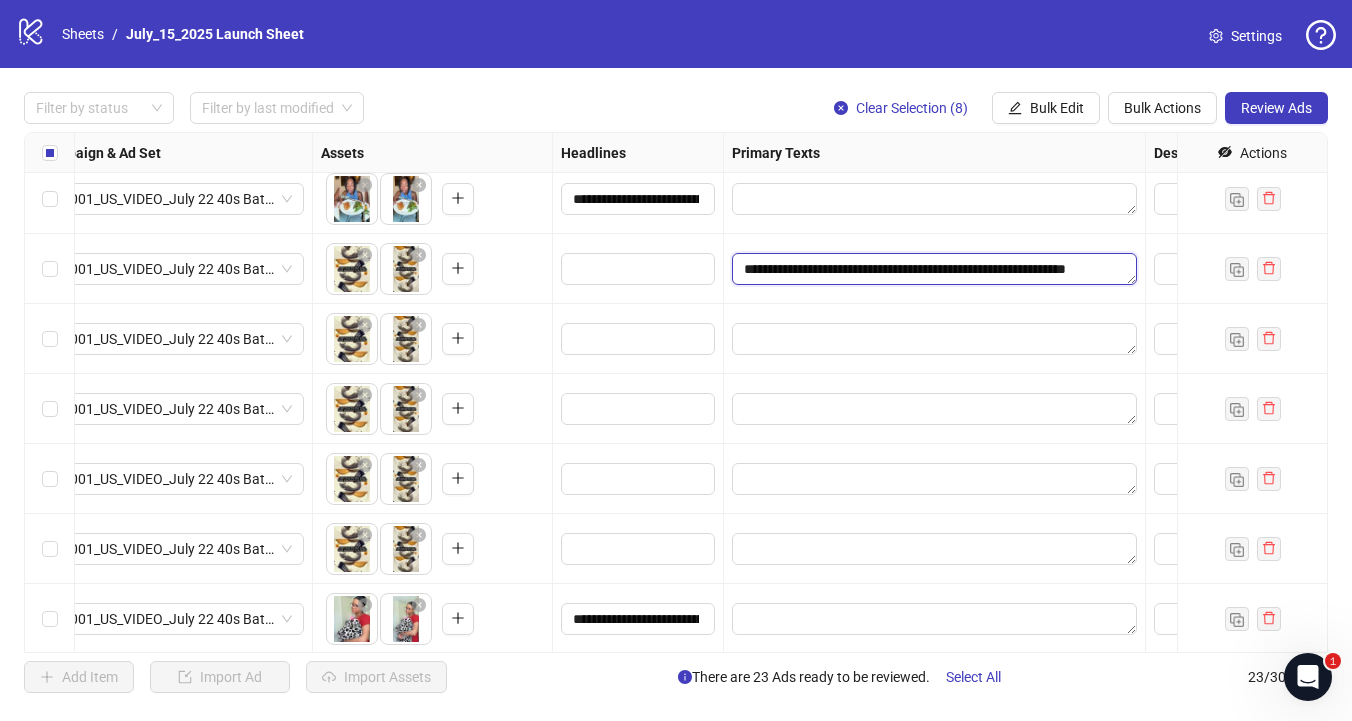 click on "**********" at bounding box center (934, 269) 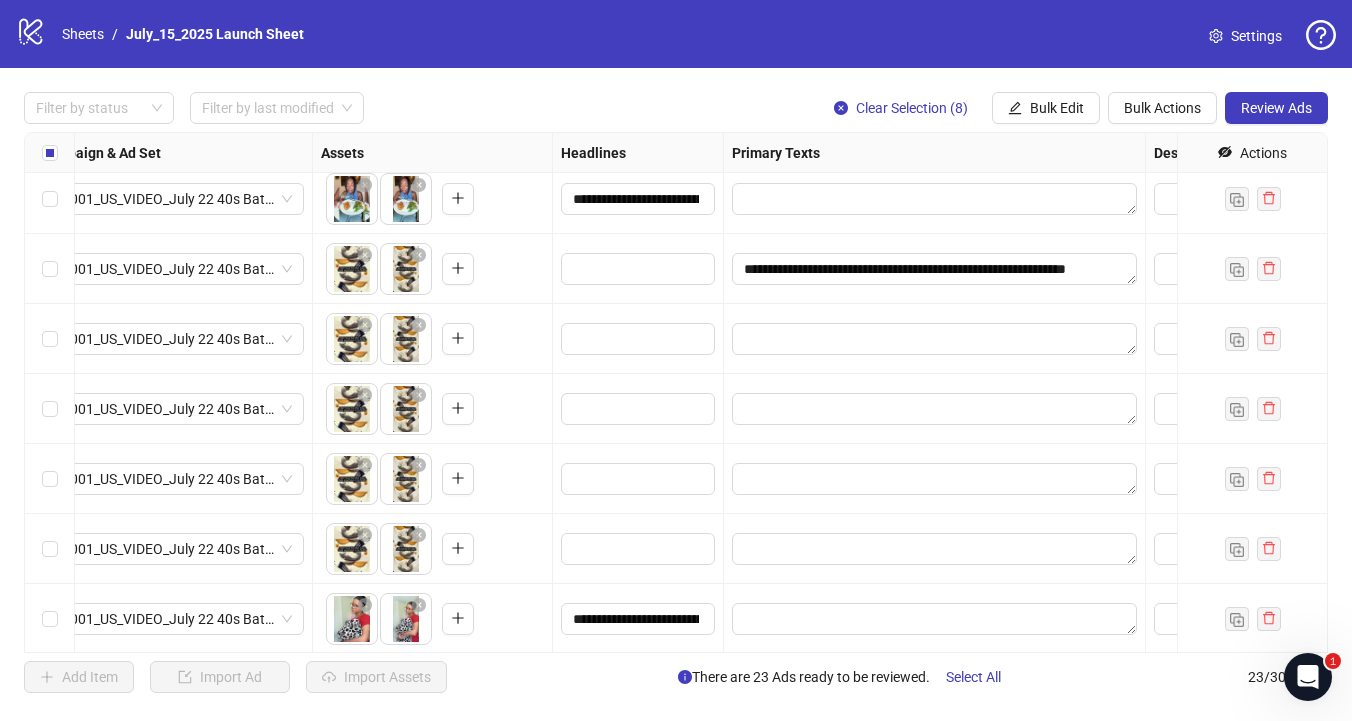 click on "To pick up a draggable item, press the space bar.
While dragging, use the arrow keys to move the item.
Press space again to drop the item in its new position, or press escape to cancel." at bounding box center [432, 339] 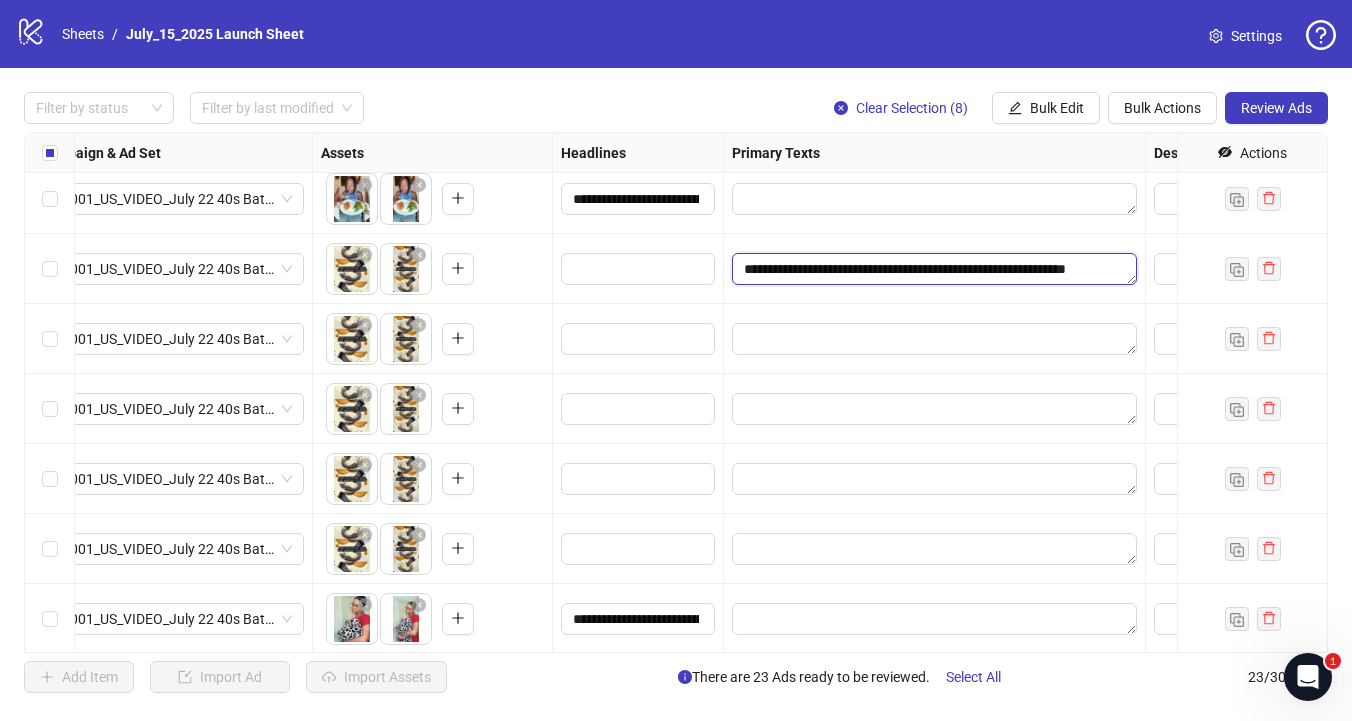 click on "**********" at bounding box center (934, 269) 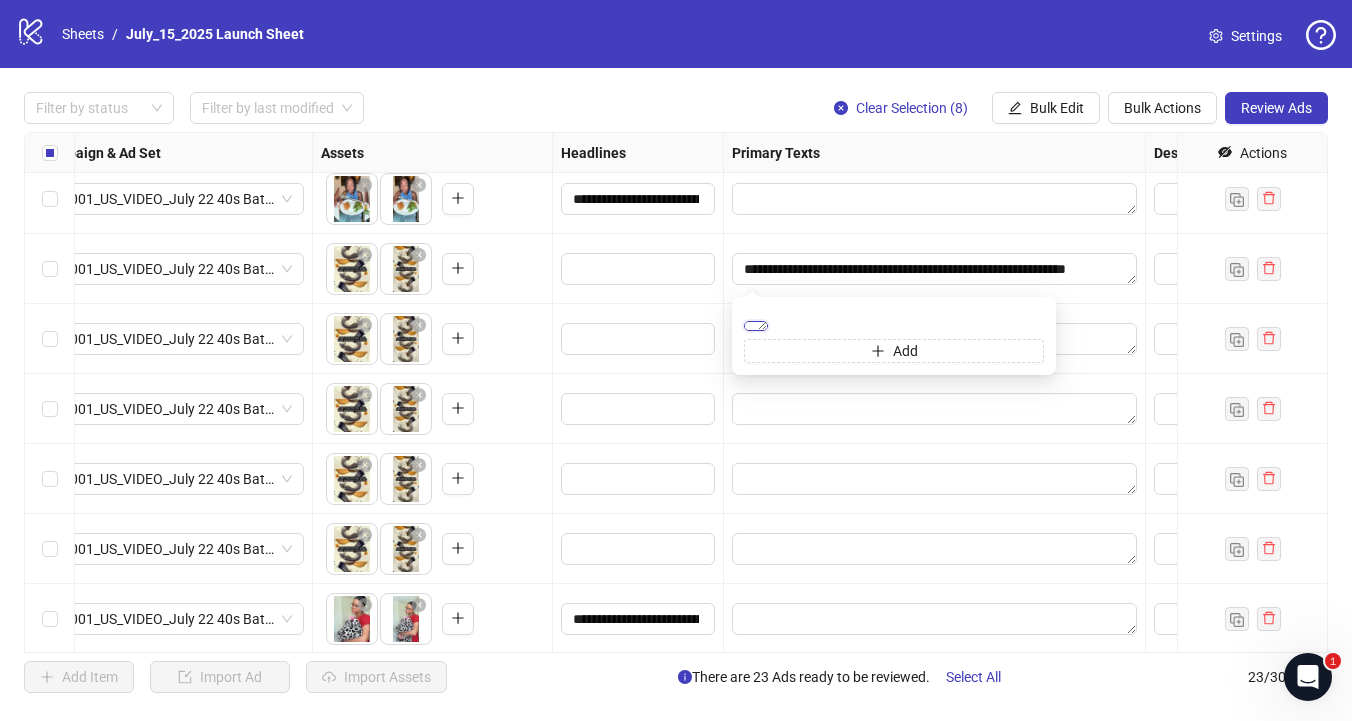 click on "**********" at bounding box center (756, 326) 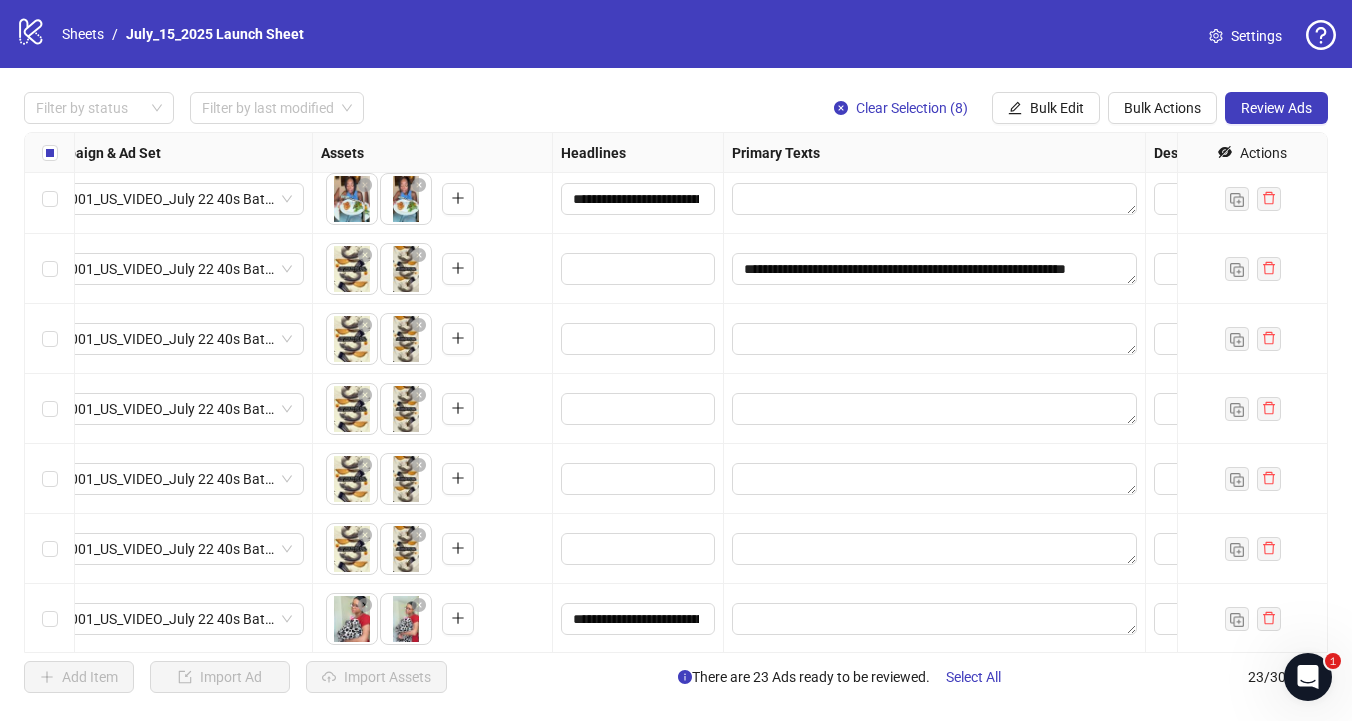 click on "To pick up a draggable item, press the space bar.
While dragging, use the arrow keys to move the item.
Press space again to drop the item in its new position, or press escape to cancel." at bounding box center (432, 339) 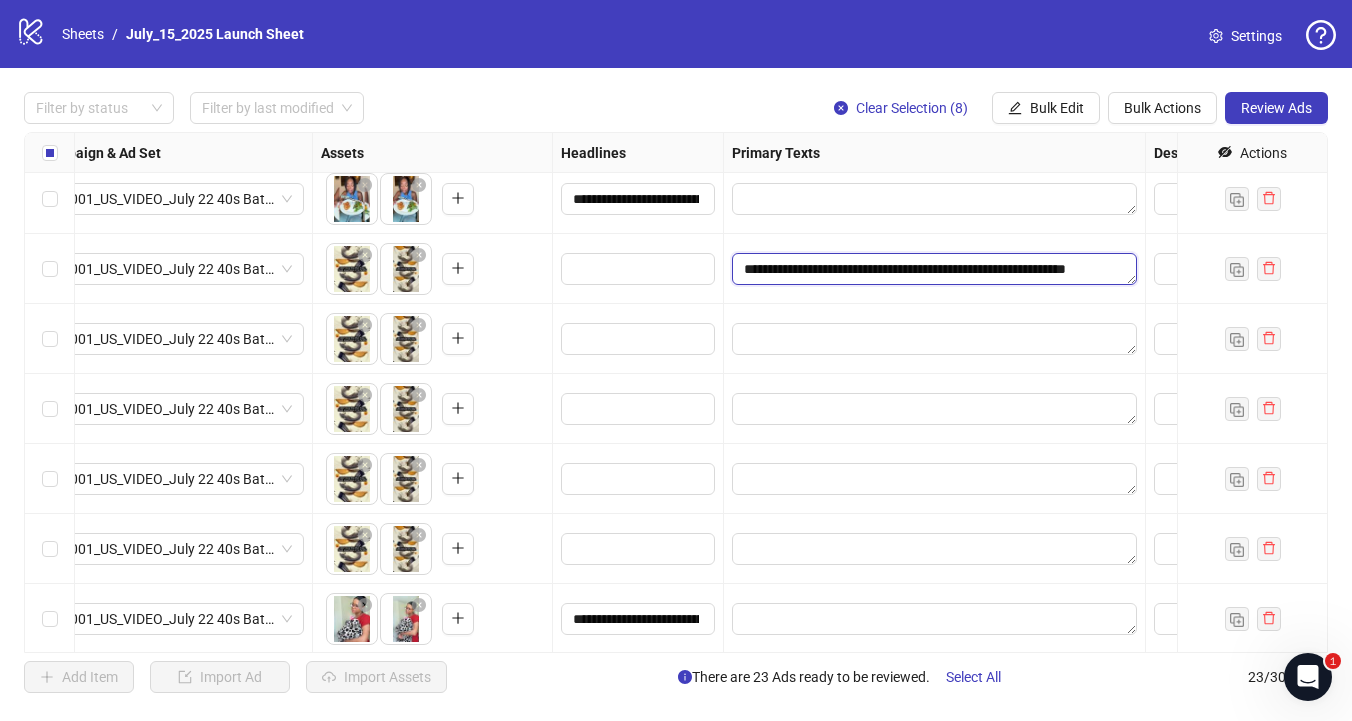 click on "**********" at bounding box center [934, 269] 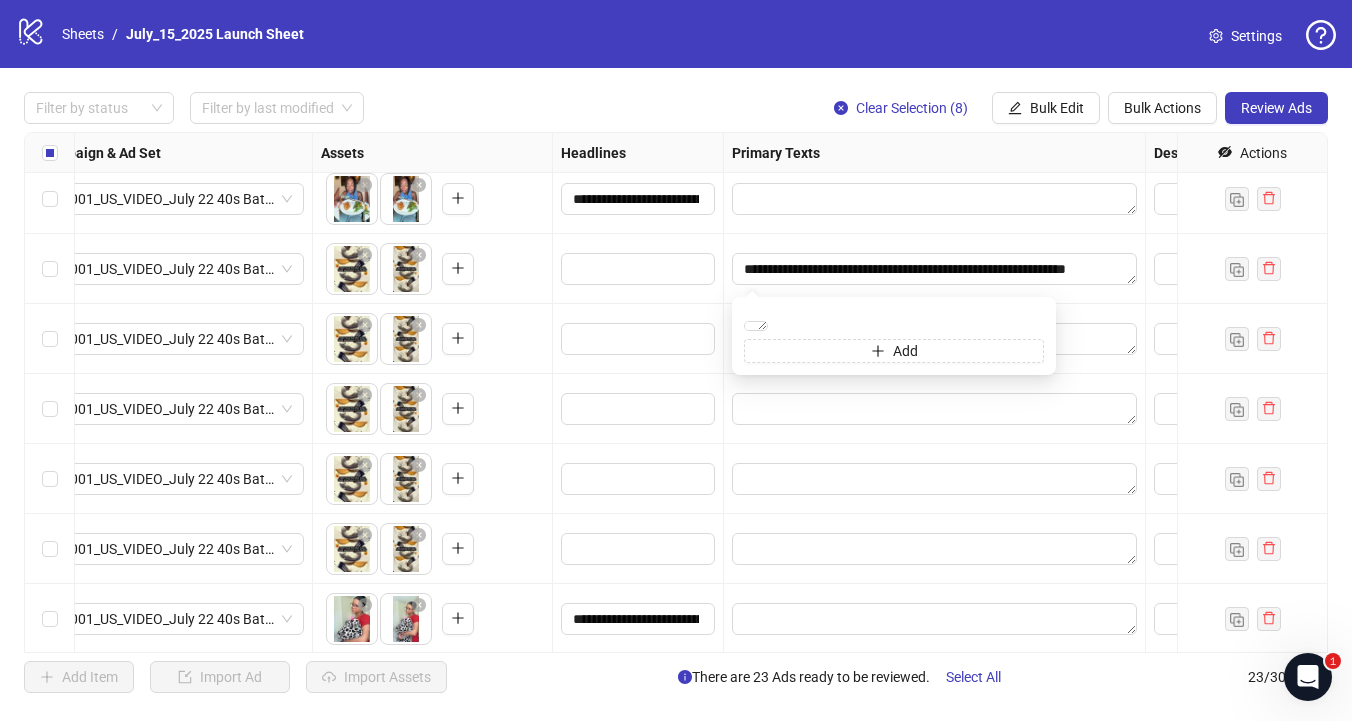 click on "To pick up a draggable item, press the space bar.
While dragging, use the arrow keys to move the item.
Press space again to drop the item in its new position, or press escape to cancel." at bounding box center [432, 339] 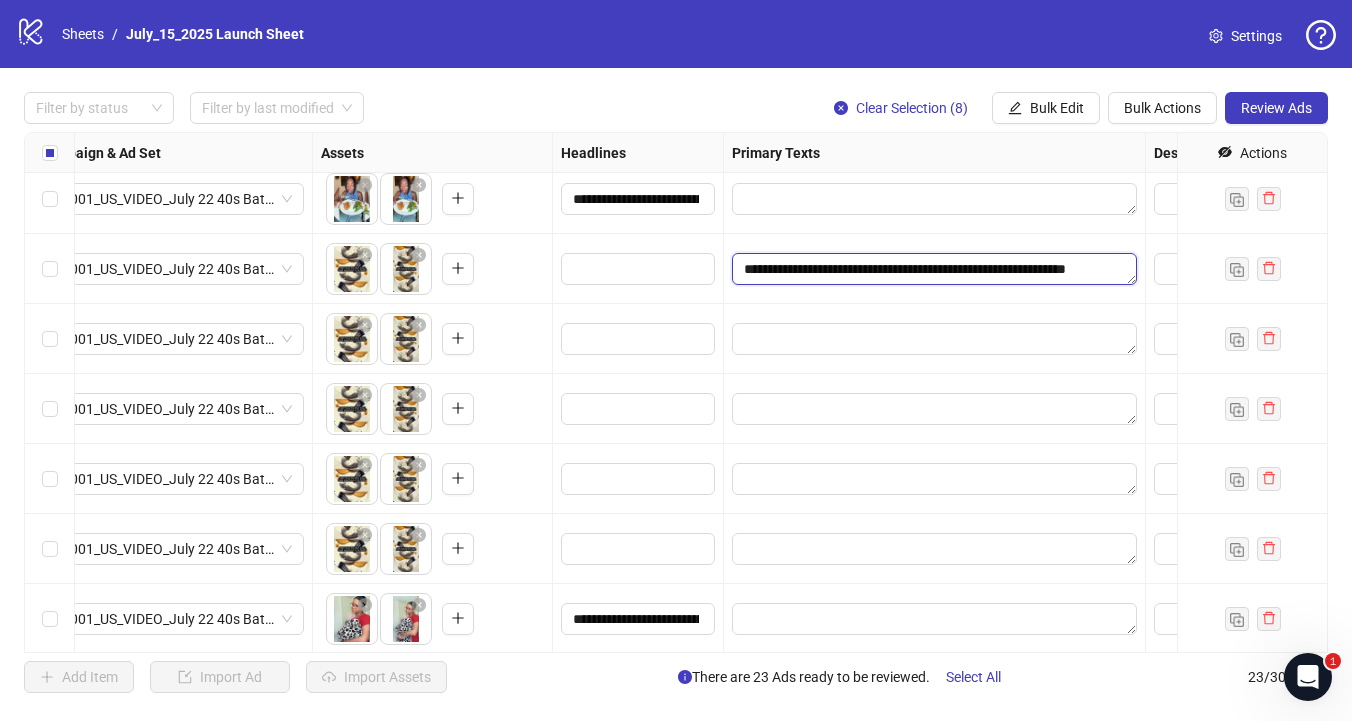 click on "**********" at bounding box center (934, 269) 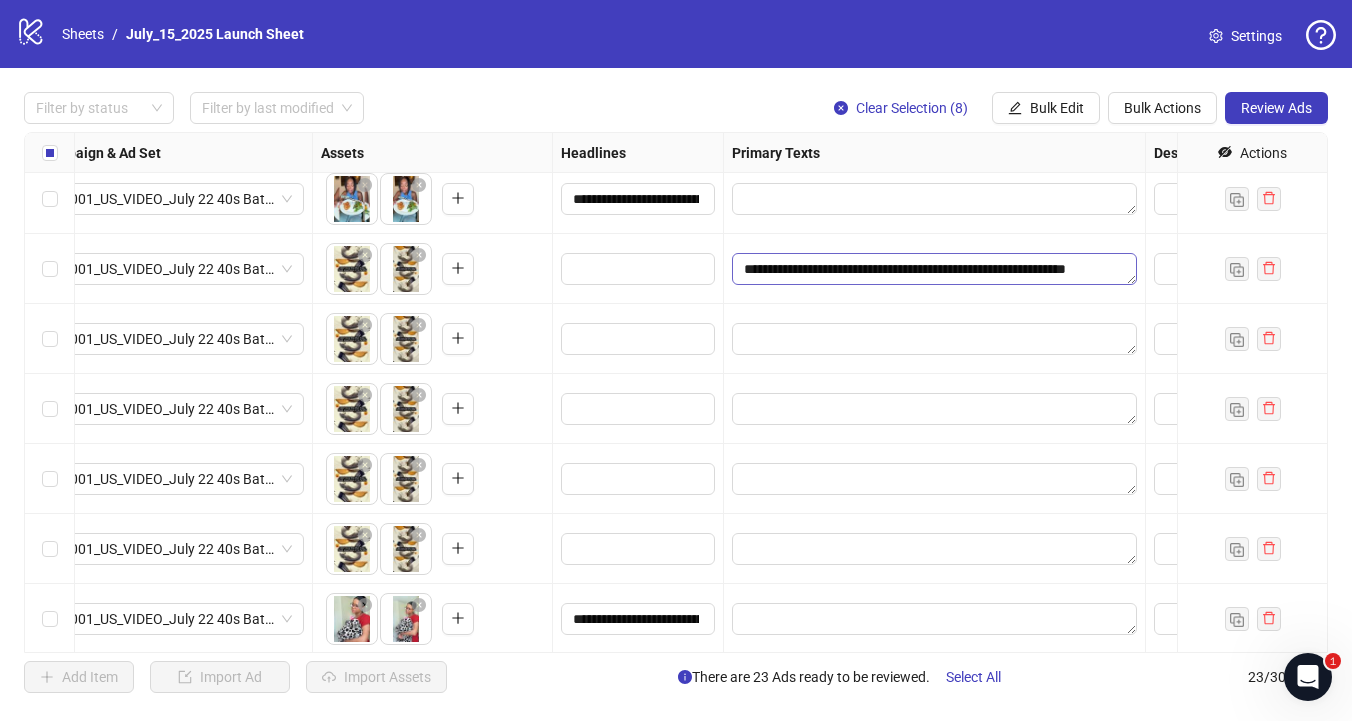 click on "**********" at bounding box center [934, 269] 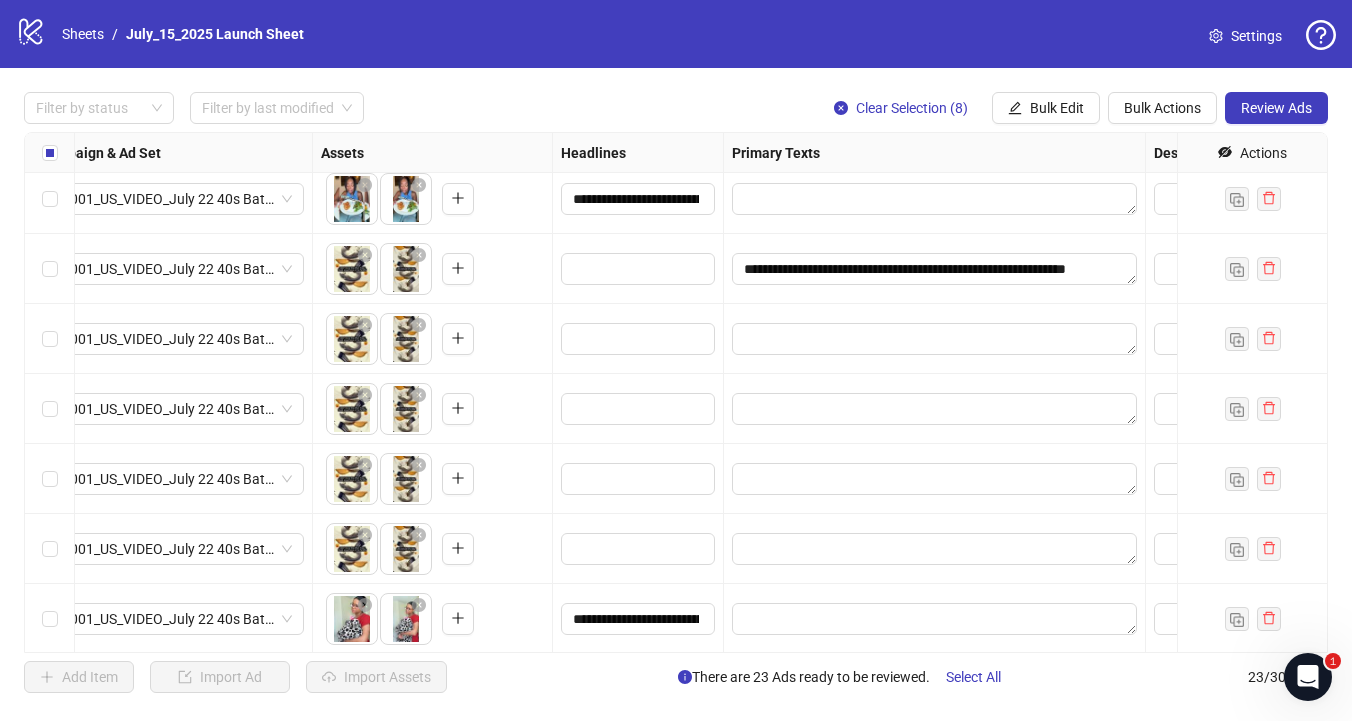 drag, startPoint x: 920, startPoint y: 265, endPoint x: 730, endPoint y: 267, distance: 190.01053 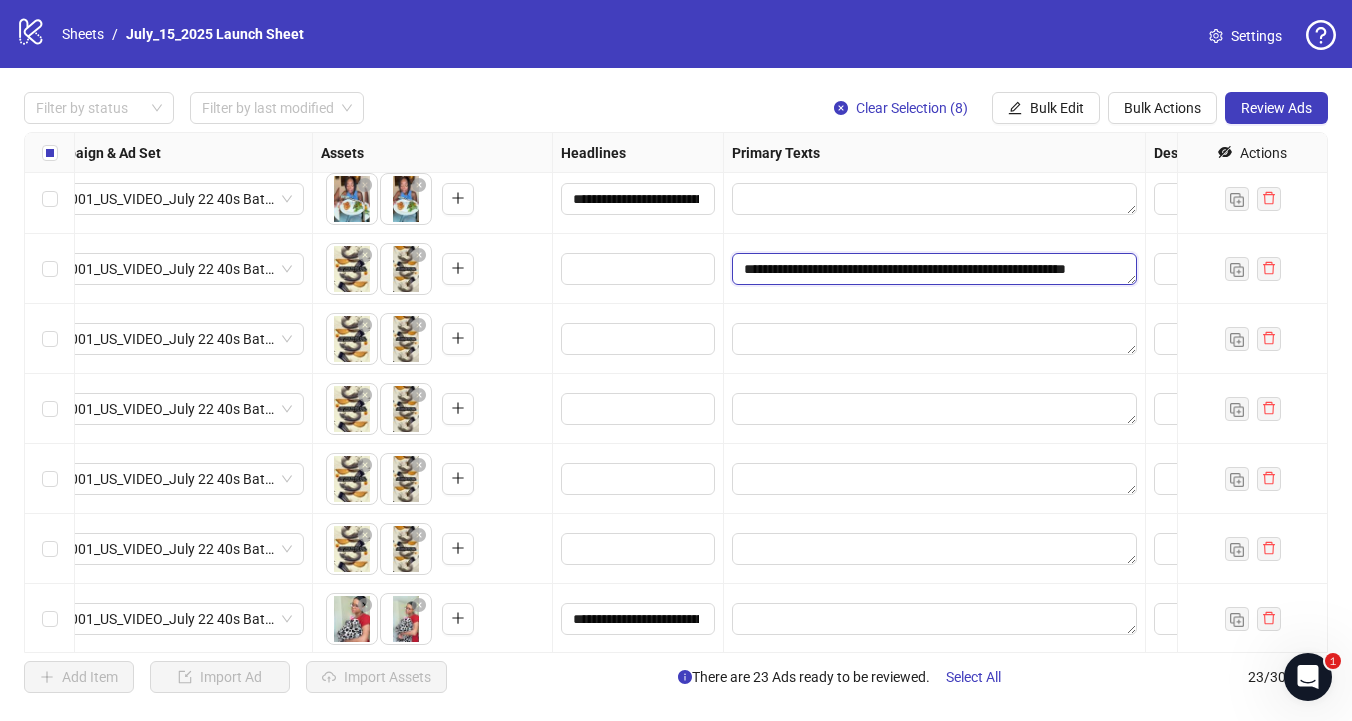 click on "**********" at bounding box center [934, 269] 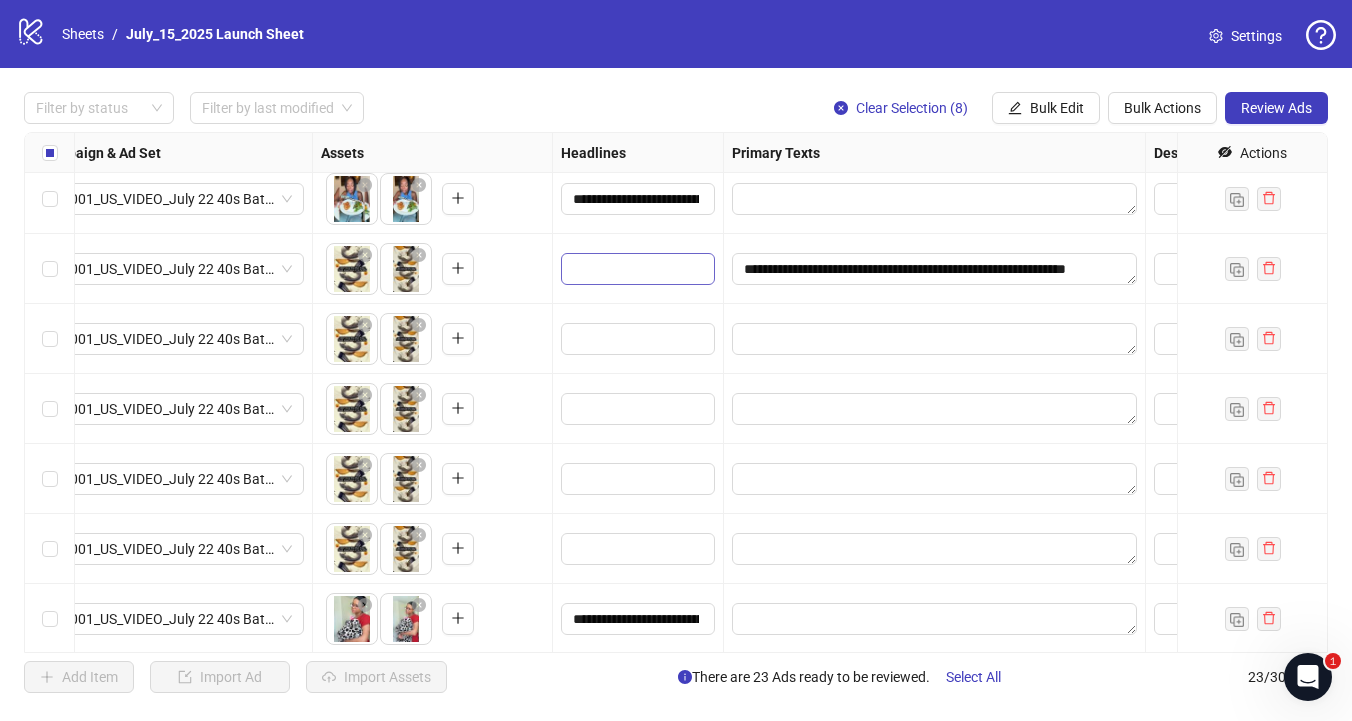 drag, startPoint x: 902, startPoint y: 272, endPoint x: 602, endPoint y: 253, distance: 300.60107 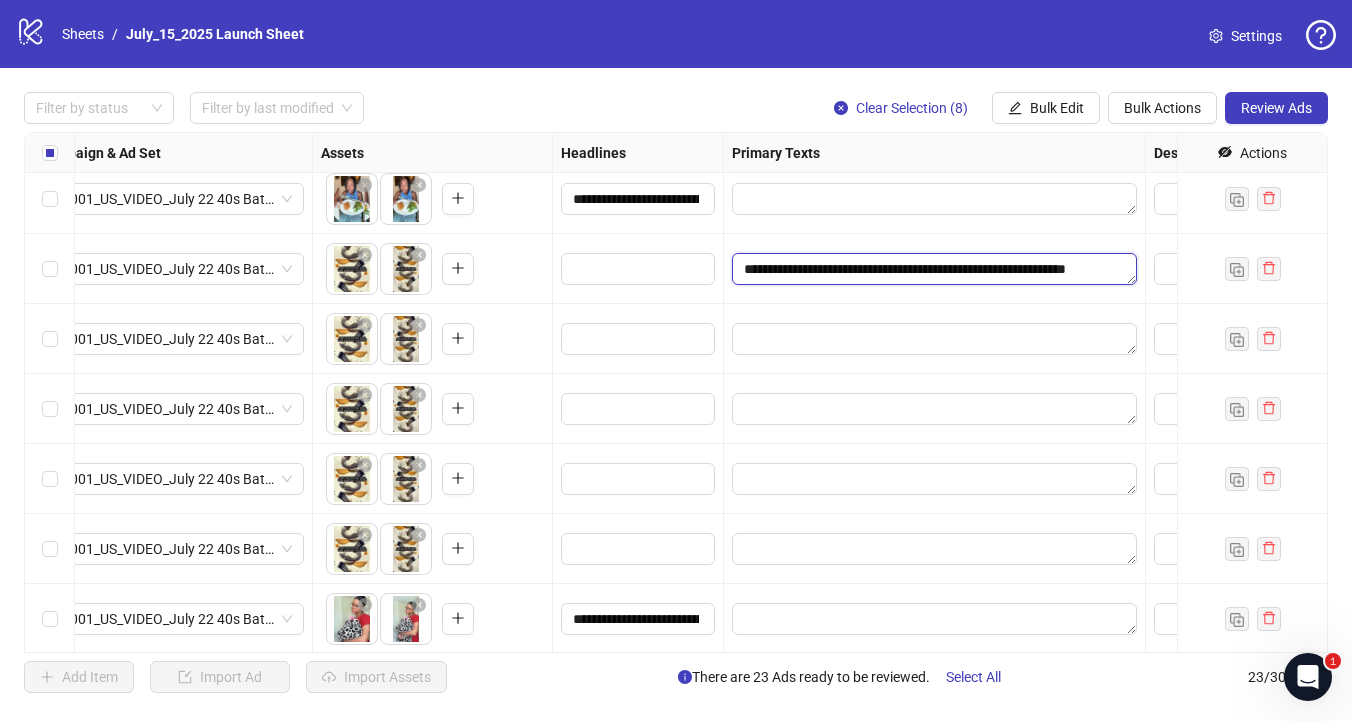 click on "**********" at bounding box center [934, 269] 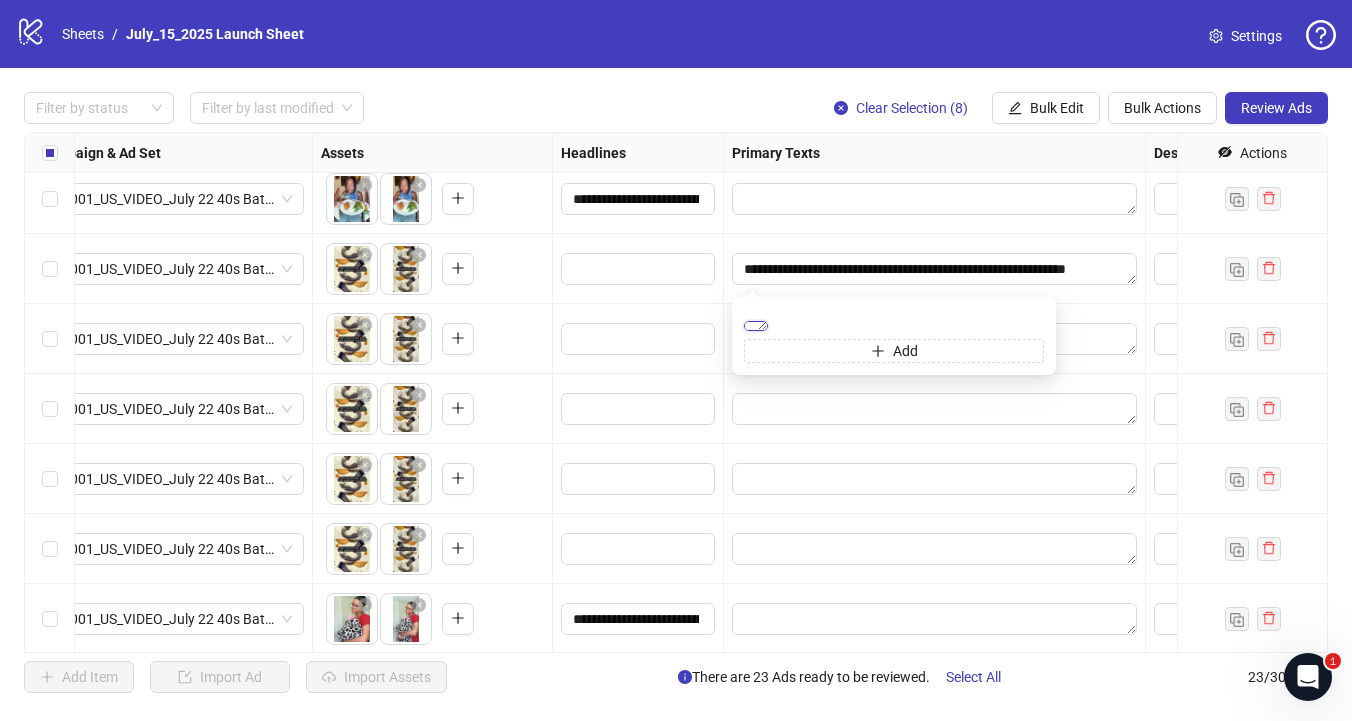 drag, startPoint x: 755, startPoint y: 328, endPoint x: 891, endPoint y: 326, distance: 136.01471 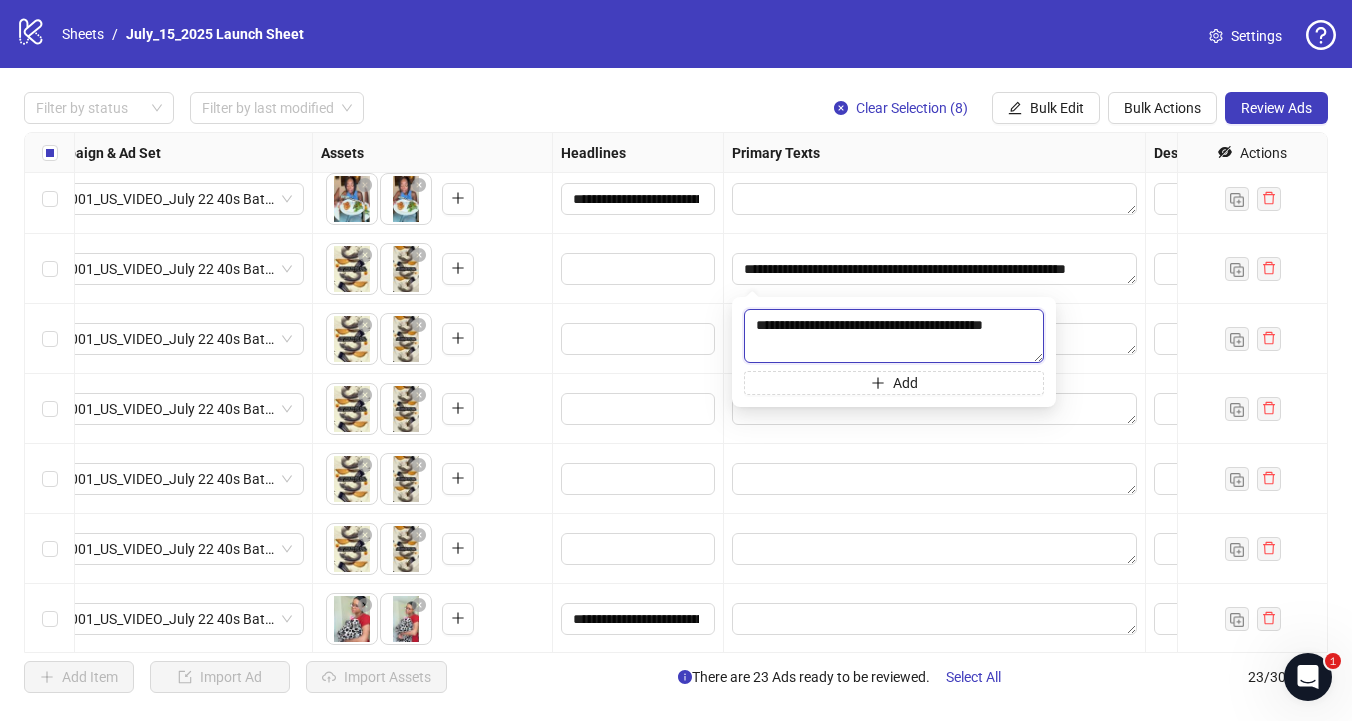 click on "**********" at bounding box center (894, 336) 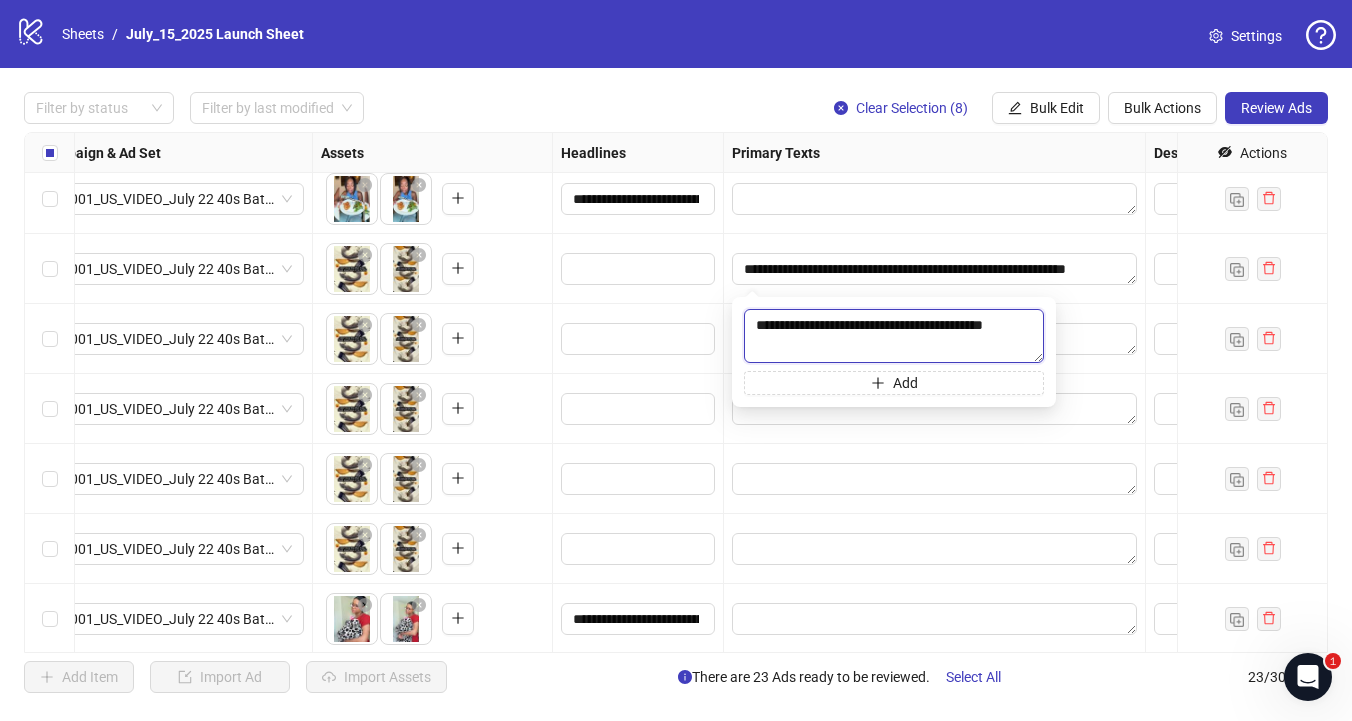 click on "**********" at bounding box center (894, 336) 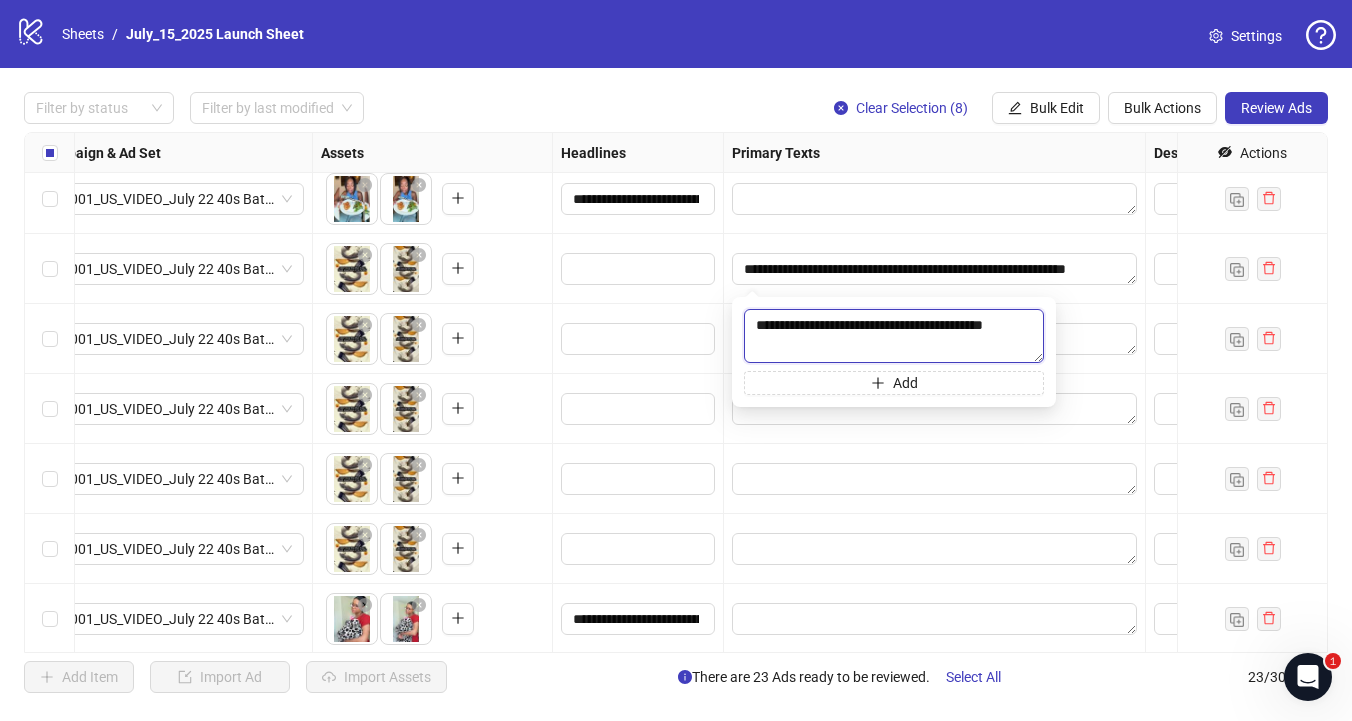type on "**********" 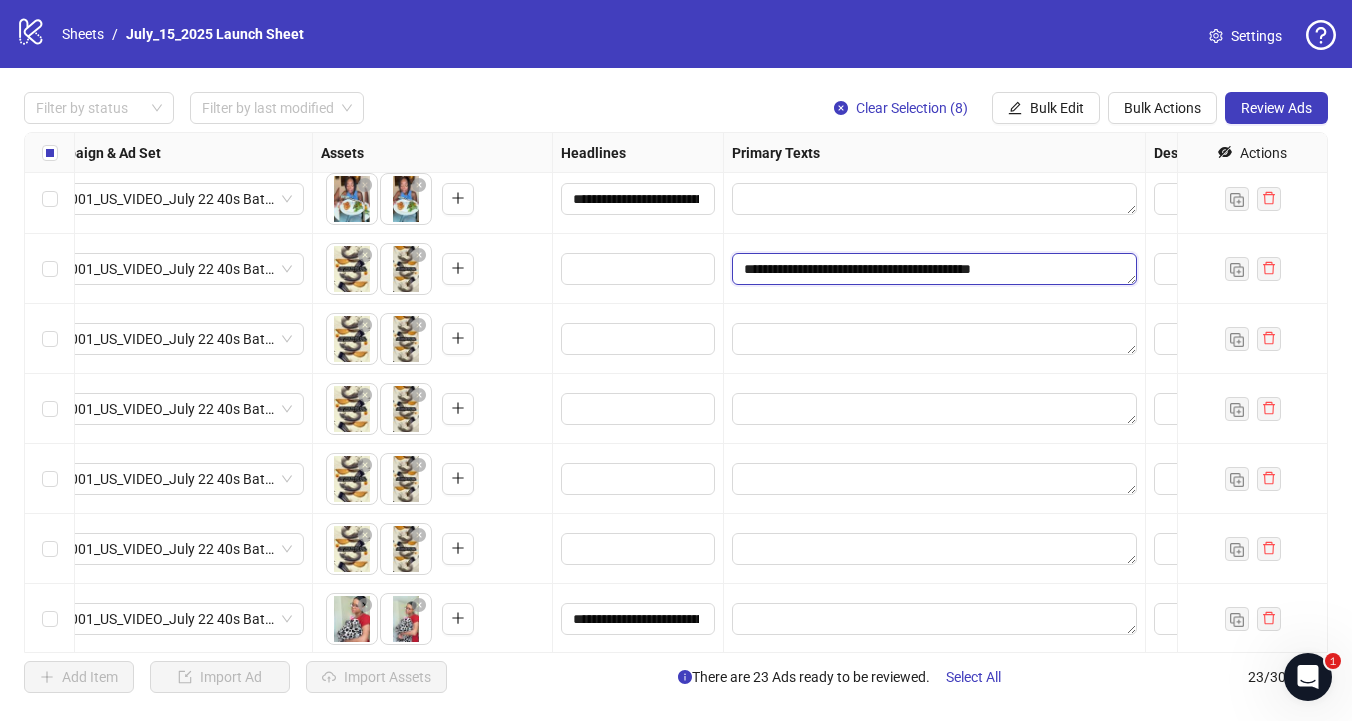 click on "**********" at bounding box center [934, 269] 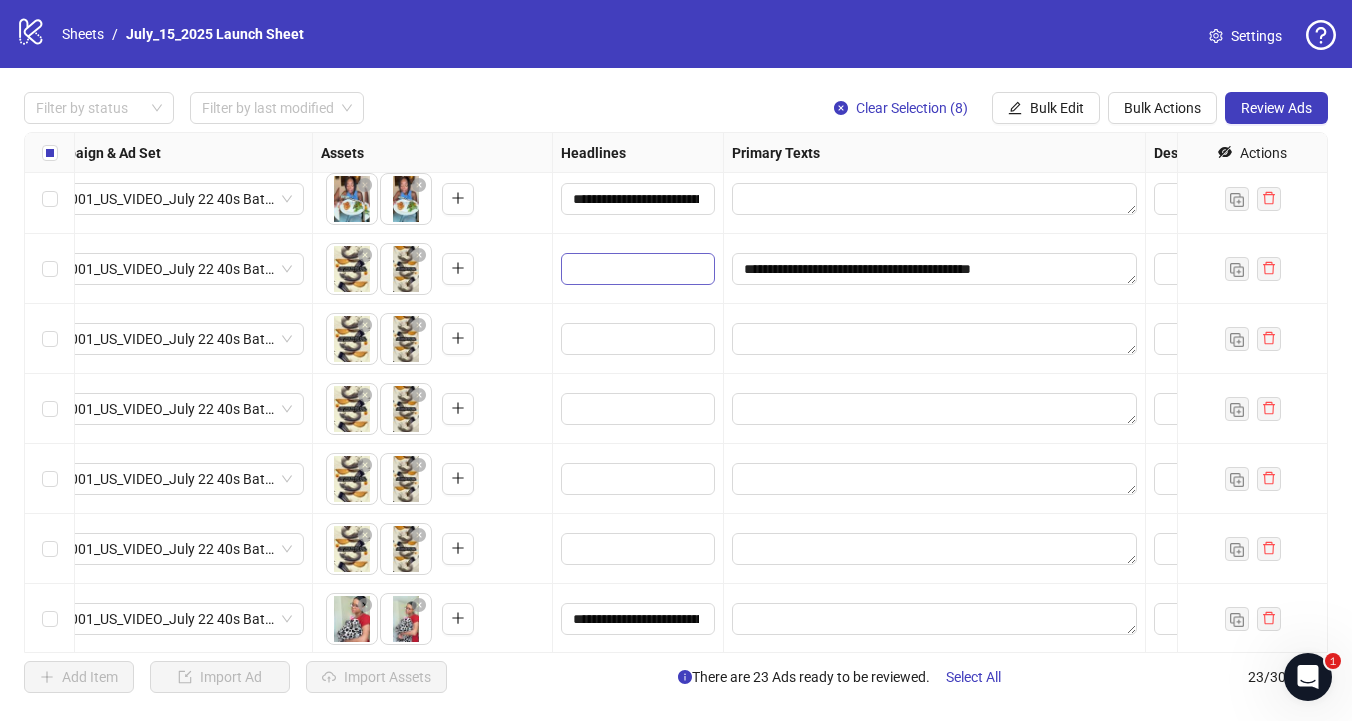 drag, startPoint x: 812, startPoint y: 263, endPoint x: 671, endPoint y: 268, distance: 141.08862 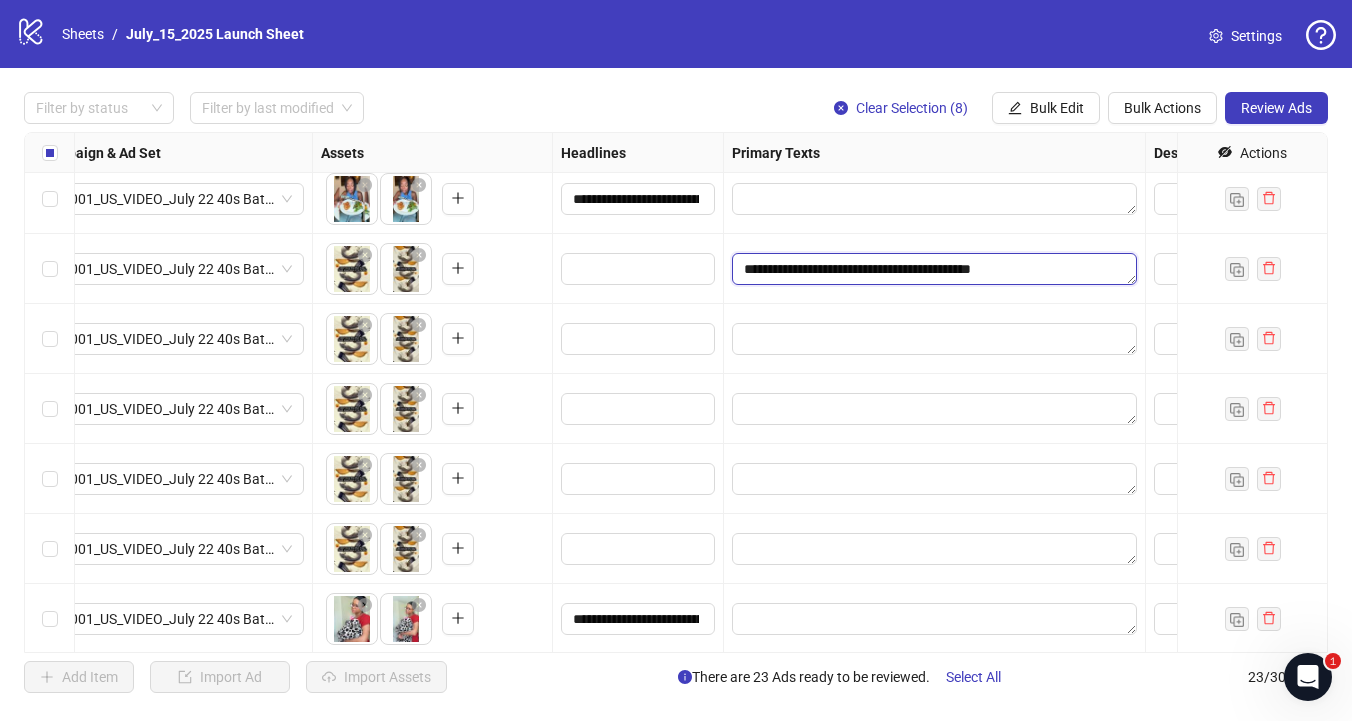 click on "**********" at bounding box center (934, 269) 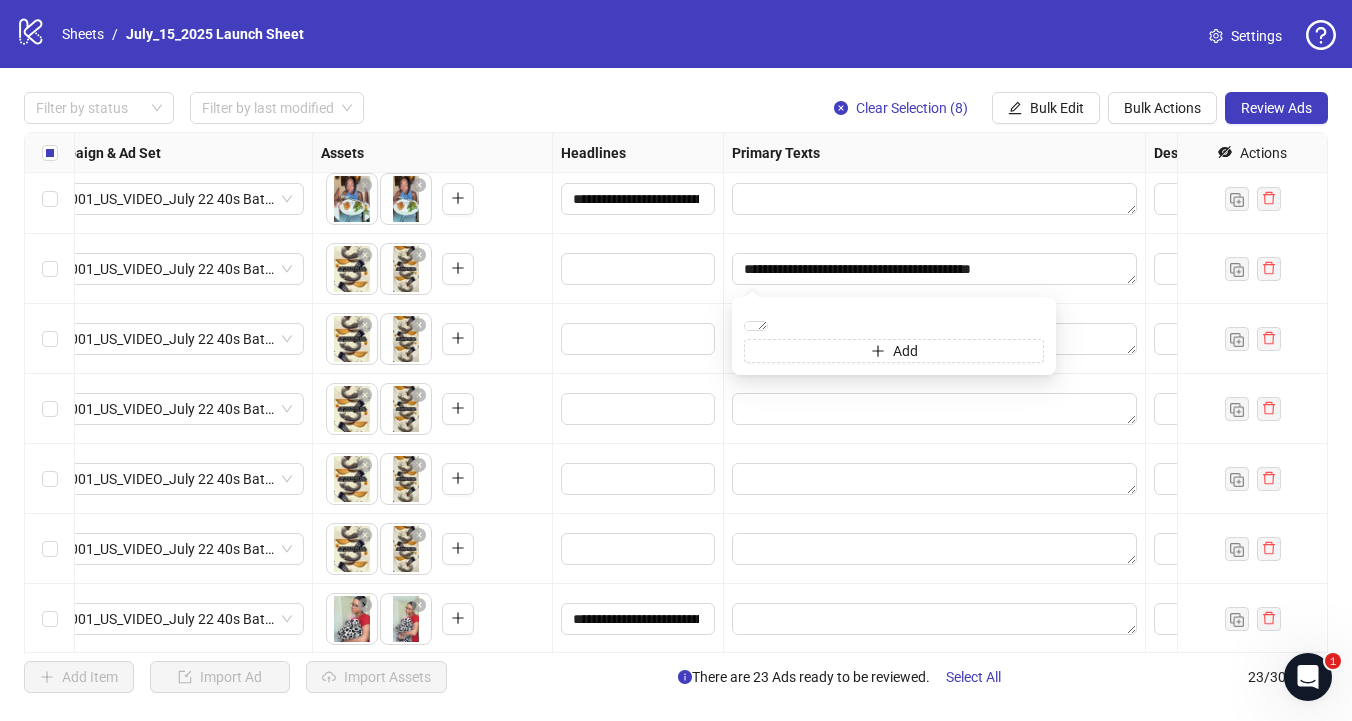 click at bounding box center (935, 199) 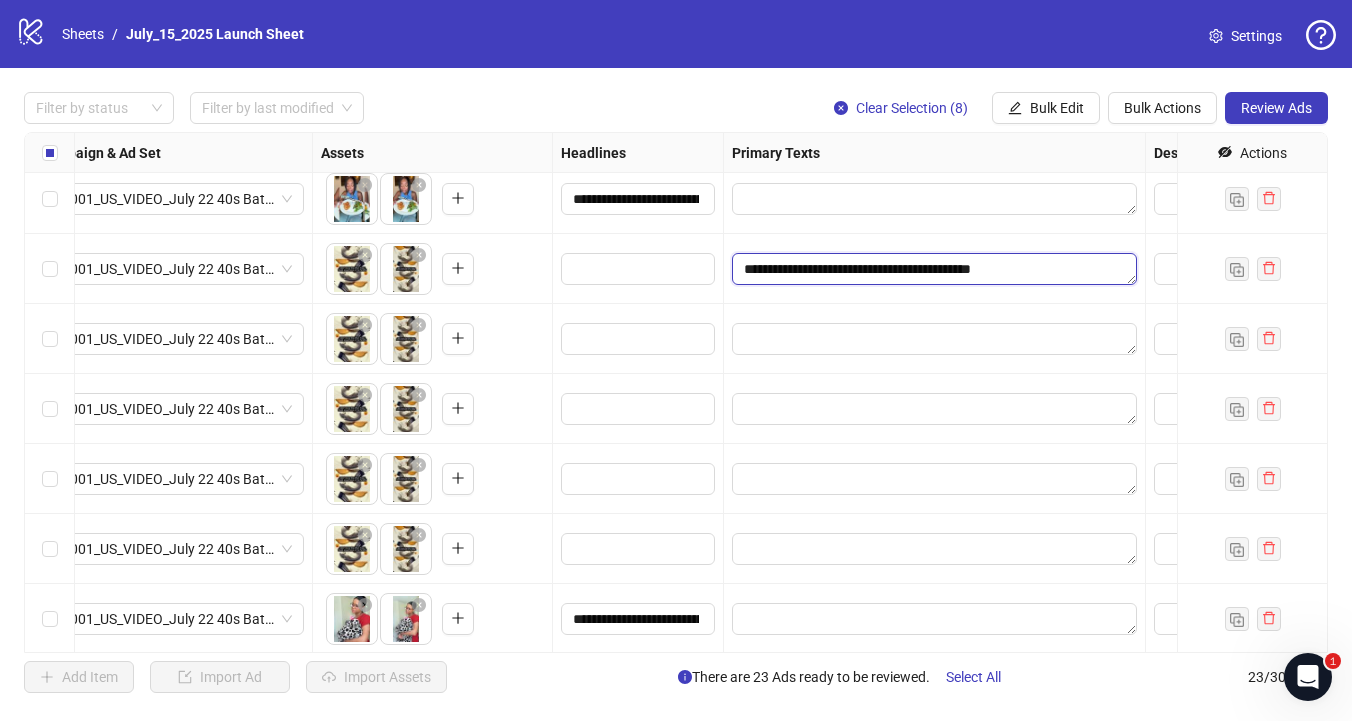 click on "**********" at bounding box center (934, 269) 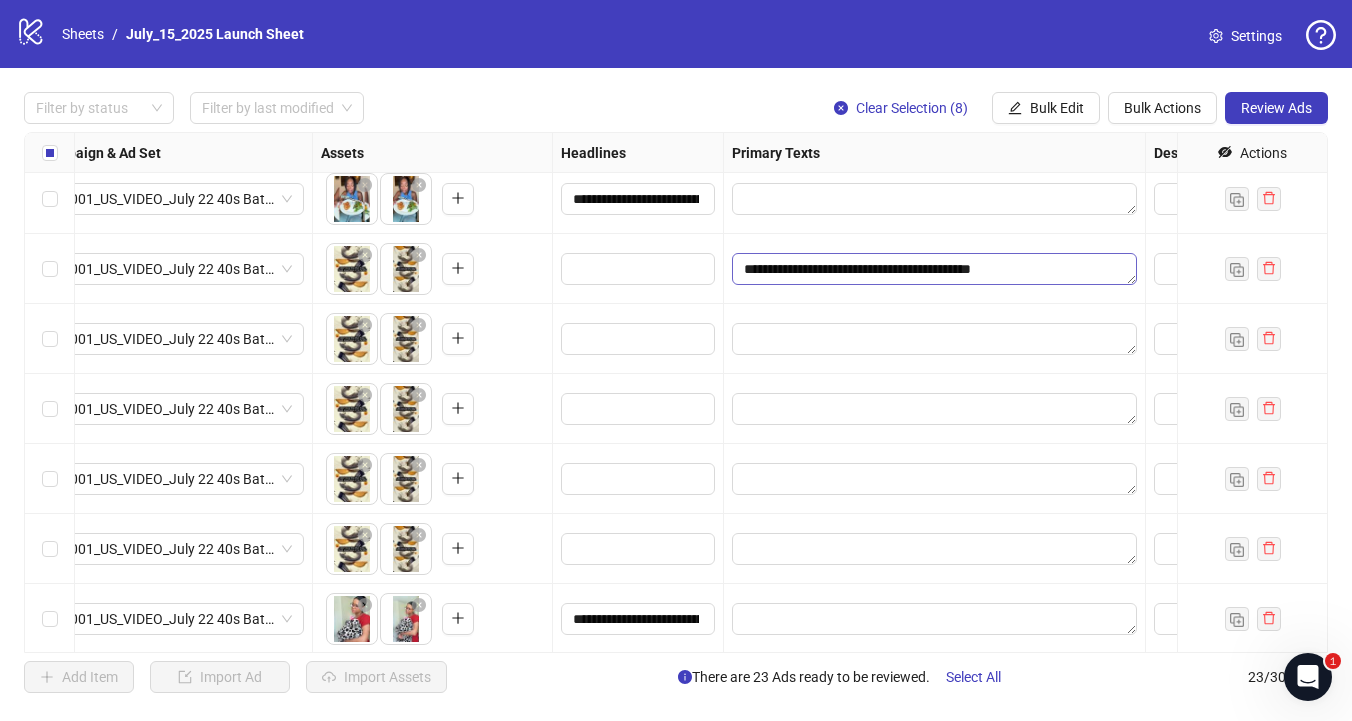 drag, startPoint x: 808, startPoint y: 269, endPoint x: 744, endPoint y: 270, distance: 64.00781 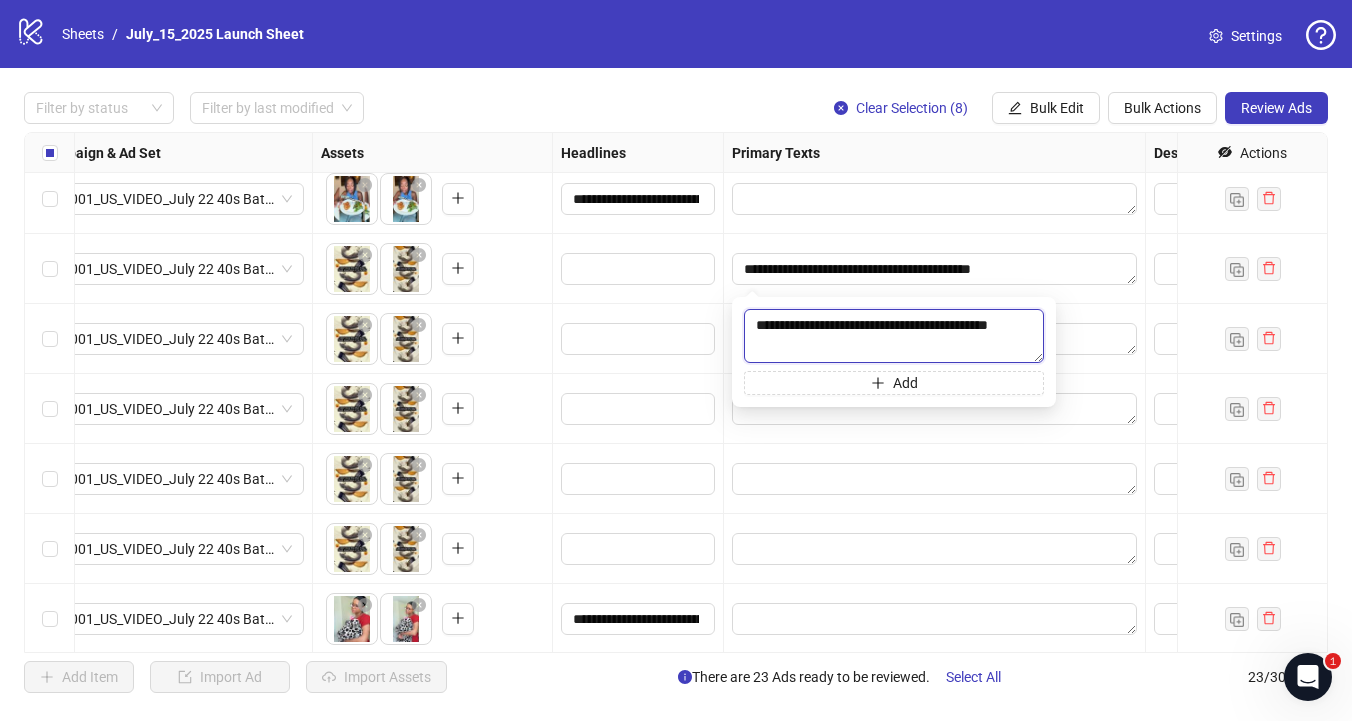 drag, startPoint x: 828, startPoint y: 320, endPoint x: 753, endPoint y: 316, distance: 75.10659 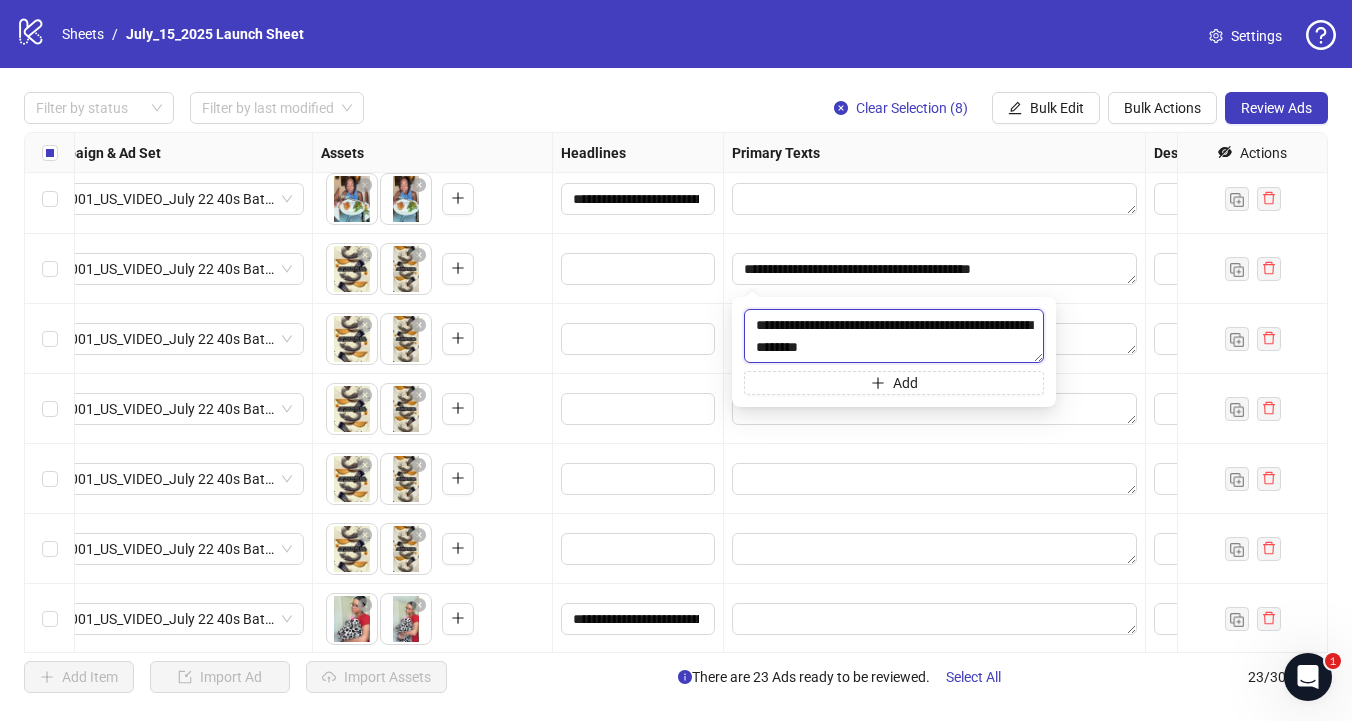 type on "**********" 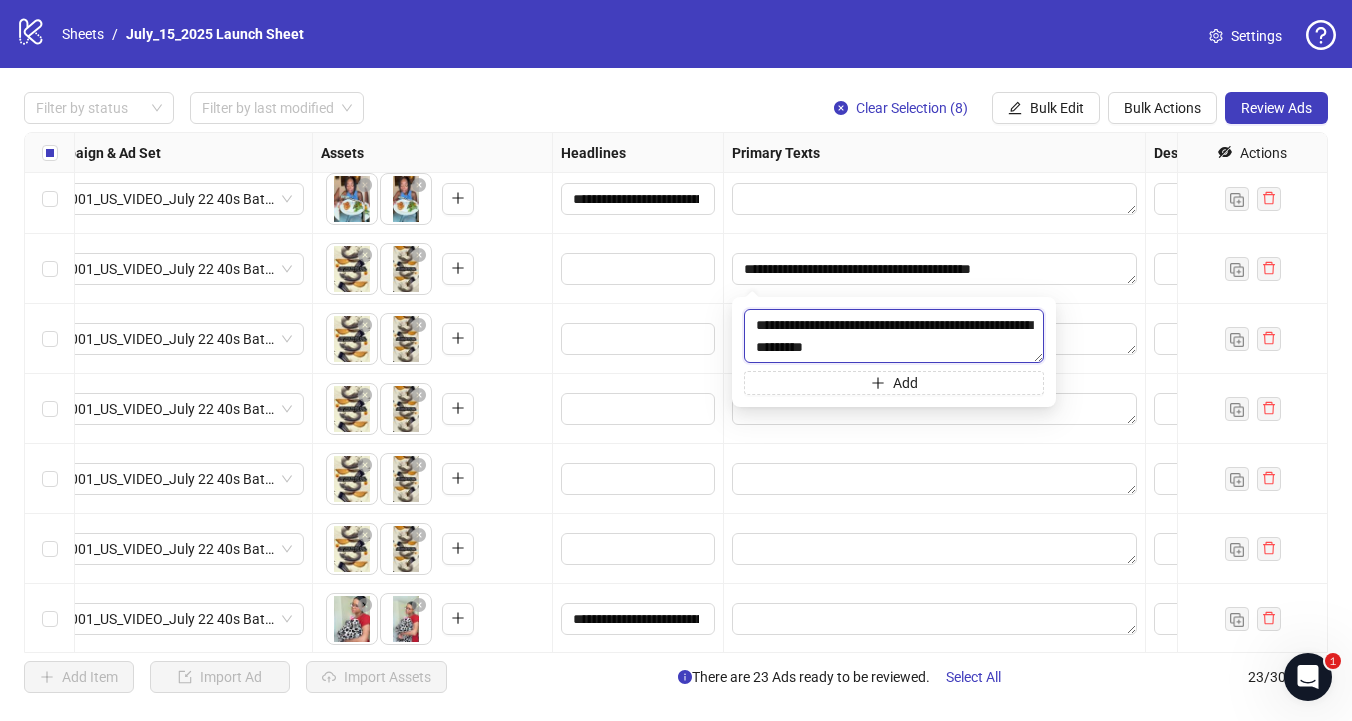 scroll, scrollTop: 1128, scrollLeft: 632, axis: both 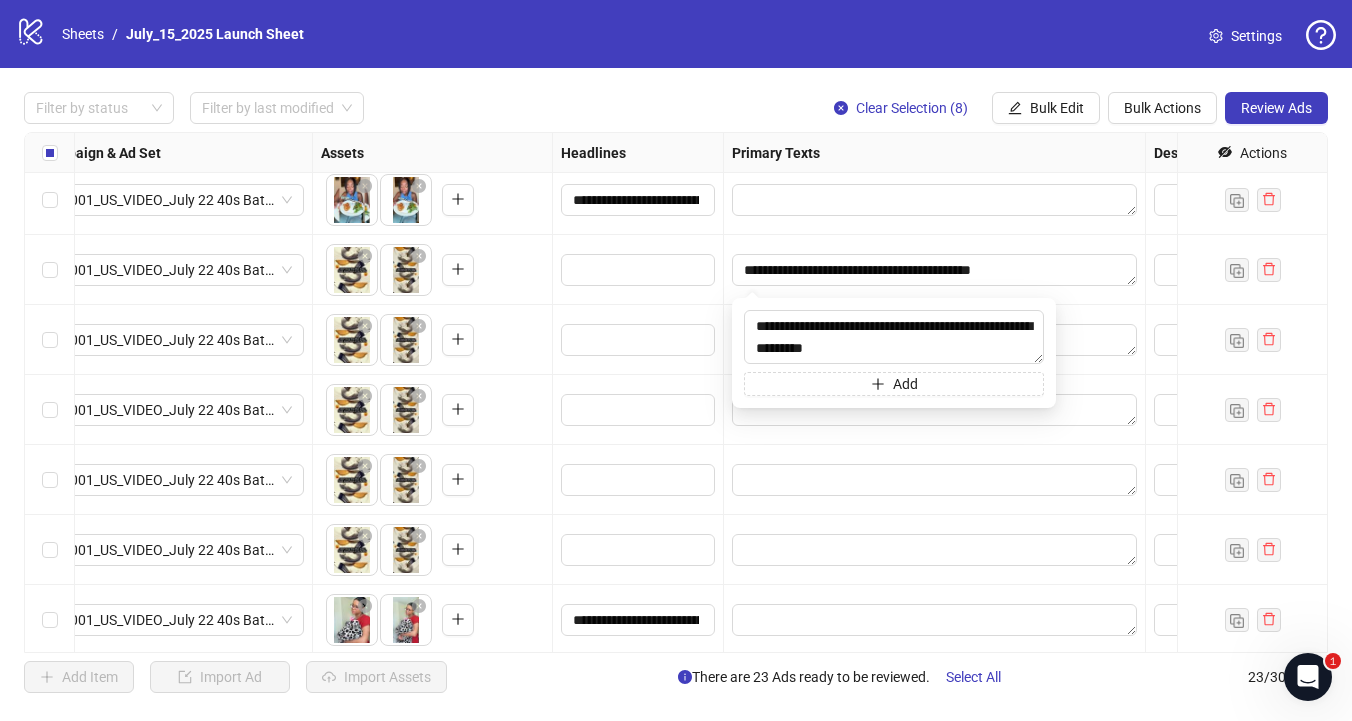 drag, startPoint x: 917, startPoint y: 529, endPoint x: 921, endPoint y: 460, distance: 69.115845 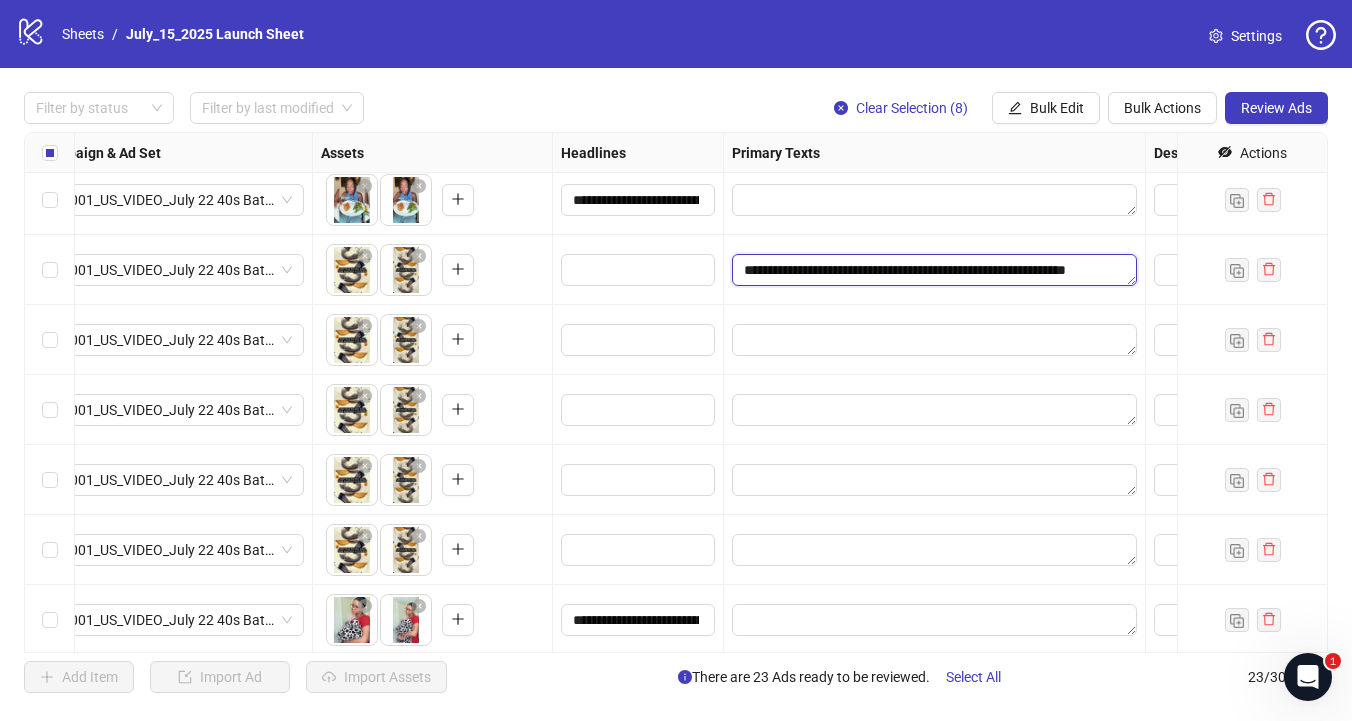 click on "**********" at bounding box center [934, 270] 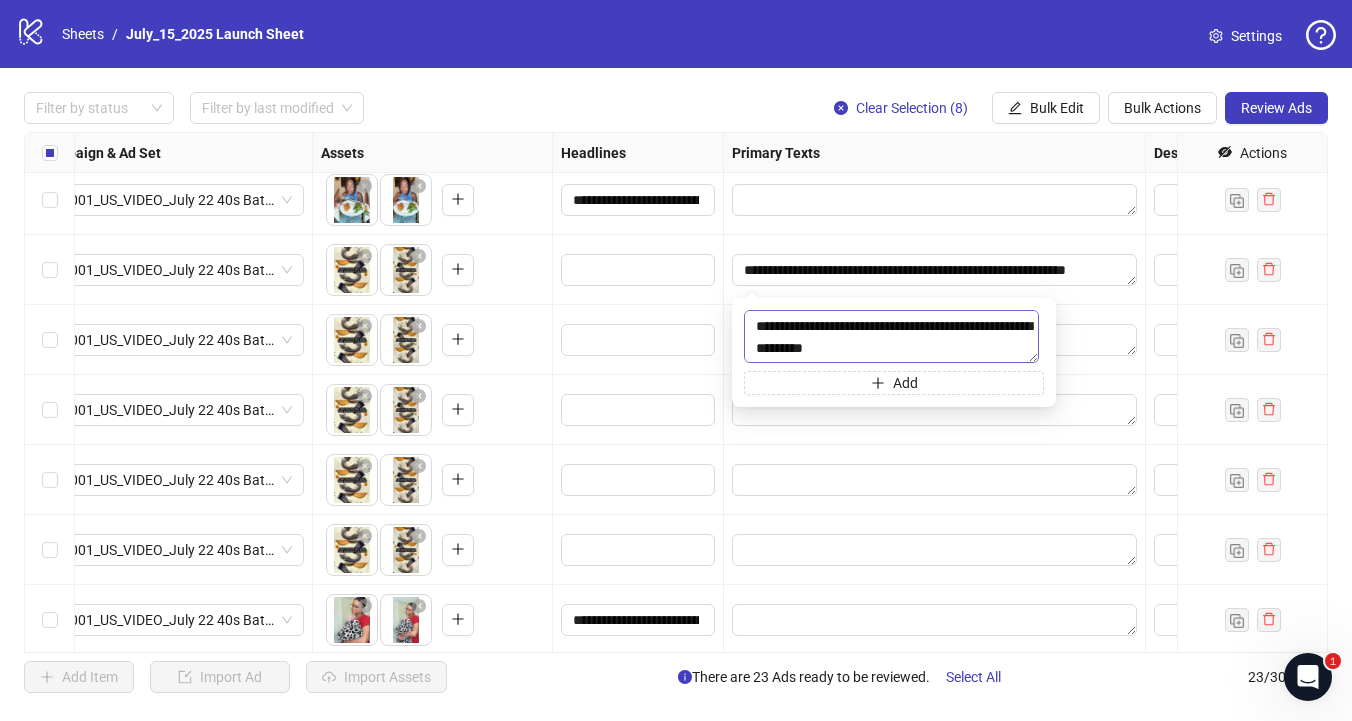 scroll, scrollTop: 6, scrollLeft: 0, axis: vertical 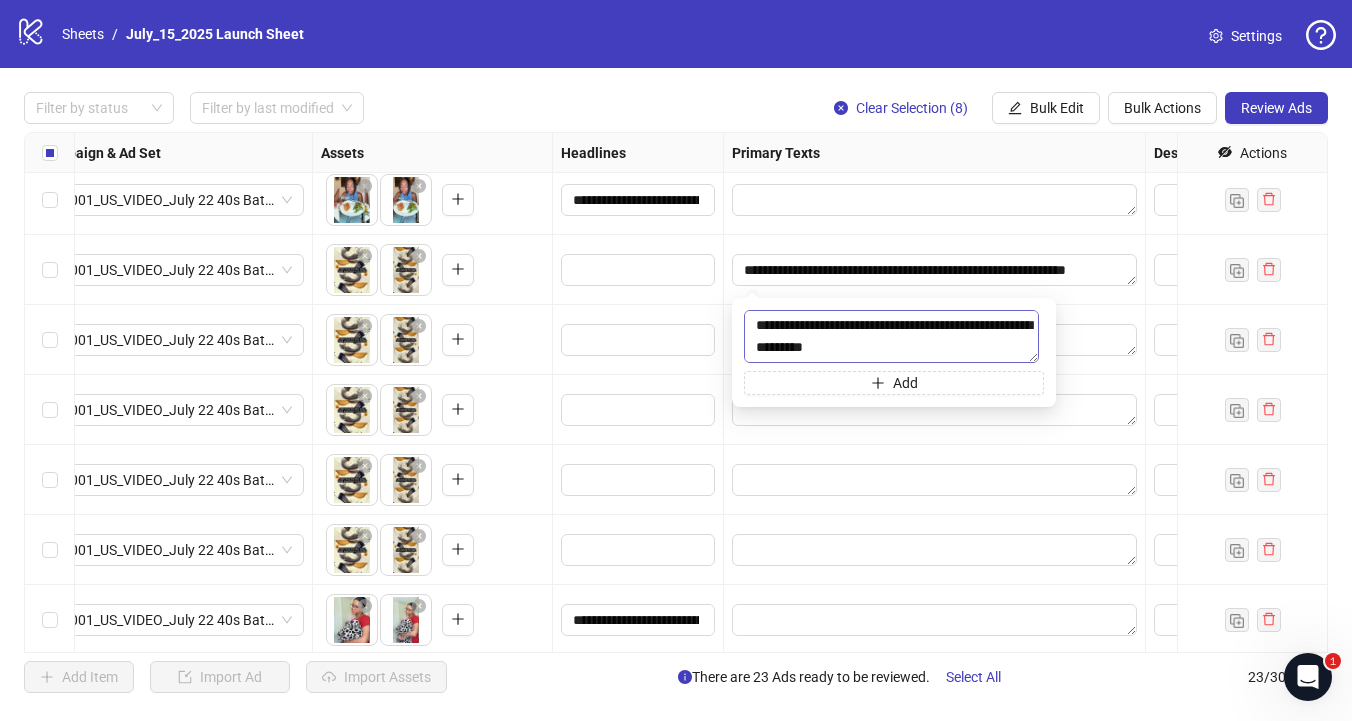 click on "**********" at bounding box center (891, 336) 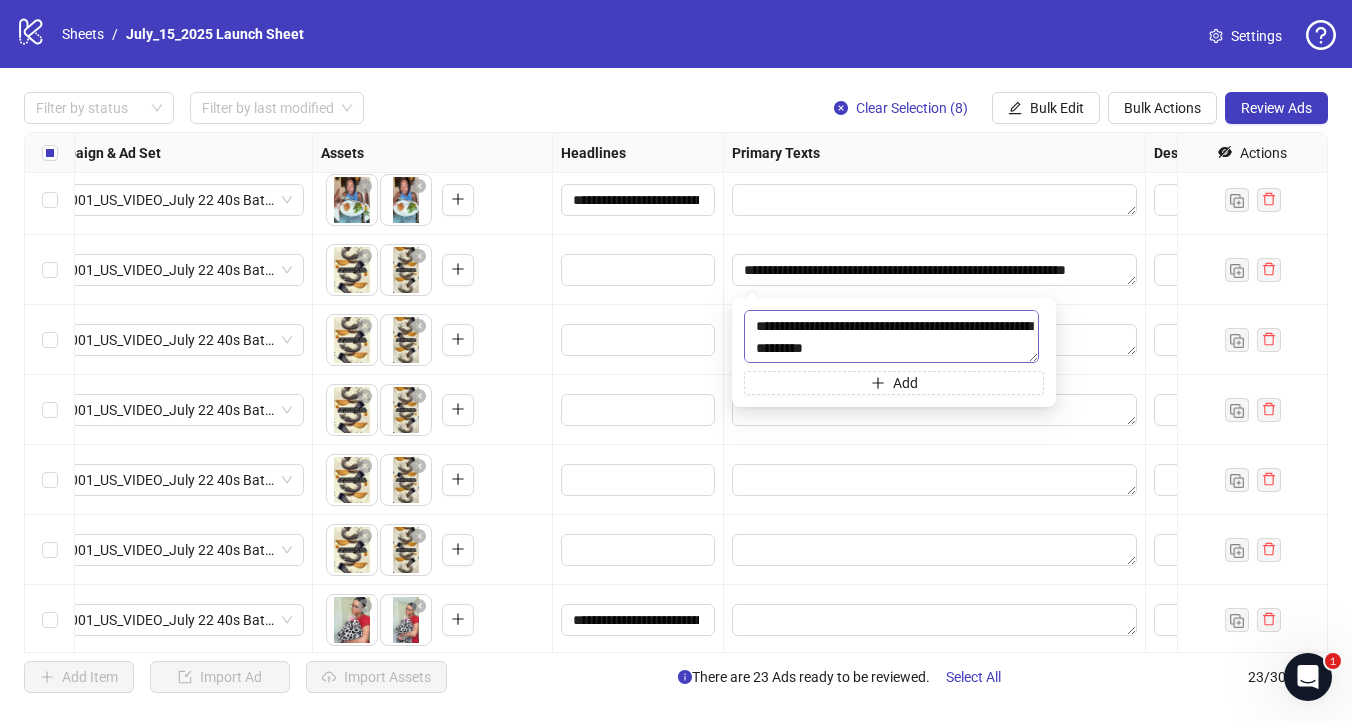 drag, startPoint x: 987, startPoint y: 326, endPoint x: 1016, endPoint y: 320, distance: 29.614185 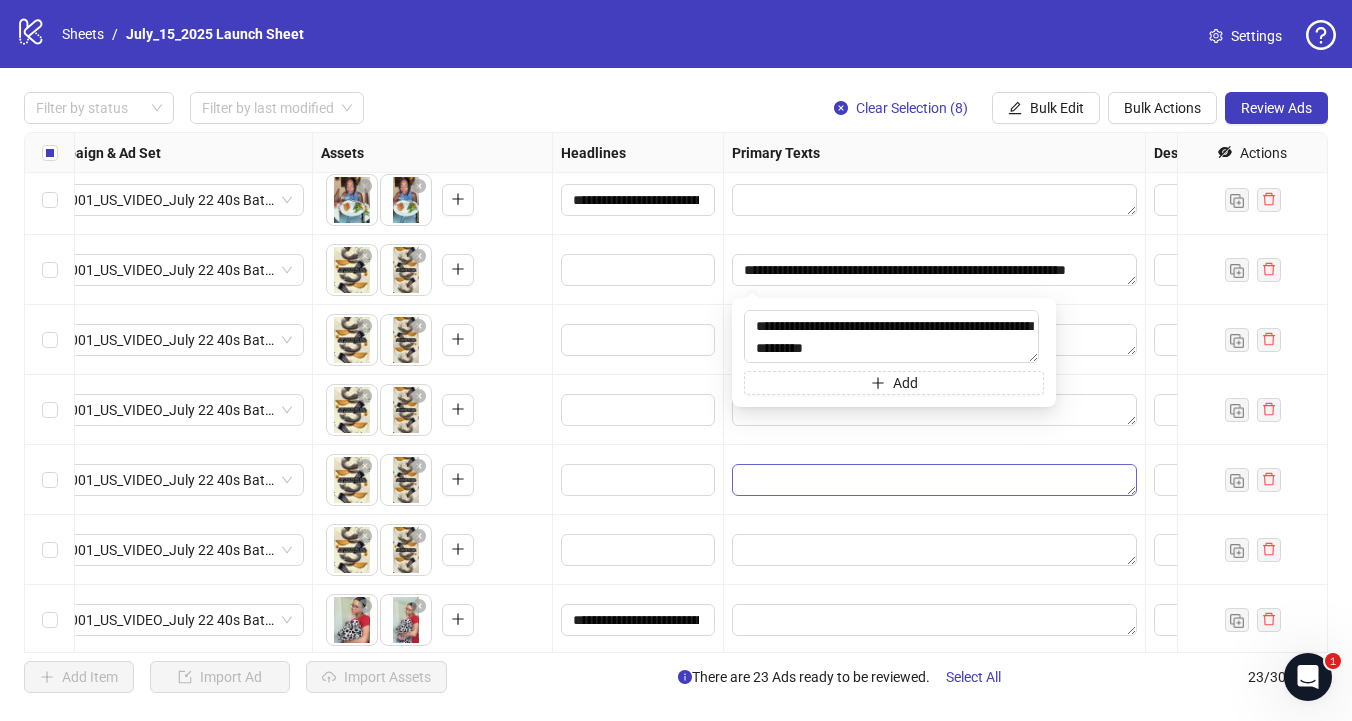 click at bounding box center (934, 480) 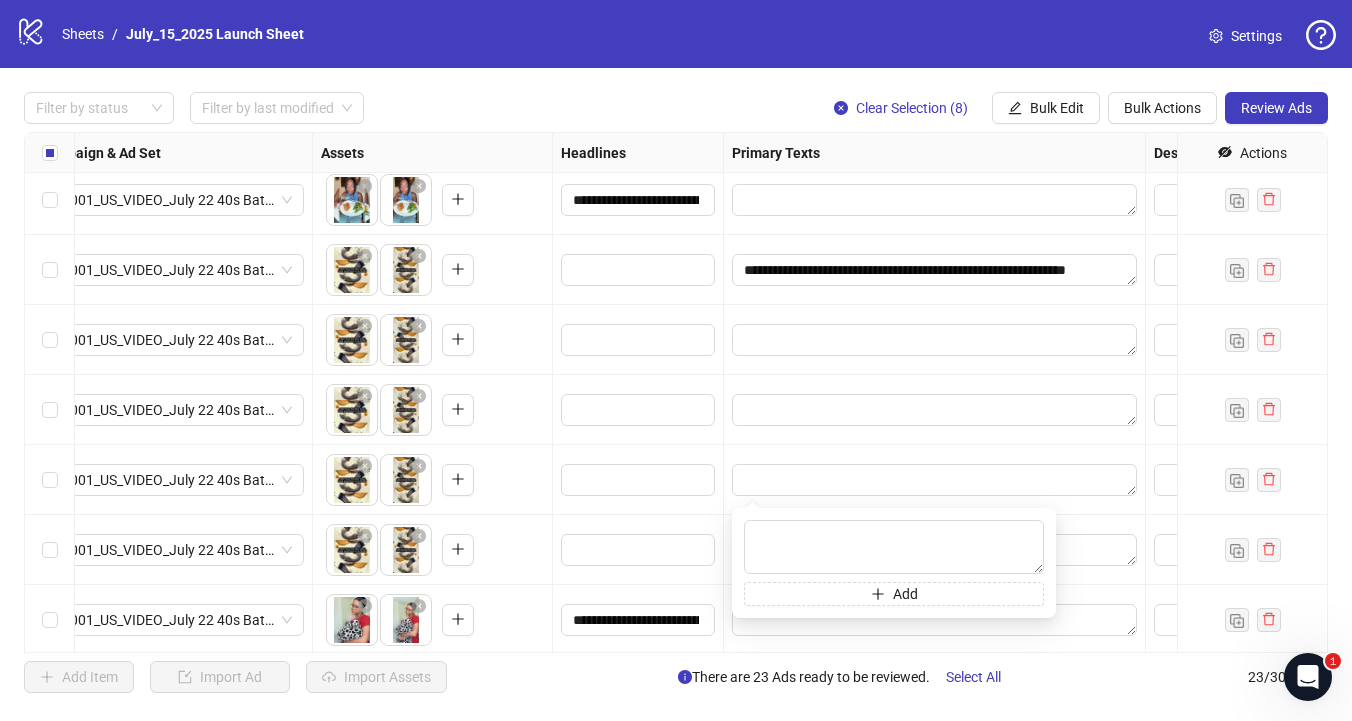 scroll, scrollTop: 1128, scrollLeft: 636, axis: both 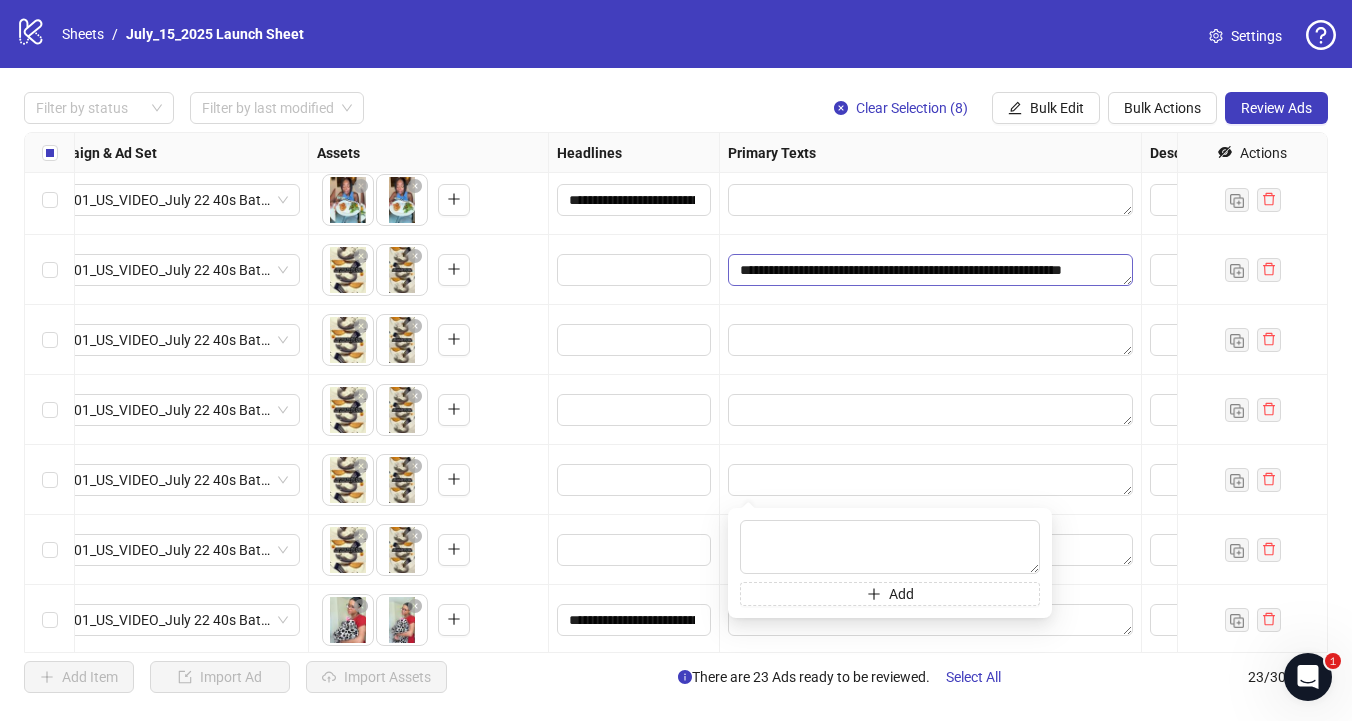 click on "**********" at bounding box center (930, 270) 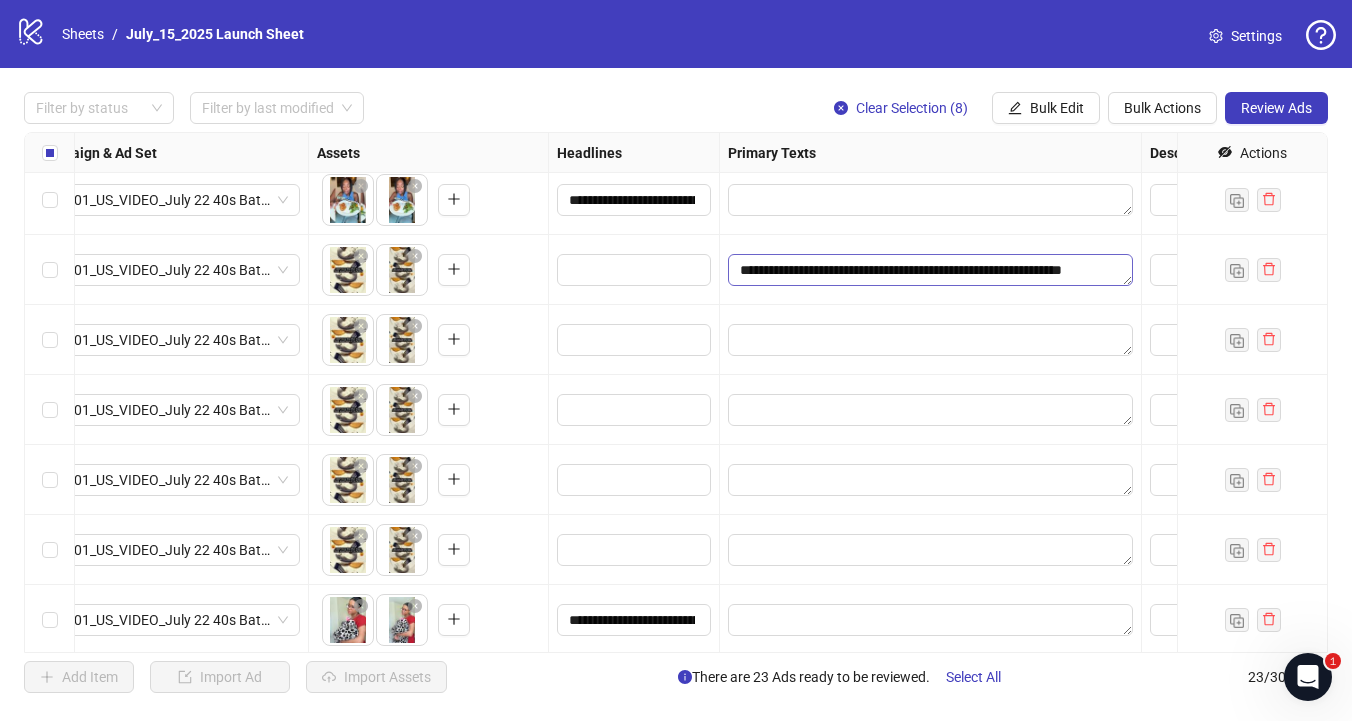 click on "**********" at bounding box center (930, 270) 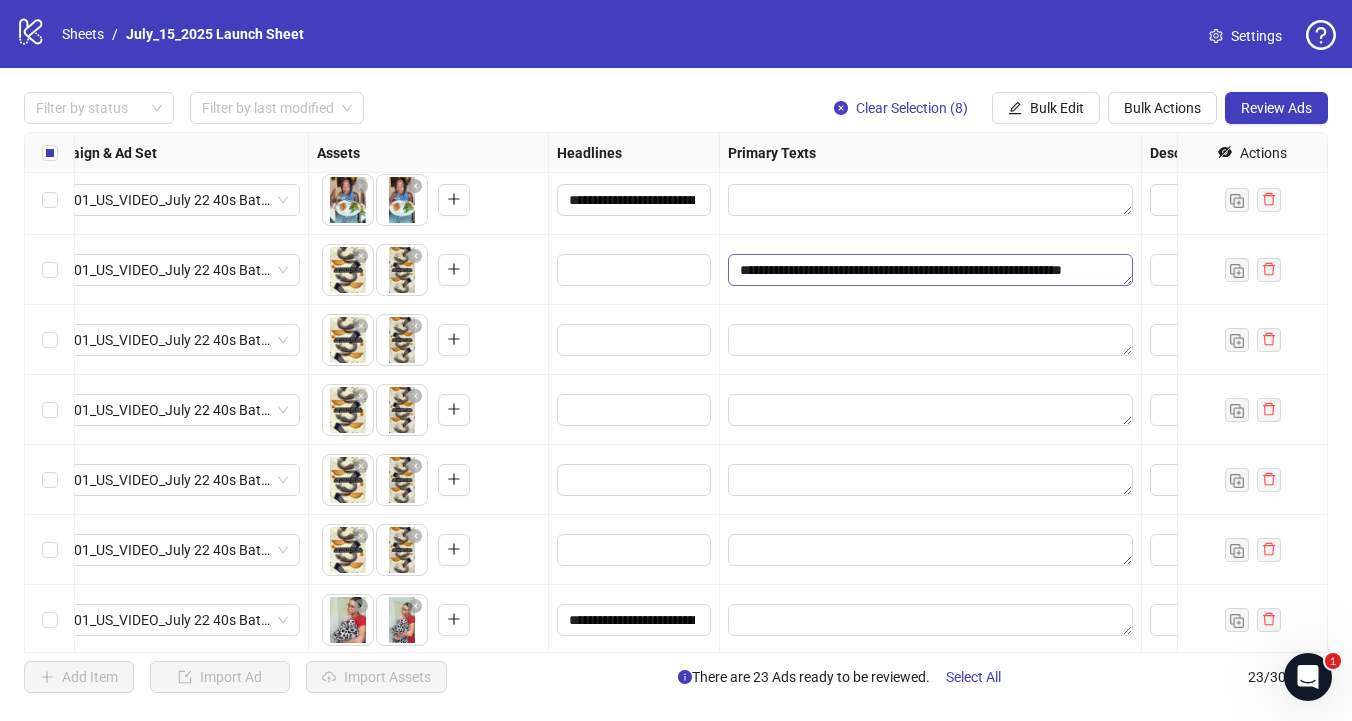click on "**********" at bounding box center [930, 270] 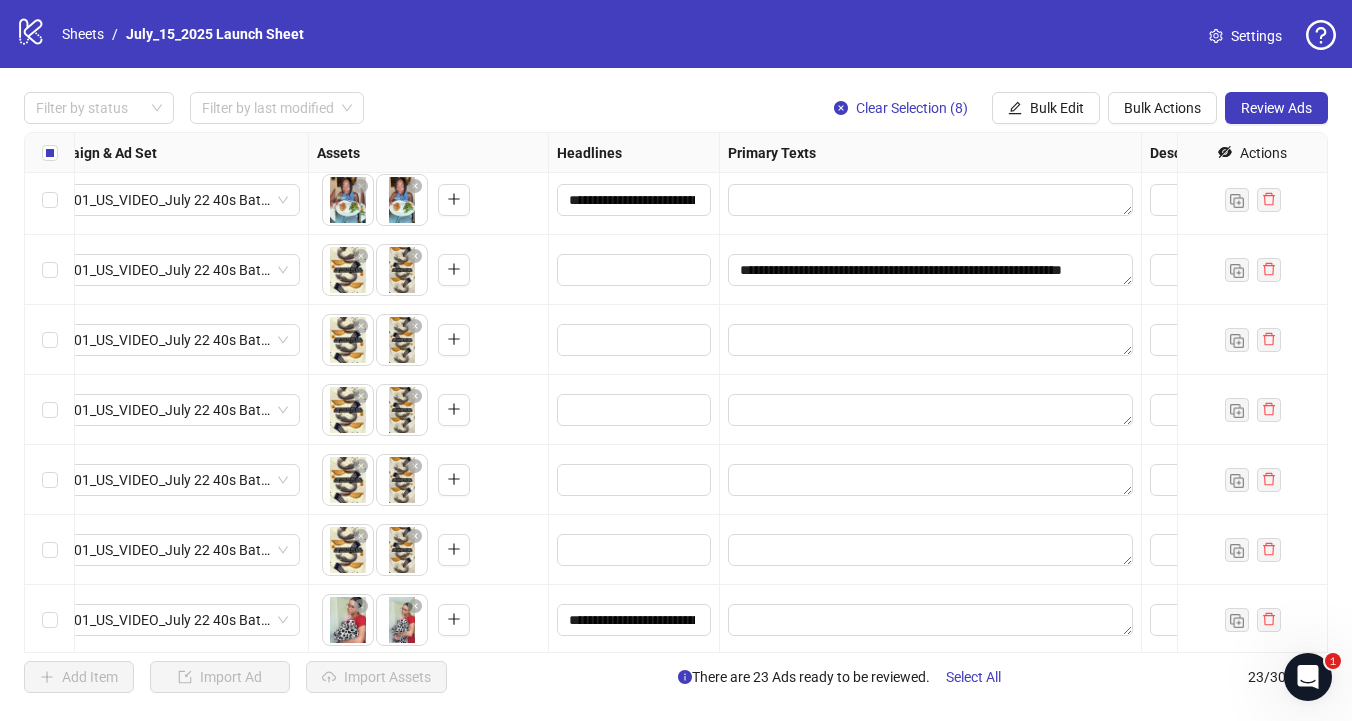 drag, startPoint x: 777, startPoint y: 269, endPoint x: 716, endPoint y: 269, distance: 61 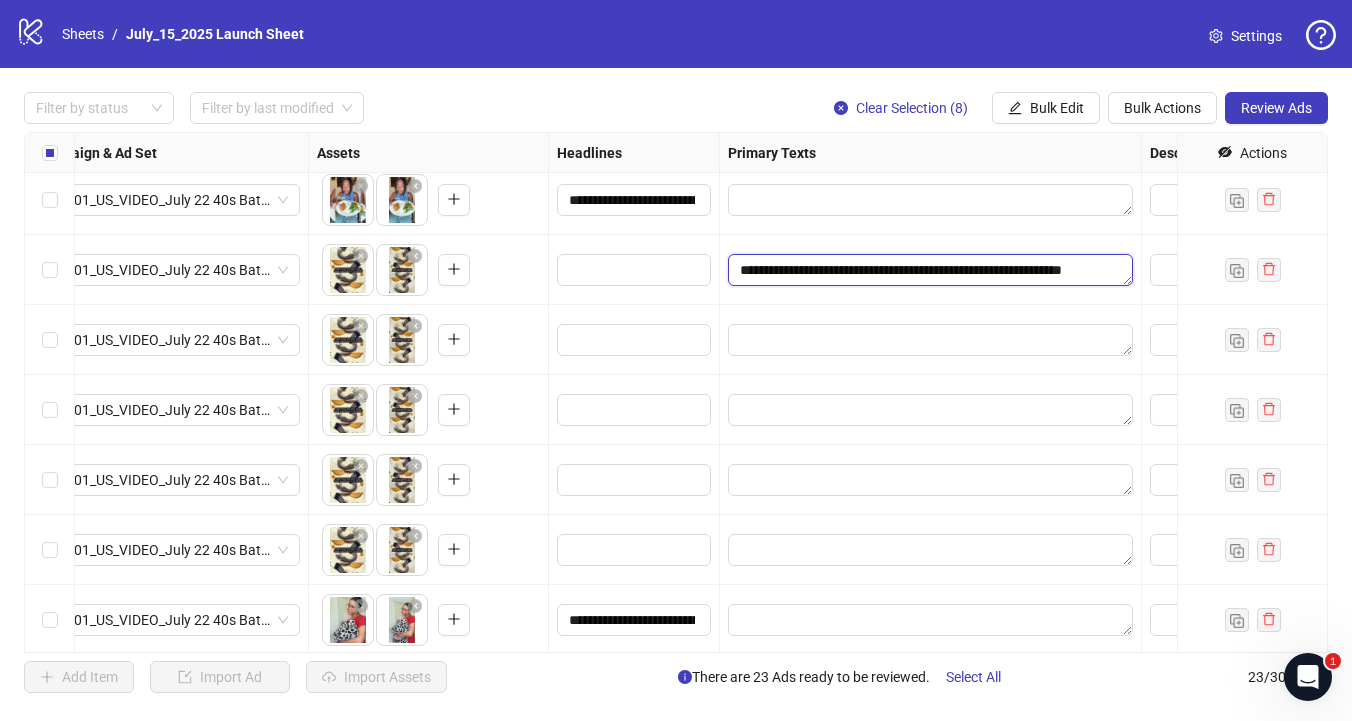 click on "**********" at bounding box center (930, 270) 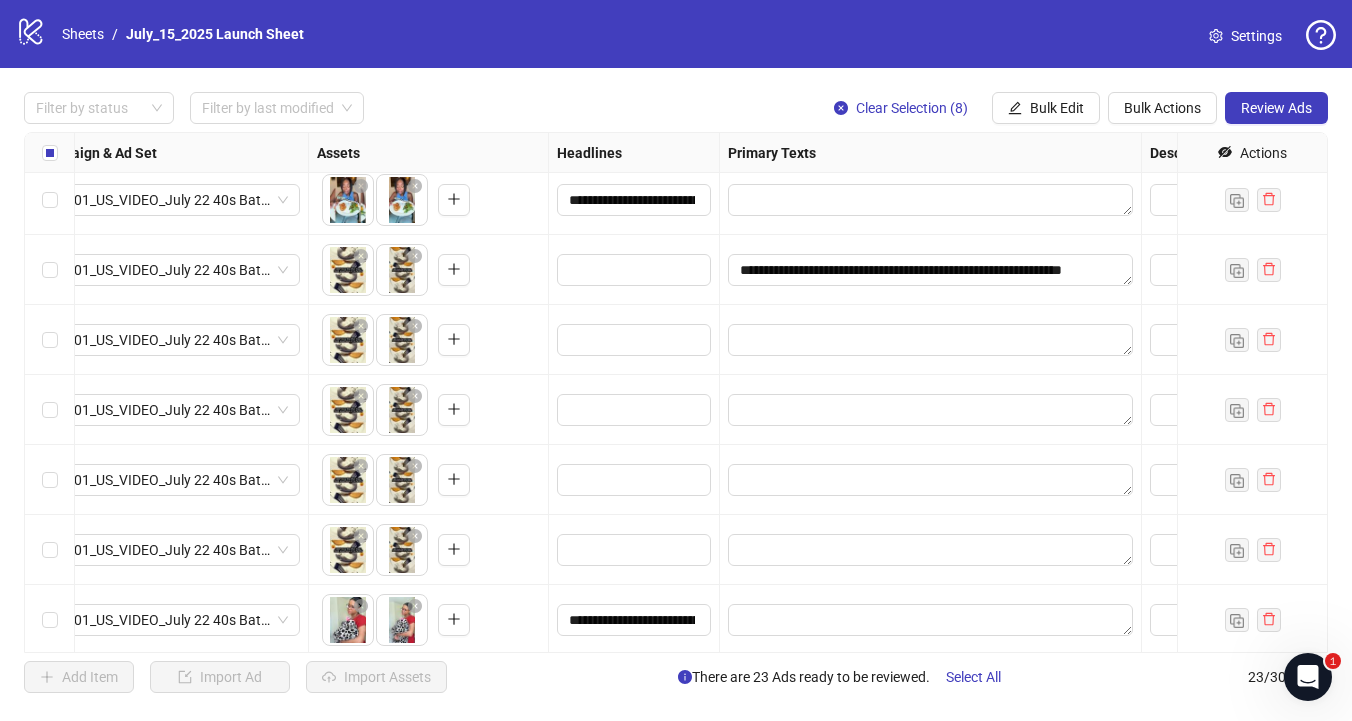 drag, startPoint x: 777, startPoint y: 271, endPoint x: 723, endPoint y: 270, distance: 54.00926 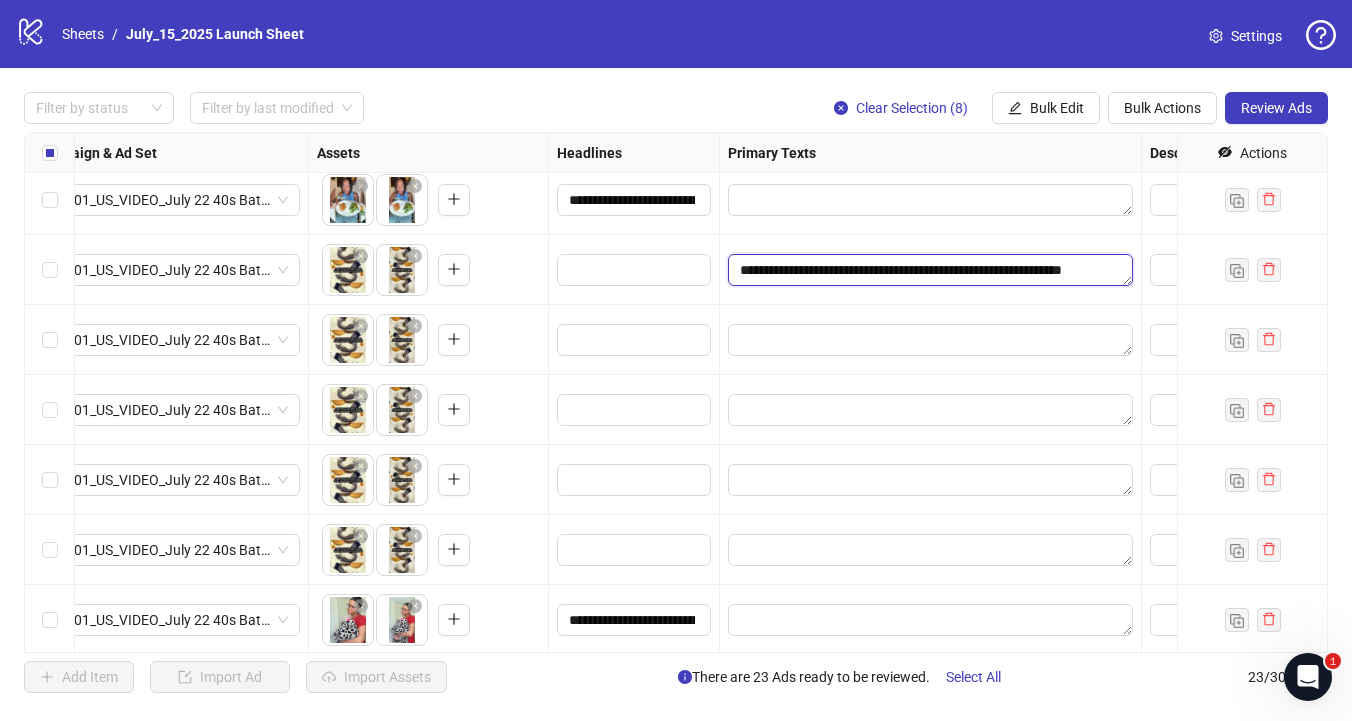 click on "**********" at bounding box center [930, 270] 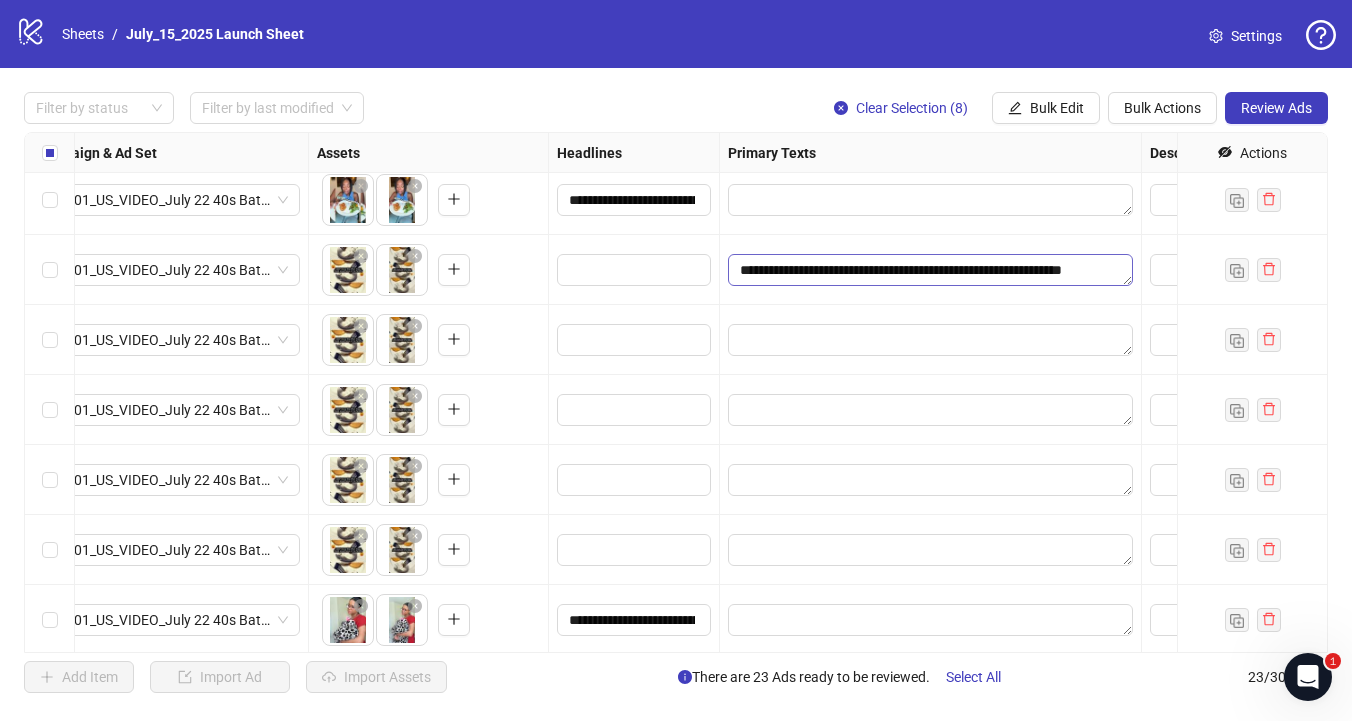 drag, startPoint x: 777, startPoint y: 268, endPoint x: 741, endPoint y: 267, distance: 36.013885 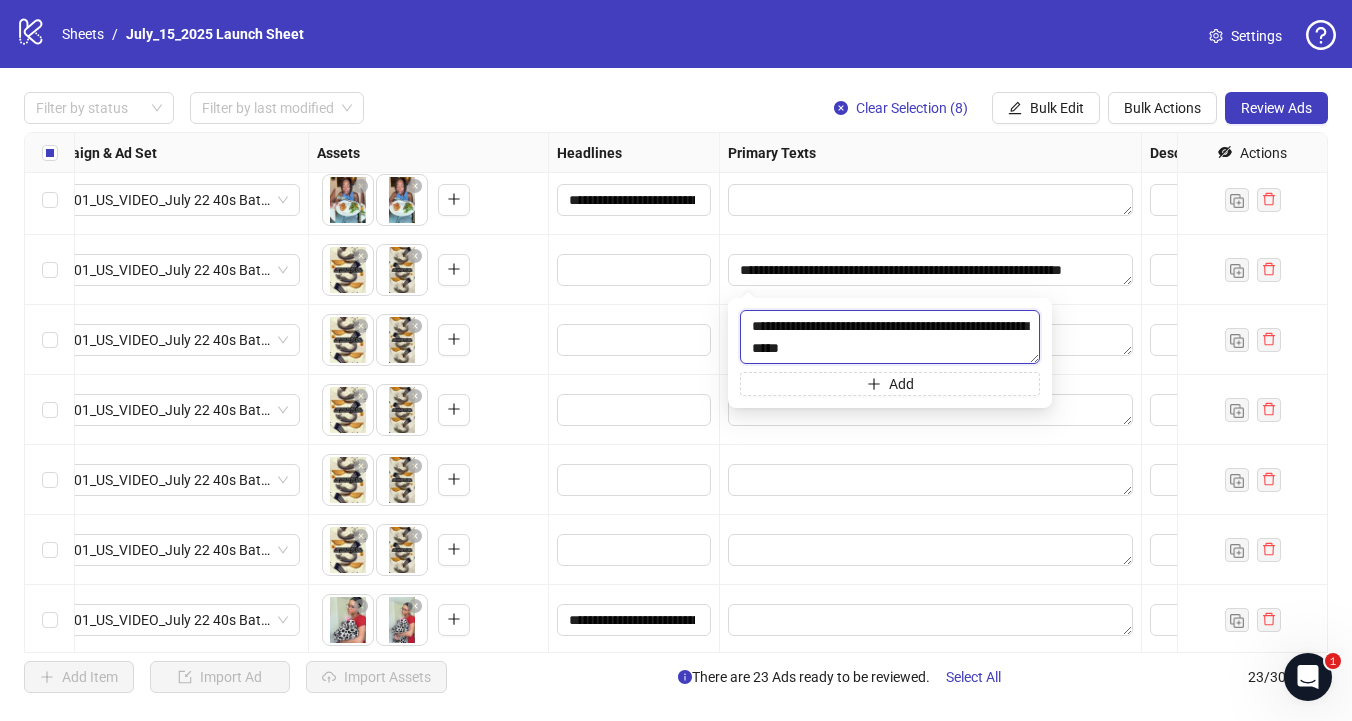 drag, startPoint x: 788, startPoint y: 327, endPoint x: 752, endPoint y: 325, distance: 36.05551 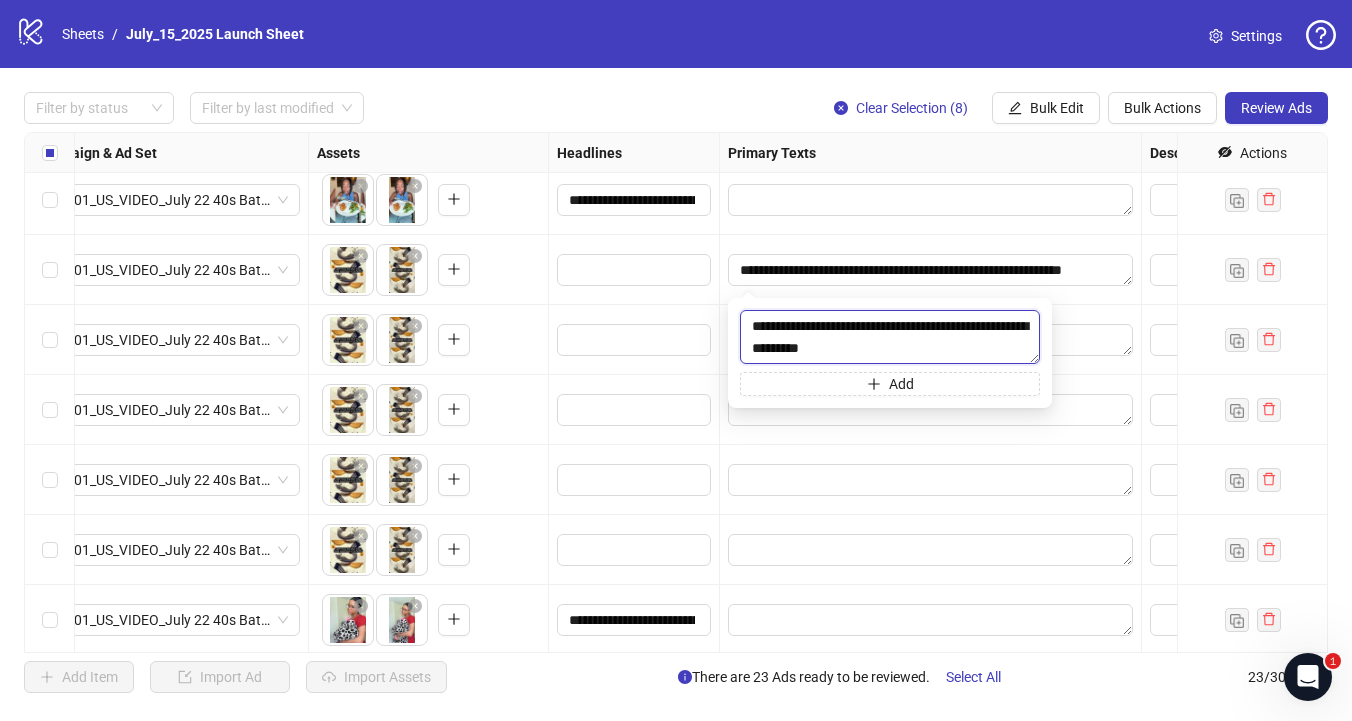 click on "**********" at bounding box center (890, 337) 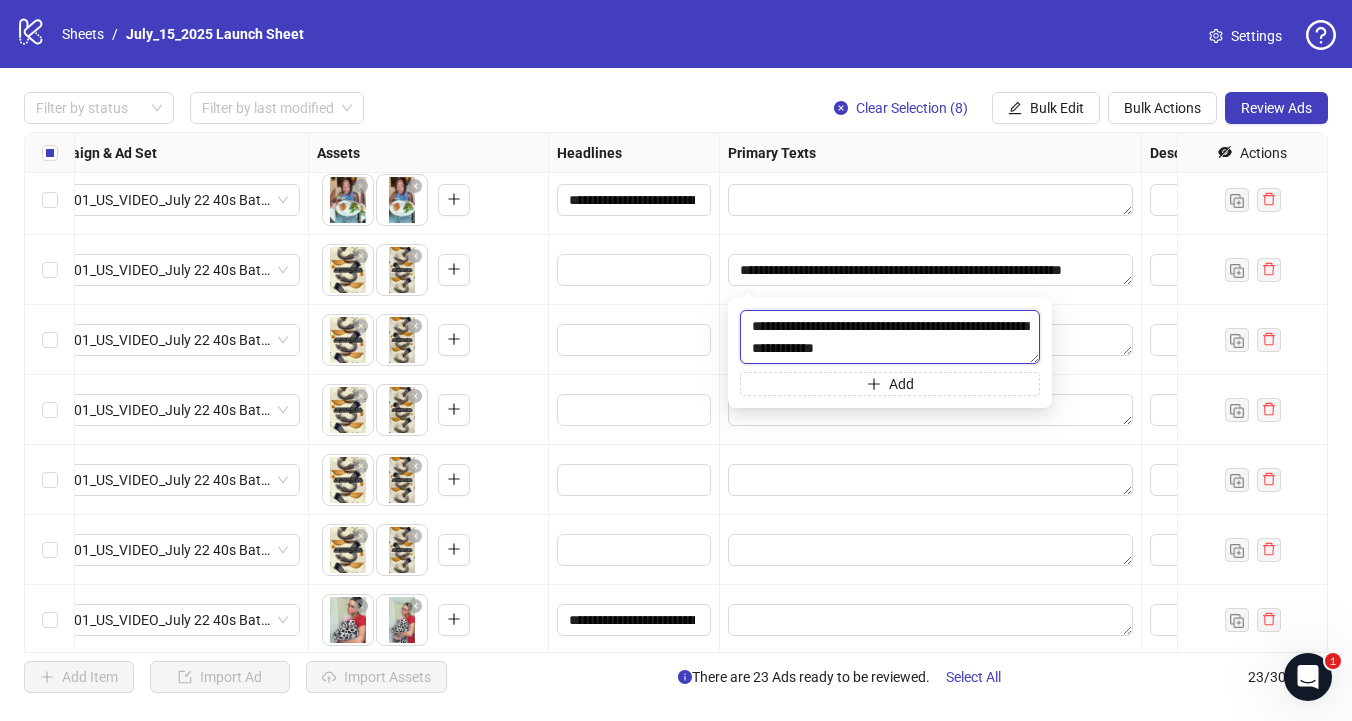 type on "**********" 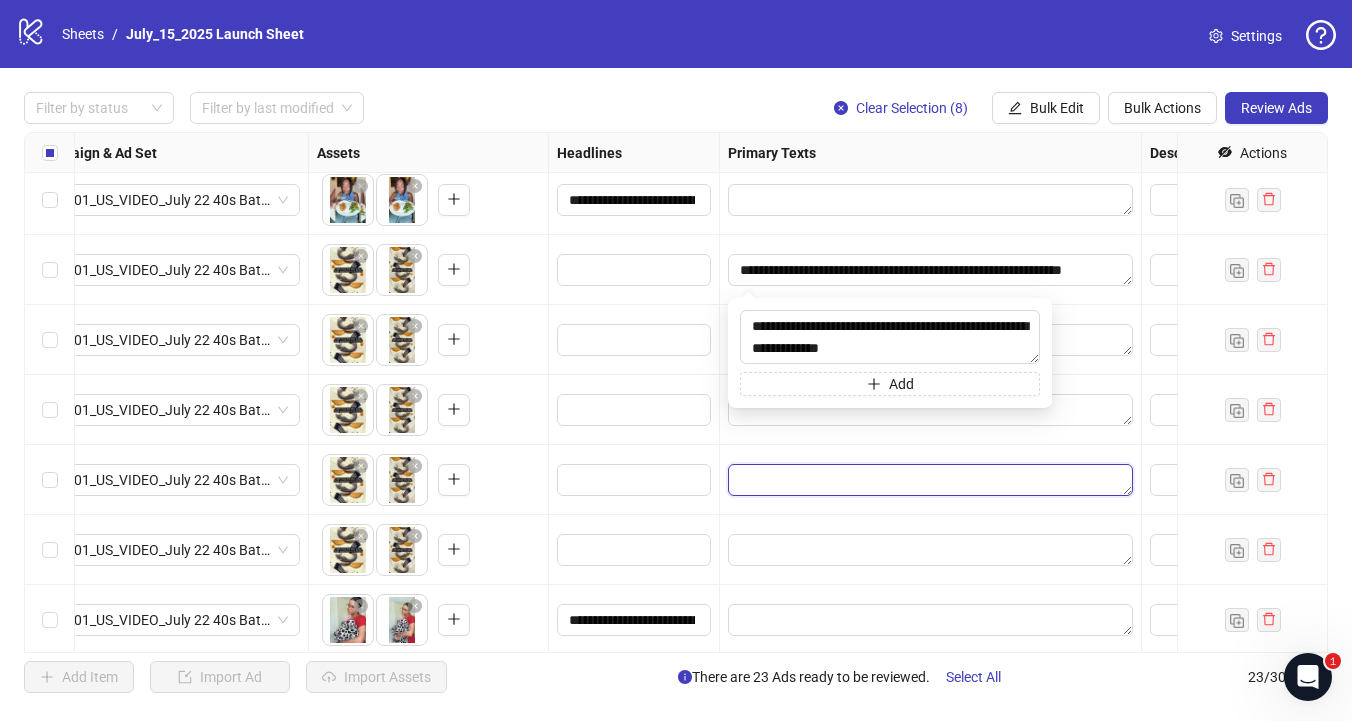 click at bounding box center [930, 480] 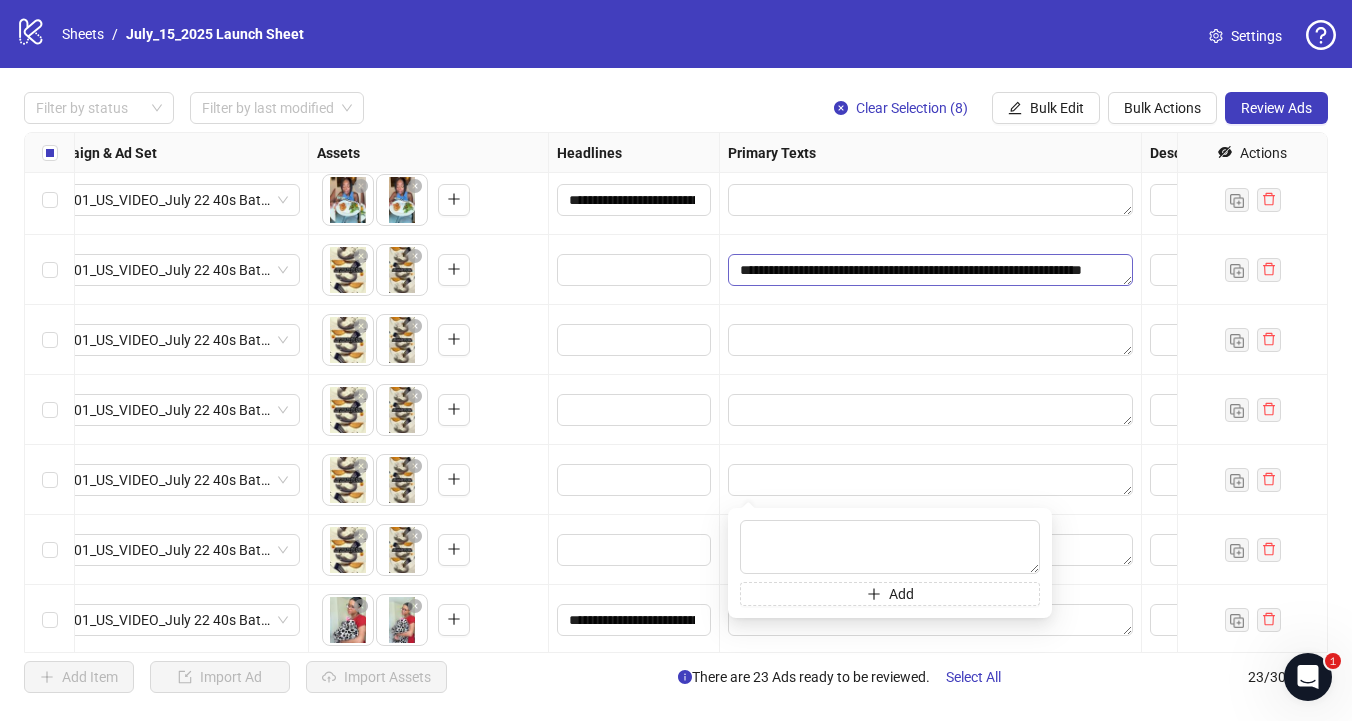 click on "**********" at bounding box center (930, 270) 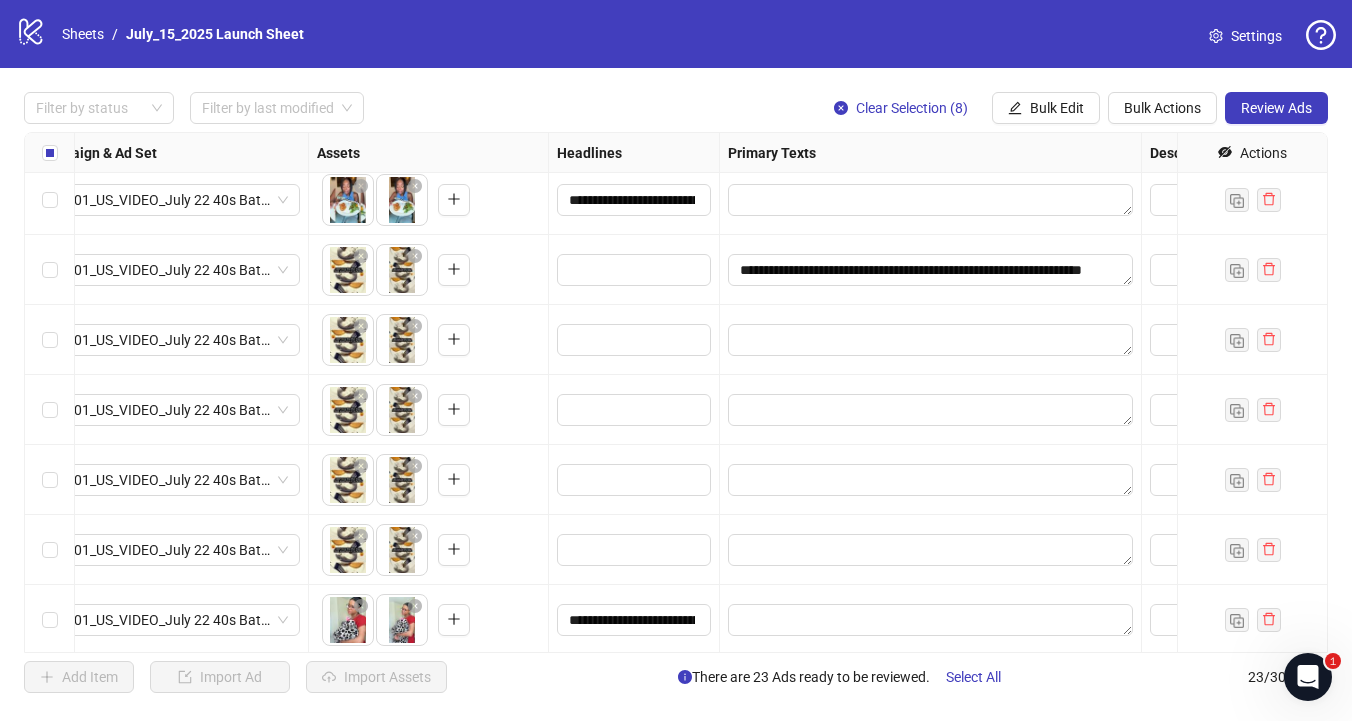 click at bounding box center (931, 340) 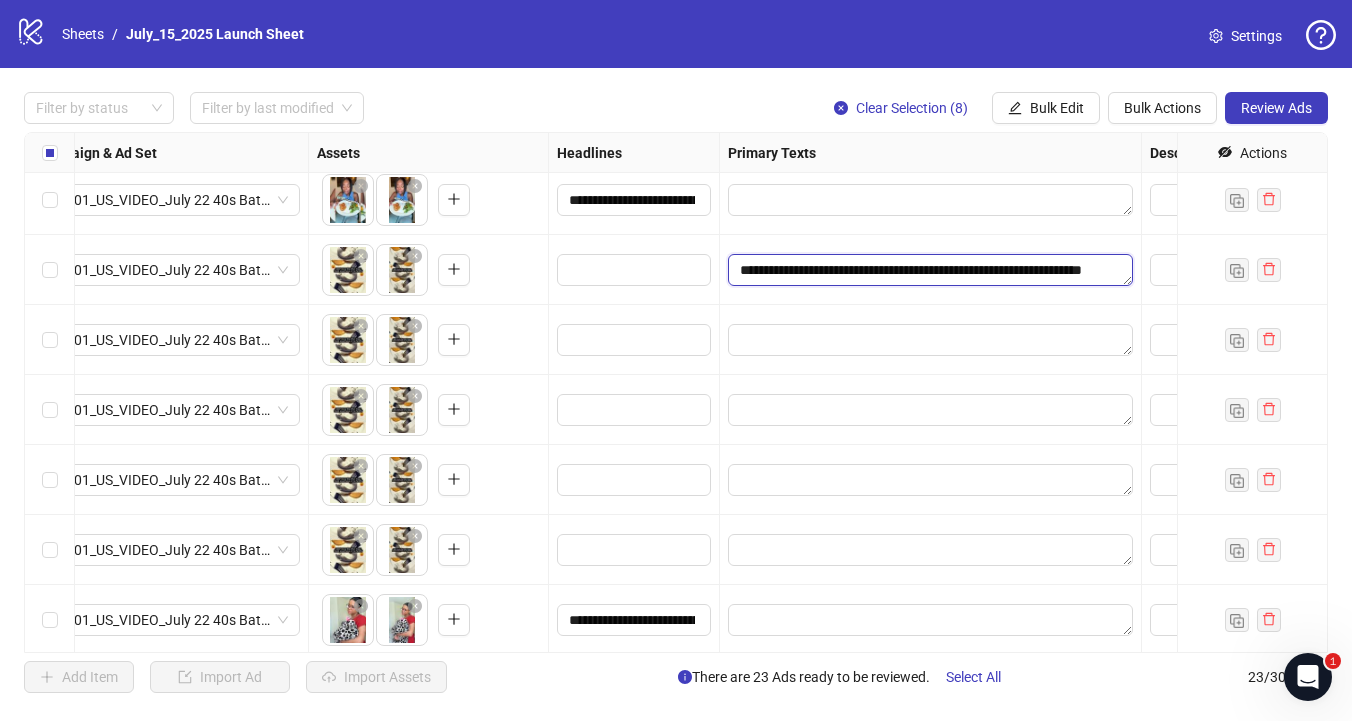 click on "**********" at bounding box center [930, 270] 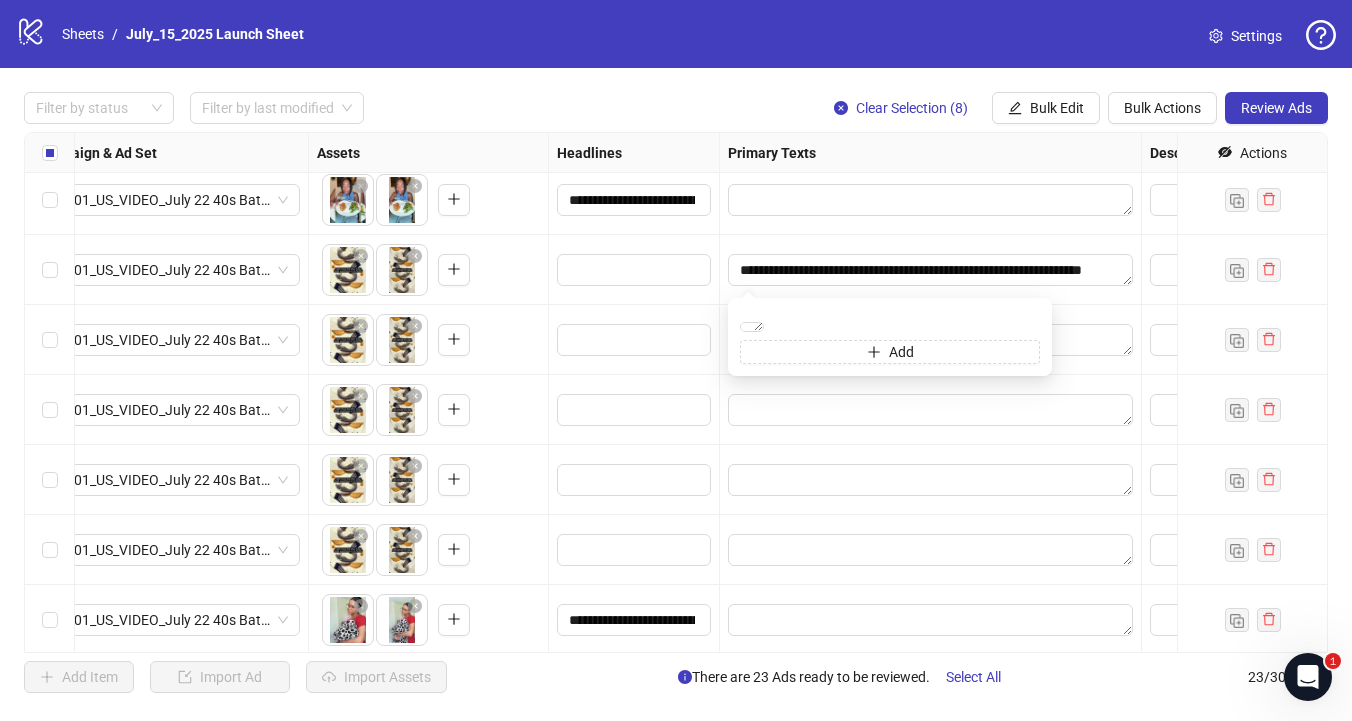 click on "**********" at bounding box center (931, 270) 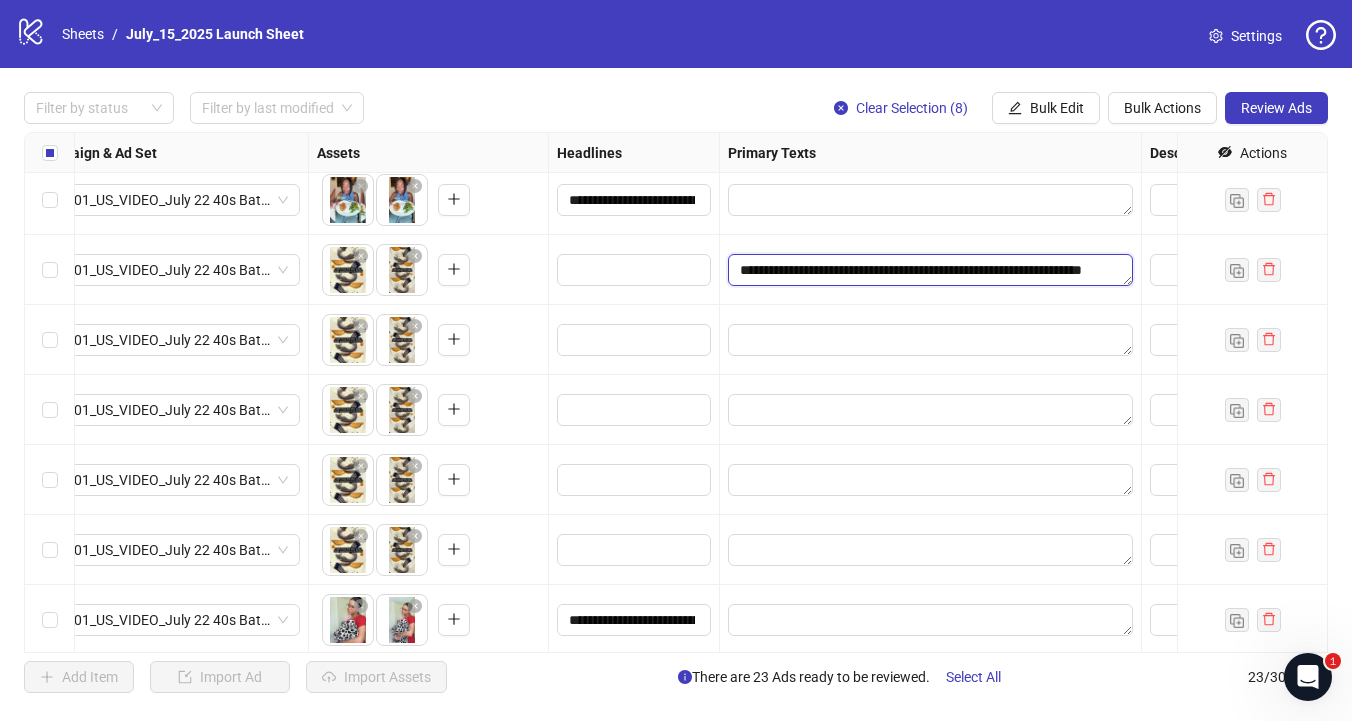 click on "**********" at bounding box center [930, 270] 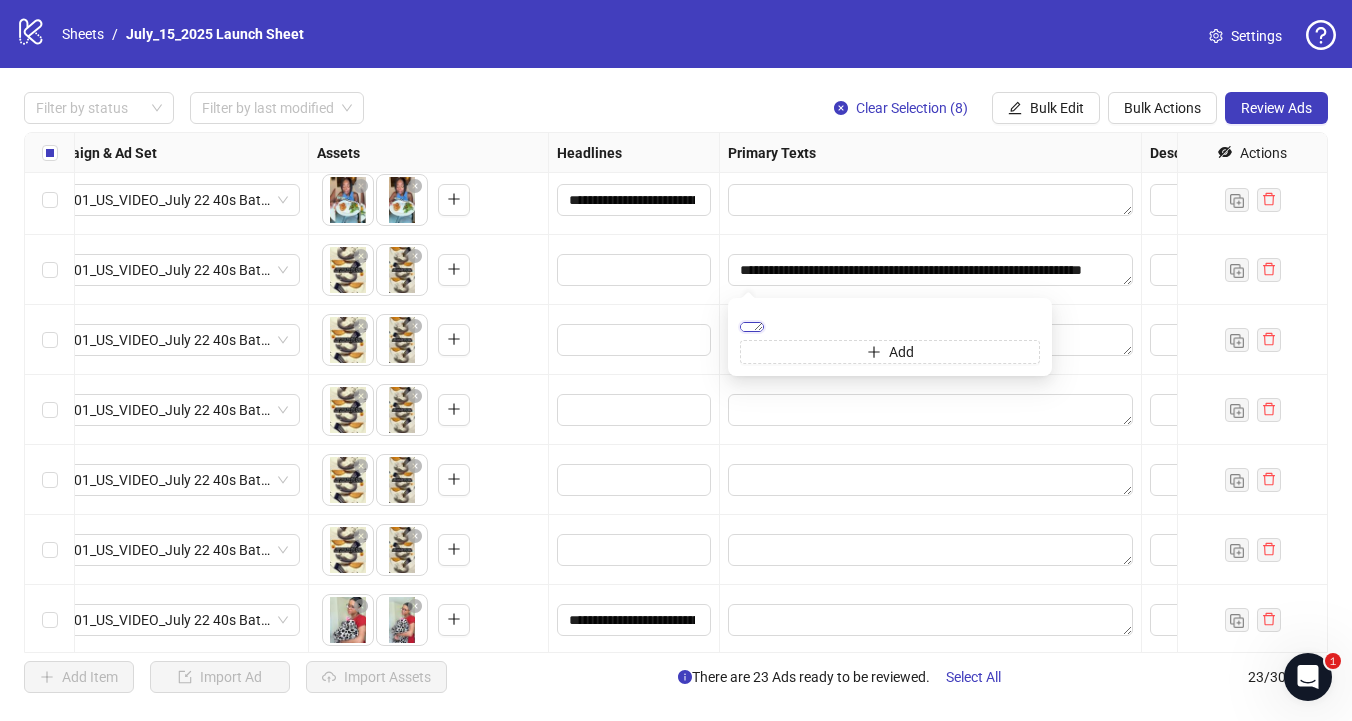 click on "**********" at bounding box center [752, 327] 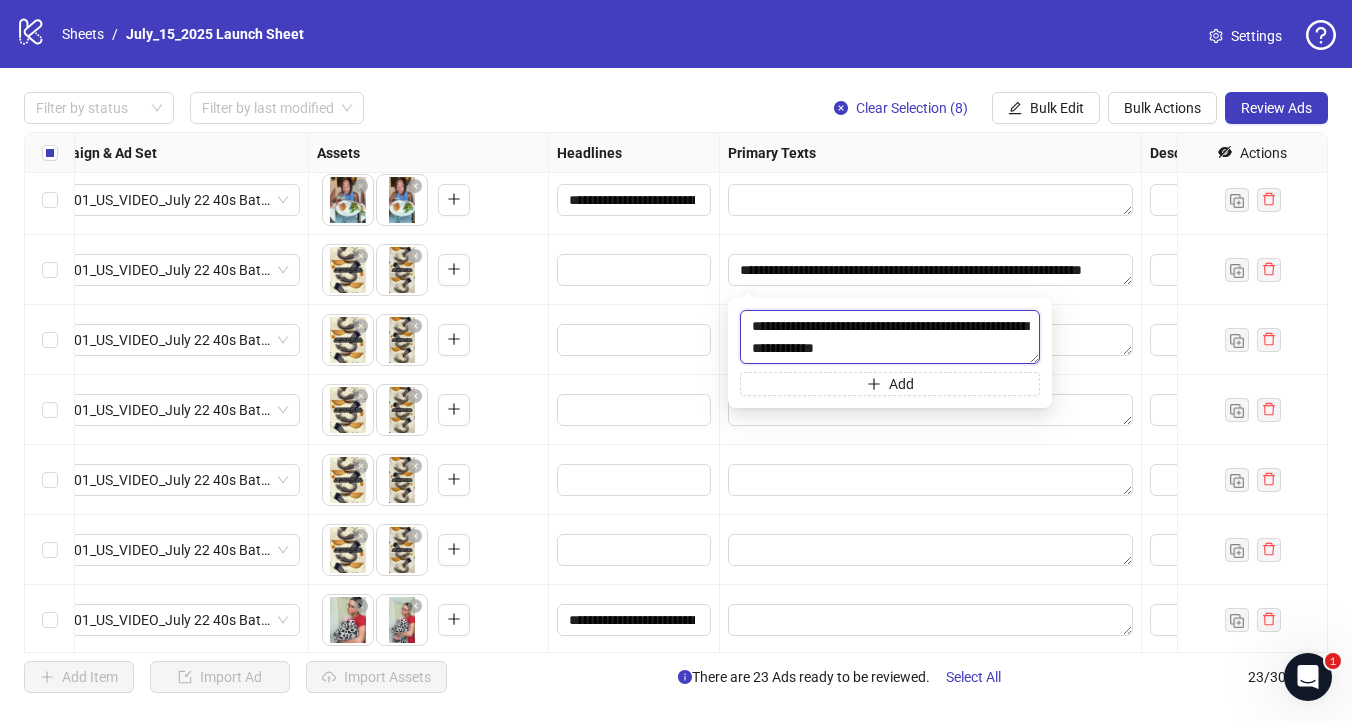 type on "**********" 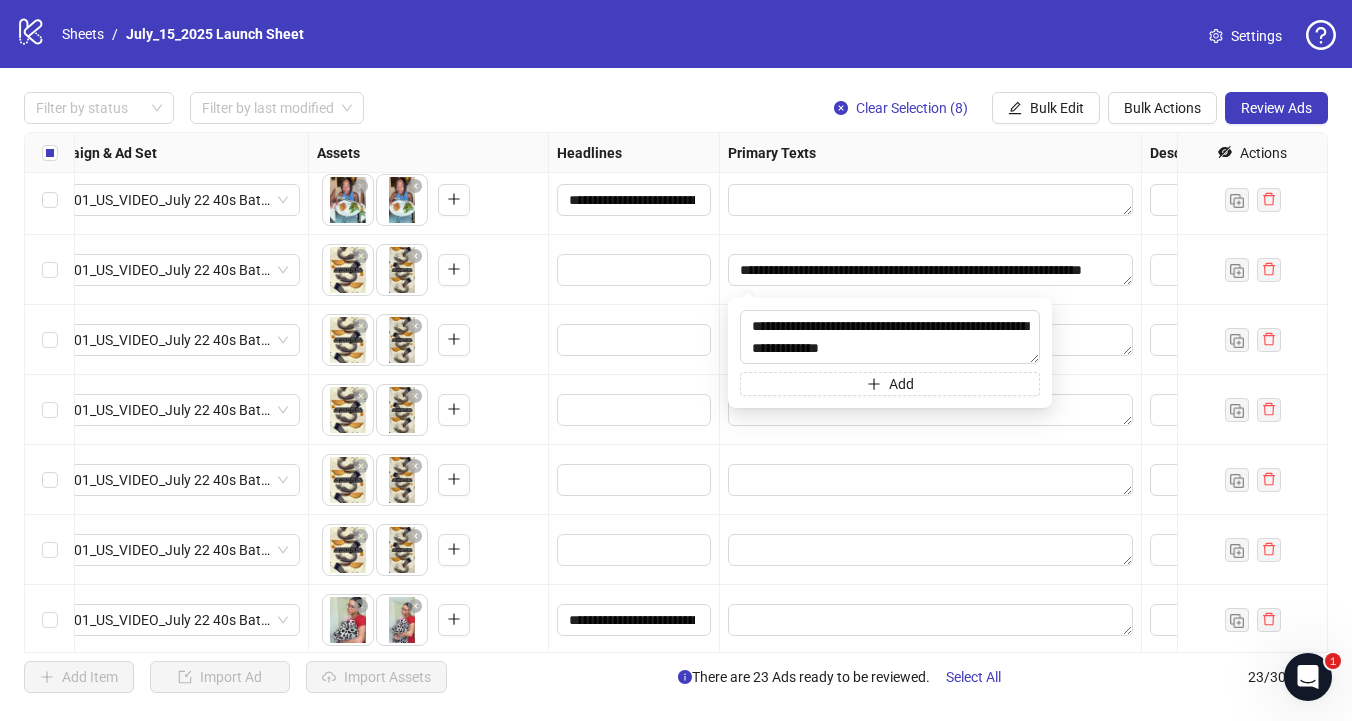 click at bounding box center [931, 410] 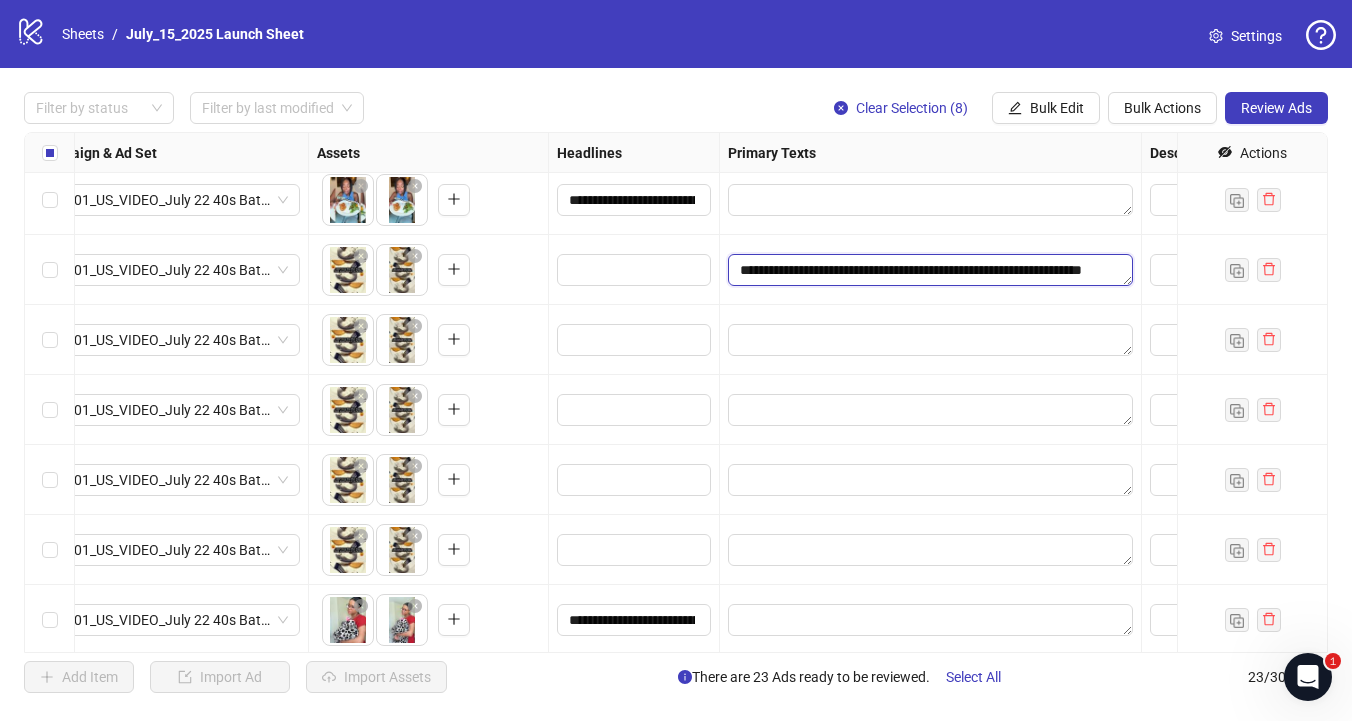 click on "**********" at bounding box center [930, 270] 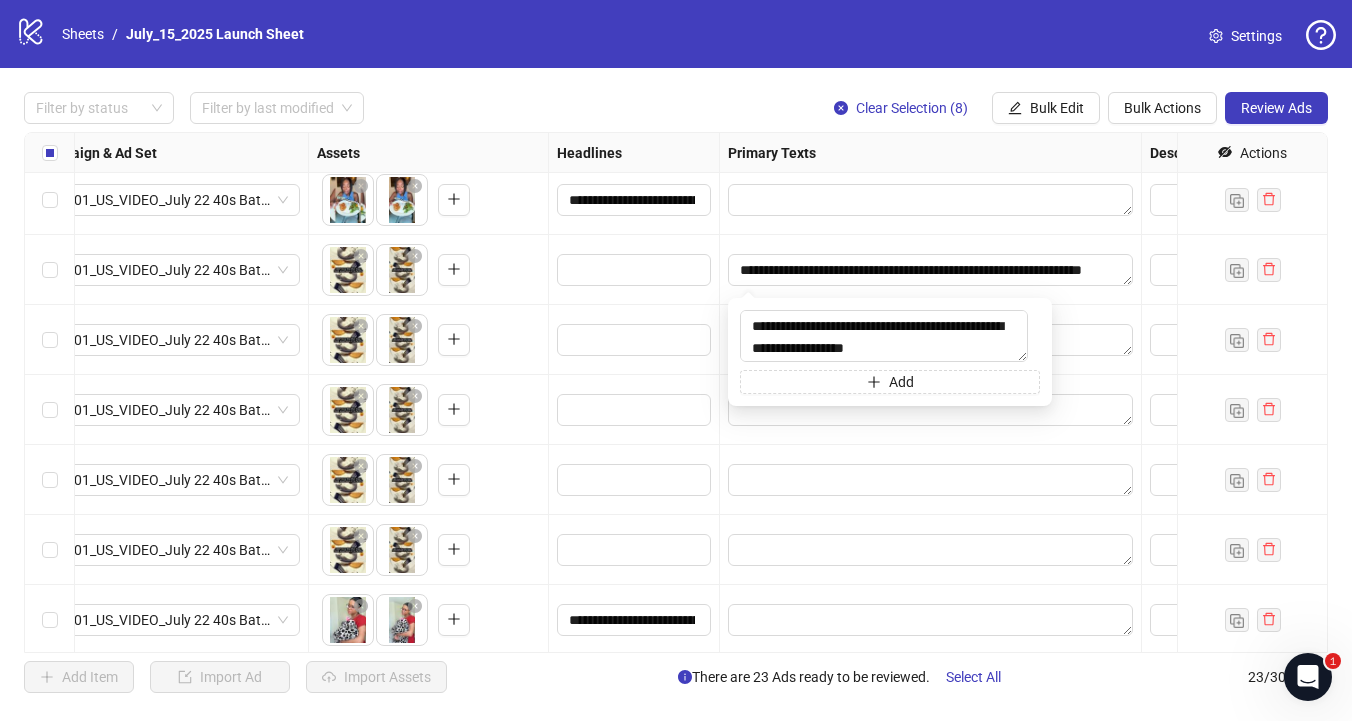 drag, startPoint x: 908, startPoint y: 349, endPoint x: 684, endPoint y: 313, distance: 226.87442 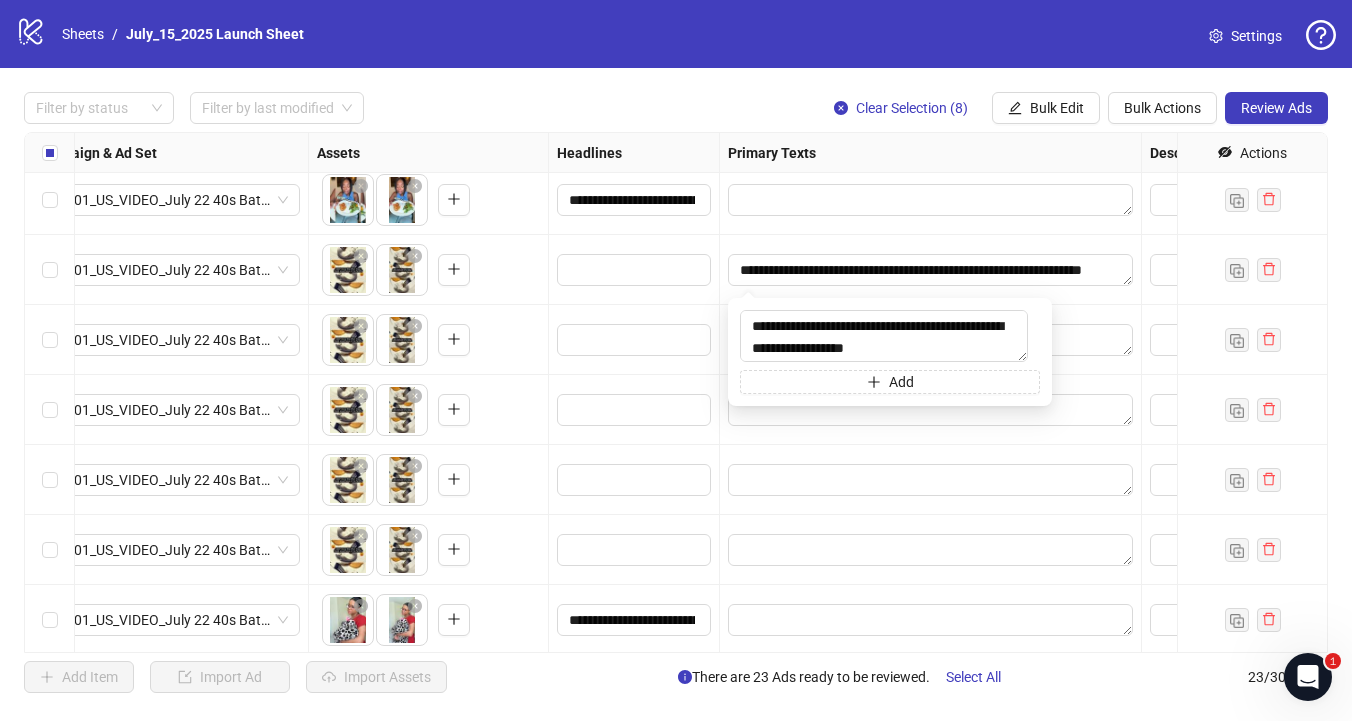 click at bounding box center [931, 340] 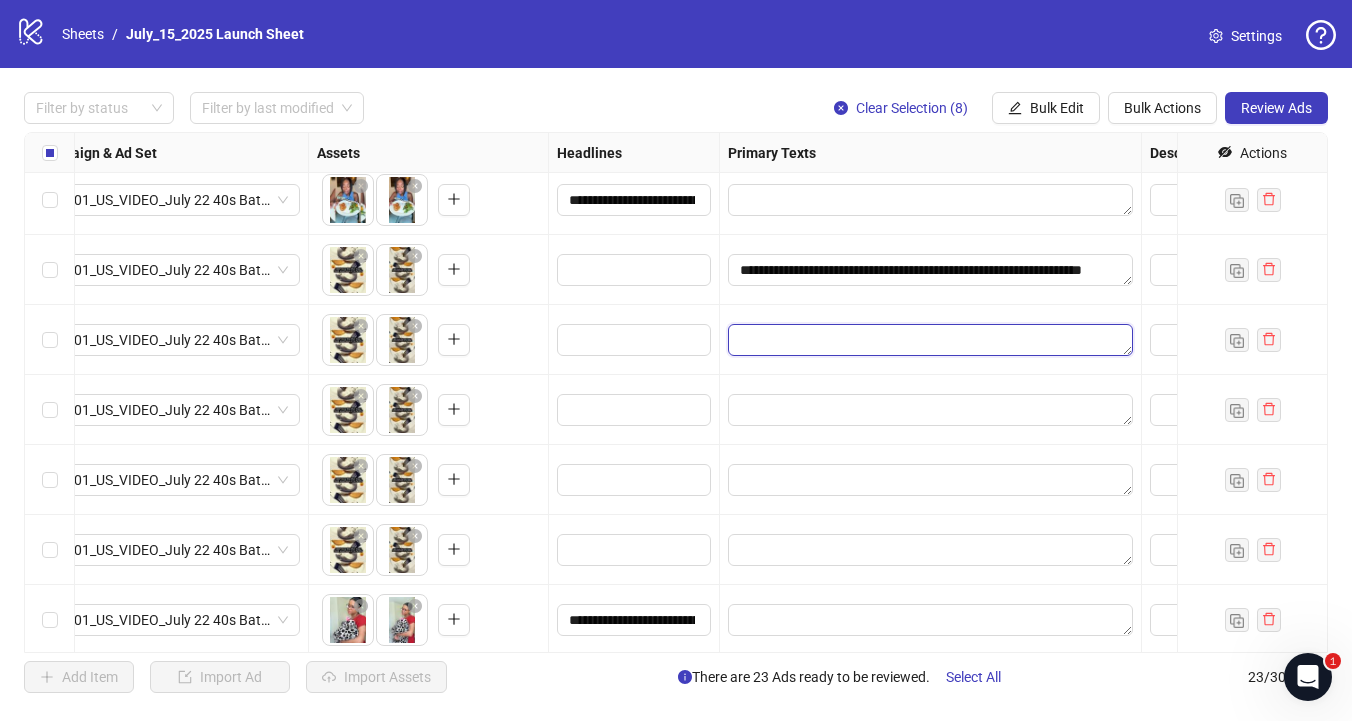 click at bounding box center [930, 340] 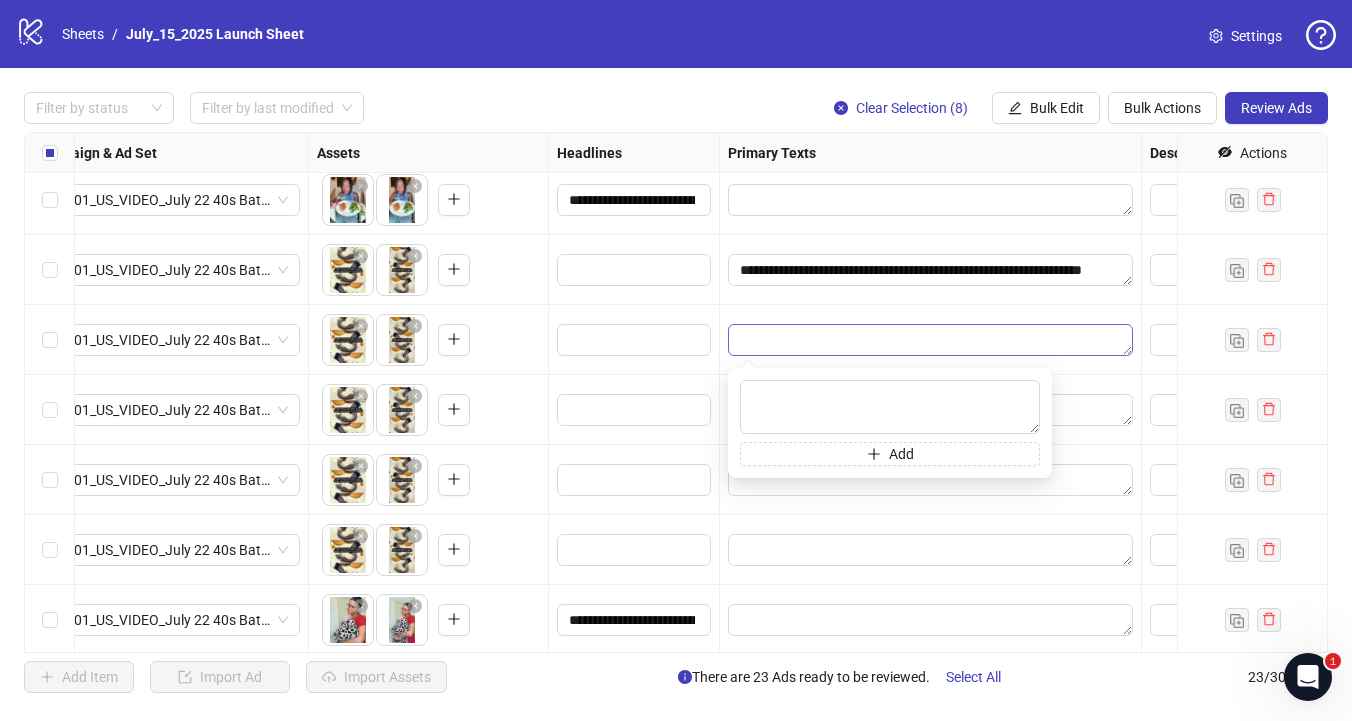 type on "**********" 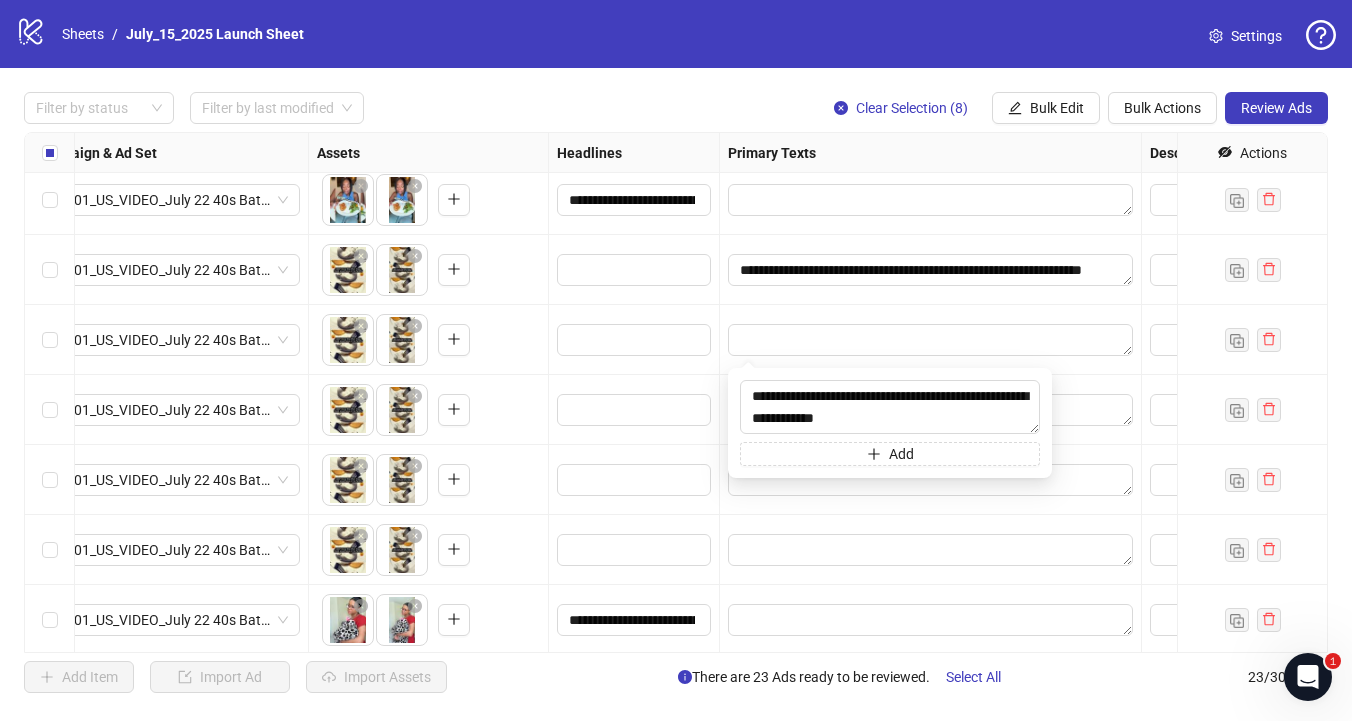 click at bounding box center (931, 410) 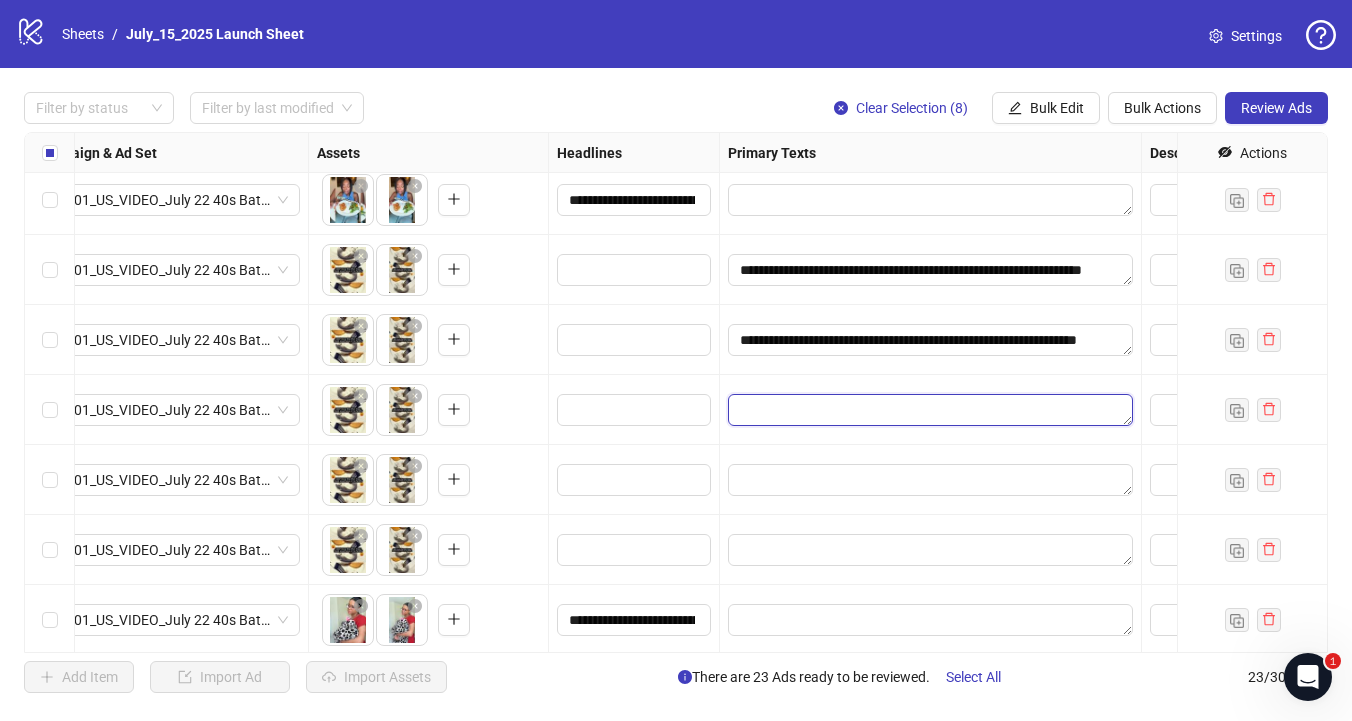 click at bounding box center (930, 410) 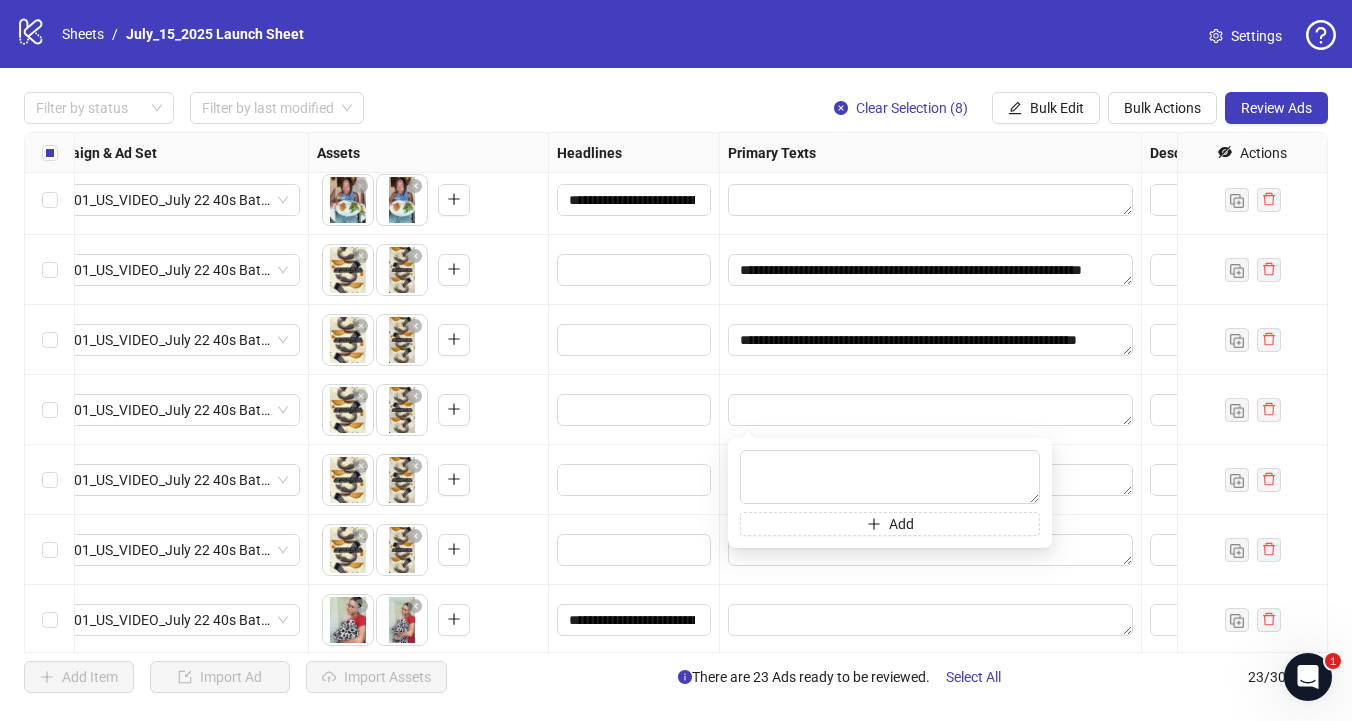 type on "**********" 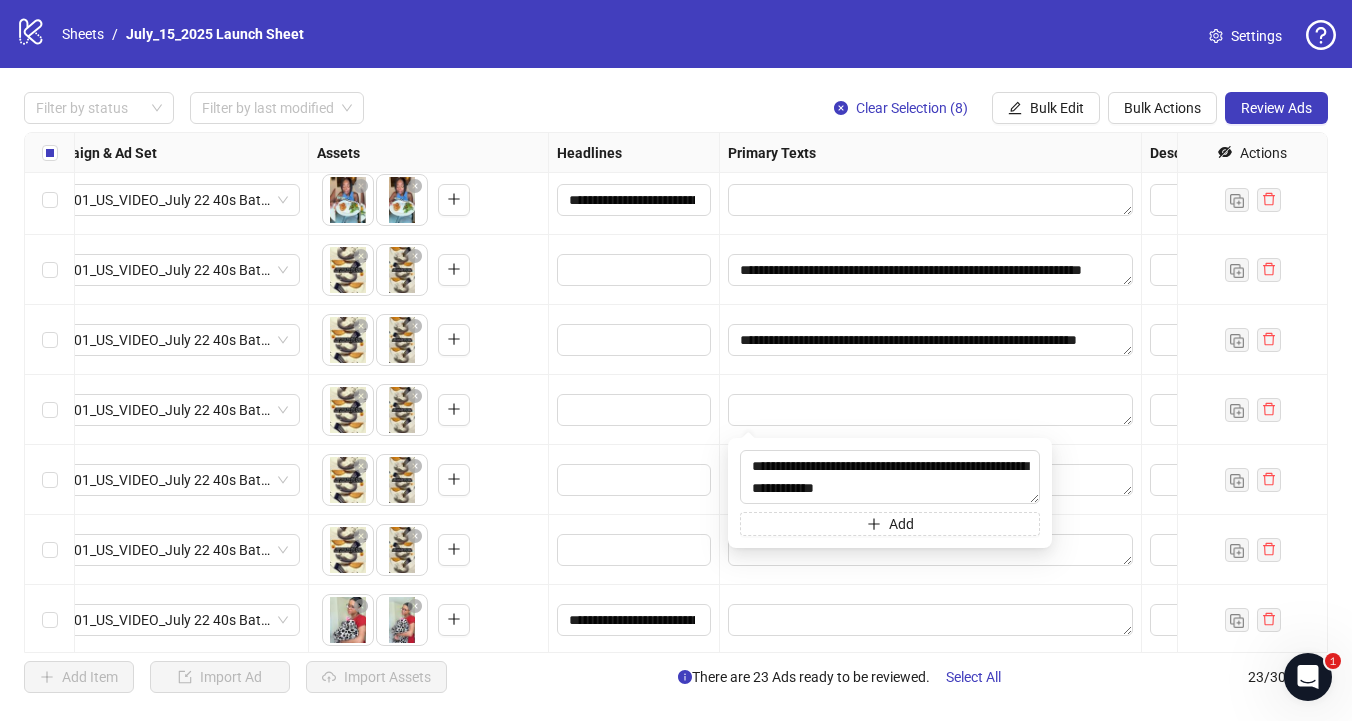 click at bounding box center [931, 480] 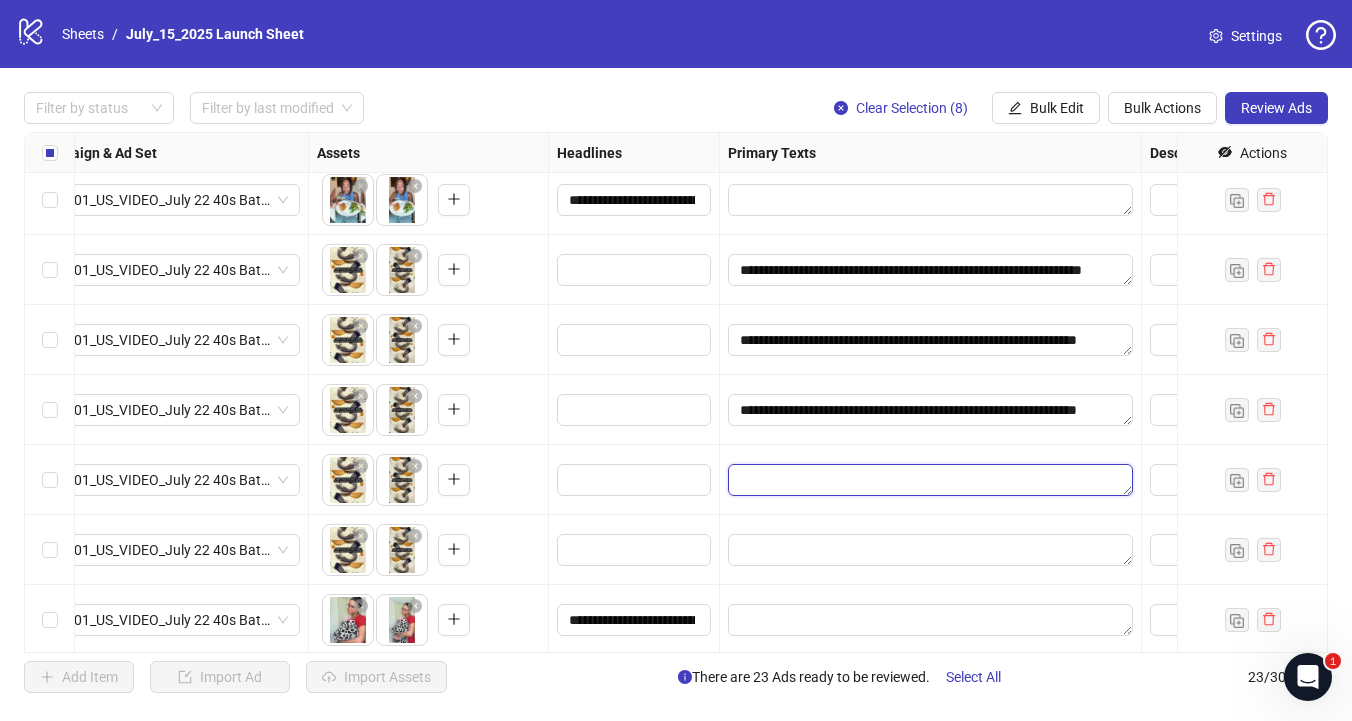 click at bounding box center (930, 480) 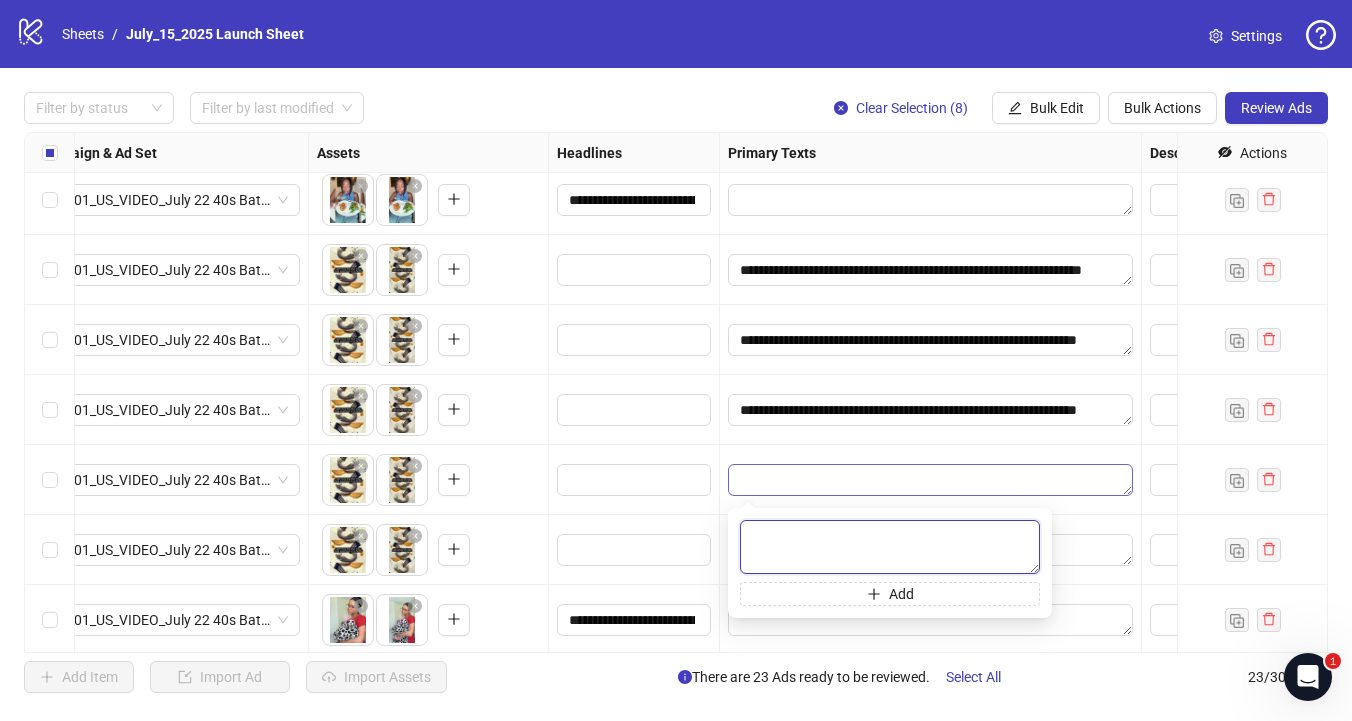 paste on "**********" 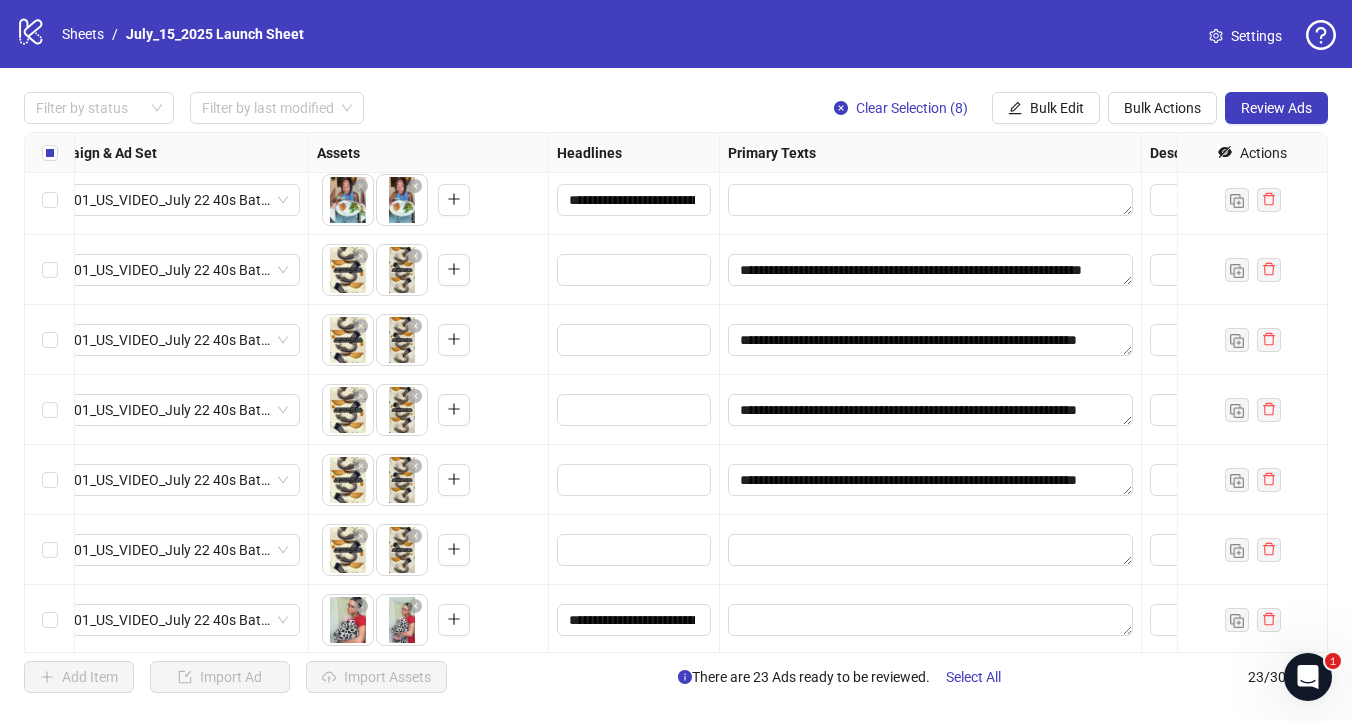 click at bounding box center [931, 550] 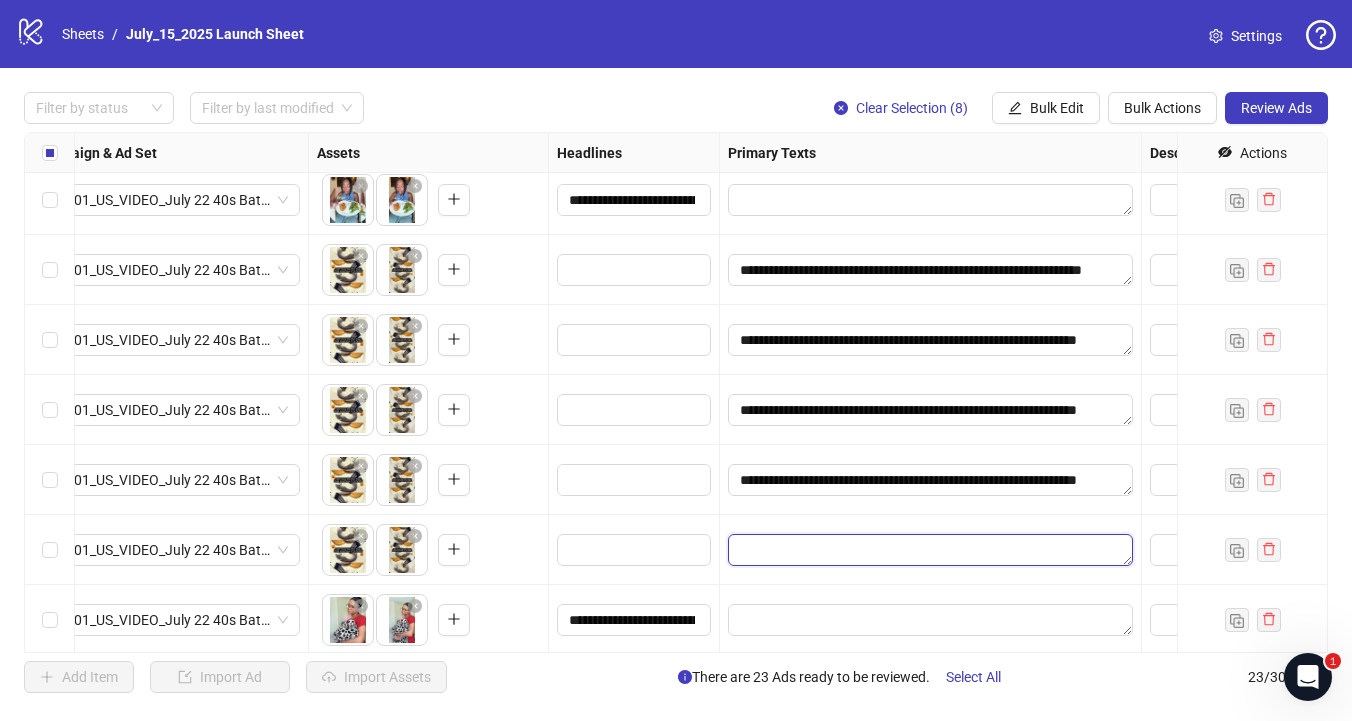 click at bounding box center [930, 550] 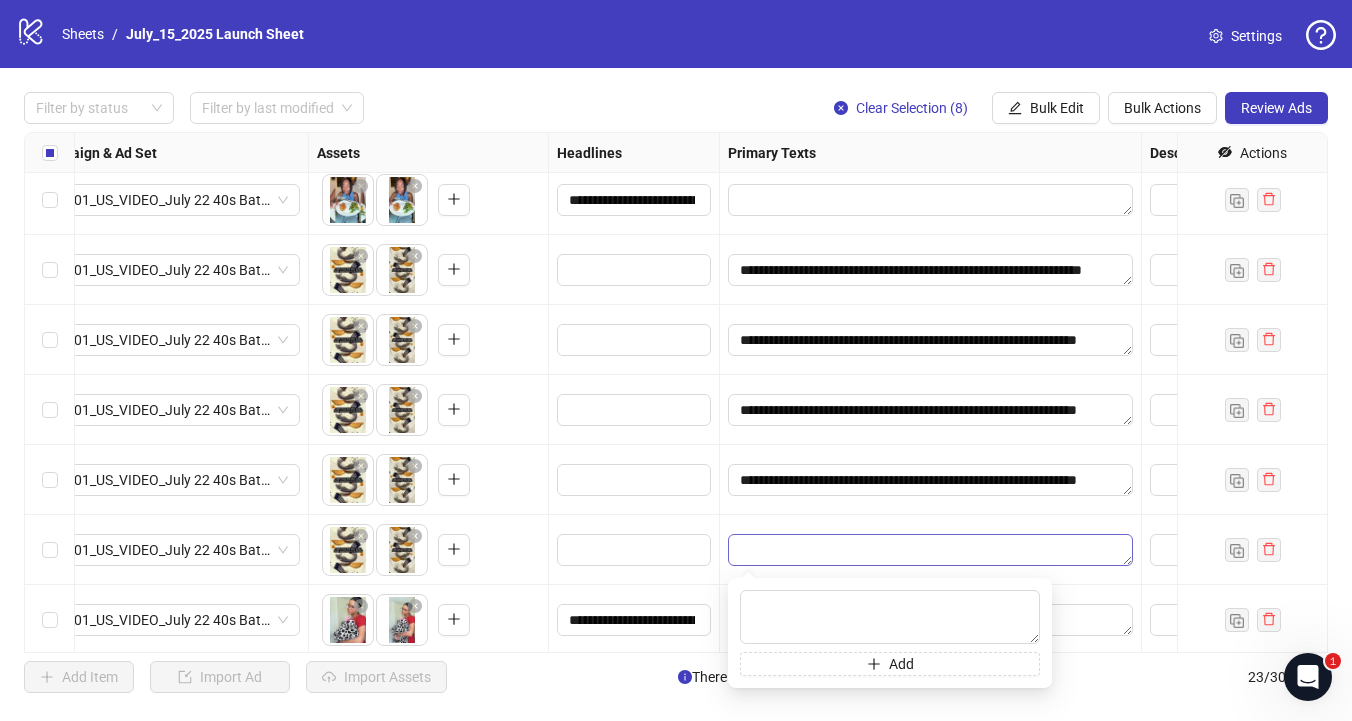 type on "**********" 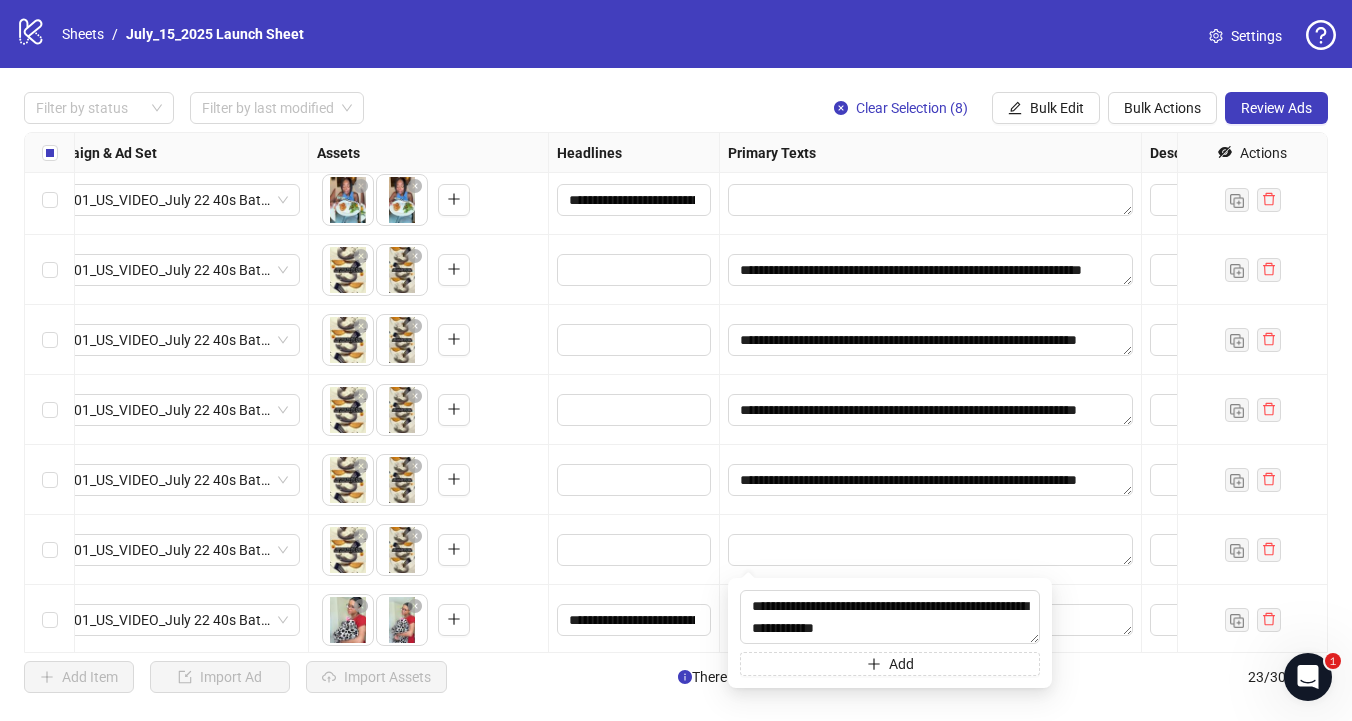 click on "**********" at bounding box center [931, 480] 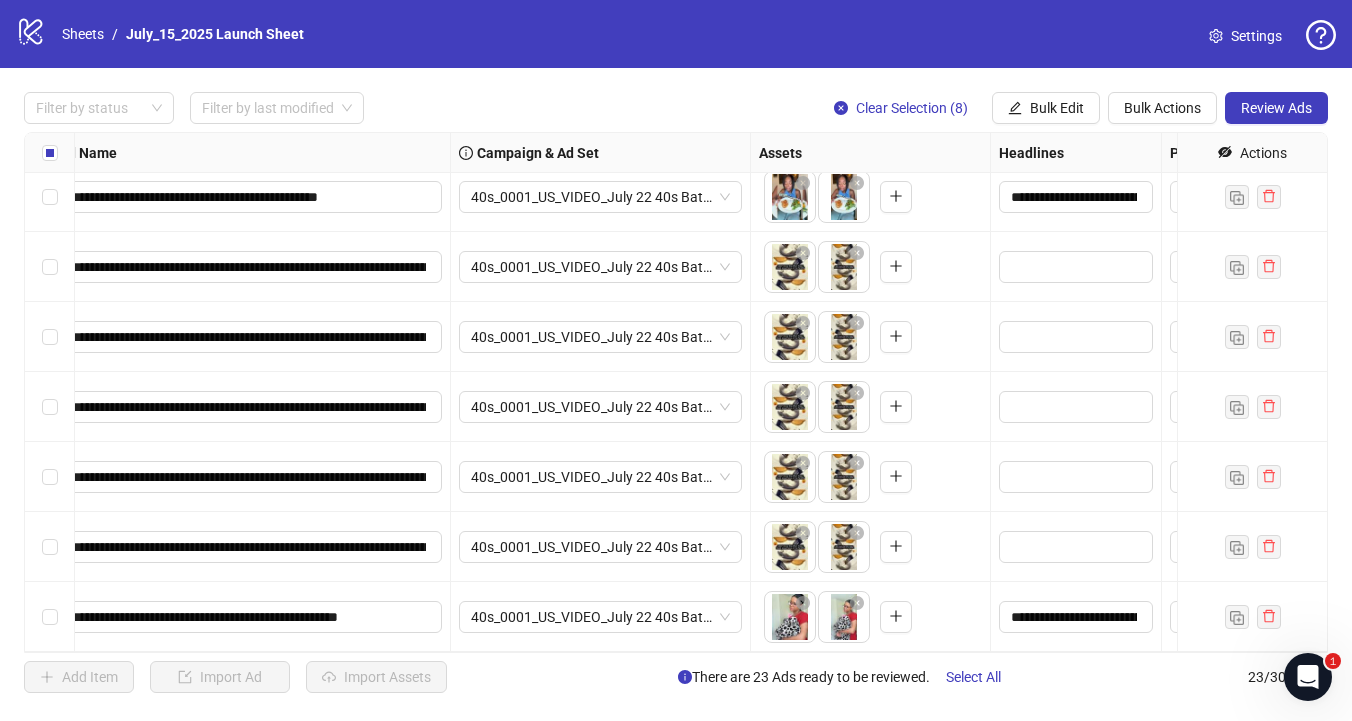 scroll, scrollTop: 1131, scrollLeft: 0, axis: vertical 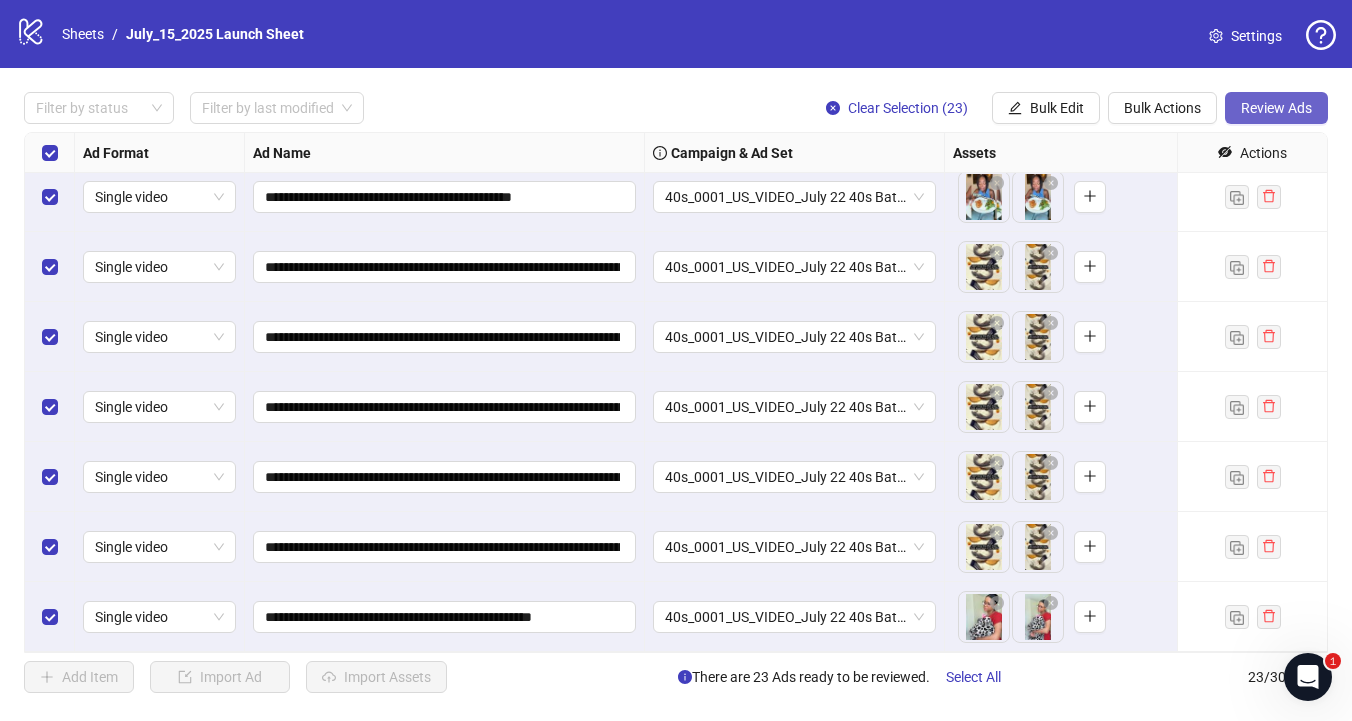 click on "Review Ads" at bounding box center (1276, 108) 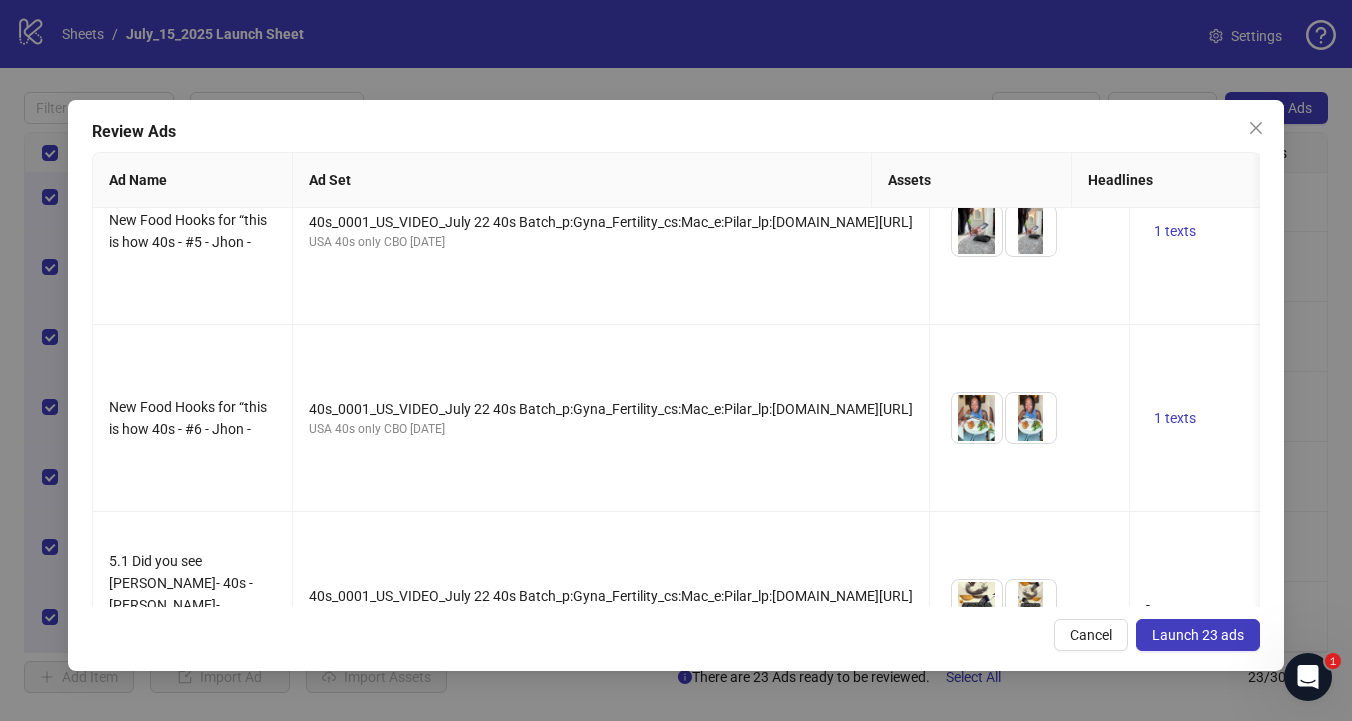scroll, scrollTop: 2890, scrollLeft: 0, axis: vertical 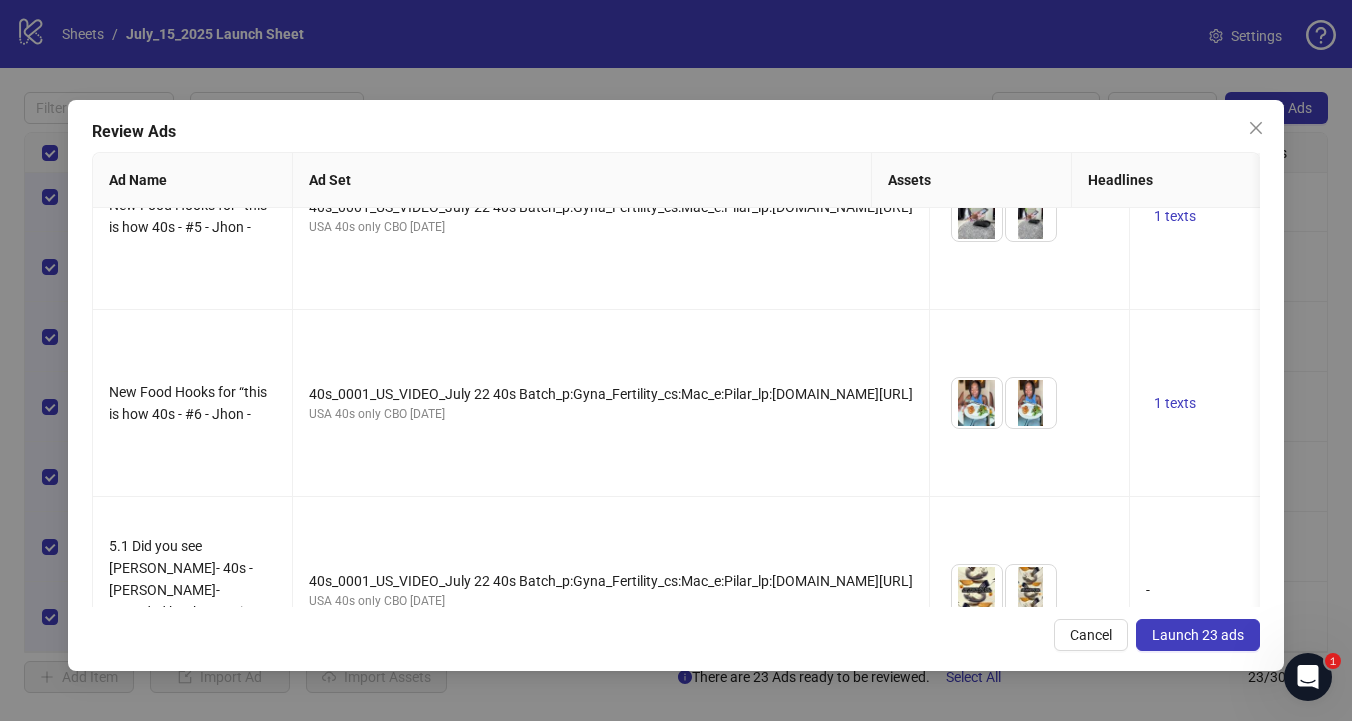 click on "Launch 23 ads" at bounding box center [1198, 635] 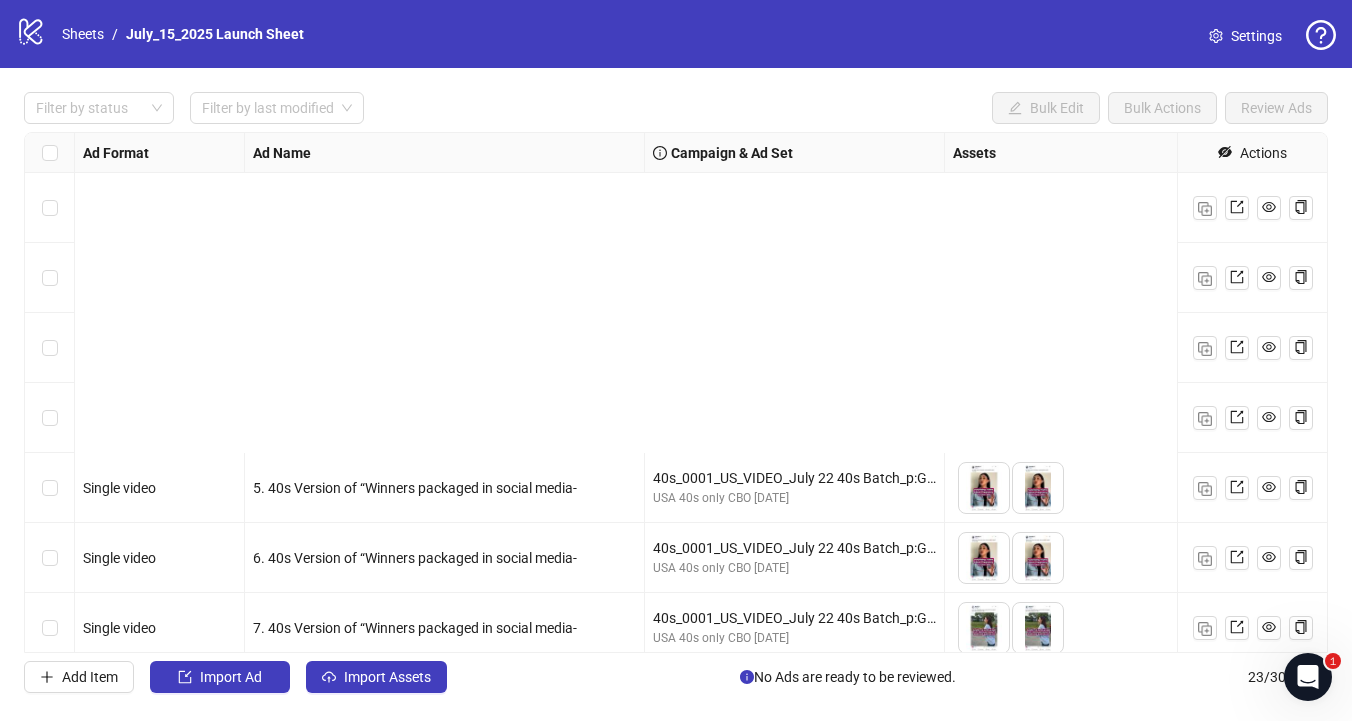 scroll, scrollTop: 1131, scrollLeft: 0, axis: vertical 